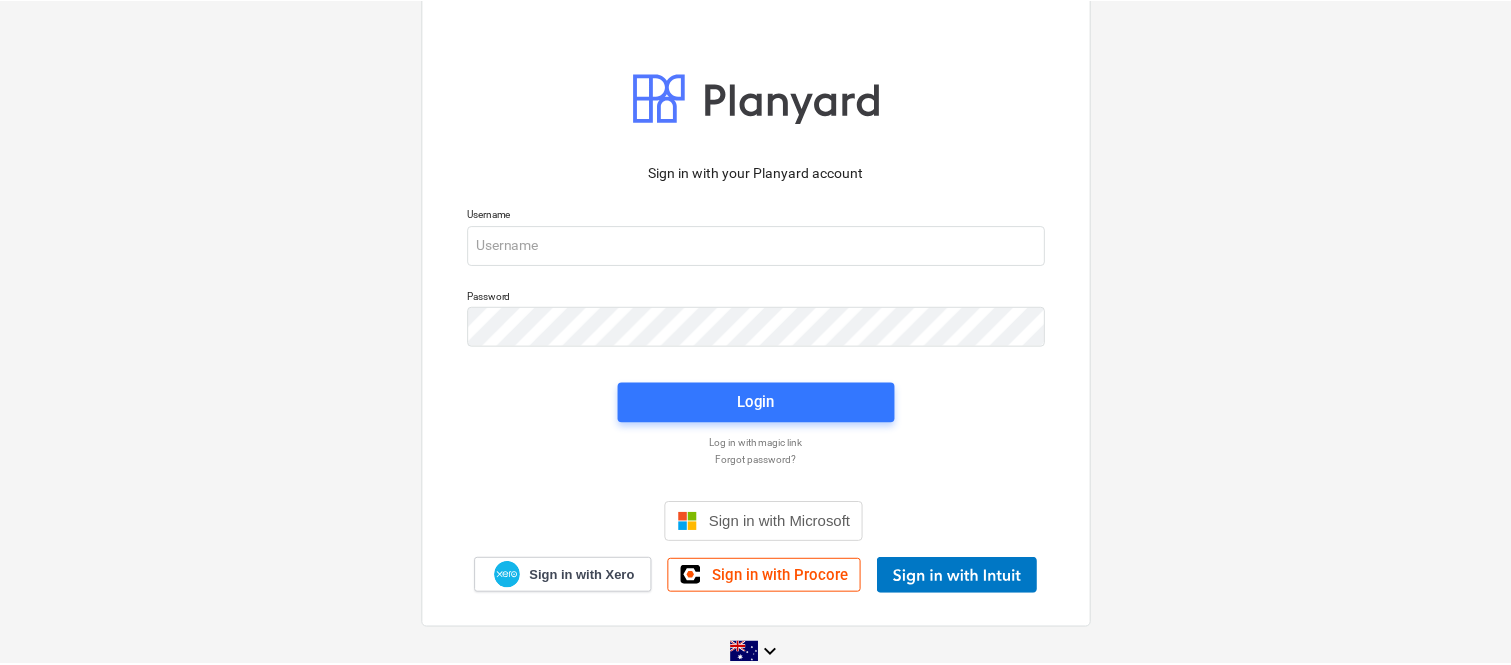 scroll, scrollTop: 0, scrollLeft: 0, axis: both 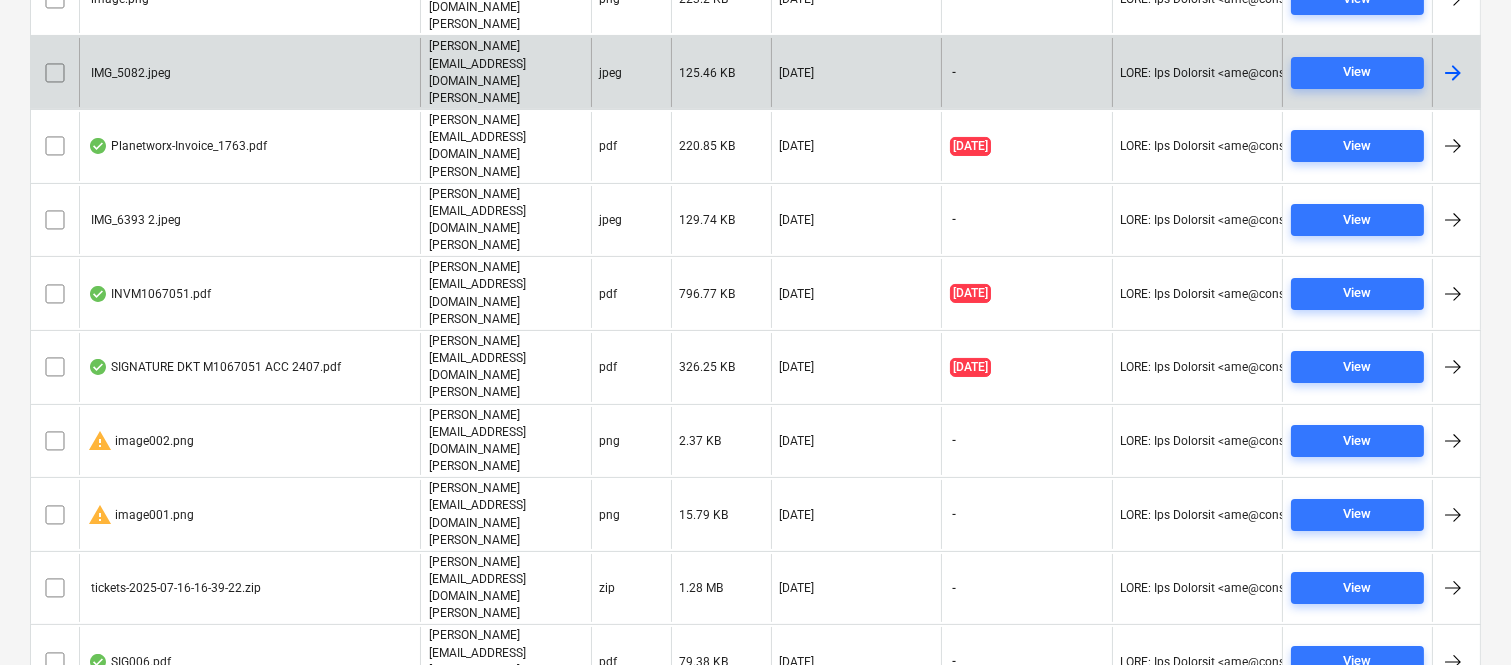 click at bounding box center [55, 73] 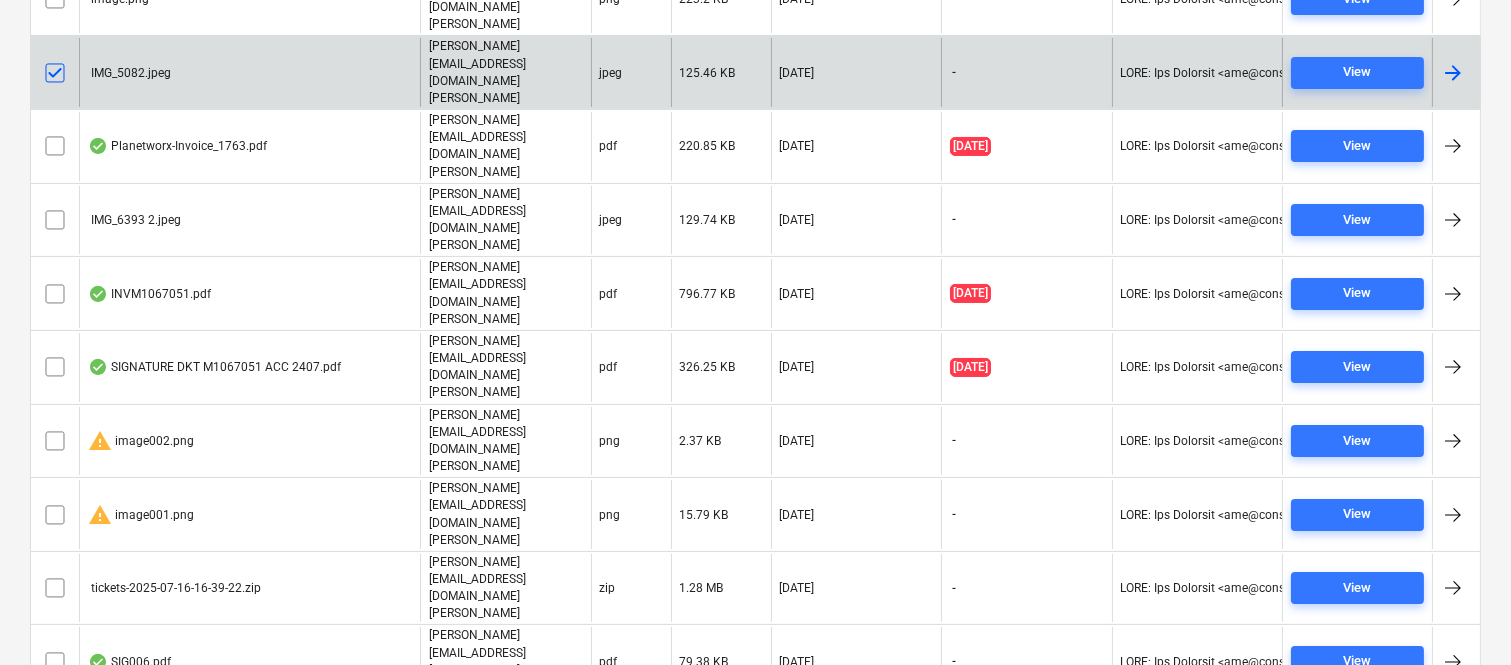 click at bounding box center (55, 220) 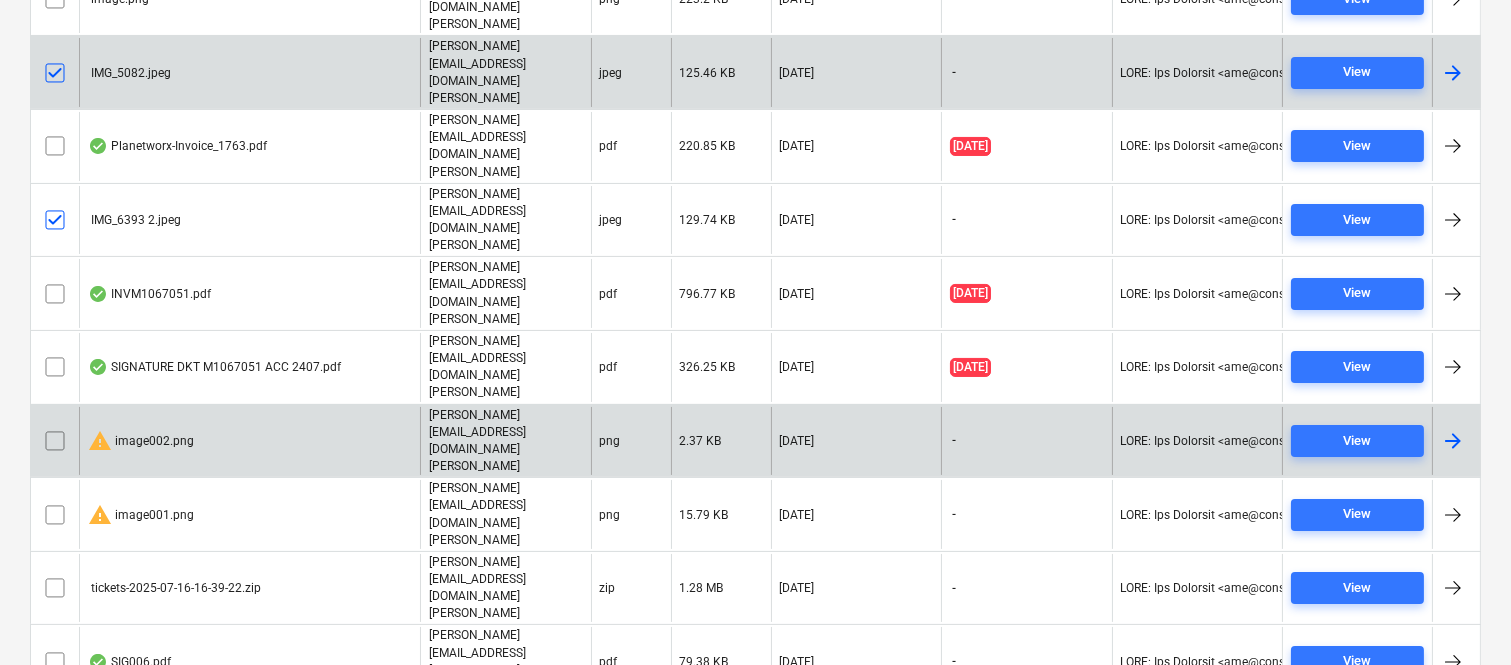 click at bounding box center [55, 441] 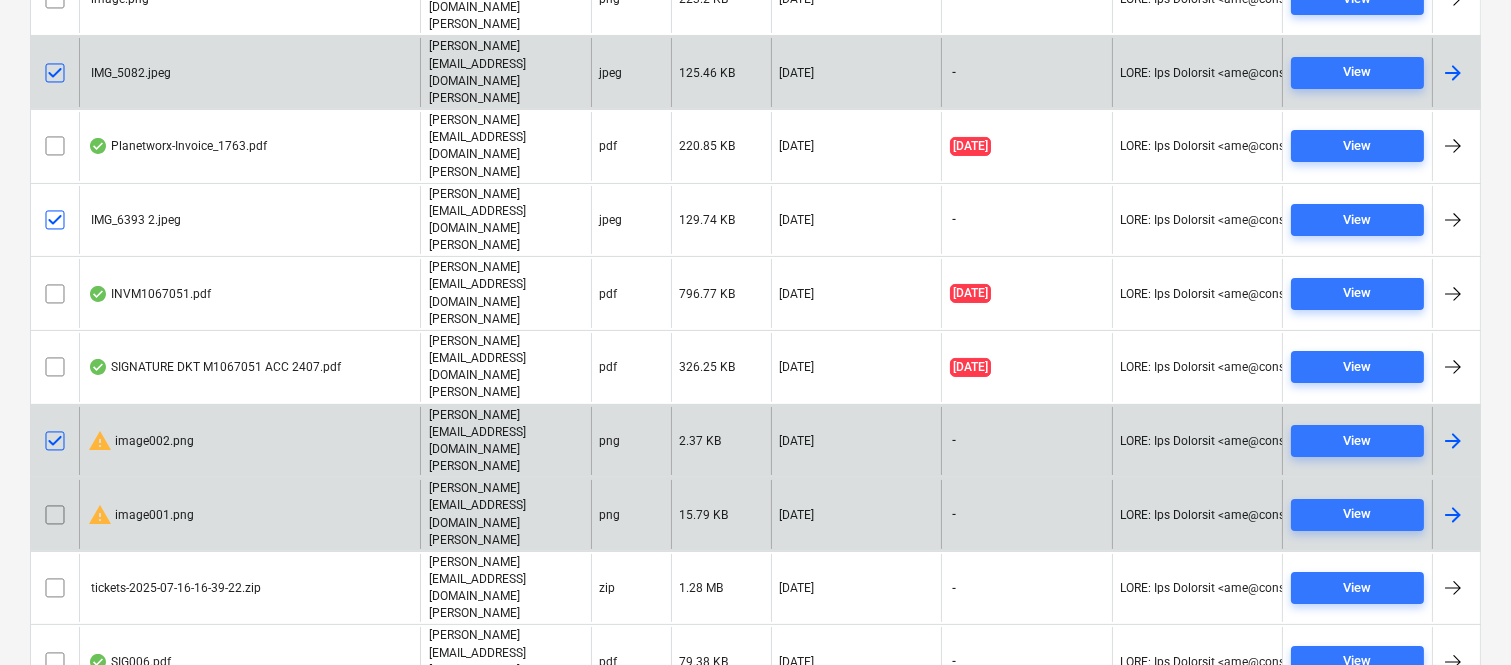 click at bounding box center [55, 515] 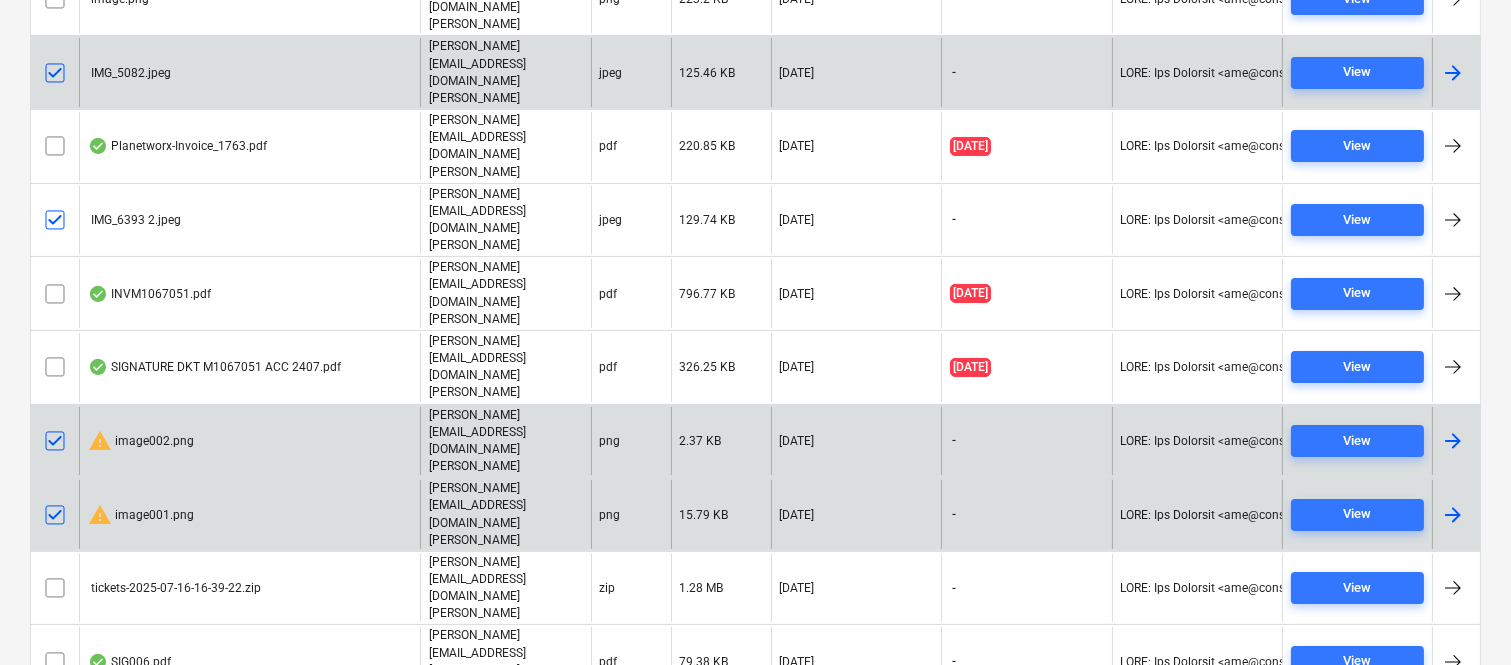 click at bounding box center [55, 922] 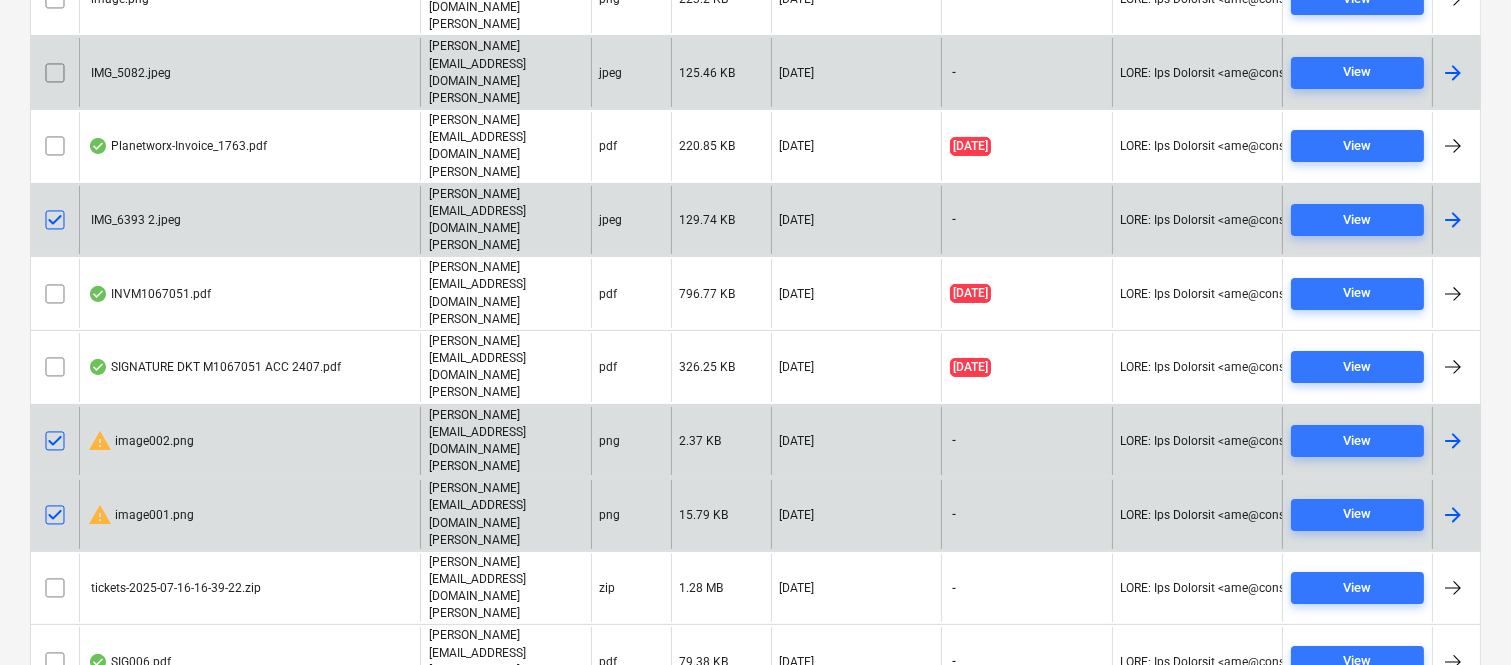 click at bounding box center (55, 220) 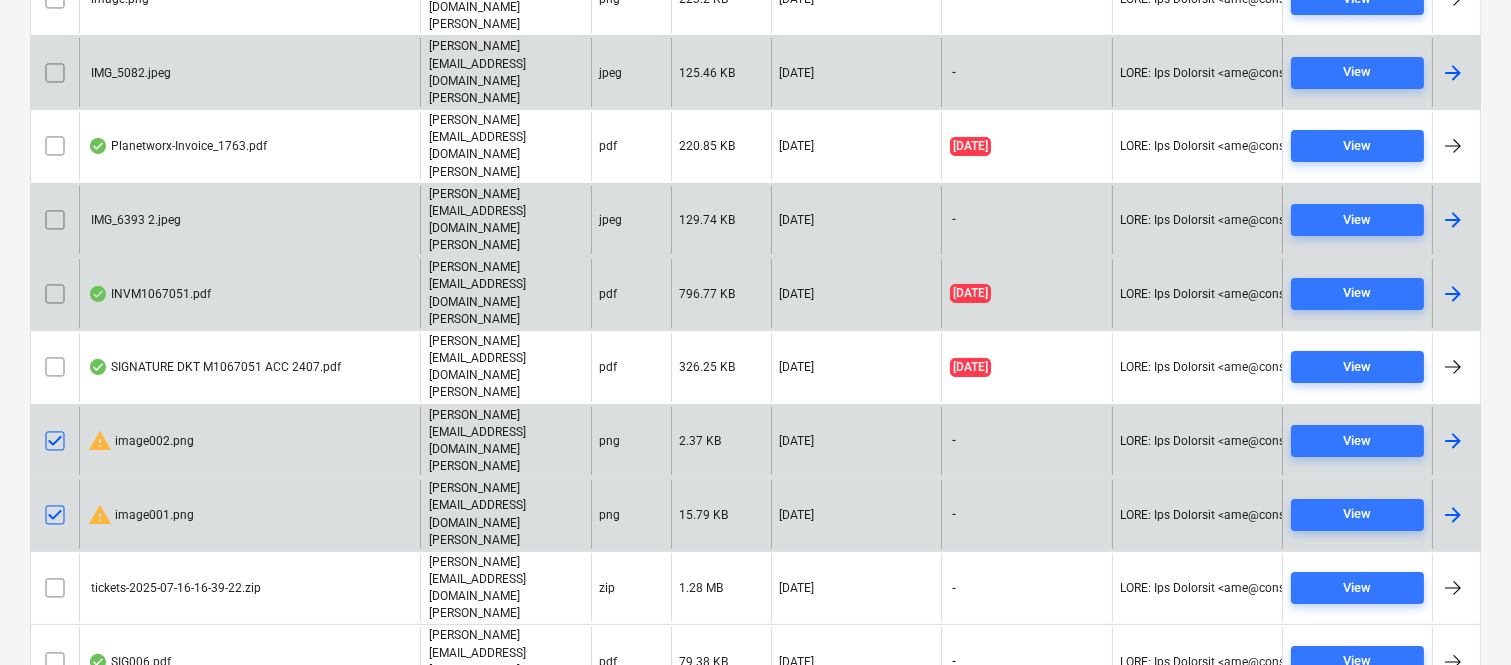 scroll, scrollTop: 0, scrollLeft: 0, axis: both 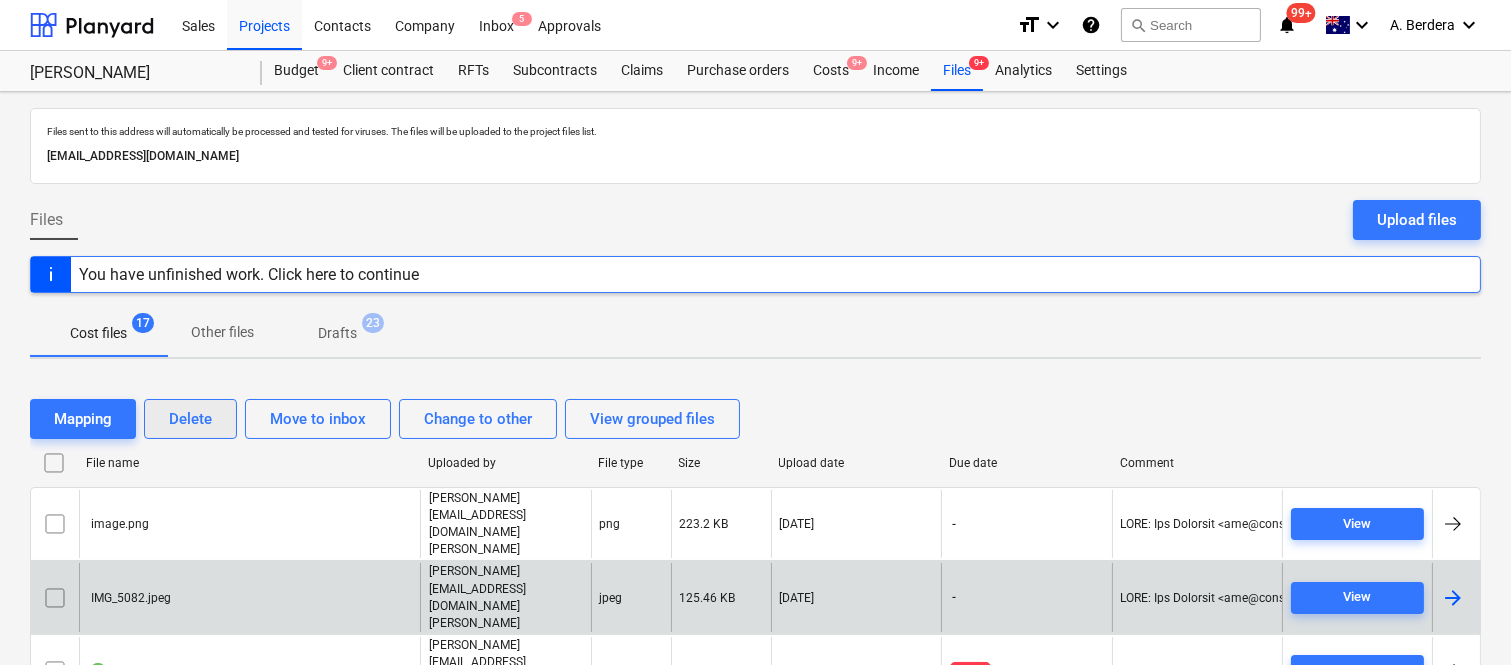 click on "Delete" at bounding box center (190, 419) 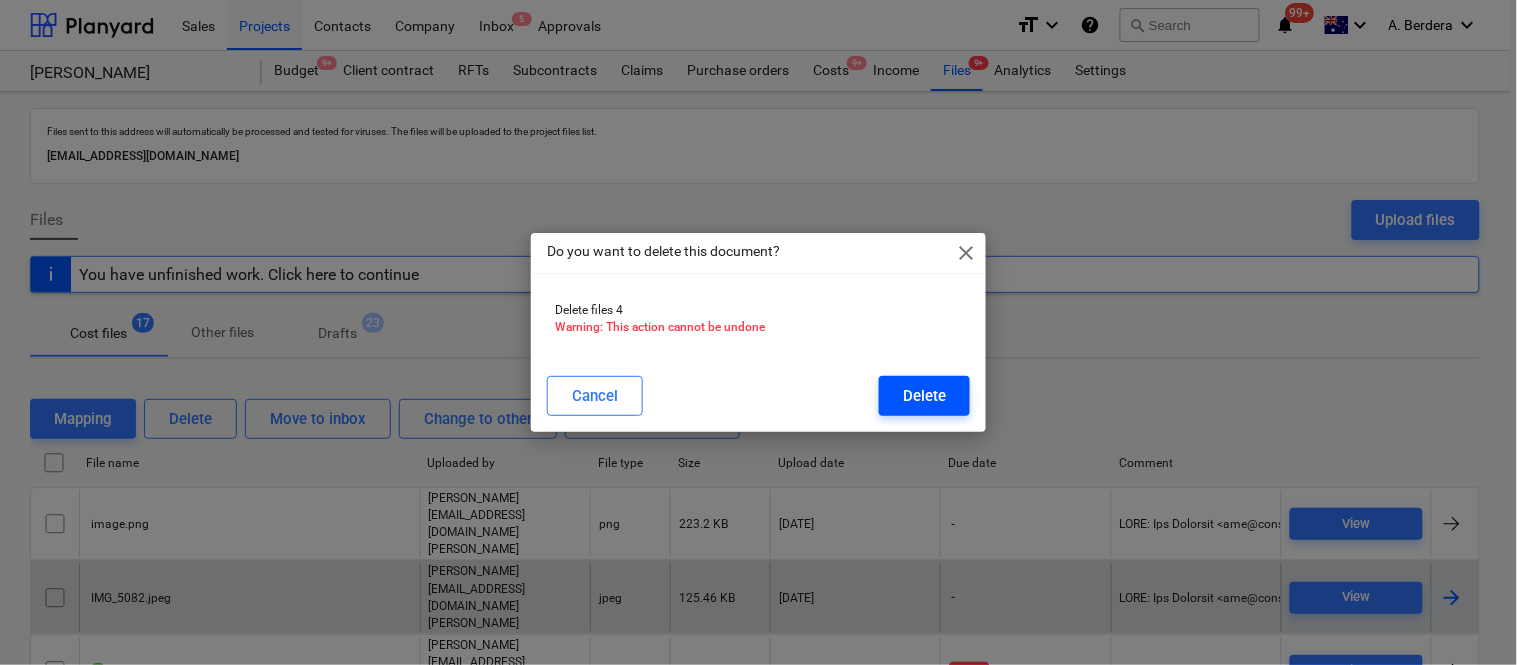 click on "Delete" at bounding box center [924, 396] 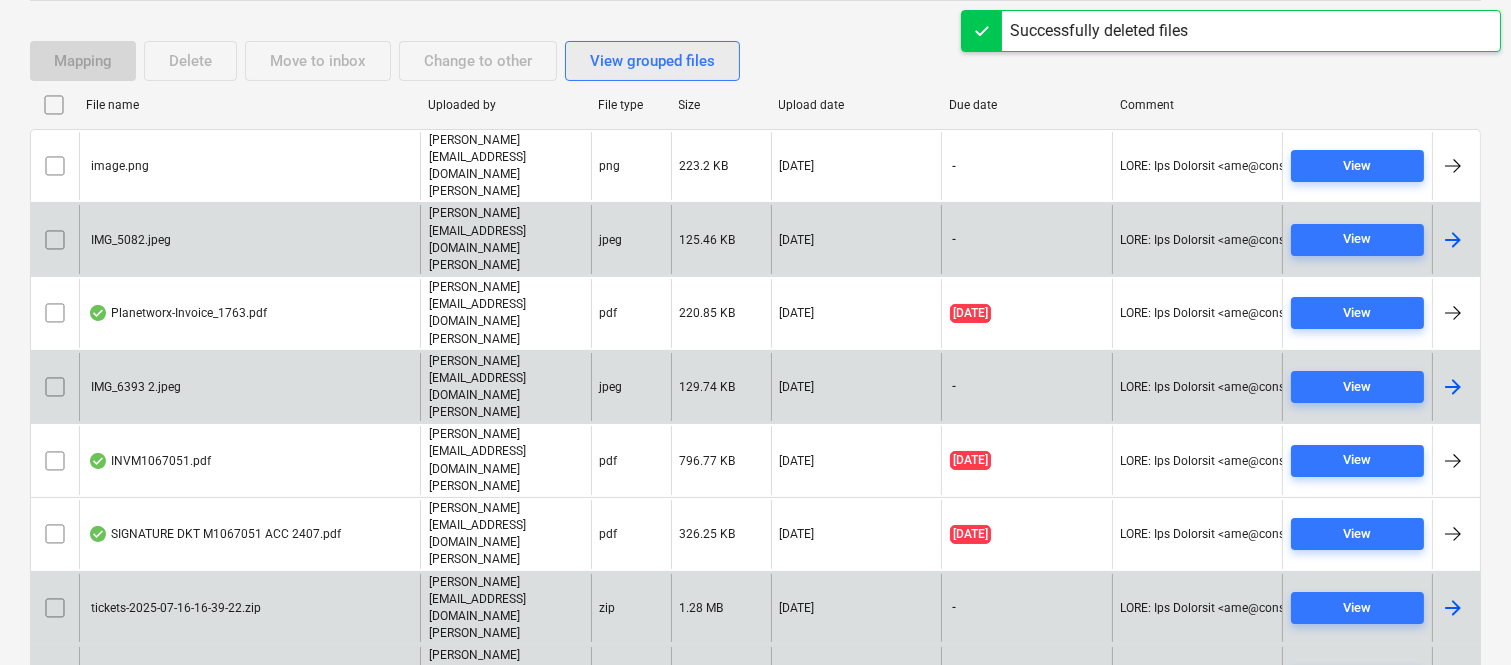 scroll, scrollTop: 376, scrollLeft: 0, axis: vertical 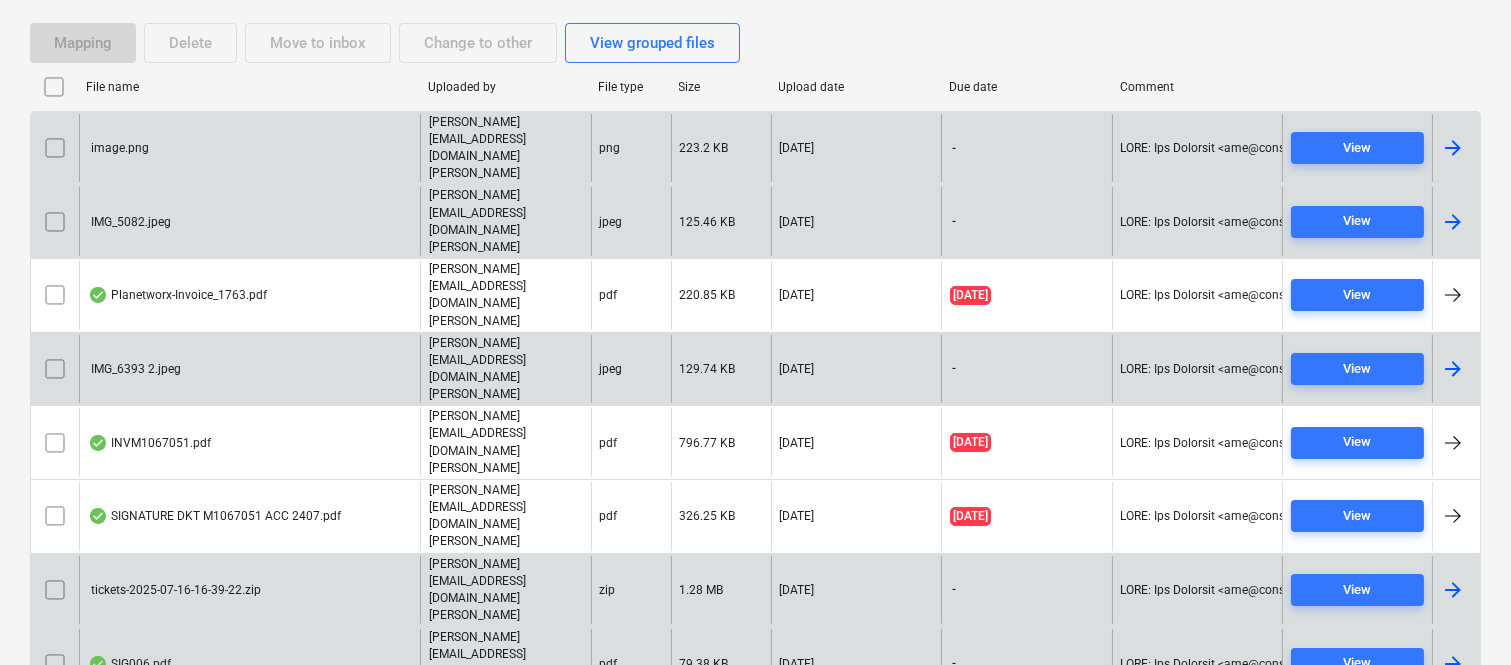 click on "image.png" at bounding box center (249, 148) 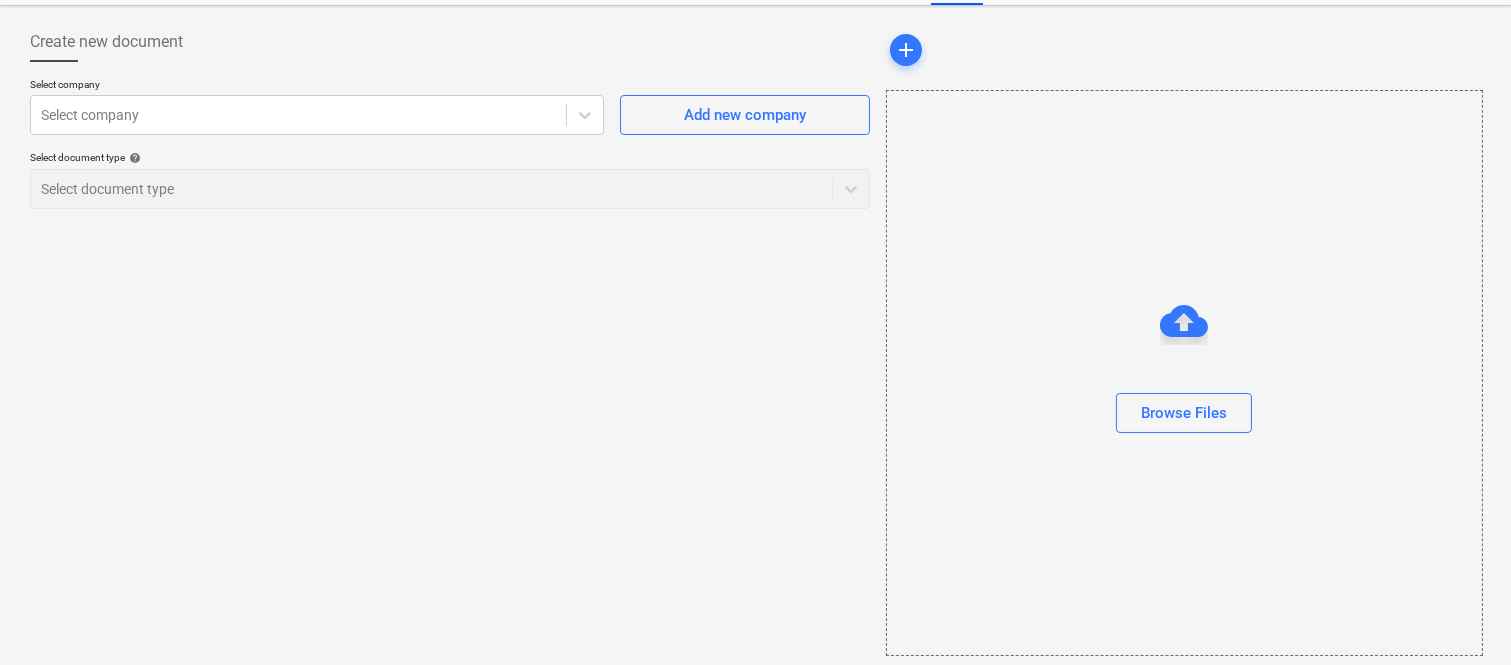scroll, scrollTop: 85, scrollLeft: 0, axis: vertical 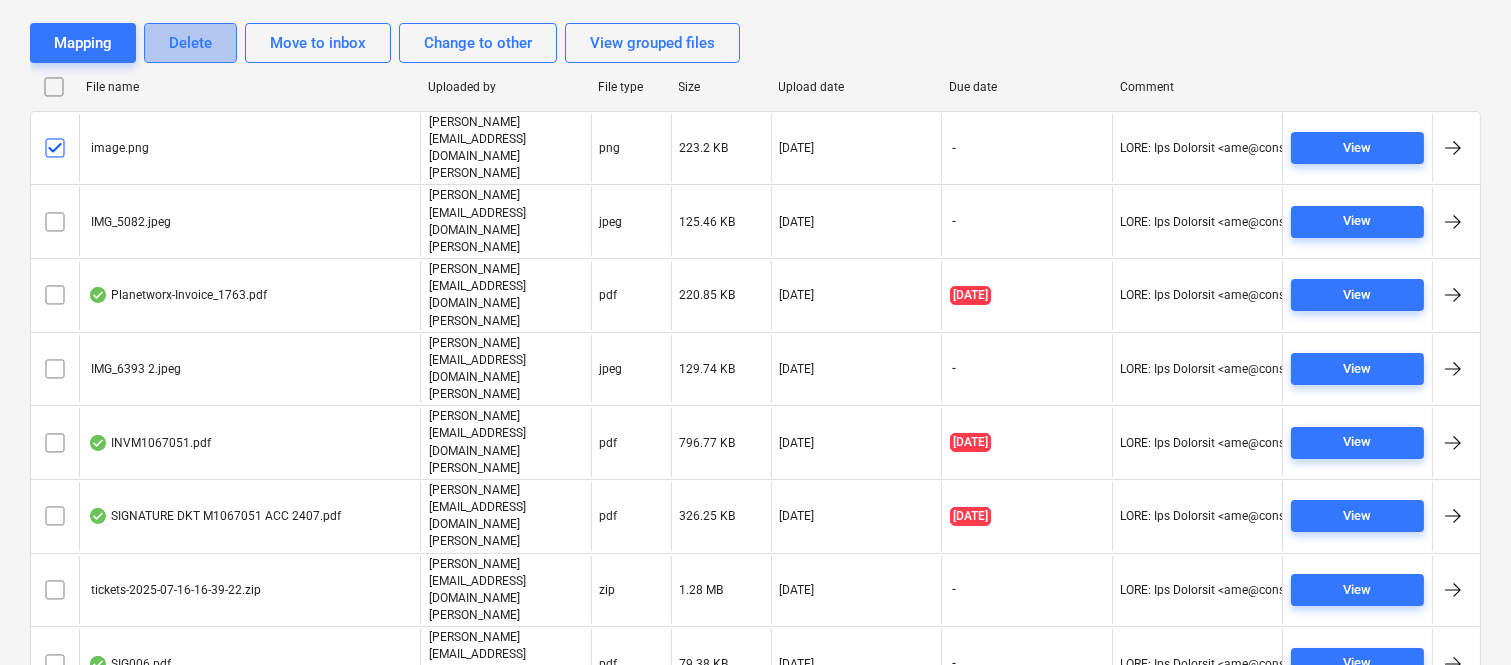 click on "Delete" at bounding box center [190, 43] 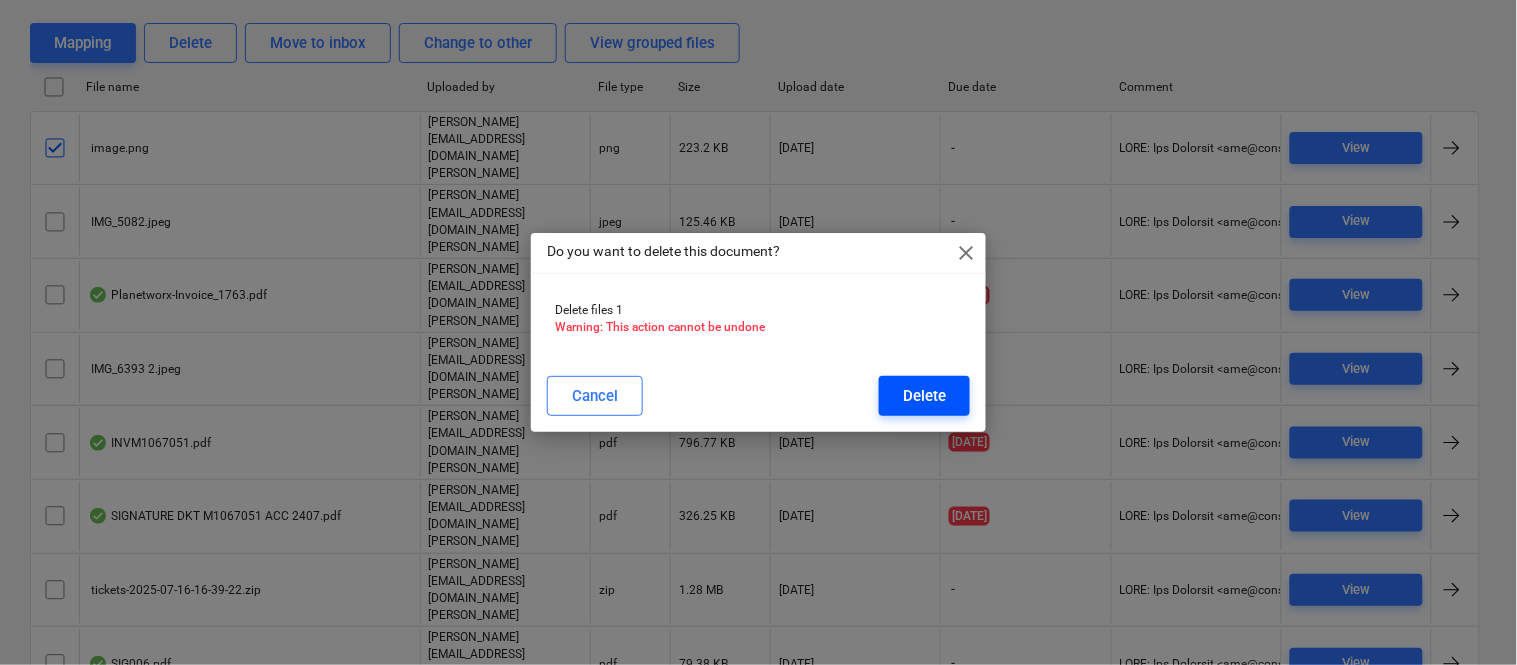 click on "Delete" at bounding box center (924, 396) 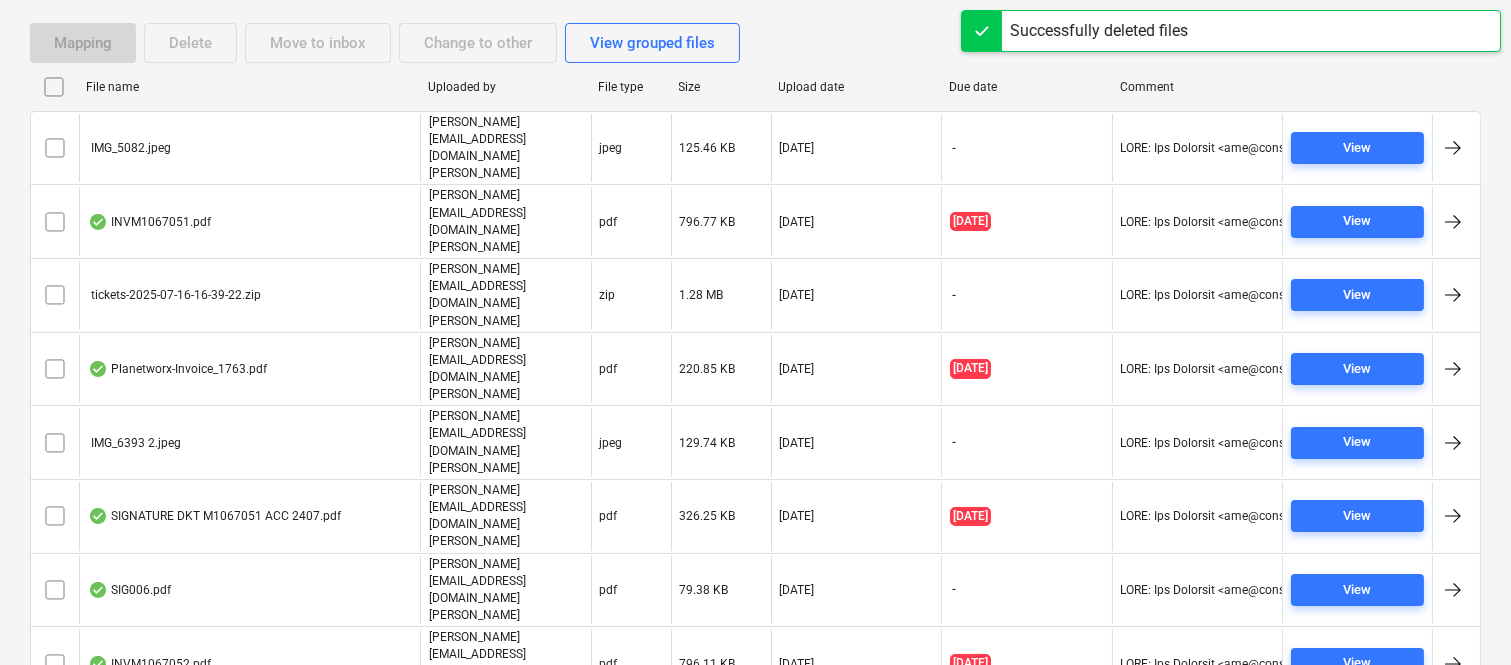 scroll, scrollTop: 340, scrollLeft: 0, axis: vertical 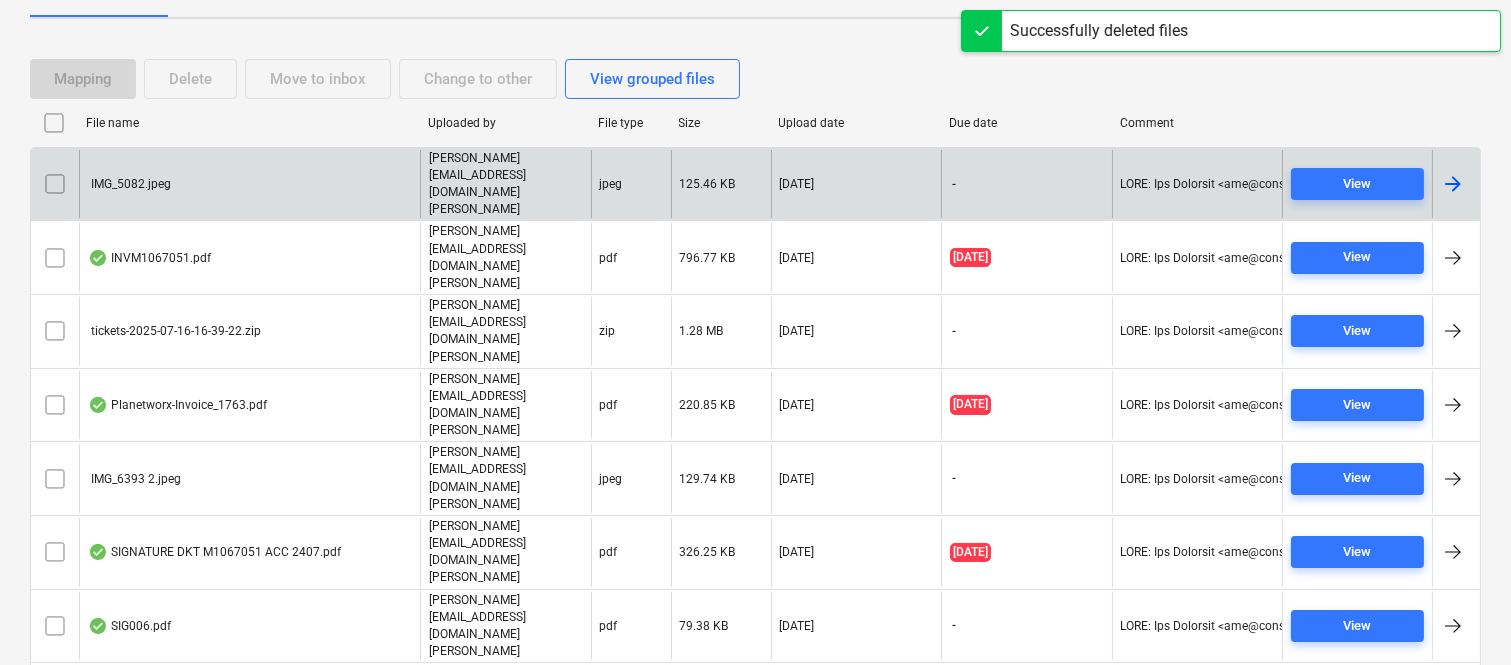click on "IMG_5082.jpeg" at bounding box center [249, 184] 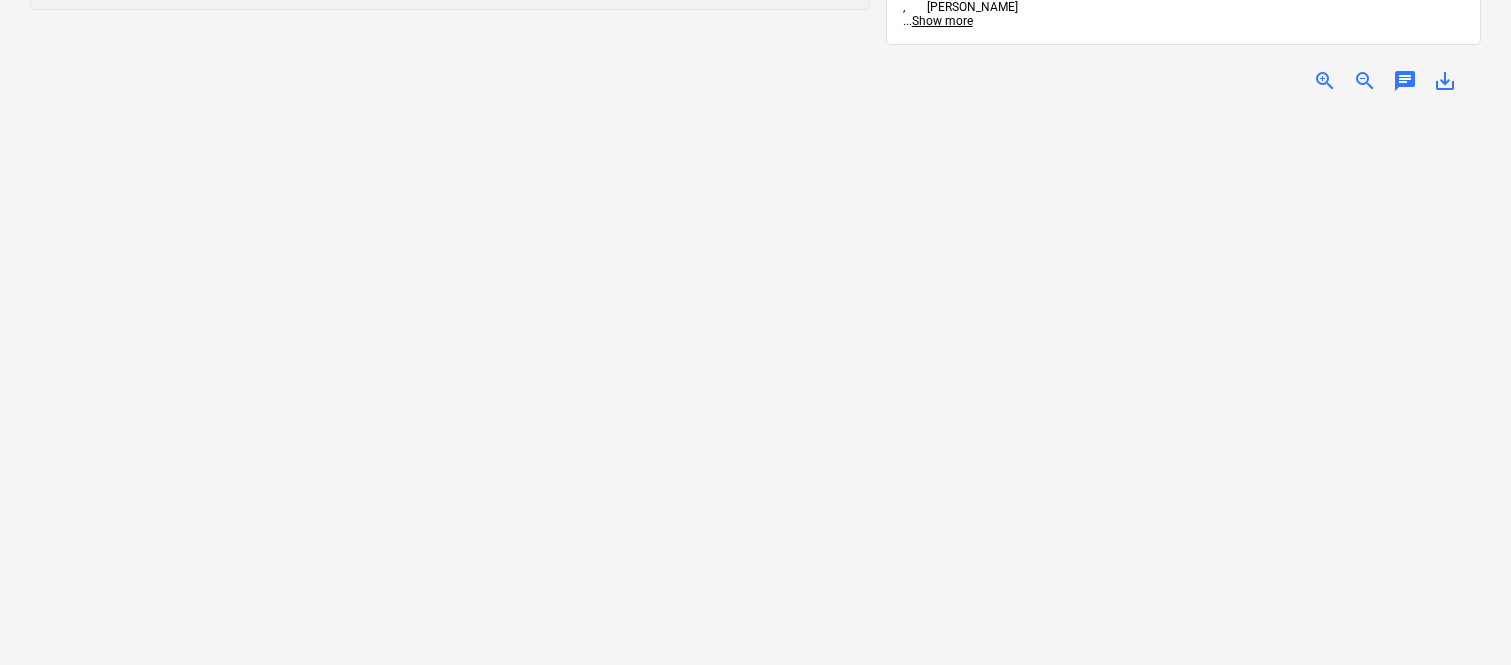 scroll, scrollTop: 0, scrollLeft: 0, axis: both 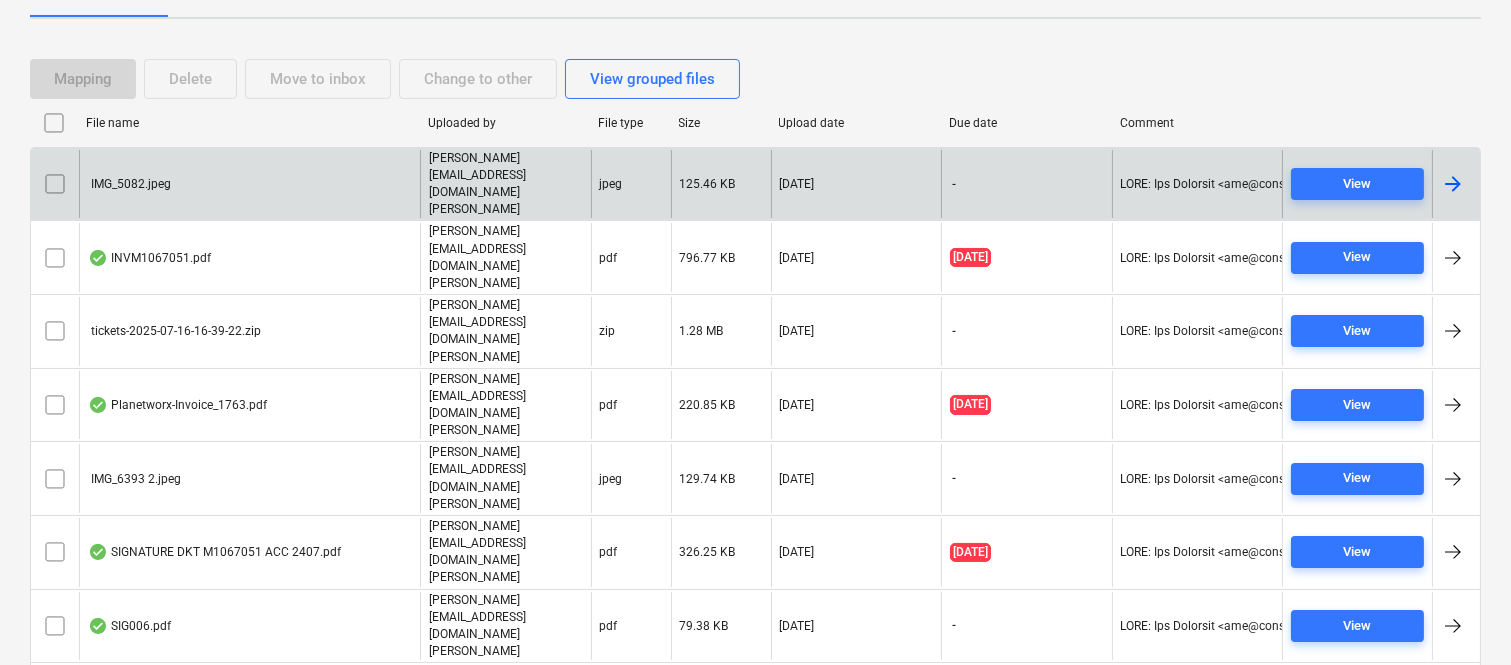 click at bounding box center [55, 184] 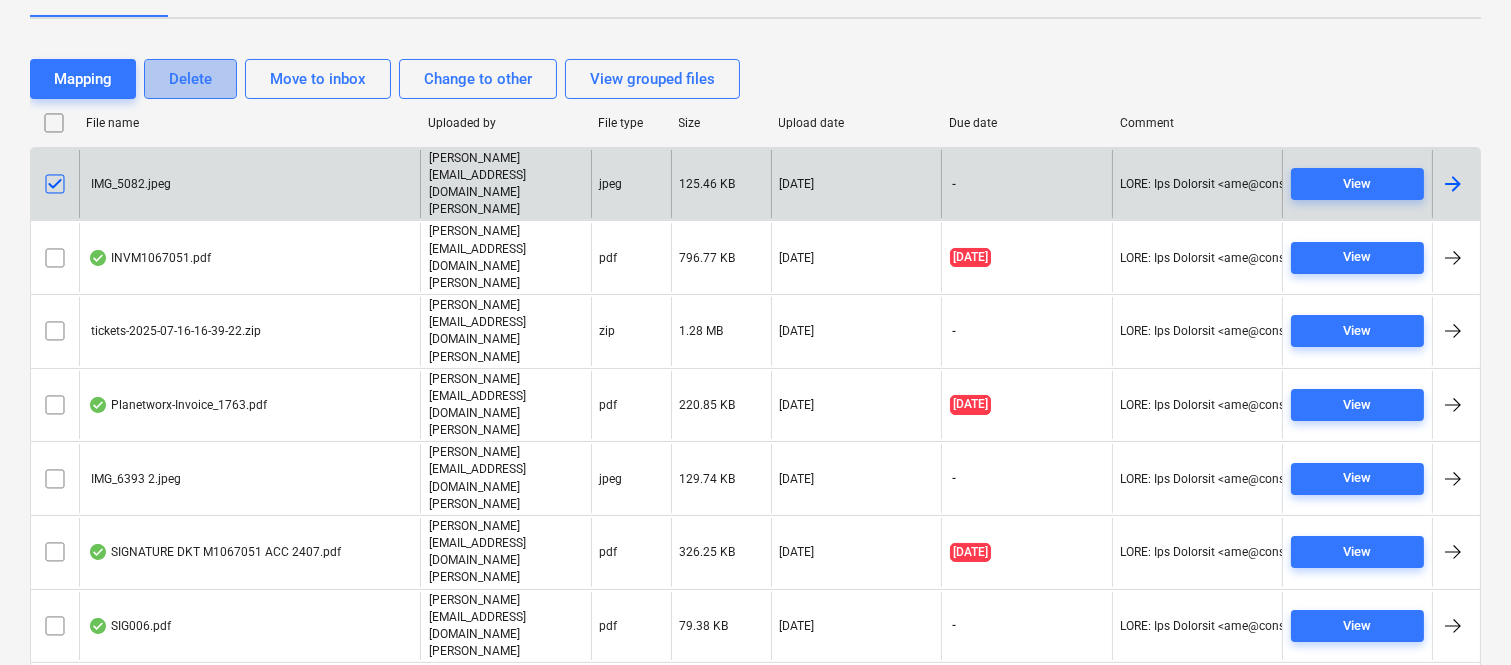 click on "Delete" at bounding box center (190, 79) 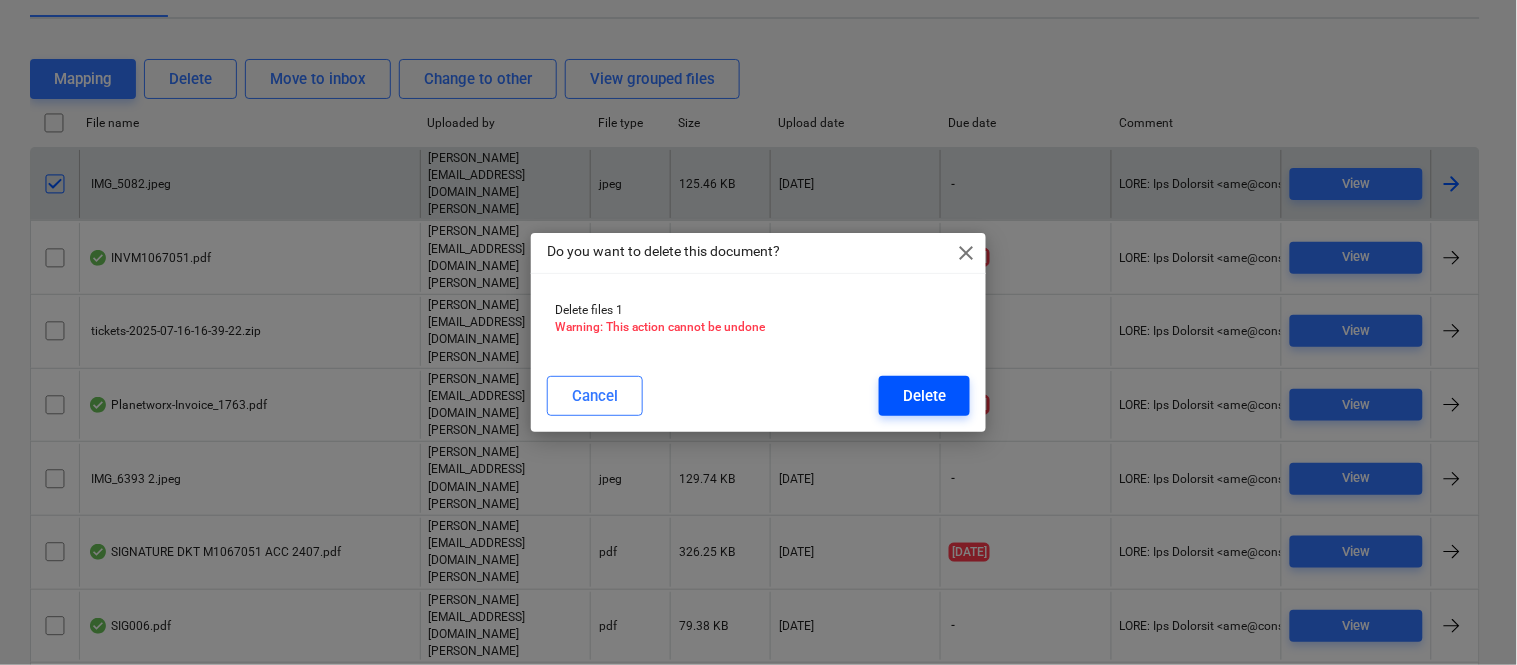 click on "Delete" at bounding box center [924, 396] 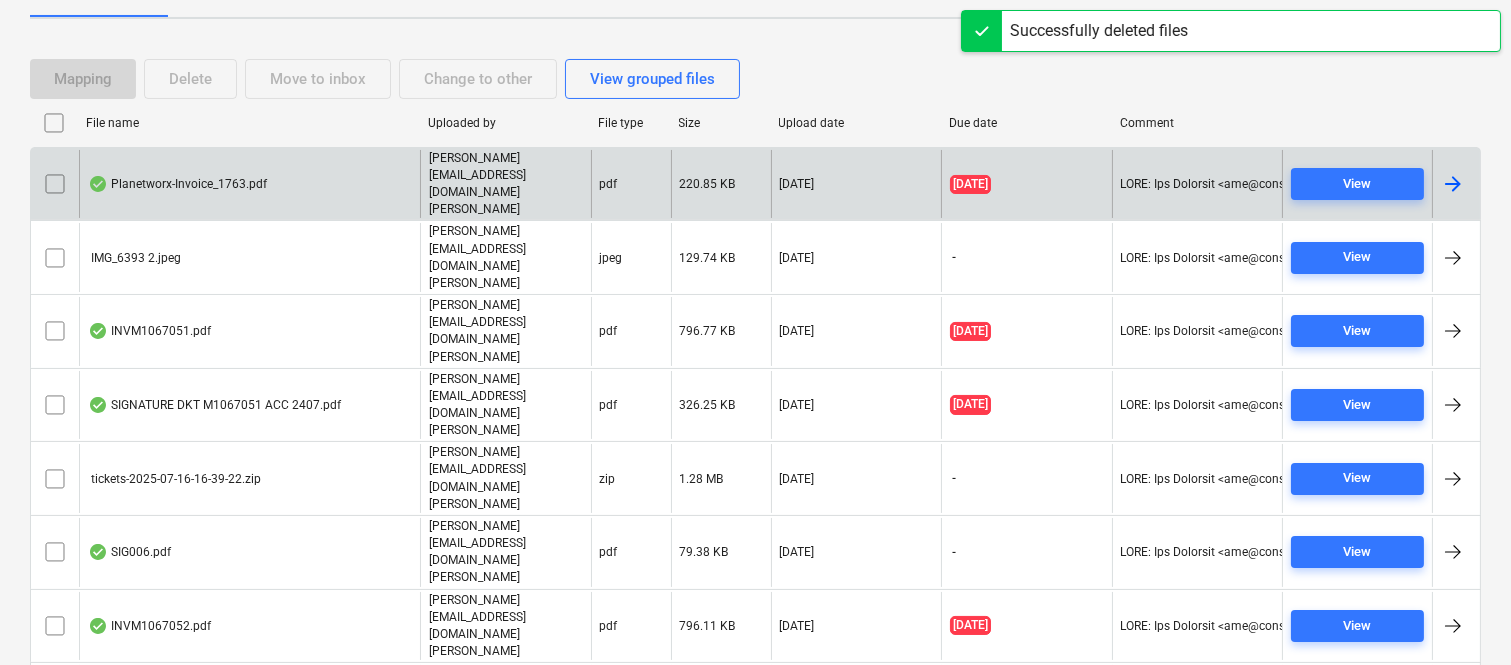scroll, scrollTop: 303, scrollLeft: 0, axis: vertical 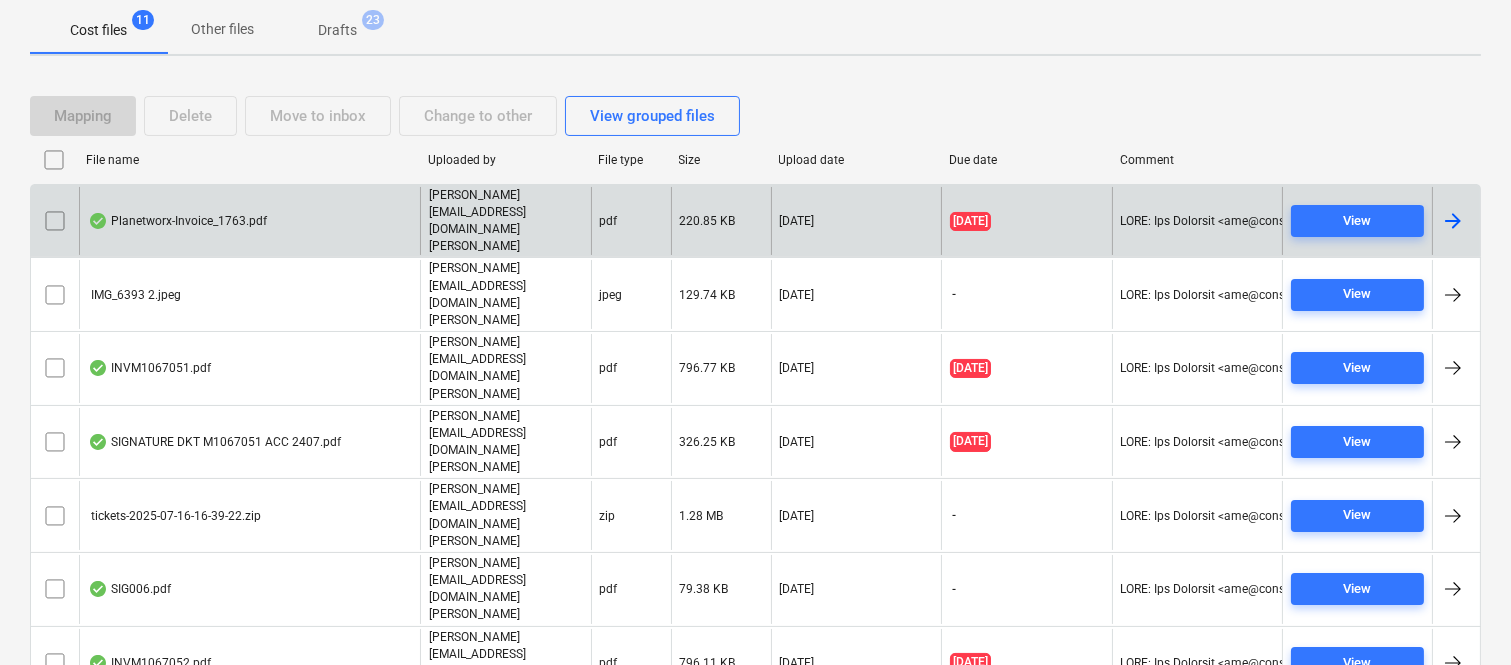 click on "Planetworx-Invoice_1763.pdf" at bounding box center [249, 221] 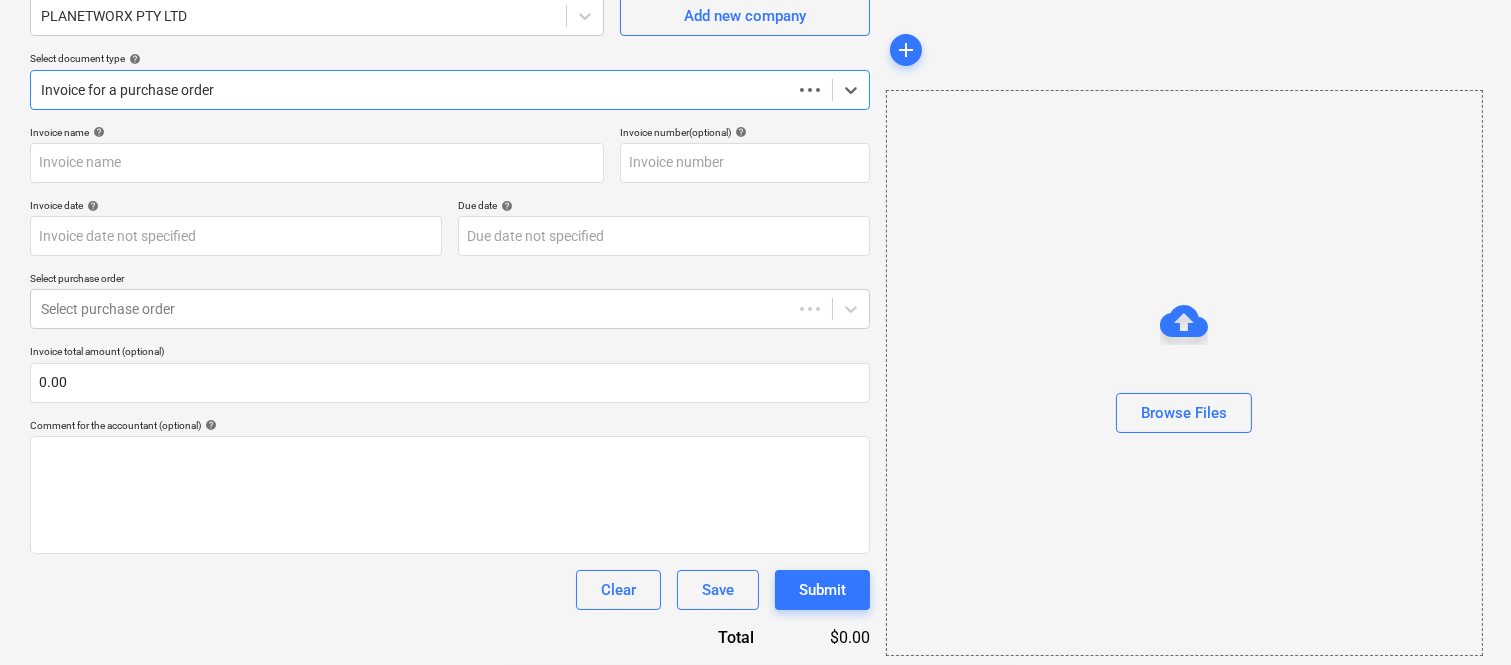 scroll, scrollTop: 185, scrollLeft: 0, axis: vertical 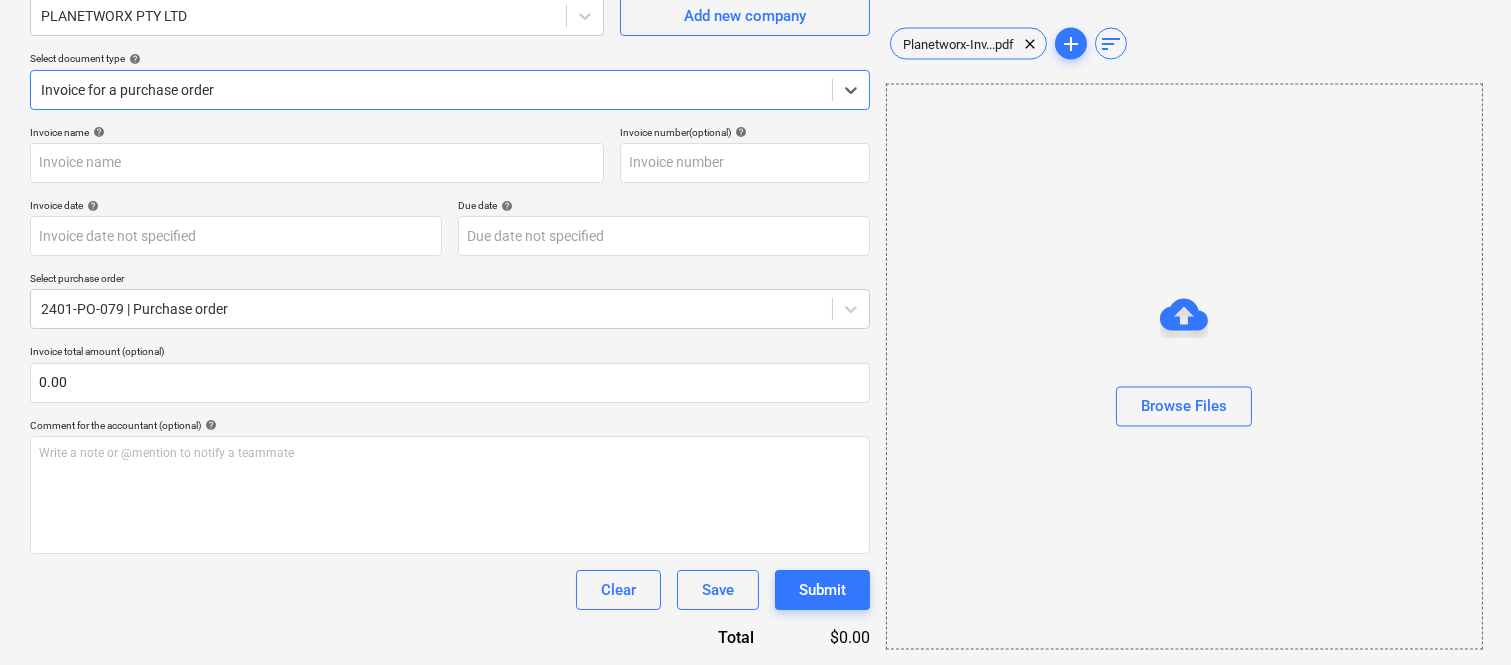type on "1763" 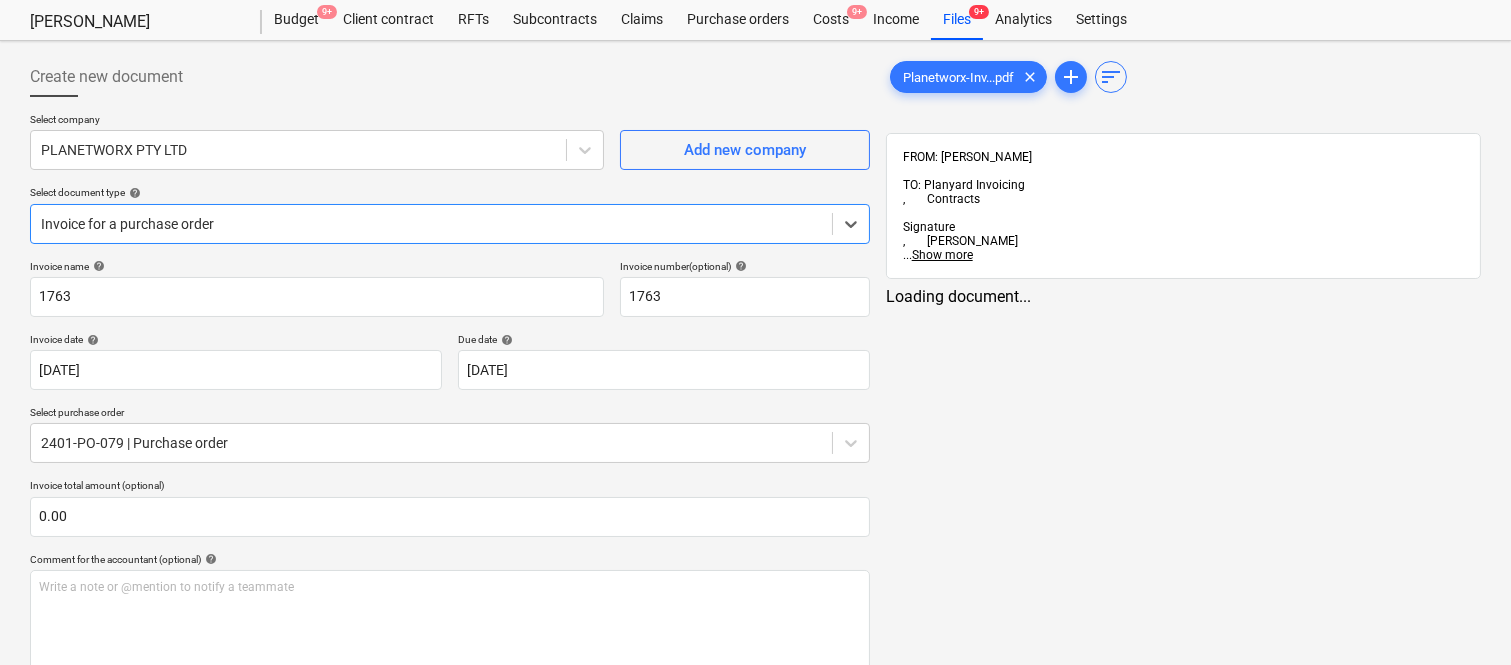 scroll, scrollTop: 0, scrollLeft: 0, axis: both 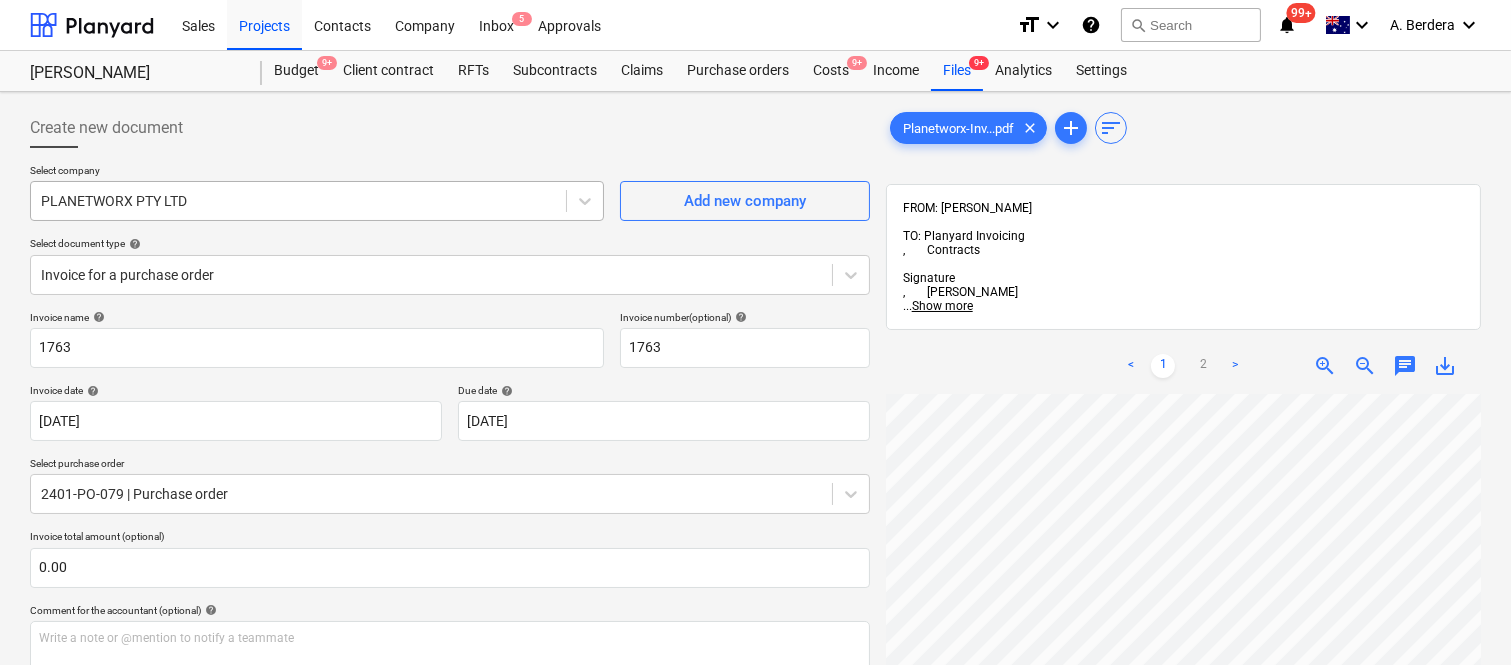 click at bounding box center (298, 201) 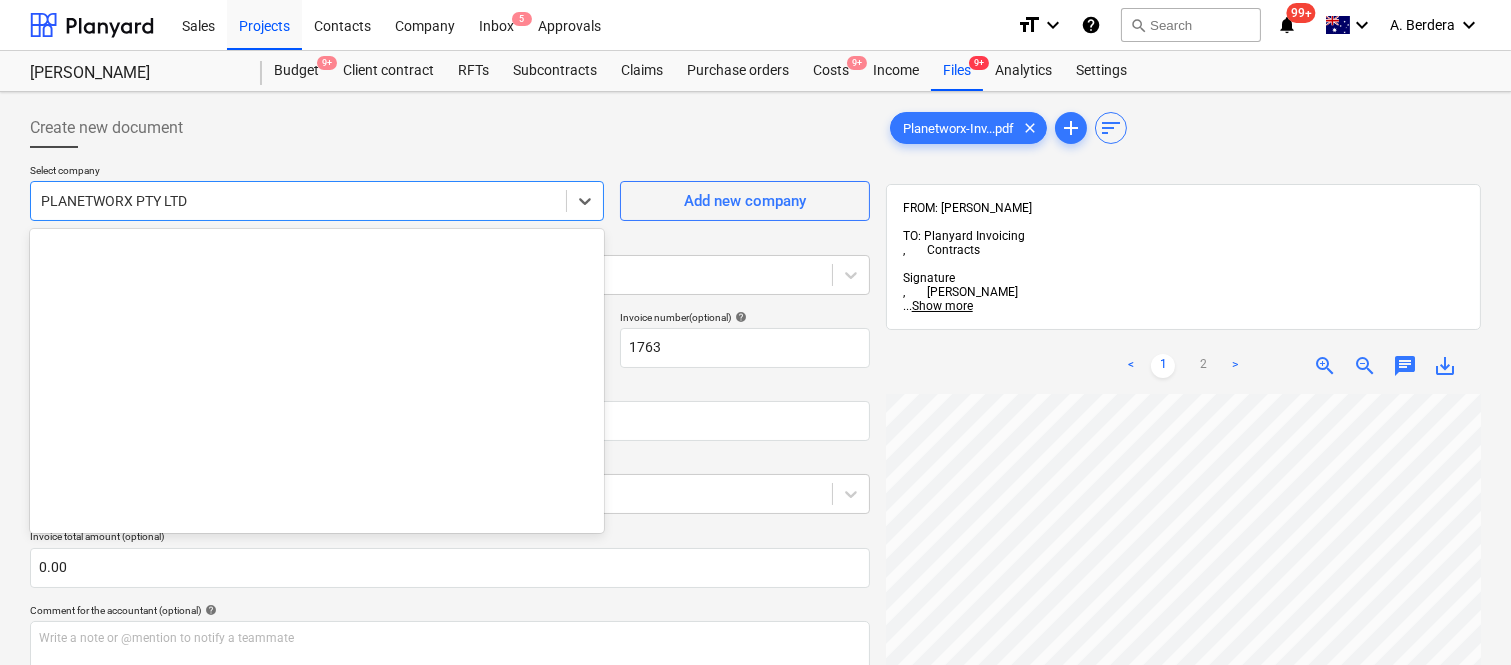 scroll, scrollTop: 12285, scrollLeft: 0, axis: vertical 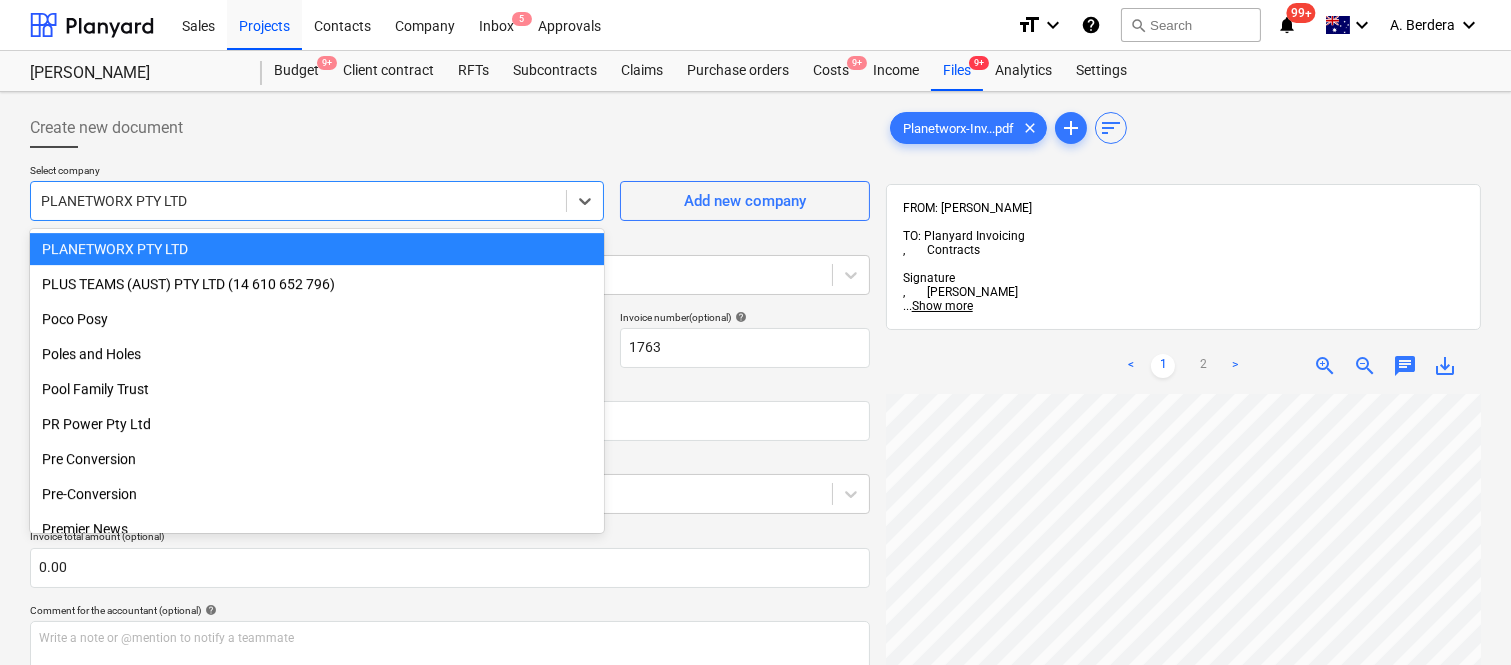 click on "PLANETWORX PTY LTD" at bounding box center (317, 249) 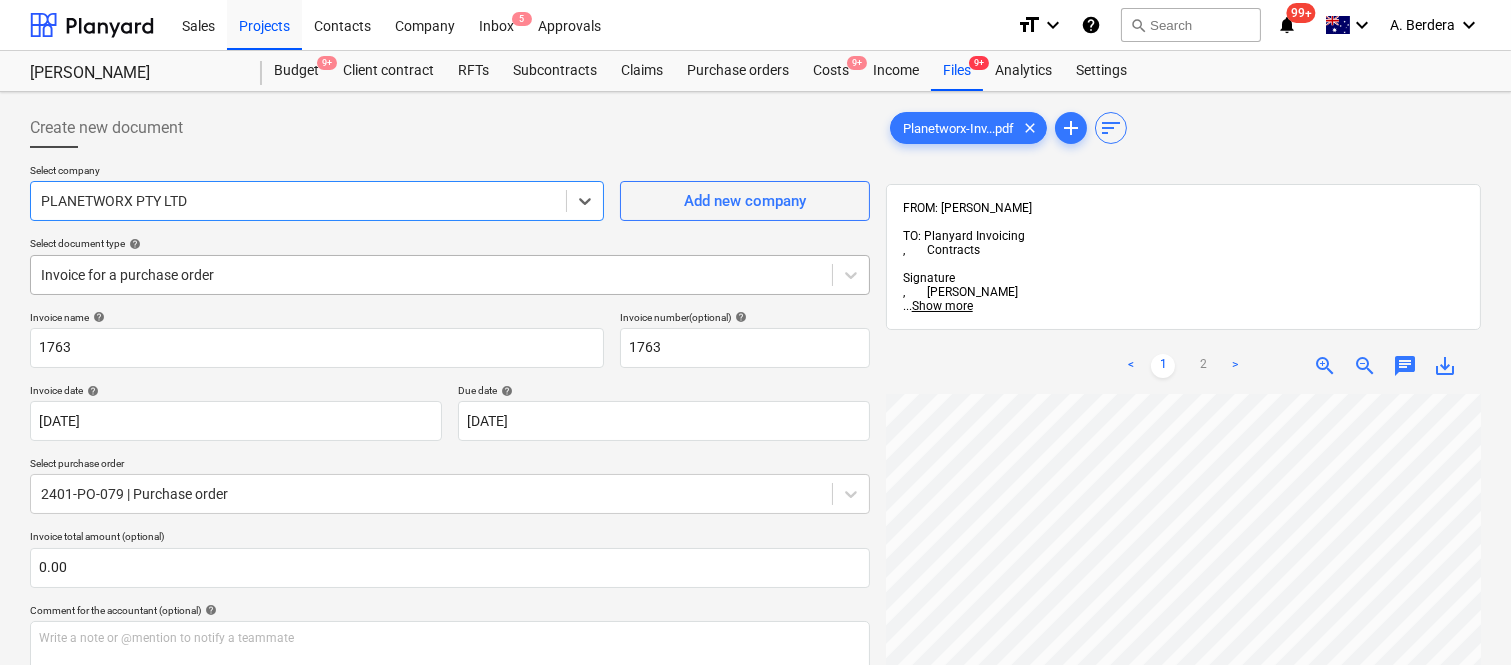 click at bounding box center [431, 275] 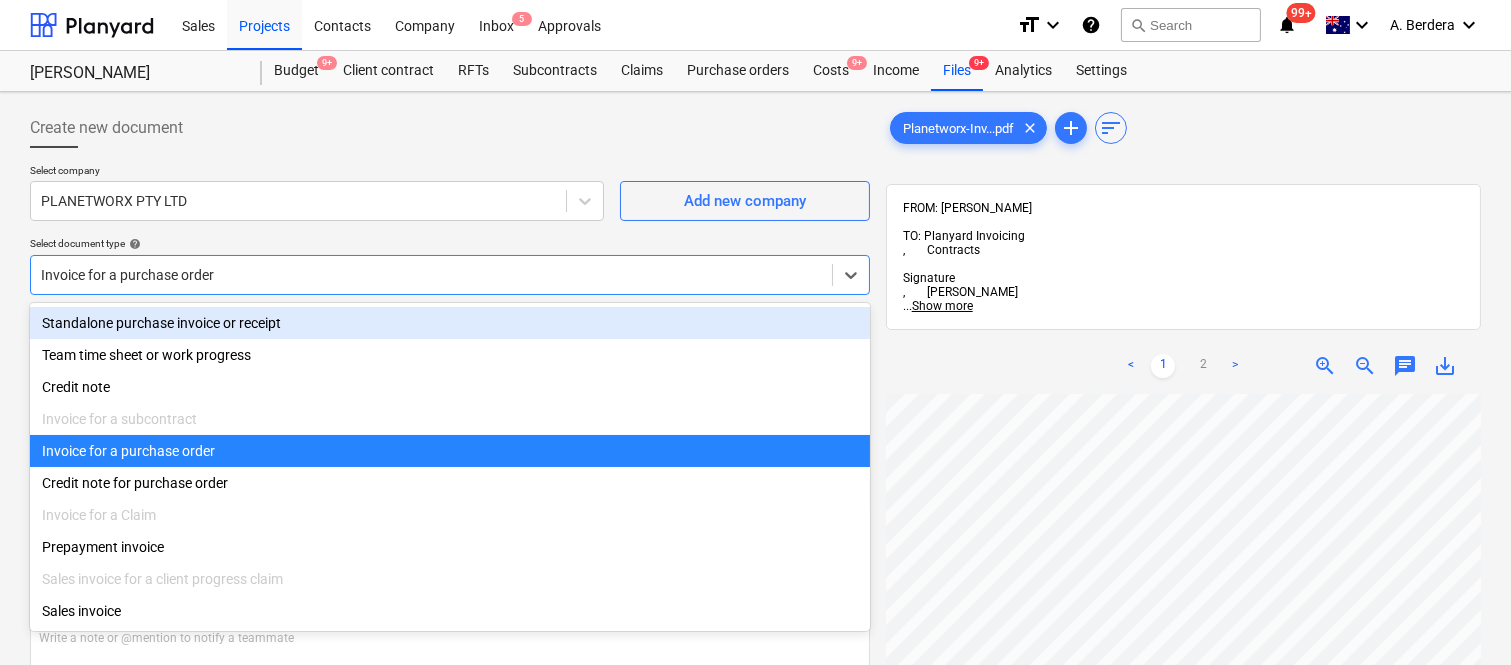 click on "Standalone purchase invoice or receipt" at bounding box center (450, 323) 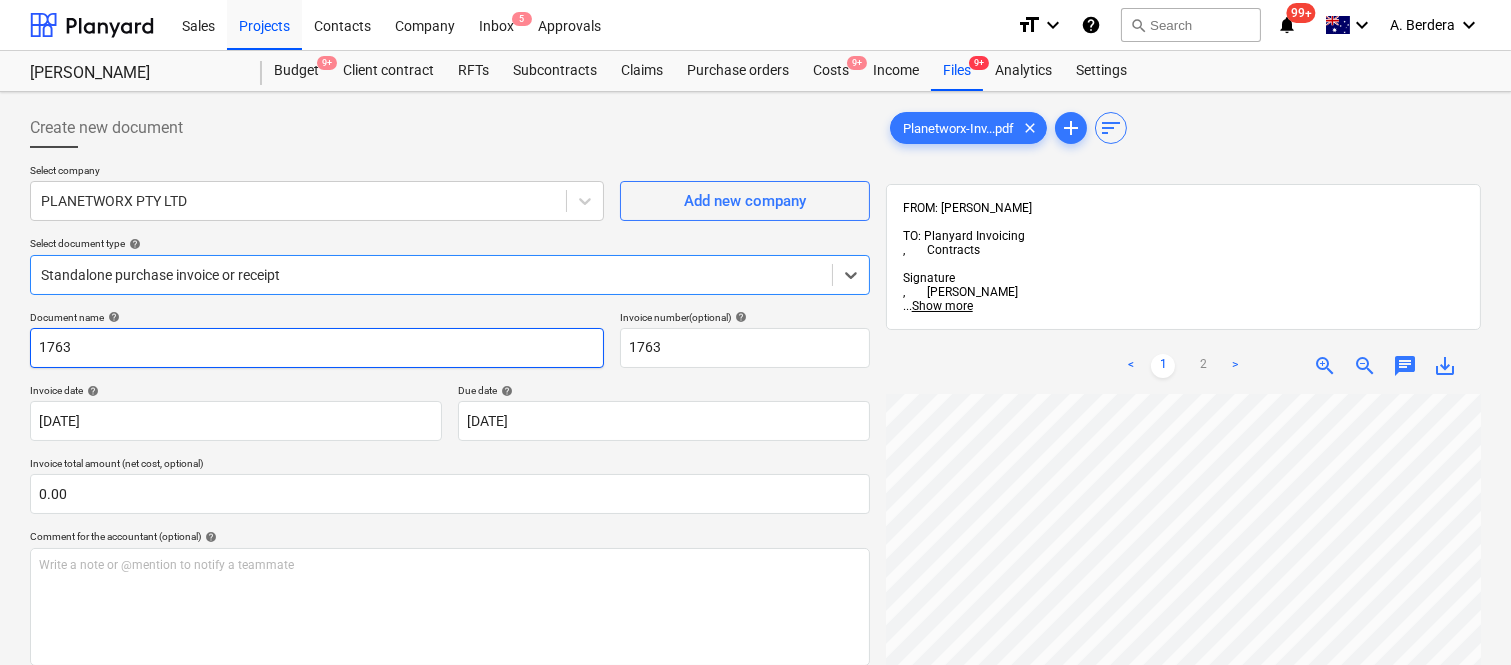 click on "1763" at bounding box center (317, 348) 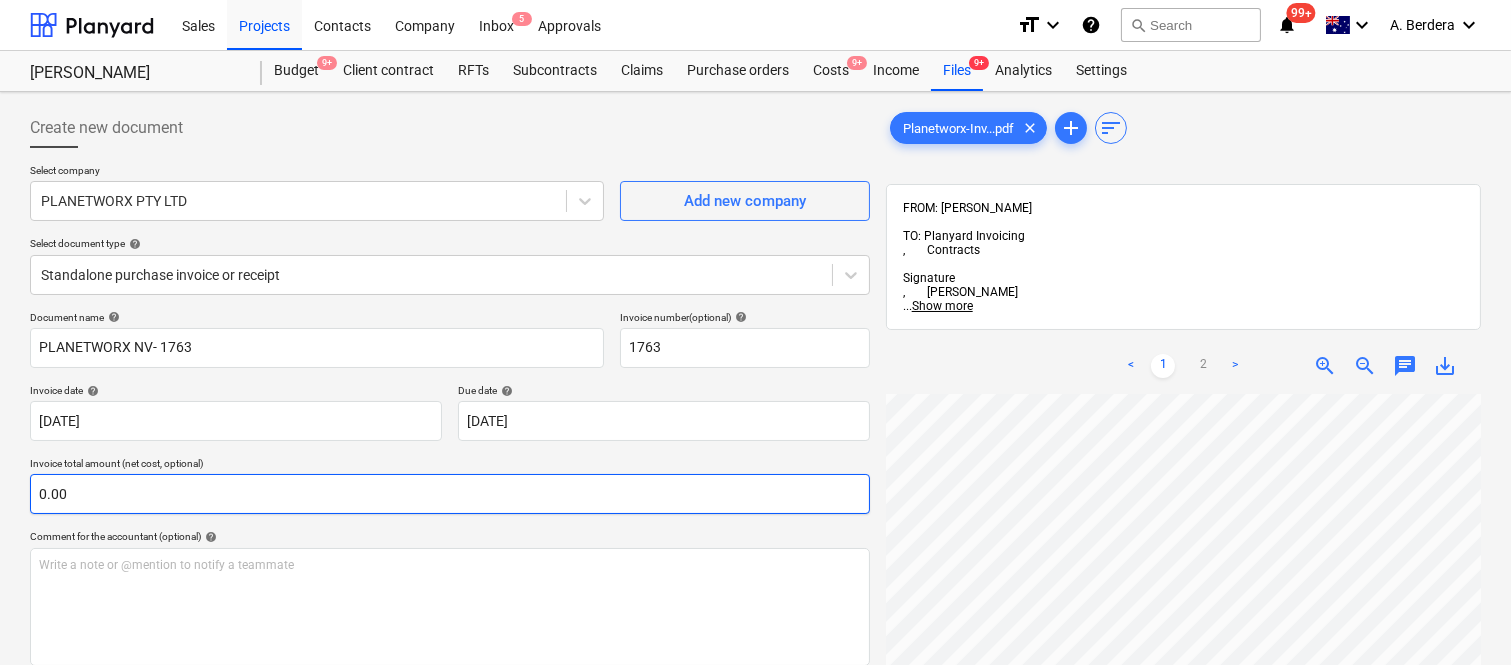 scroll, scrollTop: 592, scrollLeft: 0, axis: vertical 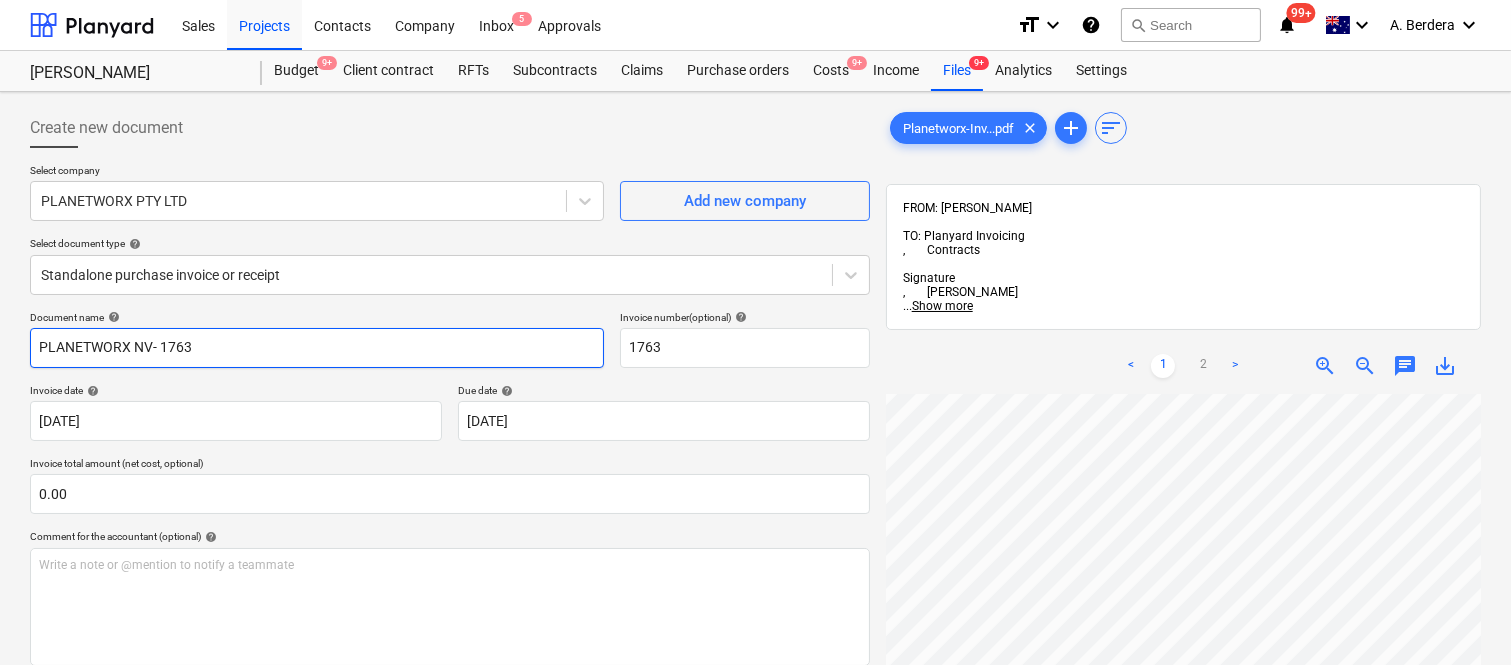 click on "PLANETWORX NV- 1763" at bounding box center (317, 348) 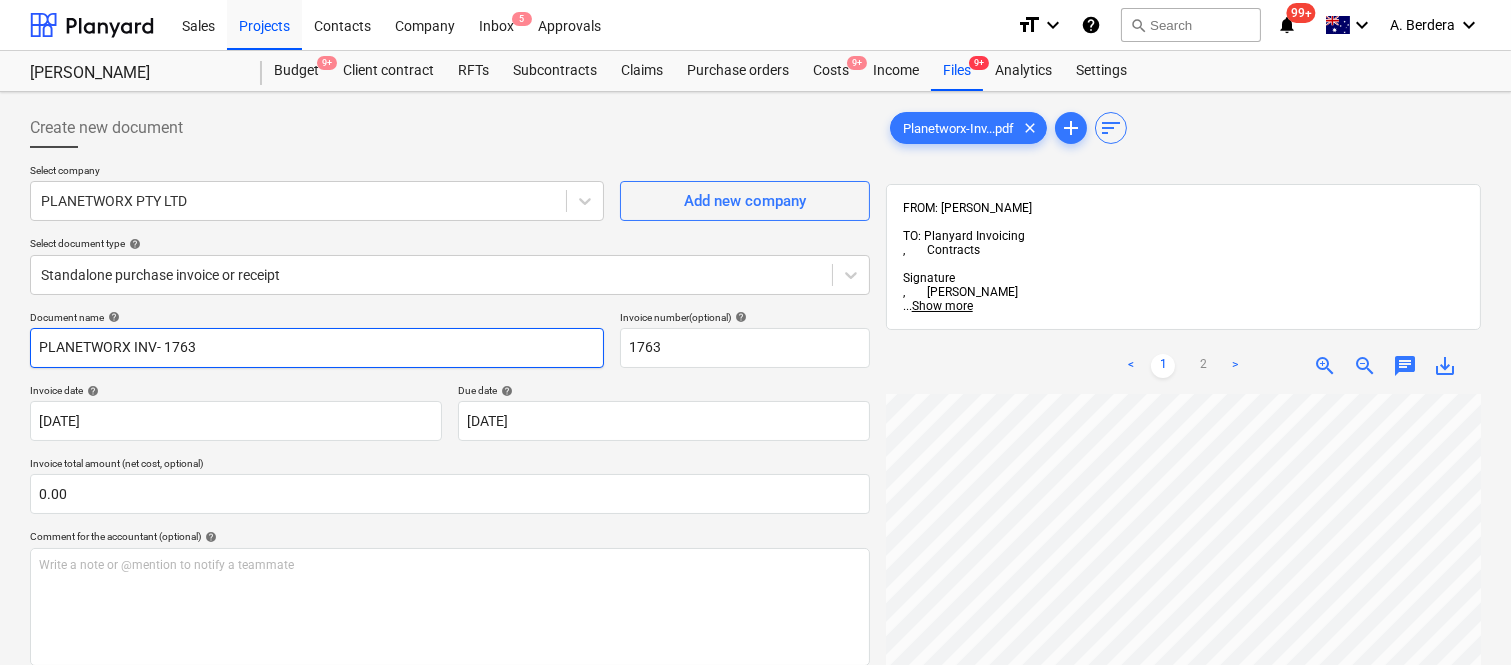 click on "PLANETWORX INV- 1763" at bounding box center [317, 348] 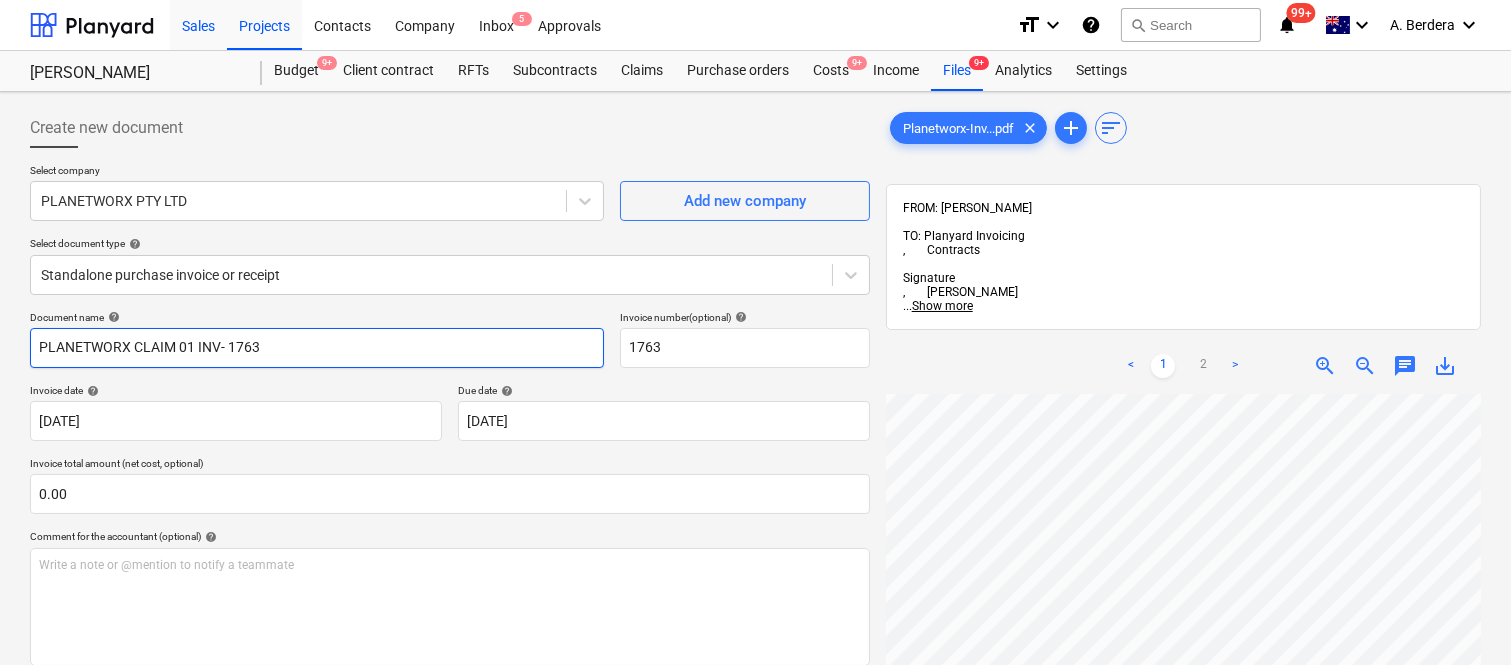 type on "PLANETWORX CLAIM 01 INV- 1763" 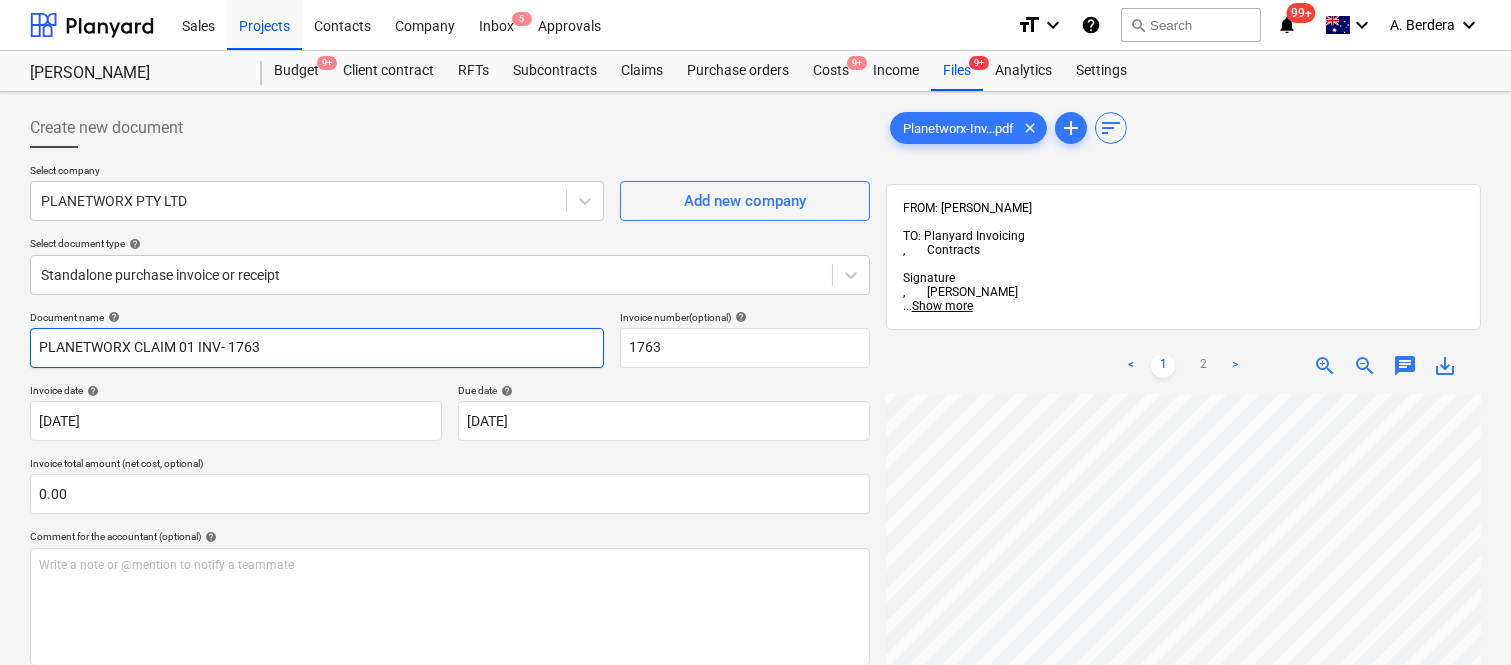 scroll, scrollTop: 285, scrollLeft: 0, axis: vertical 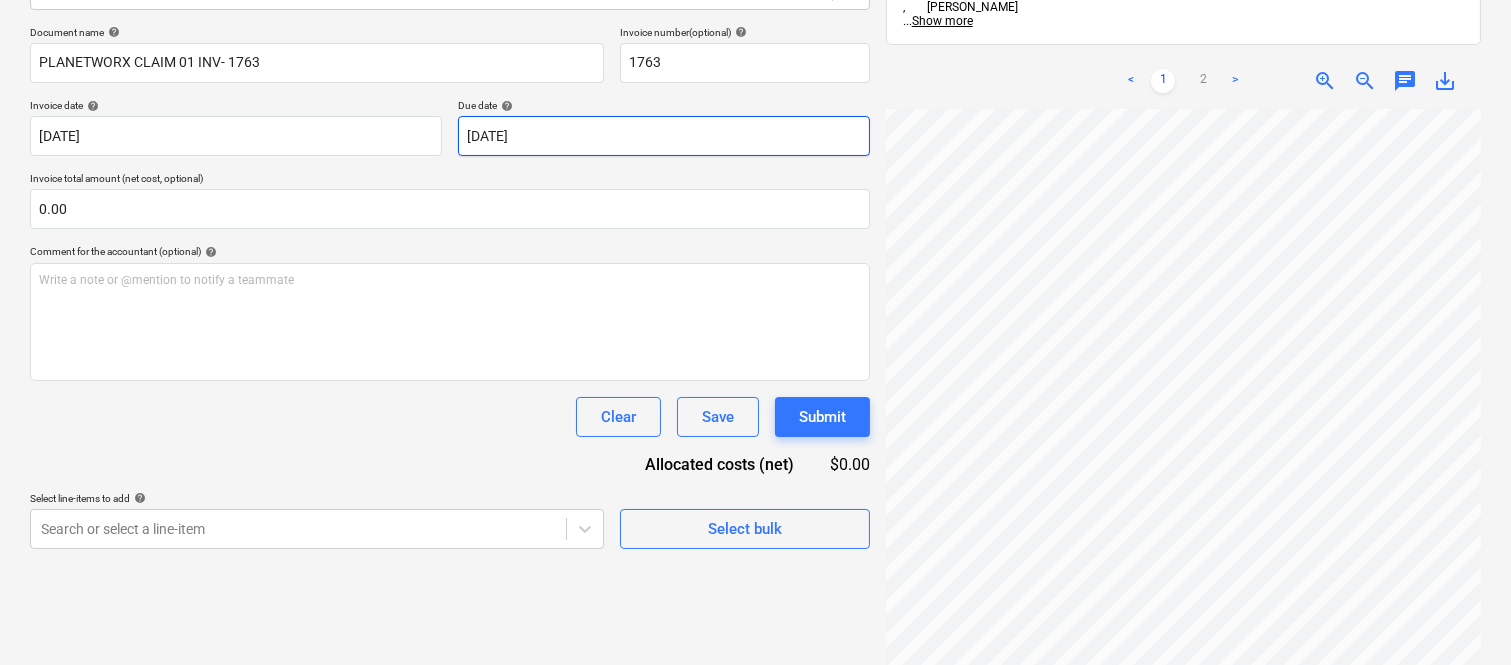 click on "Sales Projects Contacts Company Inbox 5 Approvals format_size keyboard_arrow_down help search Search notifications 99+ keyboard_arrow_down A. Berdera keyboard_arrow_down Della Rosa Della Rosa Budget 9+ Client contract RFTs Subcontracts Claims Purchase orders Costs 9+ Income Files 9+ Analytics Settings Create new document Select company PLANETWORX PTY LTD   Add new company Select document type help Standalone purchase invoice or receipt Document name help PLANETWORX CLAIM 01 INV- 1763 Invoice number  (optional) help 1763 Invoice date help 25 Jul 2025 25.07.2025 Press the down arrow key to interact with the calendar and
select a date. Press the question mark key to get the keyboard shortcuts for changing dates. Due date help 25 Jul 2025 25.07.2025 Press the down arrow key to interact with the calendar and
select a date. Press the question mark key to get the keyboard shortcuts for changing dates. Invoice total amount (net cost, optional) 0.00 Comment for the accountant (optional) help ﻿ Clear Save <" at bounding box center (755, 47) 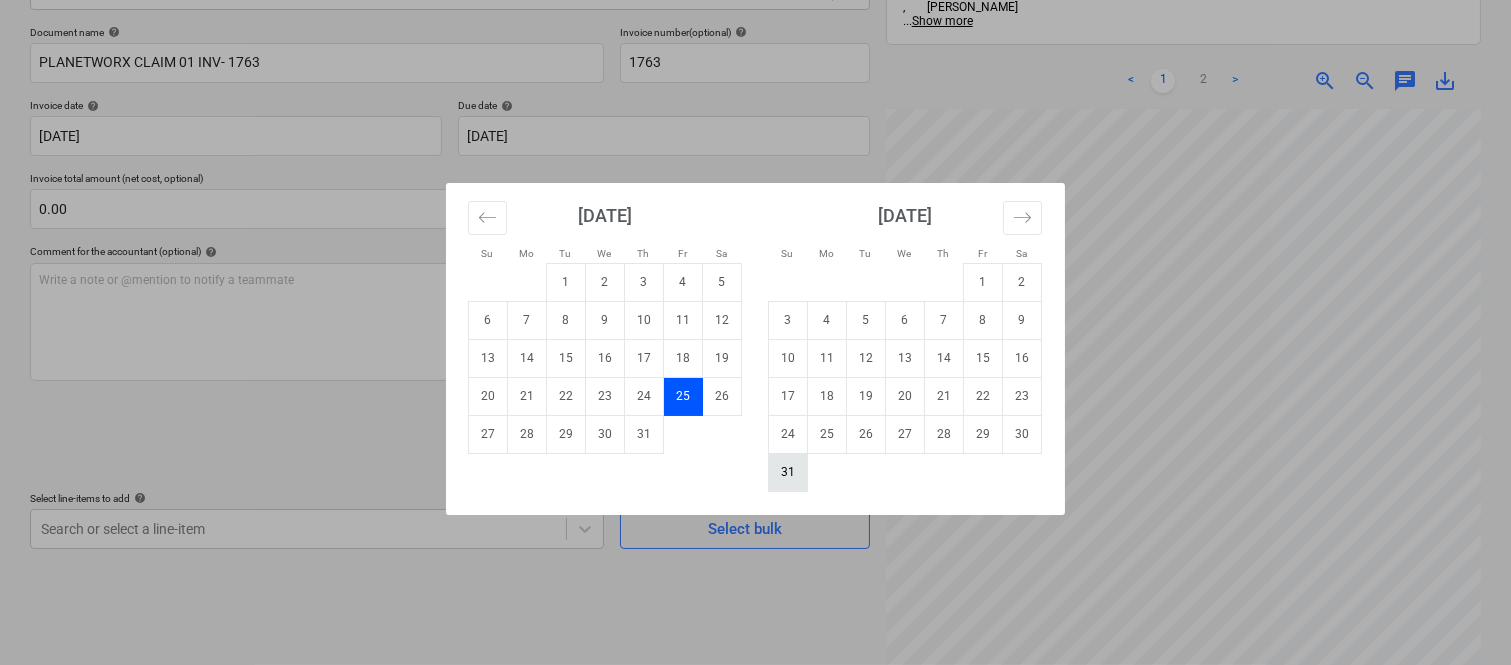 click on "31" at bounding box center (788, 472) 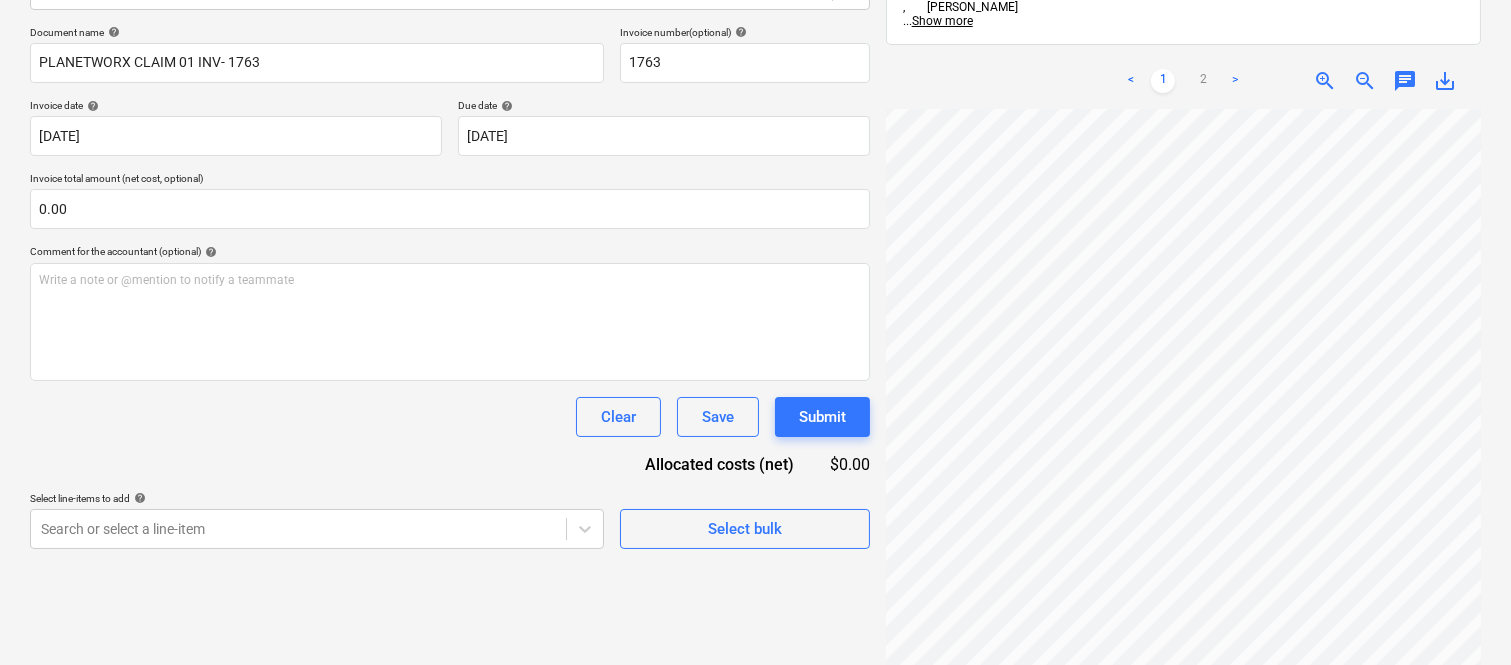 scroll, scrollTop: 416, scrollLeft: 332, axis: both 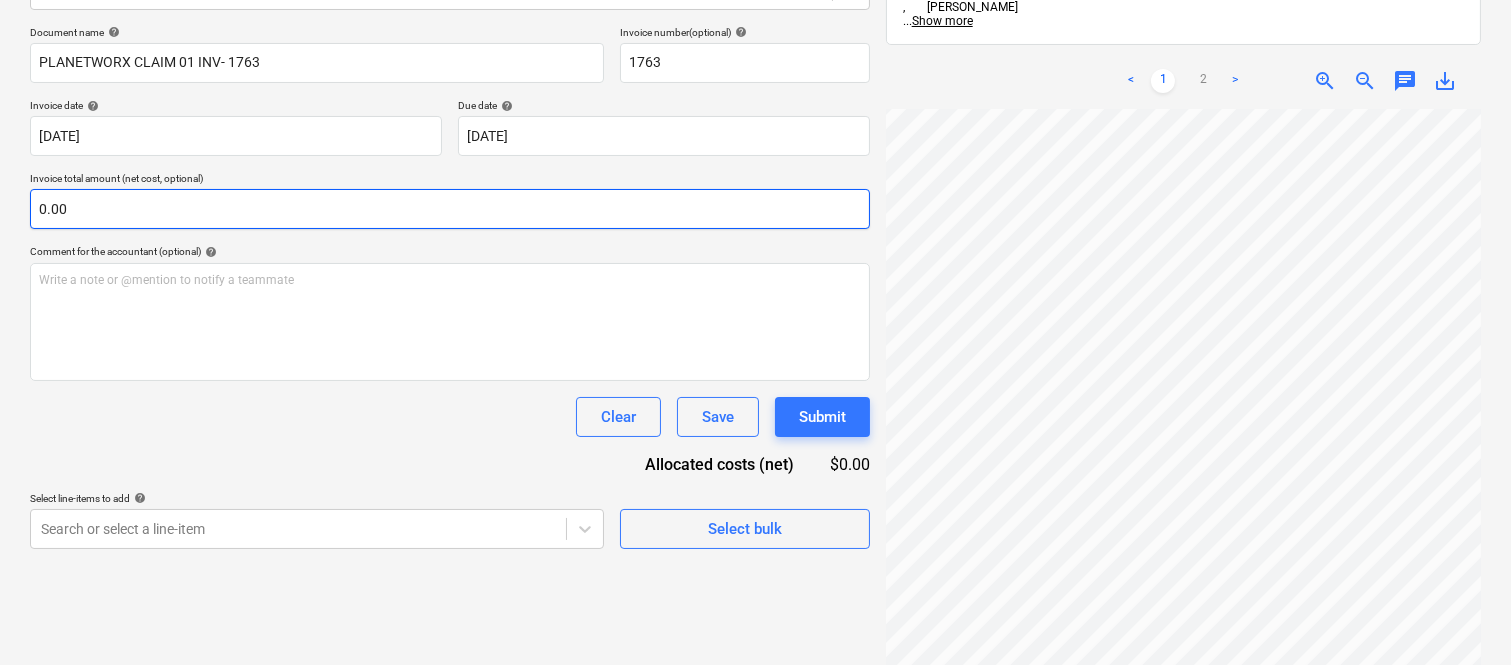click on "0.00" at bounding box center [450, 209] 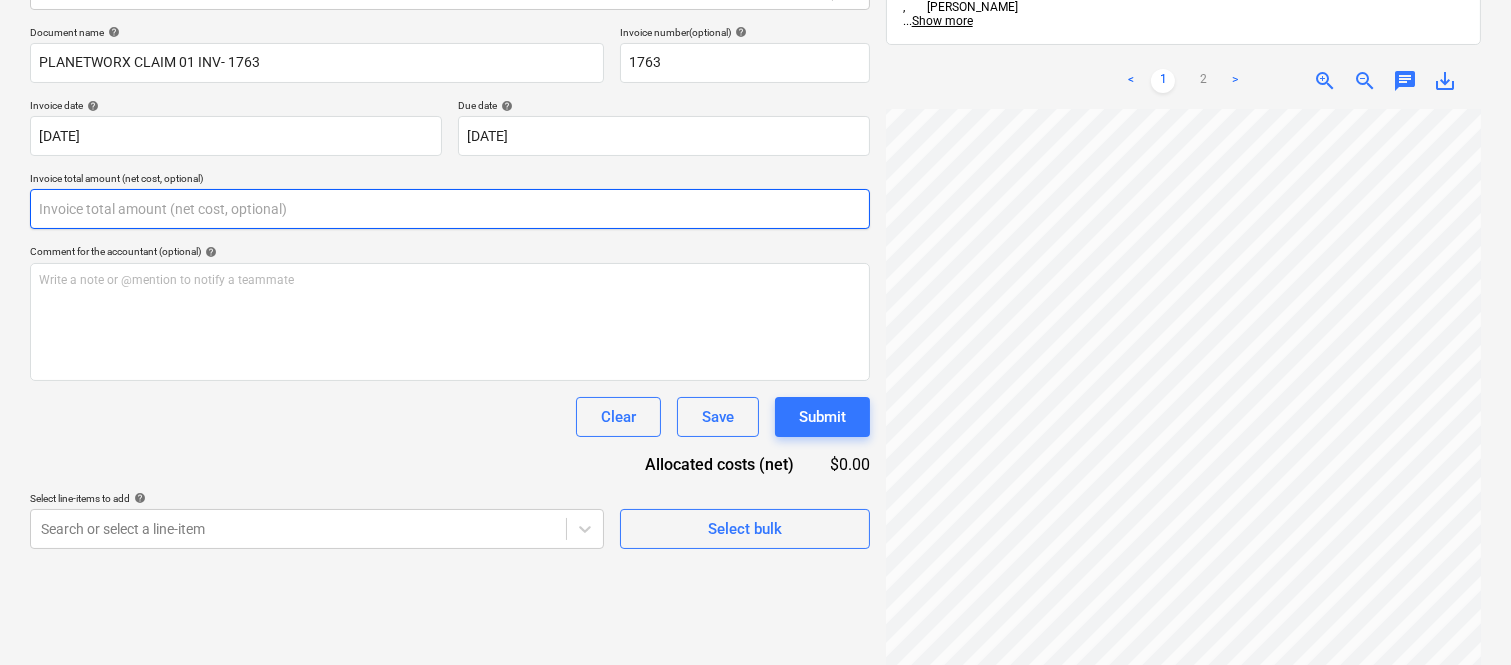 paste on "73,710" 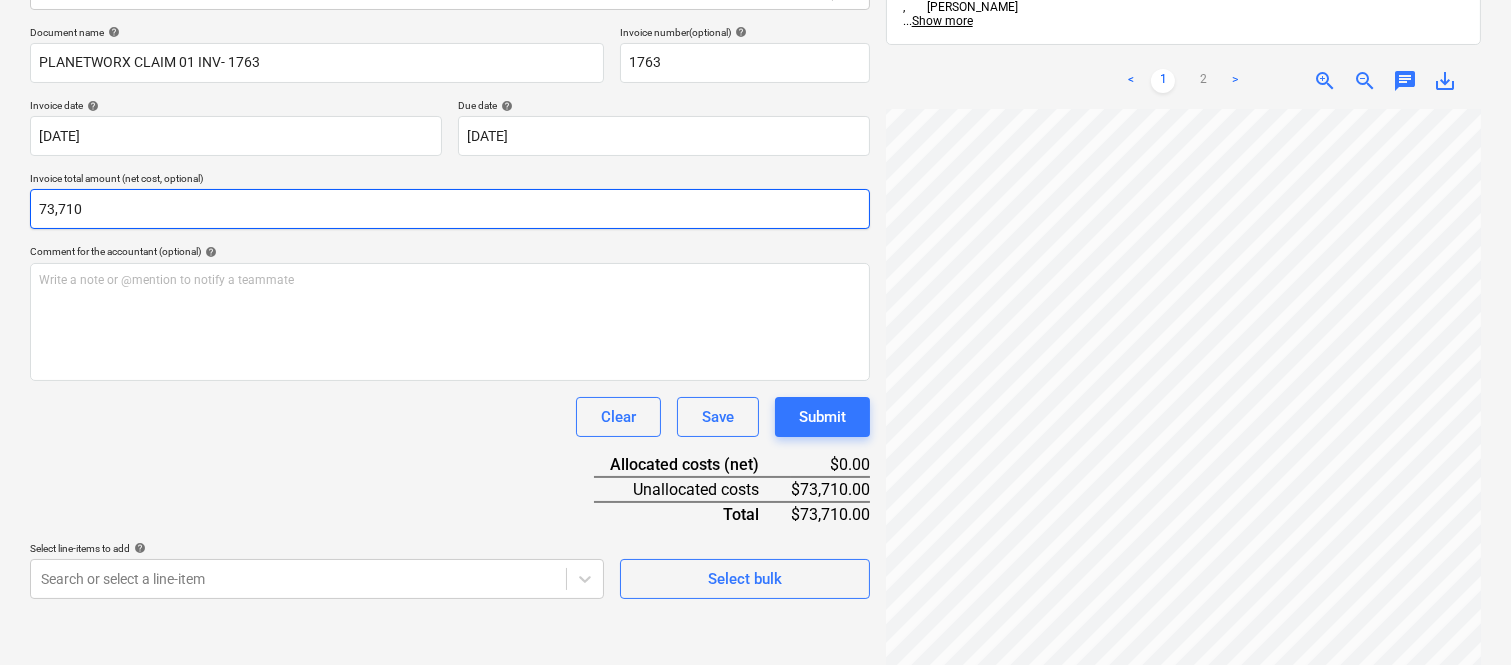 type on "73,710" 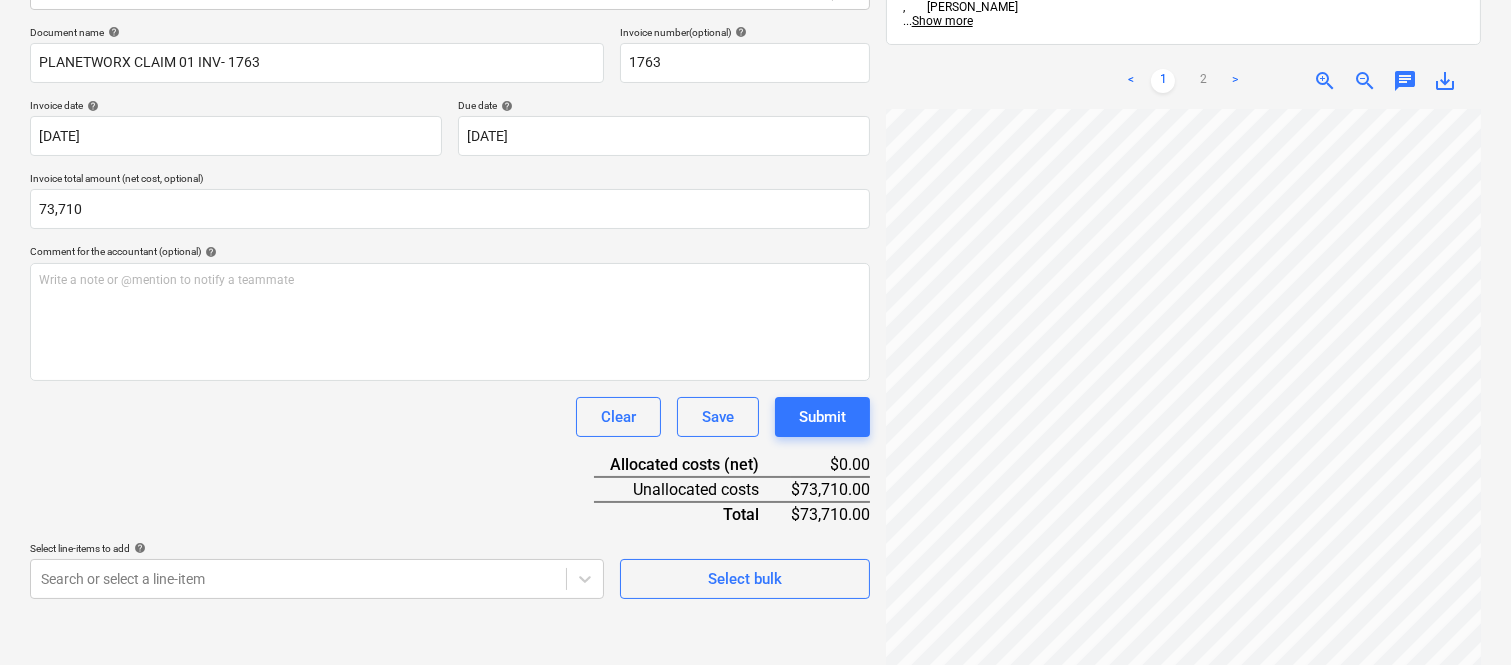 click on "Clear Save Submit" at bounding box center [450, 417] 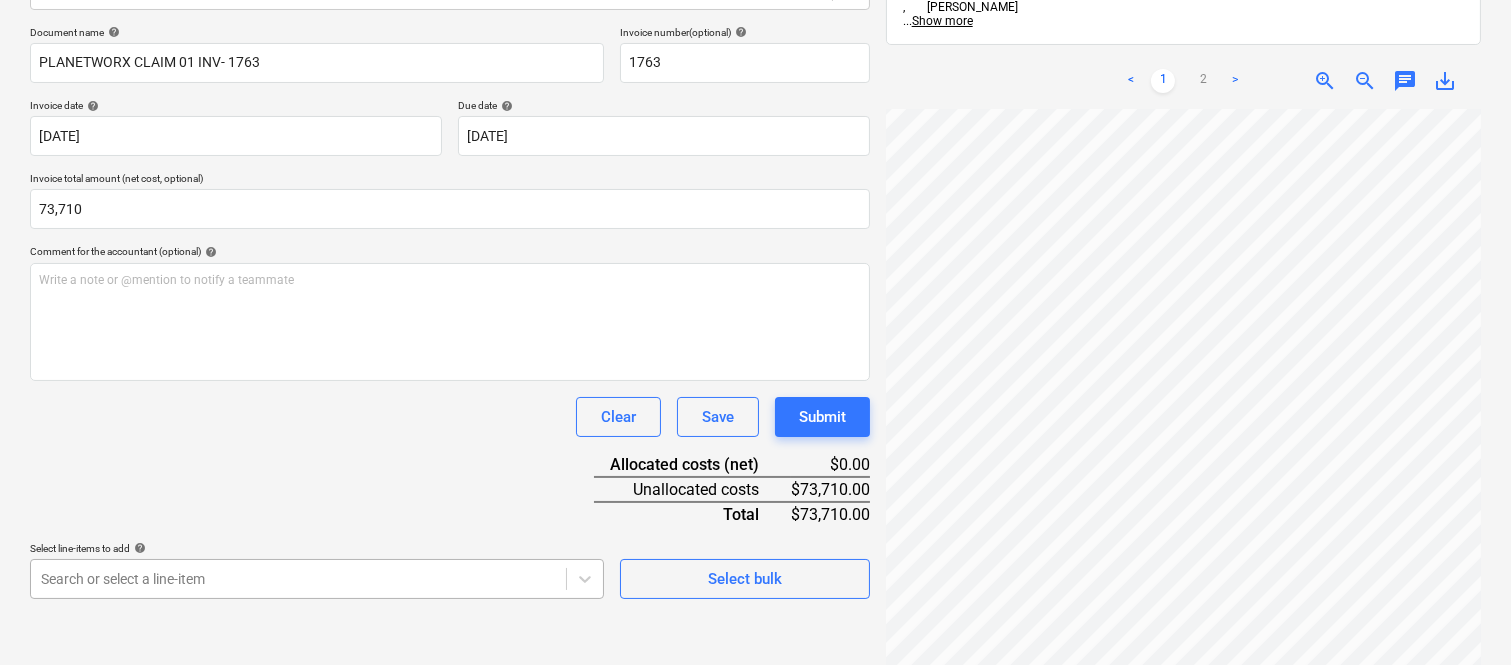 click on "Sales Projects Contacts Company Inbox 5 Approvals format_size keyboard_arrow_down help search Search notifications 99+ keyboard_arrow_down A. Berdera keyboard_arrow_down Della Rosa Della Rosa Budget 9+ Client contract RFTs Subcontracts Claims Purchase orders Costs 9+ Income Files 9+ Analytics Settings Create new document Select company PLANETWORX PTY LTD   Add new company Select document type help Standalone purchase invoice or receipt Document name help PLANETWORX CLAIM 01 INV- 1763 Invoice number  (optional) help 1763 Invoice date help 25 Jul 2025 25.07.2025 Press the down arrow key to interact with the calendar and
select a date. Press the question mark key to get the keyboard shortcuts for changing dates. Due date help 31 Aug 2025 31.08.2025 Press the down arrow key to interact with the calendar and
select a date. Press the question mark key to get the keyboard shortcuts for changing dates. Invoice total amount (net cost, optional) 73,710 Comment for the accountant (optional) help ﻿ Clear Save" at bounding box center [755, 47] 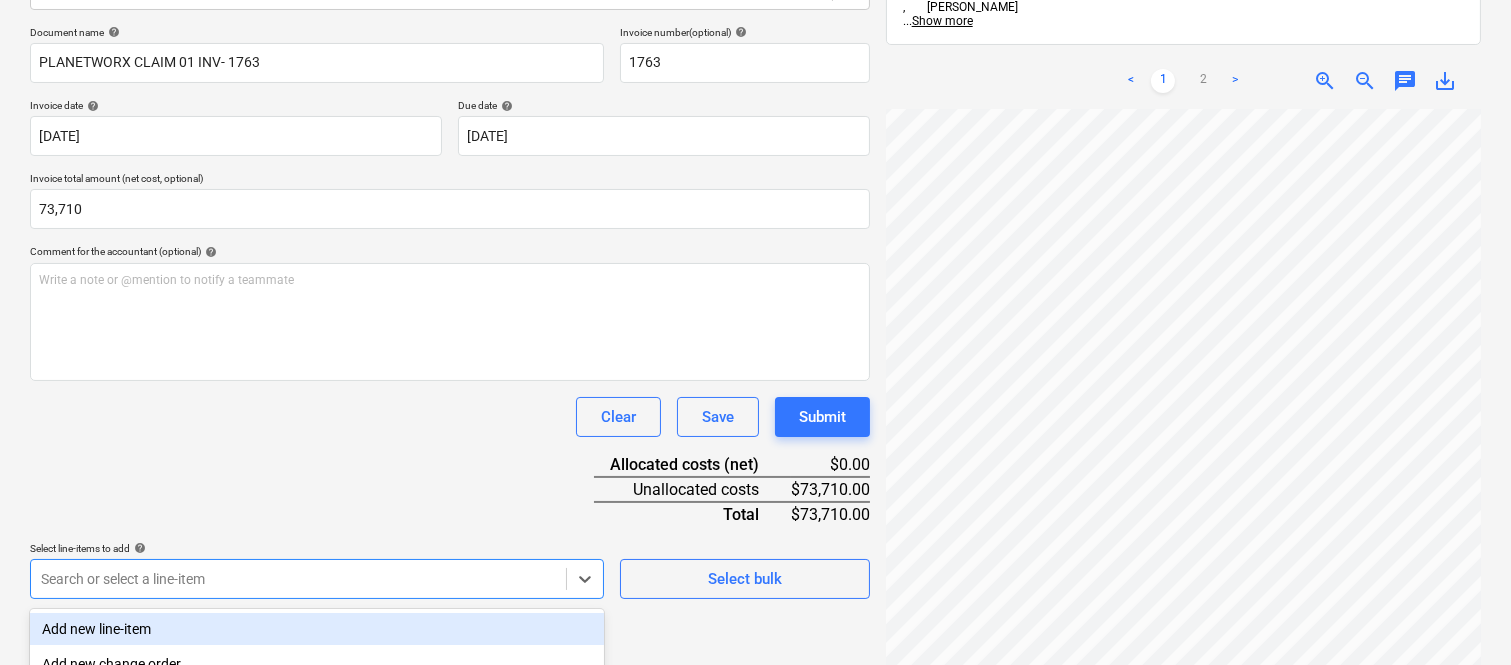 scroll, scrollTop: 532, scrollLeft: 0, axis: vertical 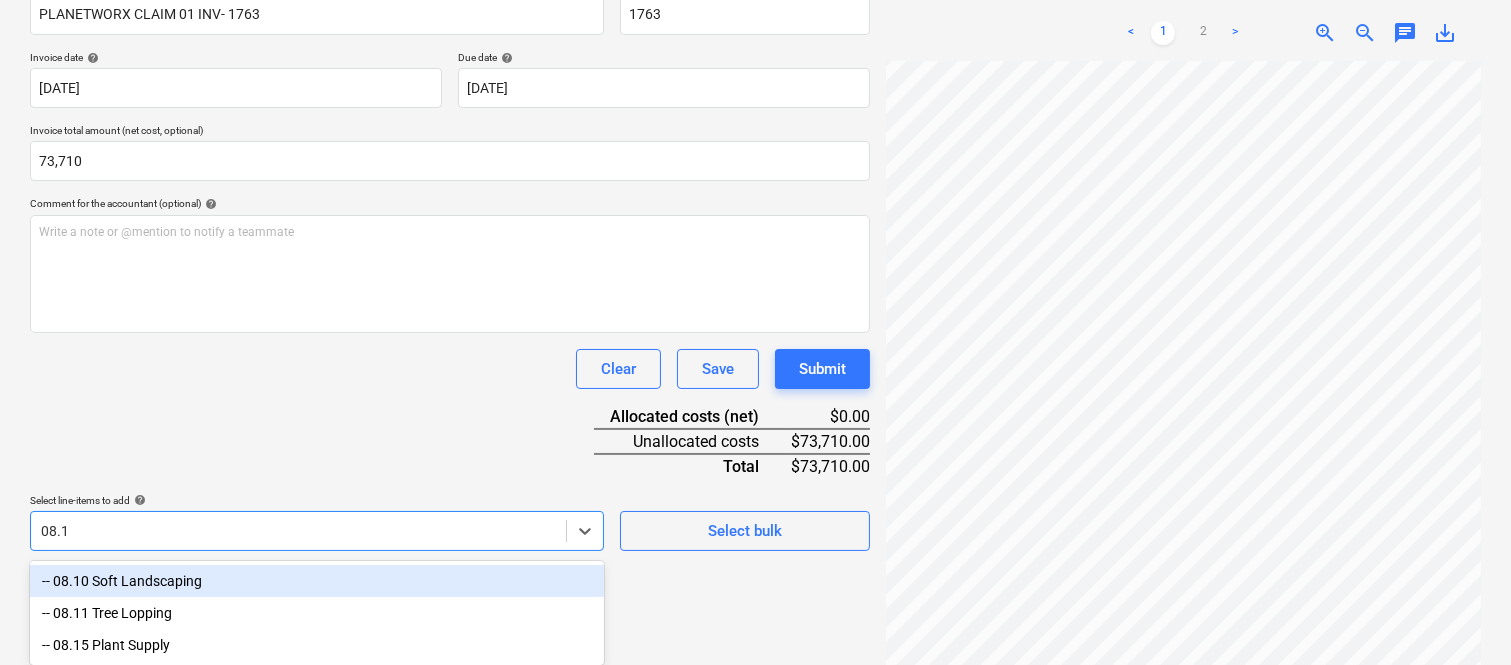 type on "08.10" 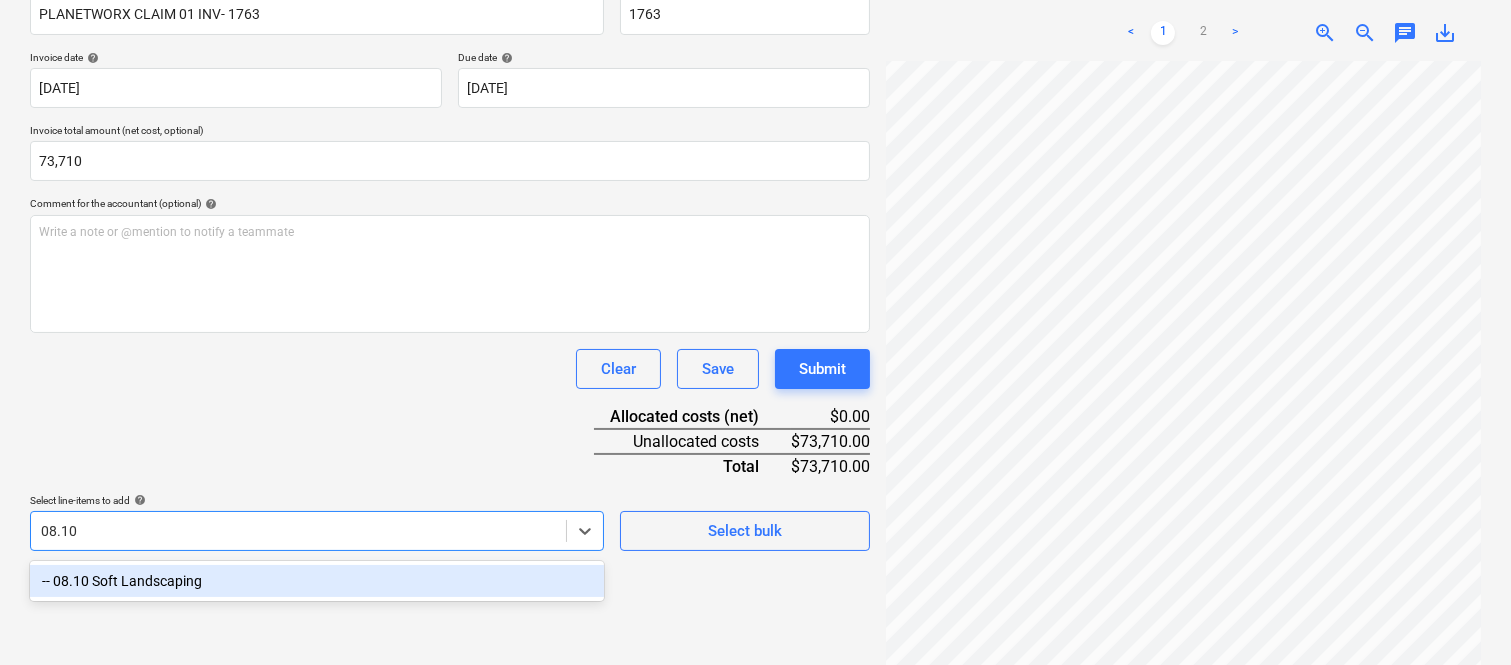 scroll, scrollTop: 285, scrollLeft: 0, axis: vertical 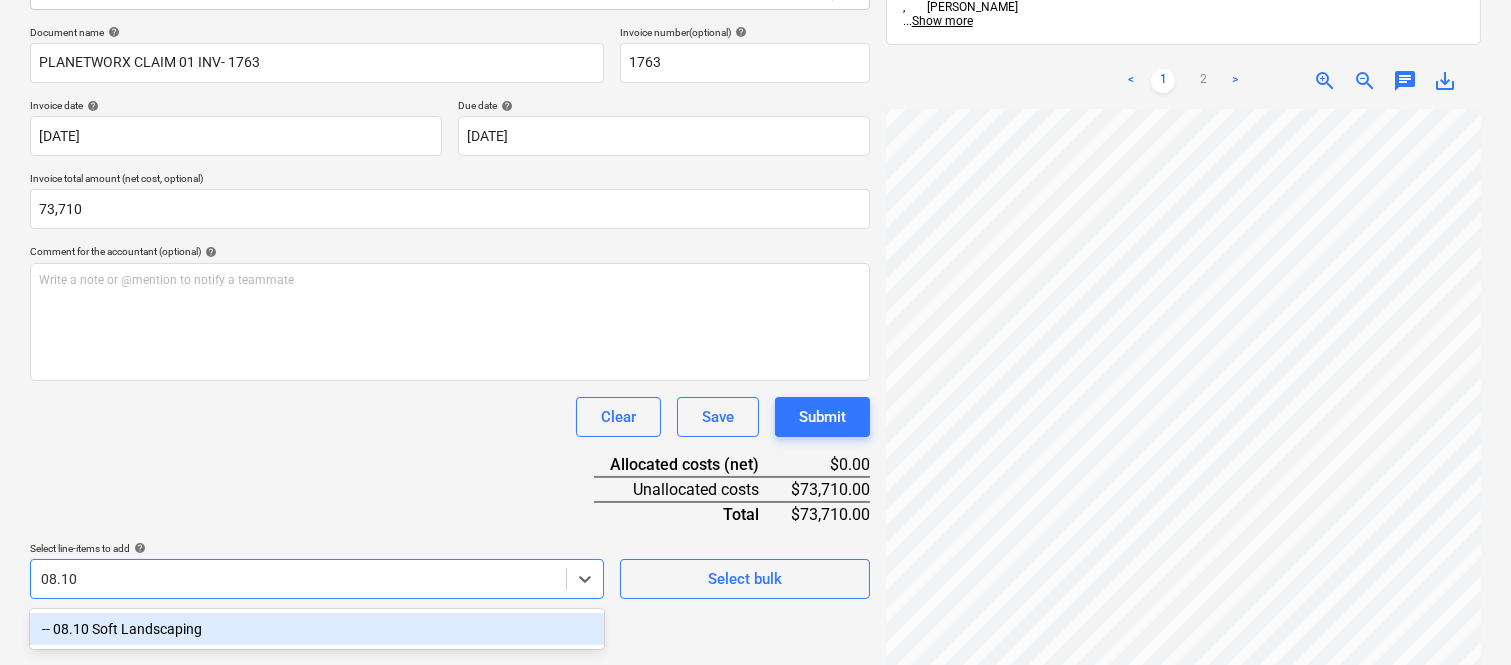 click on "--  08.10 Soft Landscaping" at bounding box center (317, 629) 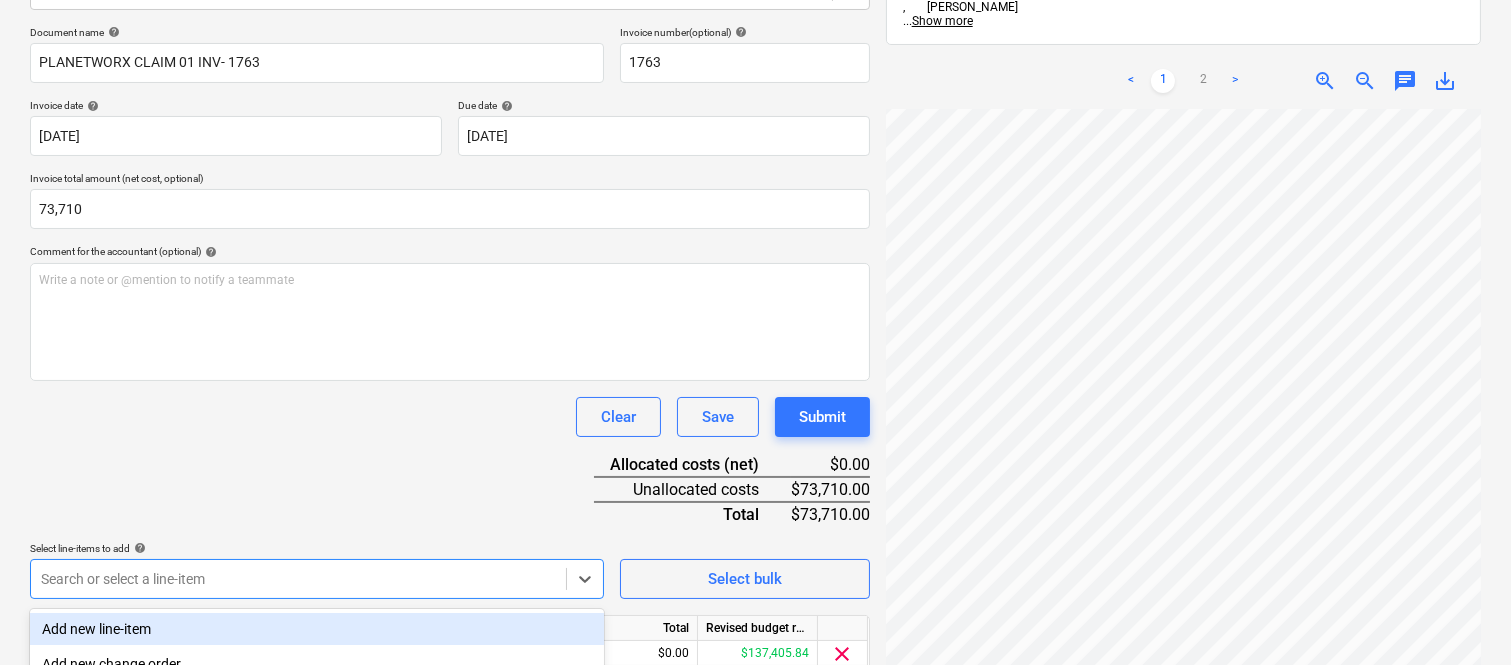 click on "Document name help PLANETWORX CLAIM 01 INV- 1763 Invoice number  (optional) help 1763 Invoice date help 25 Jul 2025 25.07.2025 Press the down arrow key to interact with the calendar and
select a date. Press the question mark key to get the keyboard shortcuts for changing dates. Due date help 31 Aug 2025 31.08.2025 Press the down arrow key to interact with the calendar and
select a date. Press the question mark key to get the keyboard shortcuts for changing dates. Invoice total amount (net cost, optional) 73,710 Comment for the accountant (optional) help Write a note or @mention to notify a teammate ﻿ Clear Save Submit Allocated costs (net) $0.00 Unallocated costs $73,710.00 Total $73,710.00 Select line-items to add help option --  08.10 Soft Landscaping, selected. option Add new line-item focused, 1 of 184. 184 results available. Use Up and Down to choose options, press Enter to select the currently focused option, press Escape to exit the menu, press Tab to select the option and exit the menu. Unit" at bounding box center [450, 378] 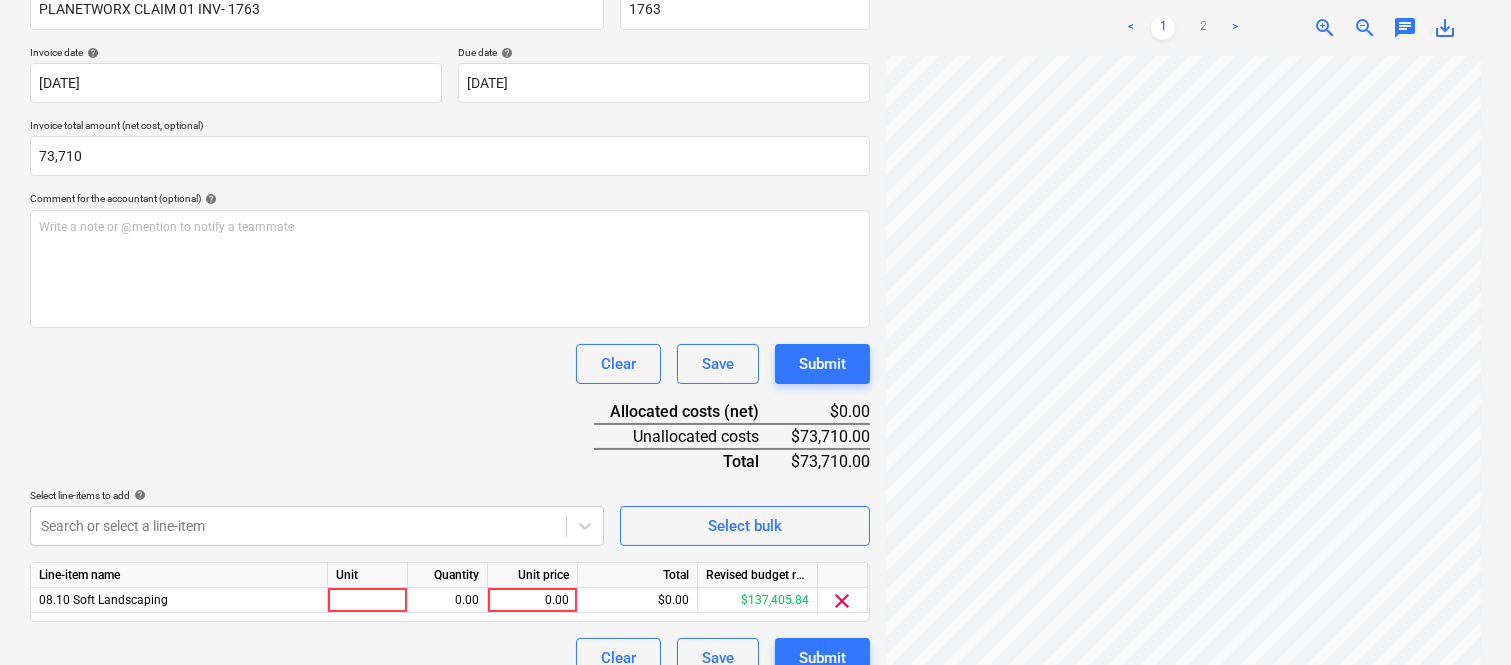 scroll, scrollTop: 367, scrollLeft: 0, axis: vertical 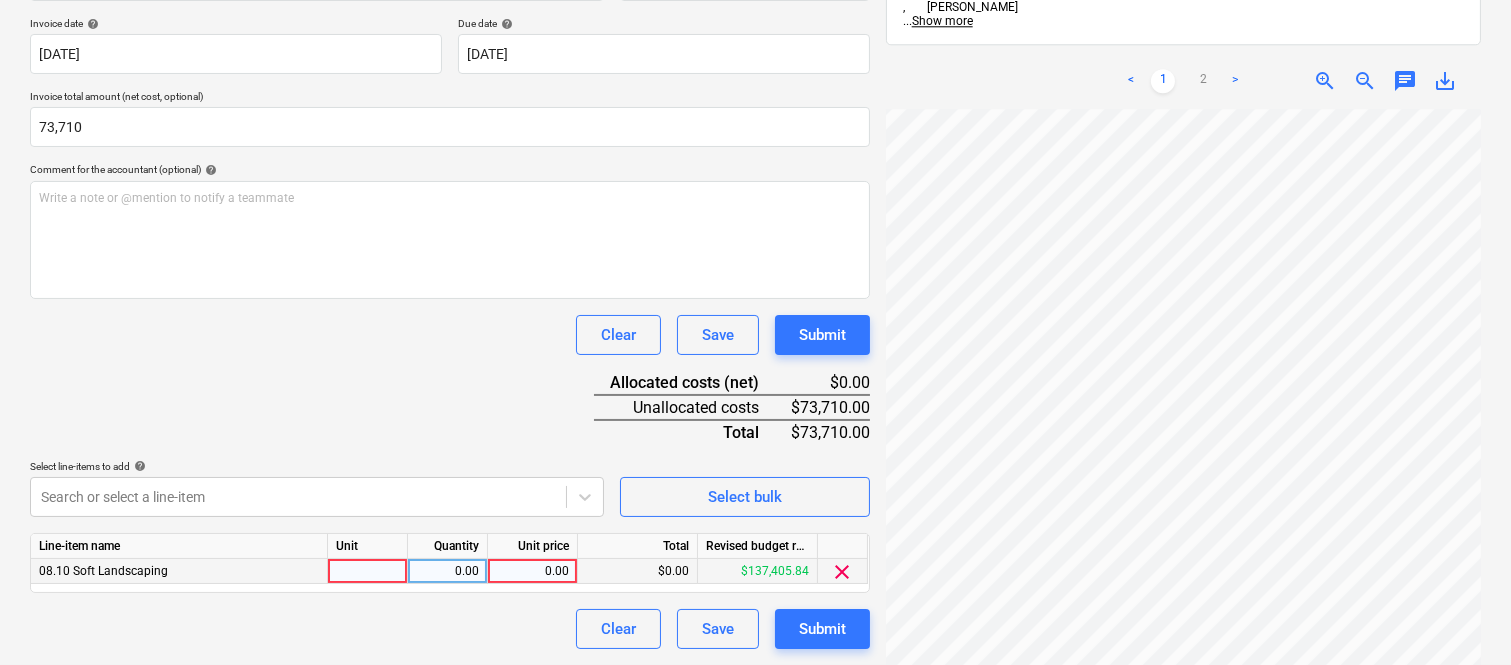 click at bounding box center [368, 571] 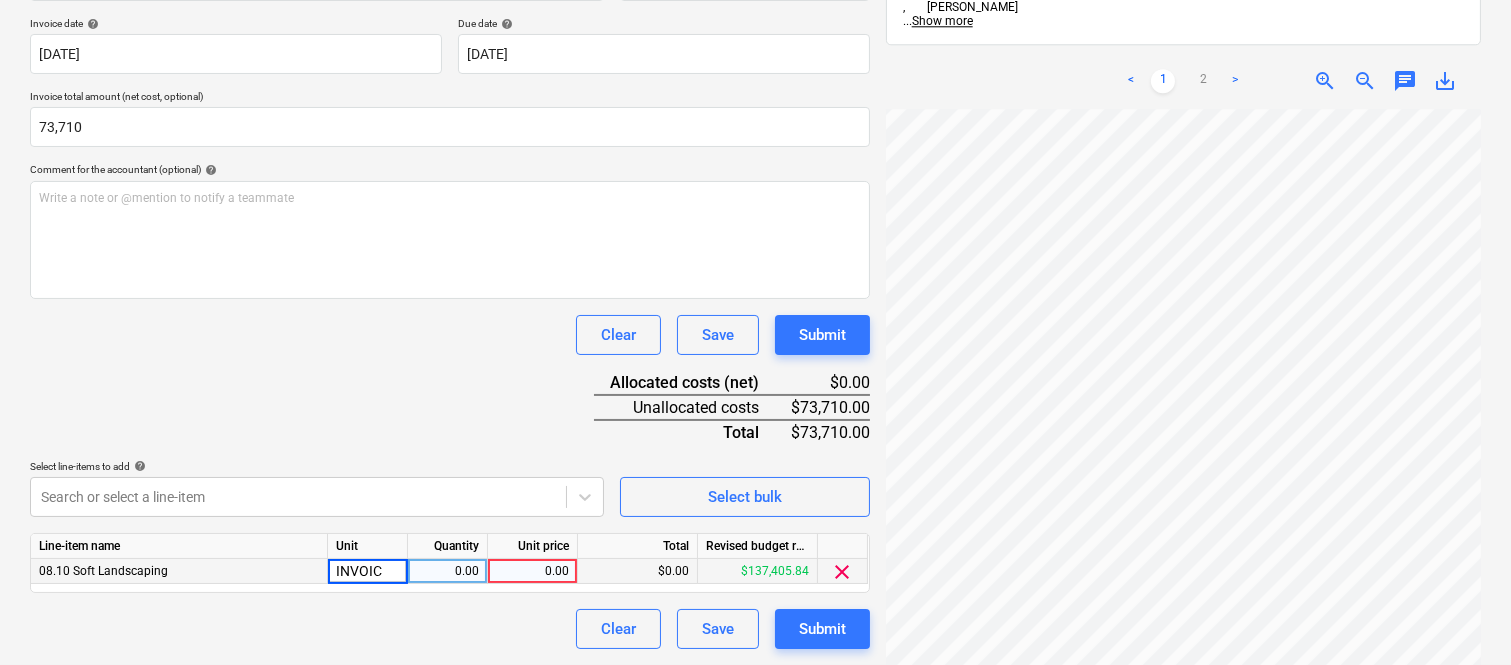 type on "INVOICE" 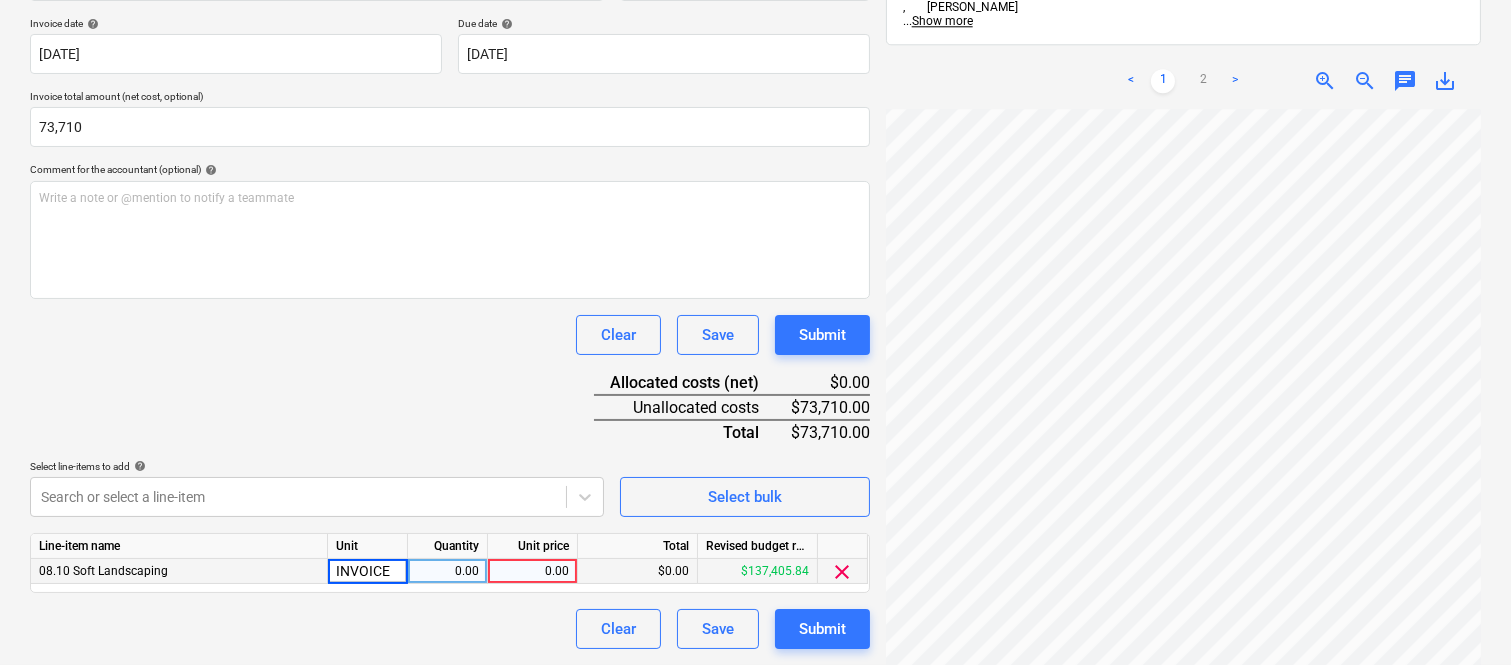click on "0.00" at bounding box center (447, 571) 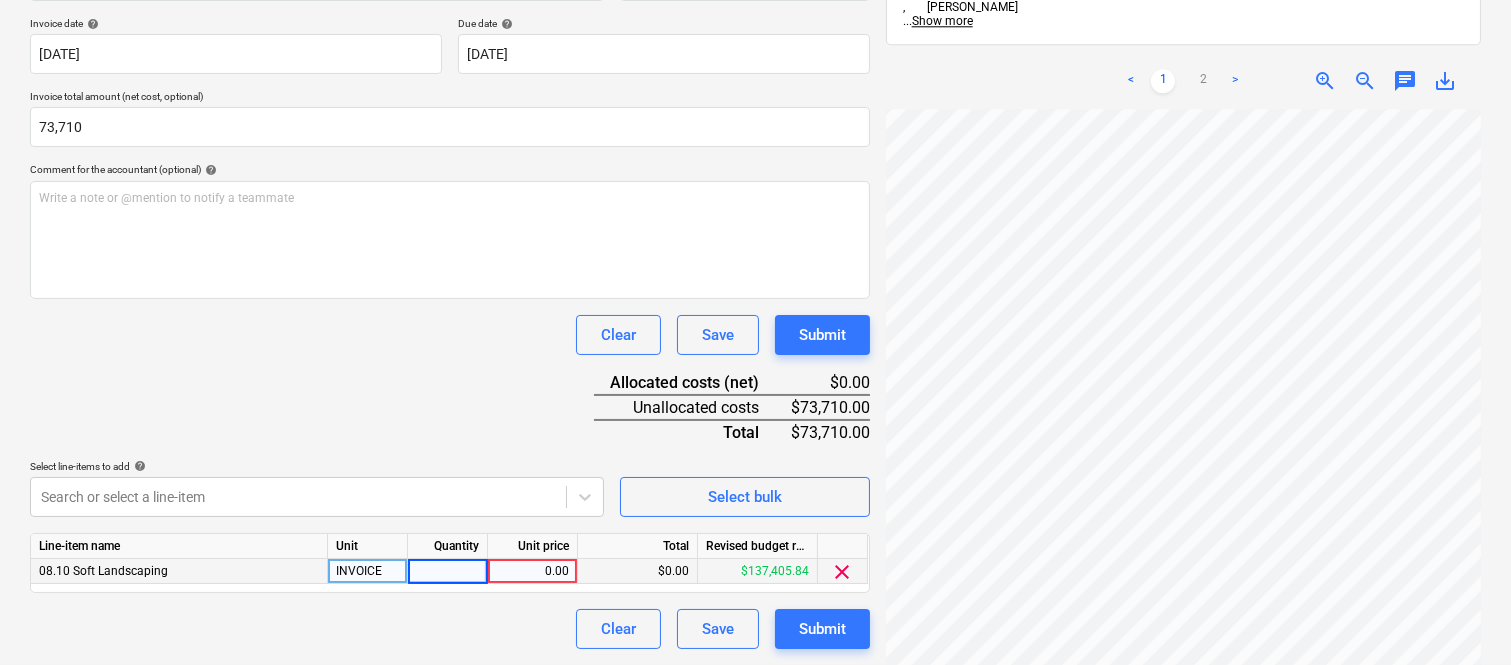 type on "1" 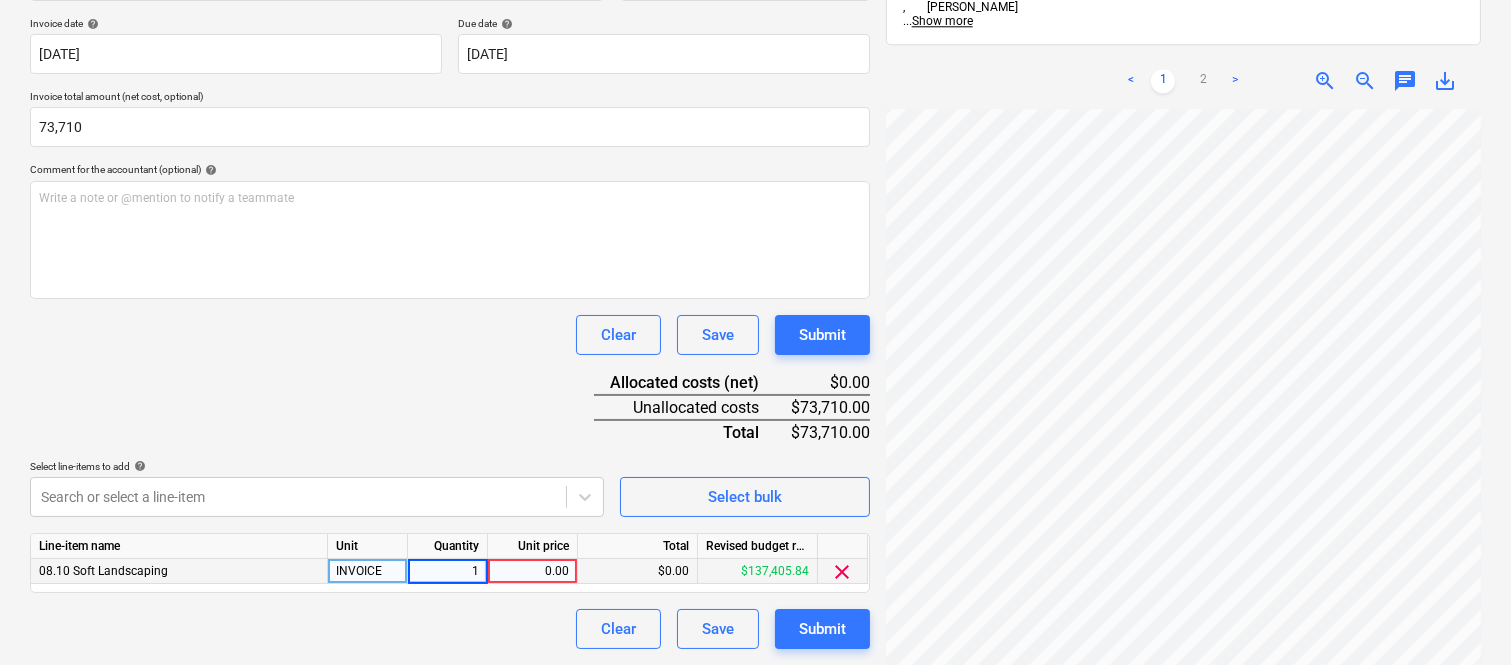 click on "0.00" at bounding box center [532, 571] 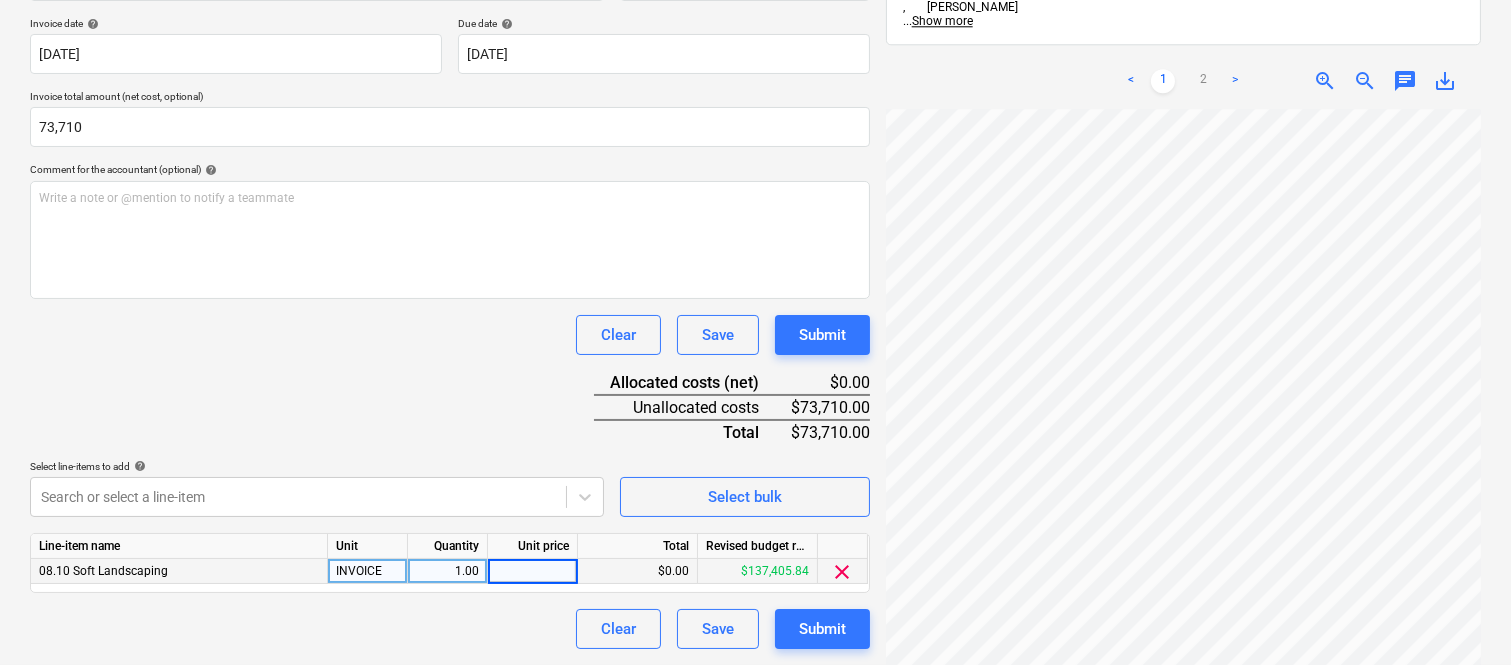 type on "73,710" 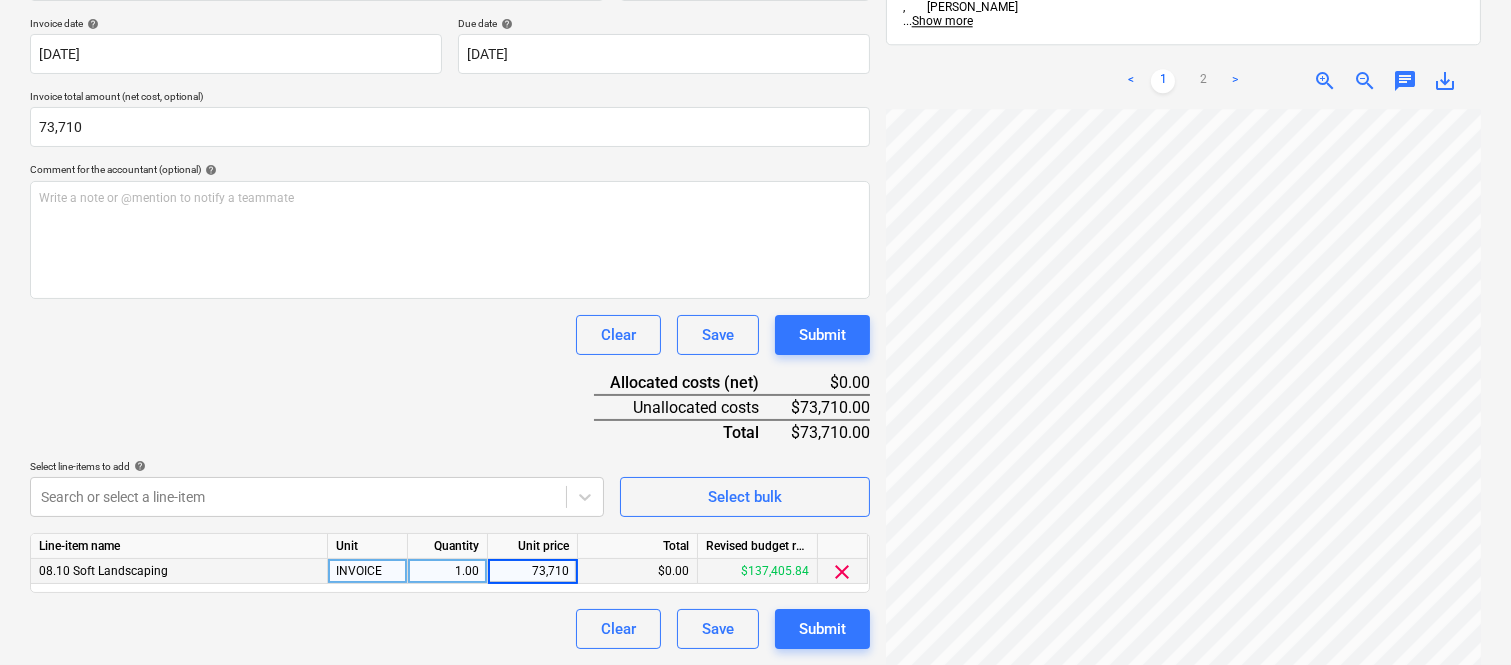 click on "Clear Save Submit" at bounding box center [450, 629] 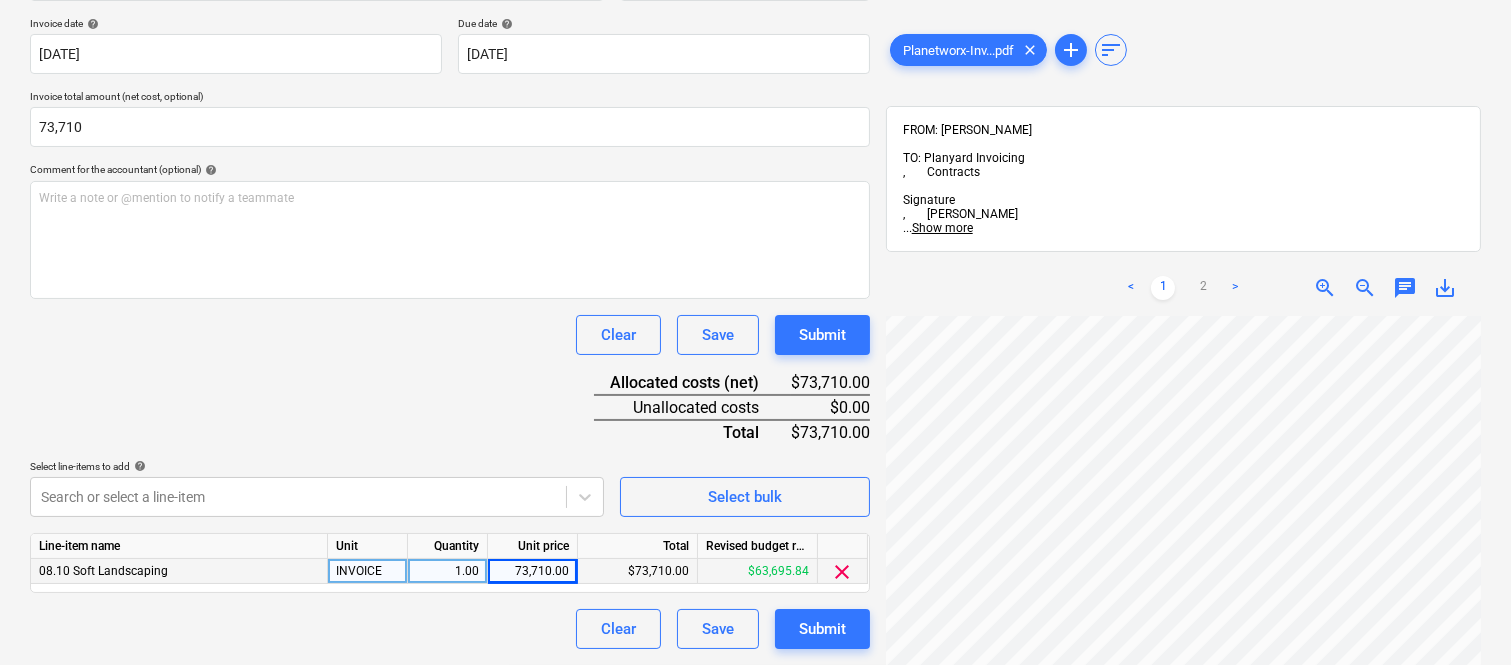 scroll, scrollTop: 0, scrollLeft: 0, axis: both 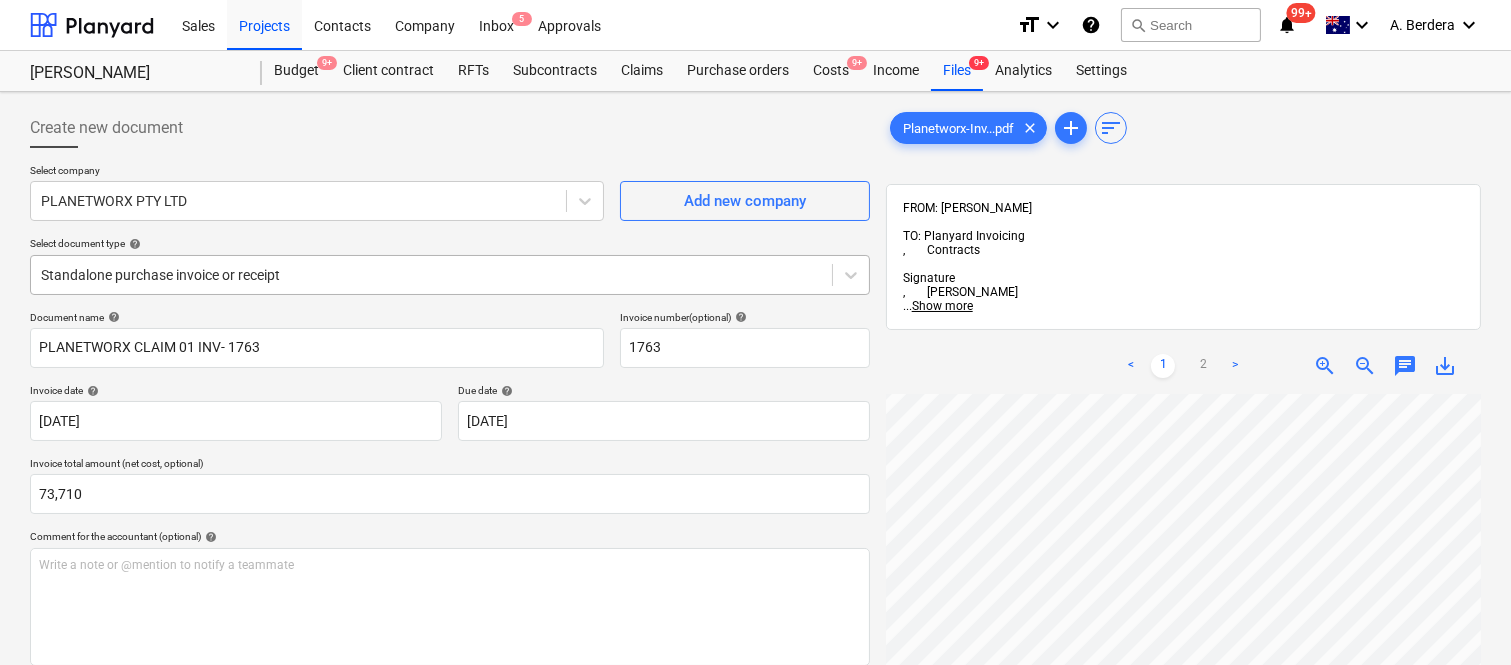 click at bounding box center [431, 275] 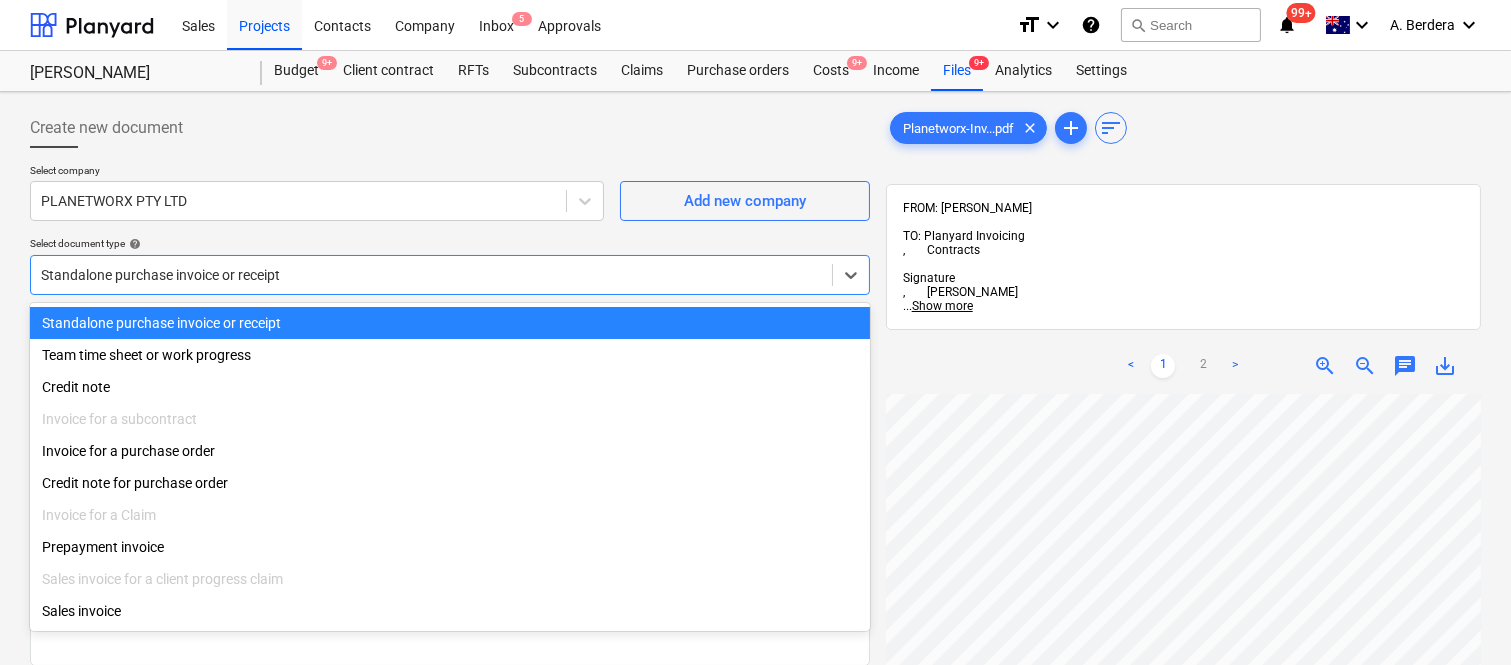 click on "Standalone purchase invoice or receipt" at bounding box center (450, 323) 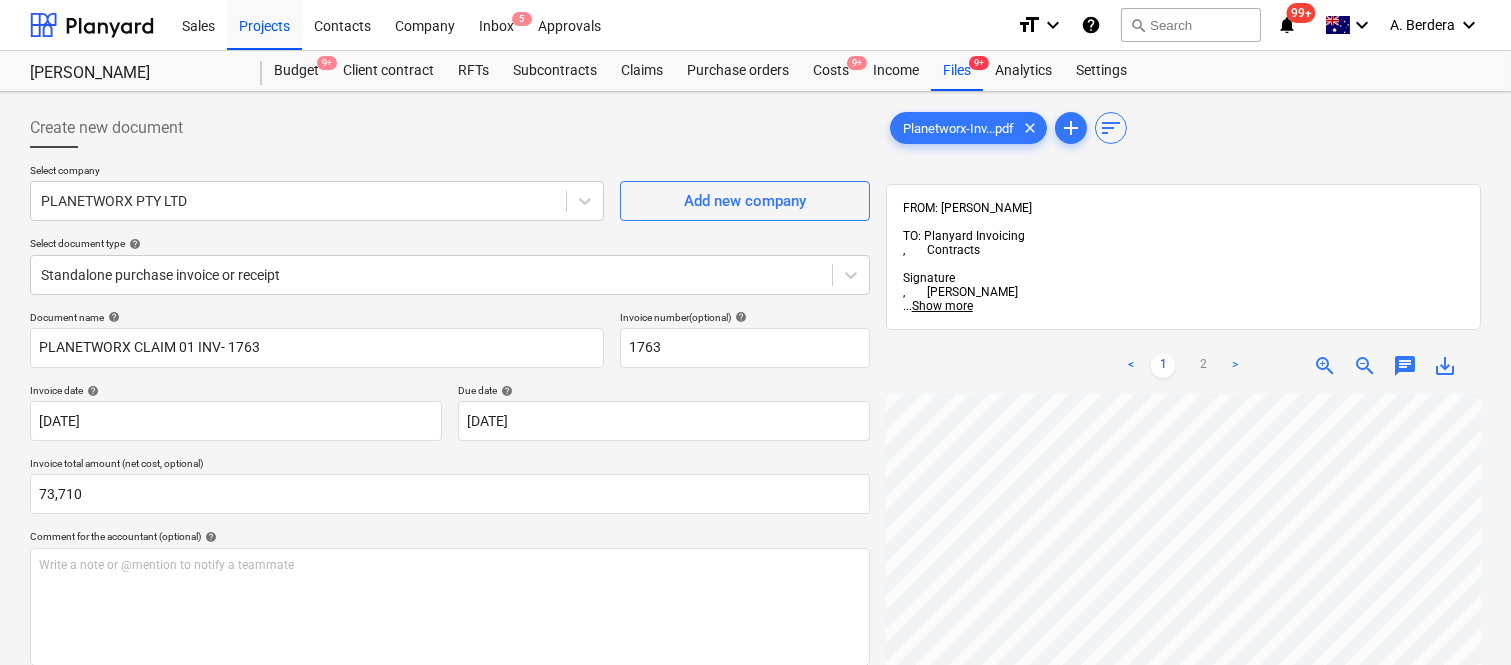scroll, scrollTop: 0, scrollLeft: 173, axis: horizontal 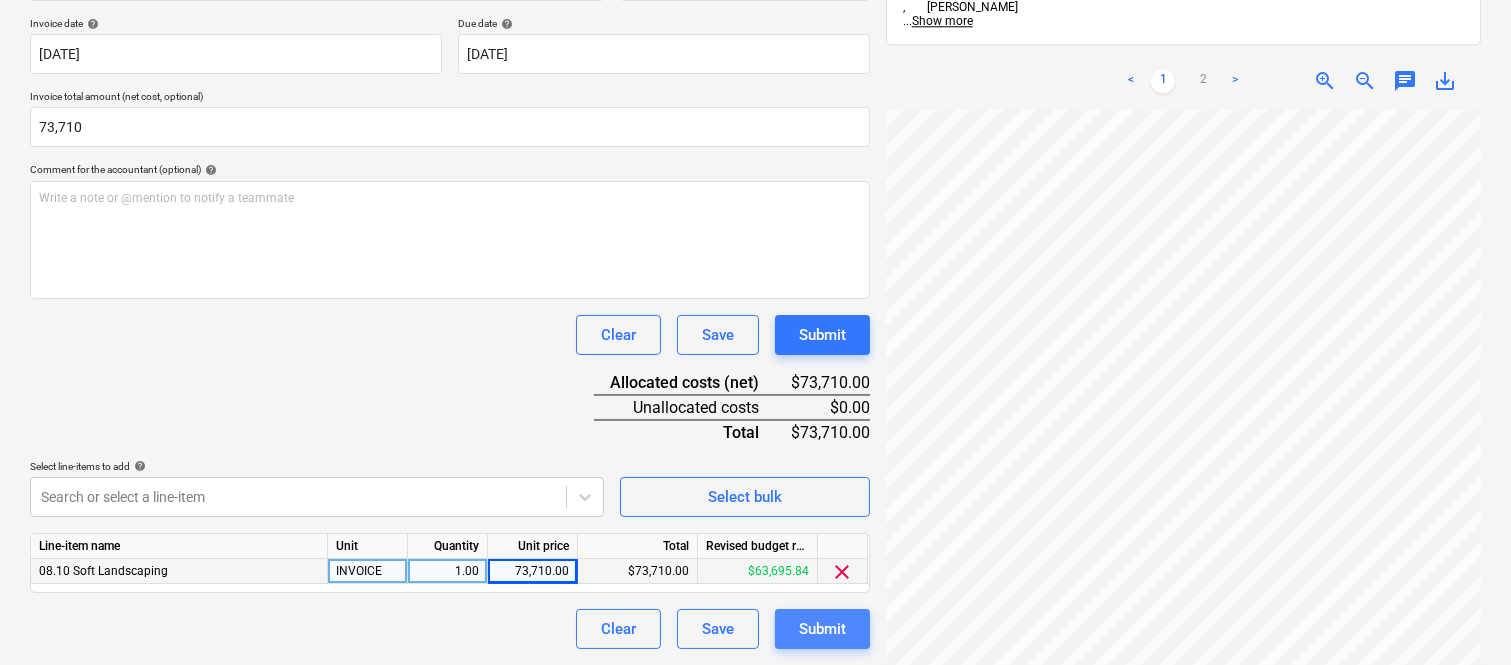 click on "Submit" at bounding box center [822, 629] 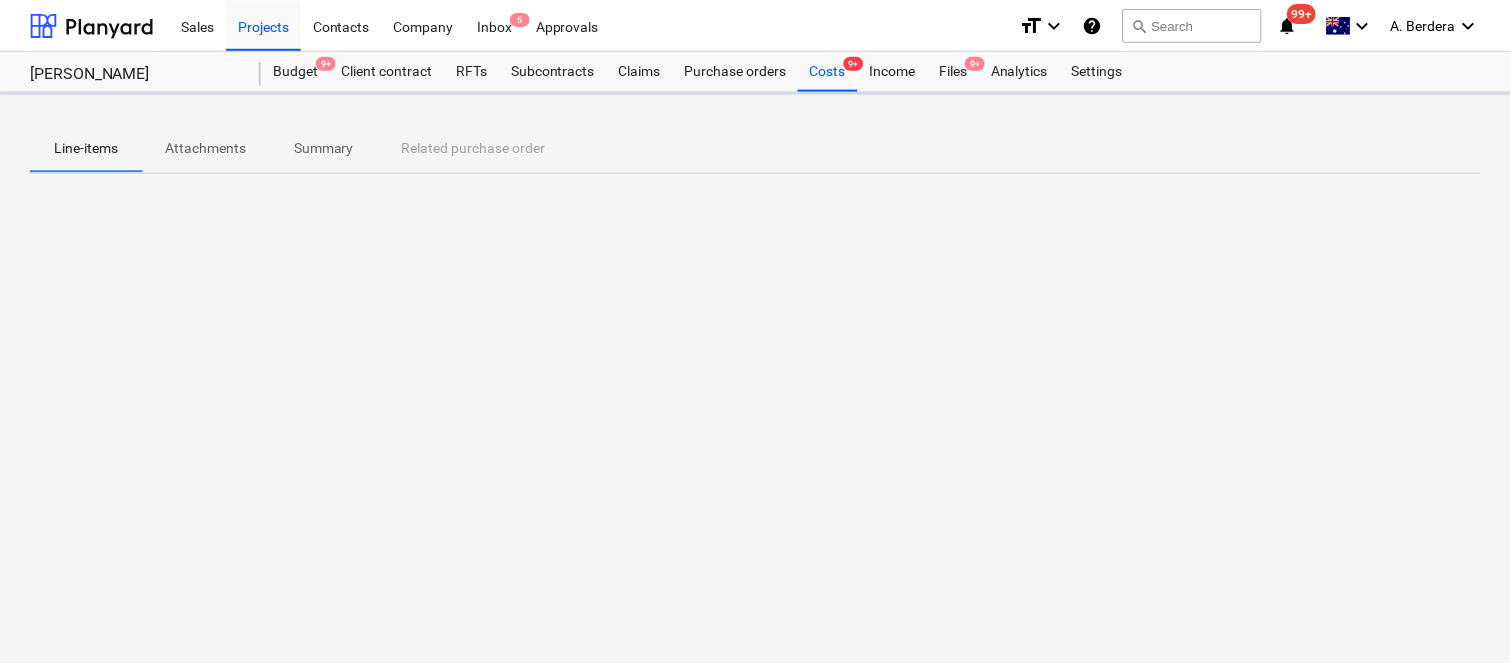 scroll, scrollTop: 0, scrollLeft: 0, axis: both 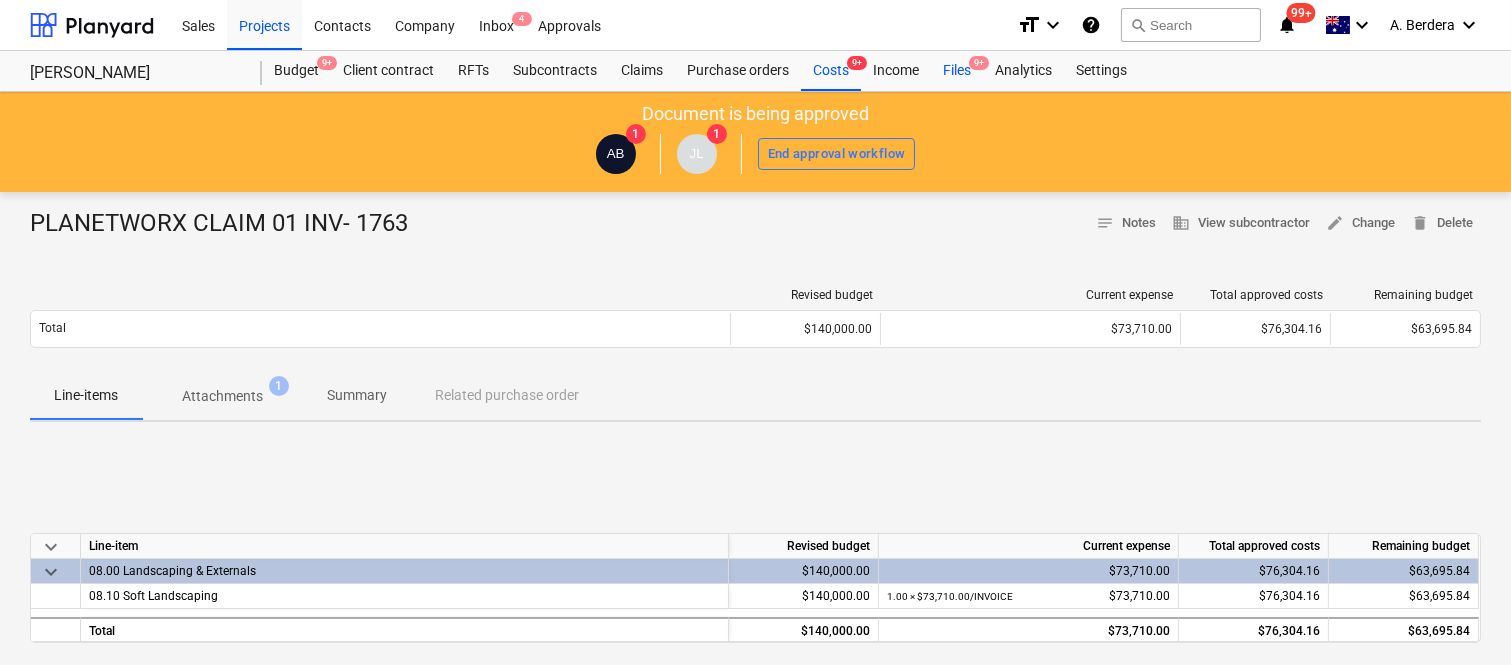 click on "Files 9+" at bounding box center (957, 71) 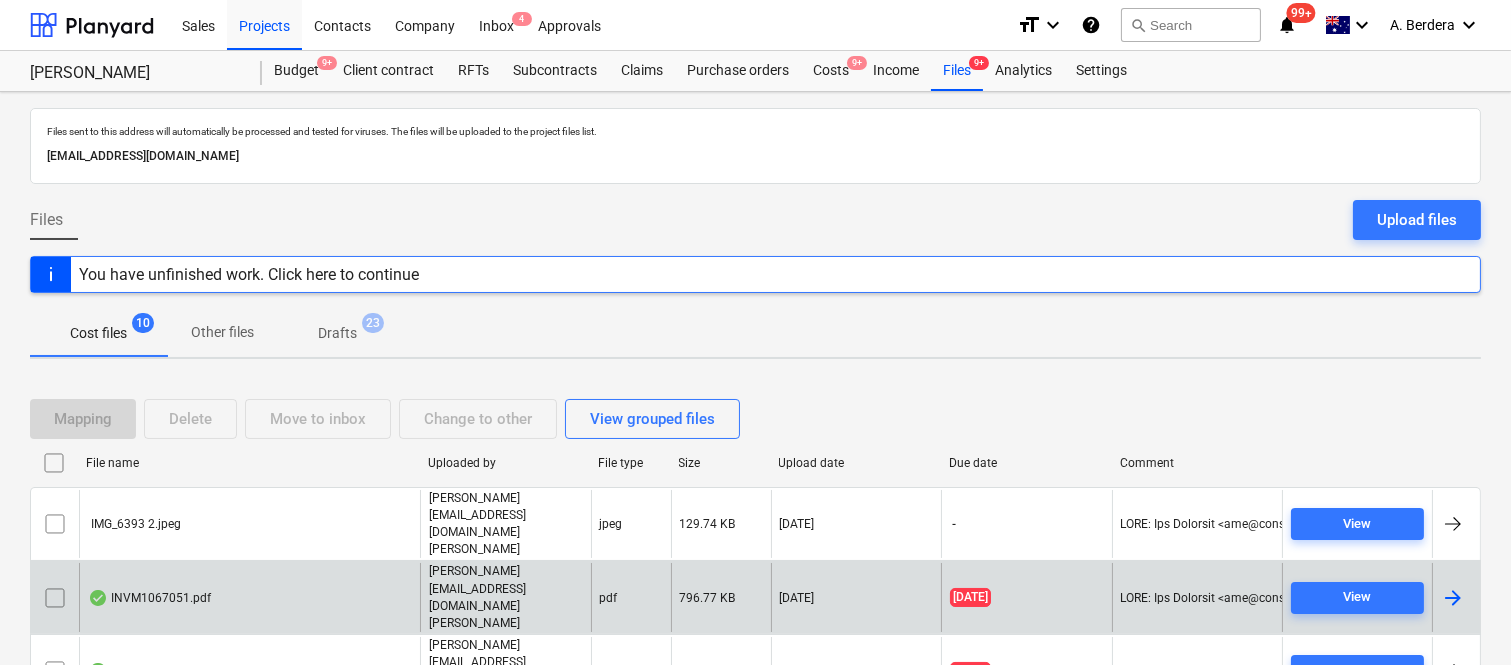 scroll, scrollTop: 265, scrollLeft: 0, axis: vertical 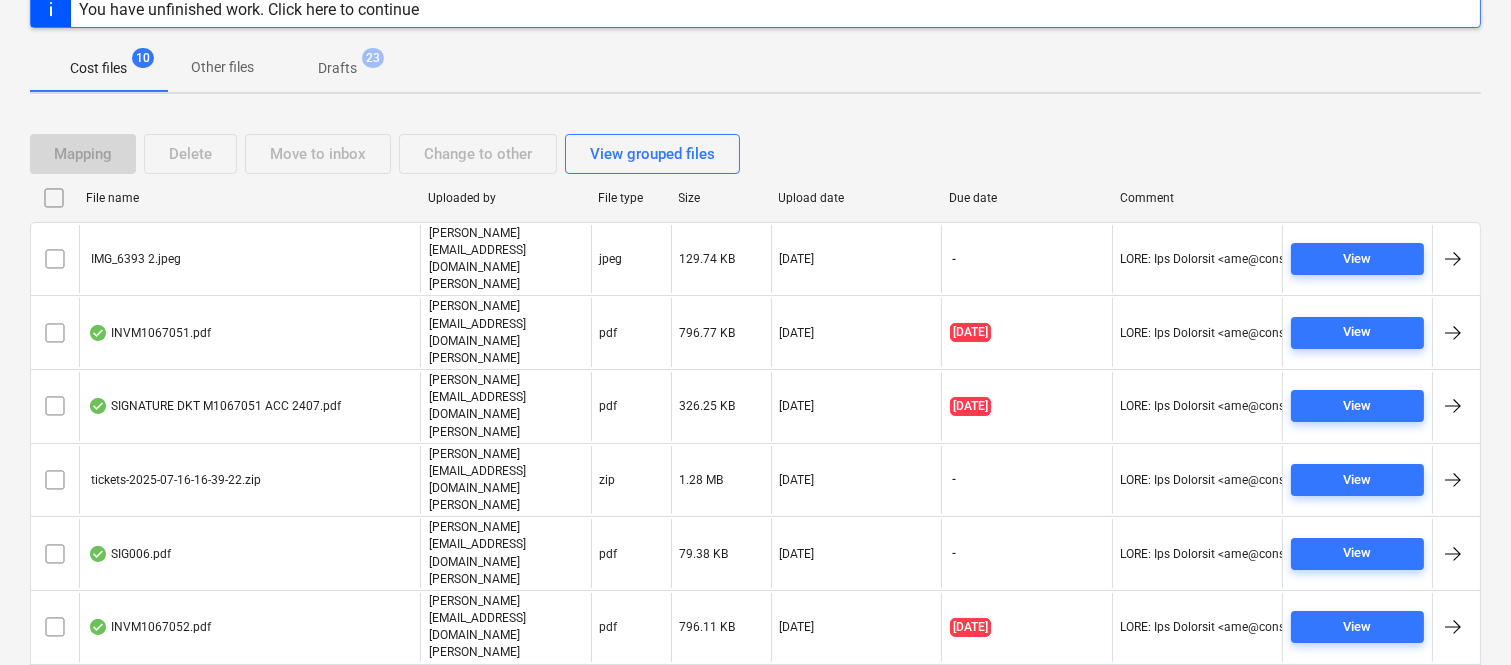 click on "Invoice INV-5496.pdf" at bounding box center (249, 757) 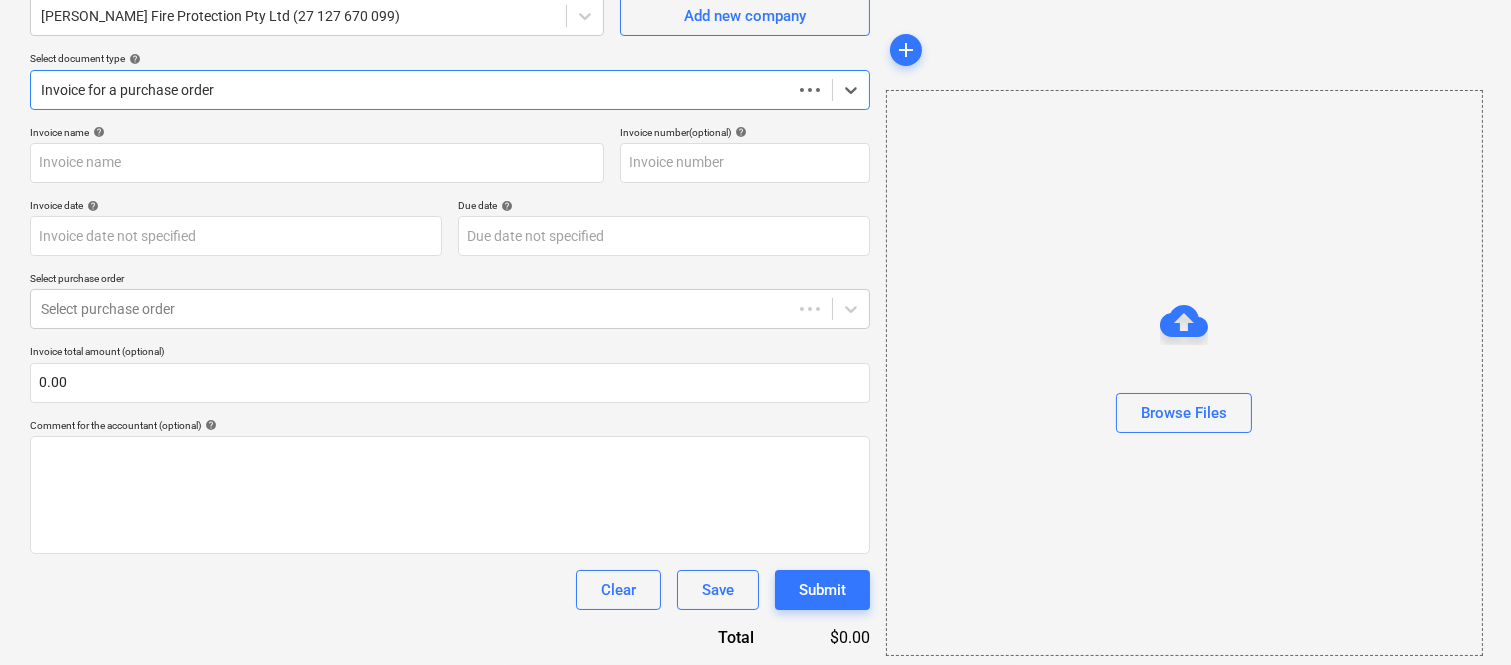 scroll, scrollTop: 185, scrollLeft: 0, axis: vertical 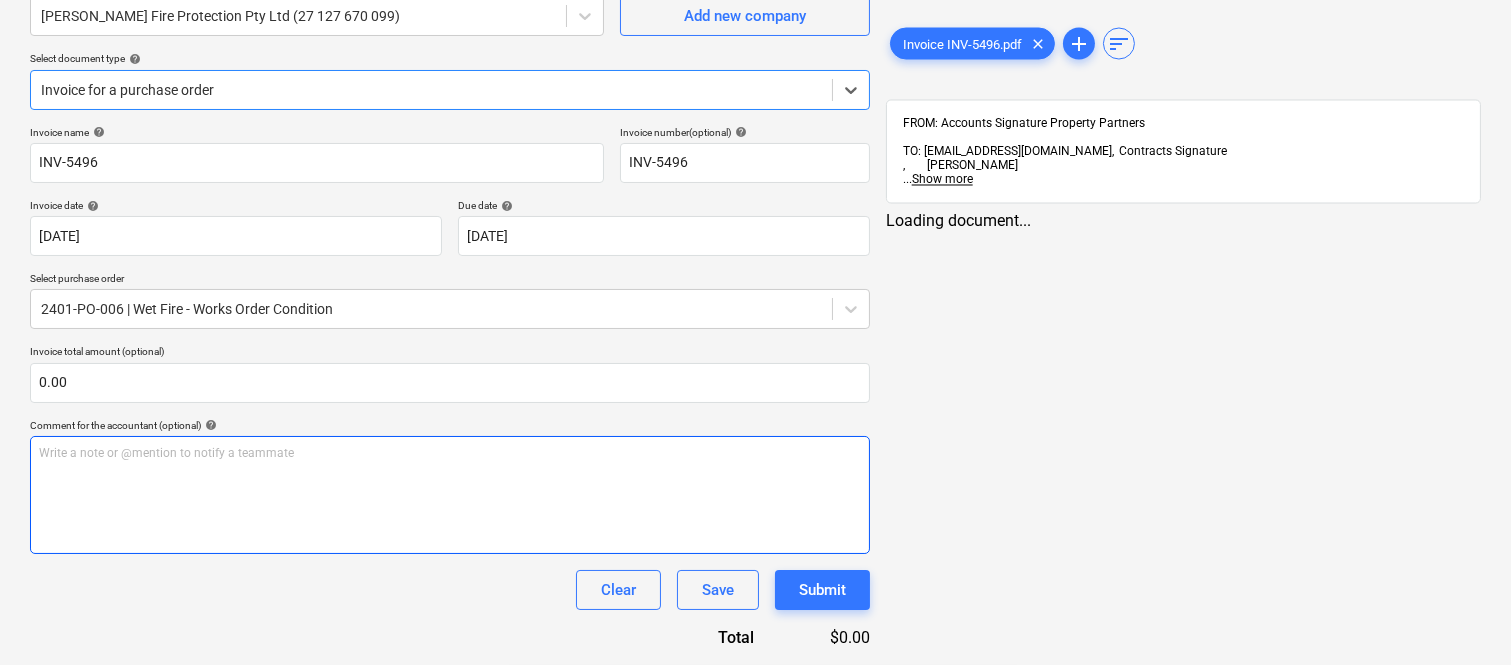 type on "INV-5496" 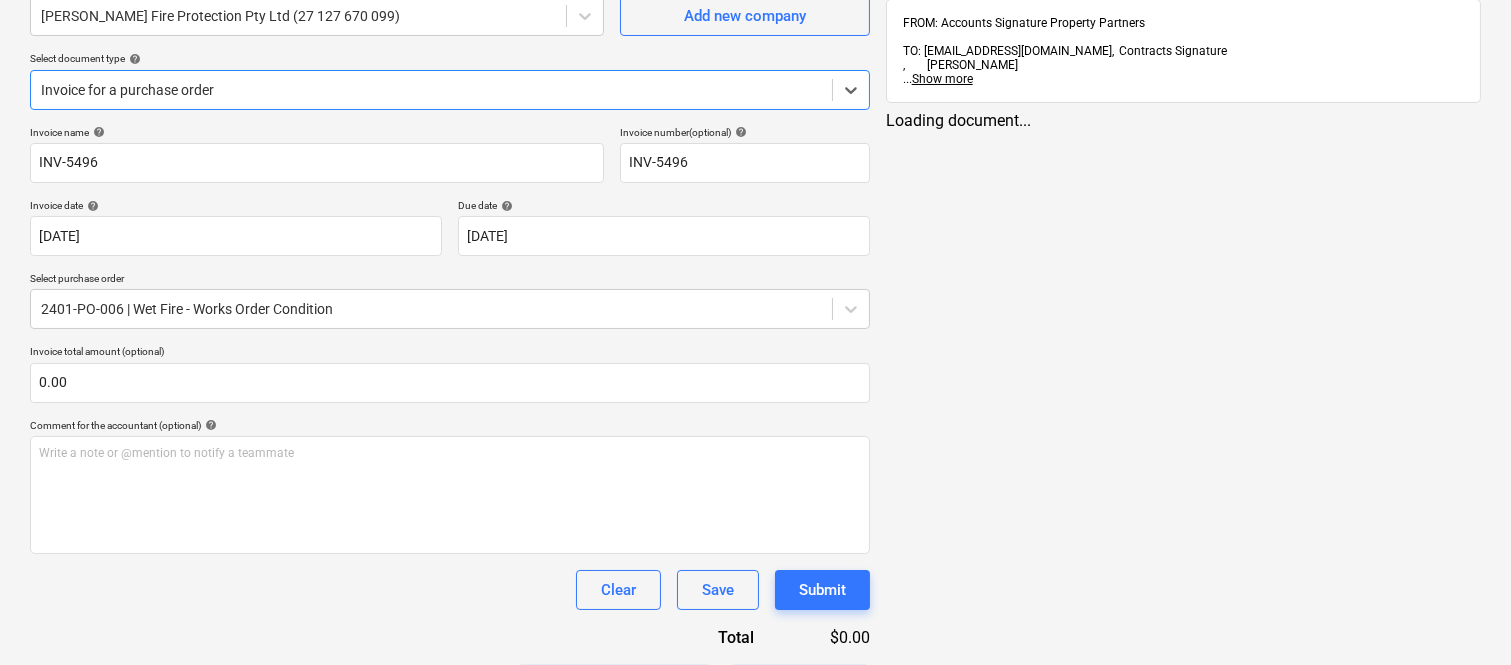 scroll, scrollTop: 0, scrollLeft: 0, axis: both 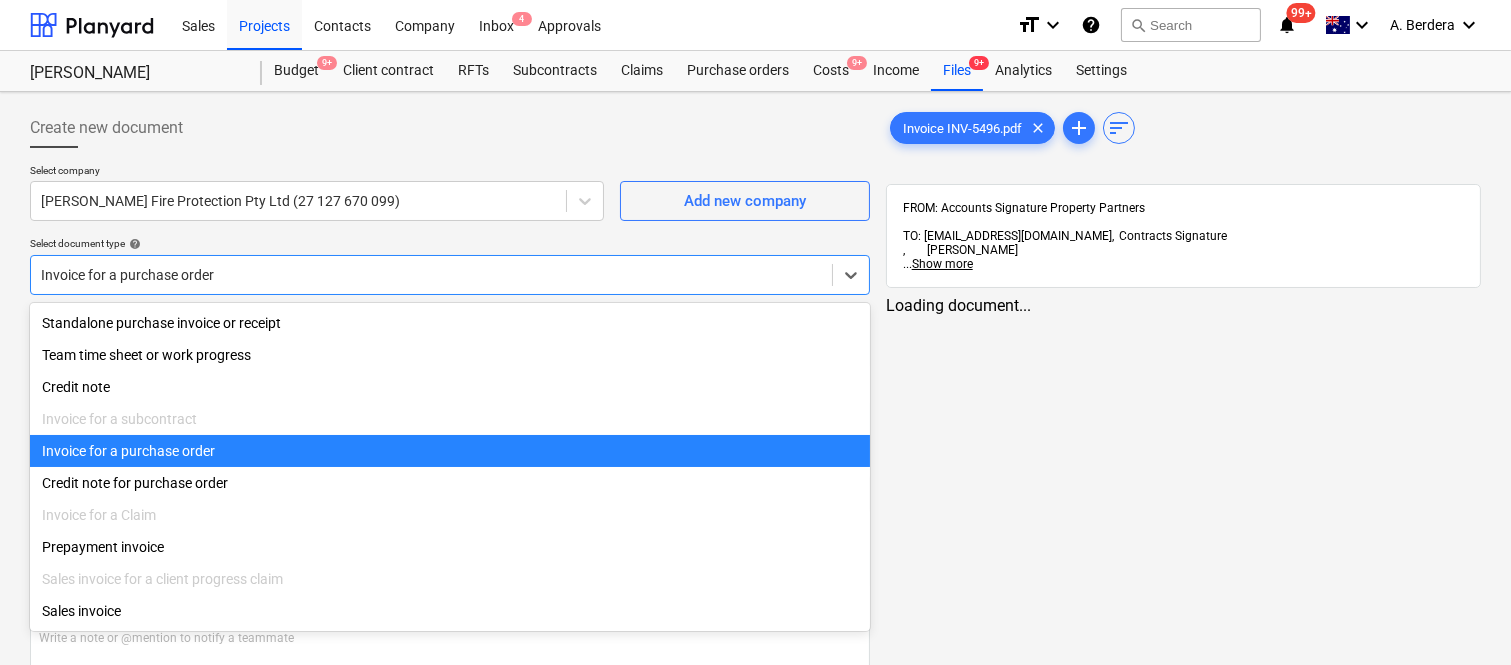 click on "Invoice for a purchase order" at bounding box center [431, 275] 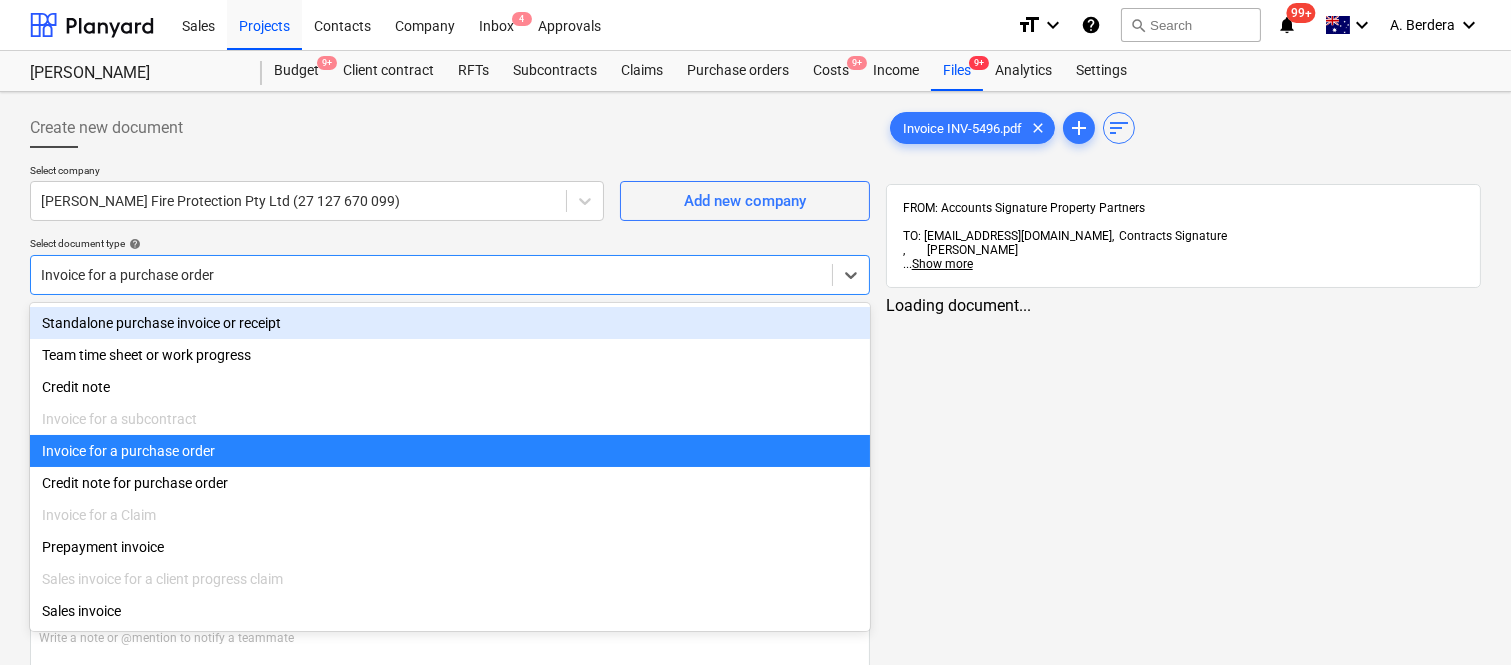 click on "Standalone purchase invoice or receipt" at bounding box center (450, 323) 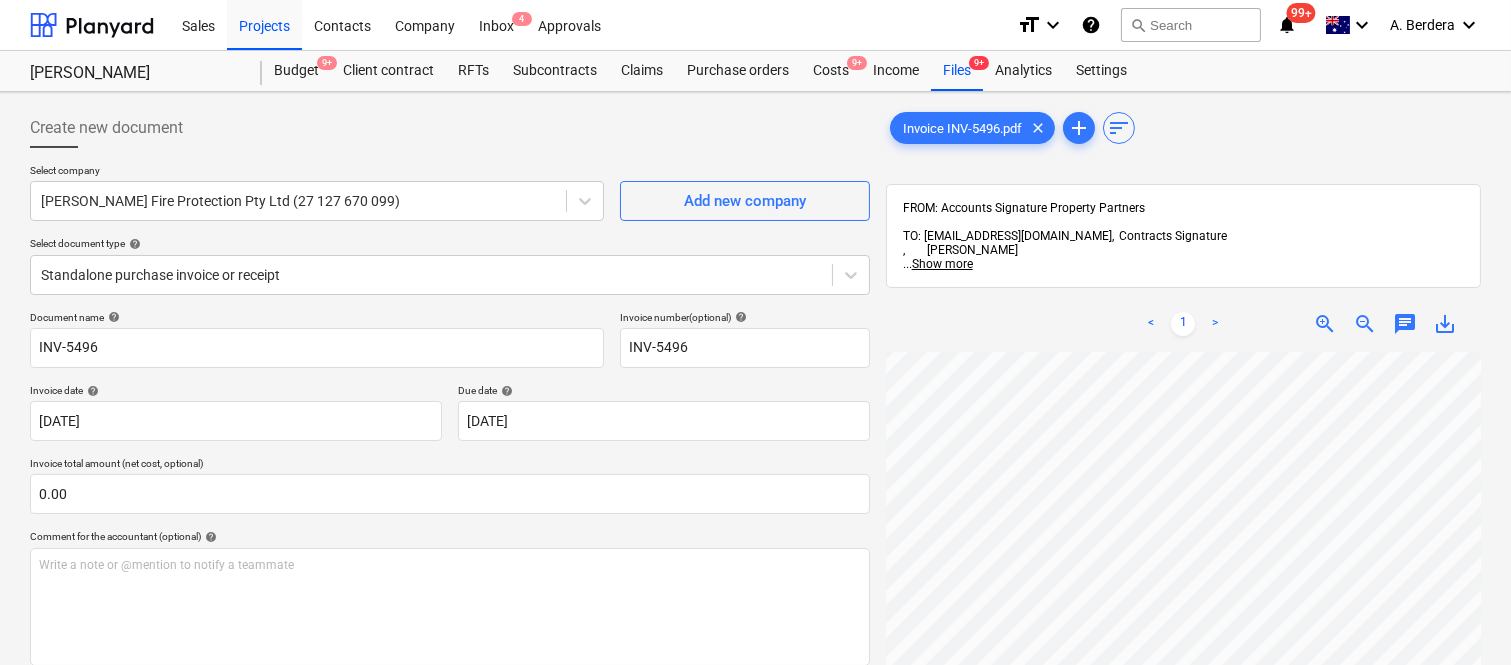 scroll, scrollTop: 0, scrollLeft: 307, axis: horizontal 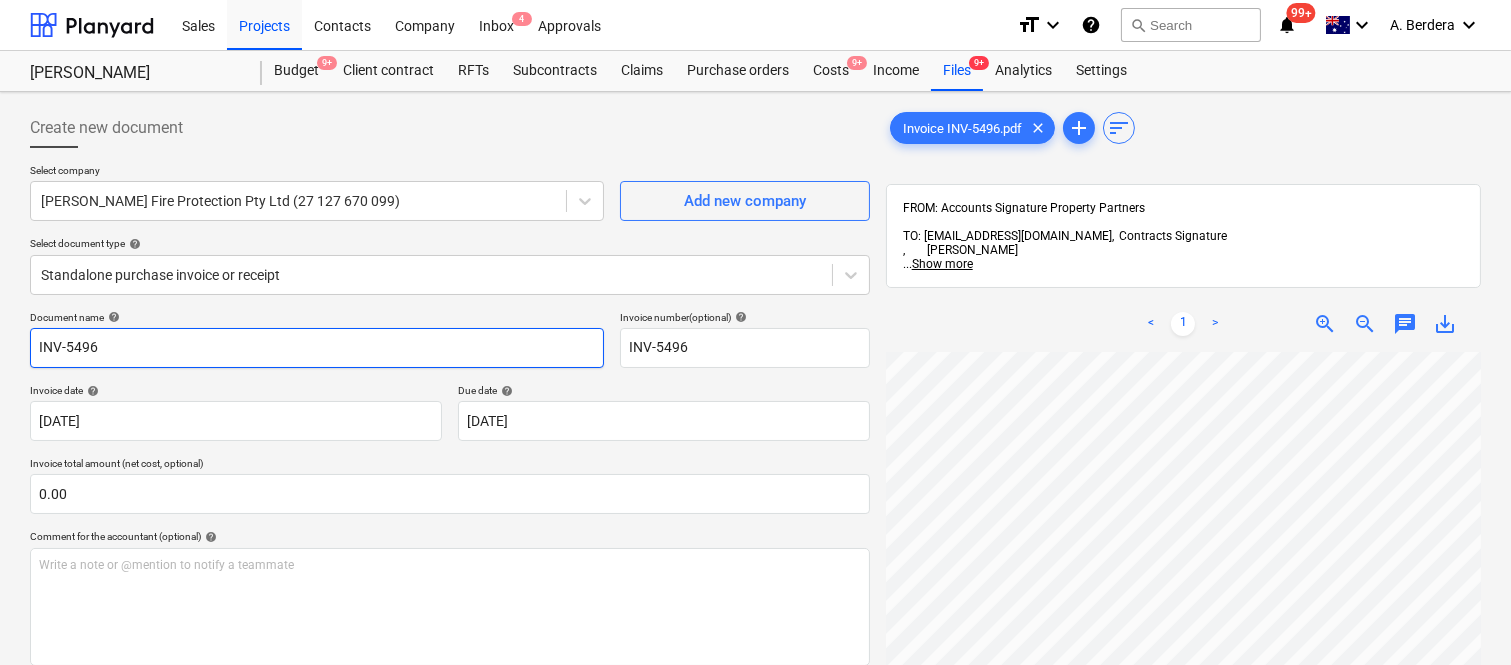 click on "INV-5496" at bounding box center [317, 348] 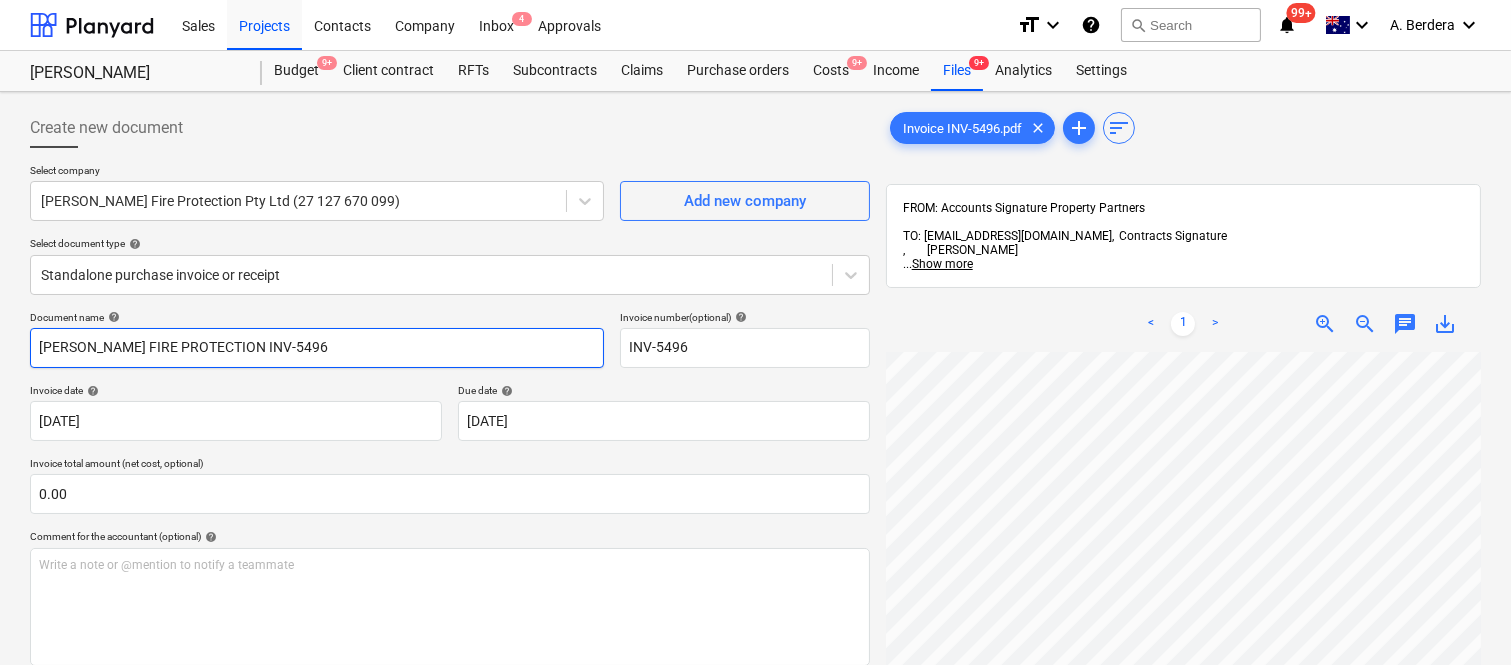 type on "[PERSON_NAME] FIRE PROTECTION INV-5496" 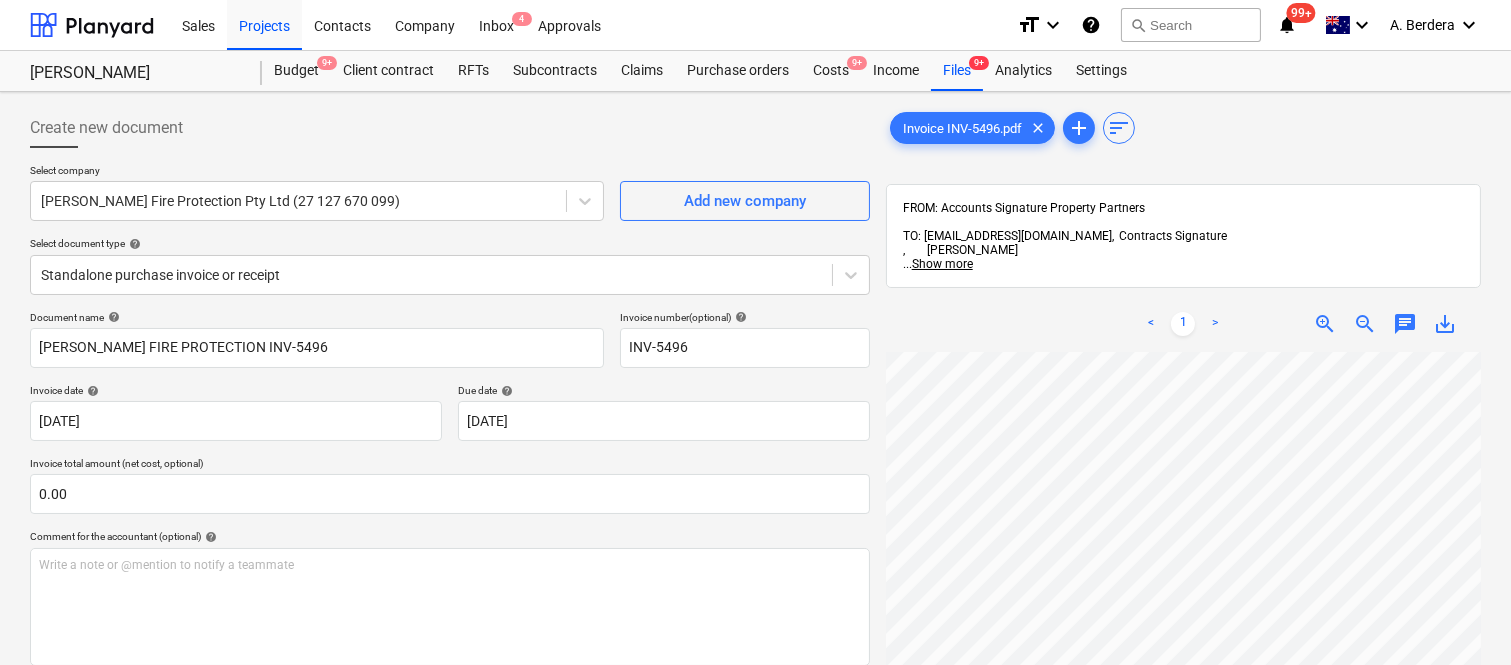 click on "< 1 > zoom_in zoom_out chat 0 save_alt" at bounding box center (1183, 324) 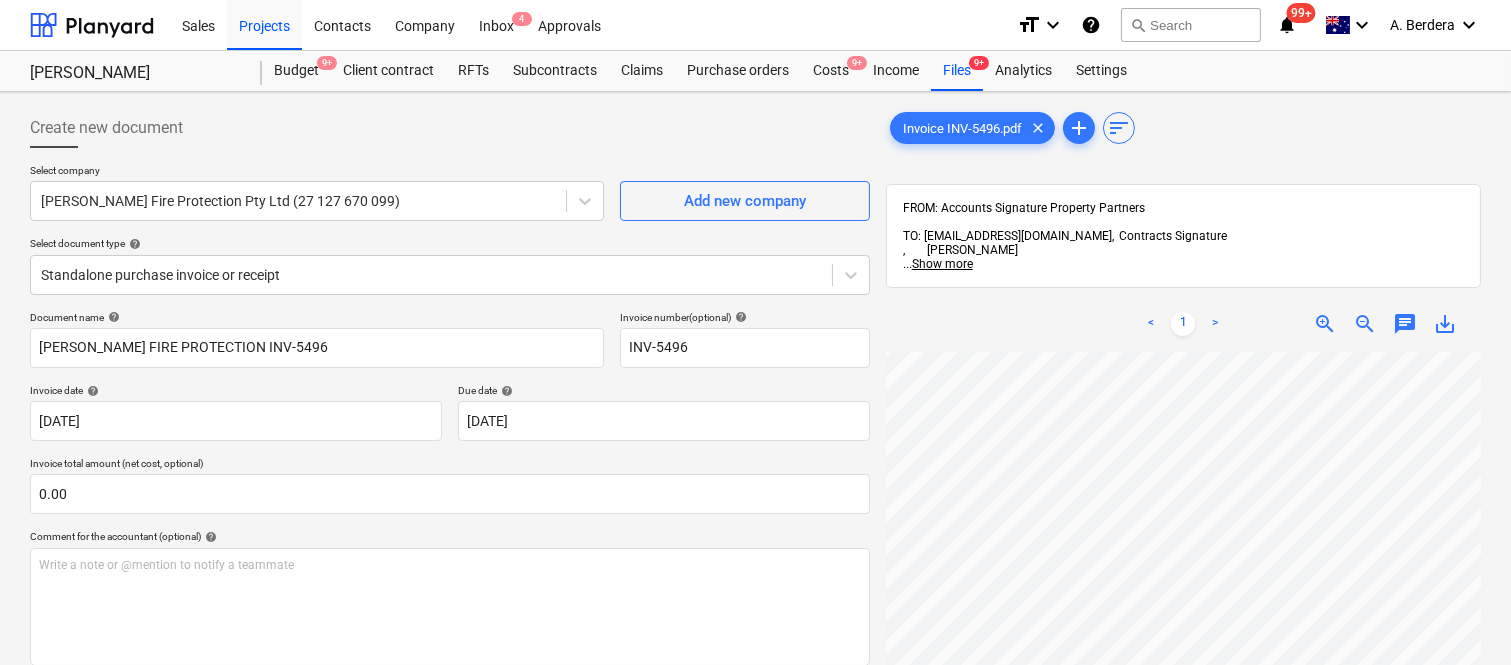 scroll, scrollTop: 75, scrollLeft: 250, axis: both 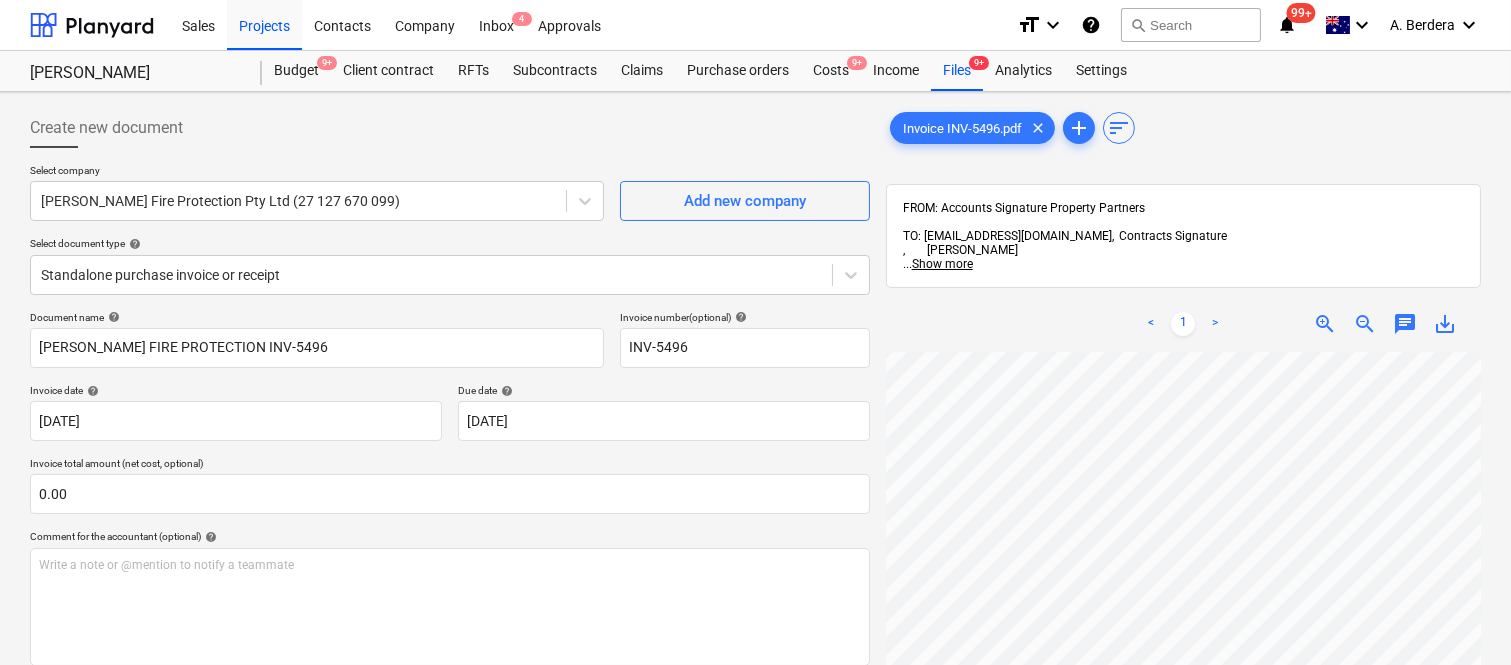 click on "< 1 > zoom_in zoom_out chat 0 save_alt" at bounding box center (1183, 628) 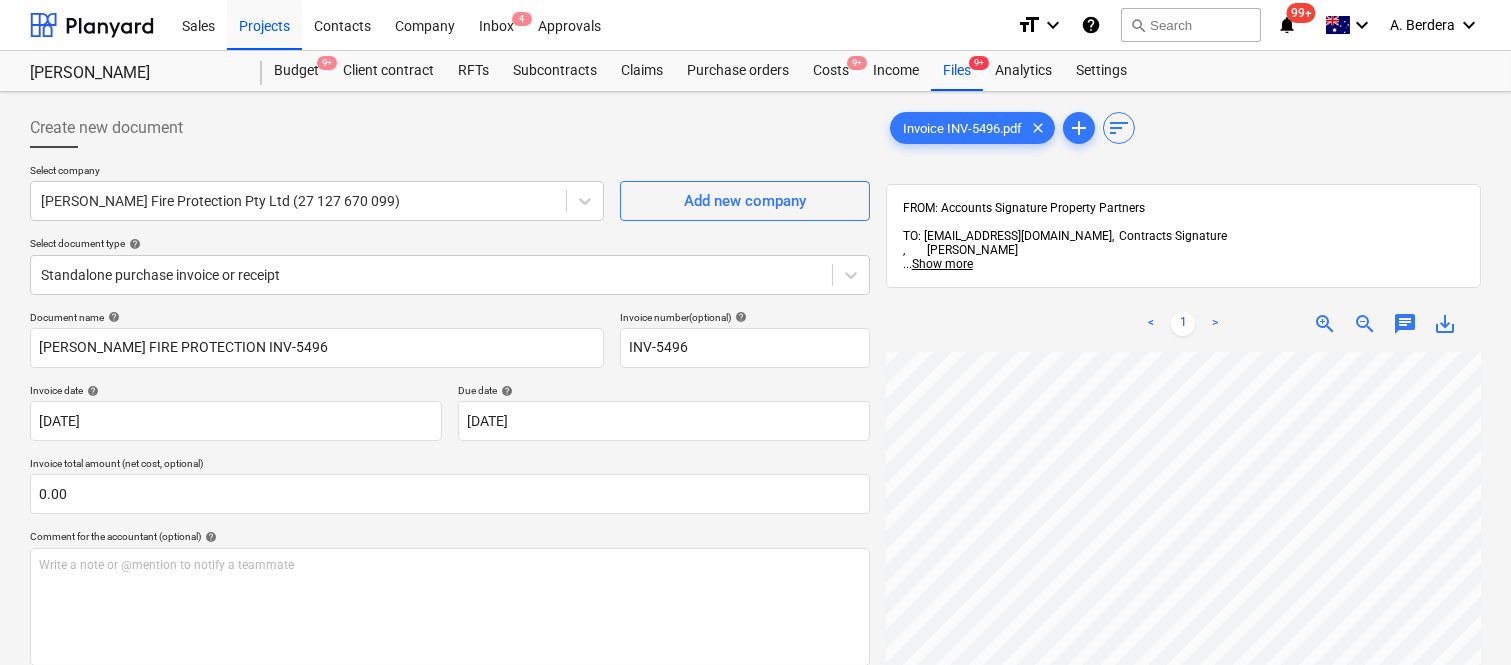 scroll, scrollTop: 444, scrollLeft: 87, axis: both 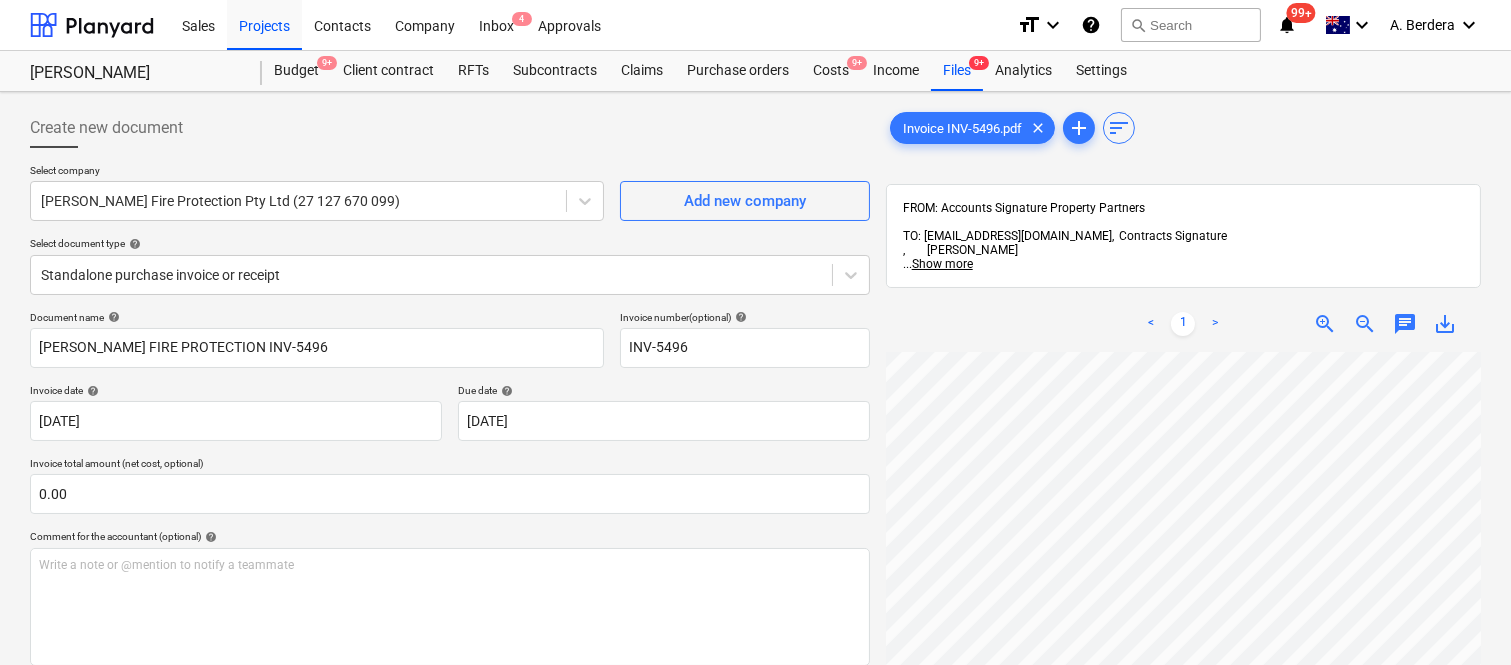 click on "< 1 > zoom_in zoom_out chat 0 save_alt" at bounding box center [1183, 628] 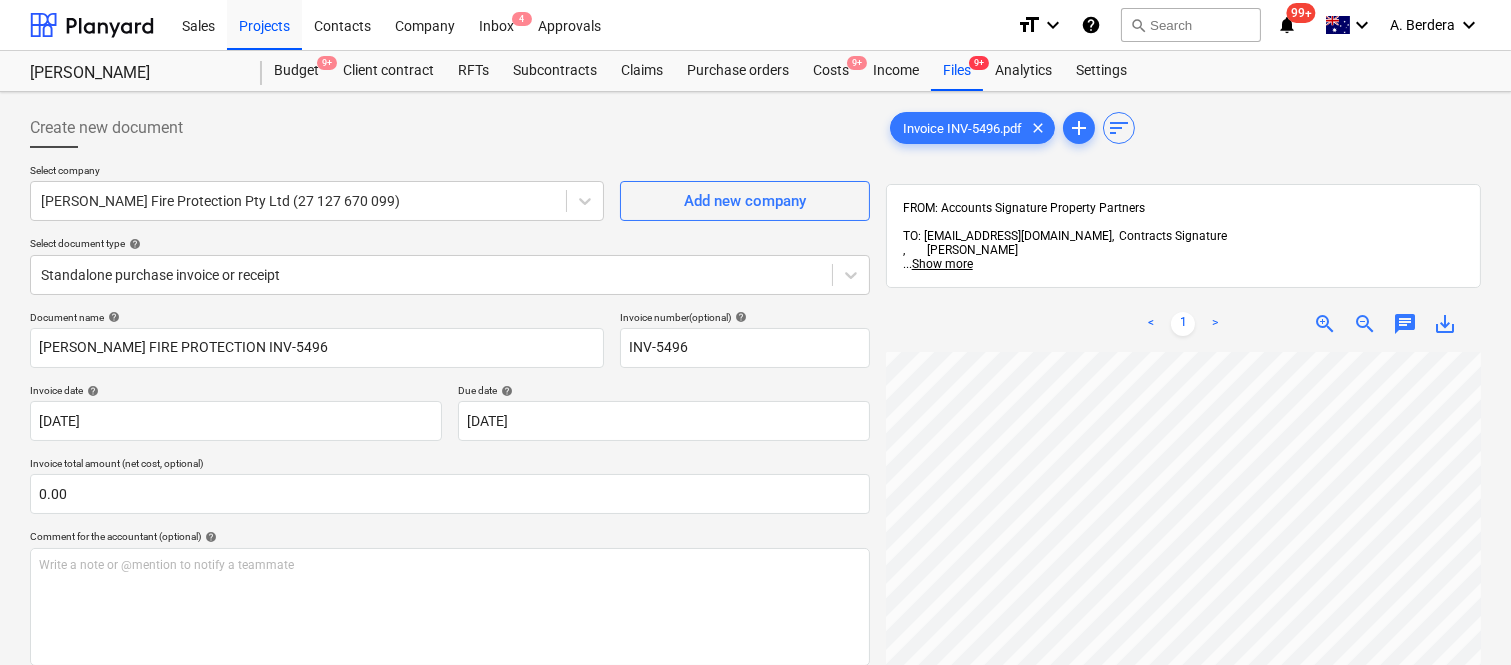 scroll, scrollTop: 457, scrollLeft: 307, axis: both 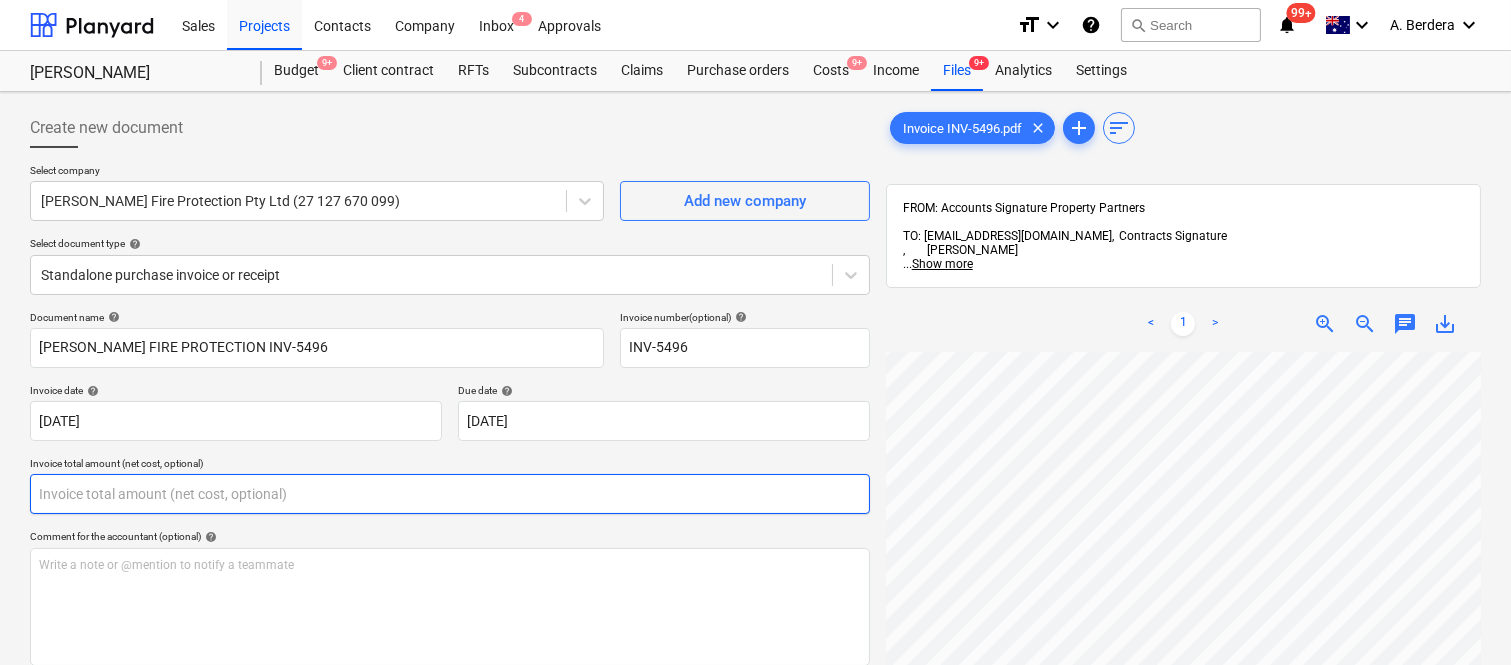 click at bounding box center [450, 494] 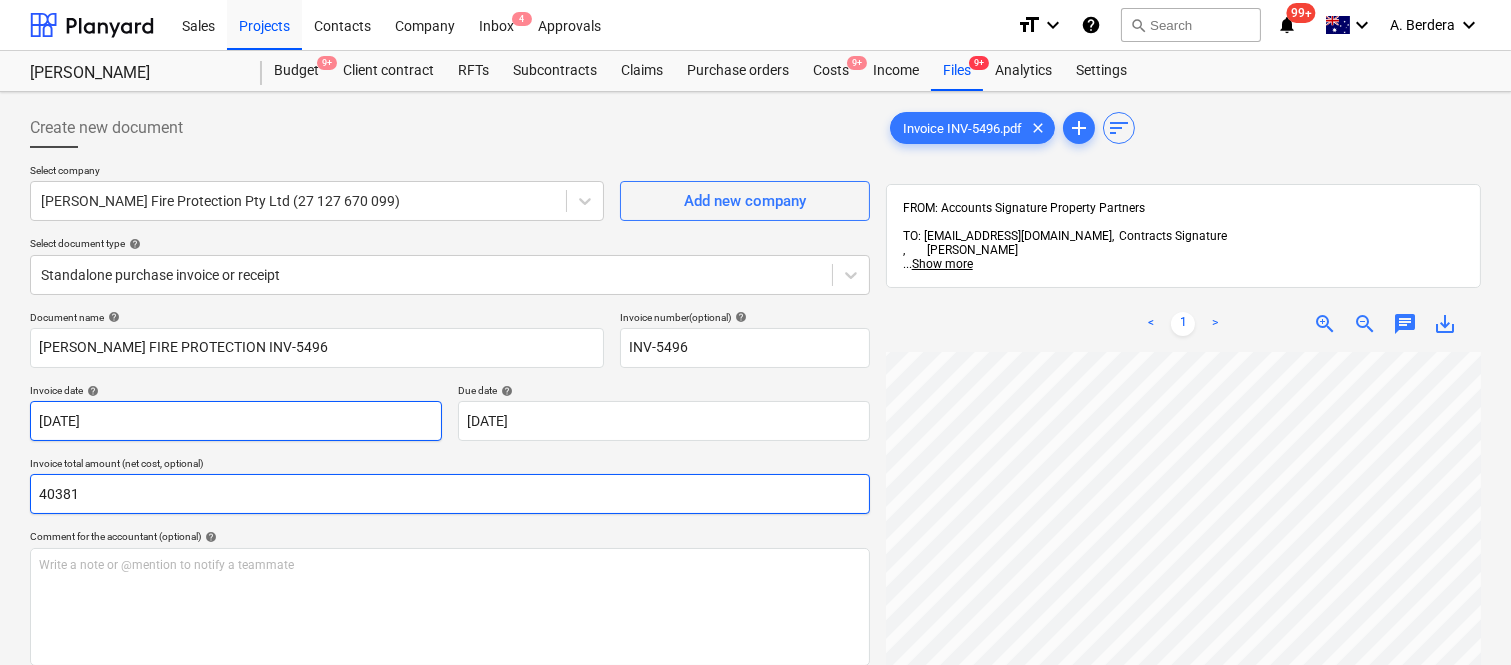 scroll, scrollTop: 285, scrollLeft: 0, axis: vertical 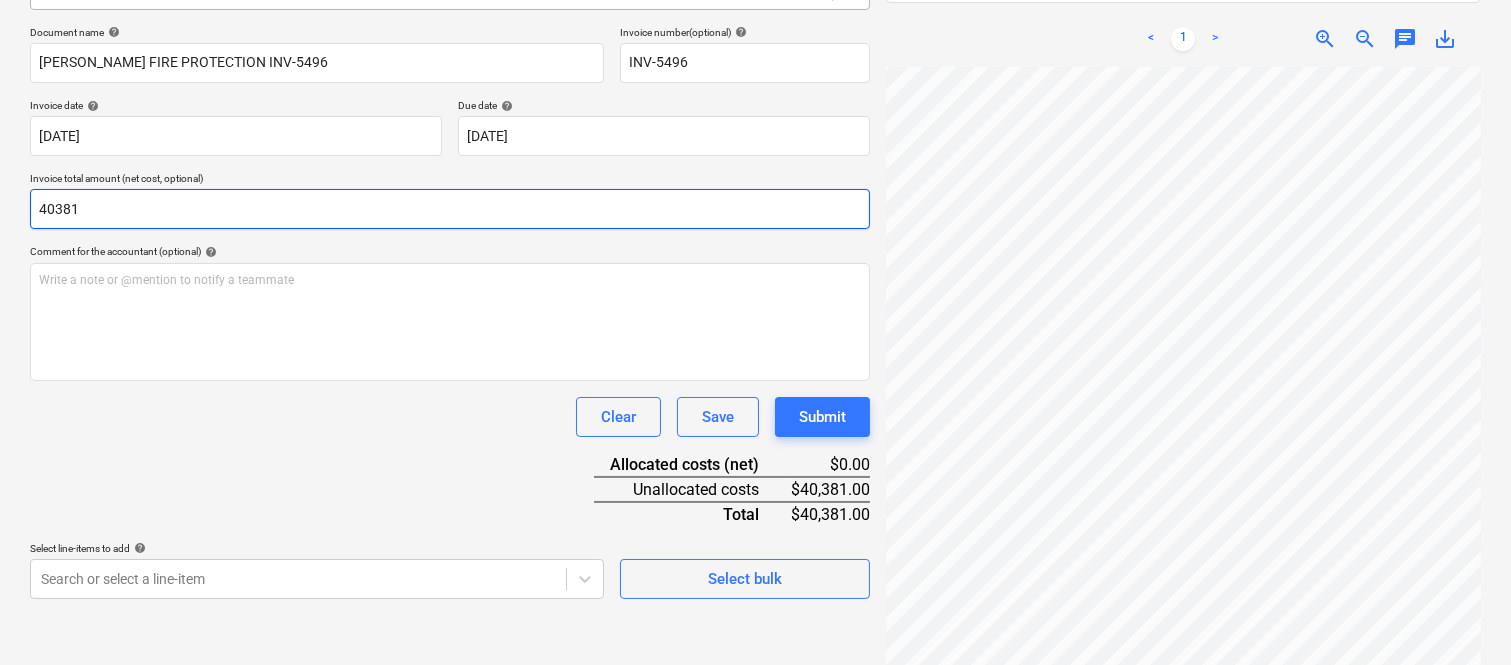 type on "40381" 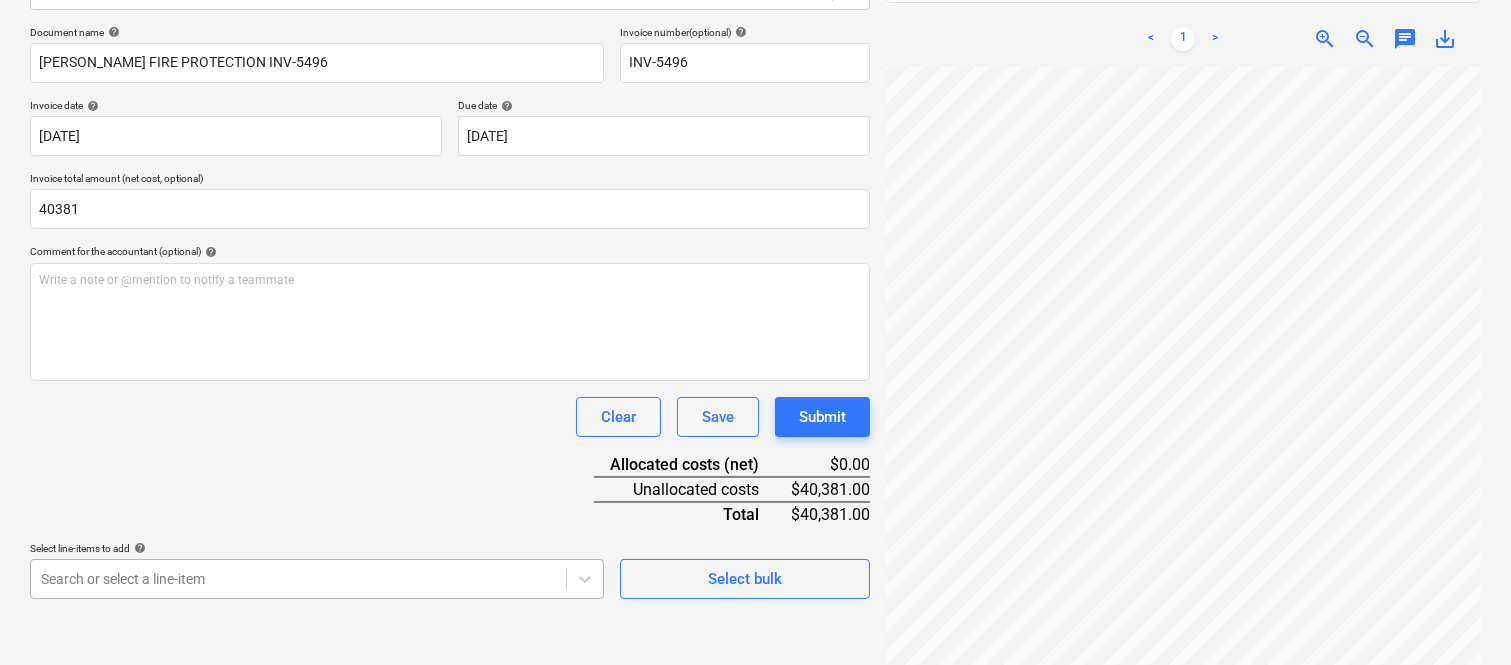 click on "Sales Projects Contacts Company Inbox 4 Approvals format_size keyboard_arrow_down help search Search notifications 99+ keyboard_arrow_down A. Berdera keyboard_arrow_down Della Rosa Della Rosa Budget 9+ Client contract RFTs Subcontracts Claims Purchase orders Costs 9+ Income Files 9+ Analytics Settings Create new document Select company Brittain Fire Protection Pty Ltd (27 127 670 099)  Add new company Select document type help Standalone purchase invoice or receipt Document name help BRITTAIN FIRE PROTECTION INV-5496 Invoice number  (optional) help INV-5496 Invoice date help 28 Jul 2025 28.07.2025 Press the down arrow key to interact with the calendar and
select a date. Press the question mark key to get the keyboard shortcuts for changing dates. Due date help 14 Aug 2025 14.08.2025 Press the down arrow key to interact with the calendar and
select a date. Press the question mark key to get the keyboard shortcuts for changing dates. Invoice total amount (net cost, optional) 40381 help ﻿ Clear Save" at bounding box center [755, 47] 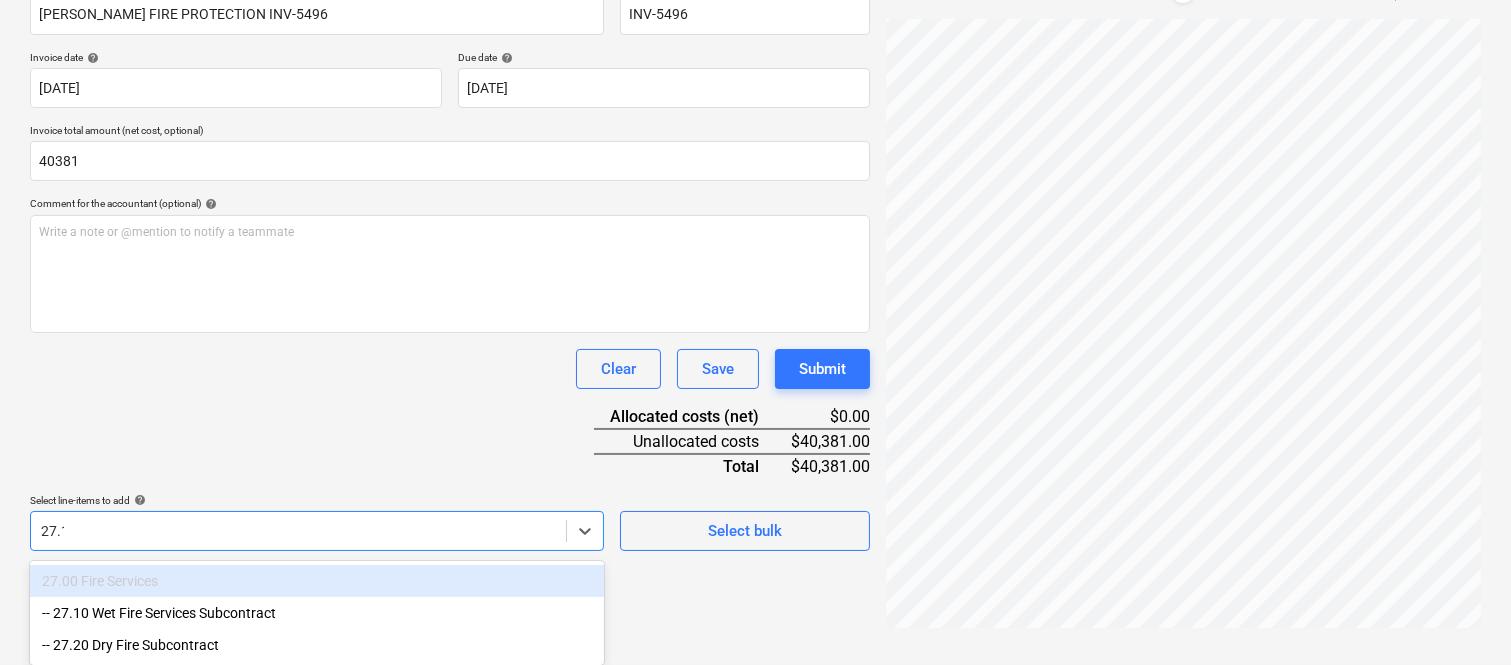 scroll, scrollTop: 285, scrollLeft: 0, axis: vertical 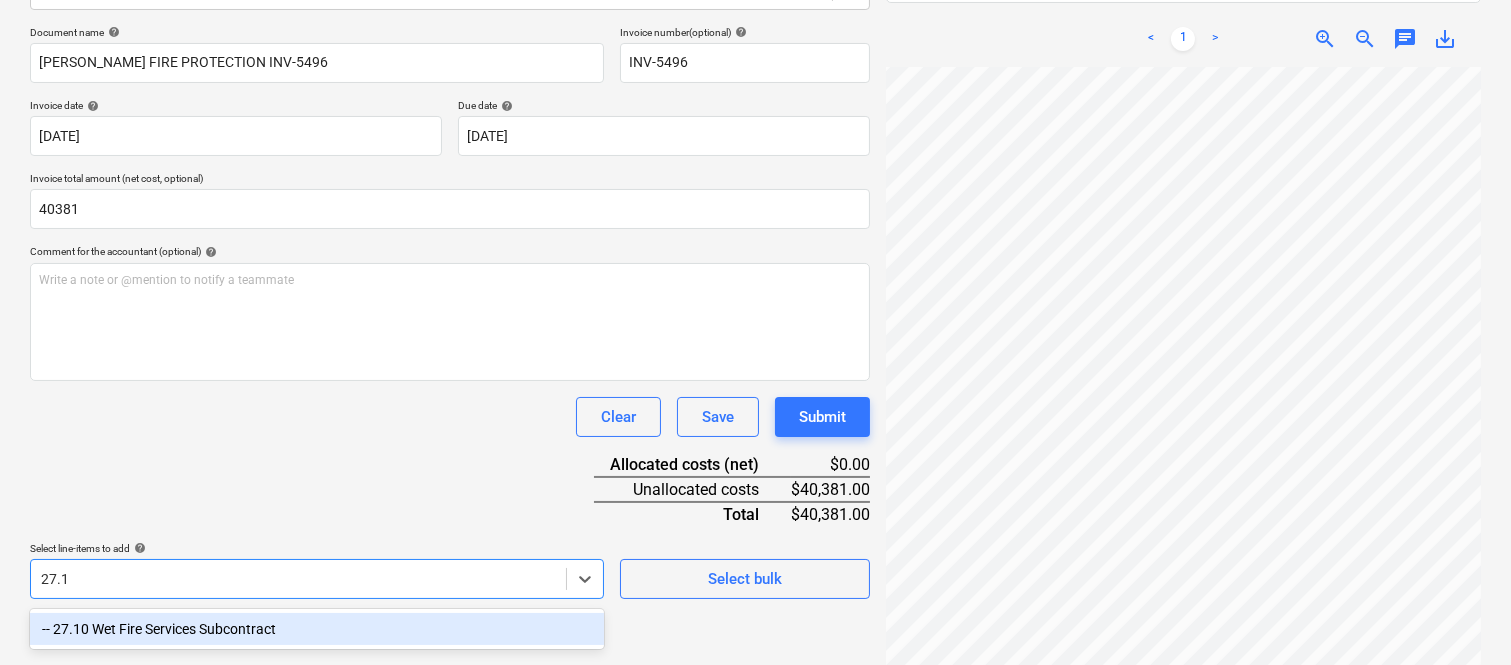 type on "27.10" 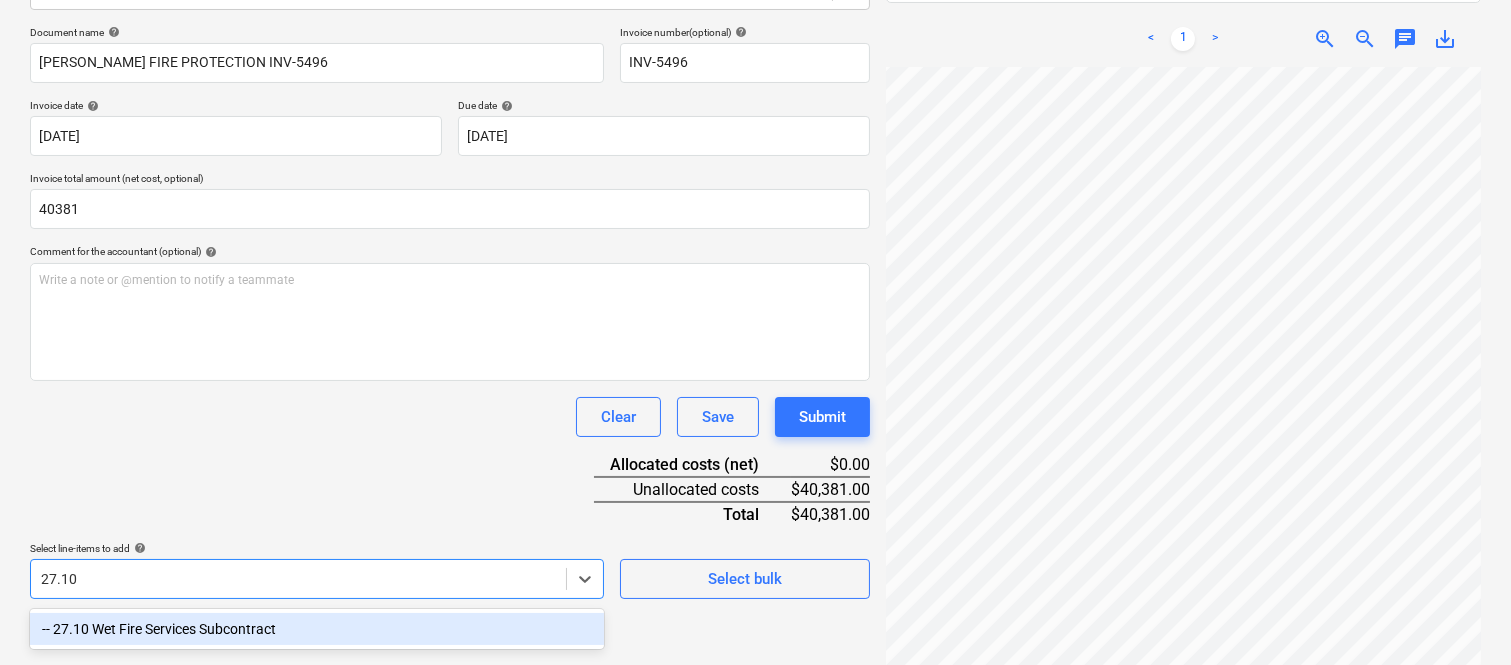 drag, startPoint x: 245, startPoint y: 618, endPoint x: 292, endPoint y: 465, distance: 160.05624 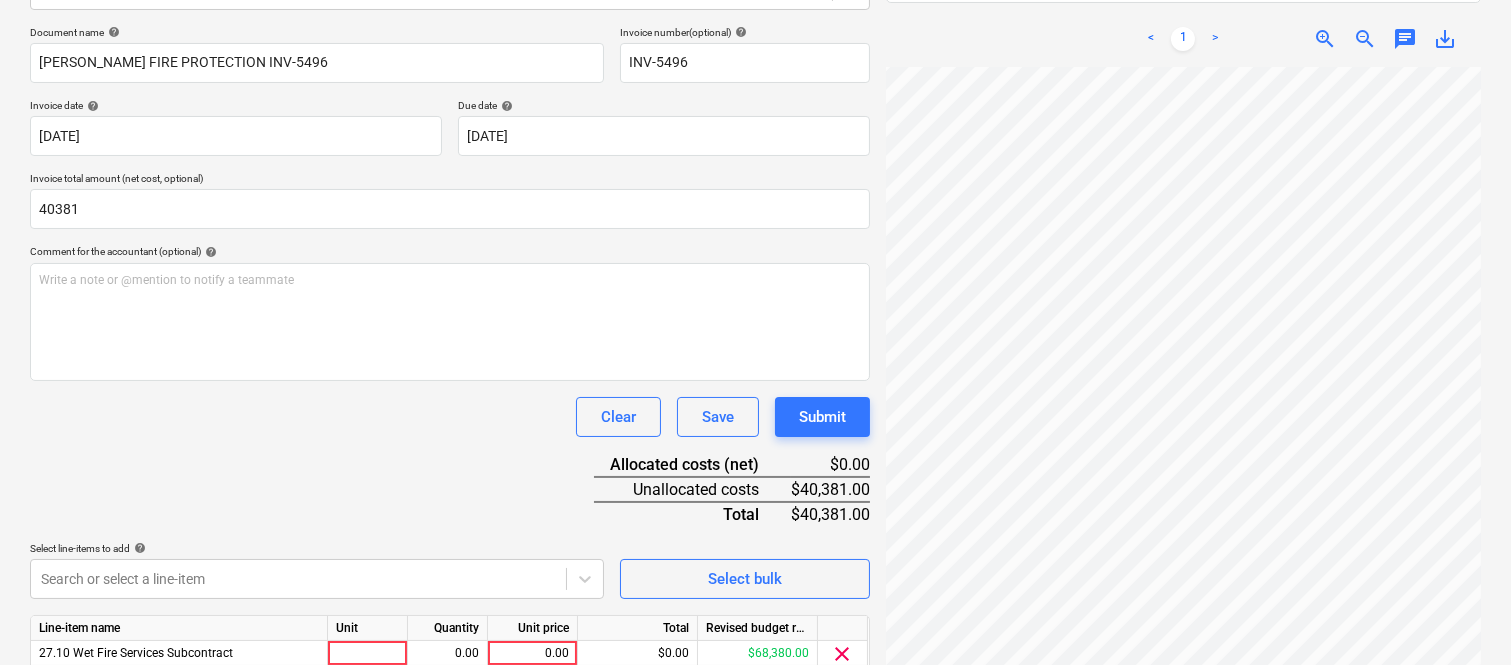 click on "Clear Save Submit" at bounding box center [450, 417] 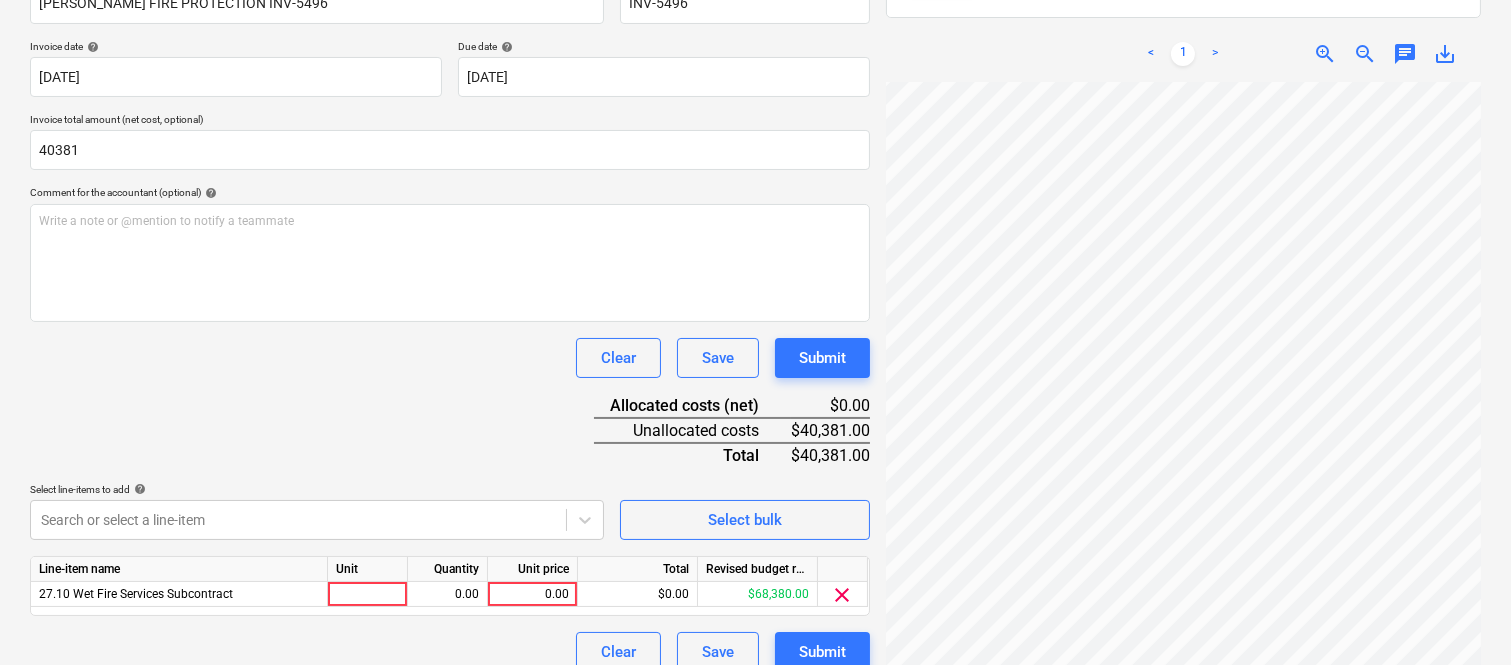 scroll, scrollTop: 367, scrollLeft: 0, axis: vertical 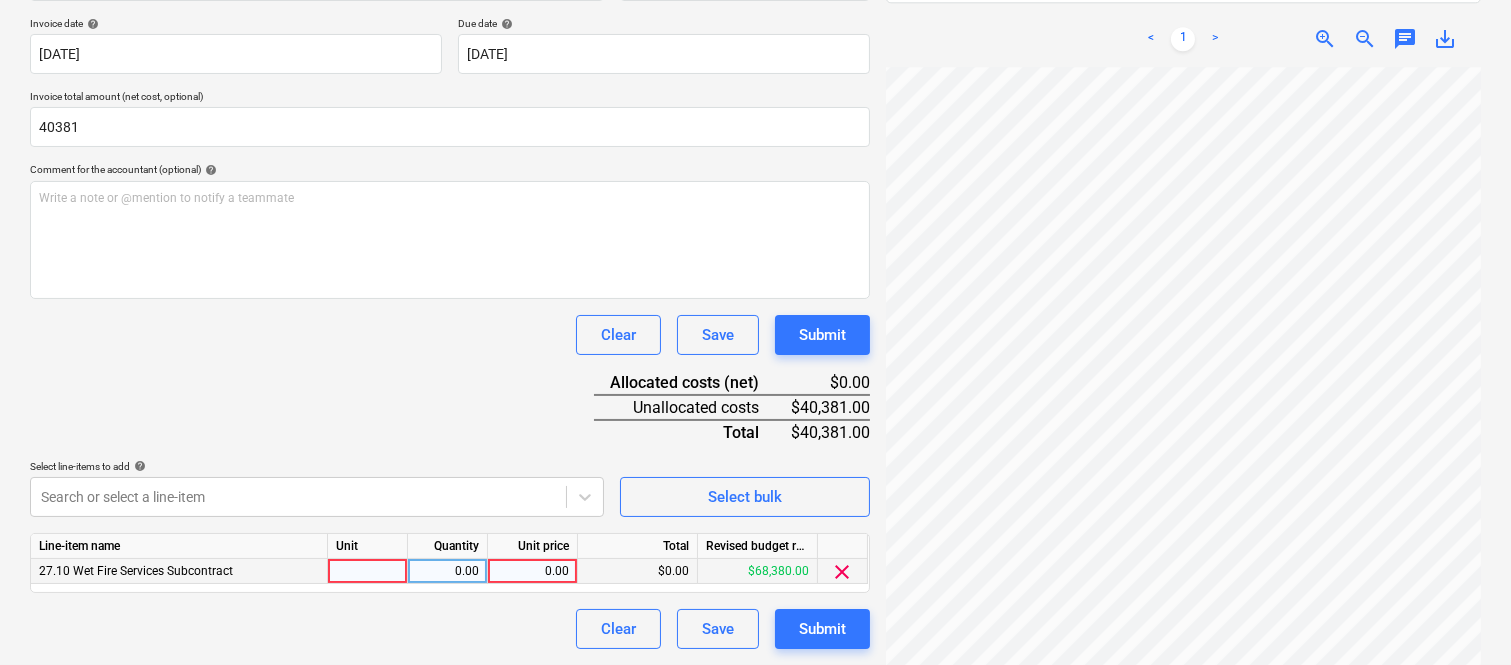 click at bounding box center (368, 571) 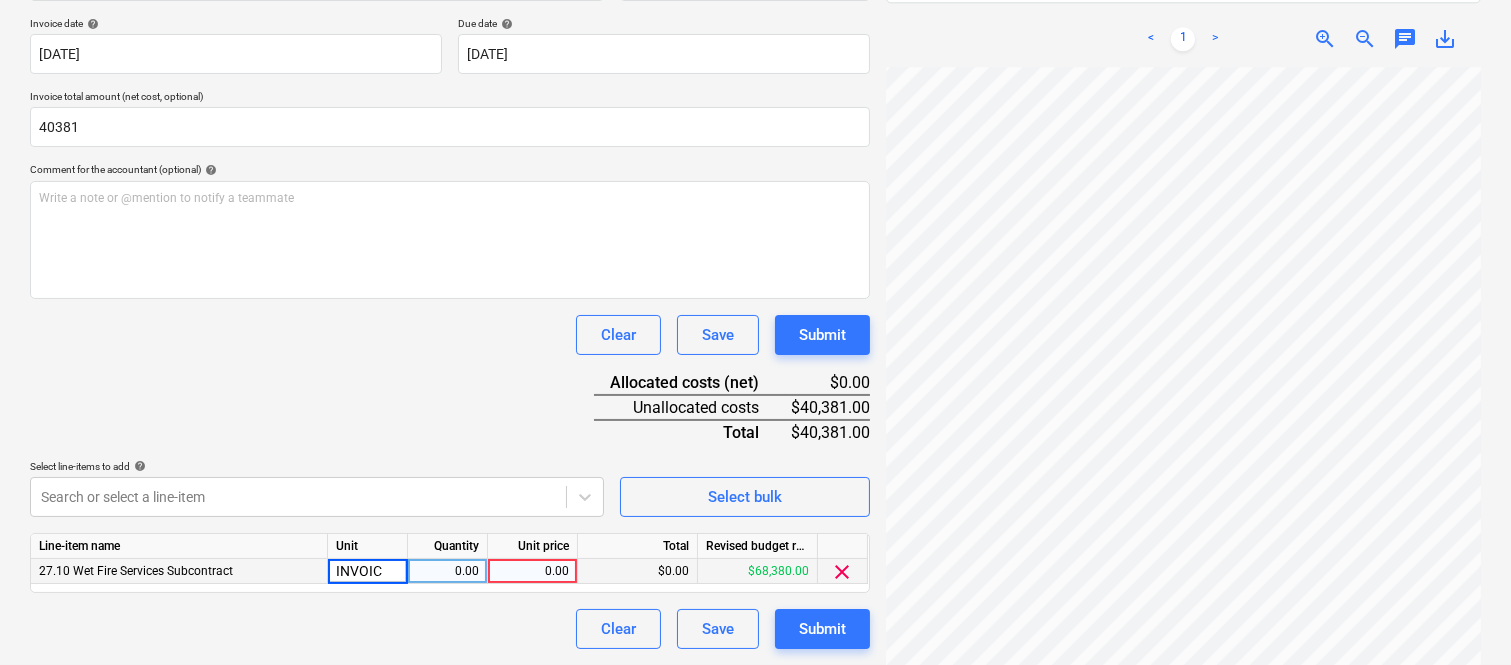 type on "INVOICE" 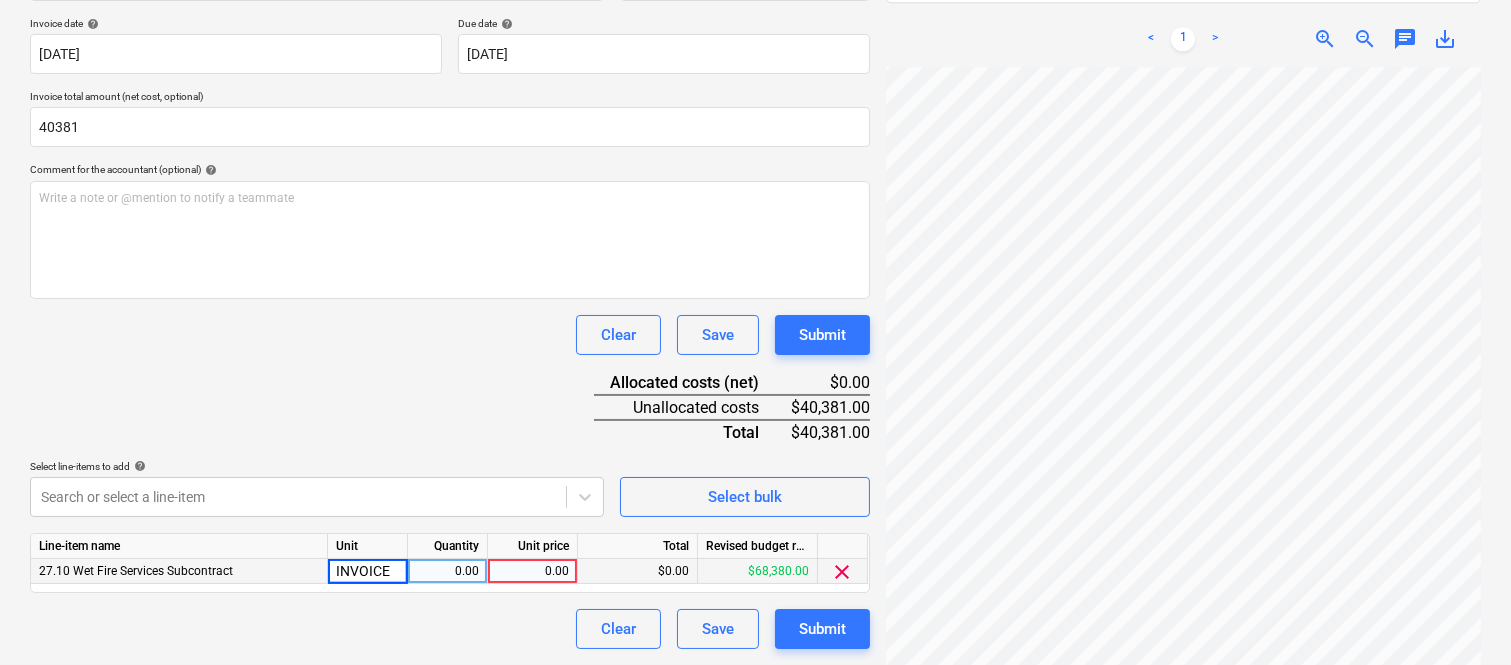 click on "0.00" at bounding box center (447, 571) 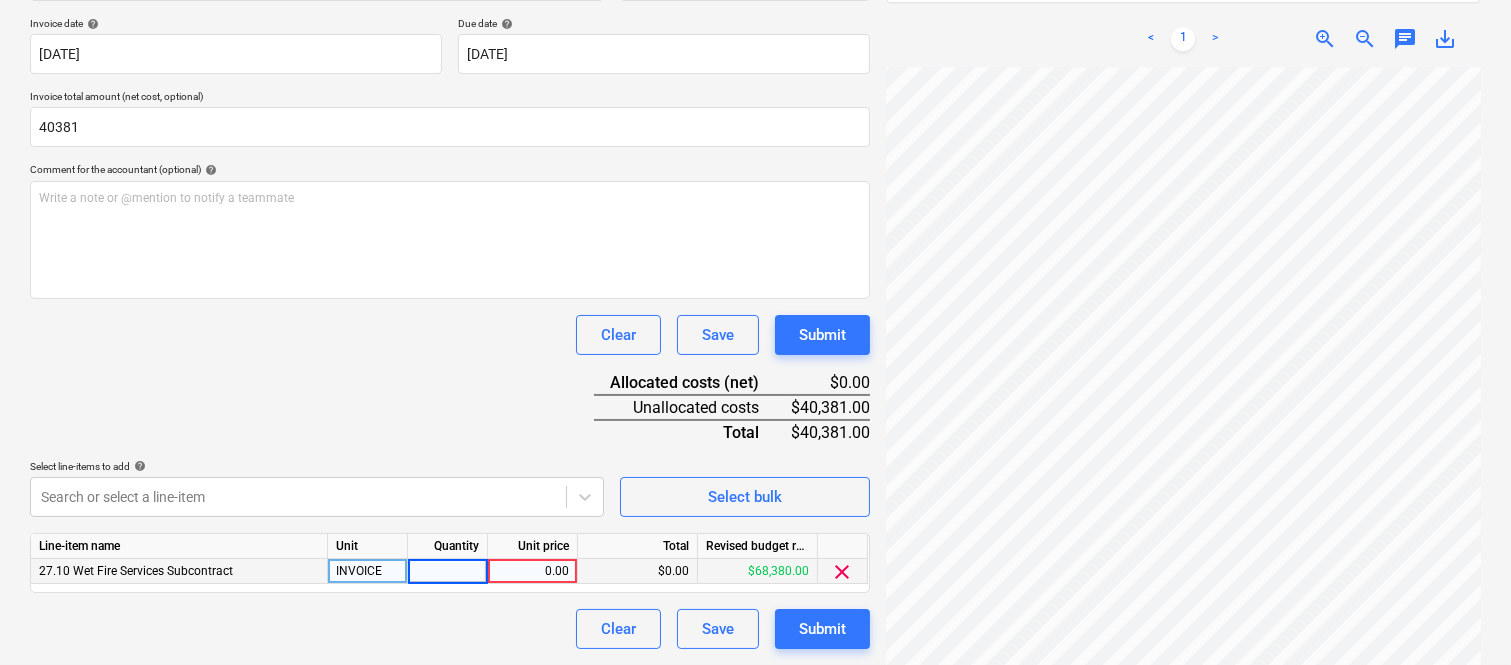 type on "1" 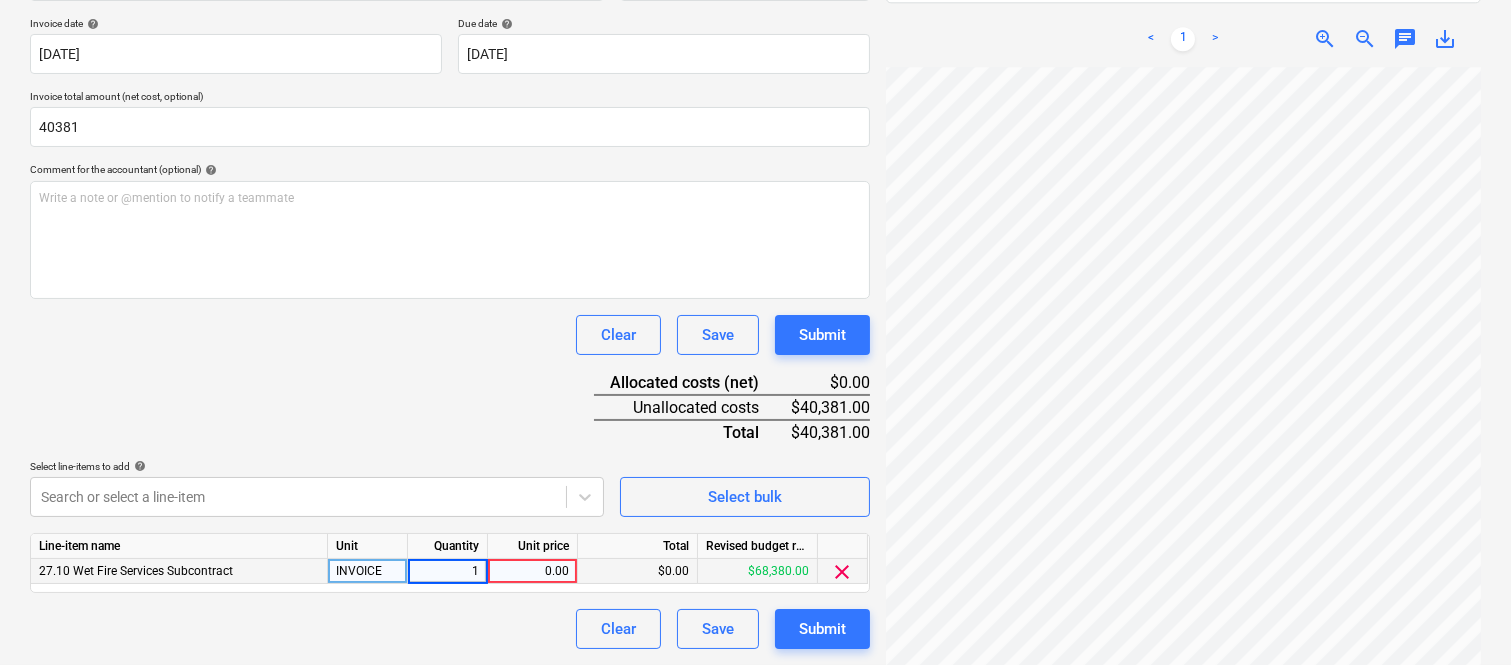 click on "0.00" at bounding box center [532, 571] 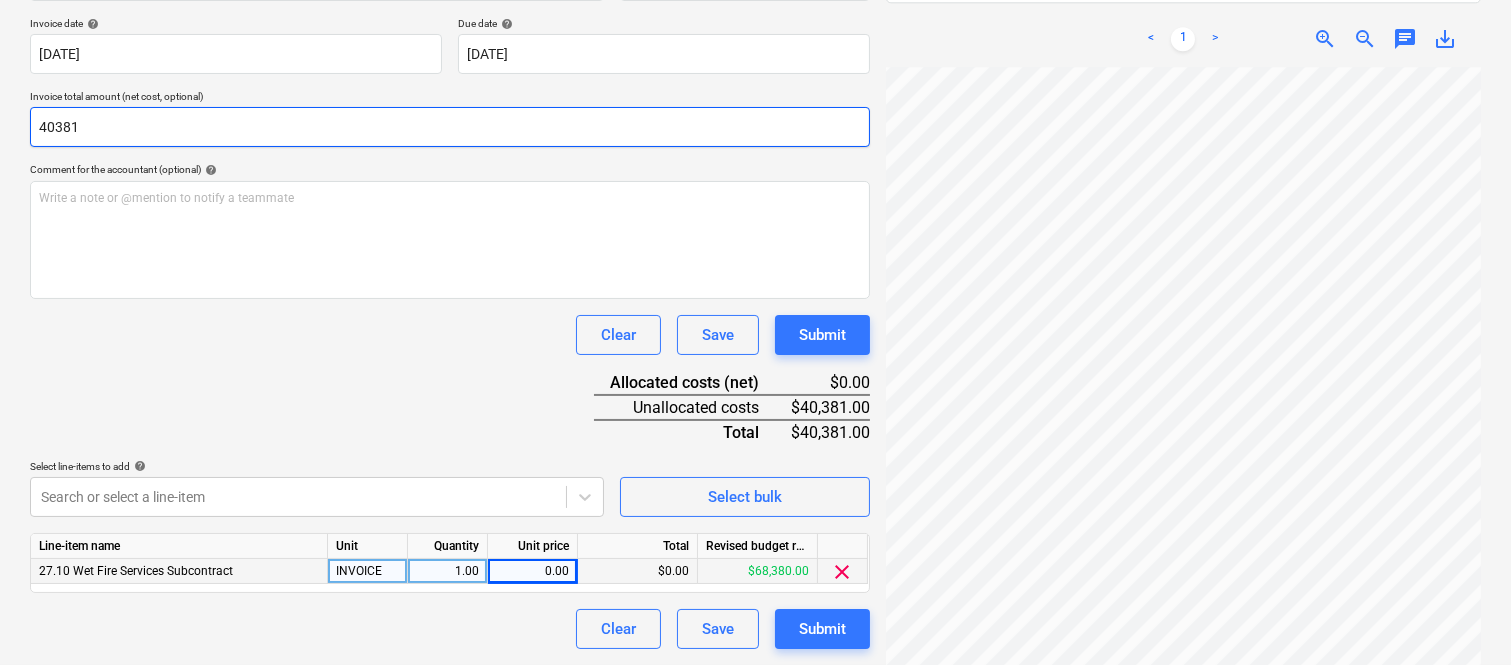 click on "40381" at bounding box center (450, 127) 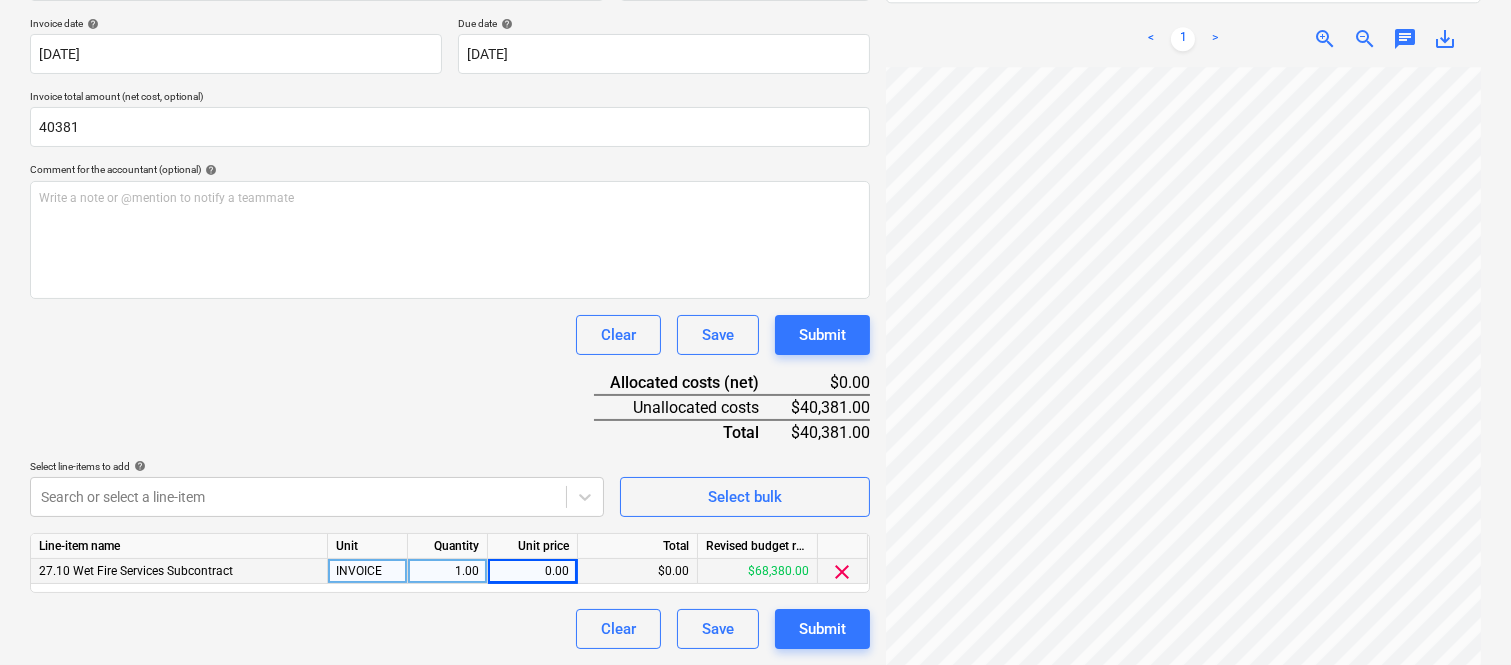 click on "0.00" at bounding box center (532, 571) 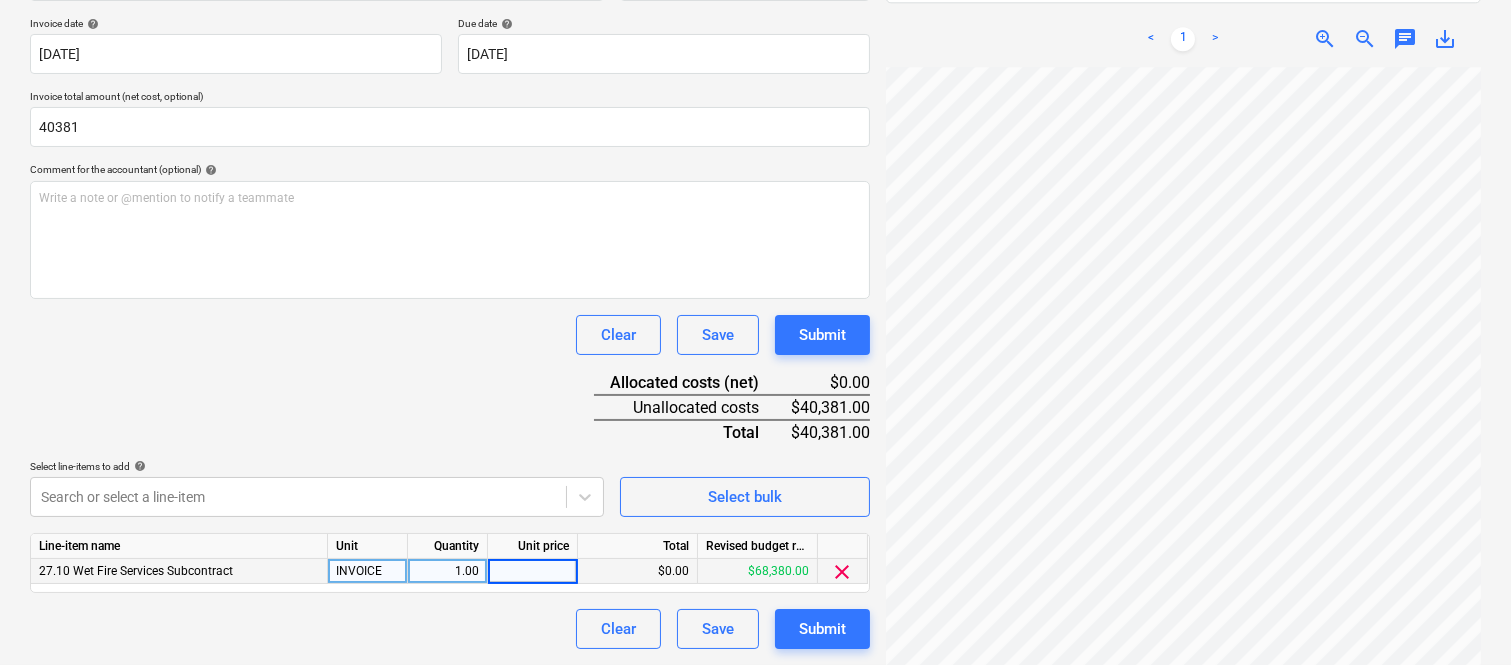 type on "40381" 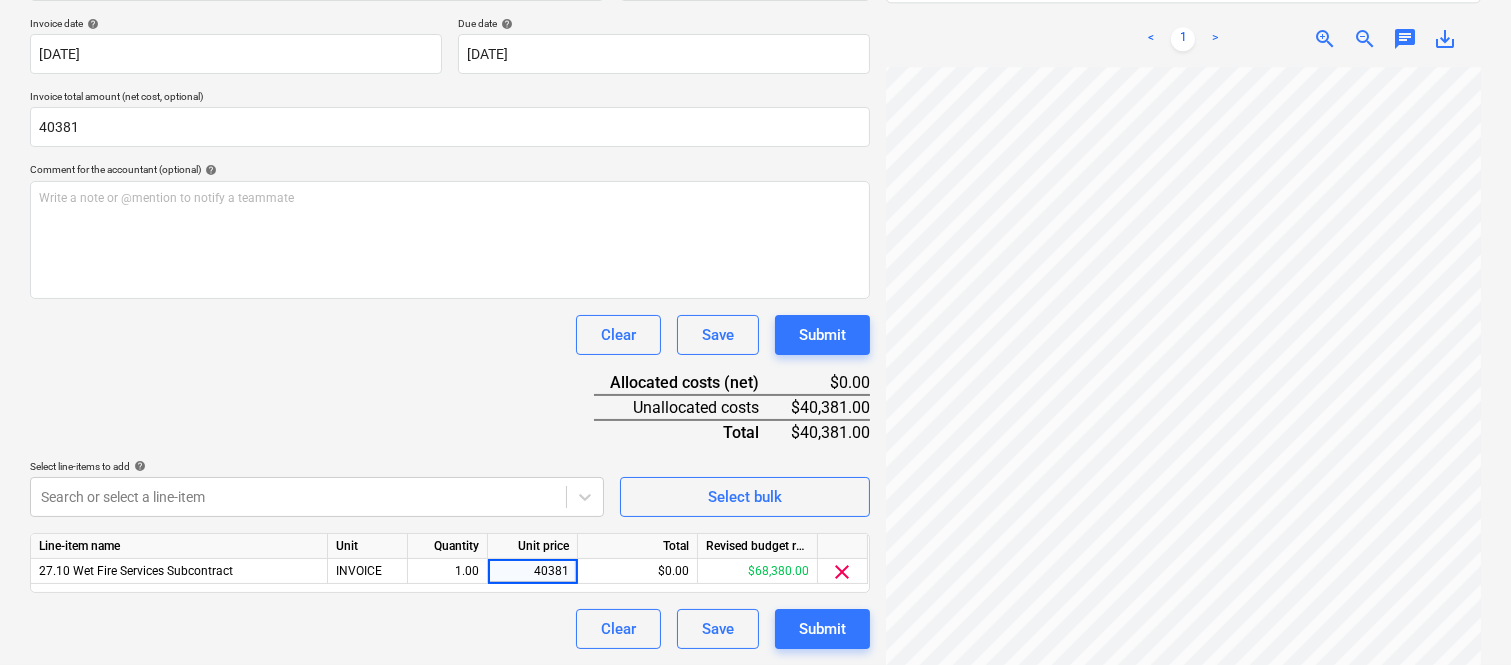 click on "Clear Save Submit" at bounding box center (450, 629) 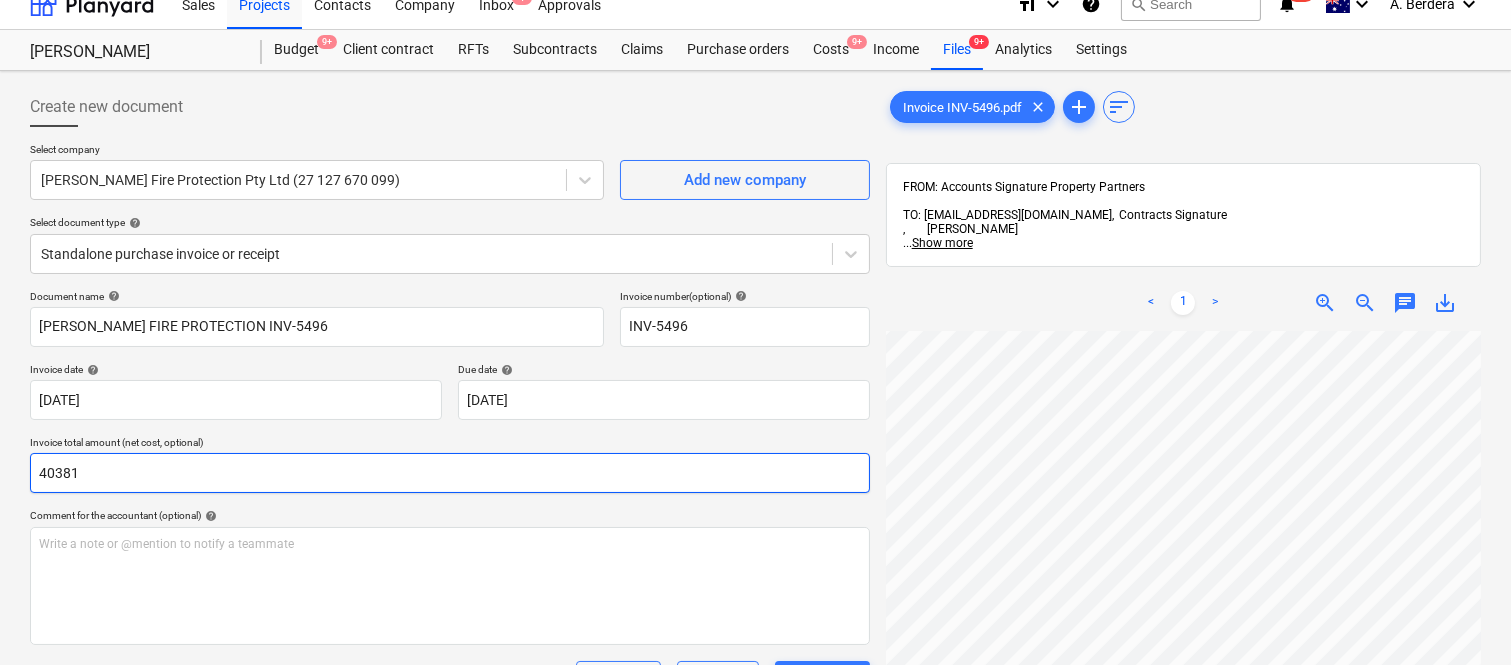 scroll, scrollTop: 0, scrollLeft: 0, axis: both 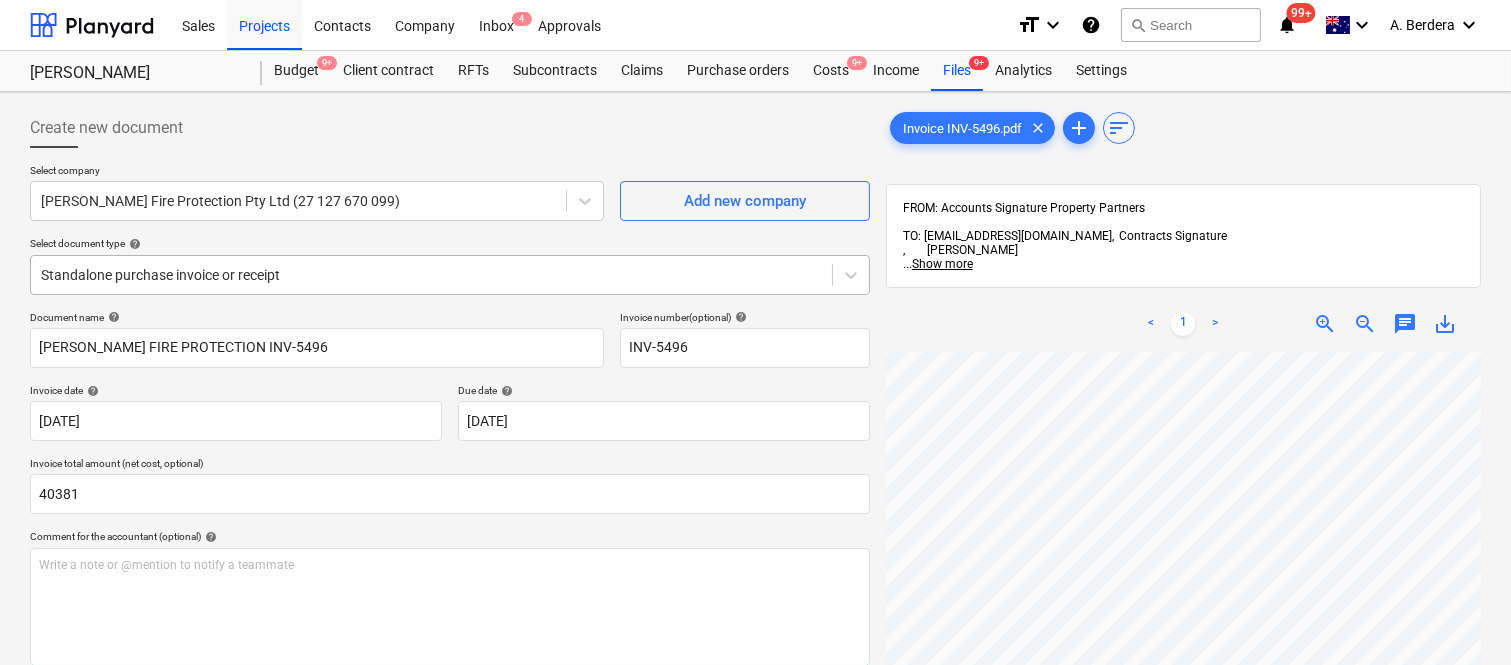 click at bounding box center [431, 275] 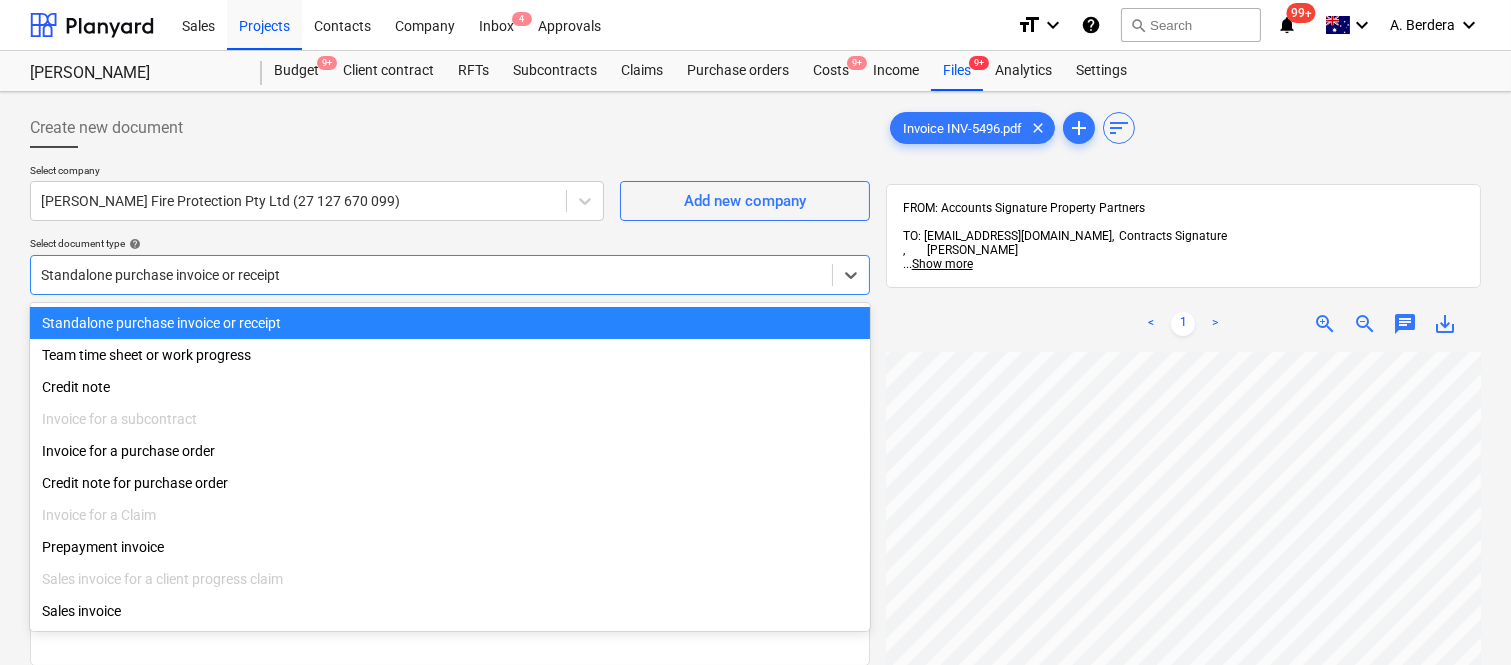click on "Standalone purchase invoice or receipt" at bounding box center [450, 323] 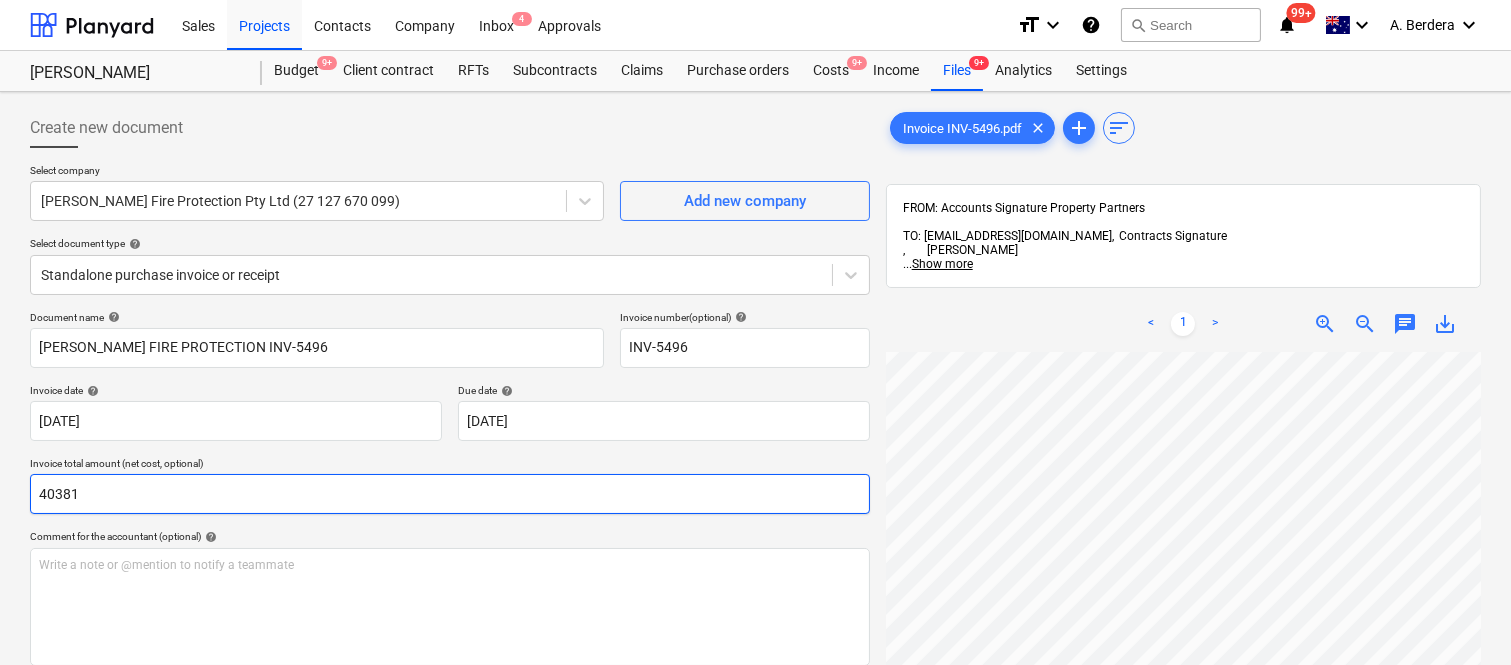 scroll, scrollTop: 666, scrollLeft: 25, axis: both 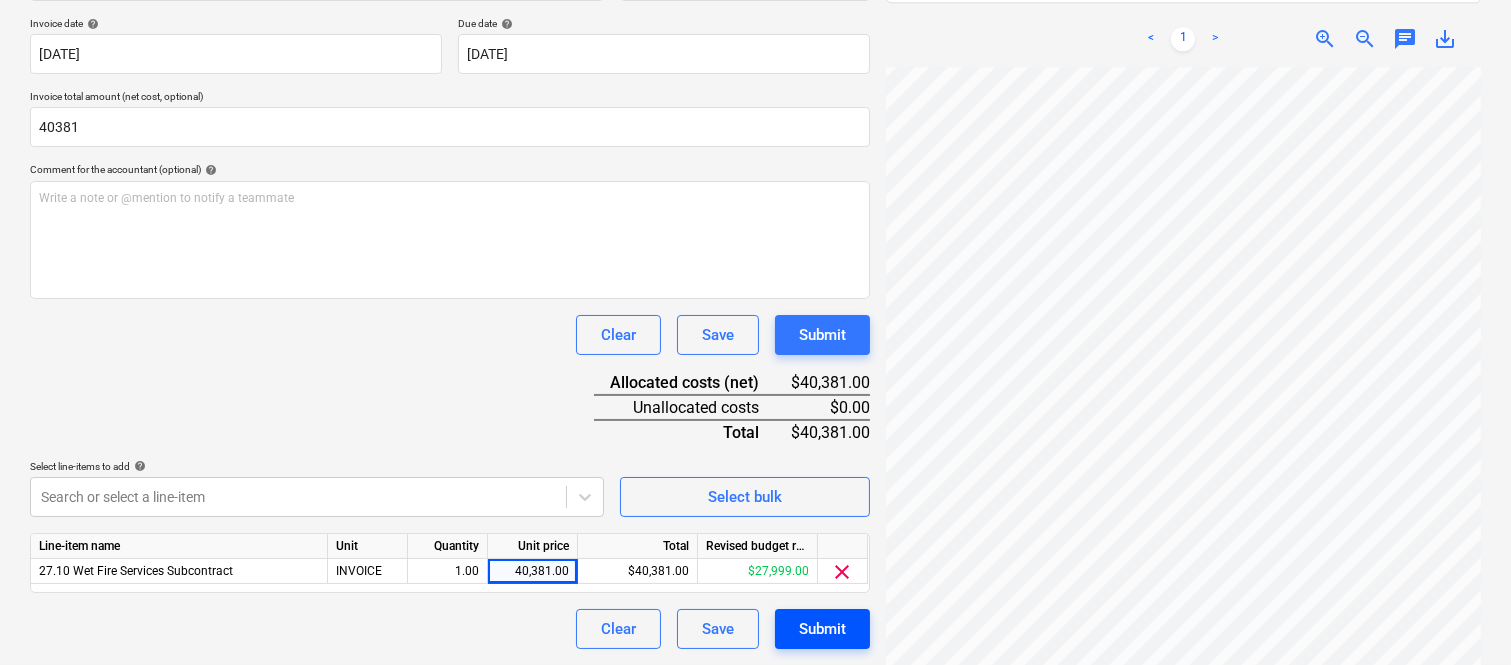click on "Submit" at bounding box center (822, 629) 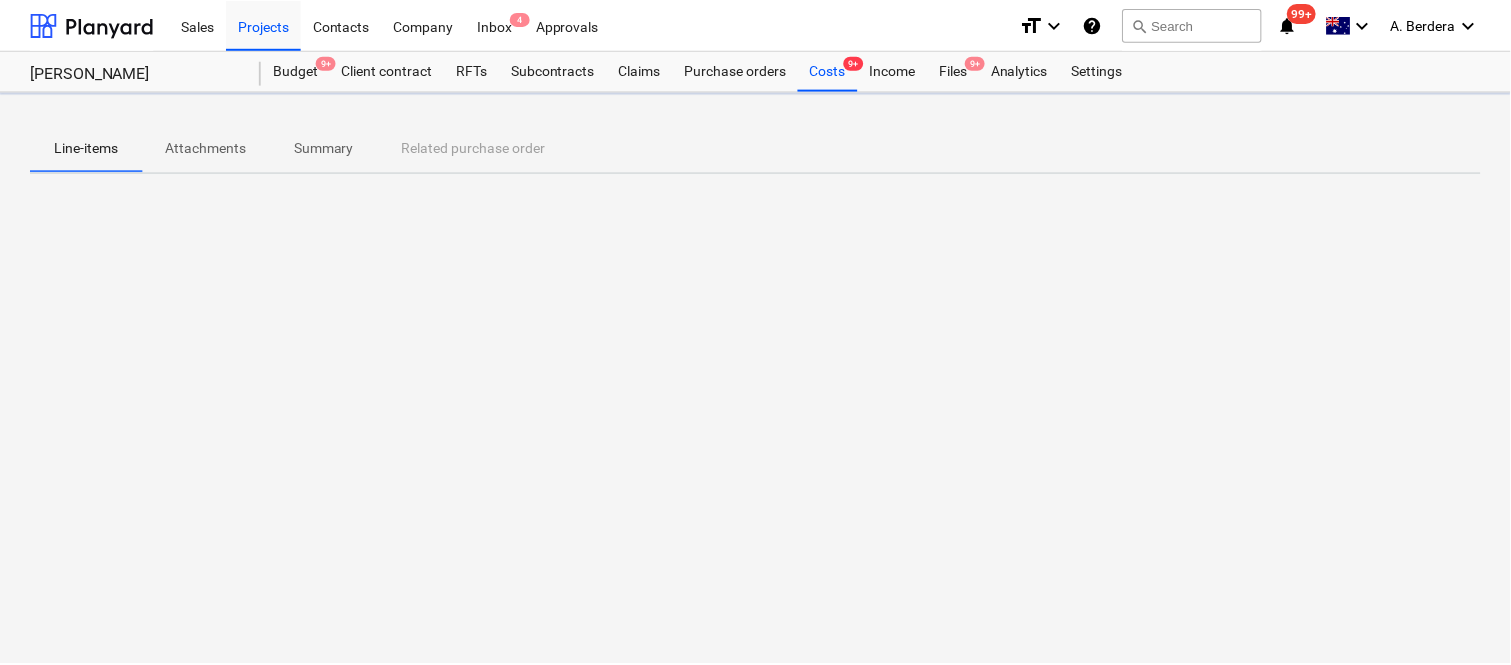 scroll, scrollTop: 0, scrollLeft: 0, axis: both 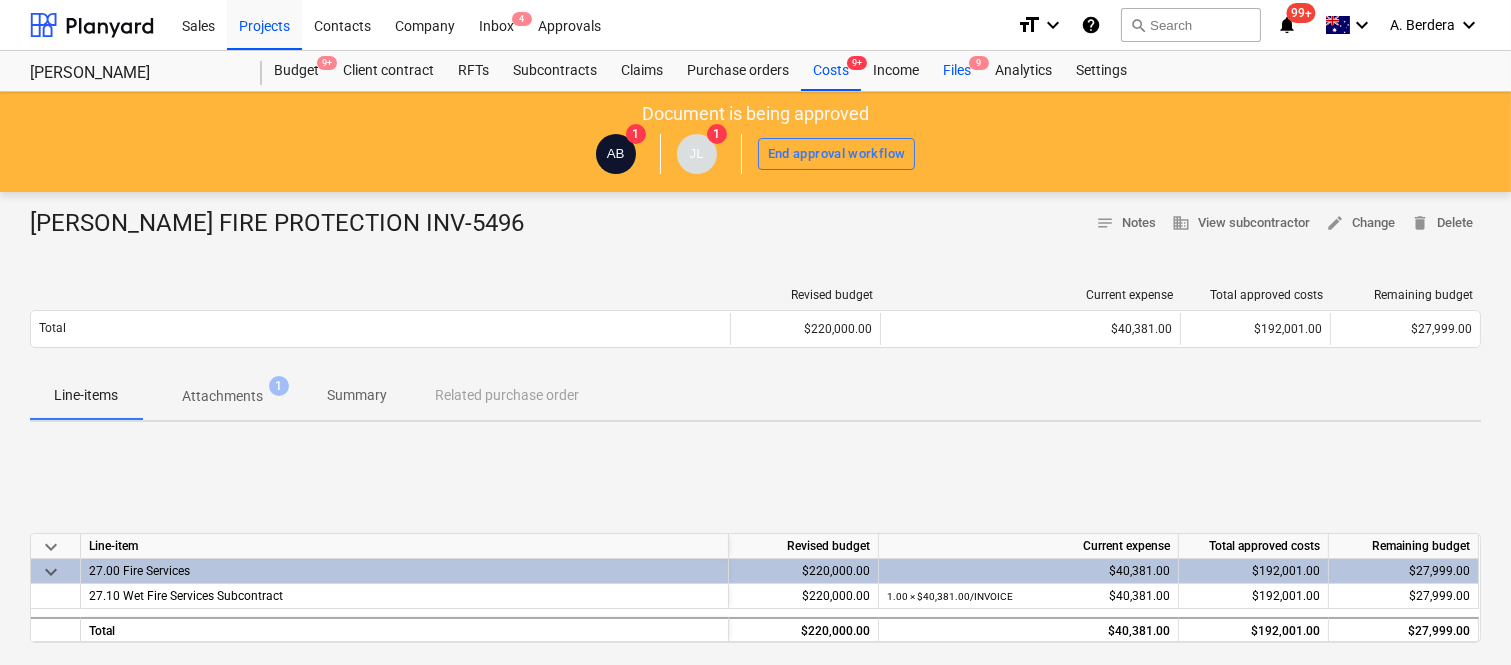 click on "Files 9" at bounding box center [957, 71] 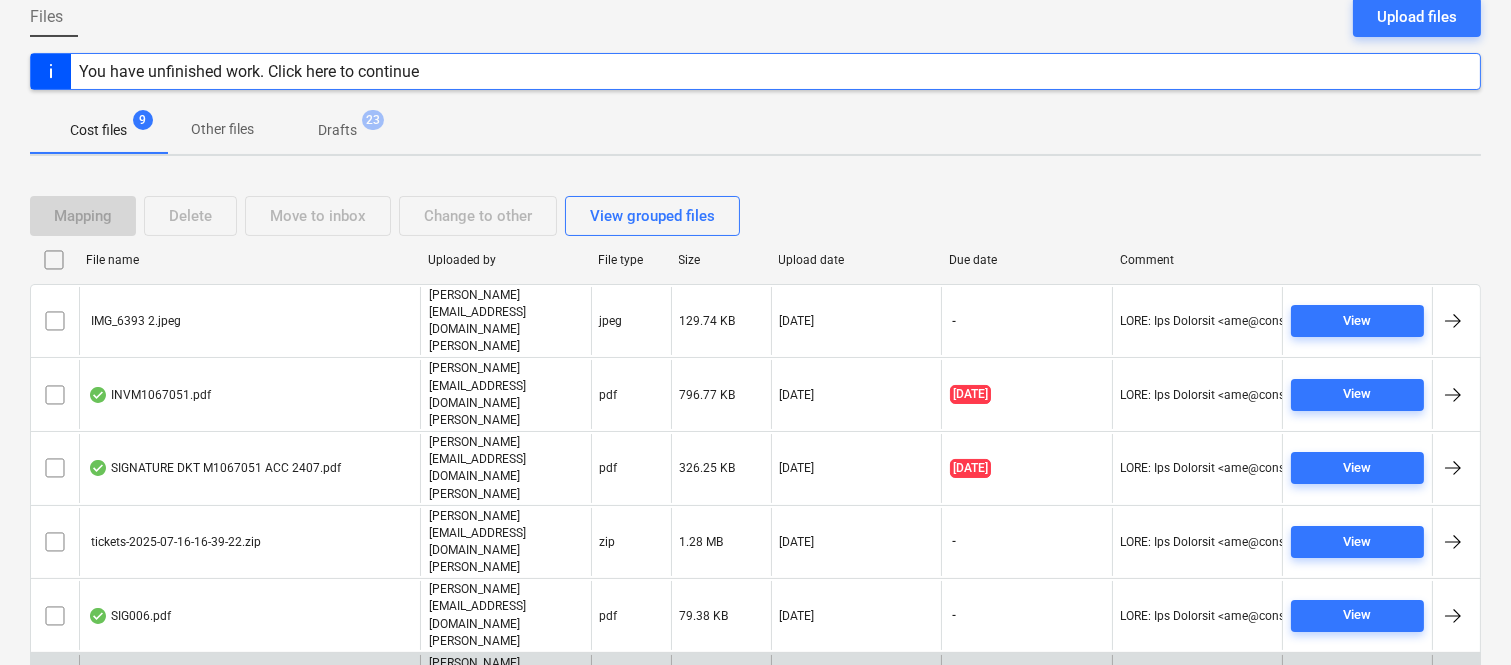 scroll, scrollTop: 228, scrollLeft: 0, axis: vertical 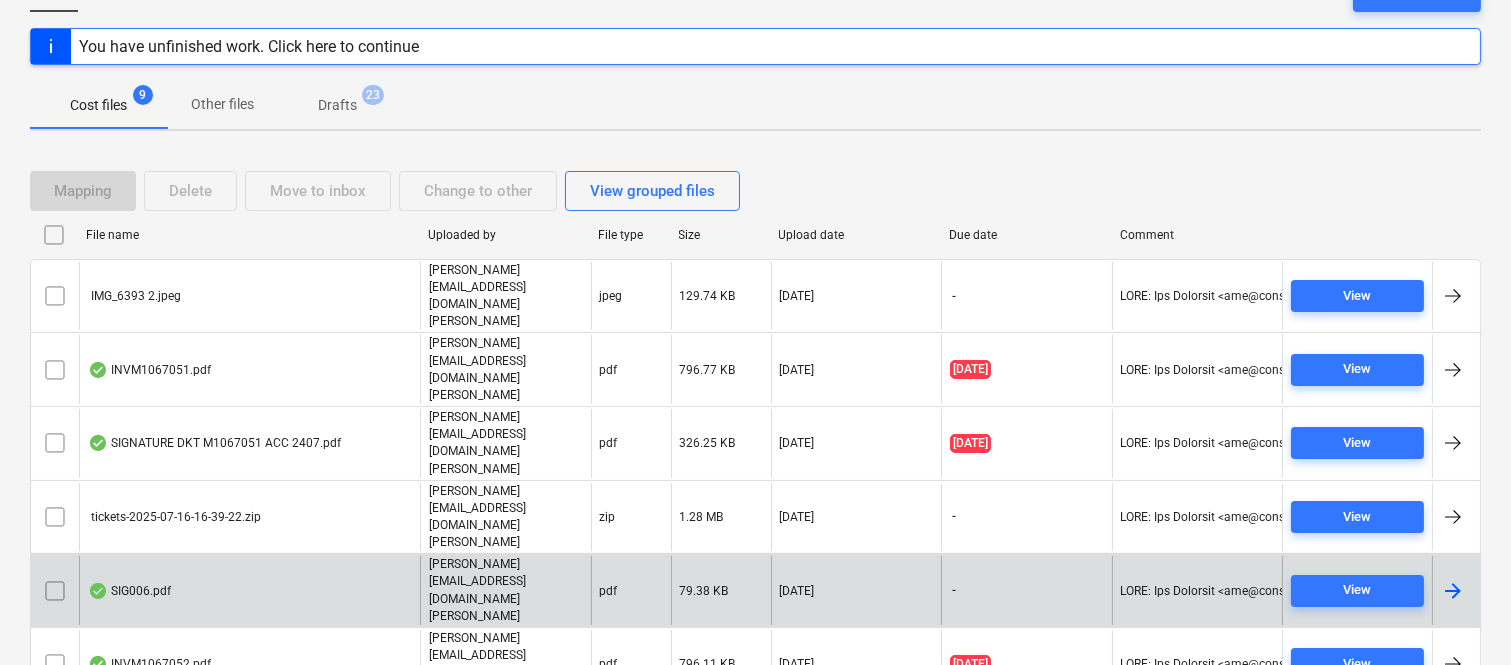 click on "SIG006.pdf" at bounding box center [249, 590] 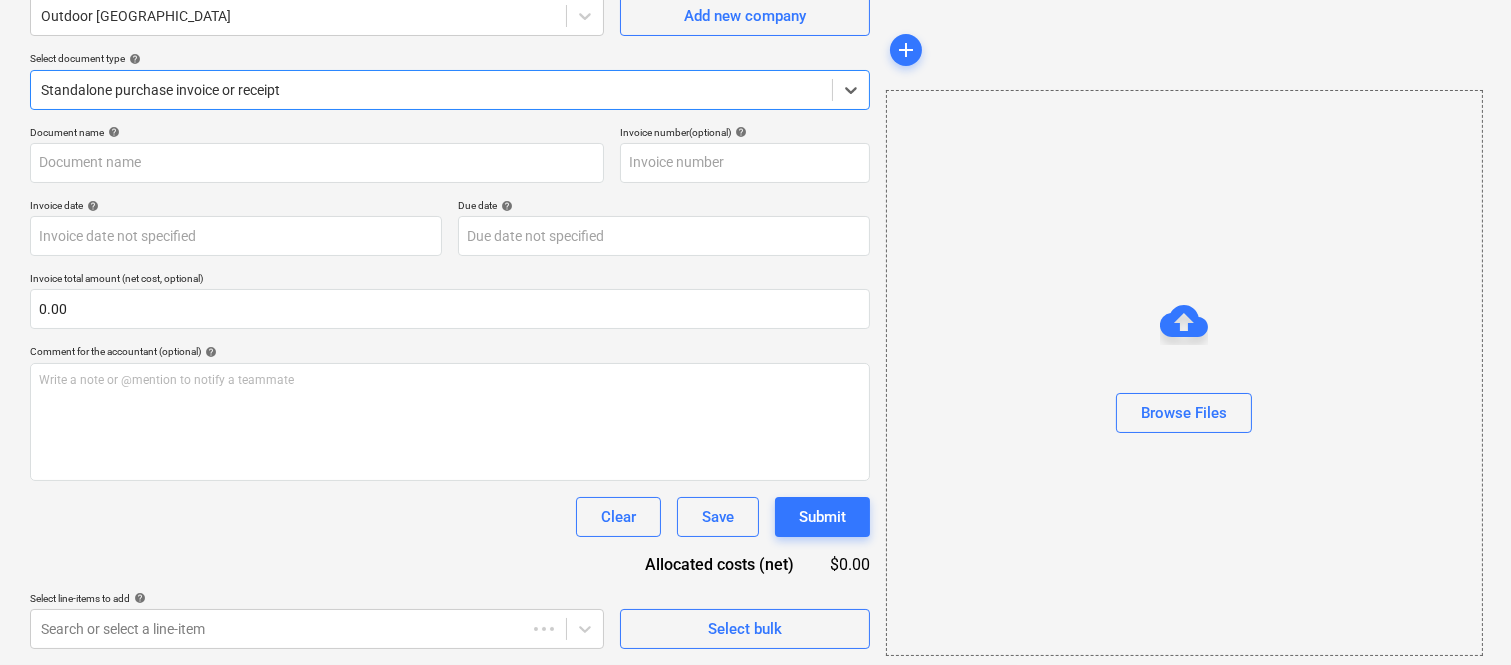 type on "SIG006" 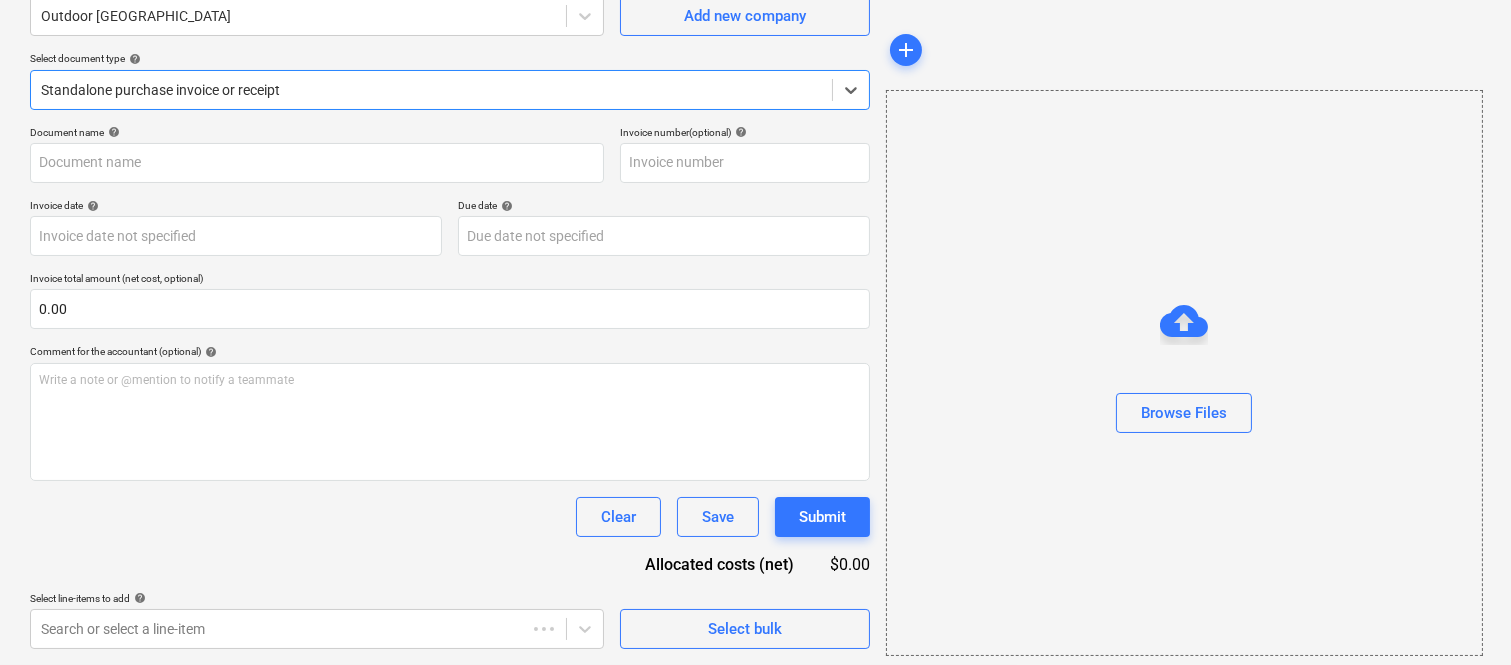 type on "SIG006" 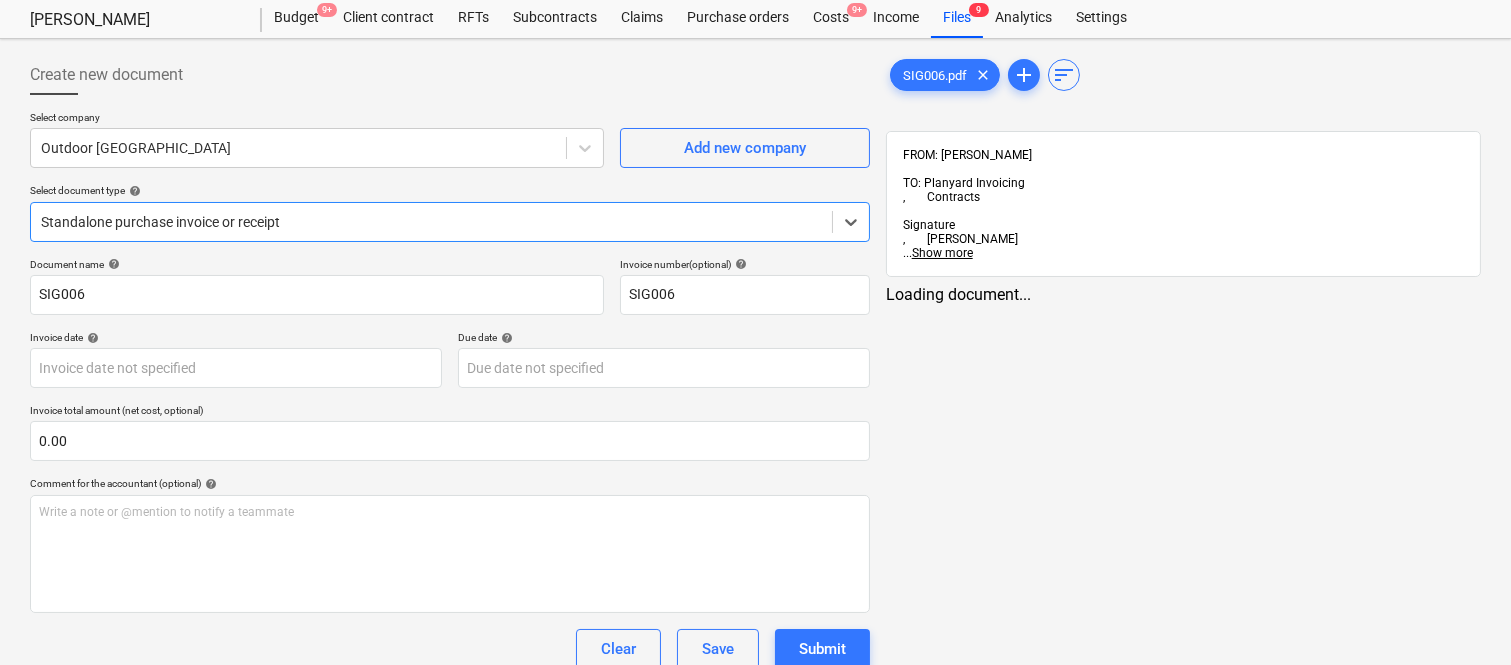 scroll, scrollTop: 0, scrollLeft: 0, axis: both 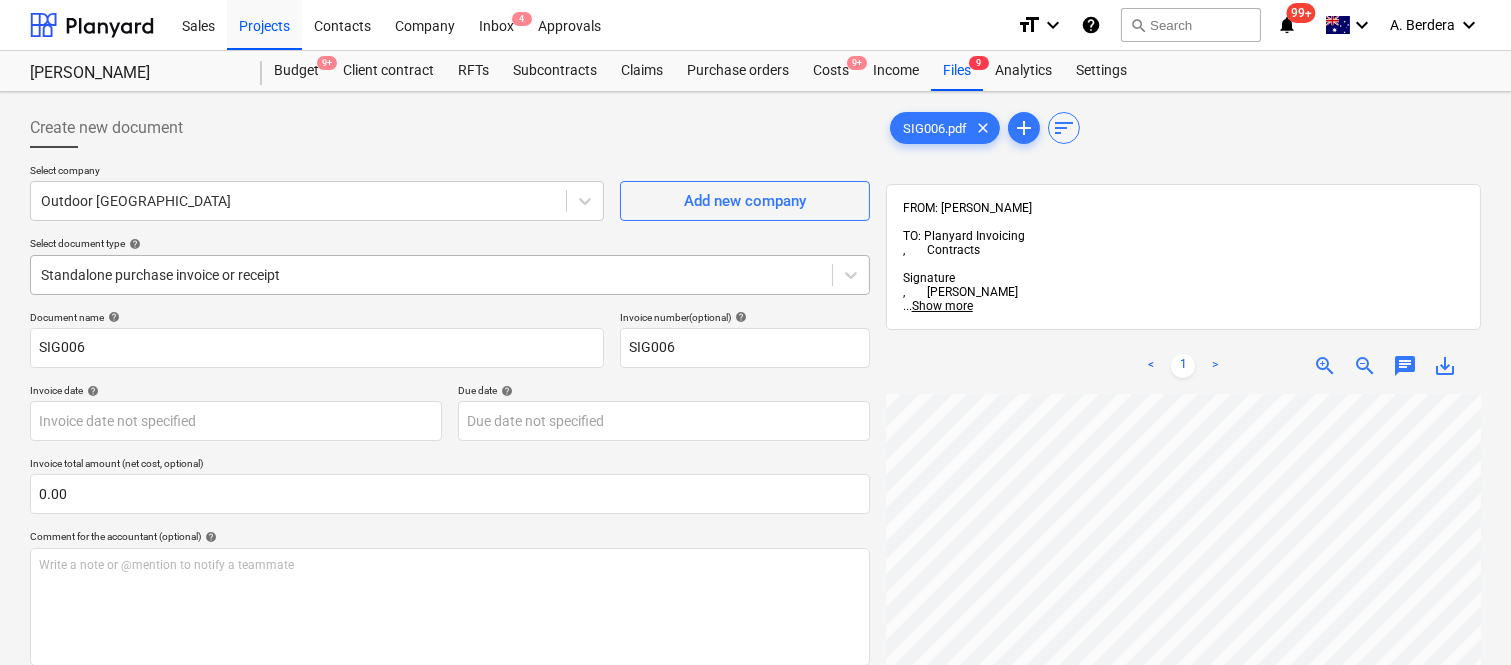 click at bounding box center (431, 275) 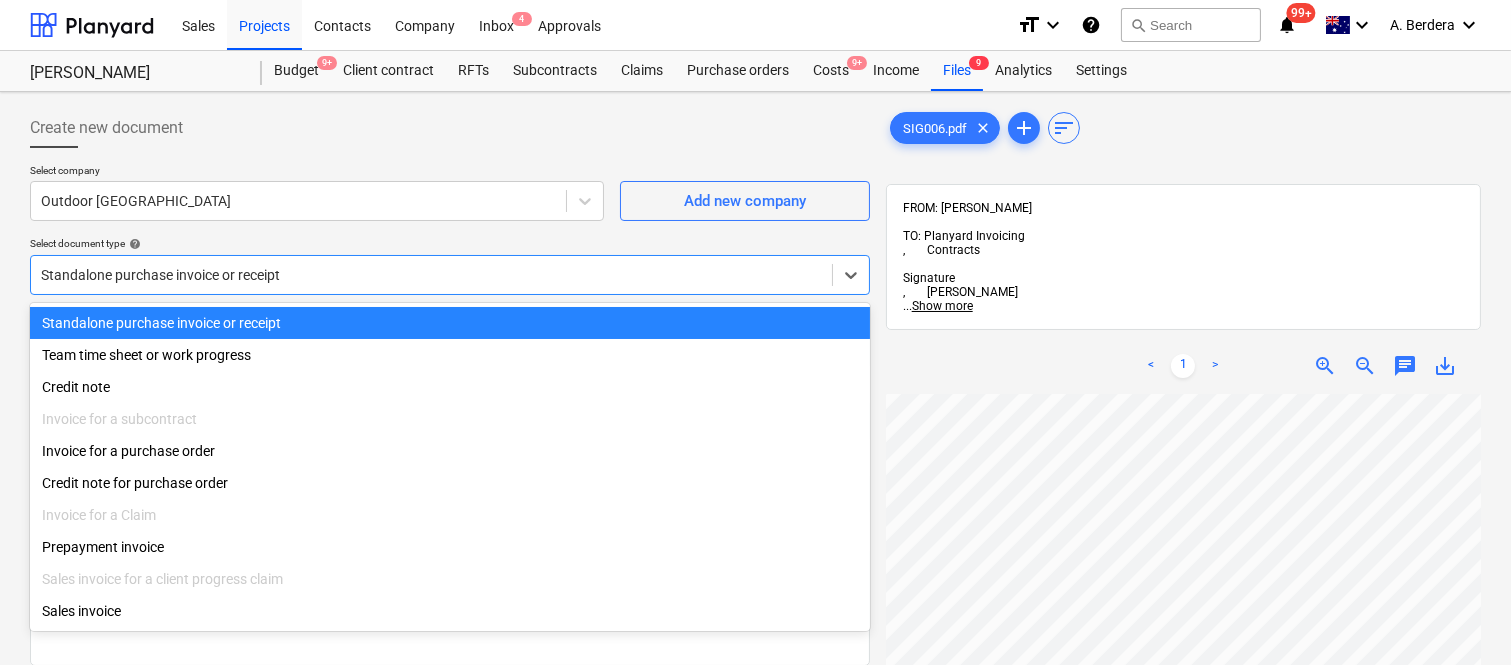 click on "Standalone purchase invoice or receipt" at bounding box center [450, 323] 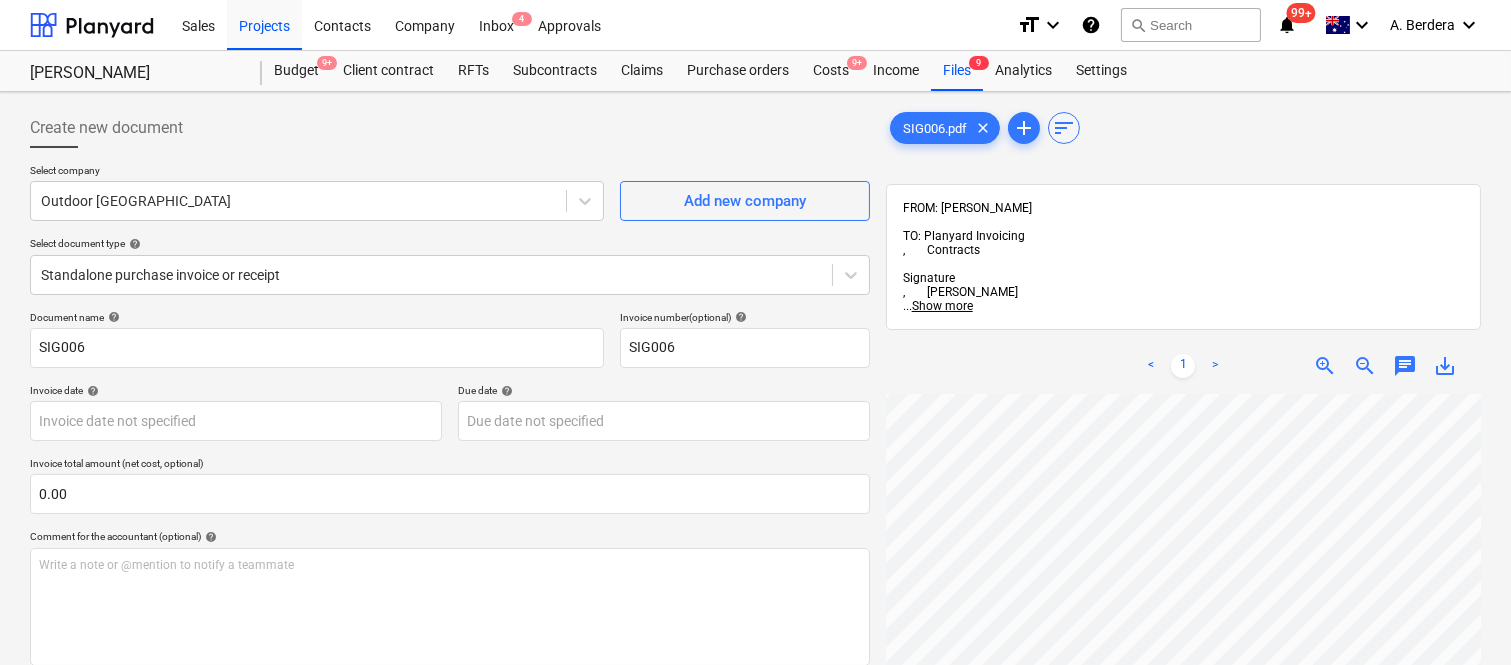 scroll, scrollTop: 91, scrollLeft: 202, axis: both 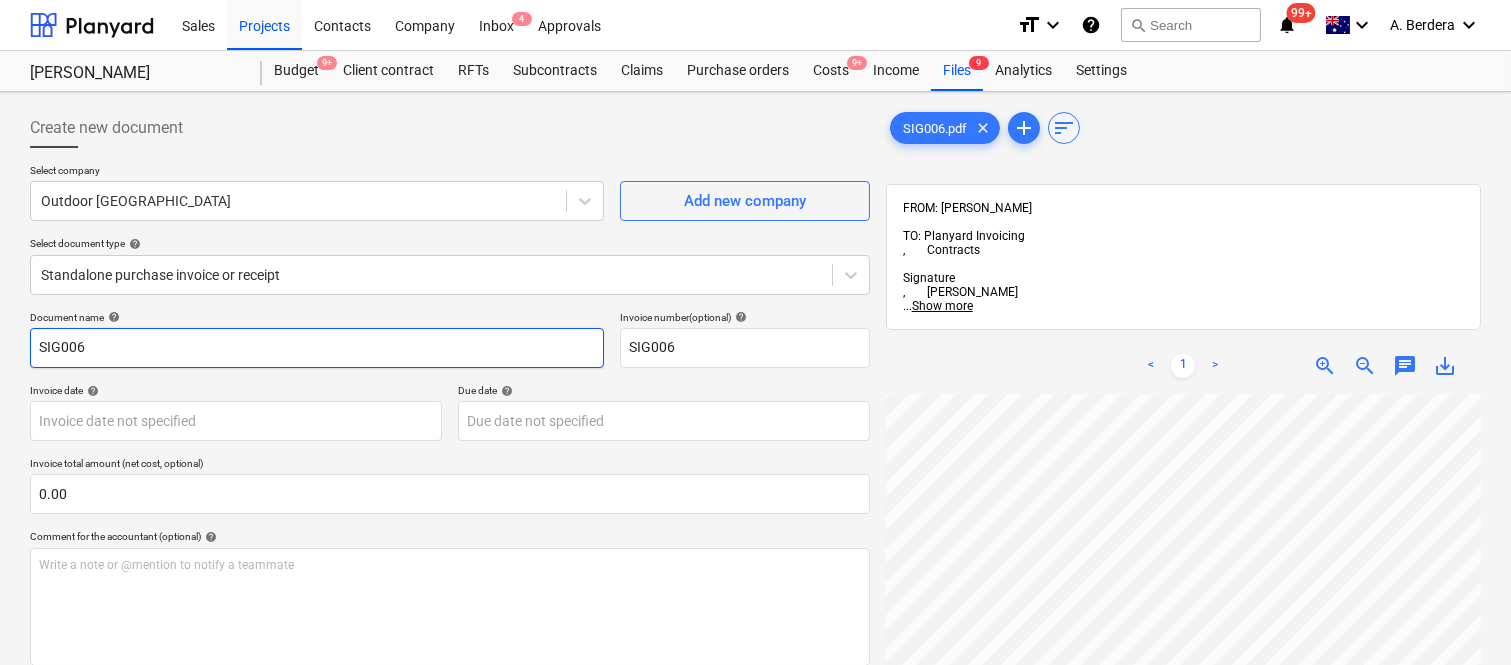 click on "SIG006" at bounding box center (317, 348) 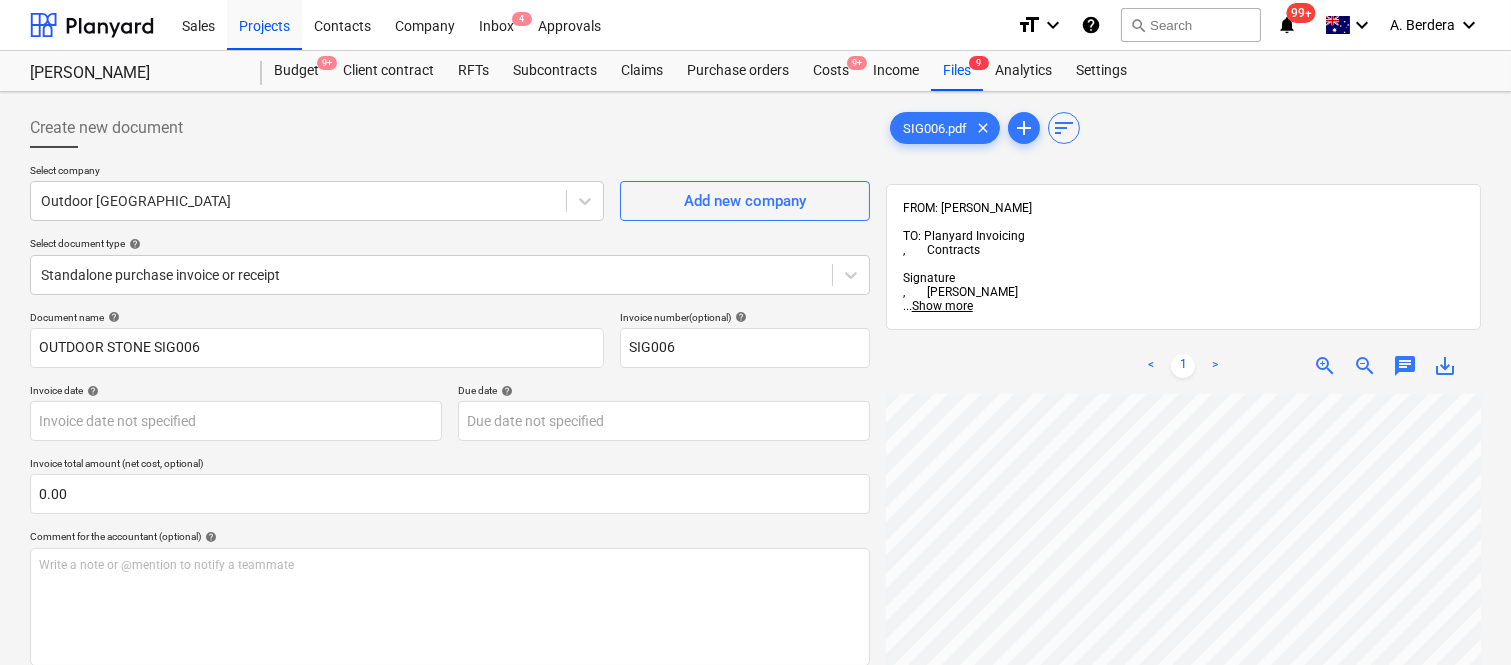 scroll, scrollTop: 0, scrollLeft: 291, axis: horizontal 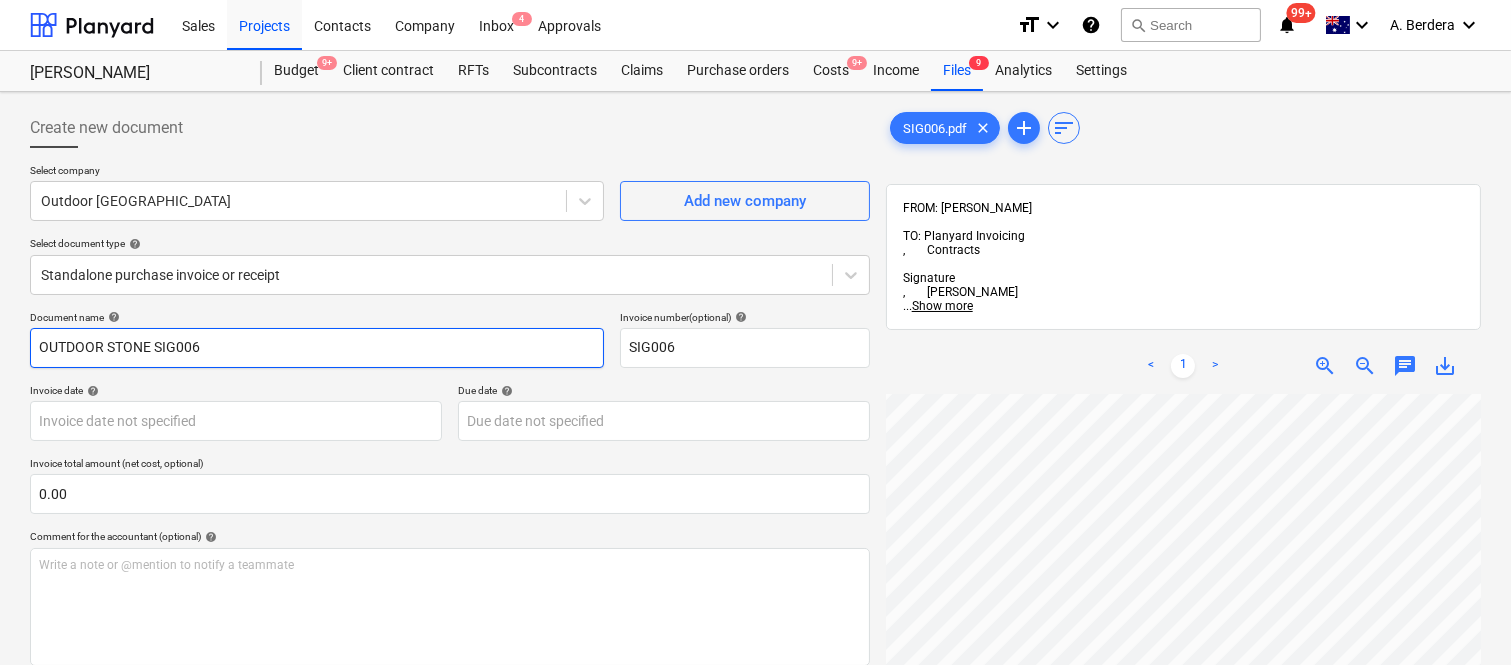 click on "OUTDOOR STONE SIG006" at bounding box center [317, 348] 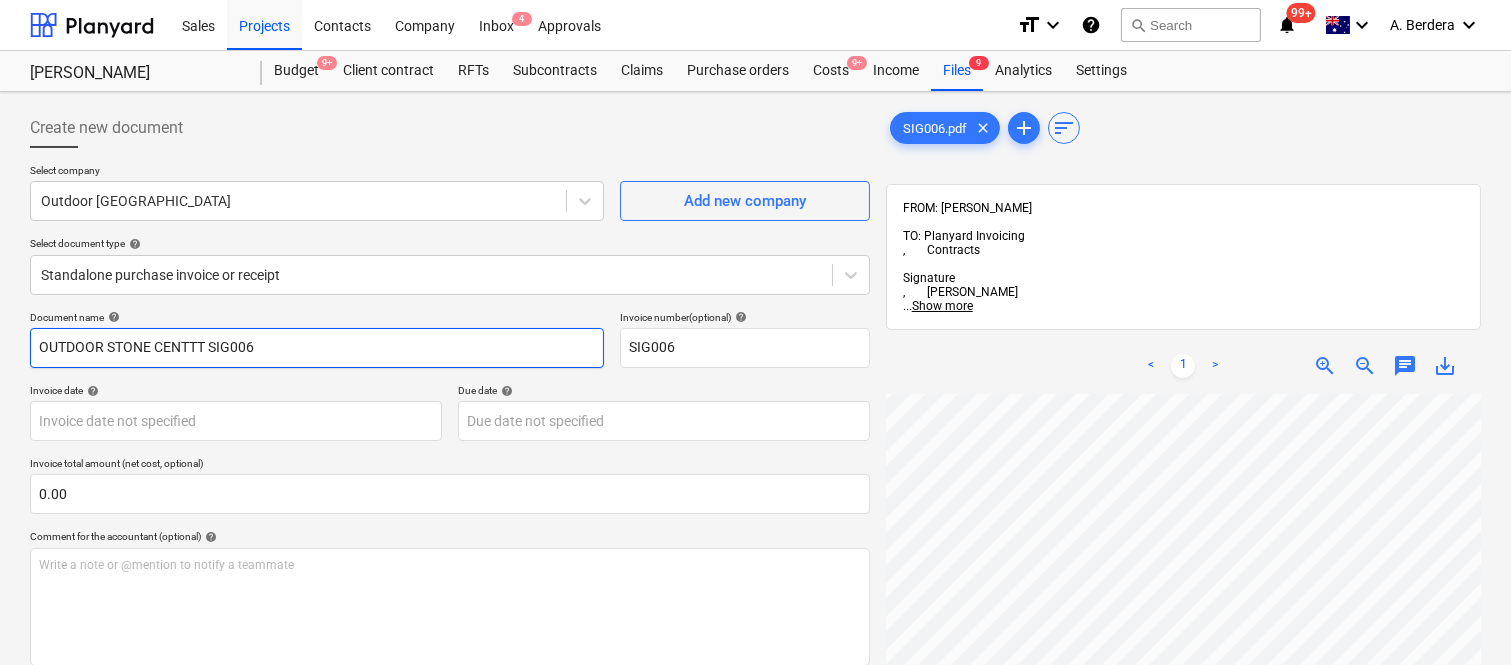 click on "OUTDOOR STONE CENTTT SIG006" at bounding box center [317, 348] 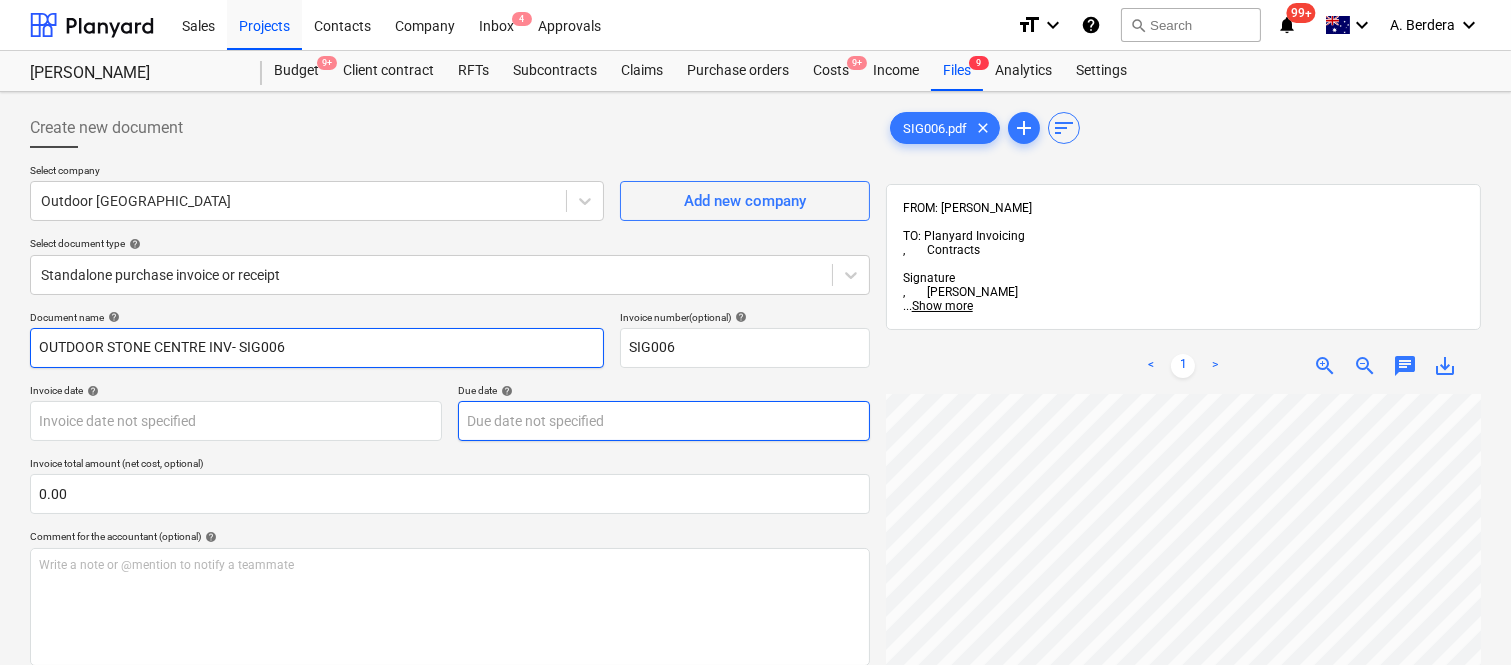 type on "OUTDOOR STONE CENTRE INV- SIG006" 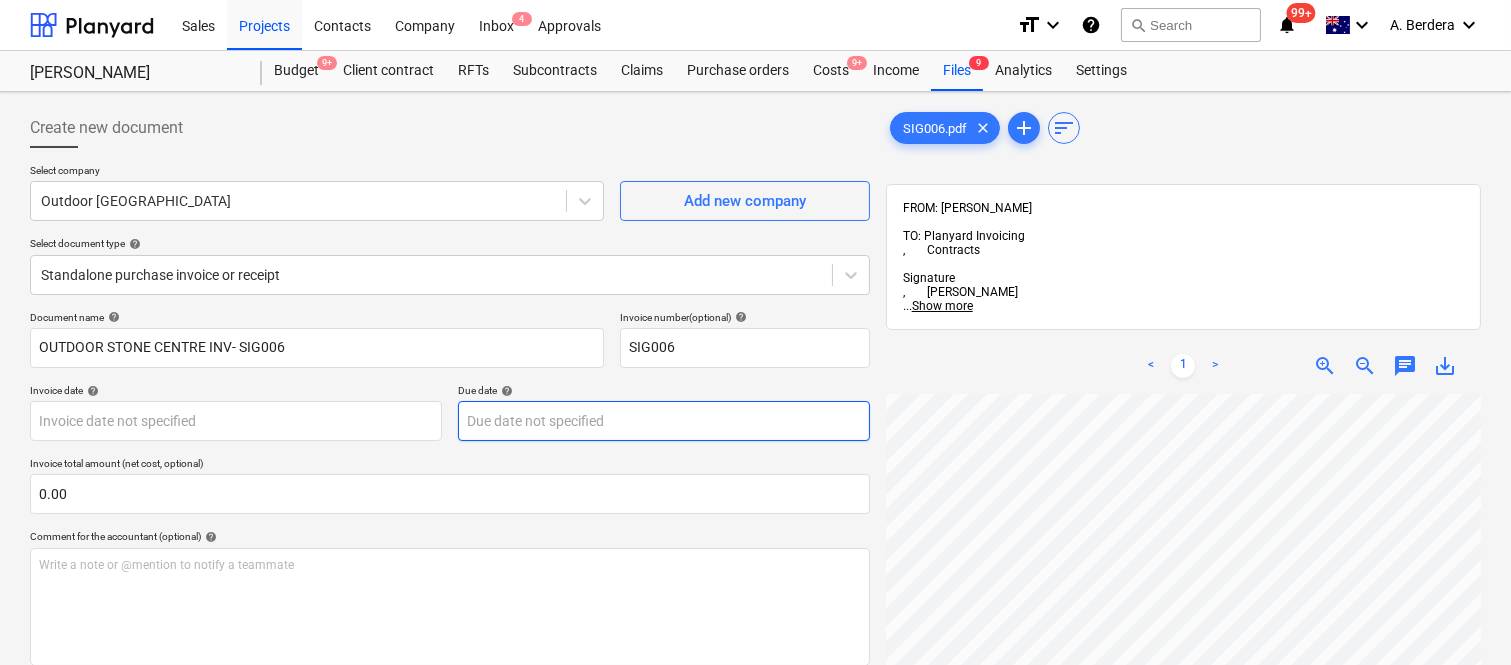 scroll, scrollTop: 47, scrollLeft: 42, axis: both 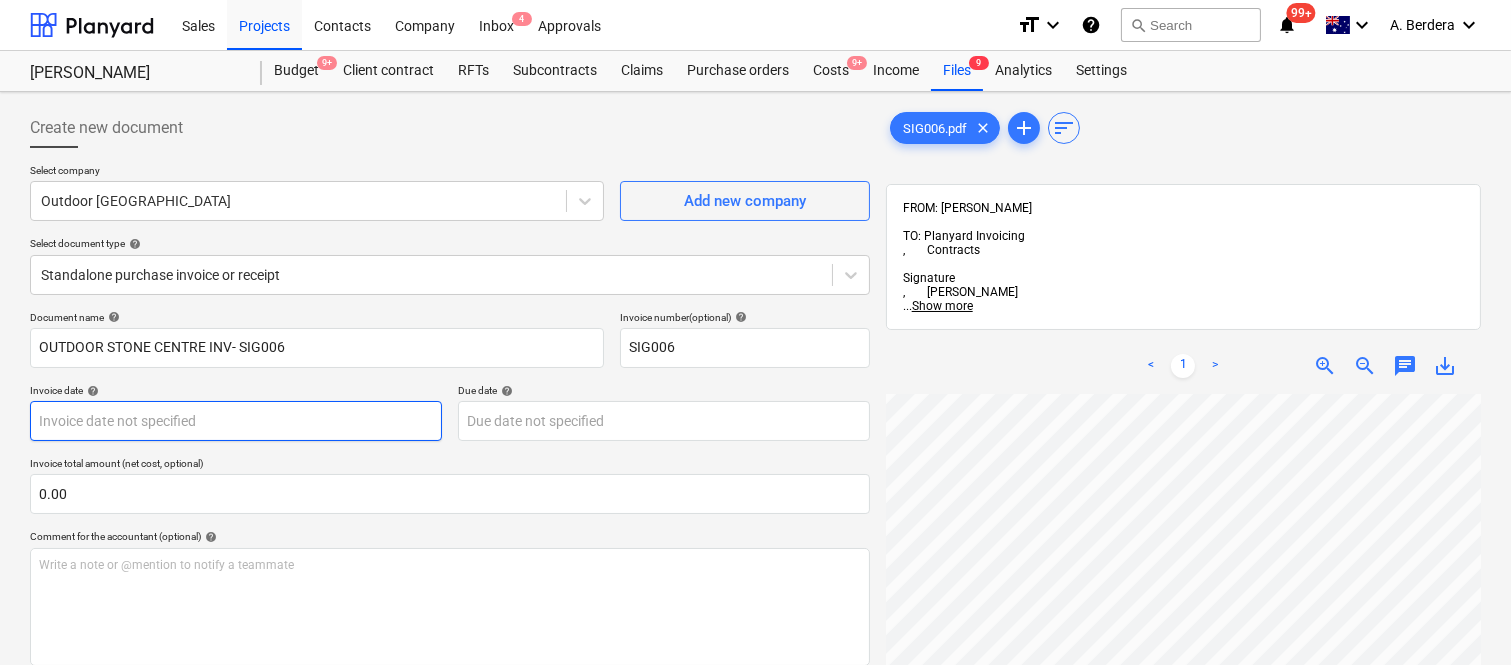 click on "Sales Projects Contacts Company Inbox 4 Approvals format_size keyboard_arrow_down help search Search notifications 99+ keyboard_arrow_down A. Berdera keyboard_arrow_down Della Rosa Della Rosa Budget 9+ Client contract RFTs Subcontracts Claims Purchase orders Costs 9+ Income Files 9 Analytics Settings Create new document Select company Outdoor Stone Centre   Add new company Select document type help Standalone purchase invoice or receipt Document name help OUTDOOR STONE CENTRE INV- SIG006 Invoice number  (optional) help SIG006 Invoice date help Press the down arrow key to interact with the calendar and
select a date. Press the question mark key to get the keyboard shortcuts for changing dates. Due date help Press the down arrow key to interact with the calendar and
select a date. Press the question mark key to get the keyboard shortcuts for changing dates. Invoice total amount (net cost, optional) 0.00 Comment for the accountant (optional) help Write a note or @mention to notify a teammate ﻿ Clear" at bounding box center (755, 332) 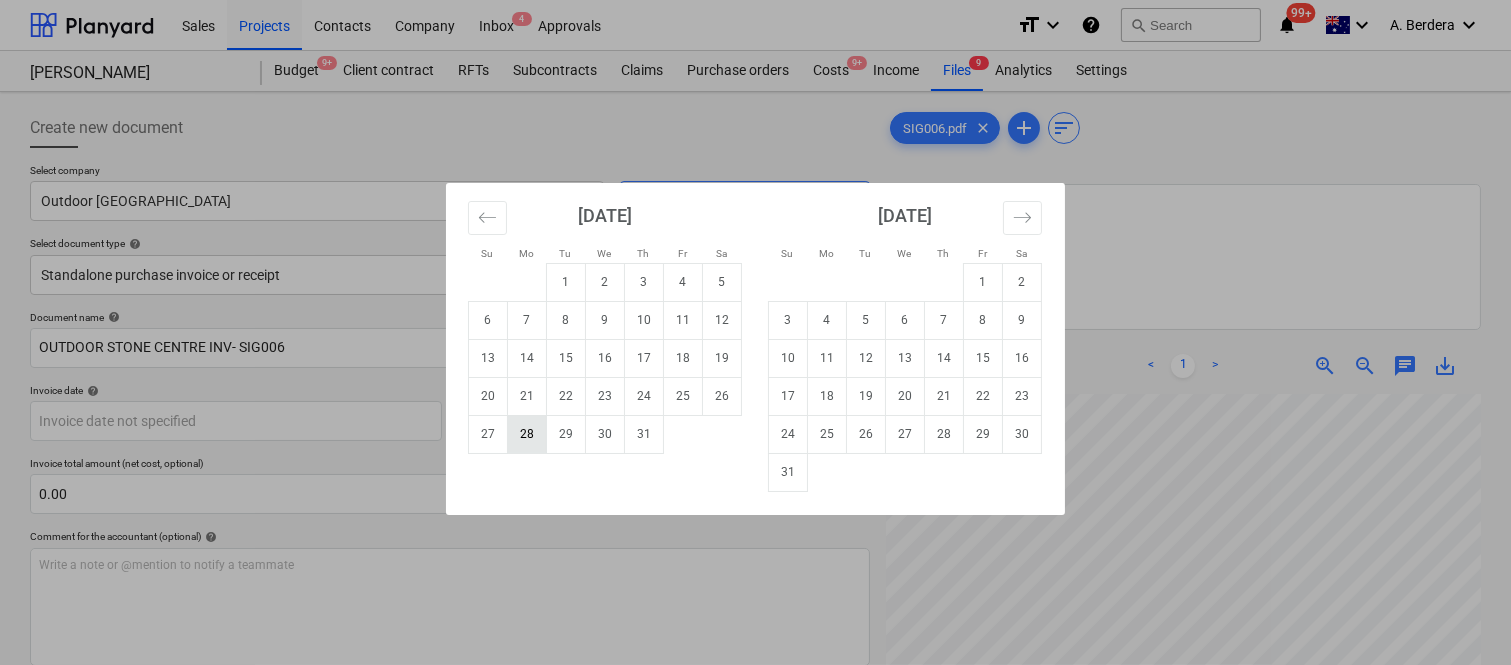 click on "28" at bounding box center (527, 434) 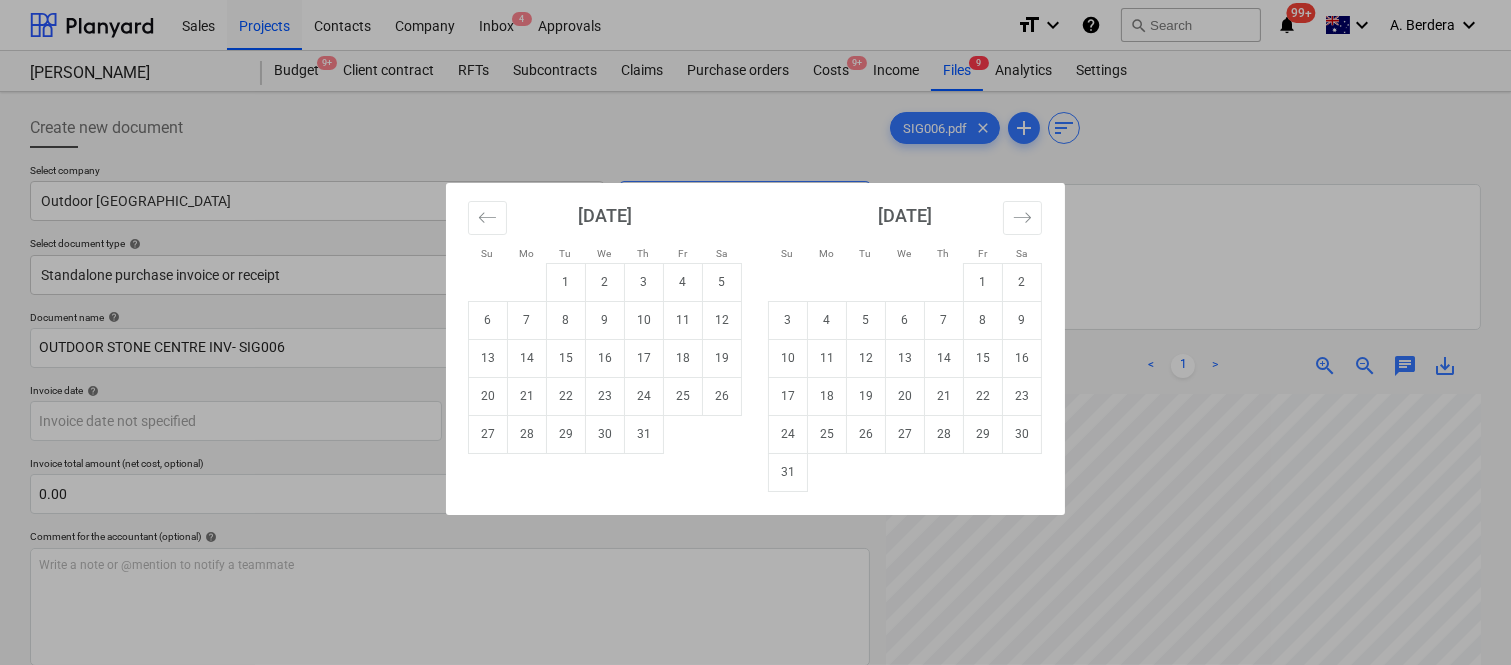 type on "[DATE]" 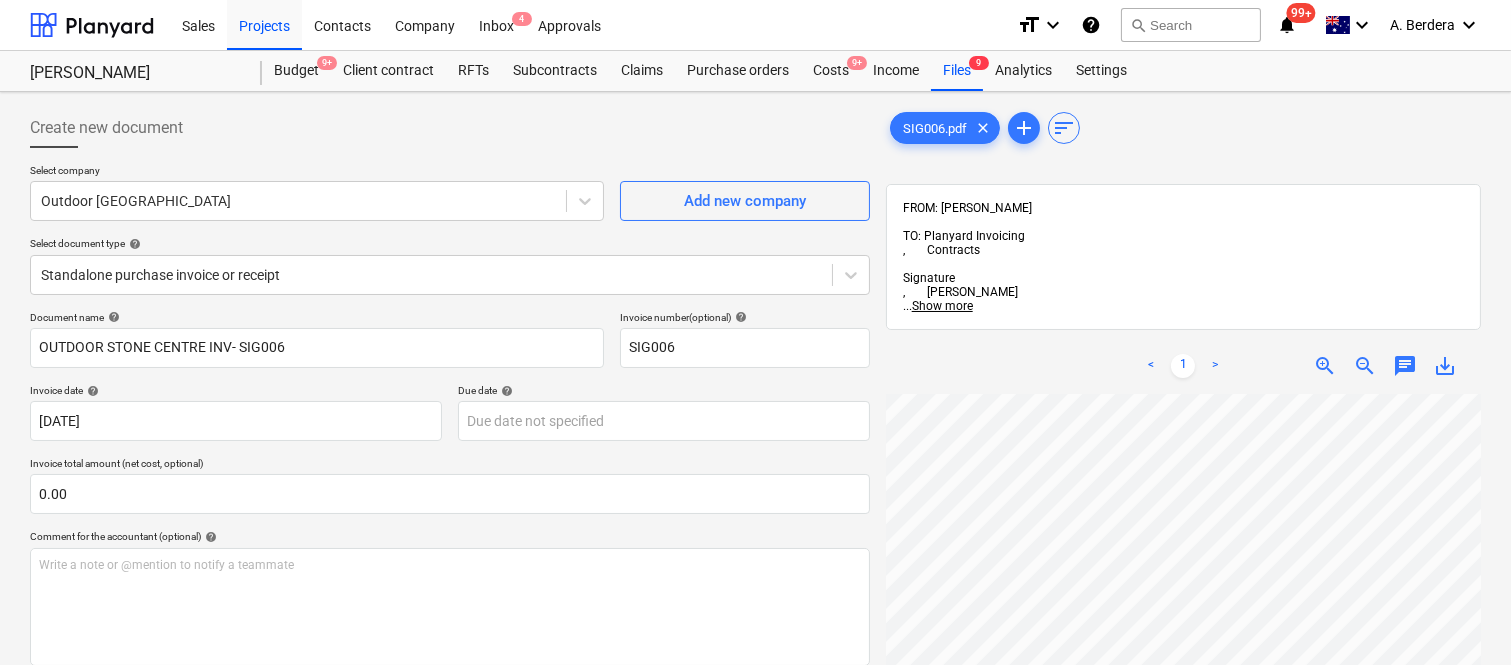 click on "< 1 > zoom_in zoom_out chat 0 save_alt" at bounding box center (1183, 670) 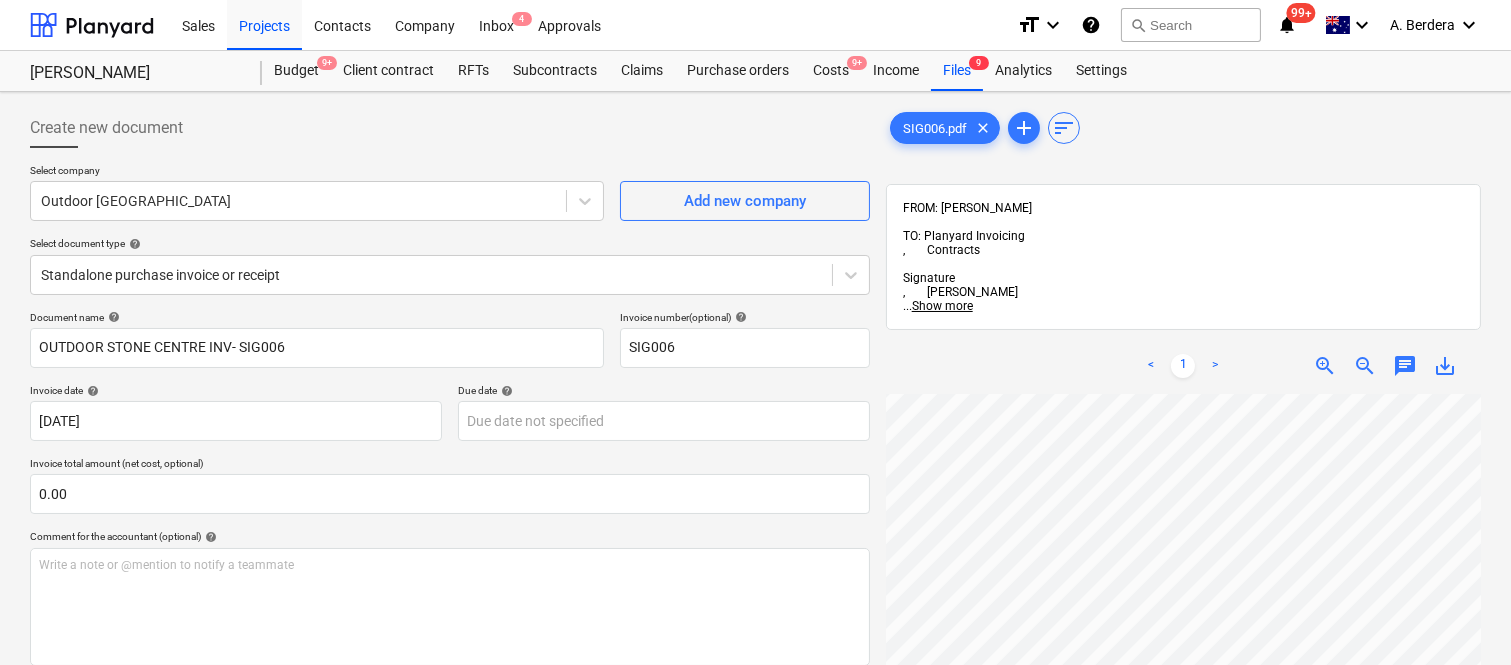 click on "< 1 > zoom_in zoom_out chat 0 save_alt" at bounding box center [1183, 670] 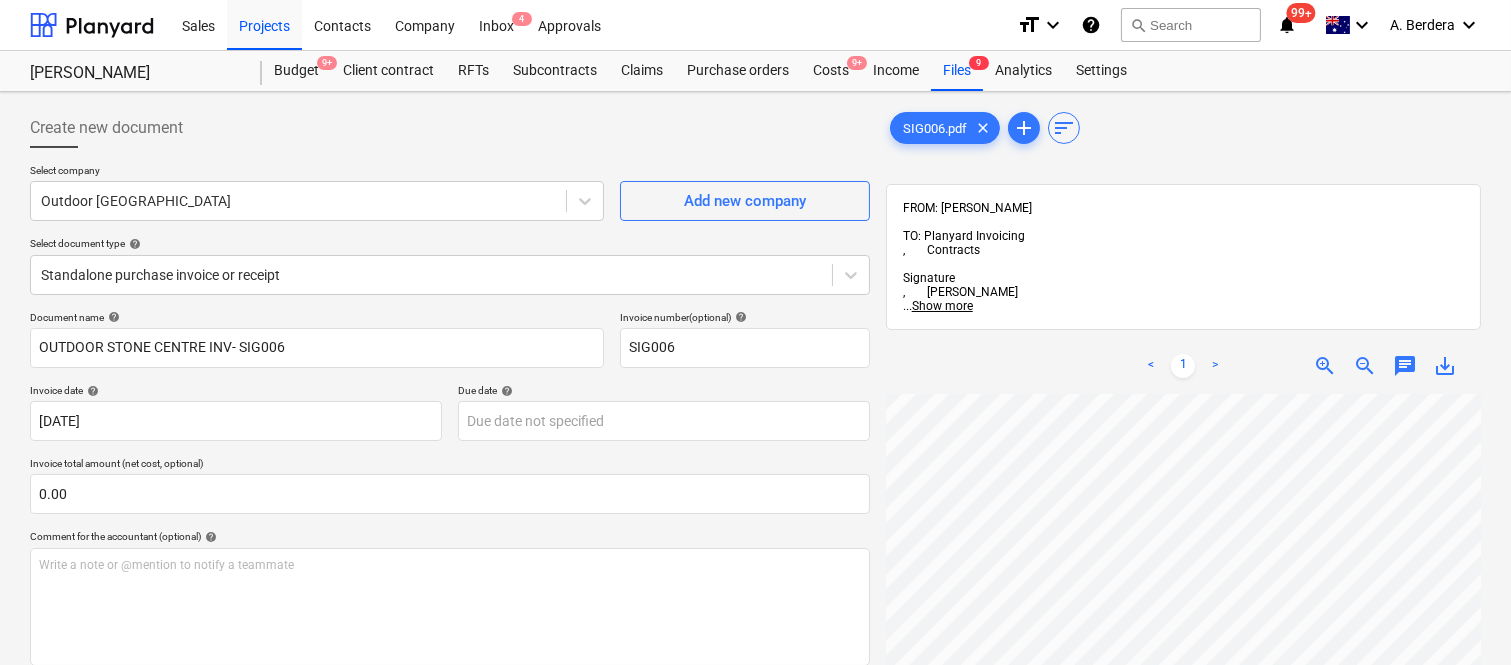 scroll, scrollTop: 20, scrollLeft: 213, axis: both 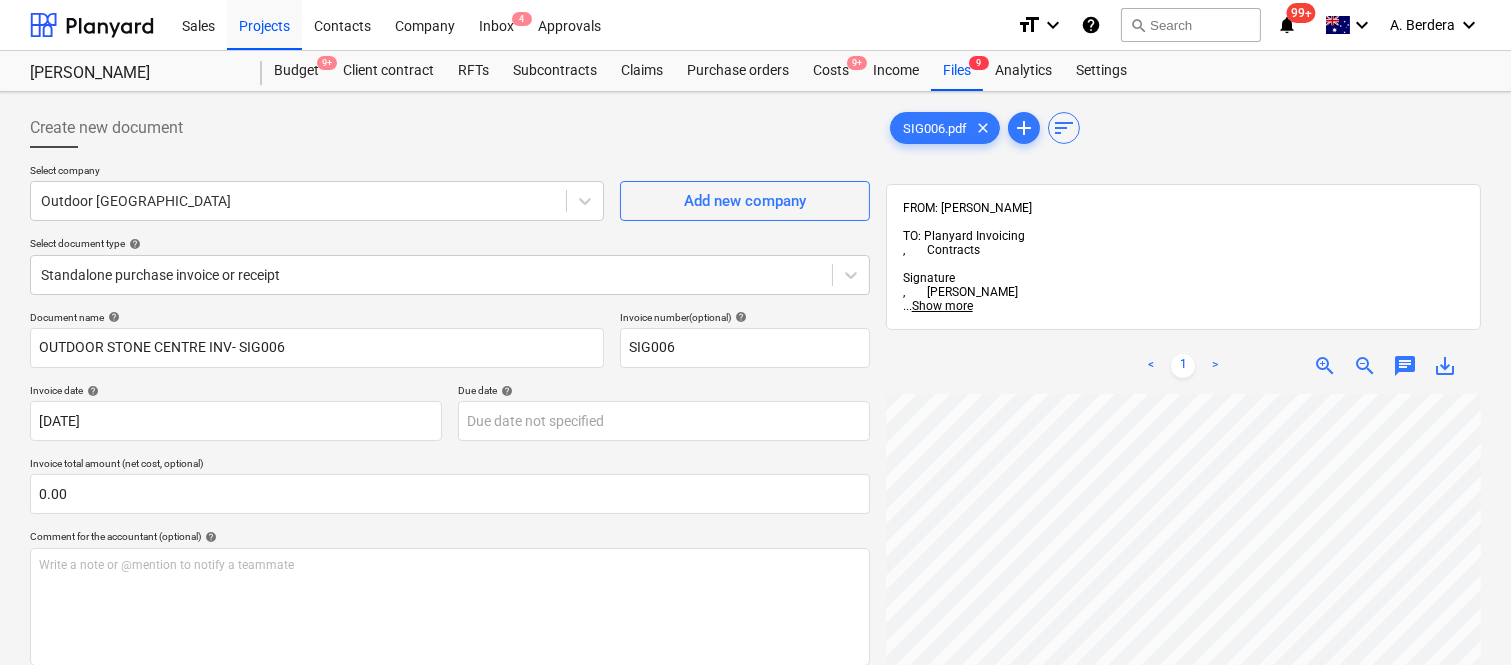 click on "zoom_out" at bounding box center (1365, 366) 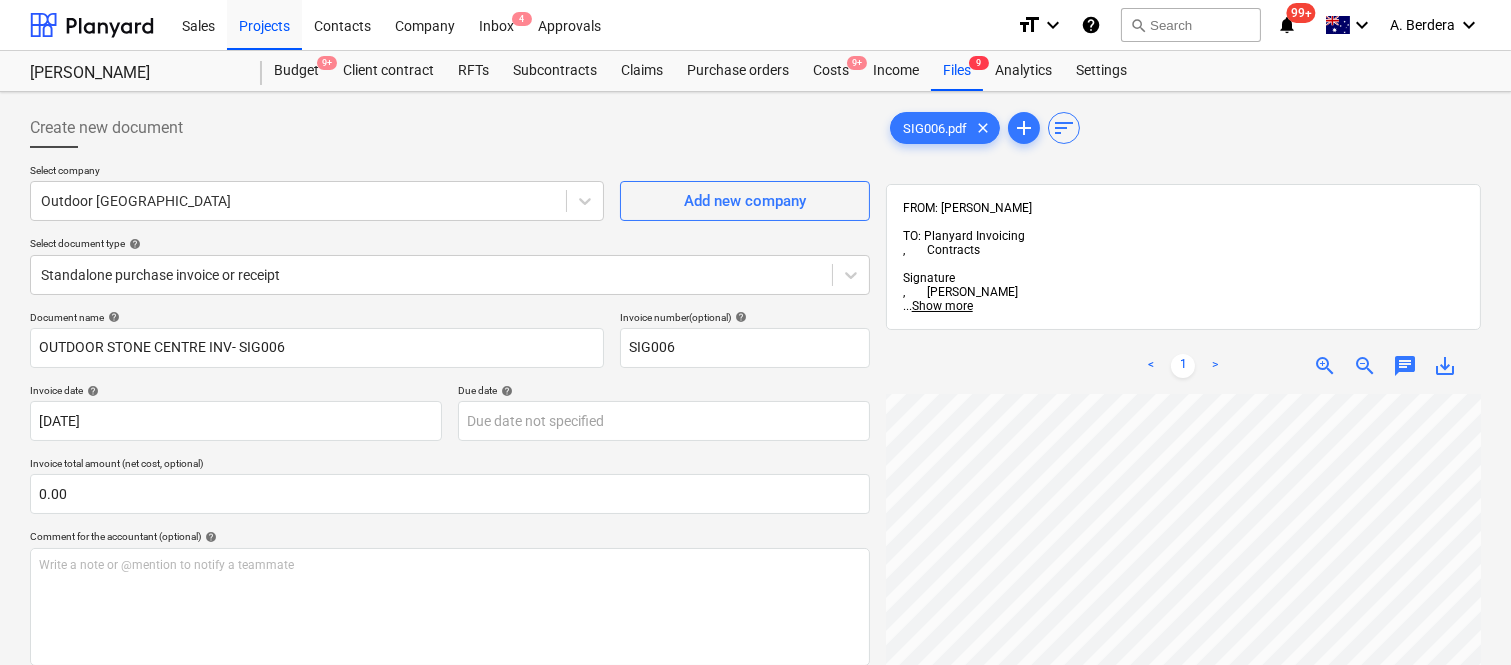 scroll, scrollTop: 203, scrollLeft: 40, axis: both 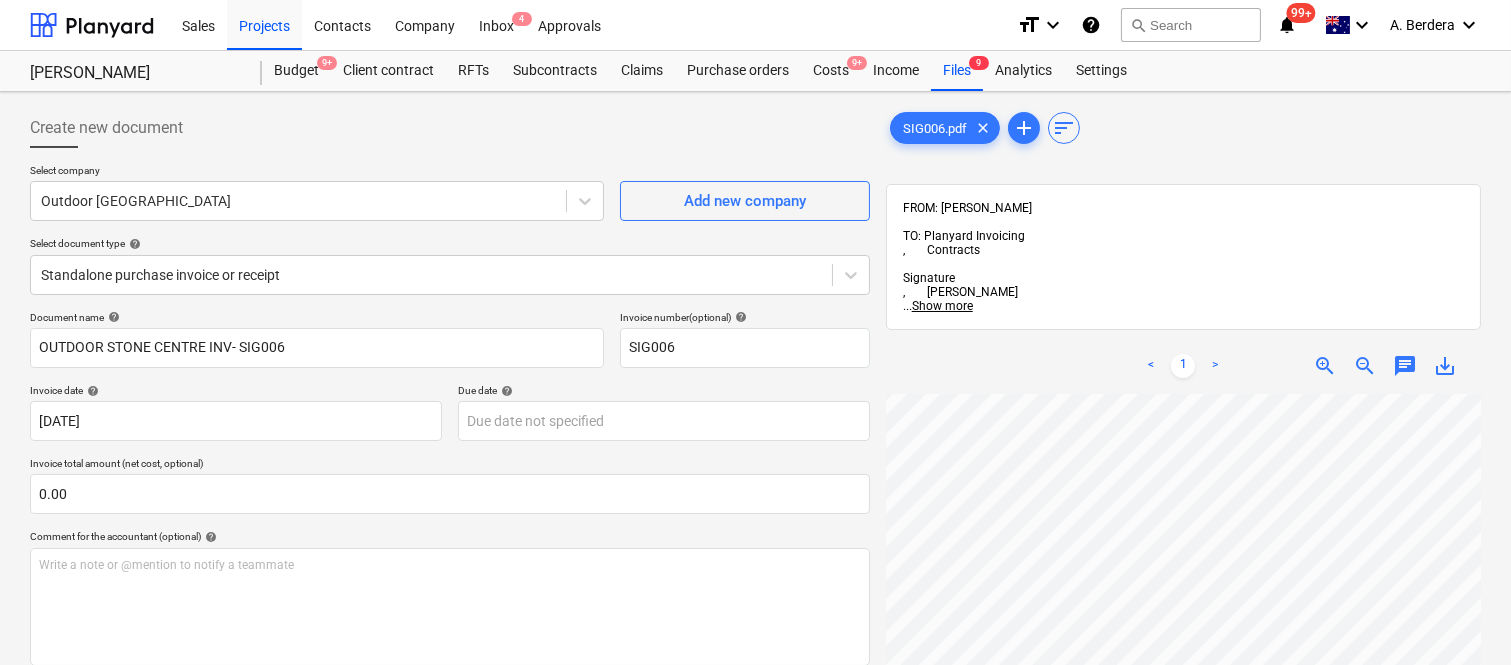 click on "zoom_out" at bounding box center [1365, 366] 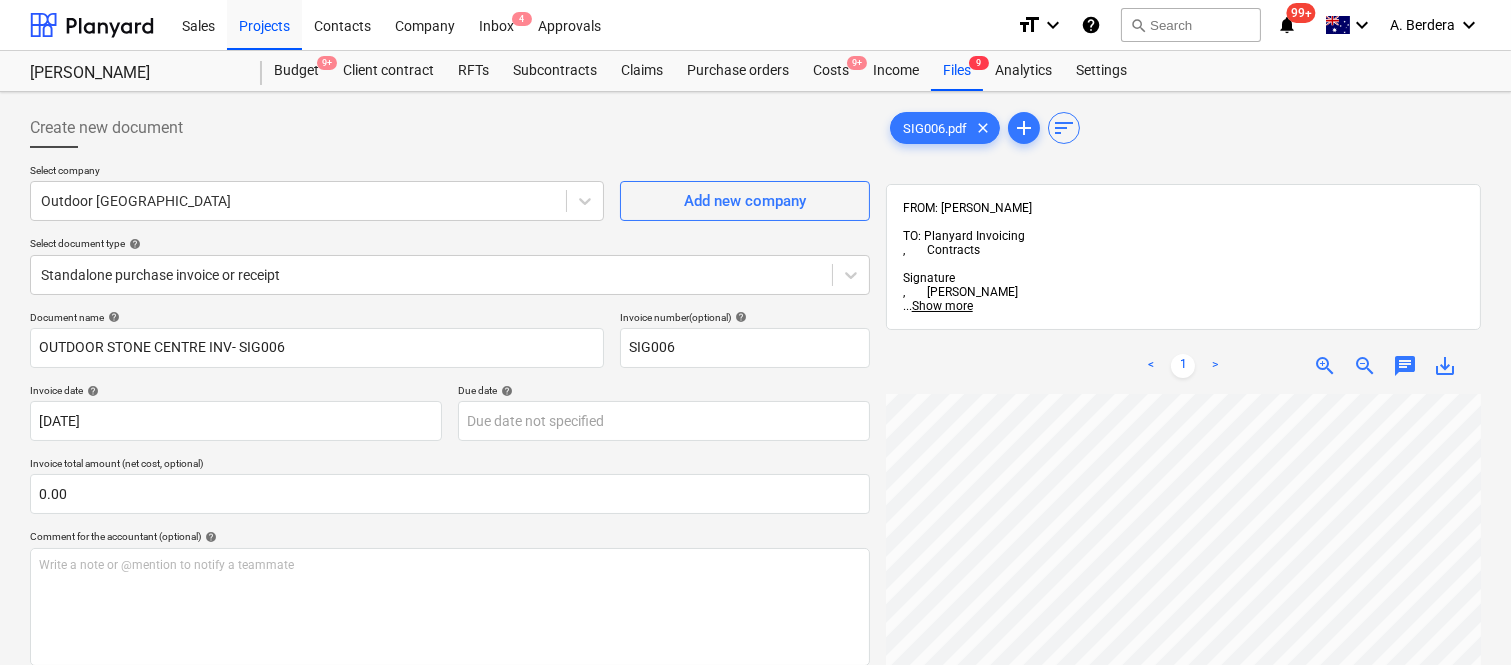 scroll, scrollTop: 148, scrollLeft: 10, axis: both 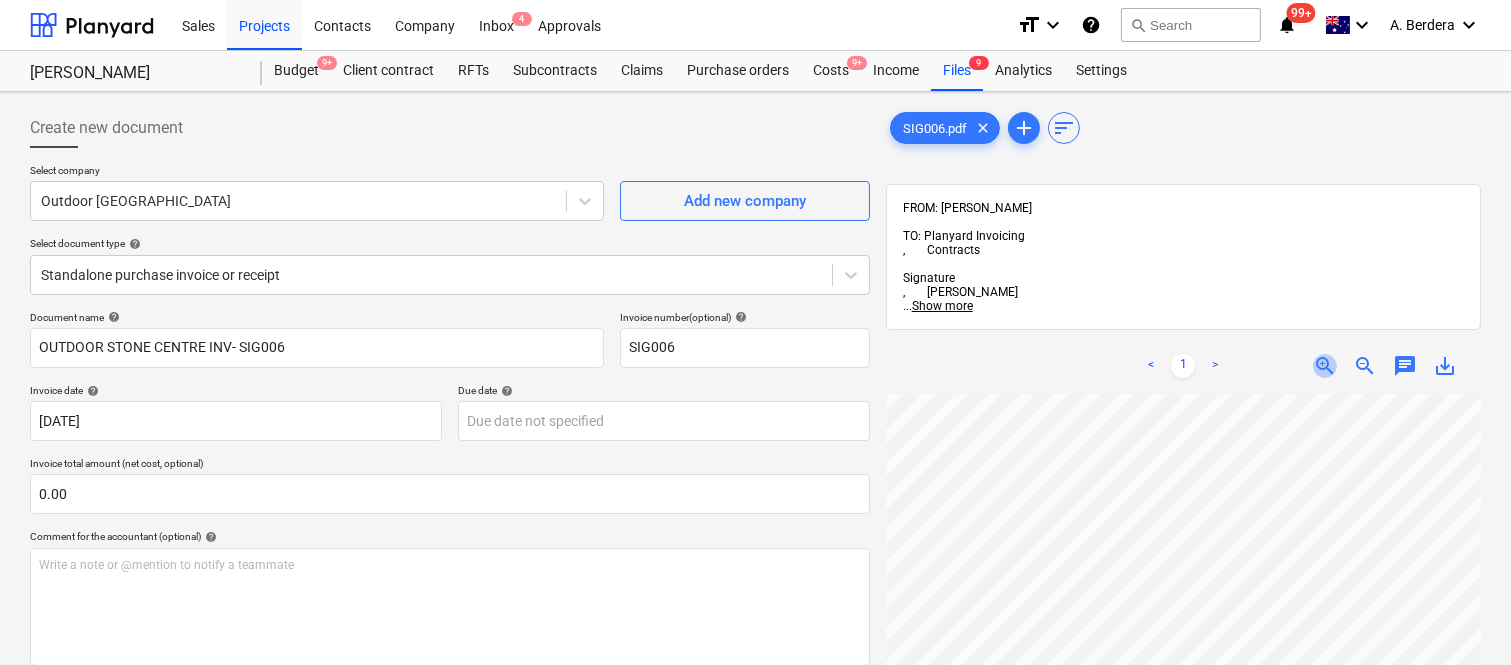 click on "zoom_in" at bounding box center (1325, 366) 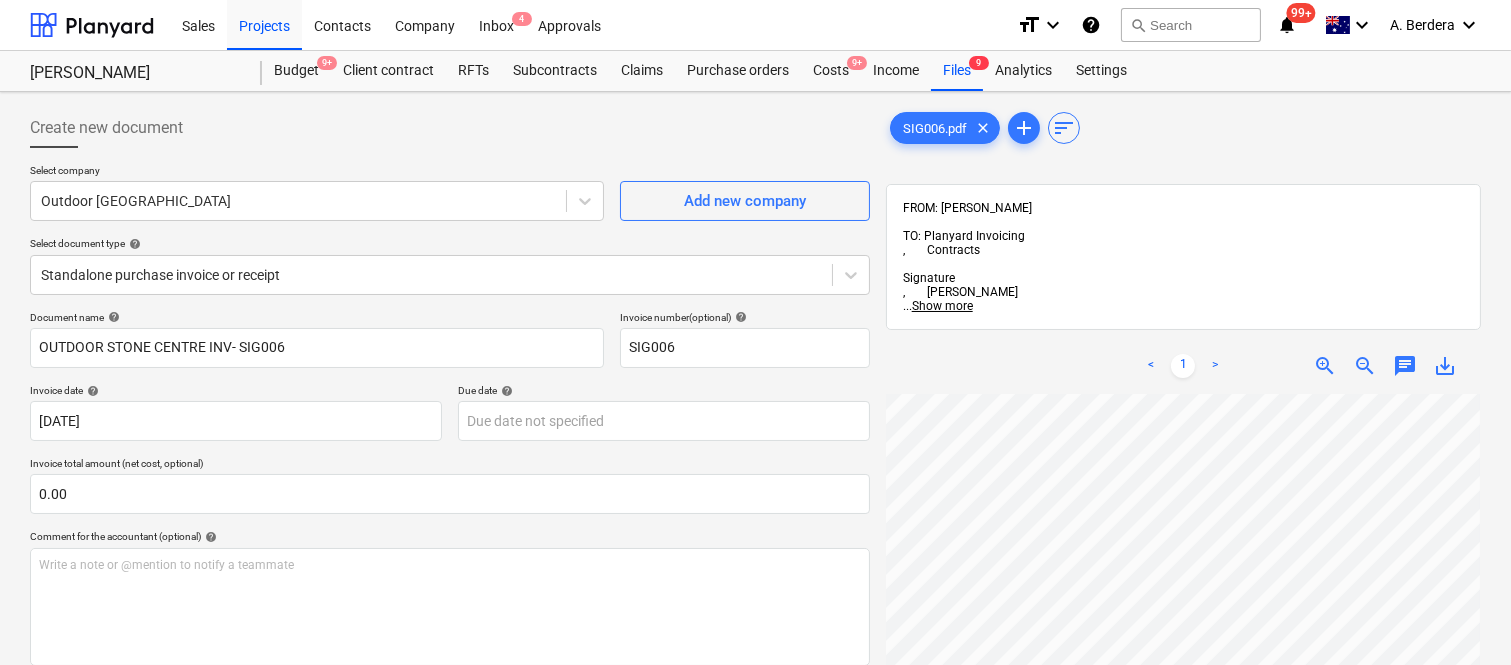 scroll, scrollTop: 448, scrollLeft: 157, axis: both 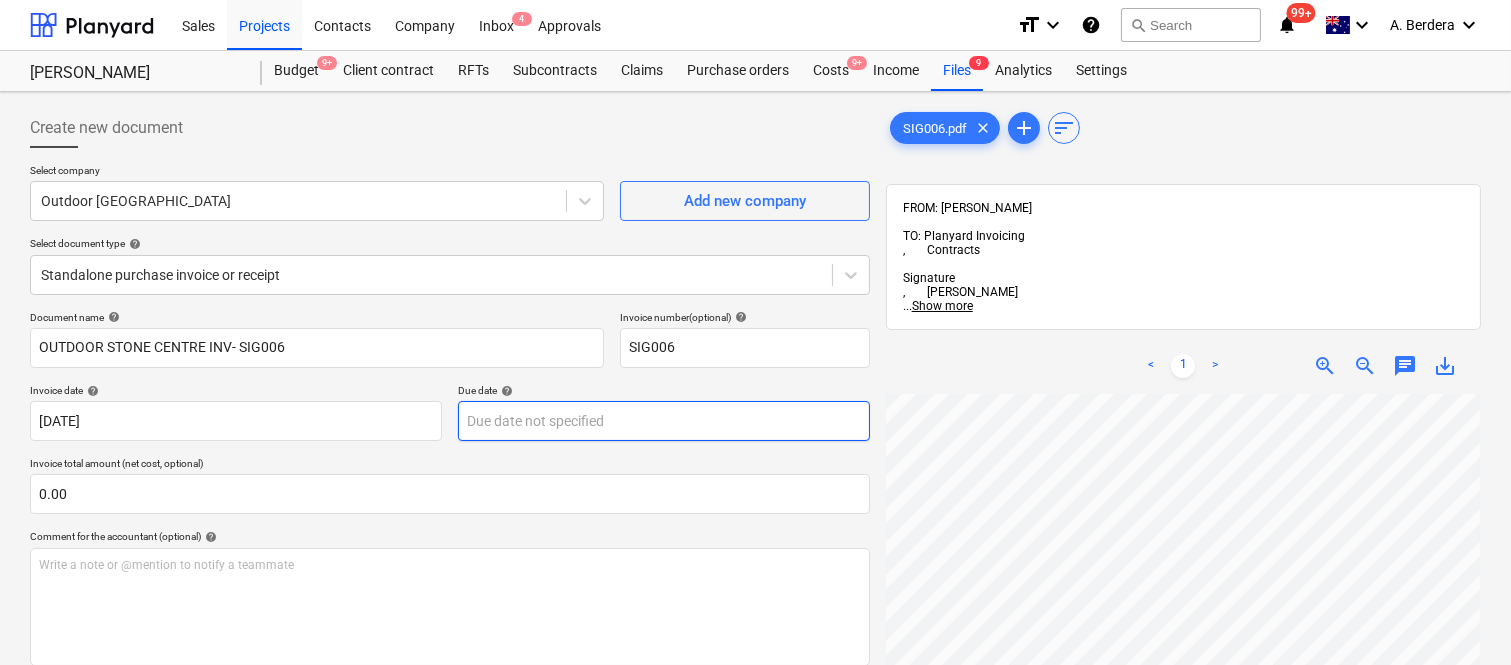 click on "Sales Projects Contacts Company Inbox 4 Approvals format_size keyboard_arrow_down help search Search notifications 99+ keyboard_arrow_down A. Berdera keyboard_arrow_down Della Rosa Della Rosa Budget 9+ Client contract RFTs Subcontracts Claims Purchase orders Costs 9+ Income Files 9 Analytics Settings Create new document Select company Outdoor Stone Centre   Add new company Select document type help Standalone purchase invoice or receipt Document name help OUTDOOR STONE CENTRE INV- SIG006 Invoice number  (optional) help SIG006 Invoice date help 28 Jul 2025 28.07.2025 Press the down arrow key to interact with the calendar and
select a date. Press the question mark key to get the keyboard shortcuts for changing dates. Due date help Press the down arrow key to interact with the calendar and
select a date. Press the question mark key to get the keyboard shortcuts for changing dates. Invoice total amount (net cost, optional) 0.00 Comment for the accountant (optional) help ﻿ Clear Save Submit $0.00 help" at bounding box center (755, 332) 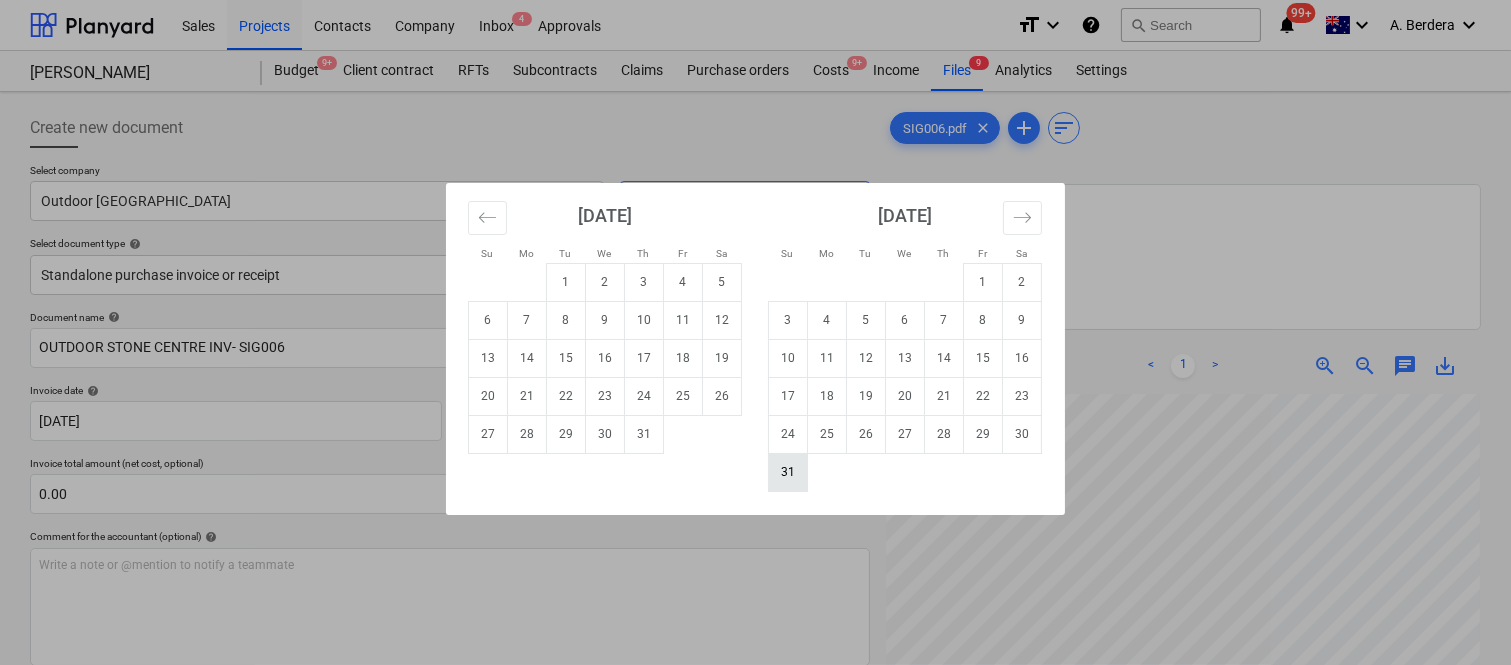 click on "31" at bounding box center [788, 472] 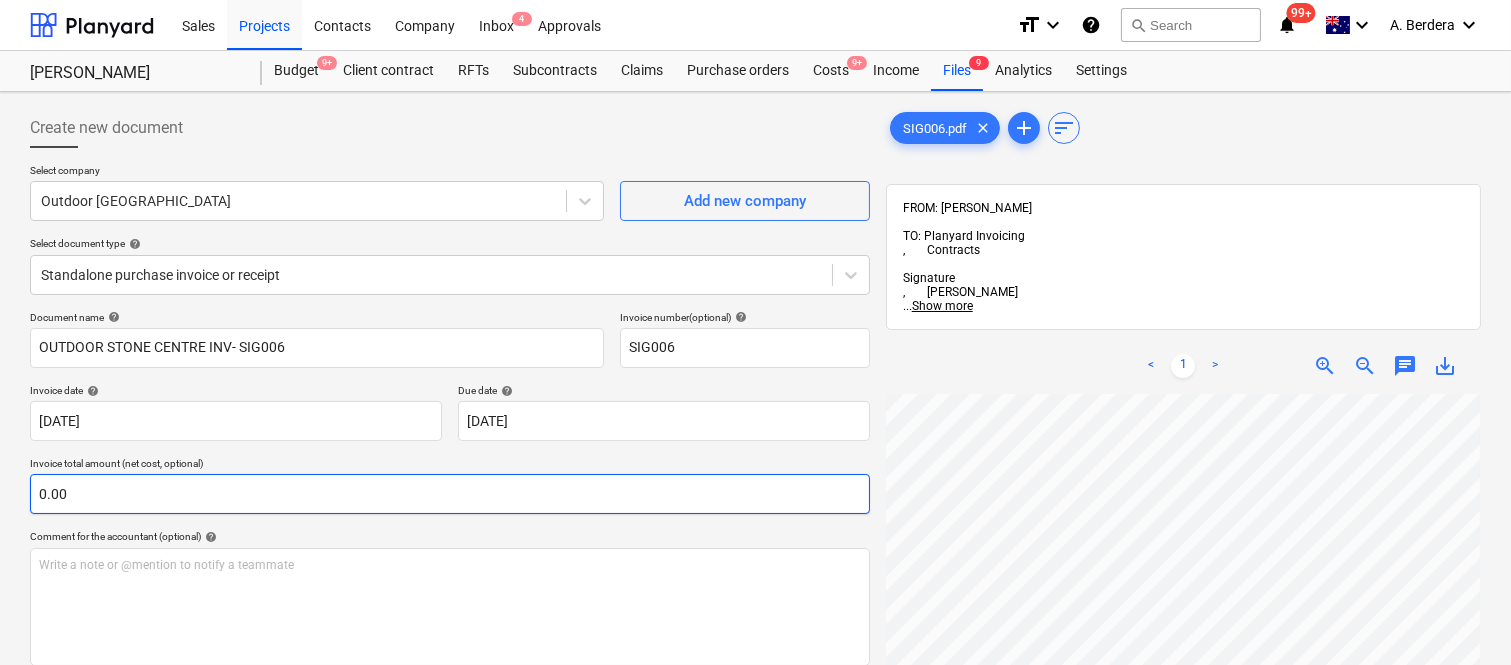 scroll, scrollTop: 456, scrollLeft: 157, axis: both 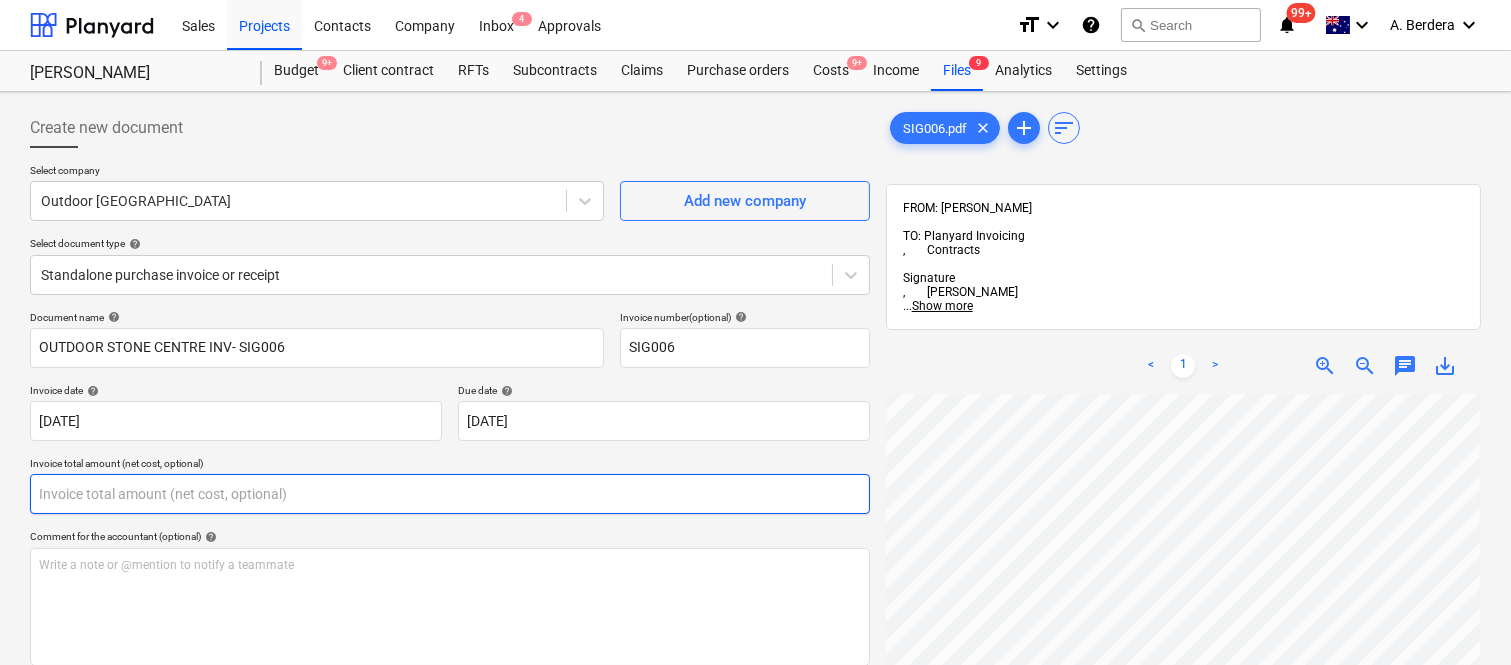 click at bounding box center (450, 494) 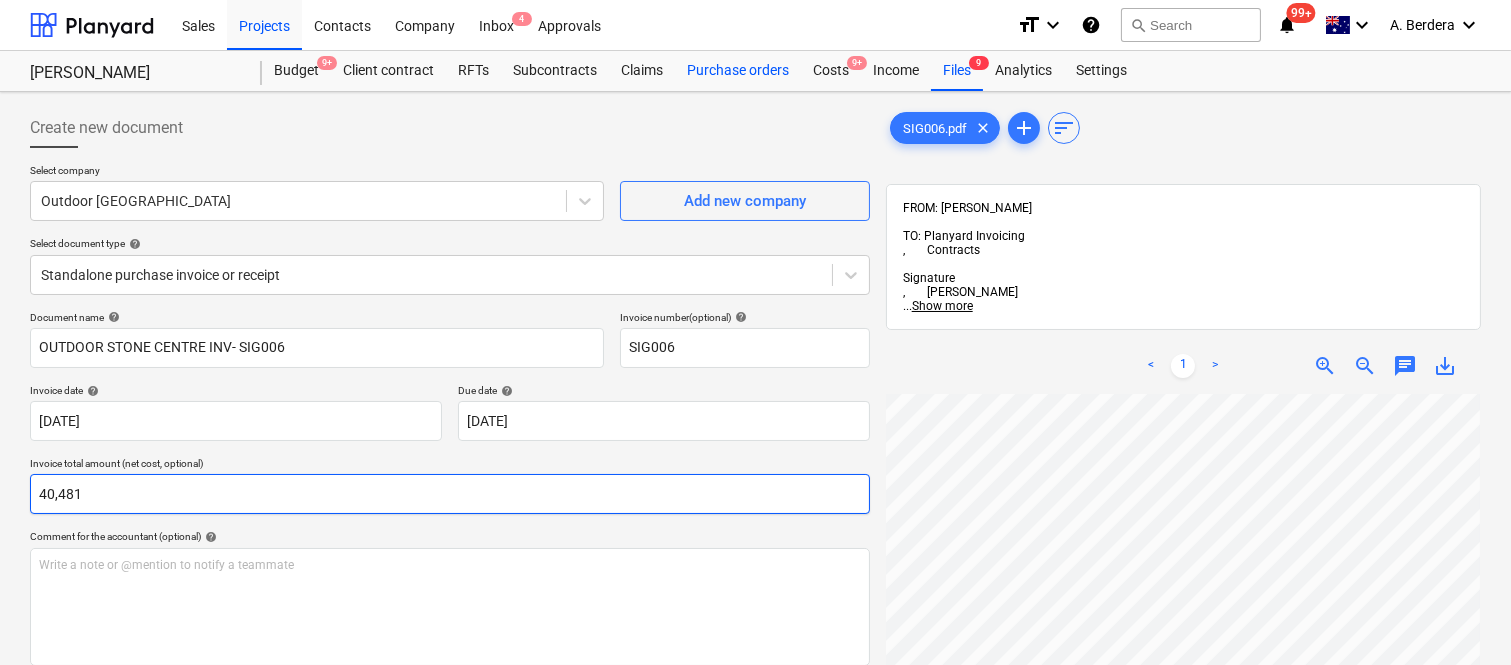 type on "40,481" 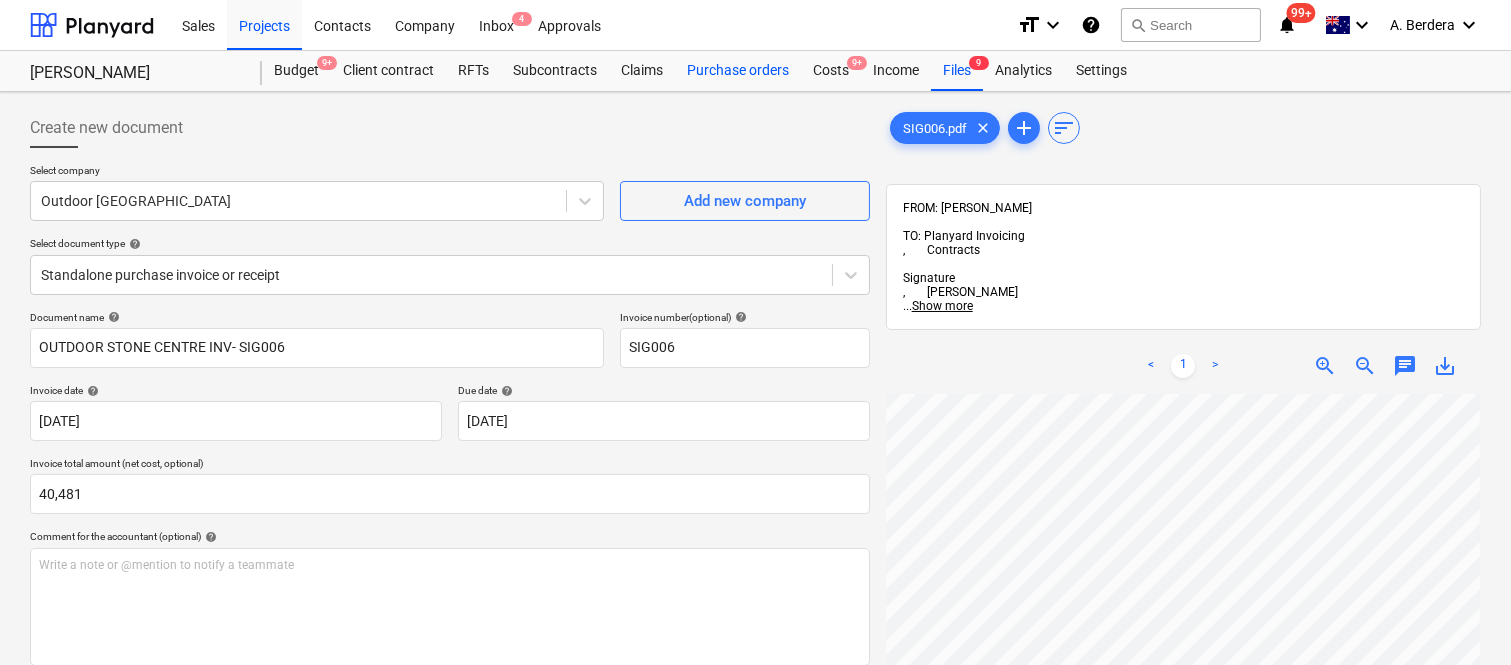 click on "Purchase orders" at bounding box center (738, 71) 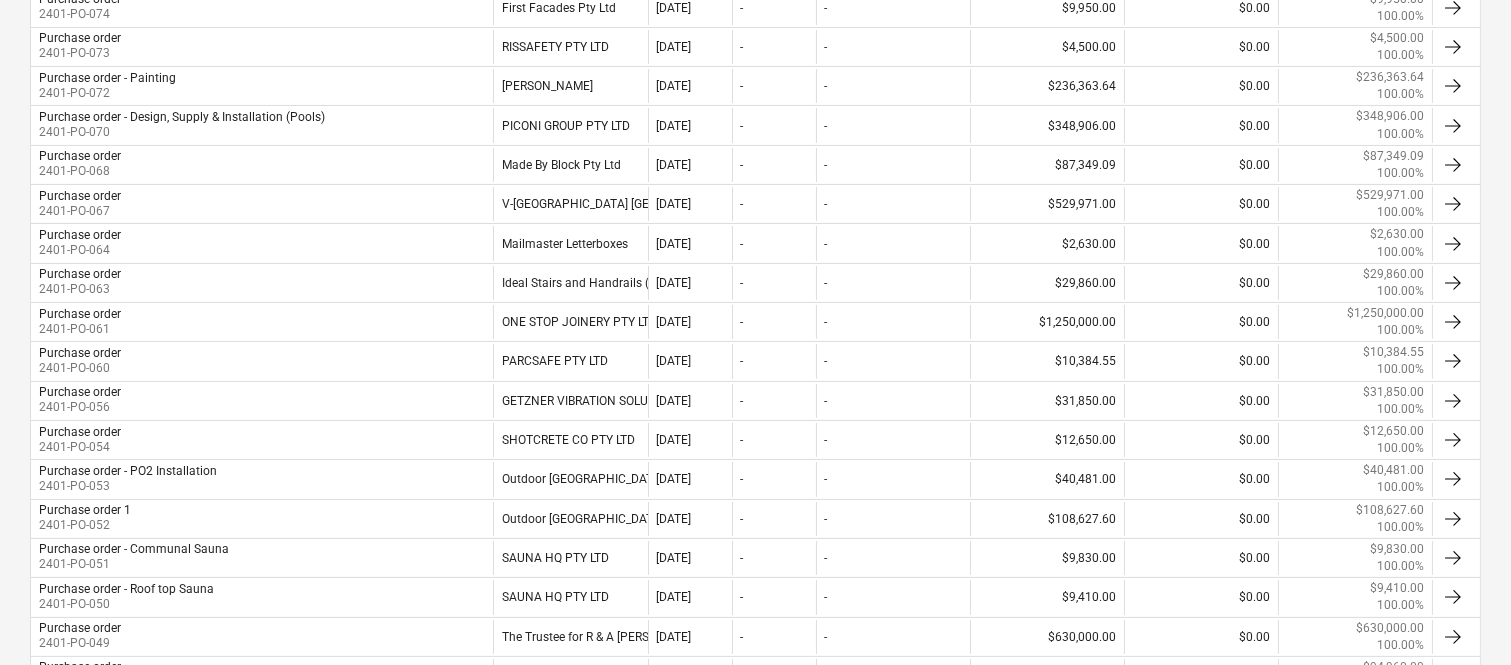 scroll, scrollTop: 666, scrollLeft: 0, axis: vertical 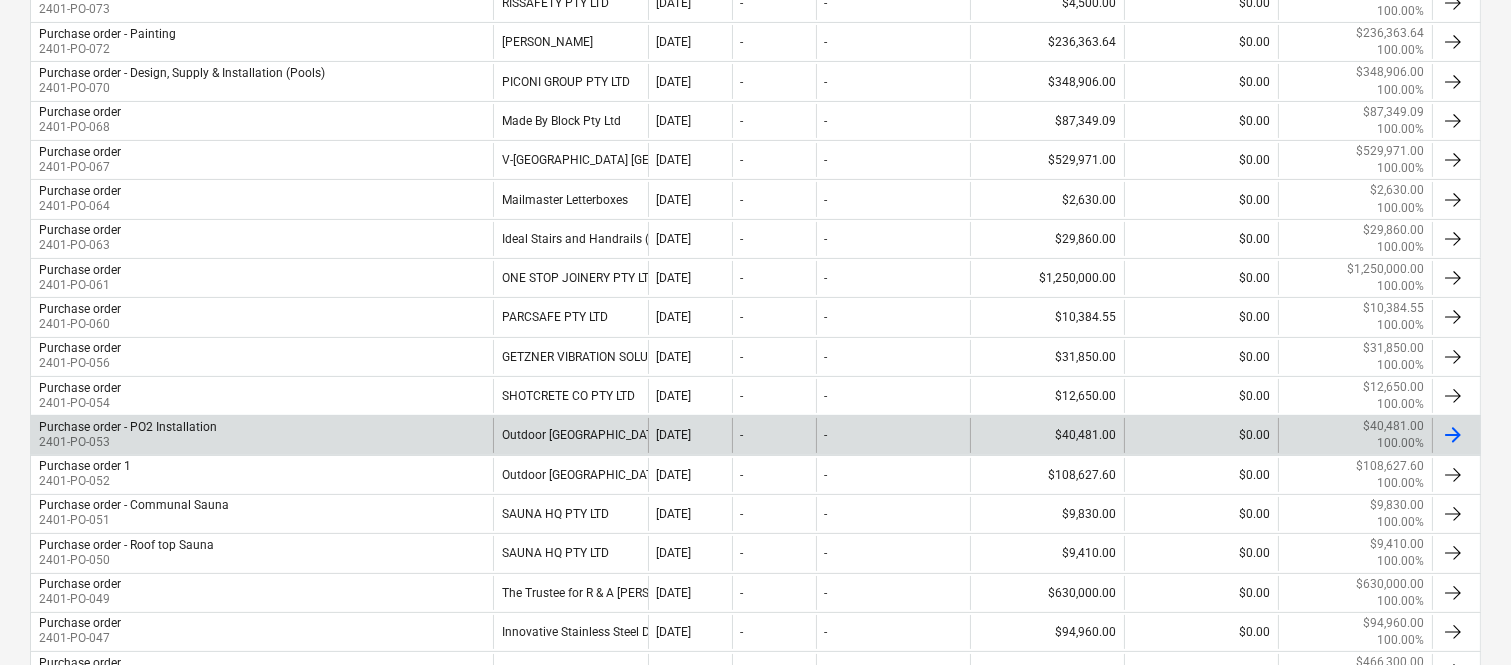 click on "Outdoor [GEOGRAPHIC_DATA]" at bounding box center (570, 435) 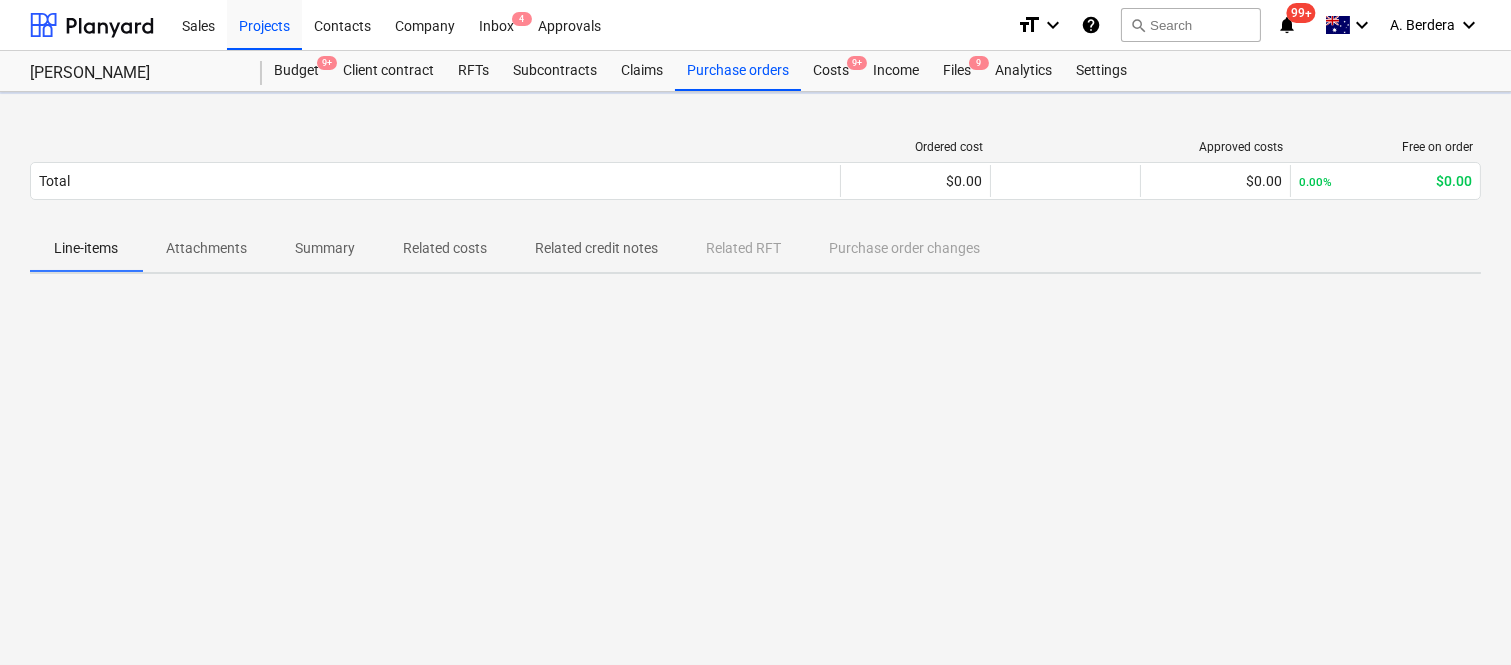 scroll, scrollTop: 0, scrollLeft: 0, axis: both 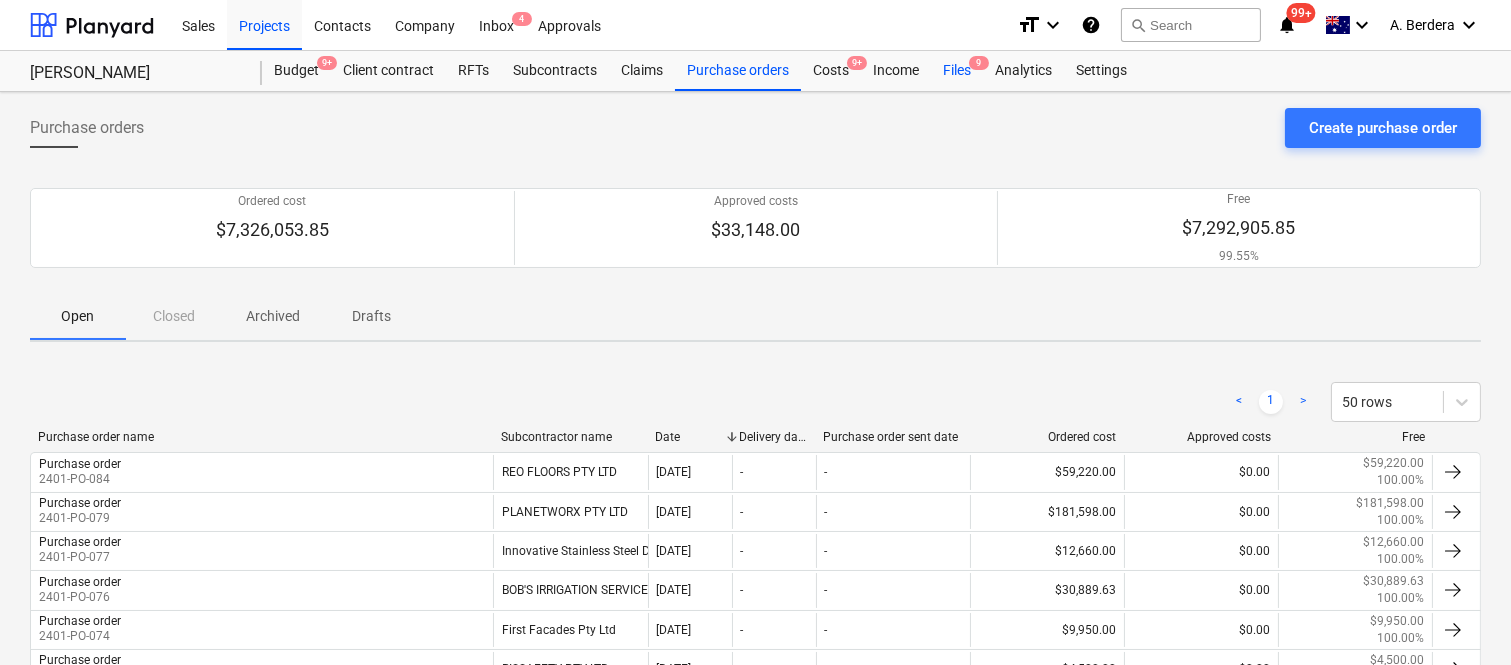 click on "Files 9" at bounding box center [957, 71] 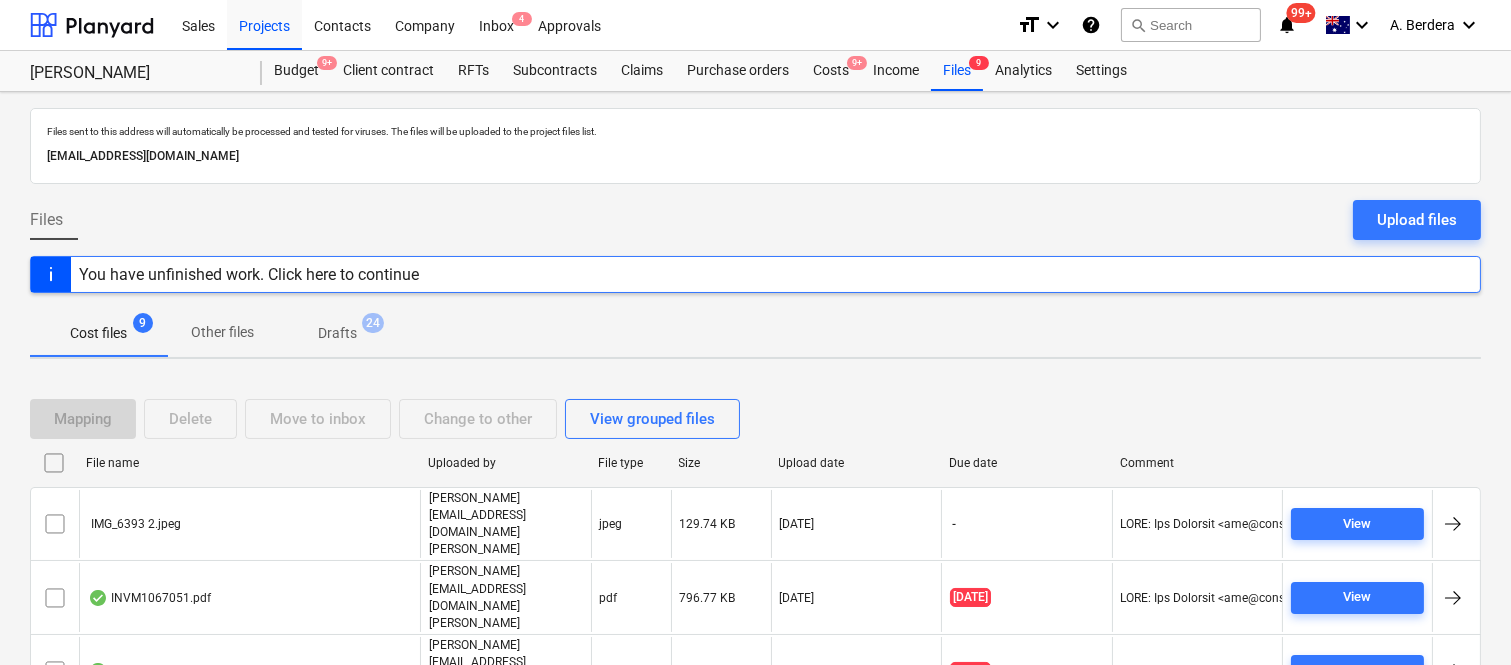 scroll, scrollTop: 228, scrollLeft: 0, axis: vertical 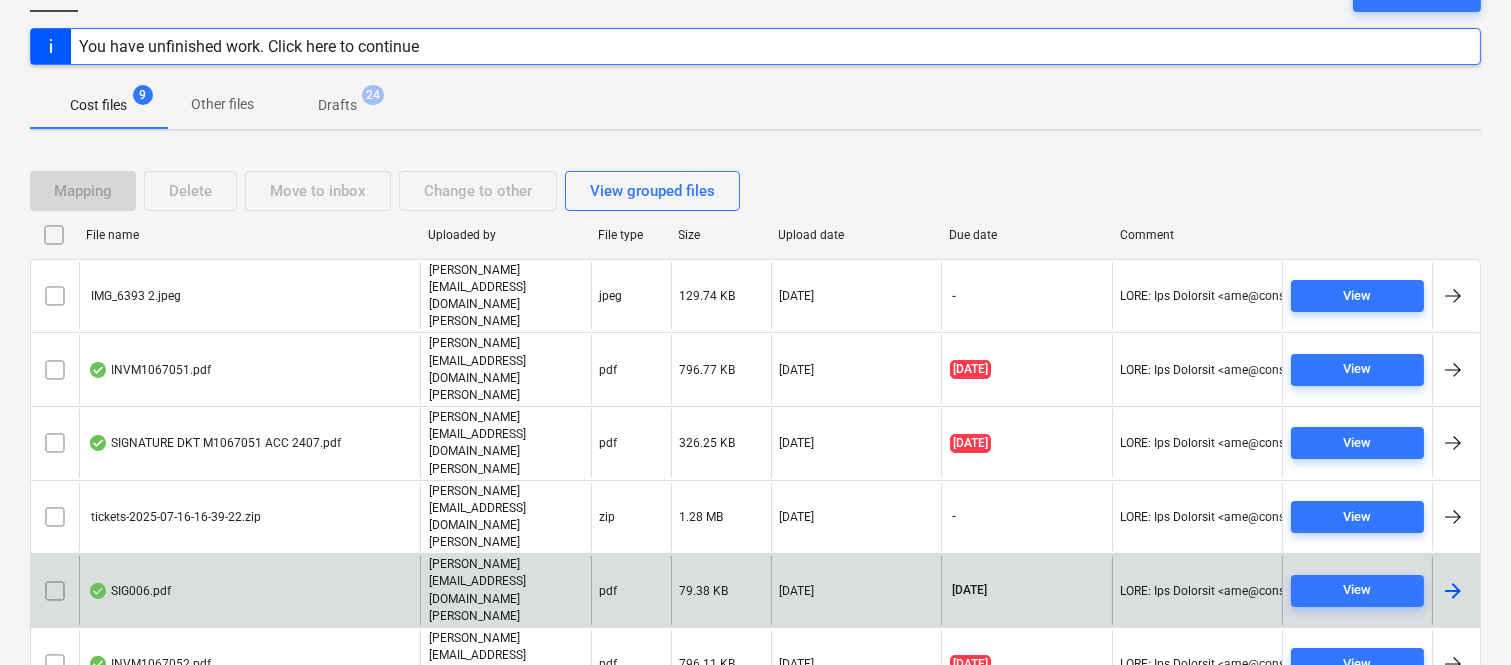 click on "SIG006.pdf" at bounding box center (249, 590) 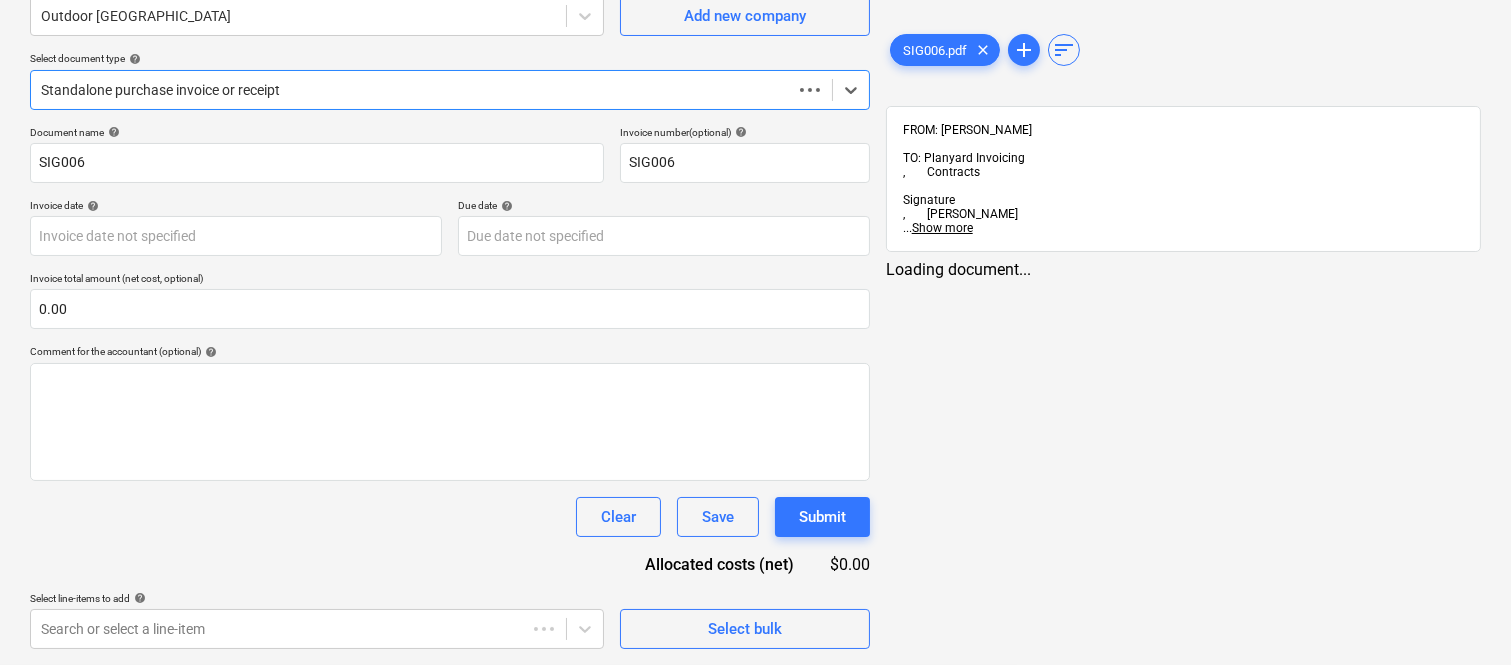 scroll, scrollTop: 185, scrollLeft: 0, axis: vertical 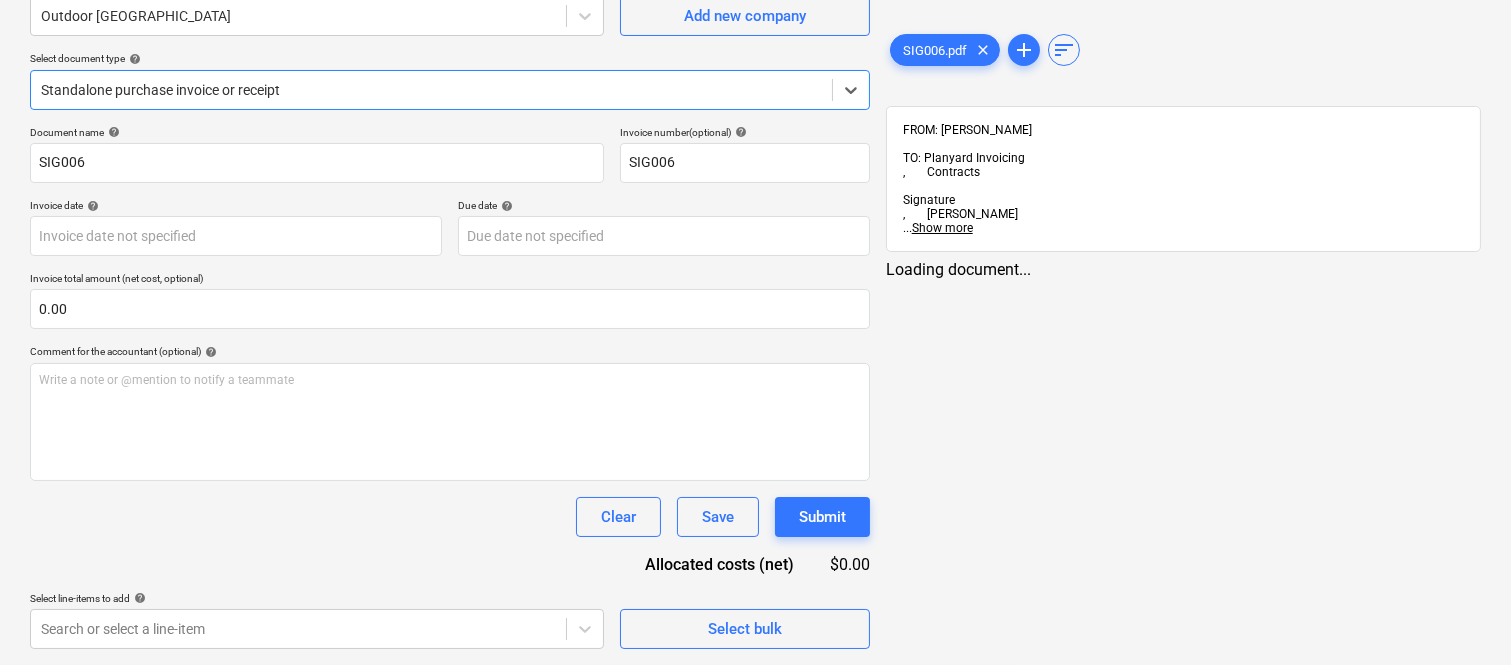 type on "[DATE]" 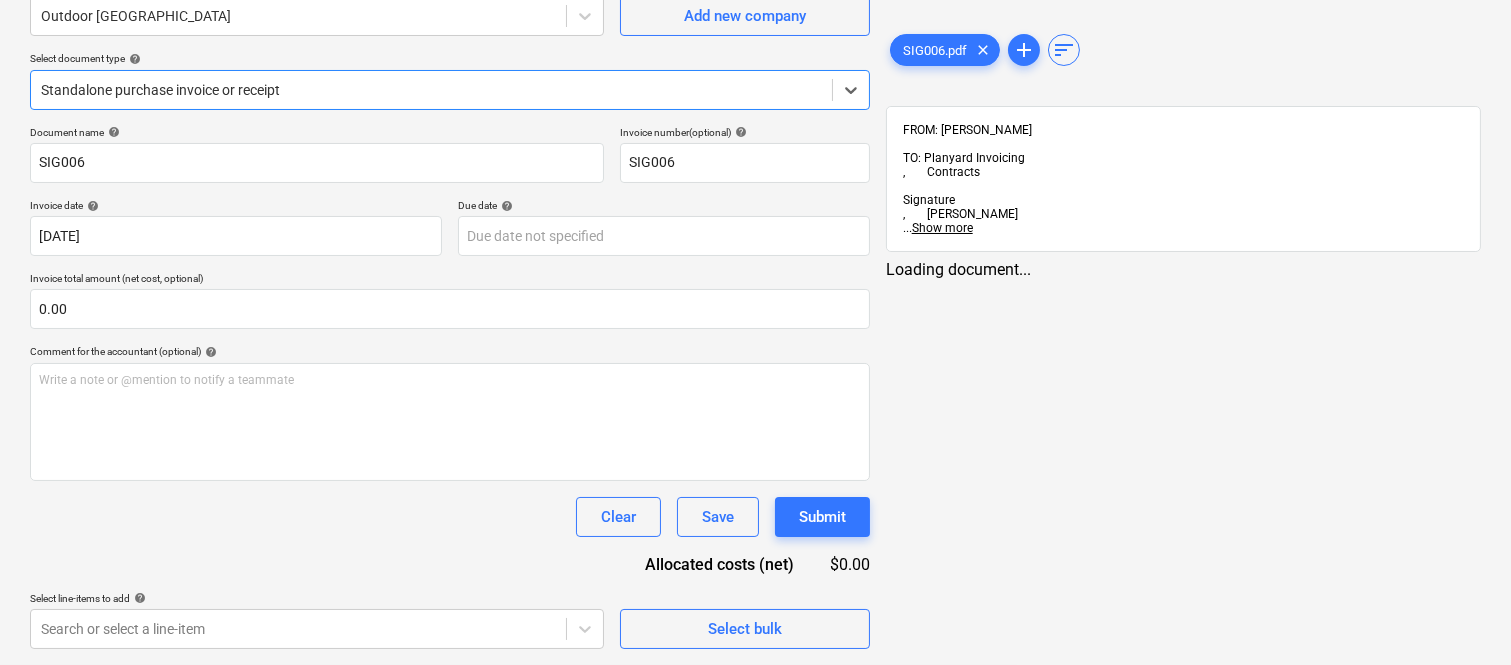 type on "[DATE]" 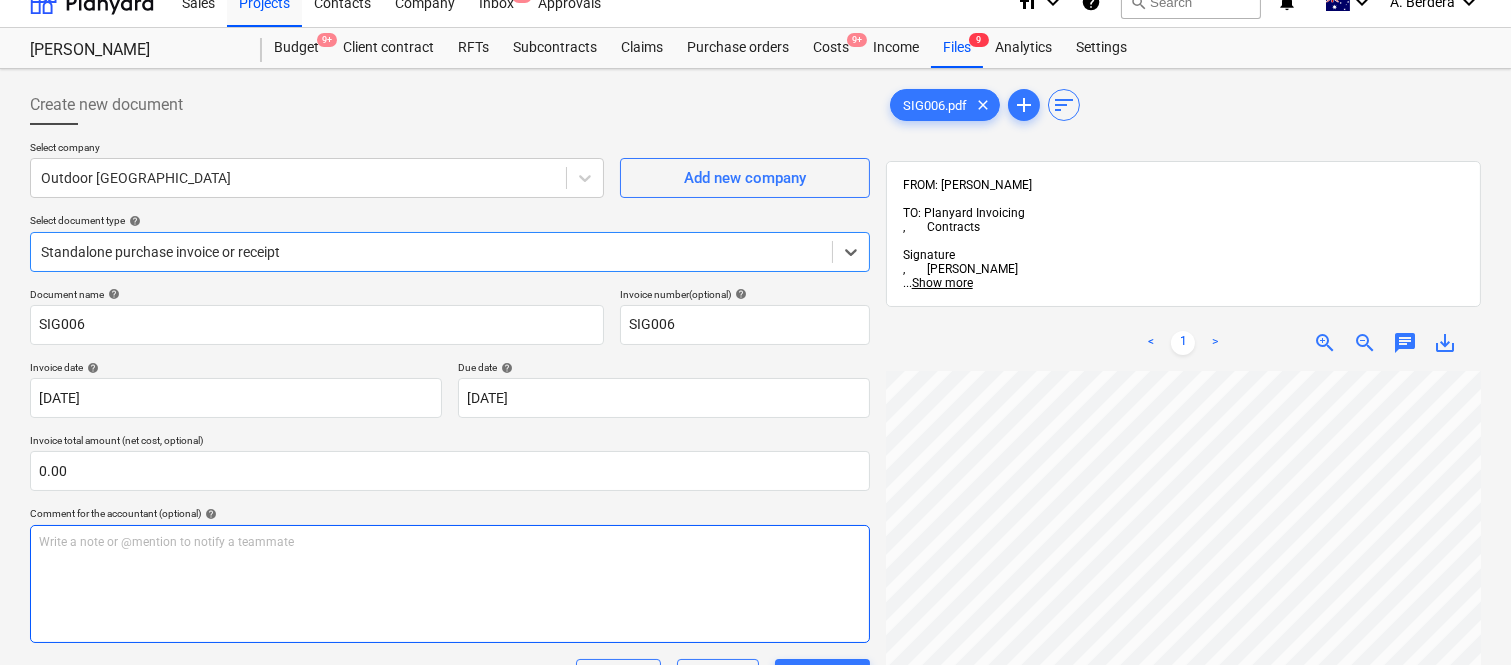 scroll, scrollTop: 0, scrollLeft: 0, axis: both 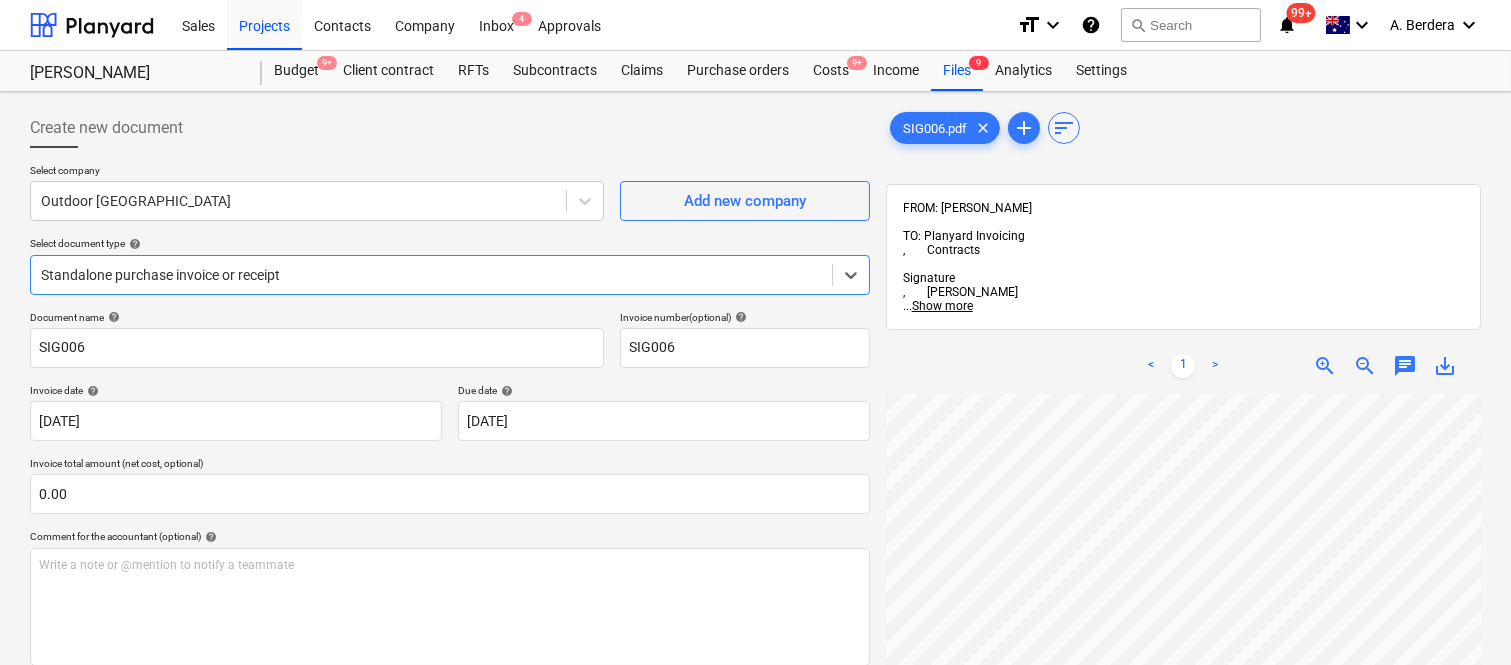 click at bounding box center [431, 275] 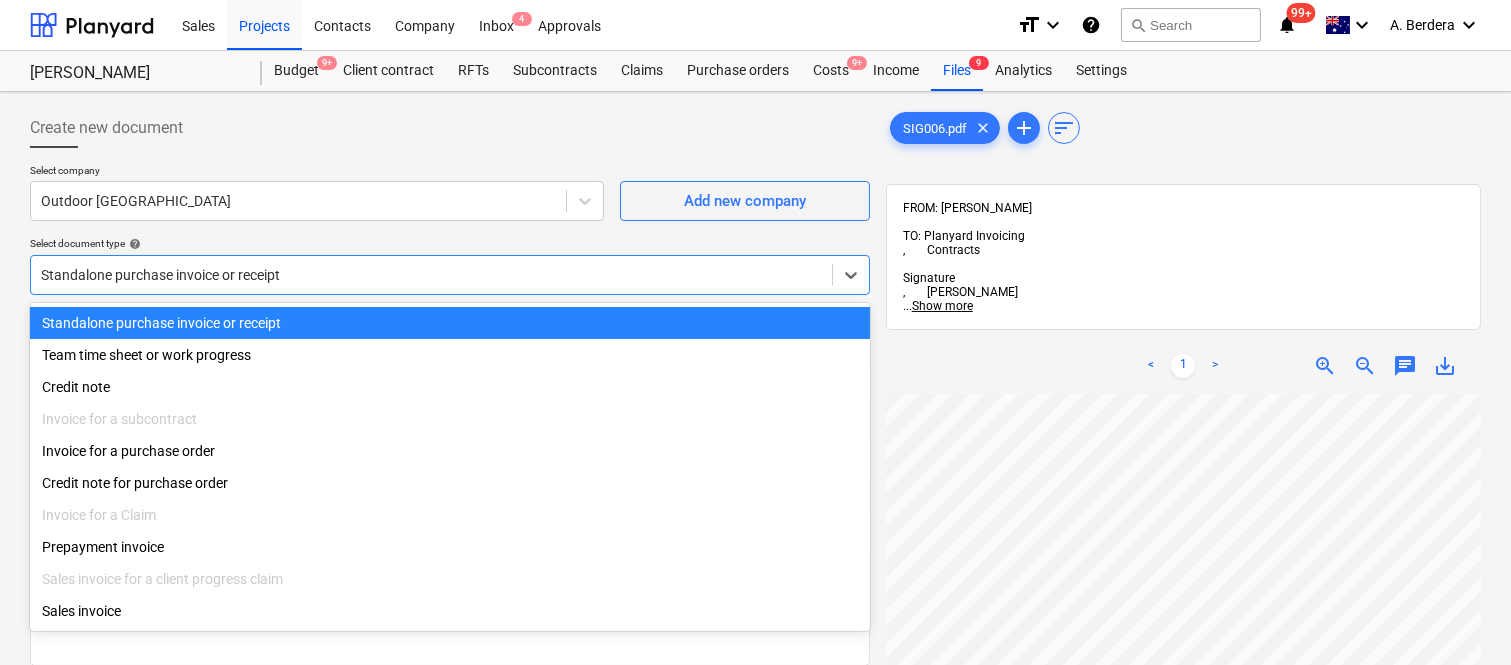 click on "Standalone purchase invoice or receipt" at bounding box center (450, 323) 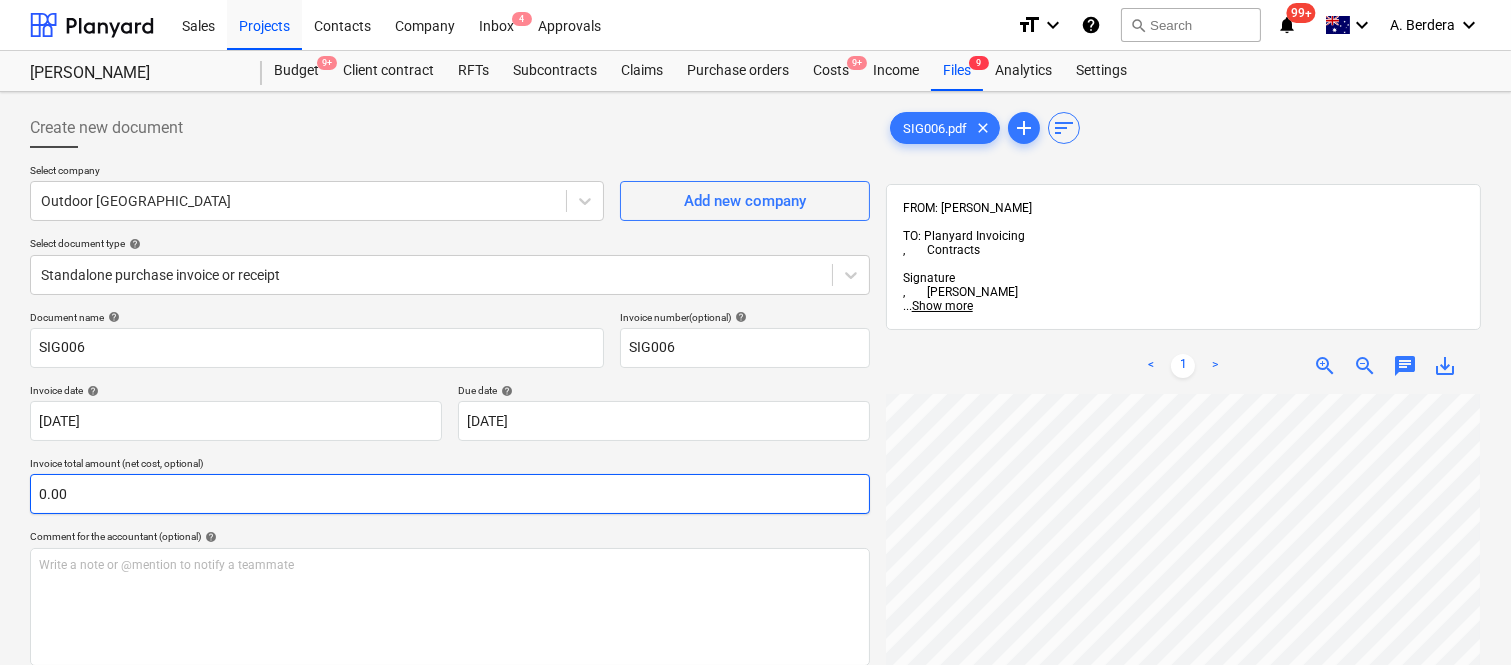 scroll, scrollTop: 443, scrollLeft: 157, axis: both 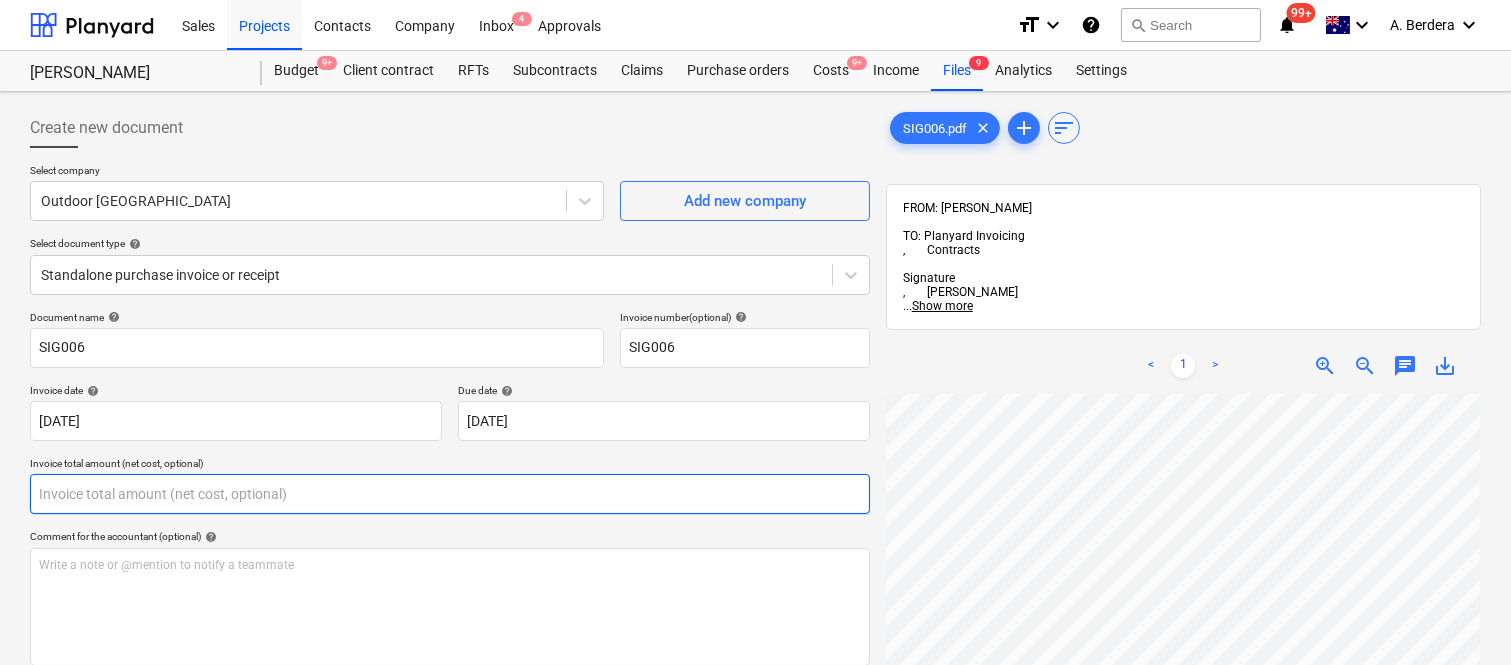 click at bounding box center [450, 494] 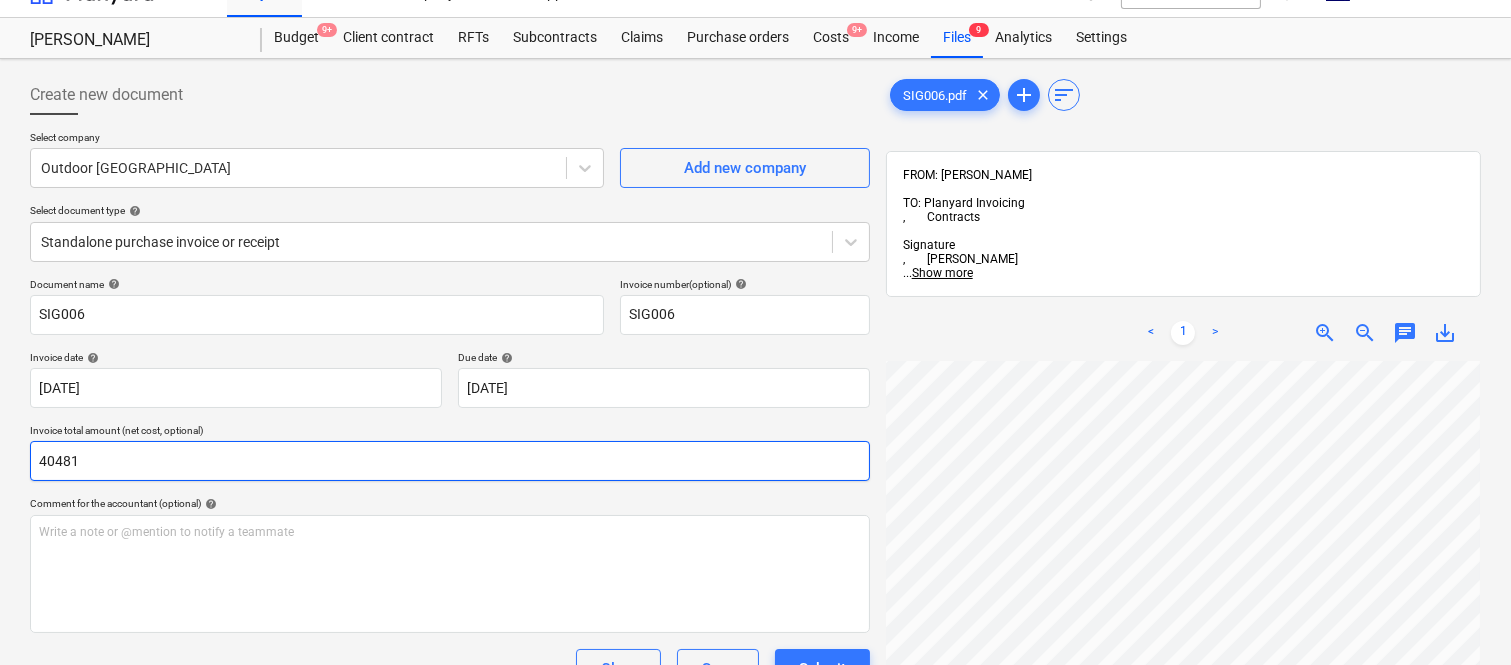 scroll, scrollTop: 0, scrollLeft: 0, axis: both 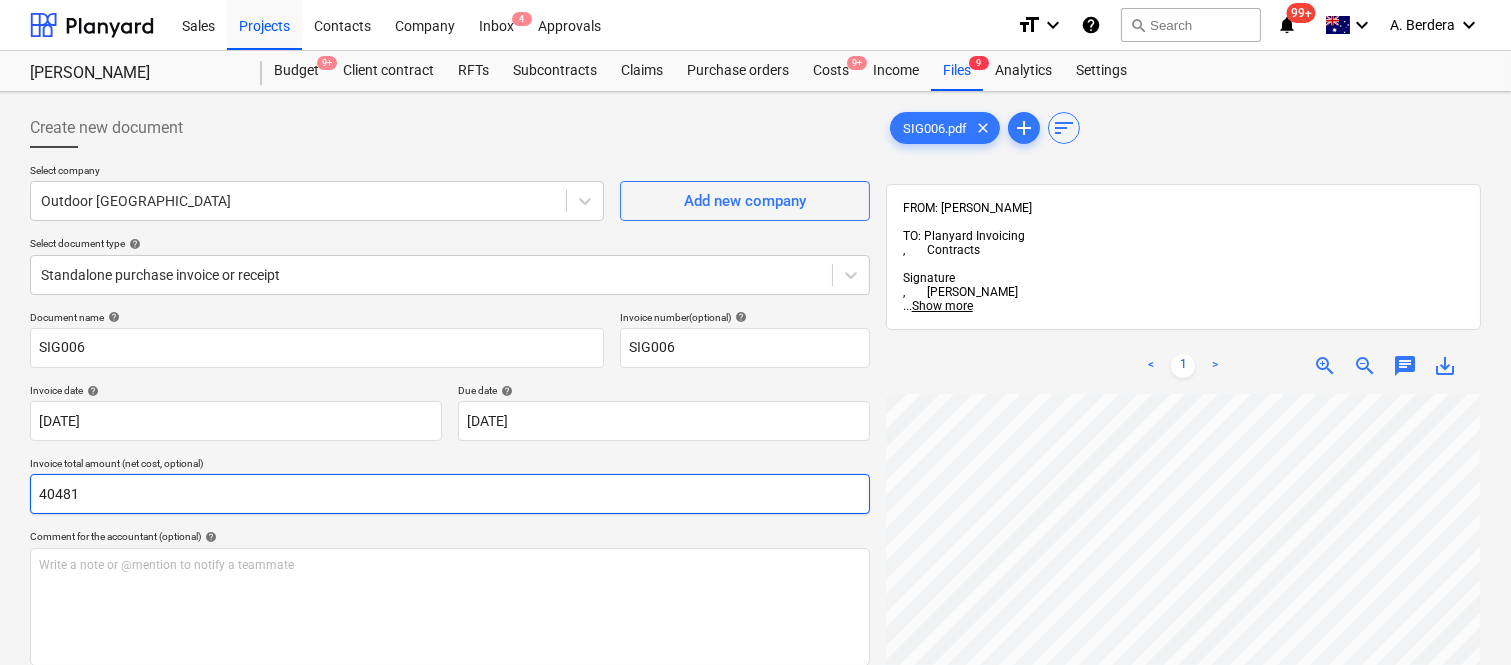 type on "40481" 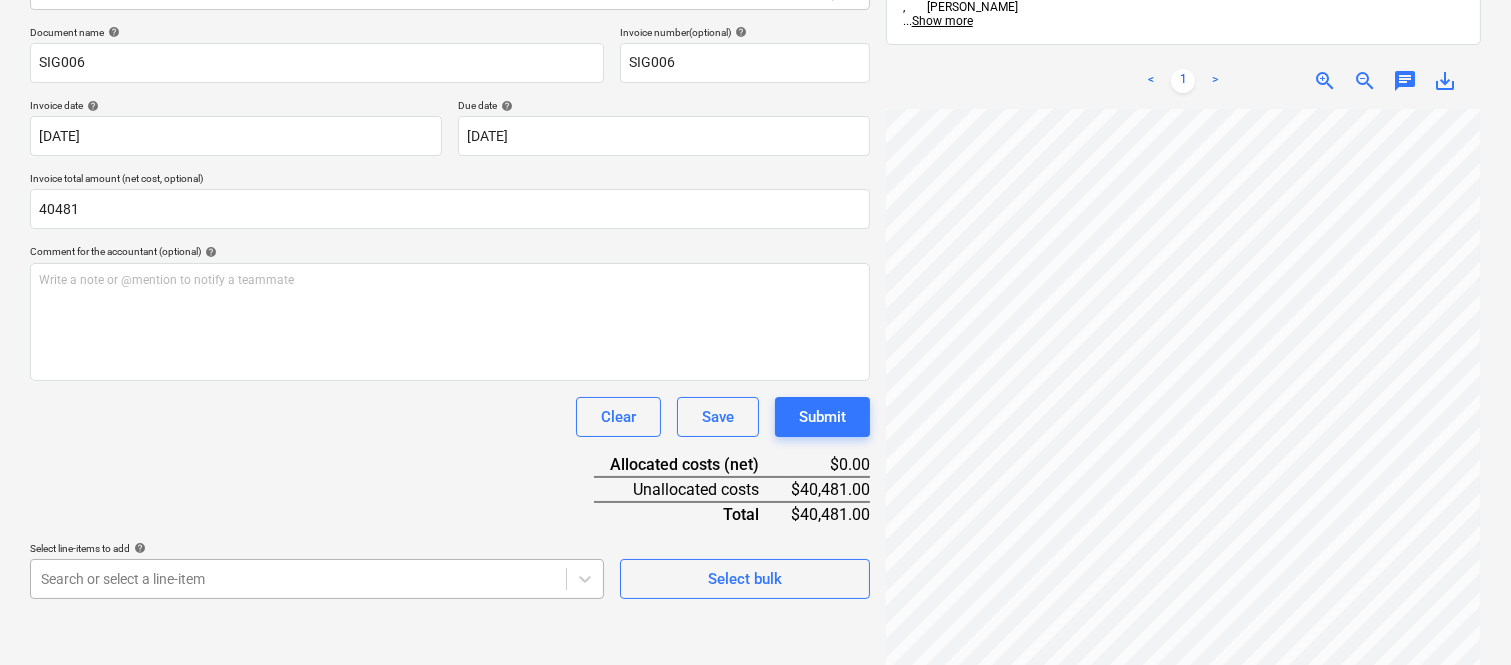 click on "Sales Projects Contacts Company Inbox 4 Approvals format_size keyboard_arrow_down help search Search notifications 99+ keyboard_arrow_down A. Berdera keyboard_arrow_down Della Rosa Della Rosa Budget 9+ Client contract RFTs Subcontracts Claims Purchase orders Costs 9+ Income Files 9 Analytics Settings Create new document Select company Outdoor Stone Centre   Add new company Select document type help Standalone purchase invoice or receipt Document name help SIG006 Invoice number  (optional) help SIG006 Invoice date help 28 Jul 2025 28.07.2025 Press the down arrow key to interact with the calendar and
select a date. Press the question mark key to get the keyboard shortcuts for changing dates. Due date help 31 Aug 2025 31.08.2025 Press the down arrow key to interact with the calendar and
select a date. Press the question mark key to get the keyboard shortcuts for changing dates. Invoice total amount (net cost, optional) 40481 Comment for the accountant (optional) help ﻿ Clear Save Submit $0.00 Total <" at bounding box center [755, 47] 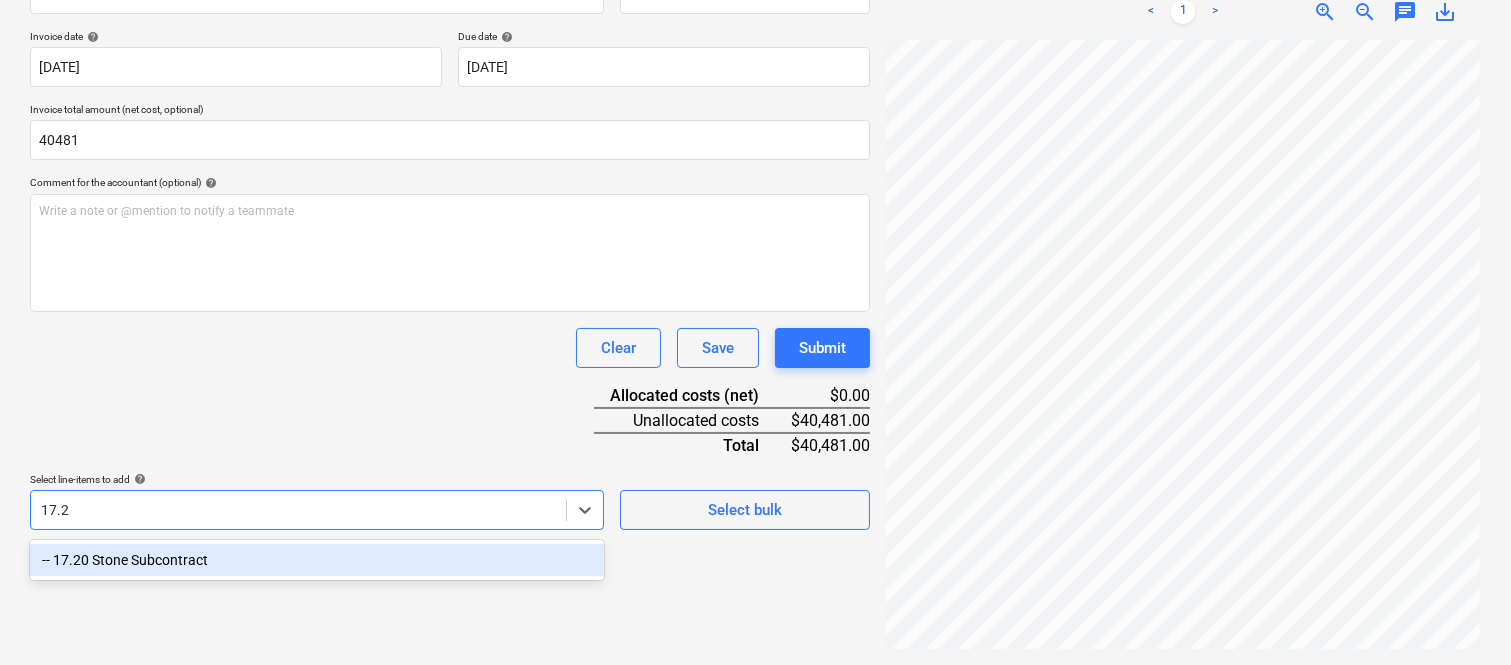scroll, scrollTop: 285, scrollLeft: 0, axis: vertical 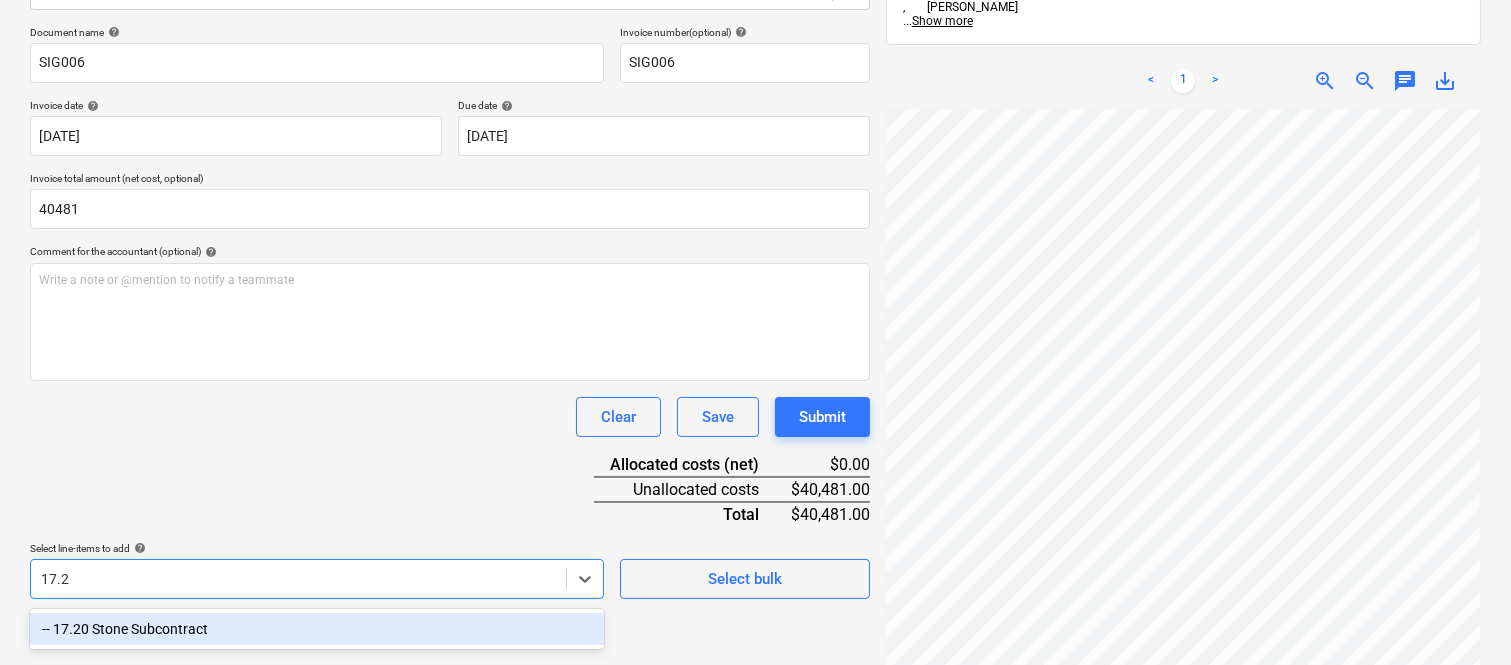 type on "17.20" 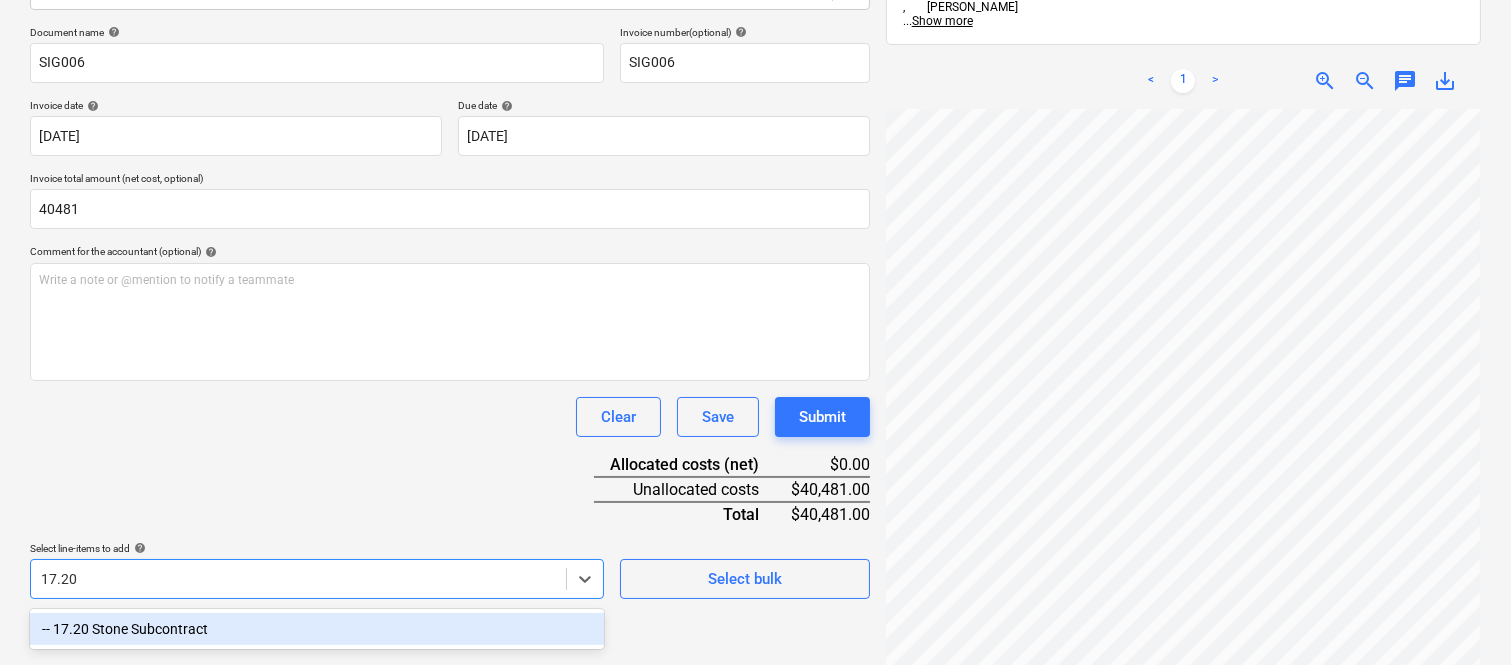 drag, startPoint x: 235, startPoint y: 631, endPoint x: 242, endPoint y: 471, distance: 160.15305 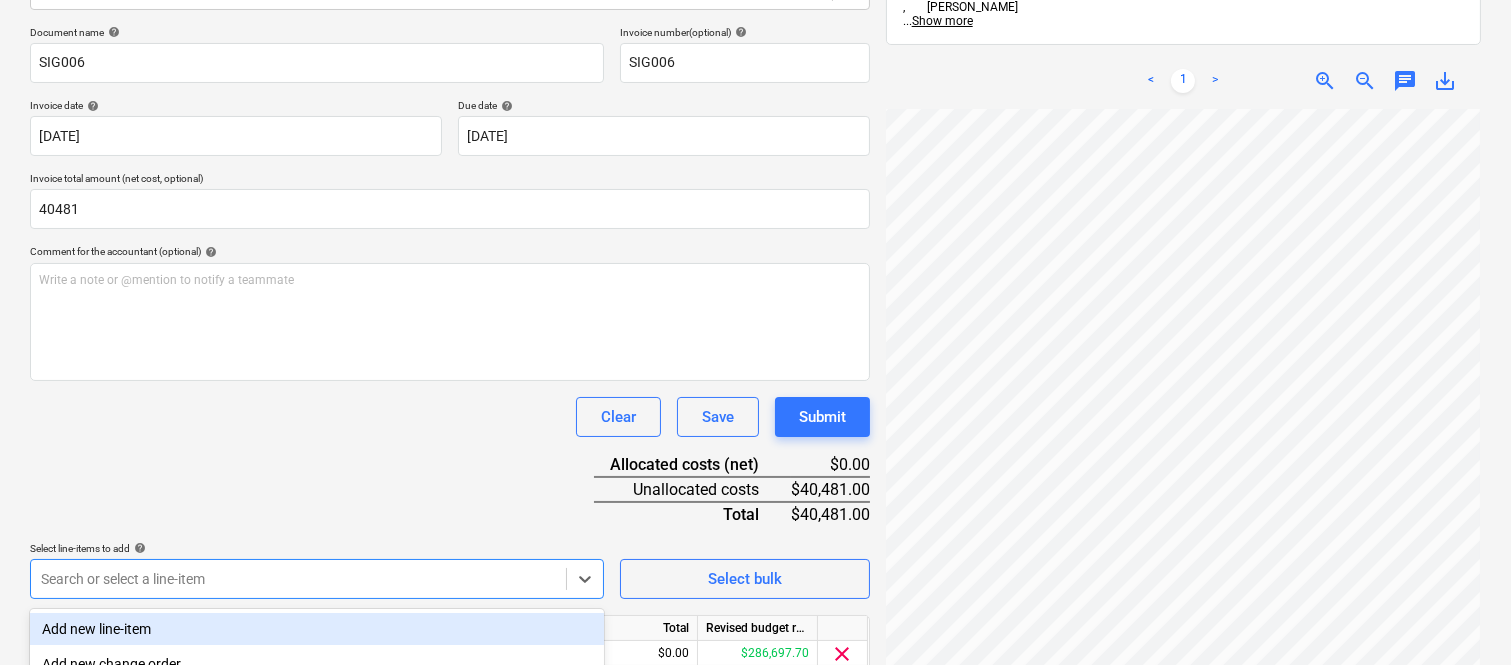 click on "Document name help SIG006 Invoice number  (optional) help SIG006 Invoice date help 28 Jul 2025 28.07.2025 Press the down arrow key to interact with the calendar and
select a date. Press the question mark key to get the keyboard shortcuts for changing dates. Due date help 31 Aug 2025 31.08.2025 Press the down arrow key to interact with the calendar and
select a date. Press the question mark key to get the keyboard shortcuts for changing dates. Invoice total amount (net cost, optional) 40481 Comment for the accountant (optional) help Write a note or @mention to notify a teammate ﻿ Clear Save Submit Allocated costs (net) $0.00 Unallocated costs $40,481.00 Total $40,481.00 Select line-items to add help option --  17.20 Stone Subcontract, selected. option Add new line-item focused, 1 of 184. 184 results available. Use Up and Down to choose options, press Enter to select the currently focused option, press Escape to exit the menu, press Tab to select the option and exit the menu. Search or select a line-item" at bounding box center (450, 378) 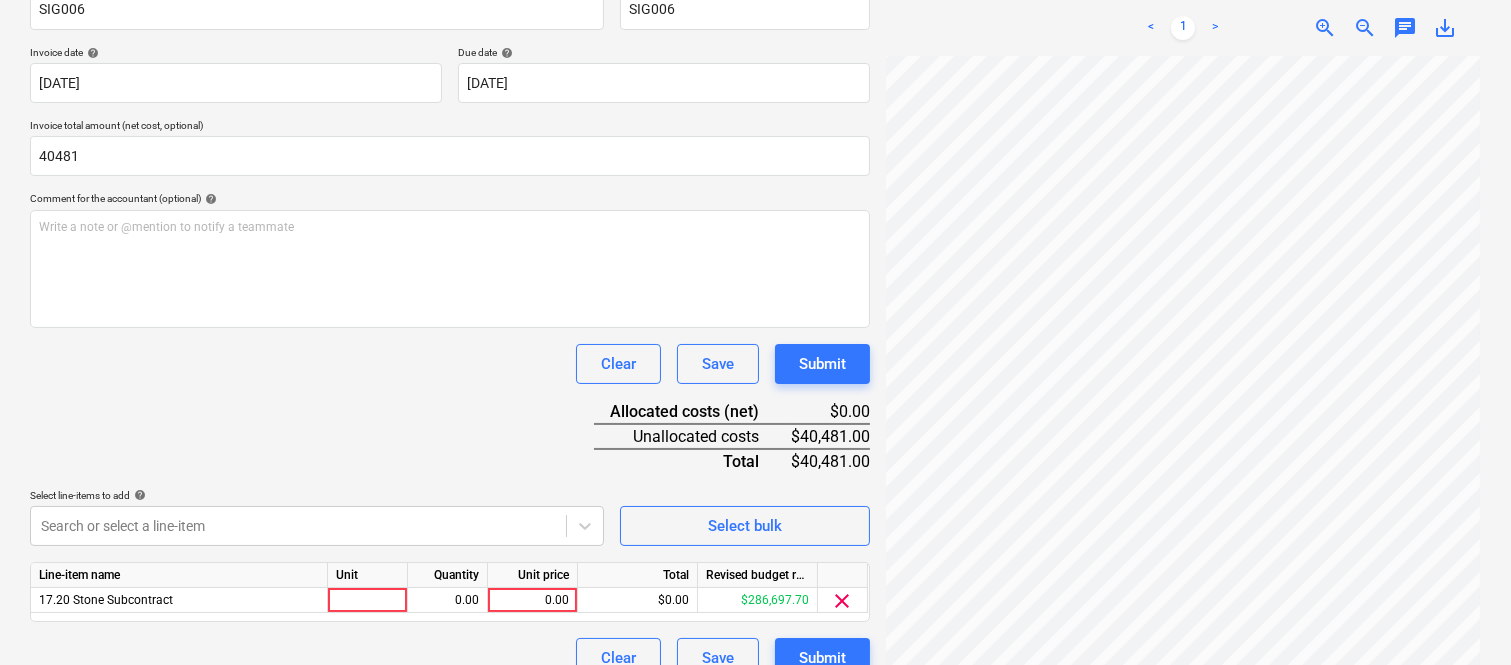 scroll, scrollTop: 367, scrollLeft: 0, axis: vertical 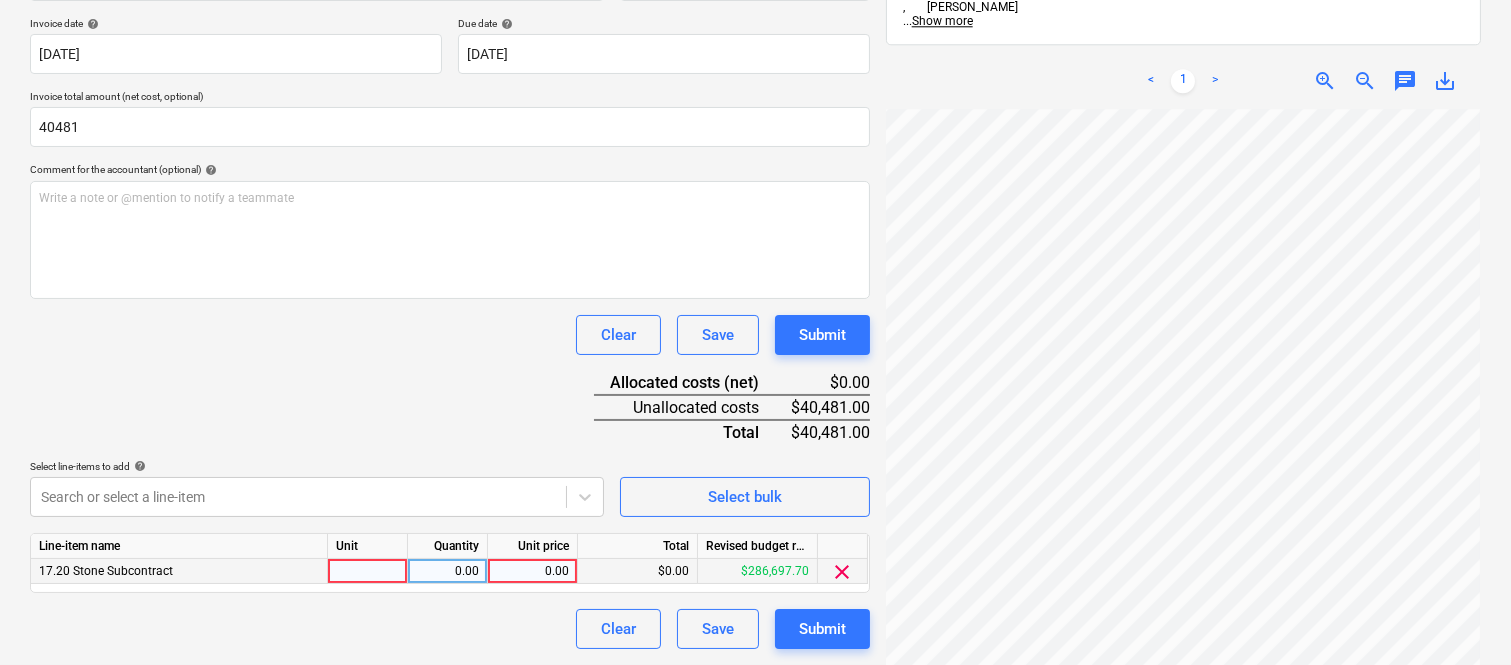 click at bounding box center [368, 571] 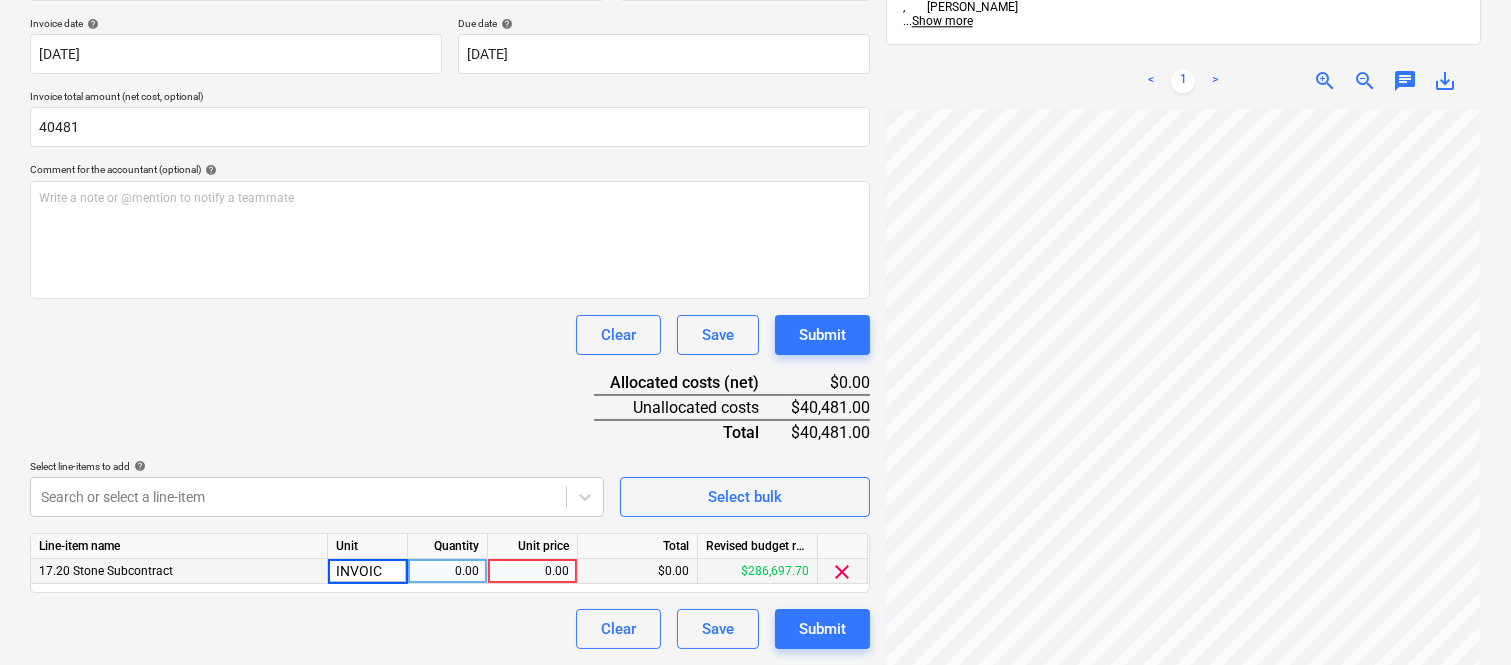 type on "INVOICE" 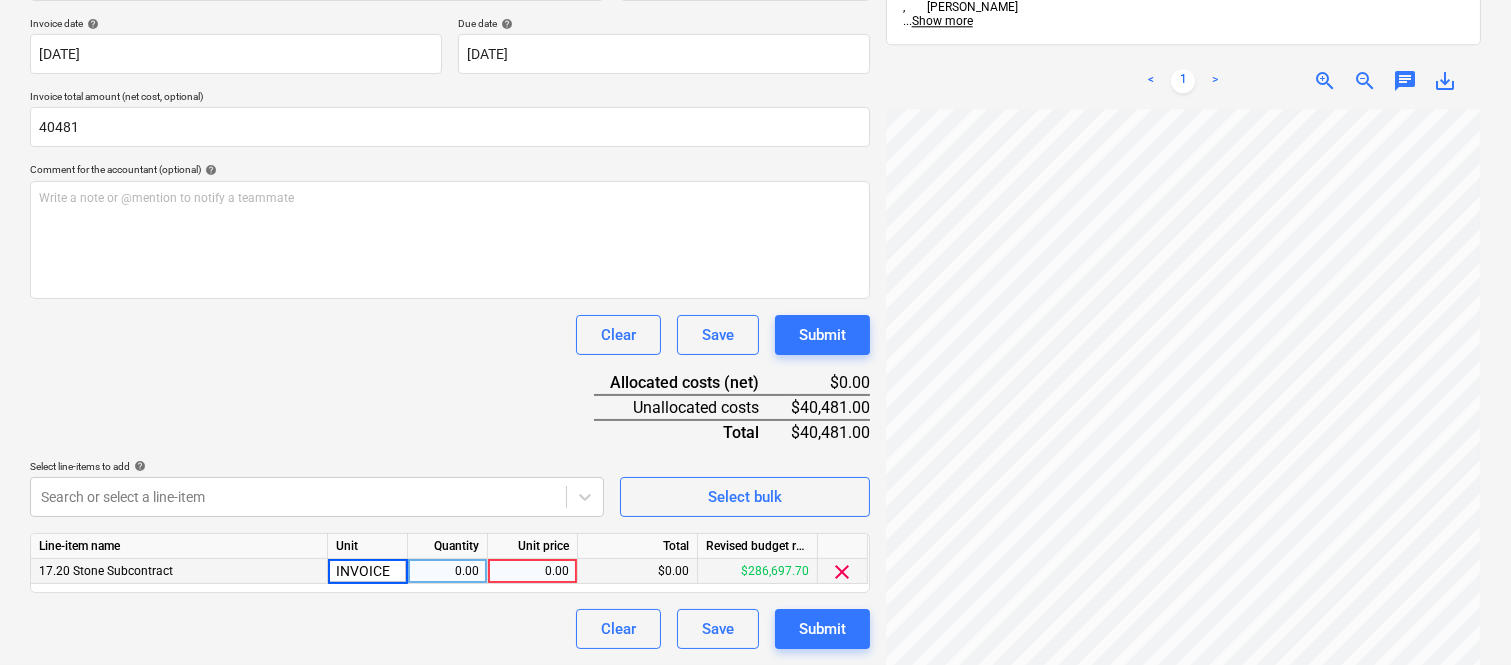 click on "0.00" at bounding box center (447, 571) 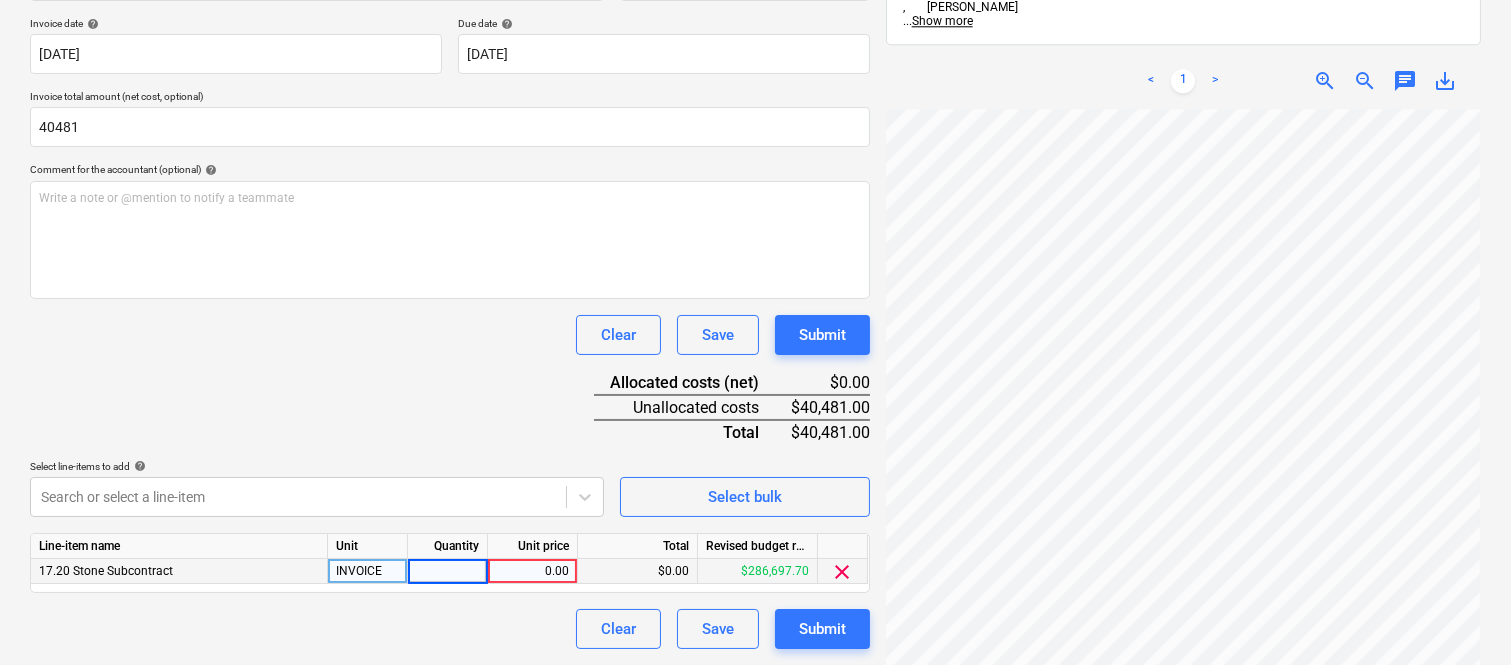 type on "1" 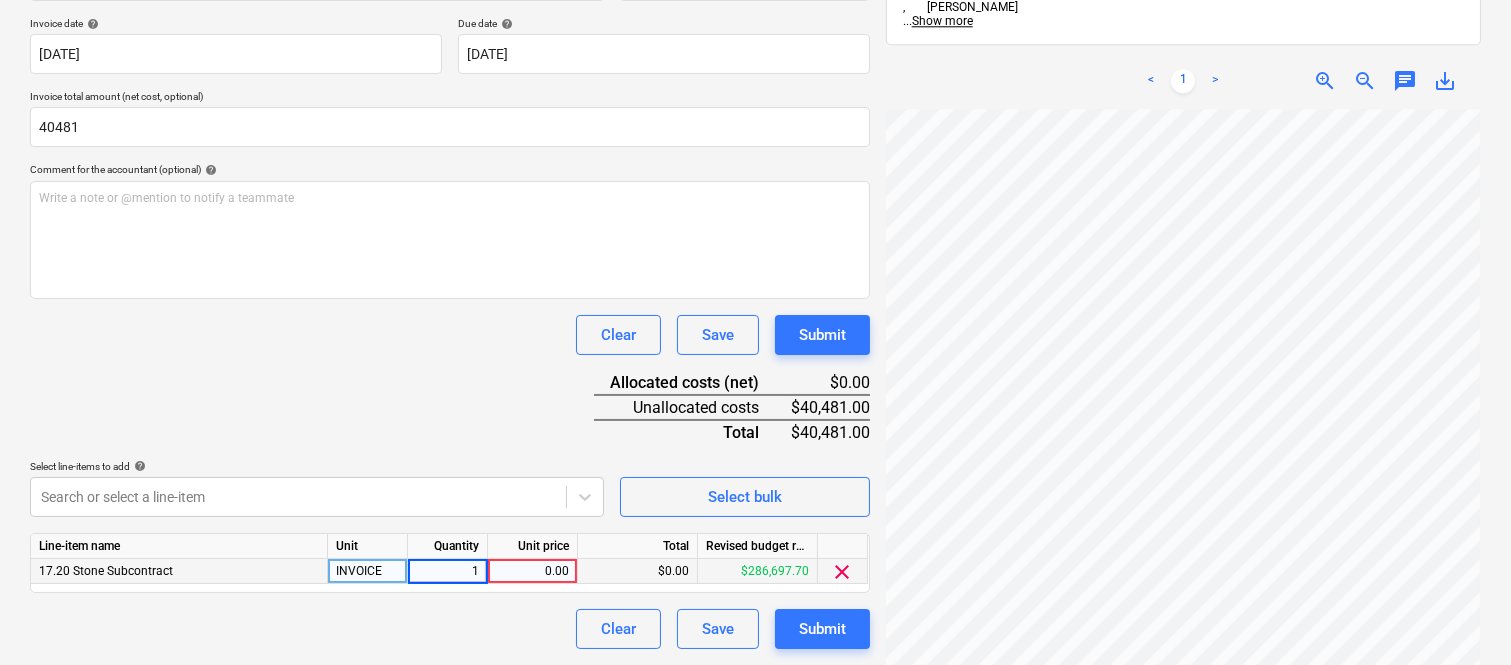 click on "0.00" at bounding box center [532, 571] 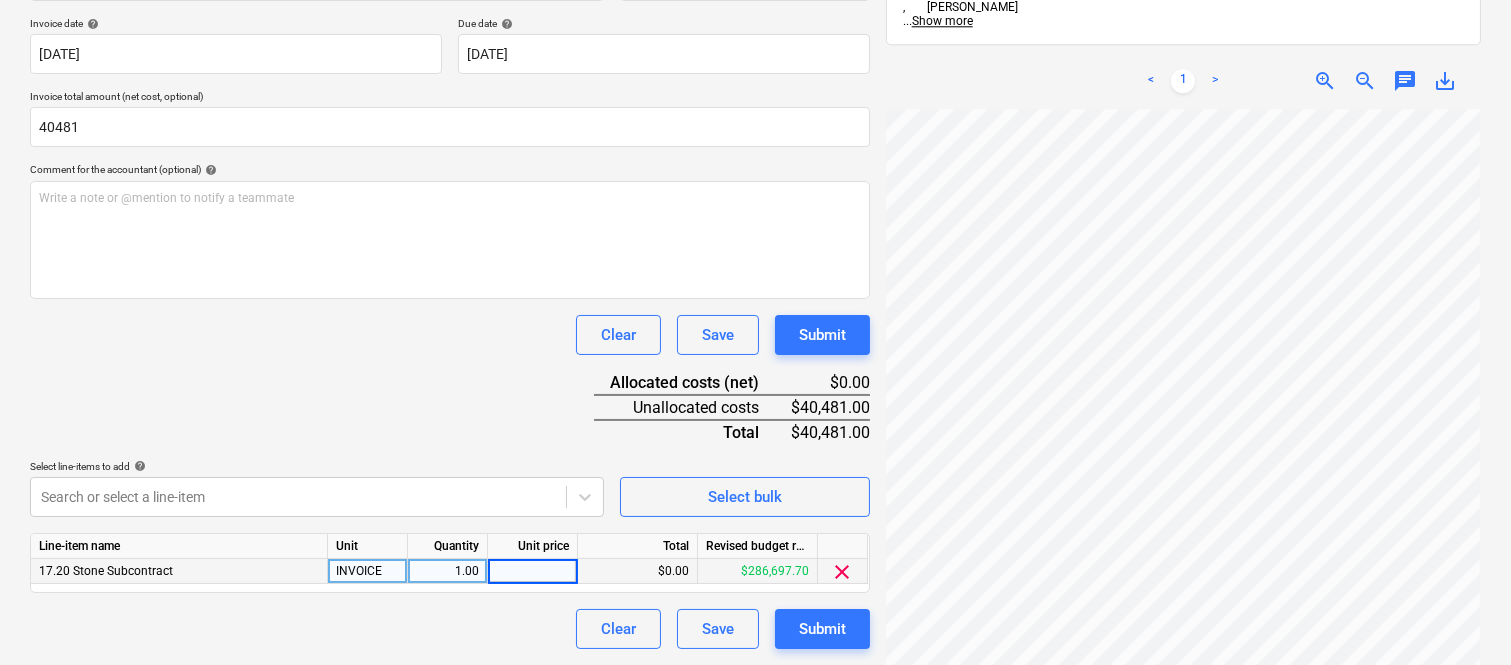 type on "40,481" 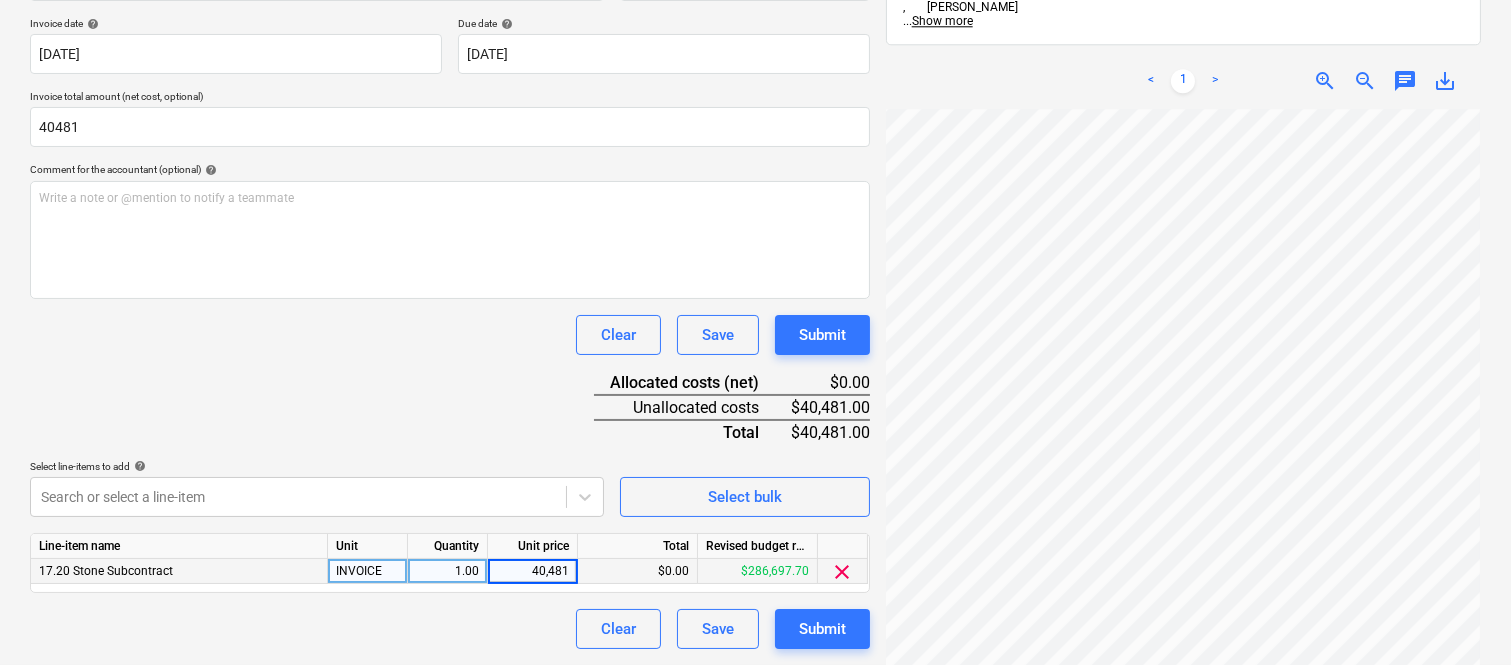 click on "Clear Save Submit" at bounding box center (450, 629) 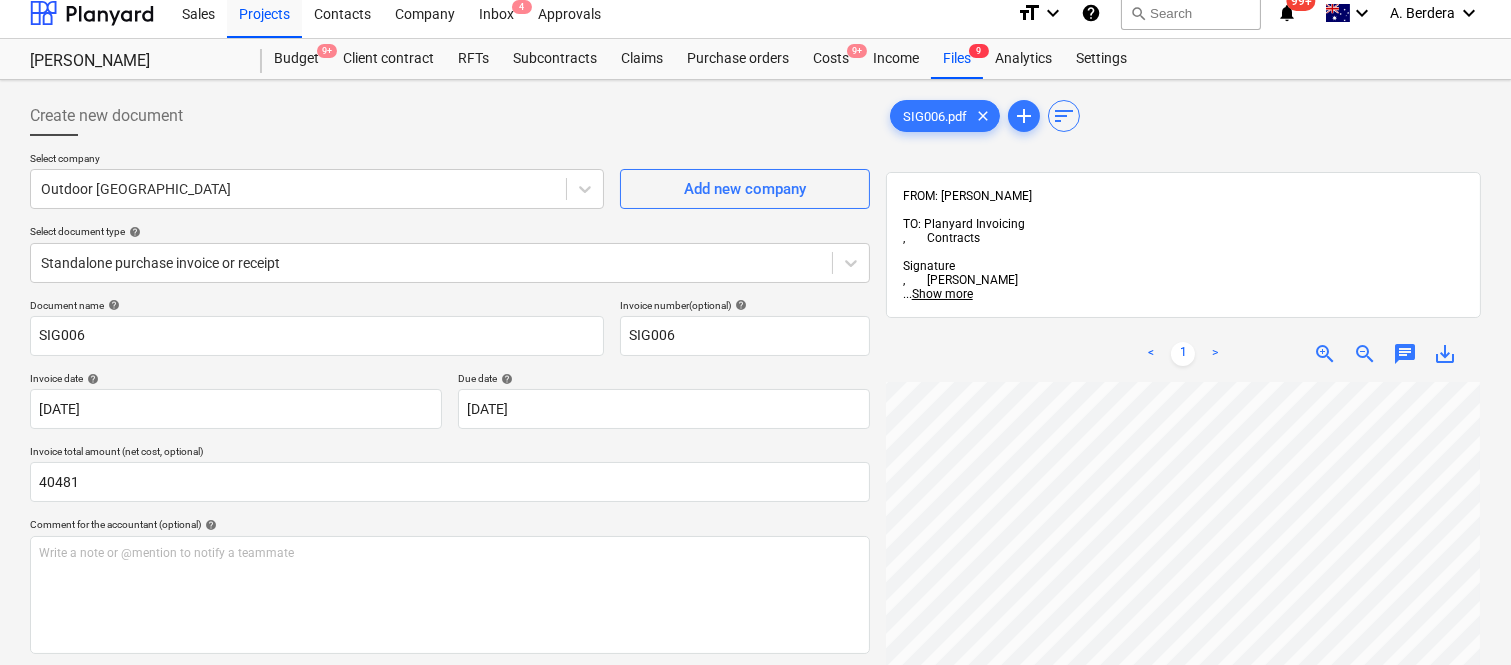 scroll, scrollTop: 0, scrollLeft: 0, axis: both 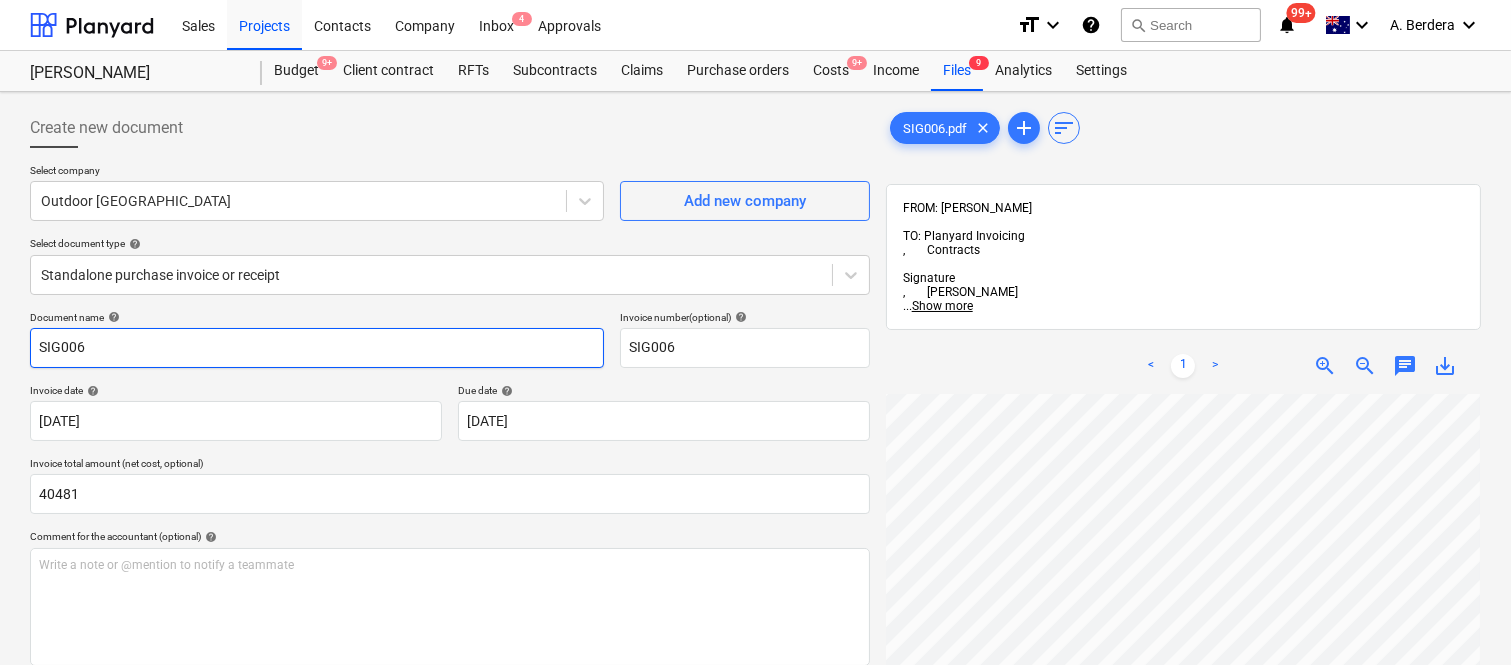 click on "SIG006" at bounding box center [317, 348] 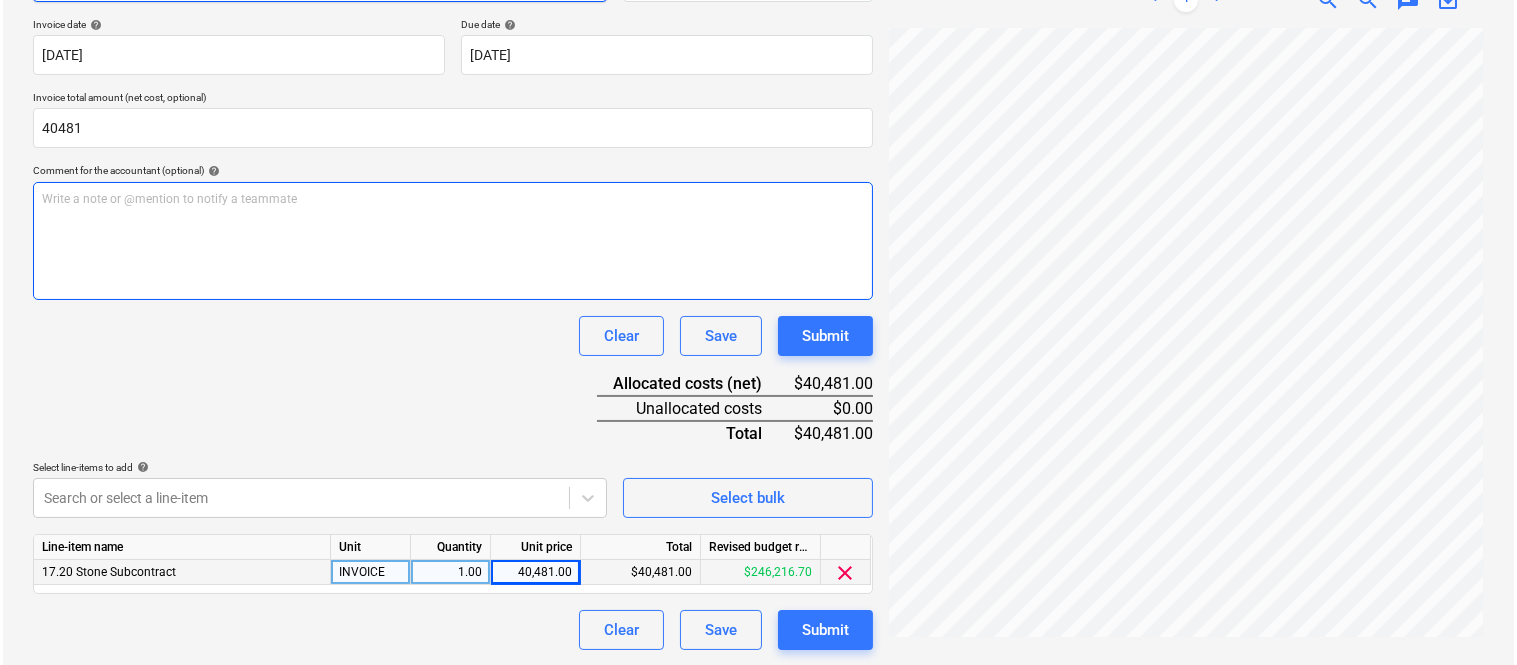 scroll, scrollTop: 367, scrollLeft: 0, axis: vertical 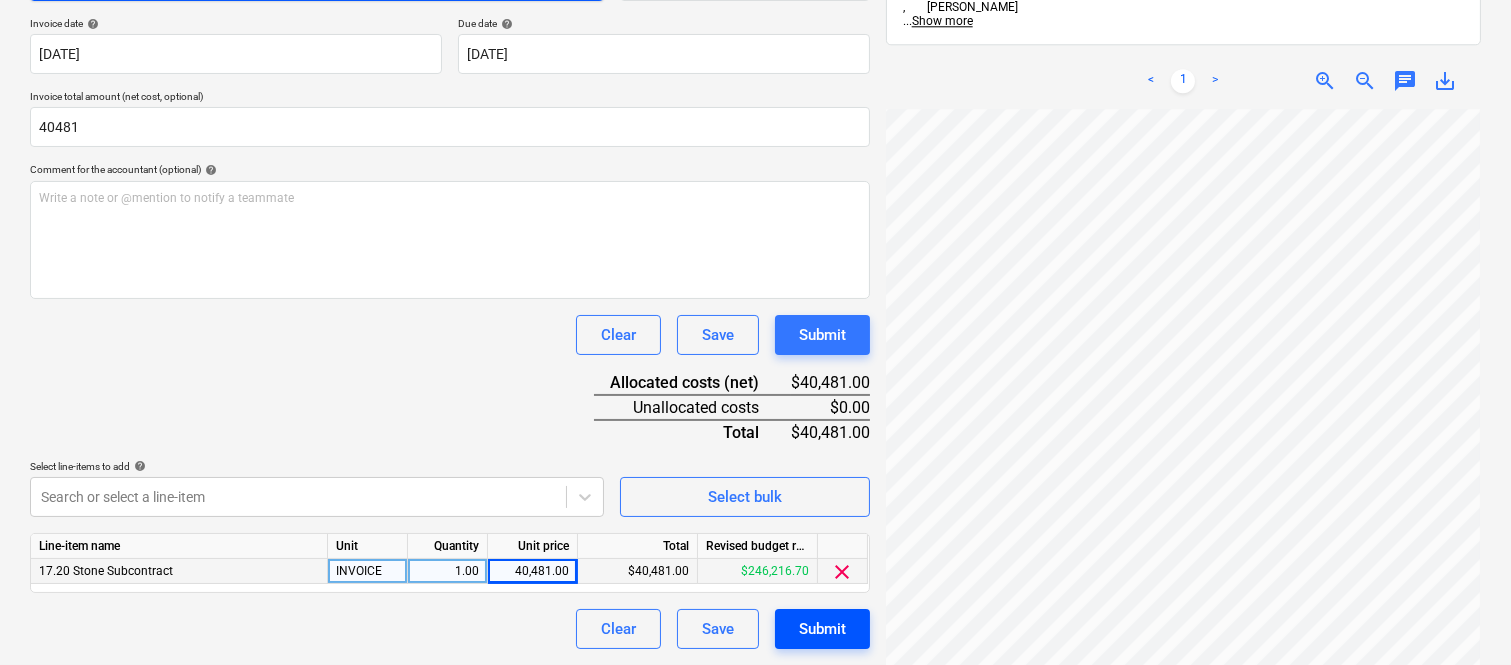 type on "OUTDOOR STONE CENTRE INV- SIG006" 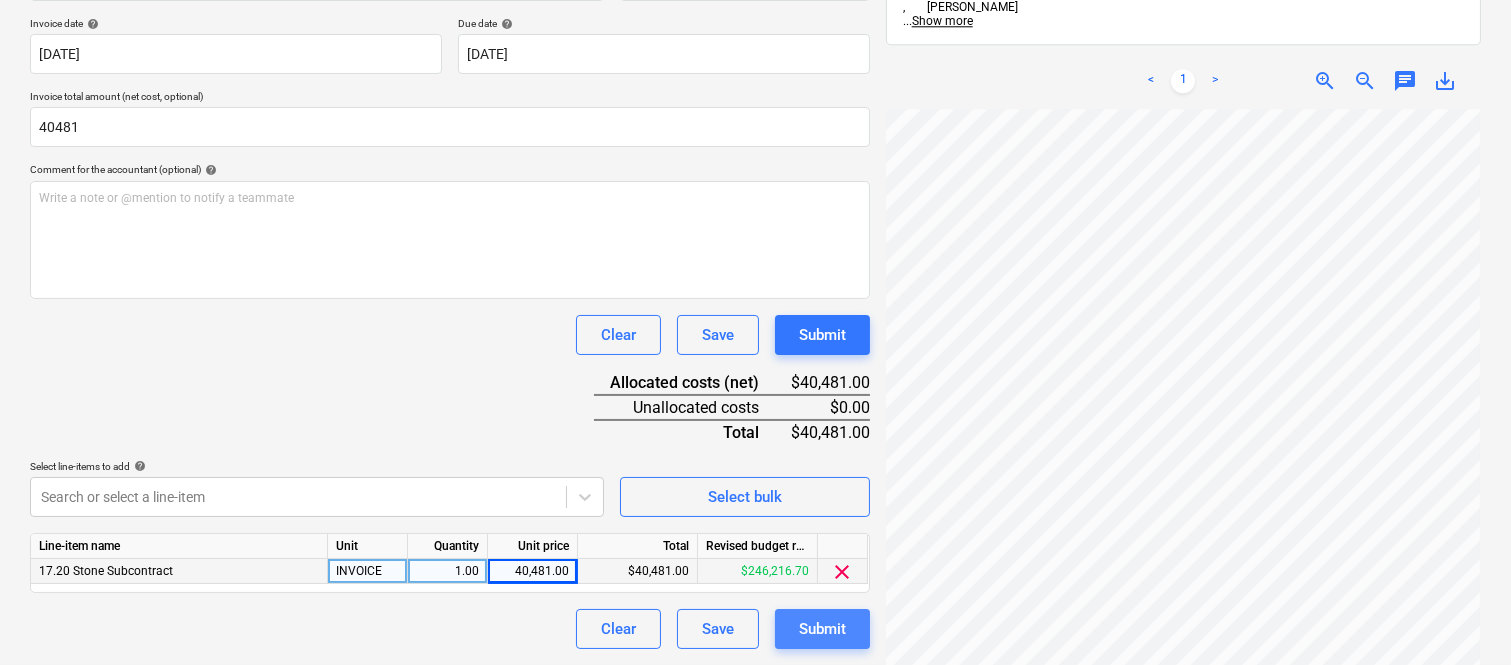 click on "Submit" at bounding box center (822, 629) 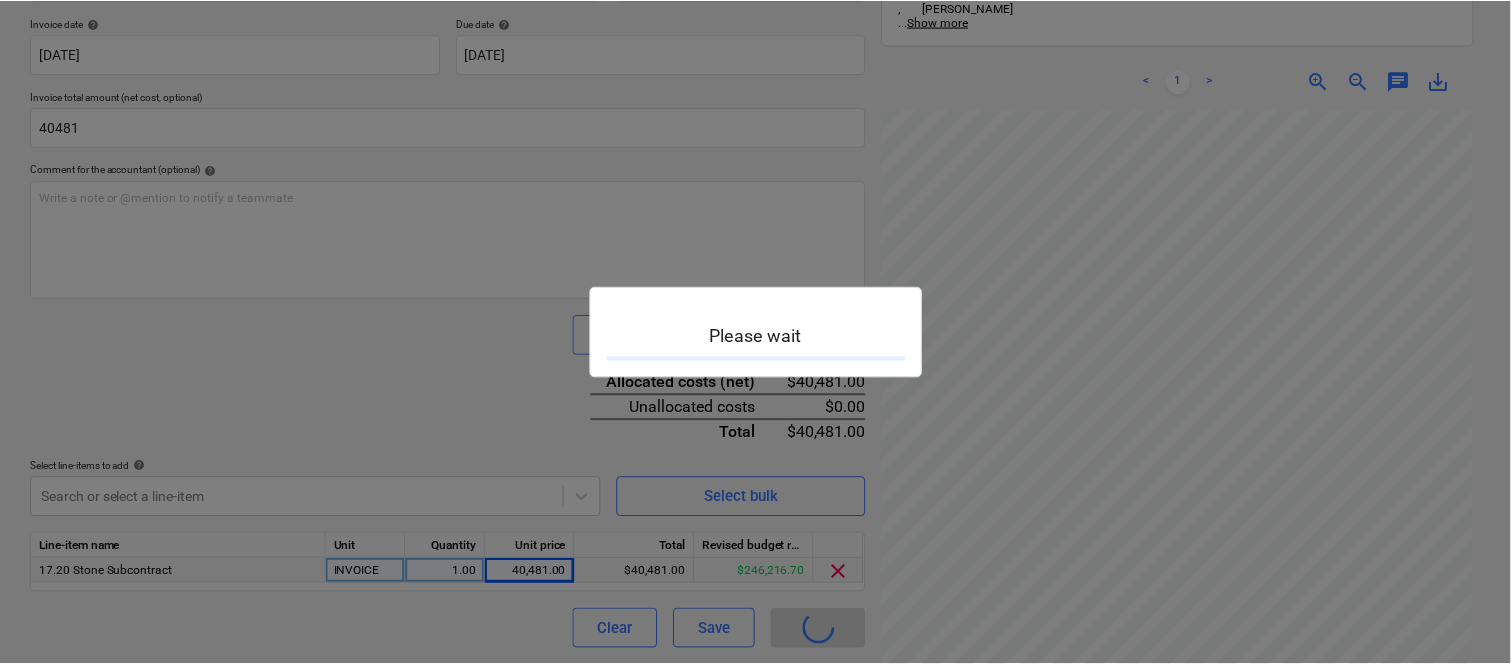 scroll, scrollTop: 0, scrollLeft: 0, axis: both 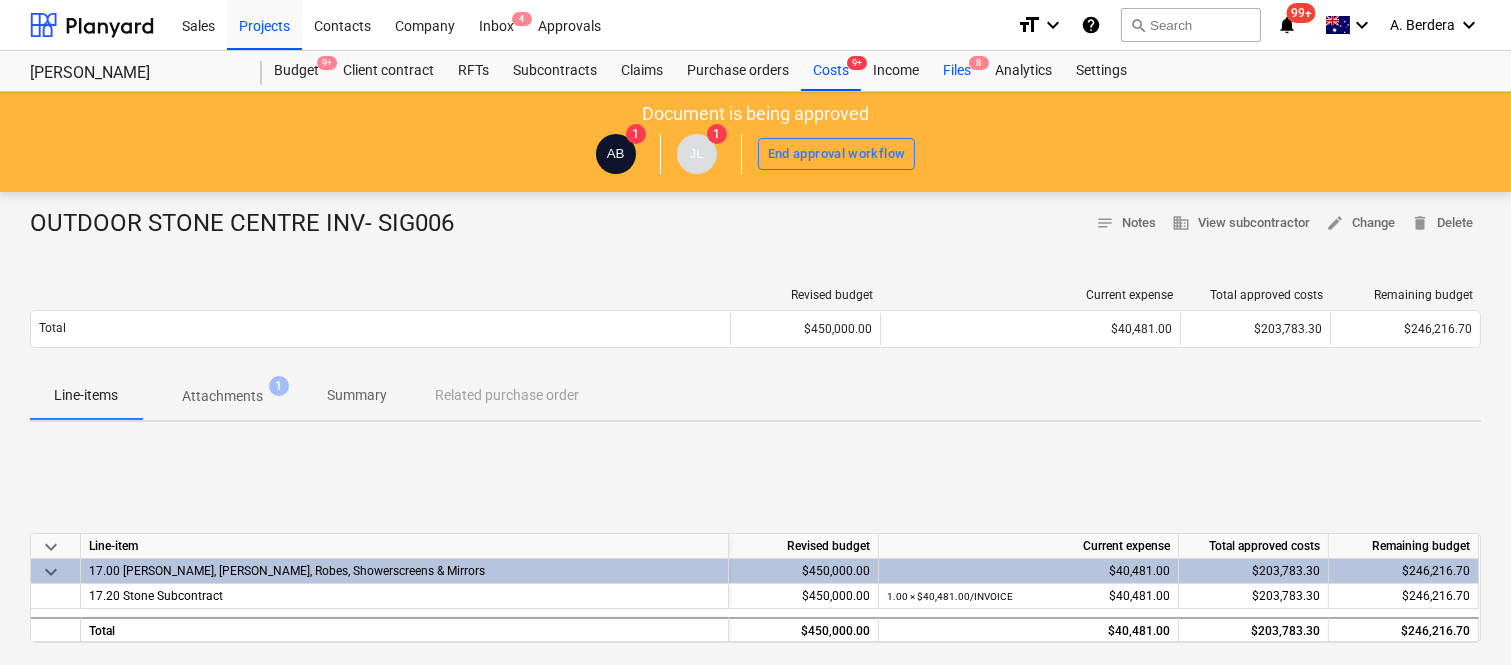 click on "Files 8" at bounding box center (957, 71) 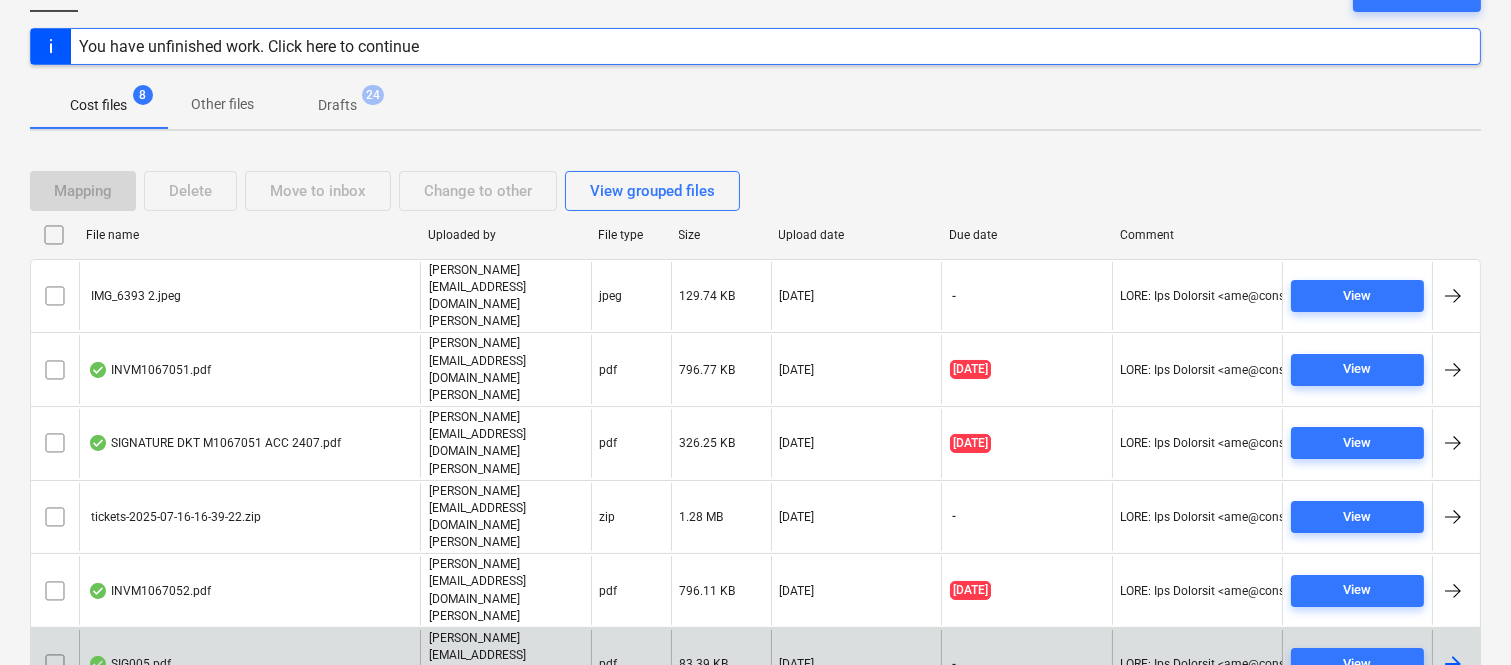 scroll, scrollTop: 191, scrollLeft: 0, axis: vertical 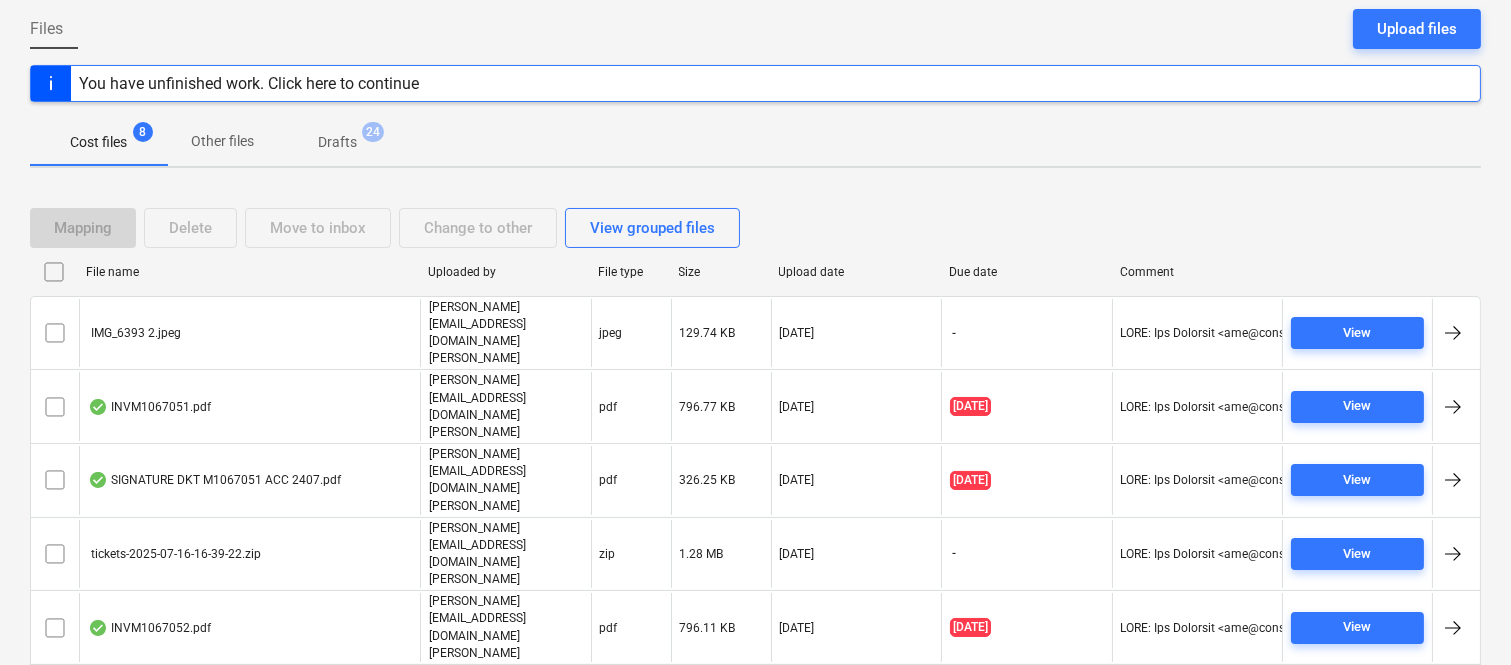click on "SIG005.pdf" at bounding box center [249, 701] 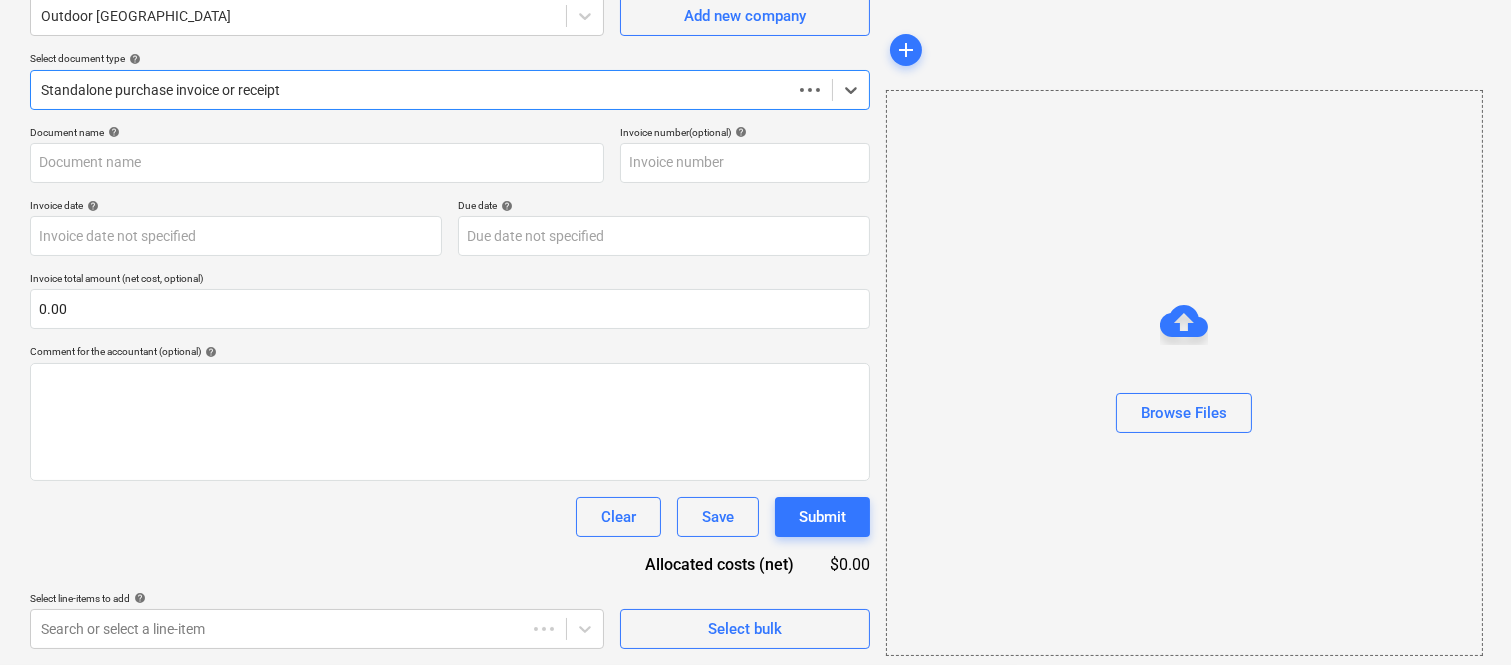 scroll, scrollTop: 185, scrollLeft: 0, axis: vertical 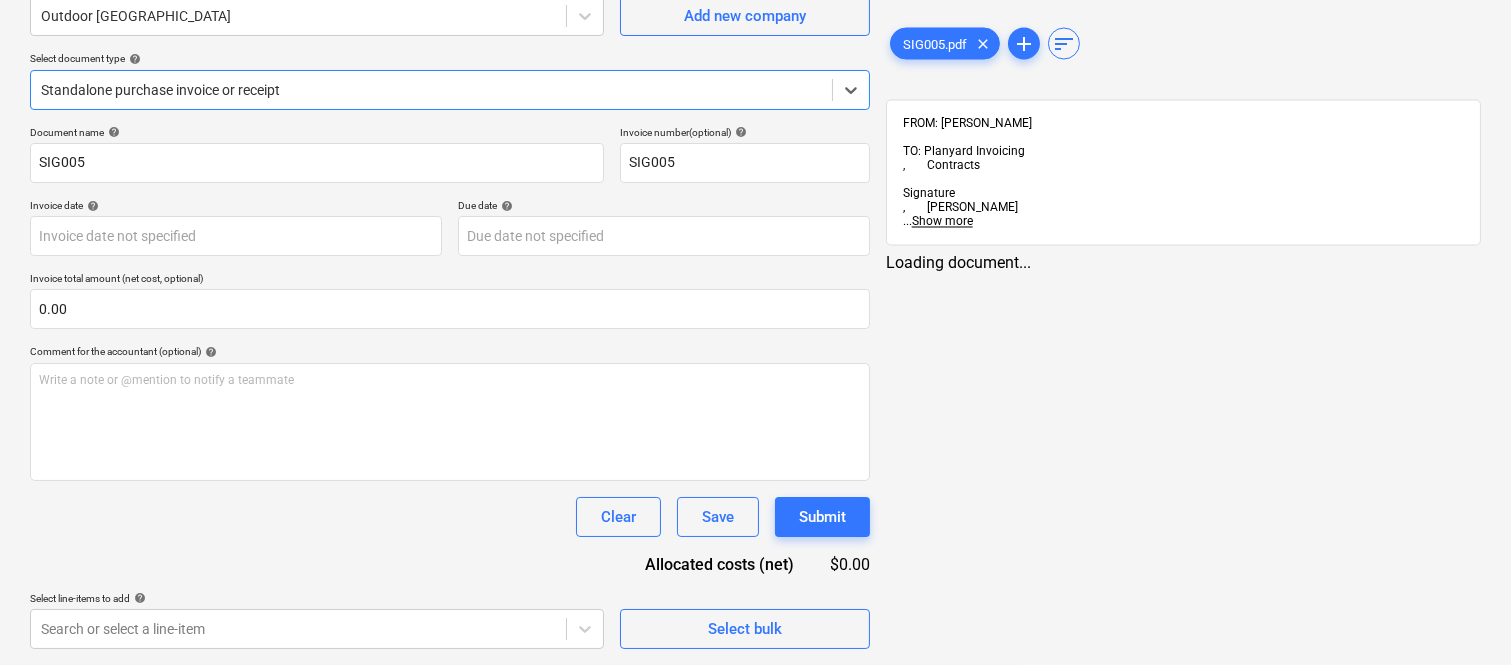 type on "SIG005" 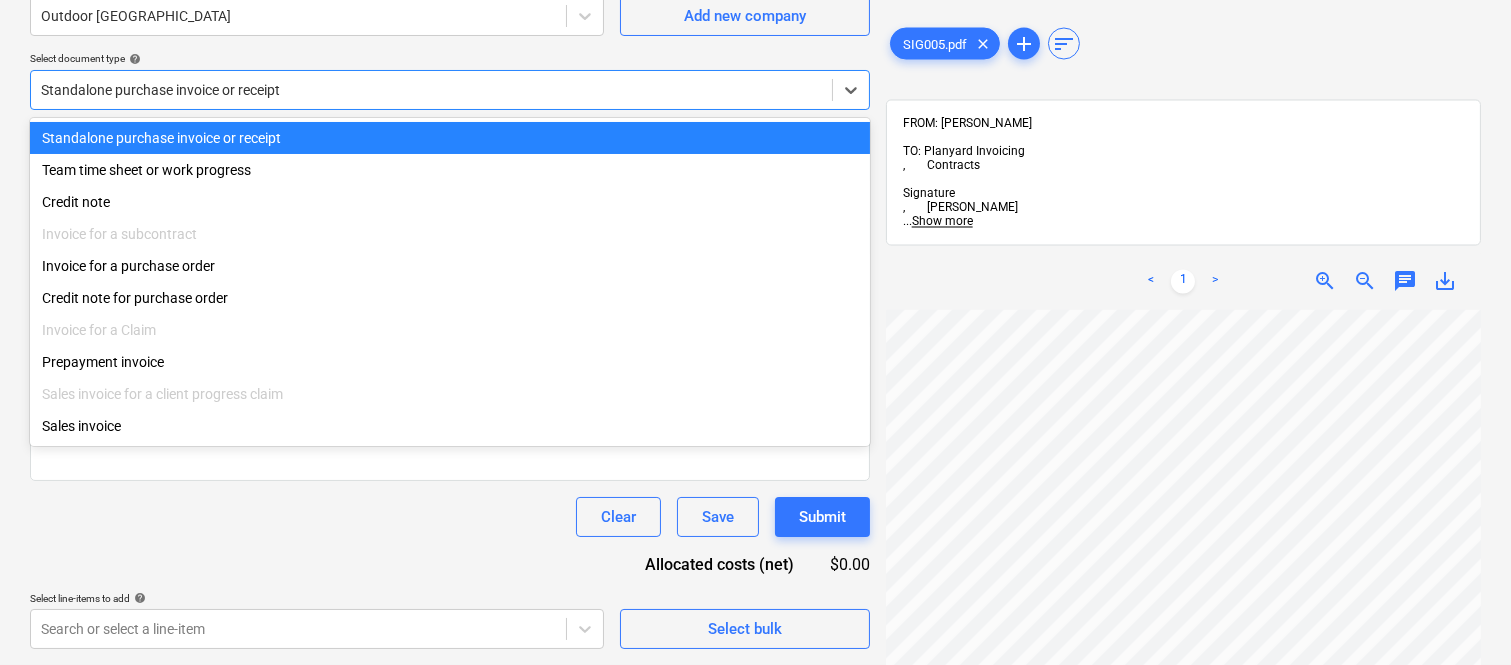 click on "Standalone purchase invoice or receipt" at bounding box center (450, 138) 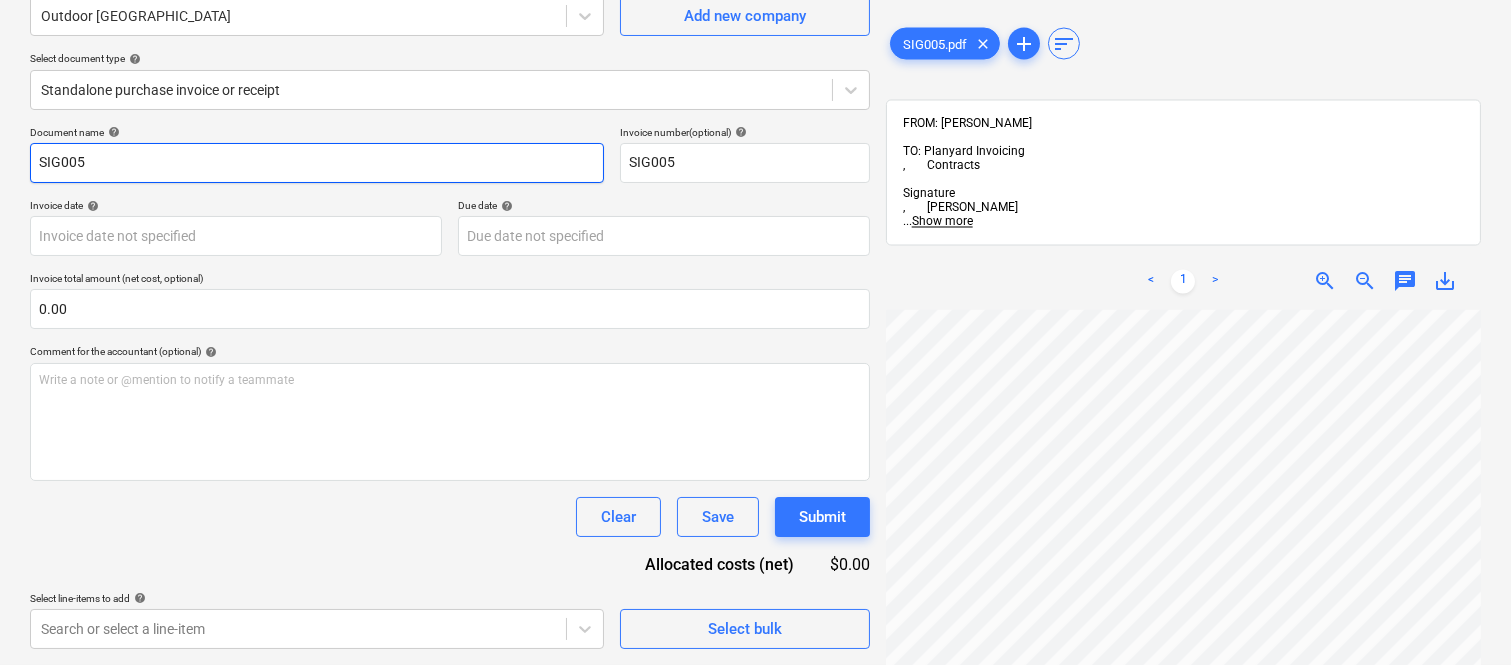 click on "SIG005" at bounding box center [317, 163] 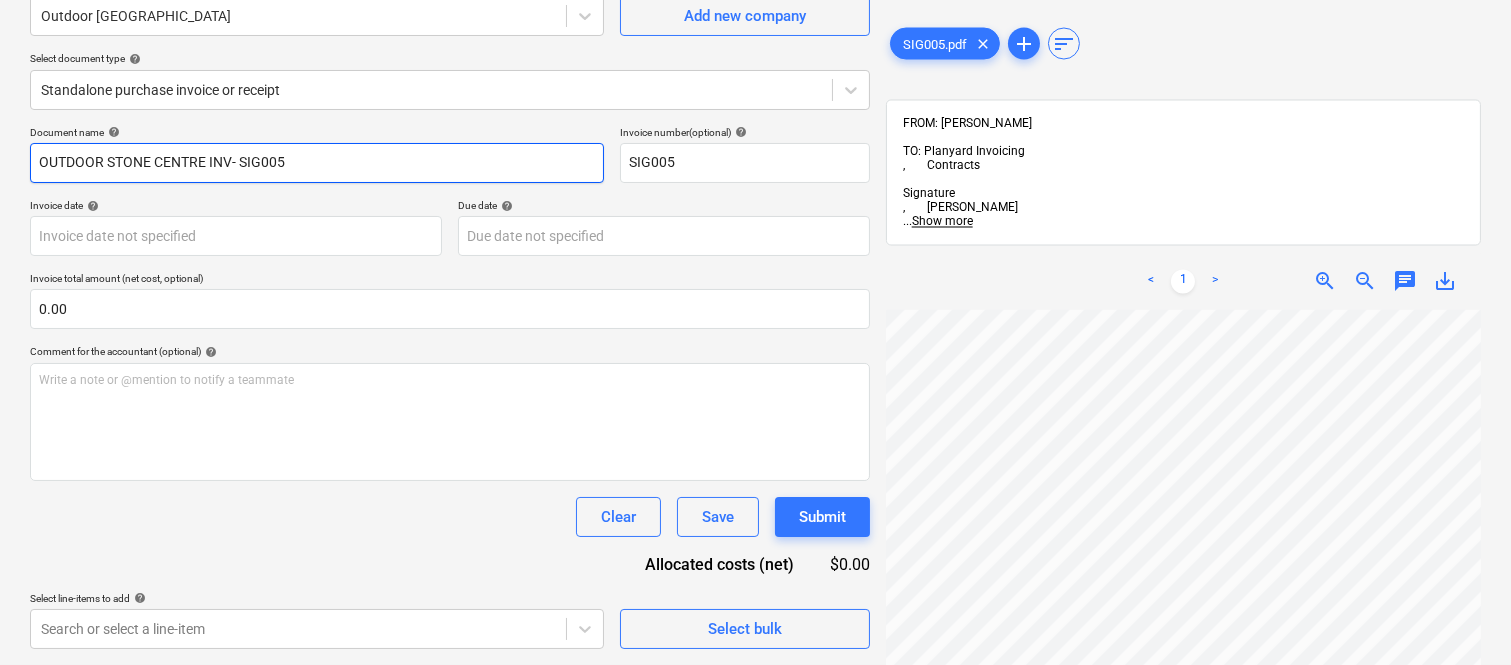 type on "OUTDOOR STONE CENTRE INV- SIG005" 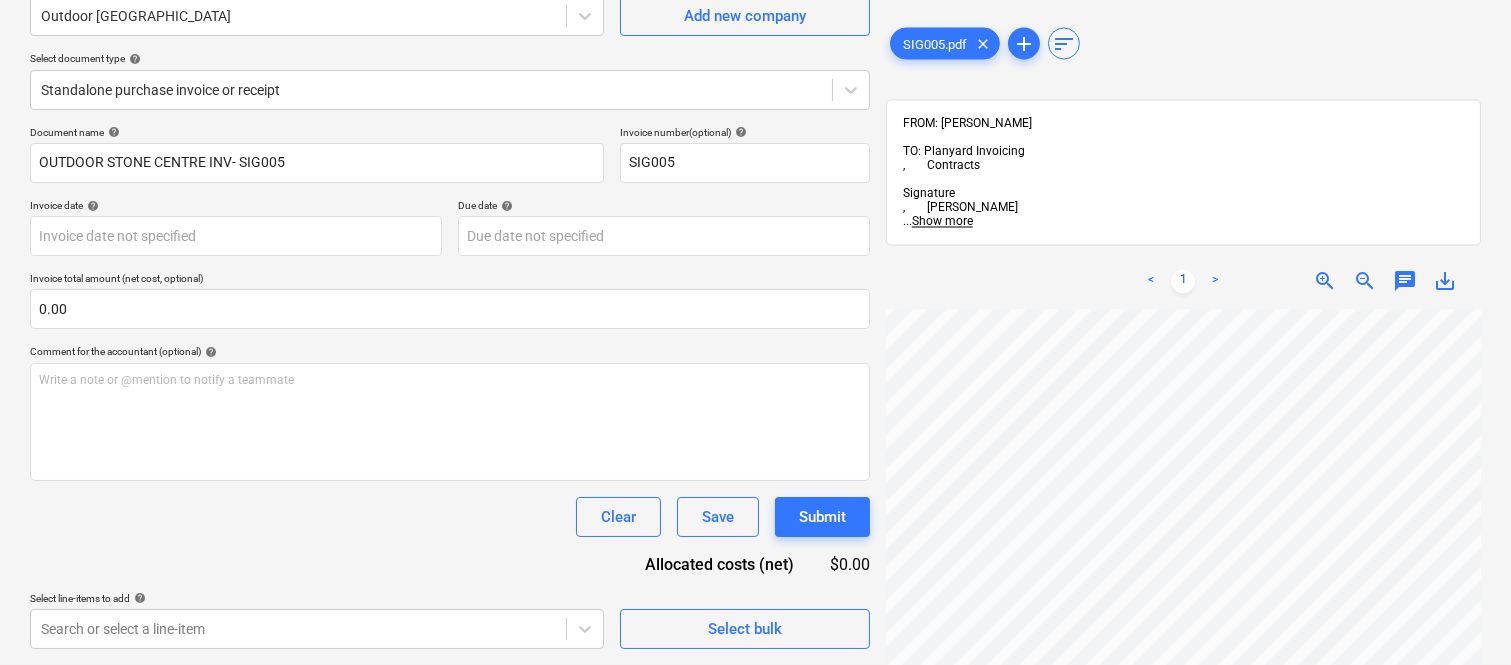 scroll, scrollTop: 25, scrollLeft: 64, axis: both 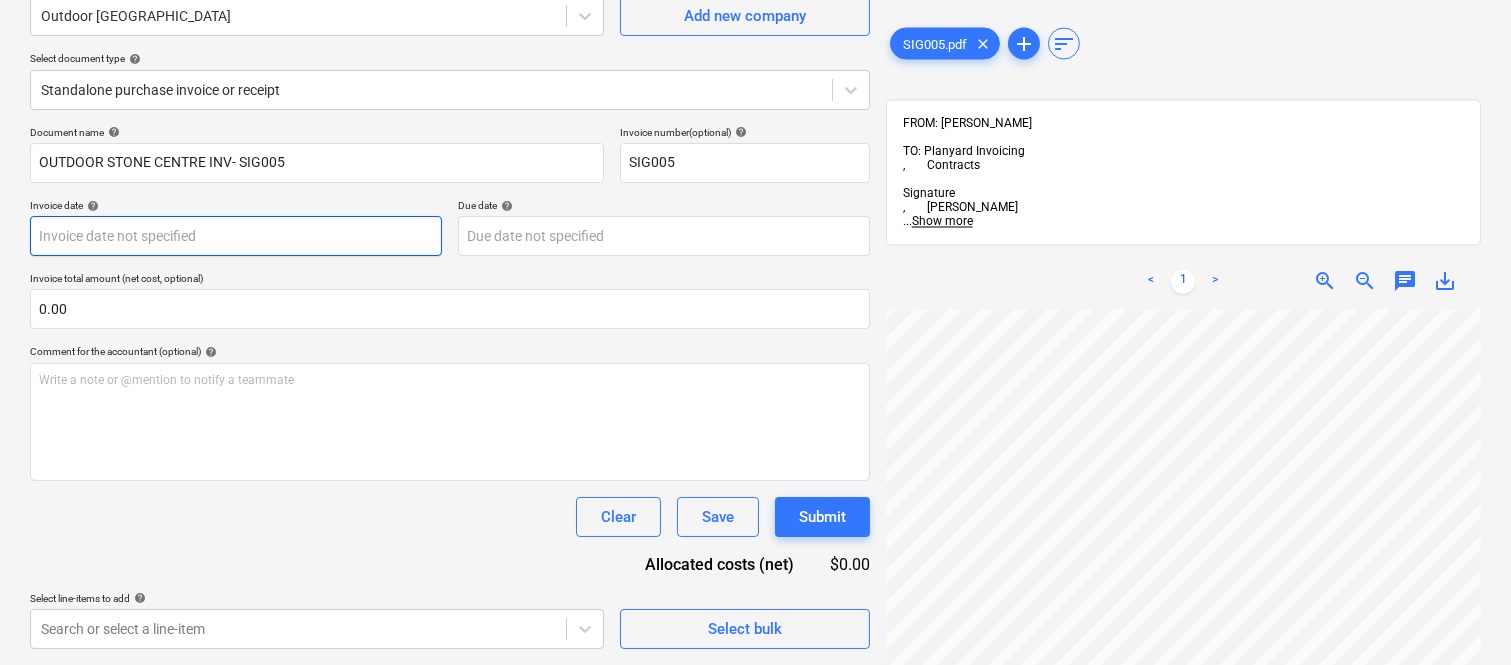 click on "Sales Projects Contacts Company Inbox 4 Approvals format_size keyboard_arrow_down help search Search notifications 99+ keyboard_arrow_down A. Berdera keyboard_arrow_down Della Rosa Della Rosa Budget 9+ Client contract RFTs Subcontracts Claims Purchase orders Costs 9+ Income Files 8 Analytics Settings Create new document Select company Outdoor Stone Centre   Add new company Select document type help Standalone purchase invoice or receipt Document name help OUTDOOR STONE CENTRE INV- SIG005 Invoice number  (optional) help SIG005 Invoice date help Press the down arrow key to interact with the calendar and
select a date. Press the question mark key to get the keyboard shortcuts for changing dates. Due date help Press the down arrow key to interact with the calendar and
select a date. Press the question mark key to get the keyboard shortcuts for changing dates. Invoice total amount (net cost, optional) 0.00 Comment for the accountant (optional) help Write a note or @mention to notify a teammate ﻿ Clear" at bounding box center (755, 147) 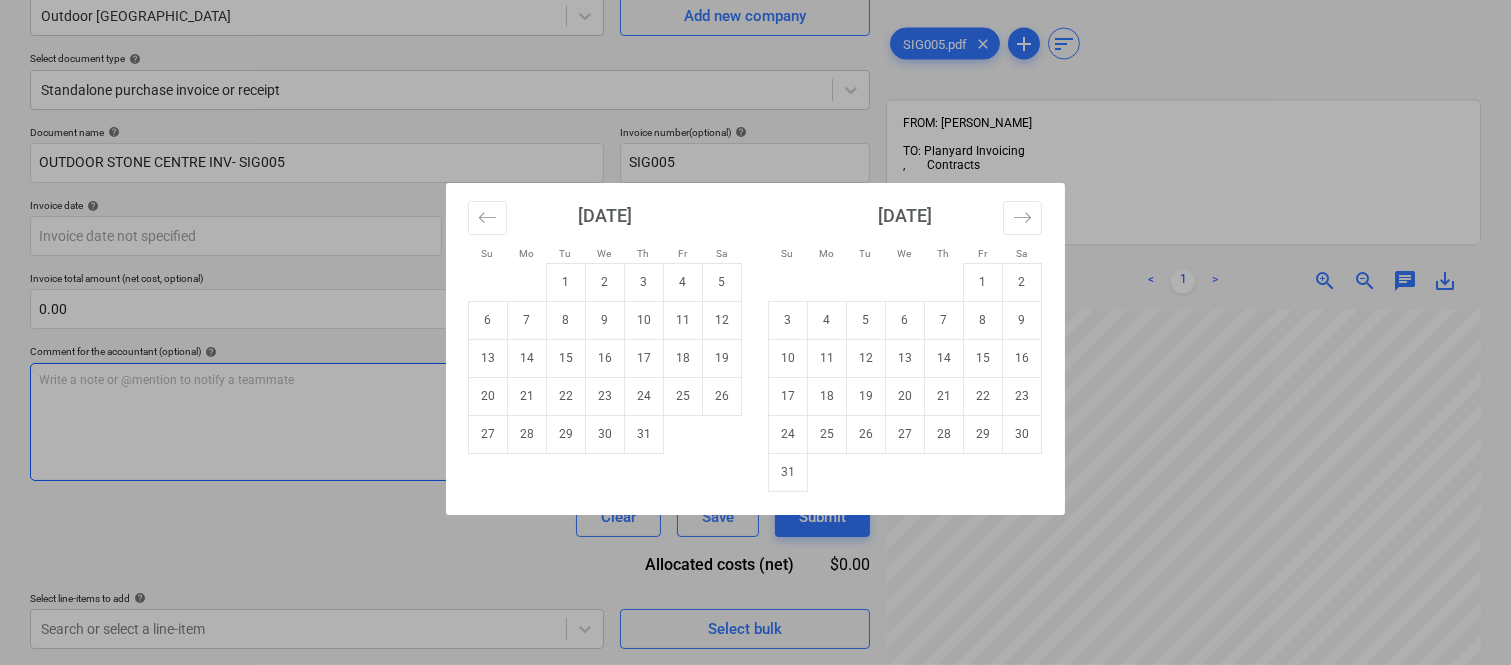 click on "28" at bounding box center [527, 434] 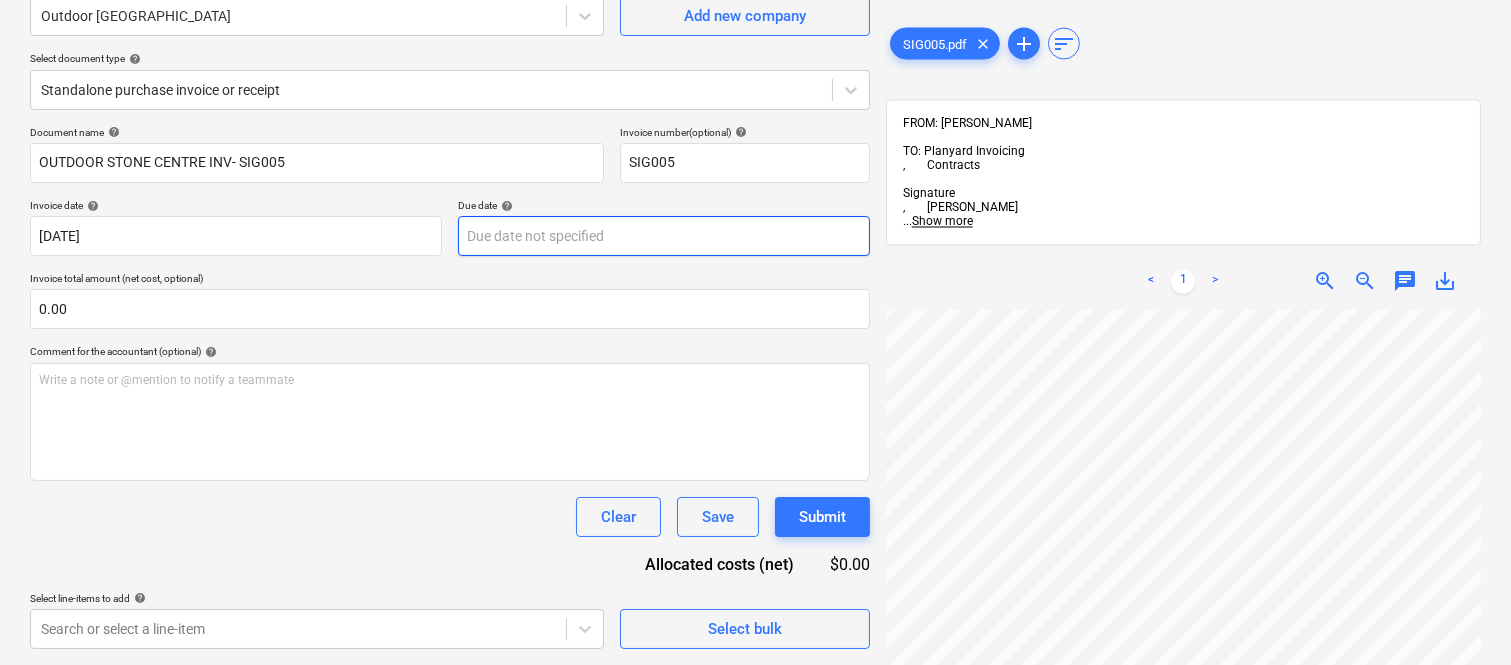 click on "Sales Projects Contacts Company Inbox 4 Approvals format_size keyboard_arrow_down help search Search notifications 99+ keyboard_arrow_down A. Berdera keyboard_arrow_down Della Rosa Della Rosa Budget 9+ Client contract RFTs Subcontracts Claims Purchase orders Costs 9+ Income Files 8 Analytics Settings Create new document Select company Outdoor Stone Centre   Add new company Select document type help Standalone purchase invoice or receipt Document name help OUTDOOR STONE CENTRE INV- SIG005 Invoice number  (optional) help SIG005 Invoice date help 28 Jul 2025 28.07.2025 Press the down arrow key to interact with the calendar and
select a date. Press the question mark key to get the keyboard shortcuts for changing dates. Due date help Press the down arrow key to interact with the calendar and
select a date. Press the question mark key to get the keyboard shortcuts for changing dates. Invoice total amount (net cost, optional) 0.00 Comment for the accountant (optional) help ﻿ Clear Save Submit $0.00 help" at bounding box center (755, 147) 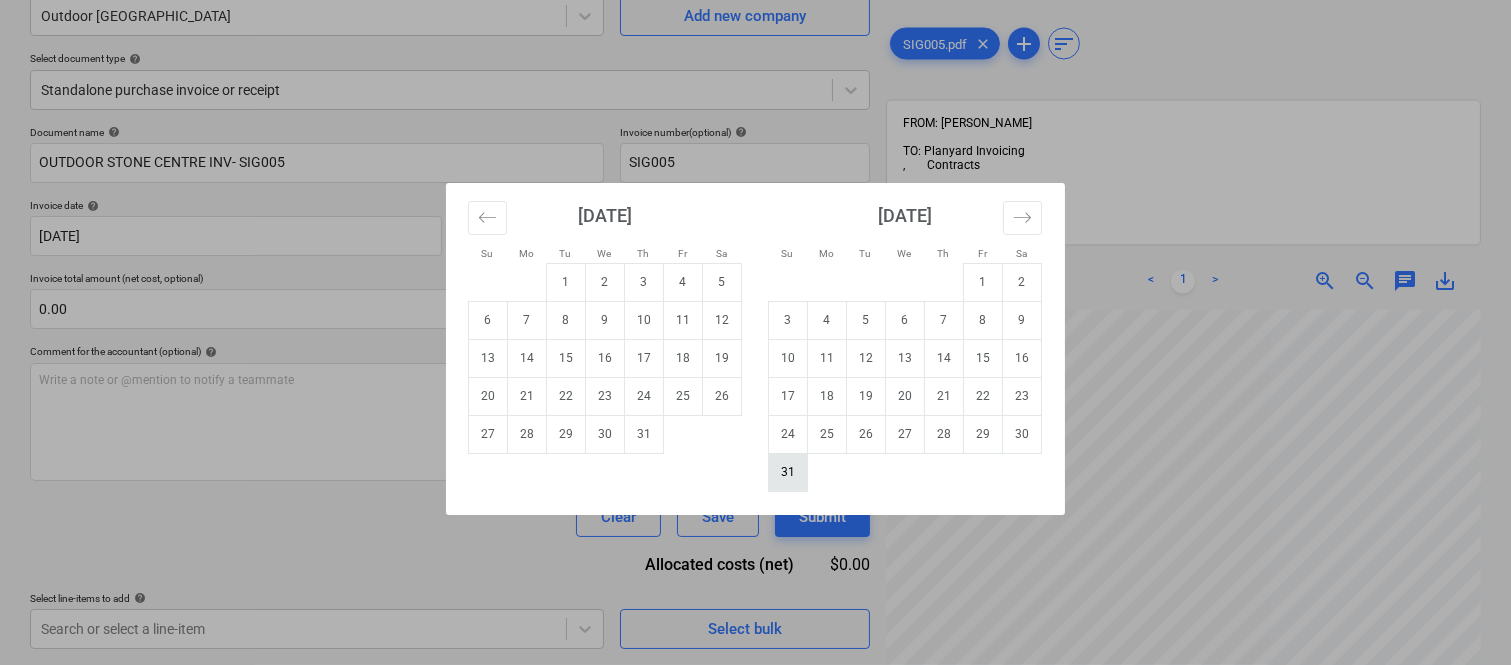 click on "31" at bounding box center (788, 472) 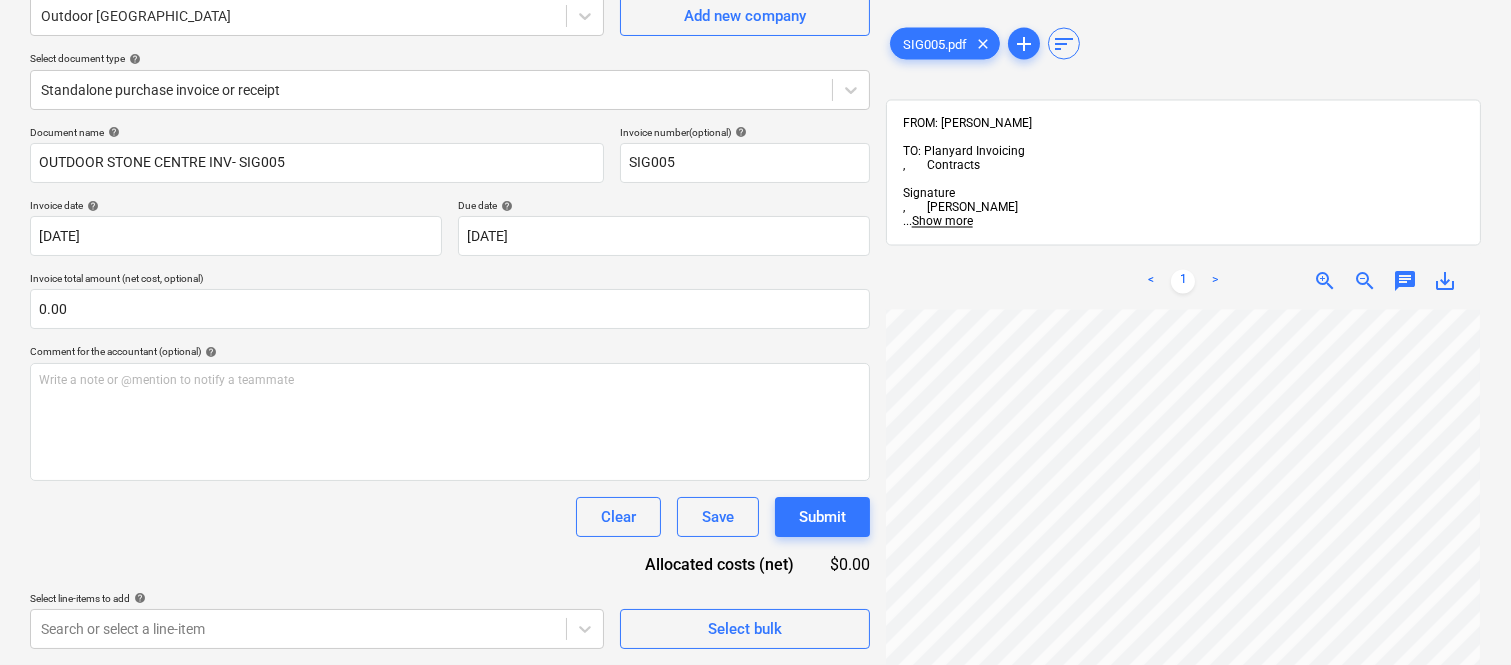 scroll, scrollTop: 456, scrollLeft: 157, axis: both 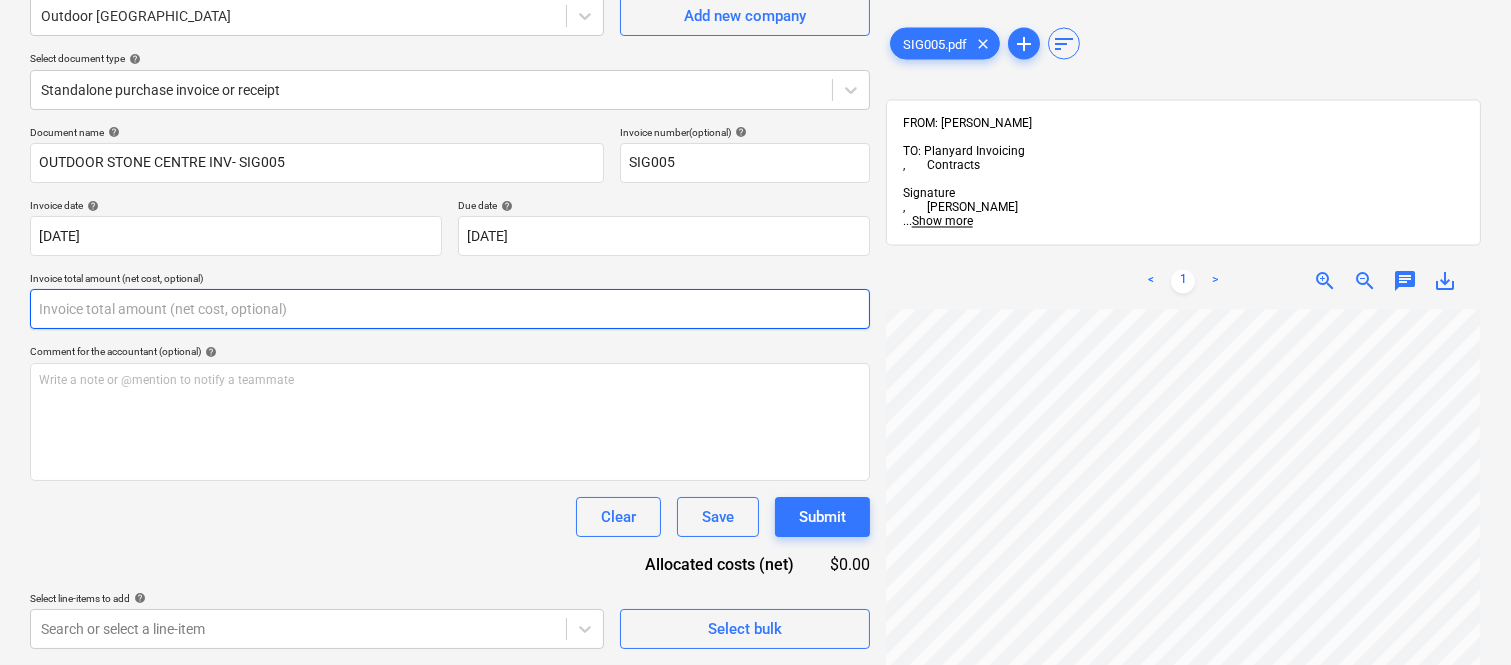 click at bounding box center (450, 309) 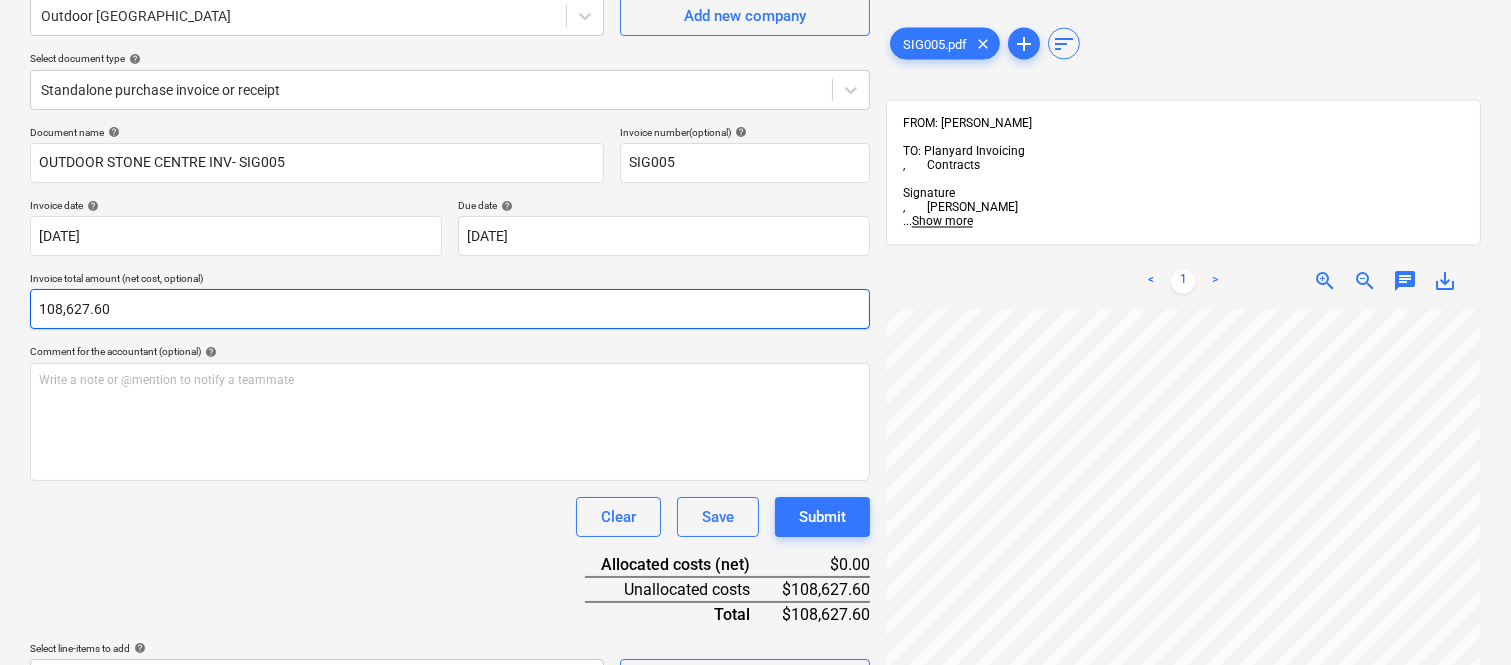 type on "108,627.60" 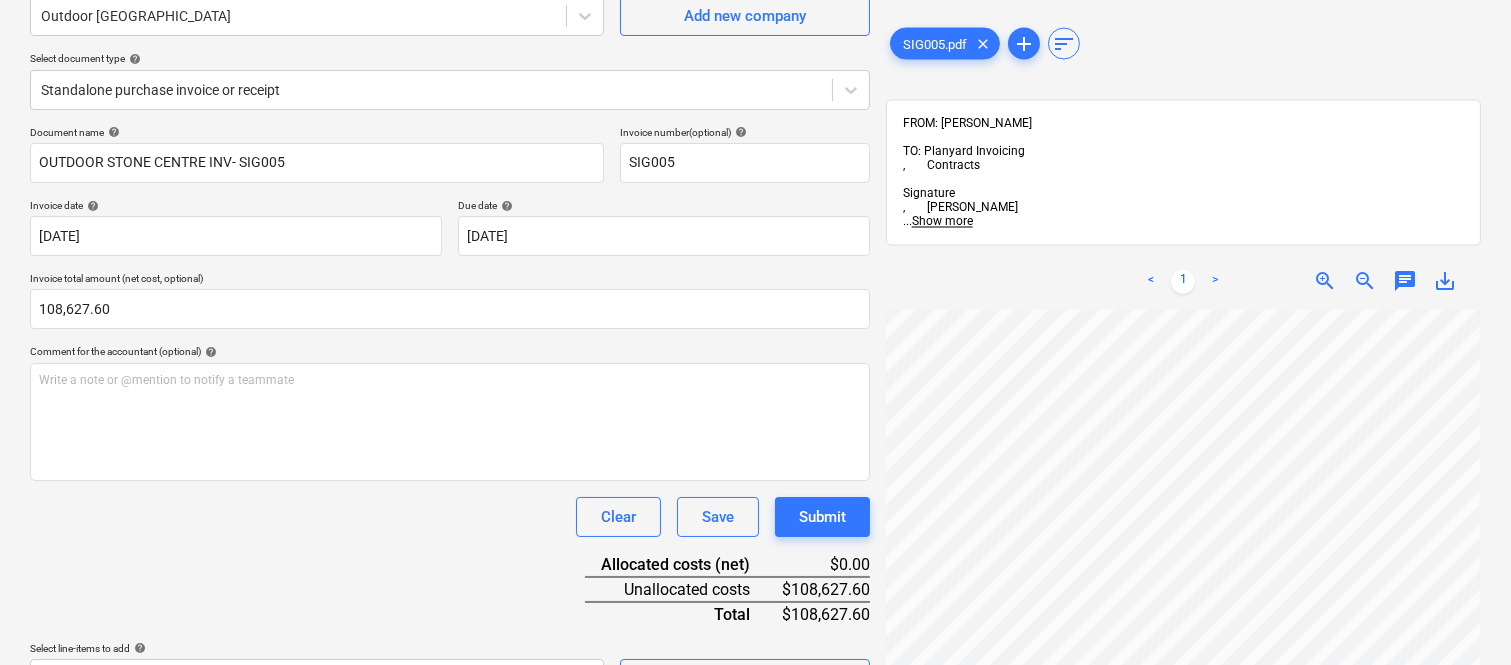 click on "Document name help OUTDOOR STONE CENTRE INV- SIG005 Invoice number  (optional) help SIG005 Invoice date help 28 Jul 2025 28.07.2025 Press the down arrow key to interact with the calendar and
select a date. Press the question mark key to get the keyboard shortcuts for changing dates. Due date help 31 Aug 2025 31.08.2025 Press the down arrow key to interact with the calendar and
select a date. Press the question mark key to get the keyboard shortcuts for changing dates. Invoice total amount (net cost, optional) 108,627.60 Comment for the accountant (optional) help Write a note or @mention to notify a teammate ﻿ Clear Save Submit Allocated costs (net) $0.00 Unallocated costs $108,627.60 Total $108,627.60 Select line-items to add help Search or select a line-item Select bulk" at bounding box center [450, 412] 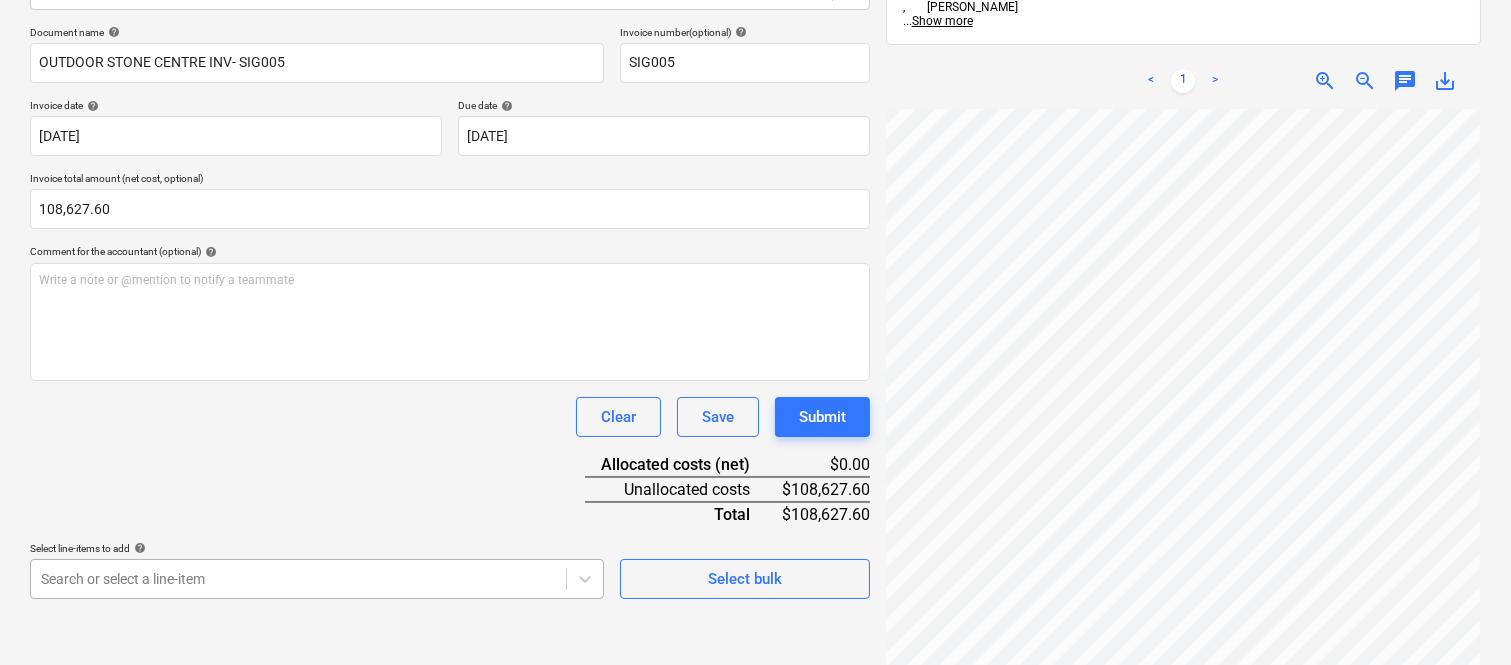 click on "Sales Projects Contacts Company Inbox 4 Approvals format_size keyboard_arrow_down help search Search notifications 99+ keyboard_arrow_down A. Berdera keyboard_arrow_down Della Rosa Della Rosa Budget 9+ Client contract RFTs Subcontracts Claims Purchase orders Costs 9+ Income Files 8 Analytics Settings Create new document Select company Outdoor Stone Centre   Add new company Select document type help Standalone purchase invoice or receipt Document name help OUTDOOR STONE CENTRE INV- SIG005 Invoice number  (optional) help SIG005 Invoice date help 28 Jul 2025 28.07.2025 Press the down arrow key to interact with the calendar and
select a date. Press the question mark key to get the keyboard shortcuts for changing dates. Due date help 31 Aug 2025 31.08.2025 Press the down arrow key to interact with the calendar and
select a date. Press the question mark key to get the keyboard shortcuts for changing dates. Invoice total amount (net cost, optional) 108,627.60 Comment for the accountant (optional) help ﻿" at bounding box center [755, 47] 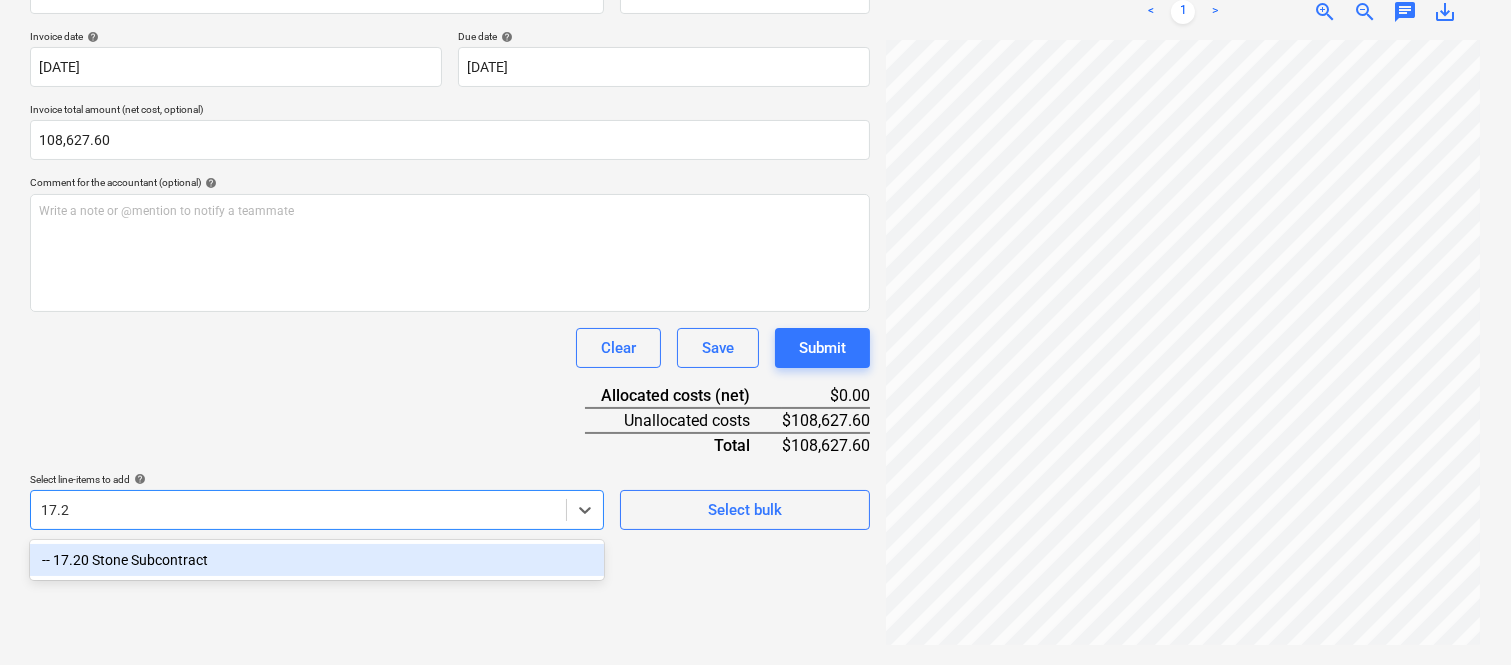 scroll, scrollTop: 285, scrollLeft: 0, axis: vertical 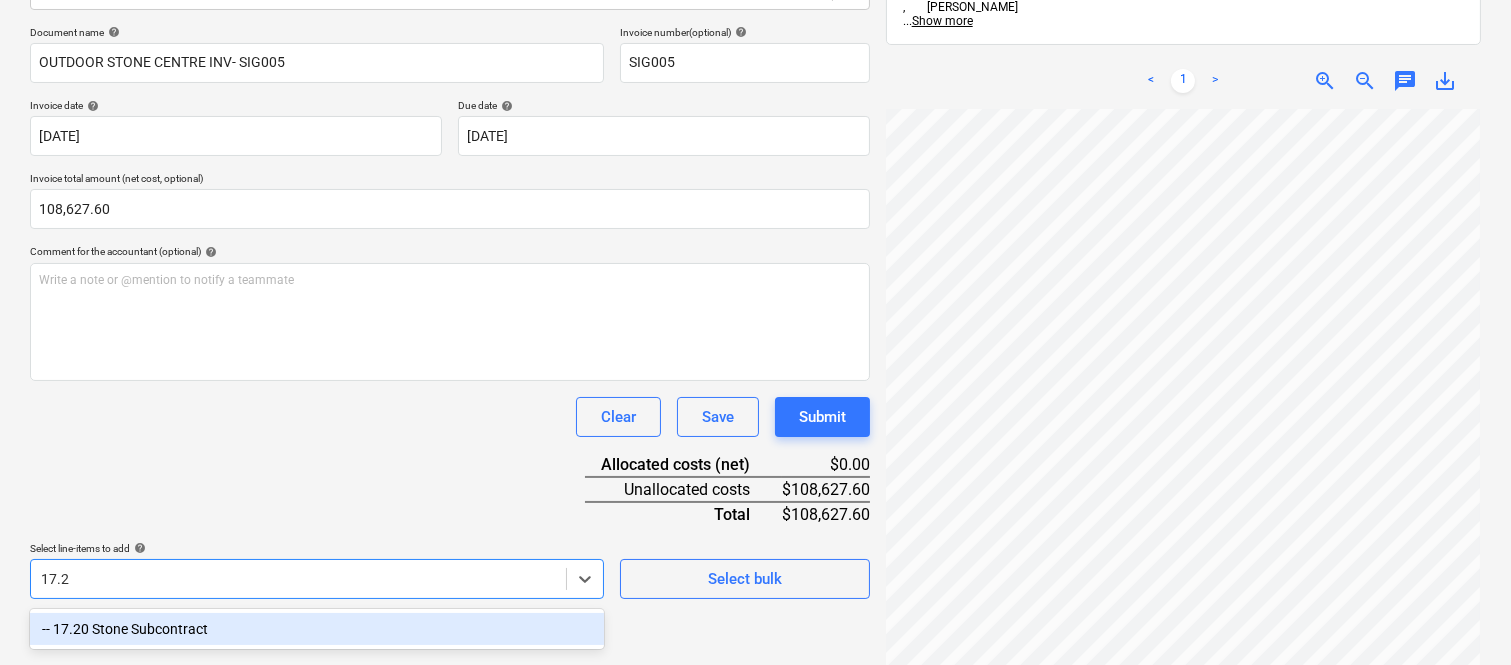 type on "17.20" 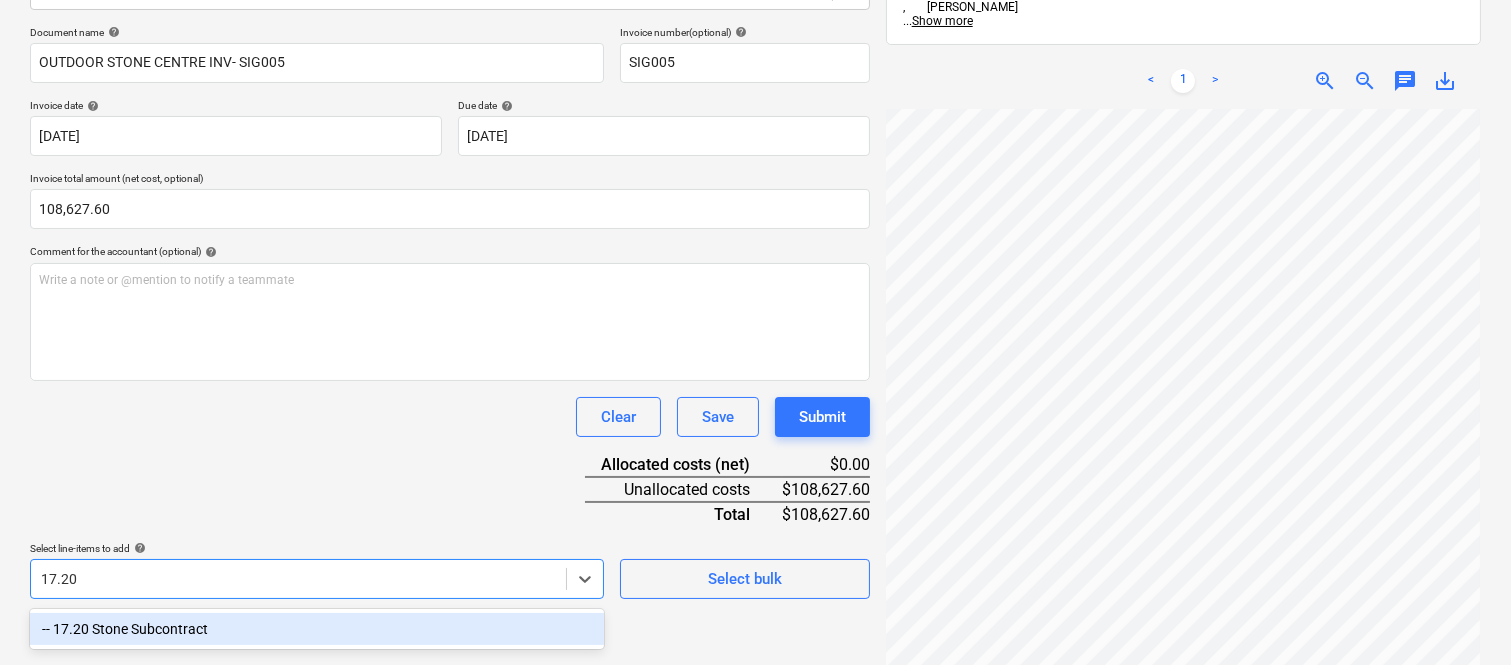 click on "--  17.20 Stone Subcontract" at bounding box center (317, 629) 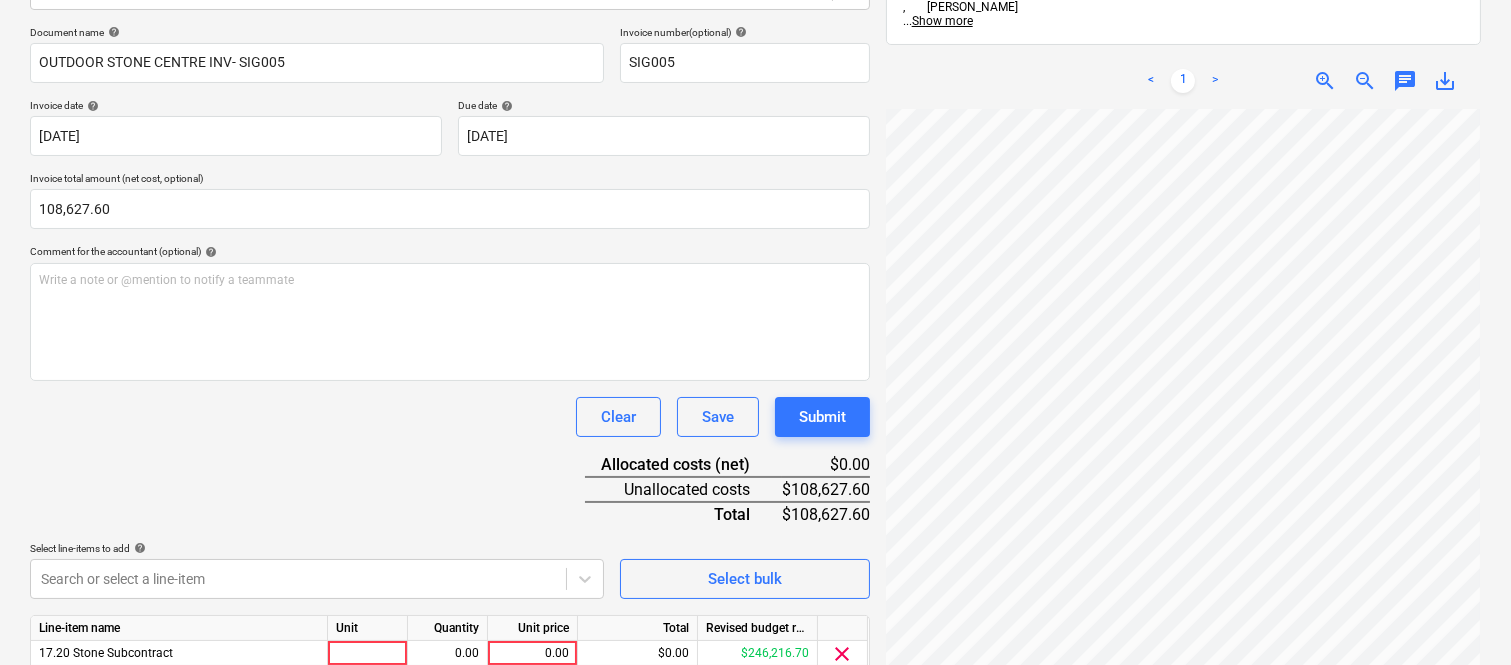 click on "Document name help OUTDOOR STONE CENTRE INV- SIG005 Invoice number  (optional) help SIG005 Invoice date help 28 Jul 2025 28.07.2025 Press the down arrow key to interact with the calendar and
select a date. Press the question mark key to get the keyboard shortcuts for changing dates. Due date help 31 Aug 2025 31.08.2025 Press the down arrow key to interact with the calendar and
select a date. Press the question mark key to get the keyboard shortcuts for changing dates. Invoice total amount (net cost, optional) 108,627.60 Comment for the accountant (optional) help Write a note or @mention to notify a teammate ﻿ Clear Save Submit Allocated costs (net) $0.00 Unallocated costs $108,627.60 Total $108,627.60 Select line-items to add help Search or select a line-item Select bulk Line-item name Unit Quantity Unit price Total Revised budget remaining 17.20 Stone Subcontract 0.00 0.00 $0.00 $246,216.70 clear Clear Save Submit" at bounding box center [450, 378] 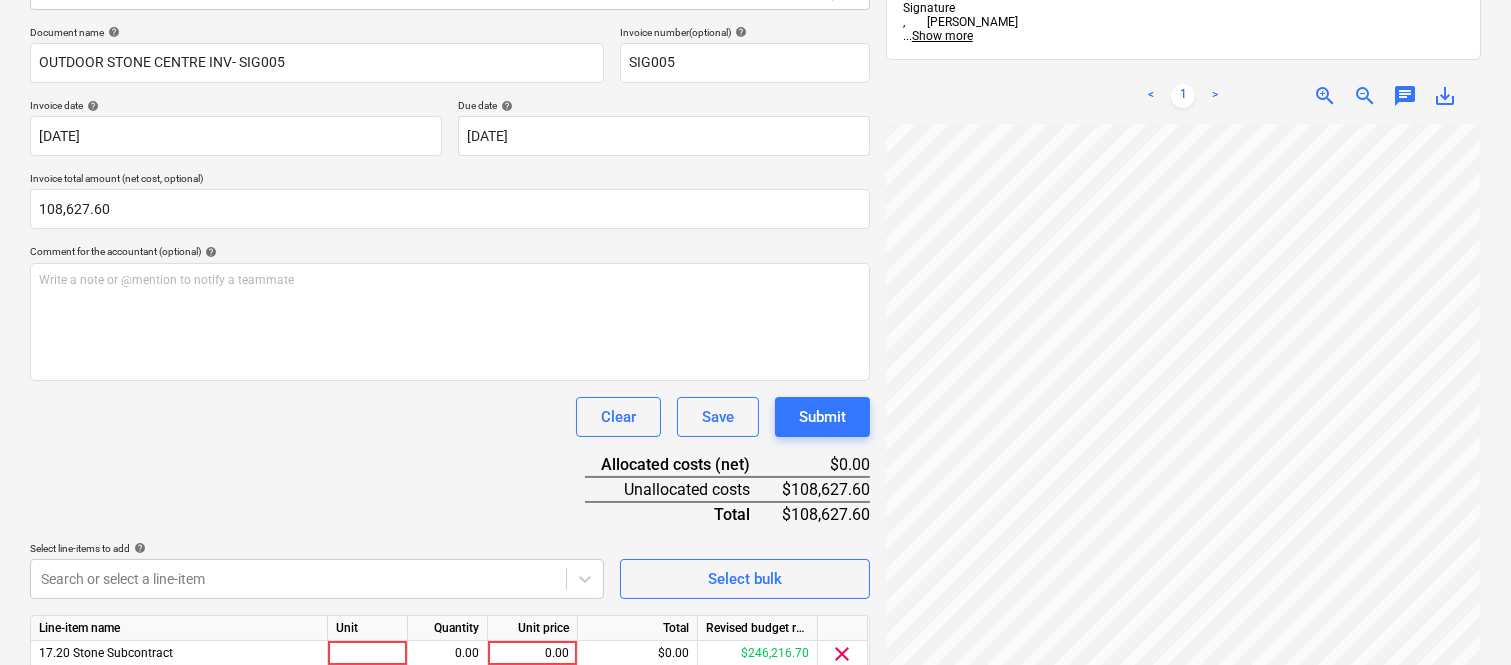 scroll, scrollTop: 367, scrollLeft: 0, axis: vertical 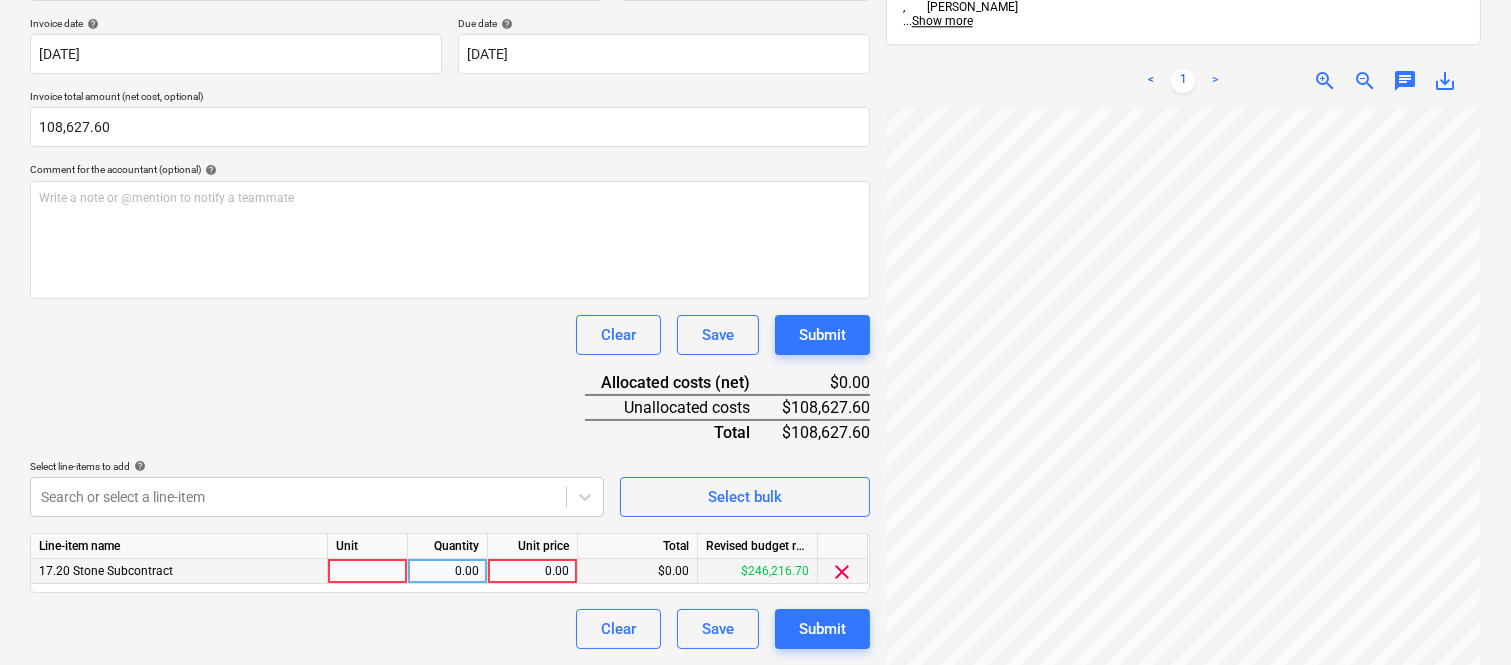 click at bounding box center (368, 571) 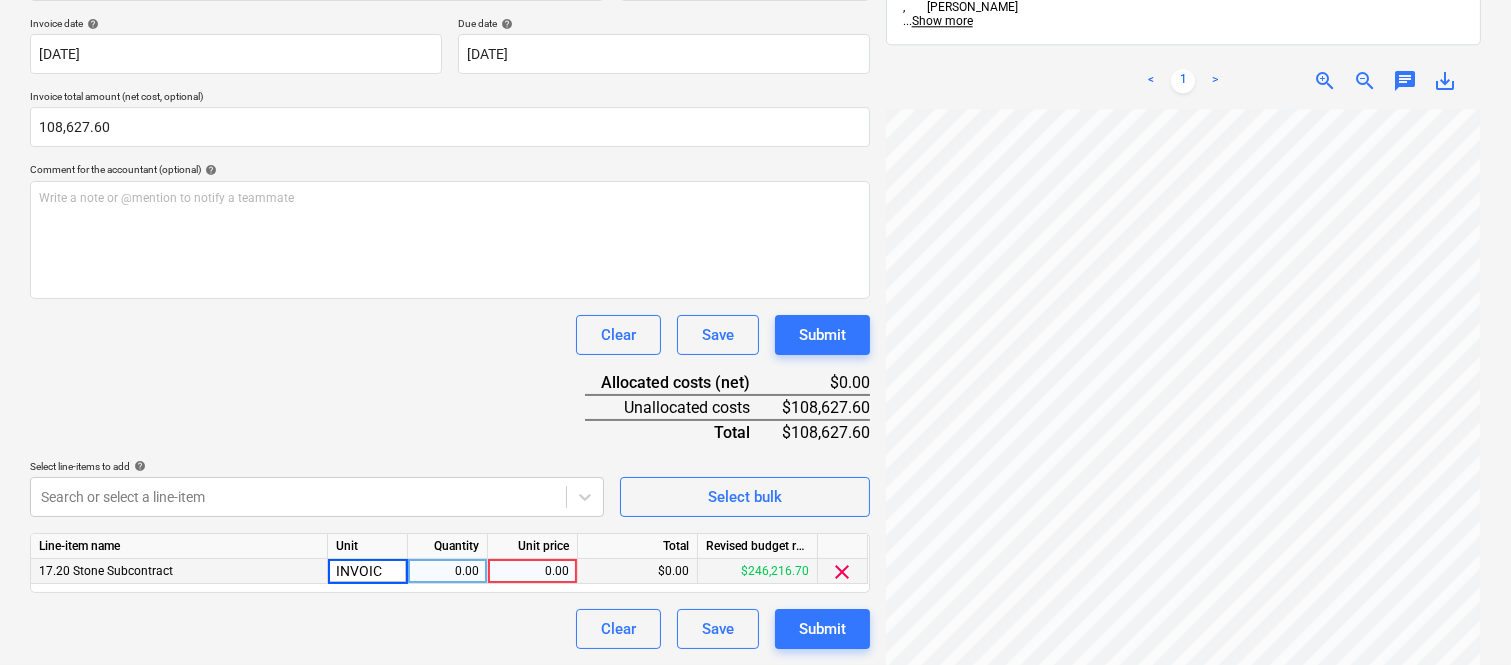 type on "INVOICE" 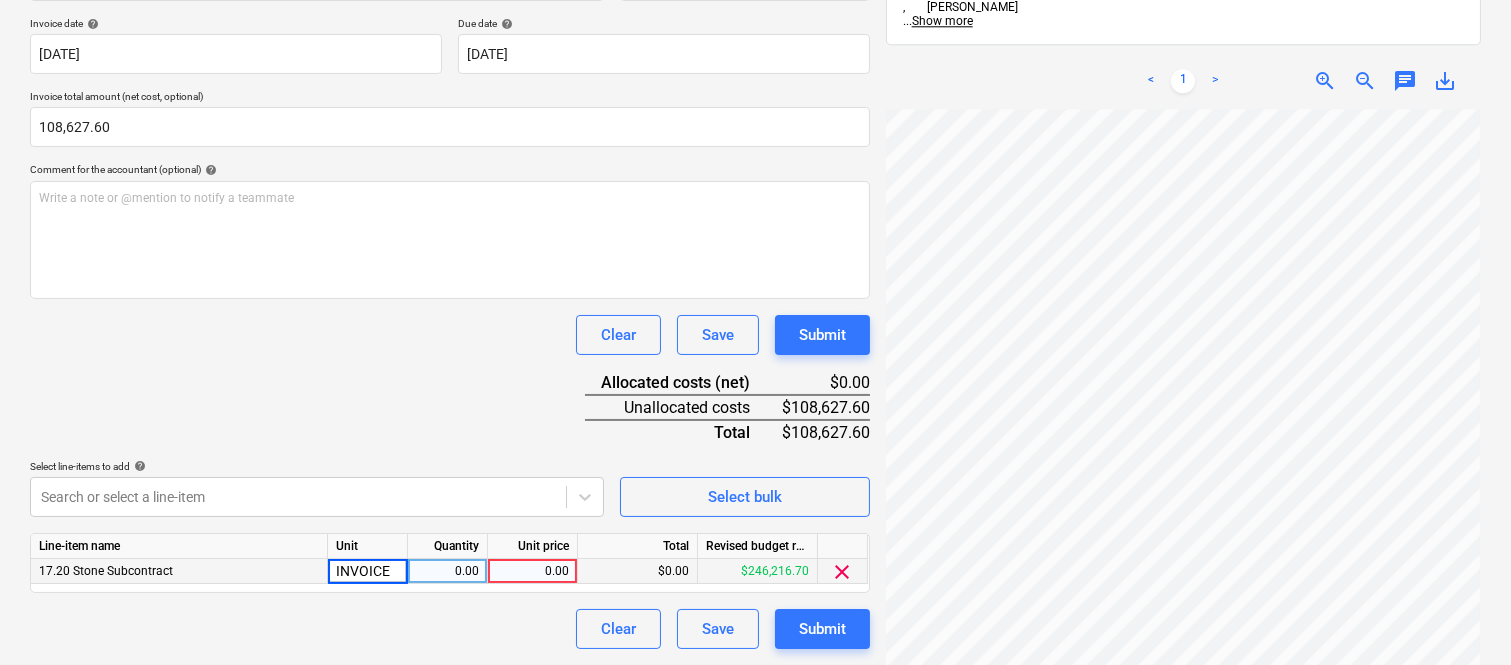 click on "0.00" at bounding box center (447, 571) 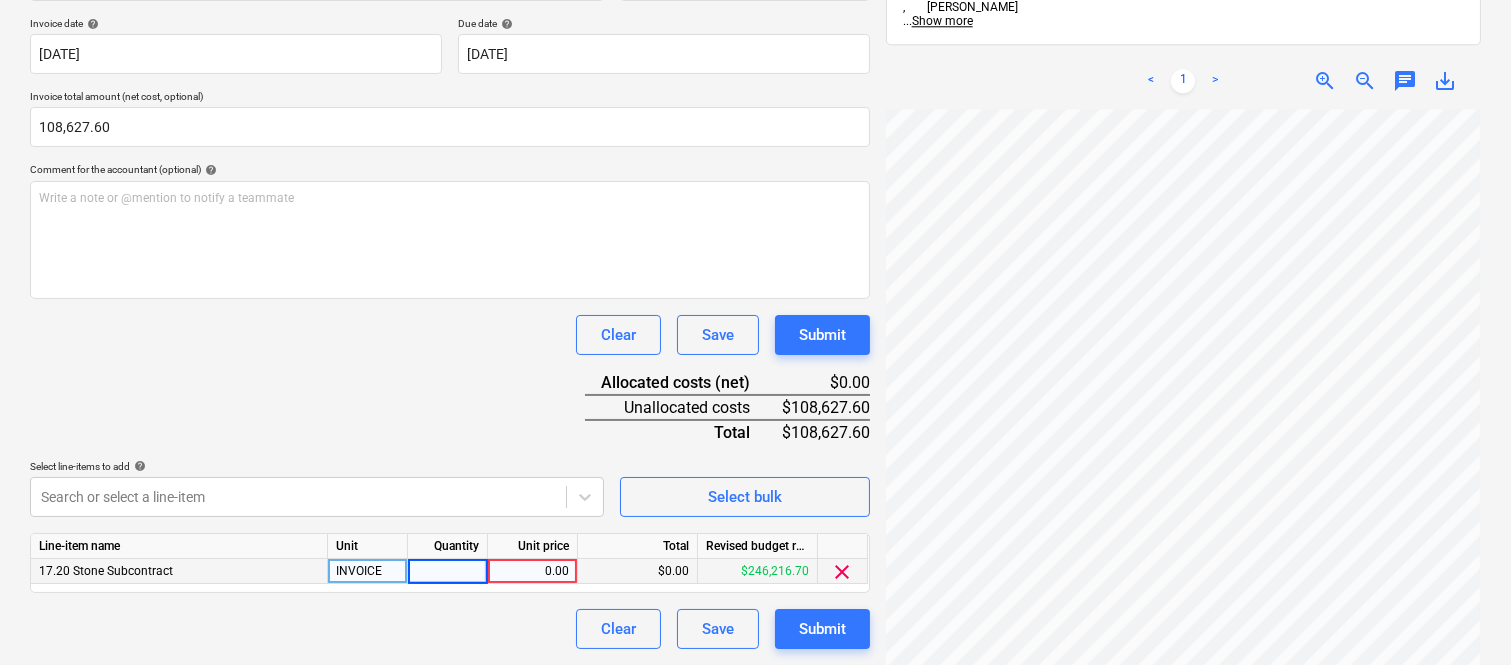 type on "1" 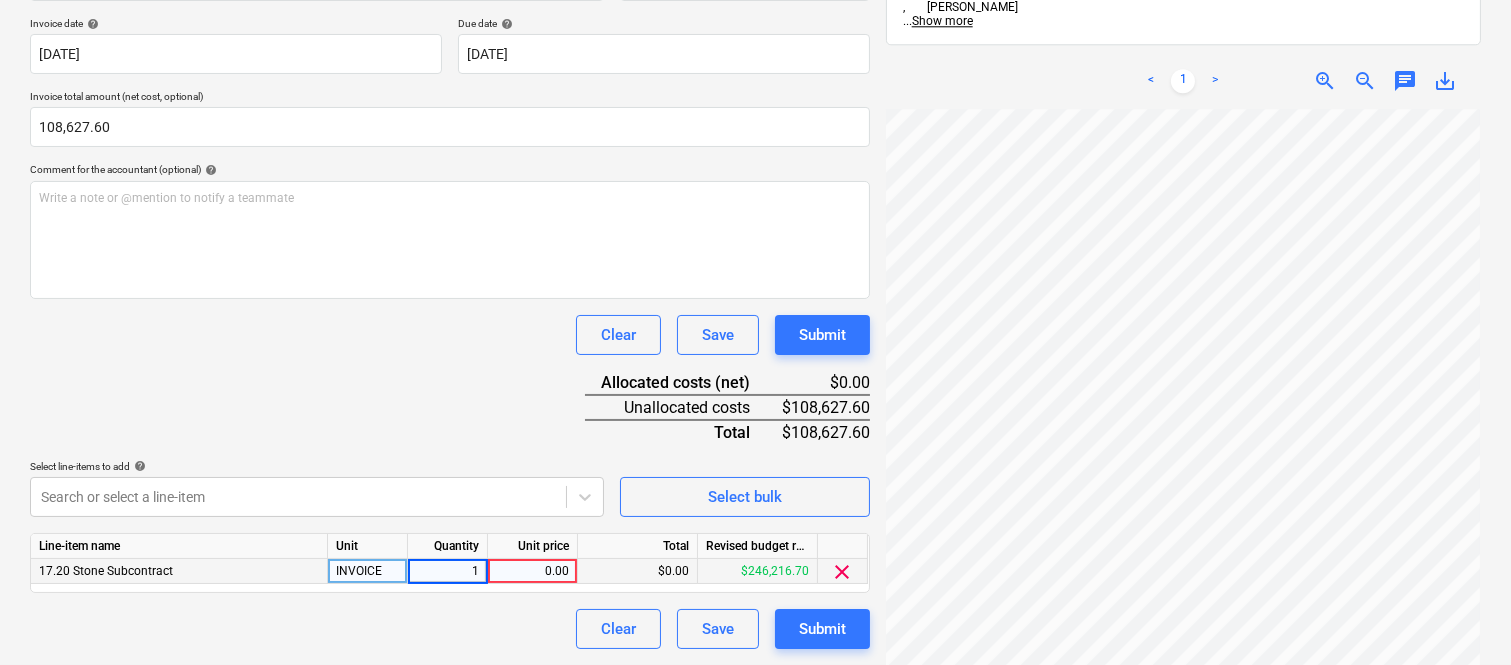 click on "0.00" at bounding box center (532, 571) 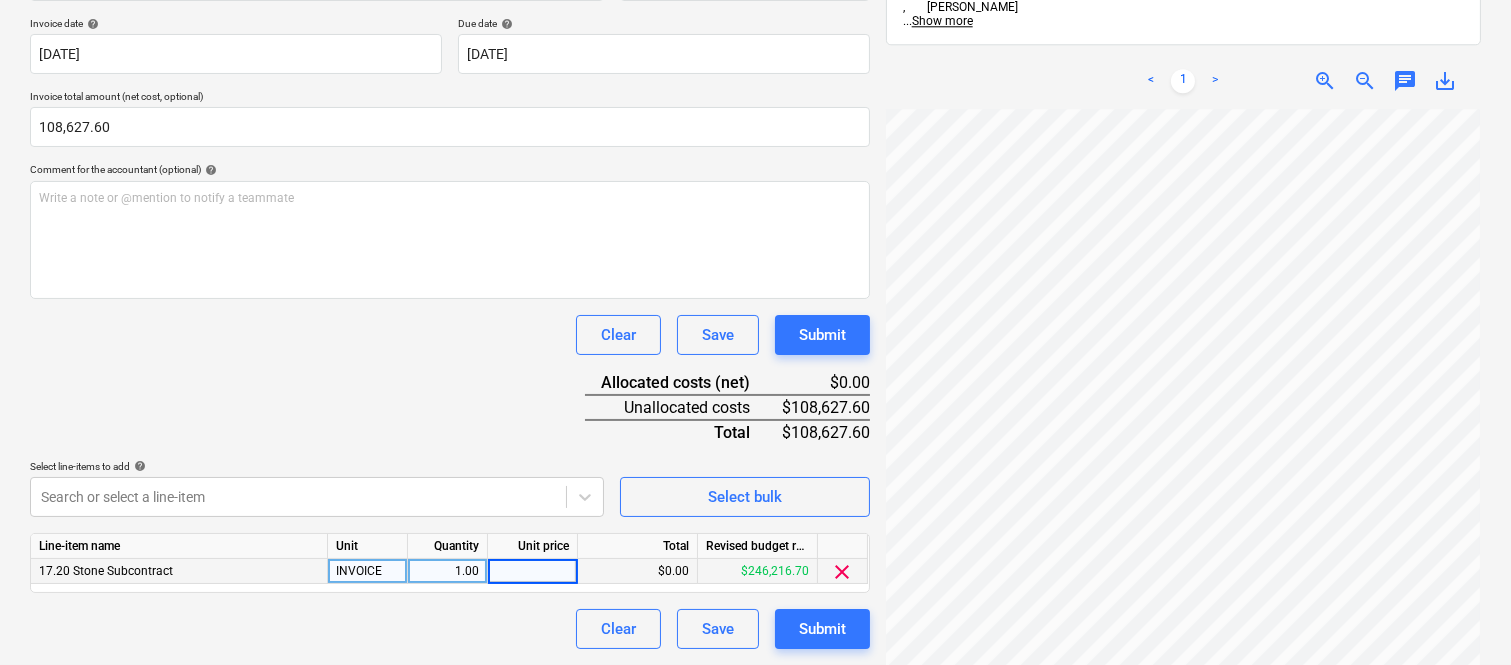 type on "108,627.6" 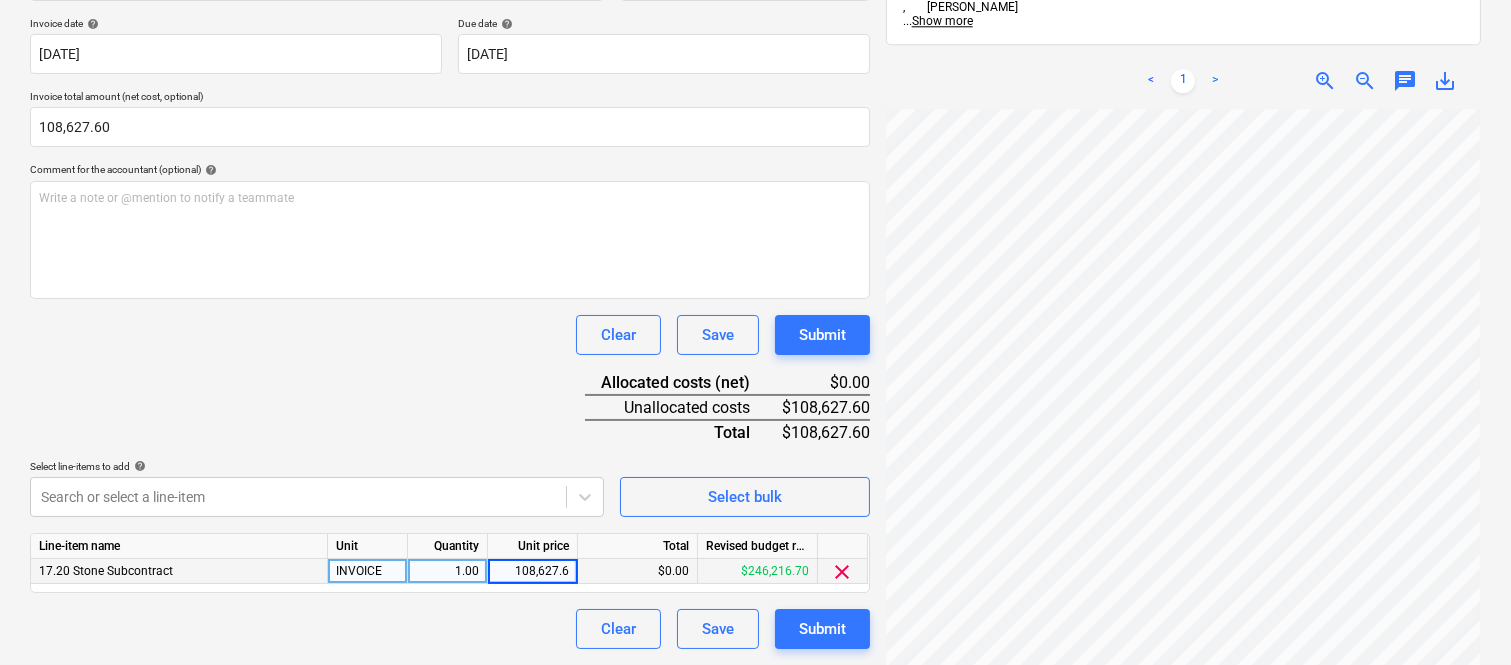 click on "Create new document Select company Outdoor Stone Centre   Add new company Select document type help Standalone purchase invoice or receipt Document name help OUTDOOR STONE CENTRE INV- SIG005 Invoice number  (optional) help SIG005 Invoice date help 28 Jul 2025 28.07.2025 Press the down arrow key to interact with the calendar and
select a date. Press the question mark key to get the keyboard shortcuts for changing dates. Due date help 31 Aug 2025 31.08.2025 Press the down arrow key to interact with the calendar and
select a date. Press the question mark key to get the keyboard shortcuts for changing dates. Invoice total amount (net cost, optional) 108,627.60 Comment for the accountant (optional) help Write a note or @mention to notify a teammate ﻿ Clear Save Submit Allocated costs (net) $0.00 Unallocated costs $108,627.60 Total $108,627.60 Select line-items to add help Search or select a line-item Select bulk Line-item name Unit Quantity Unit price Total Revised budget remaining 17.20 Stone Subcontract <" at bounding box center (755, 195) 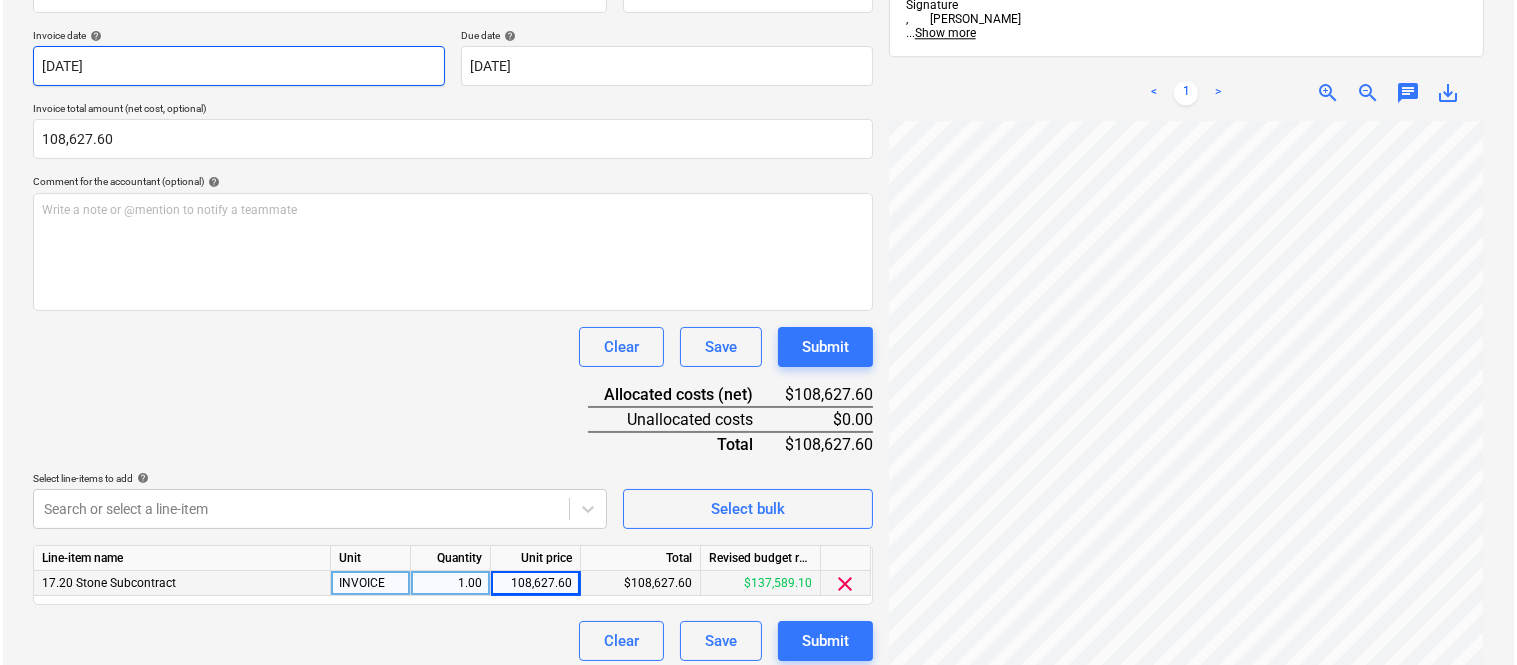 scroll, scrollTop: 367, scrollLeft: 0, axis: vertical 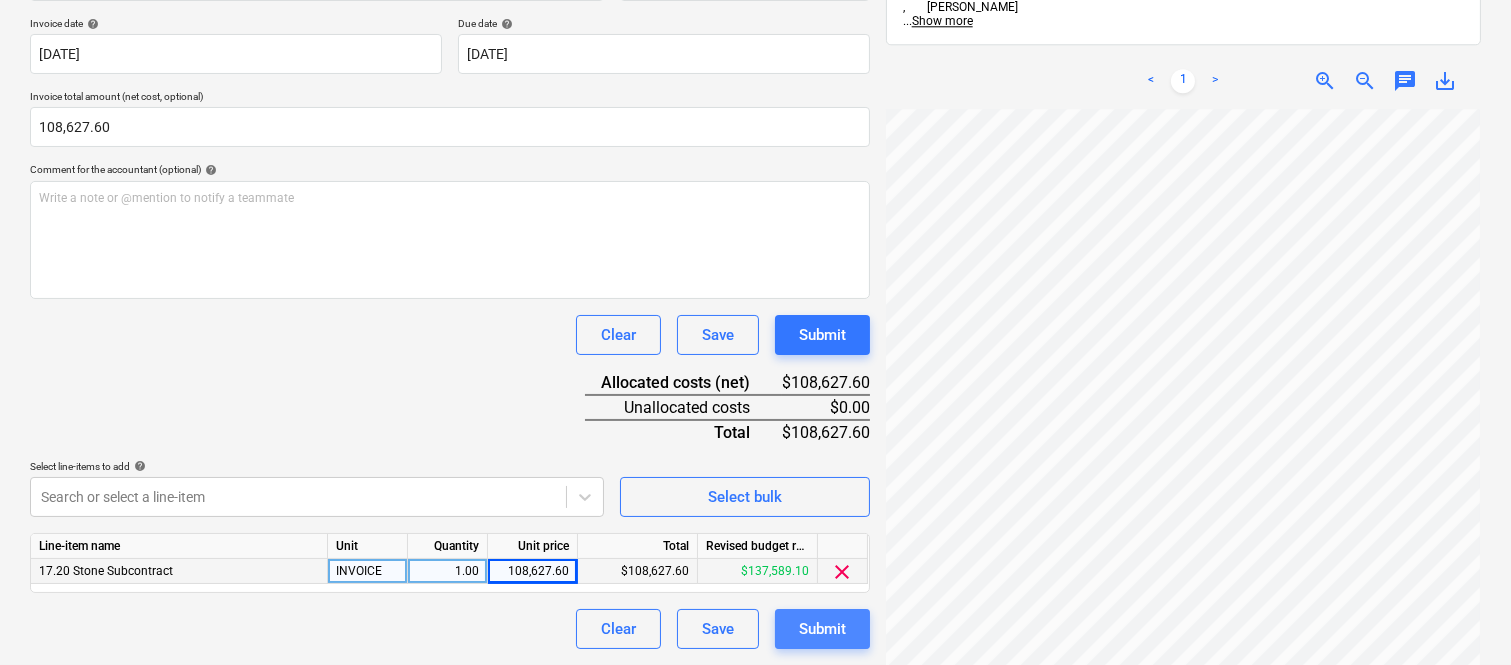 click on "Submit" at bounding box center (822, 629) 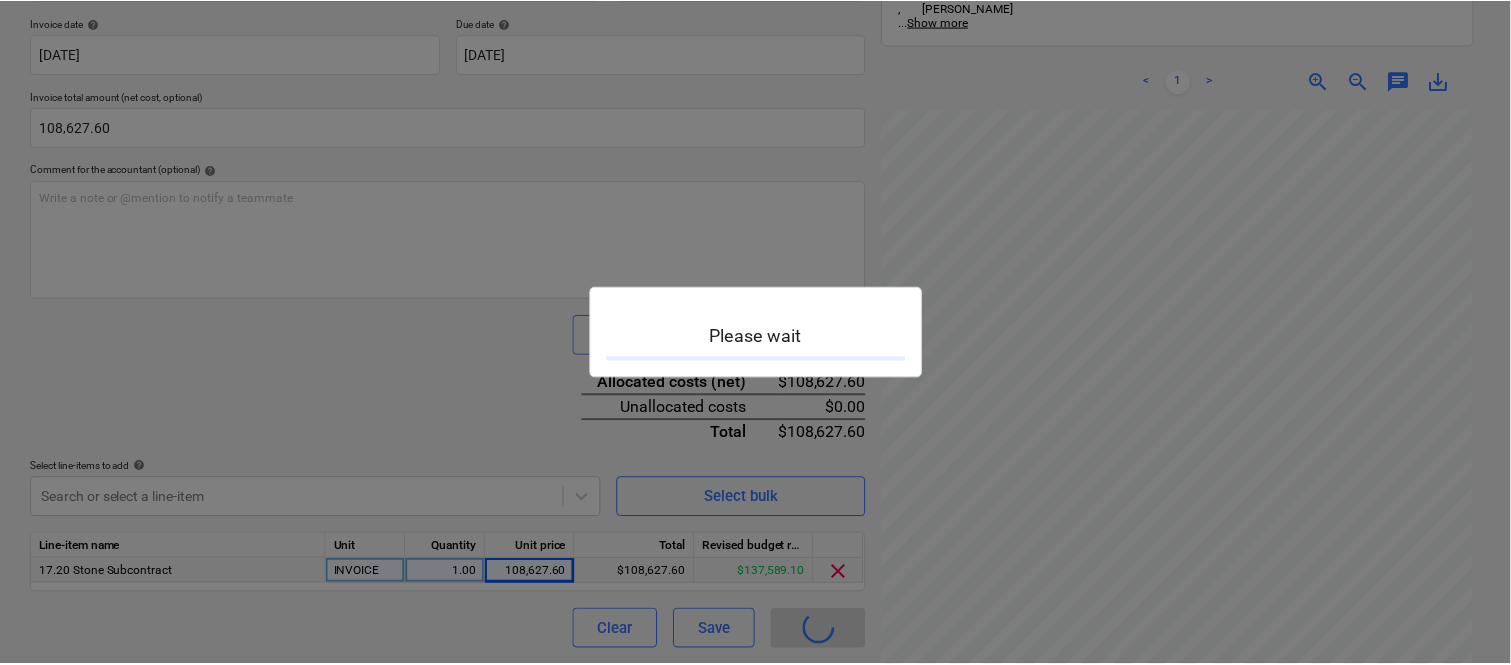 scroll, scrollTop: 0, scrollLeft: 0, axis: both 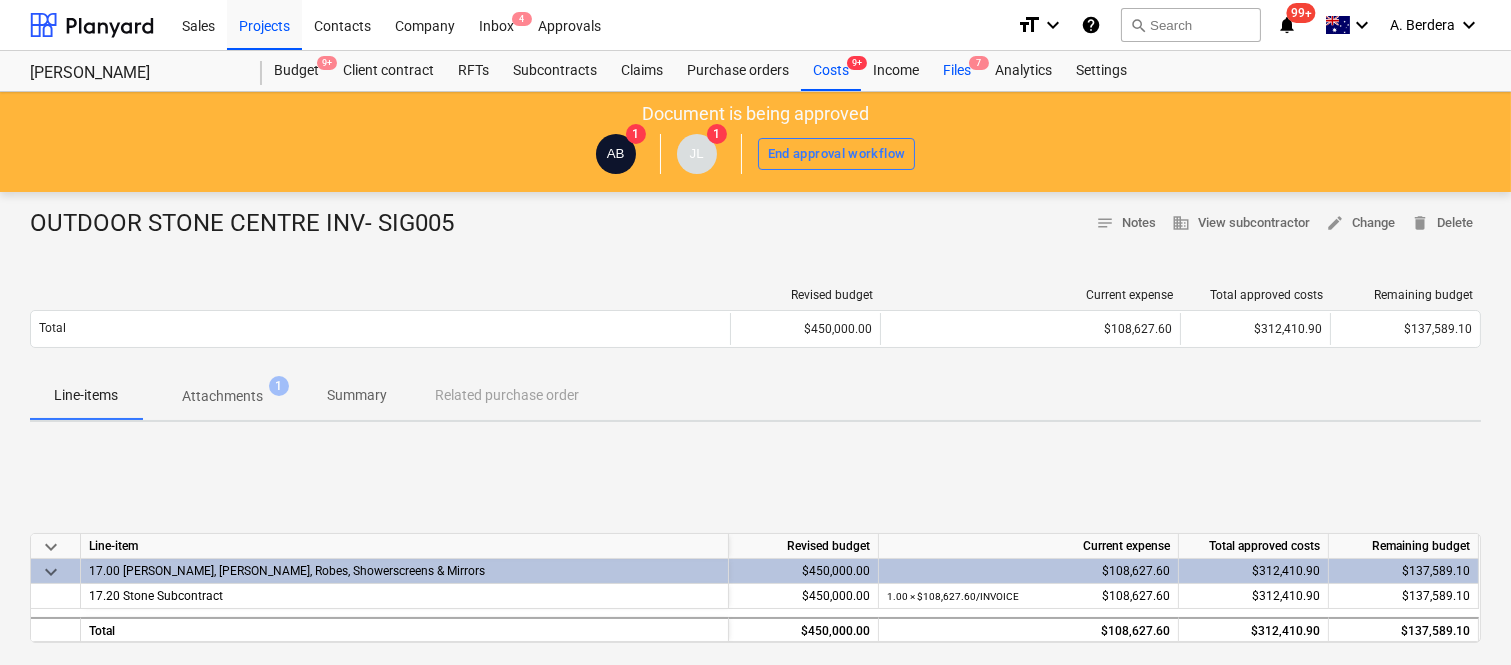 click on "Files 7" at bounding box center [957, 71] 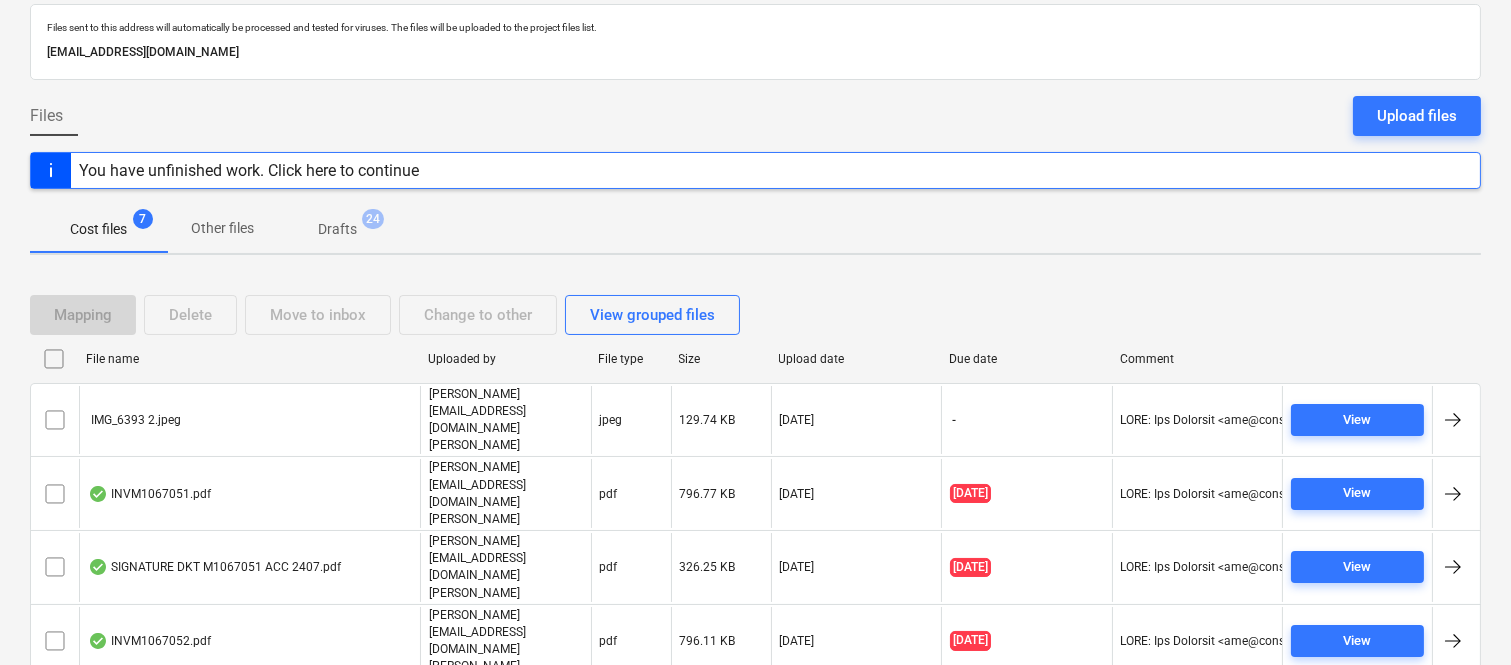 scroll, scrollTop: 154, scrollLeft: 0, axis: vertical 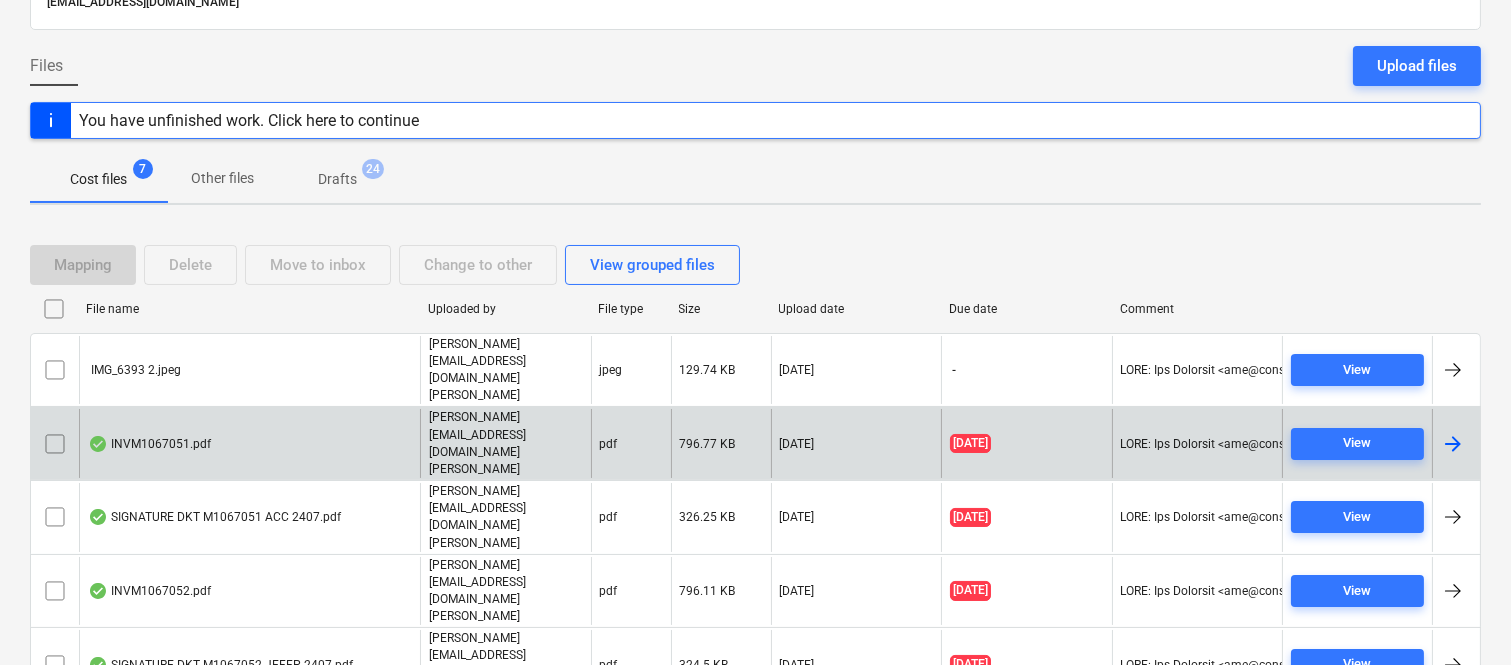 click on "INVM1067051.pdf" at bounding box center [249, 443] 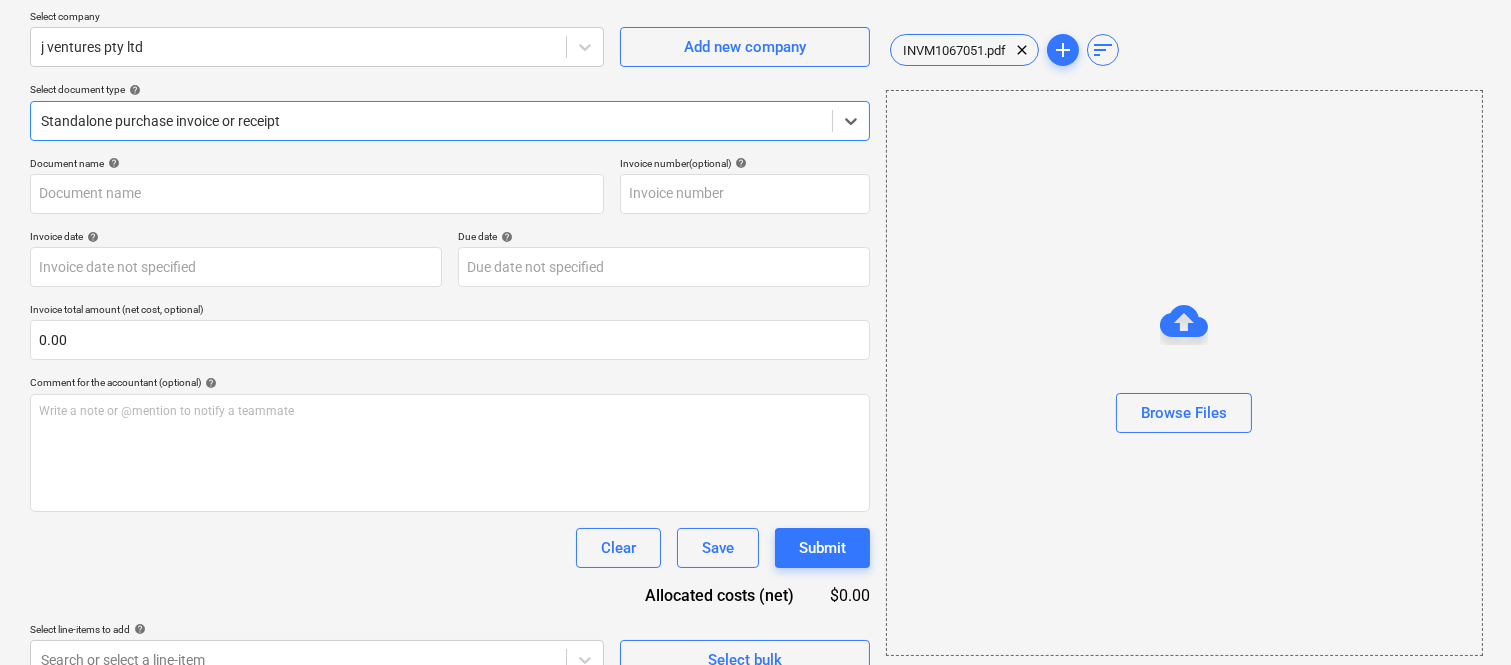 type on "INVM1067051.pdf" 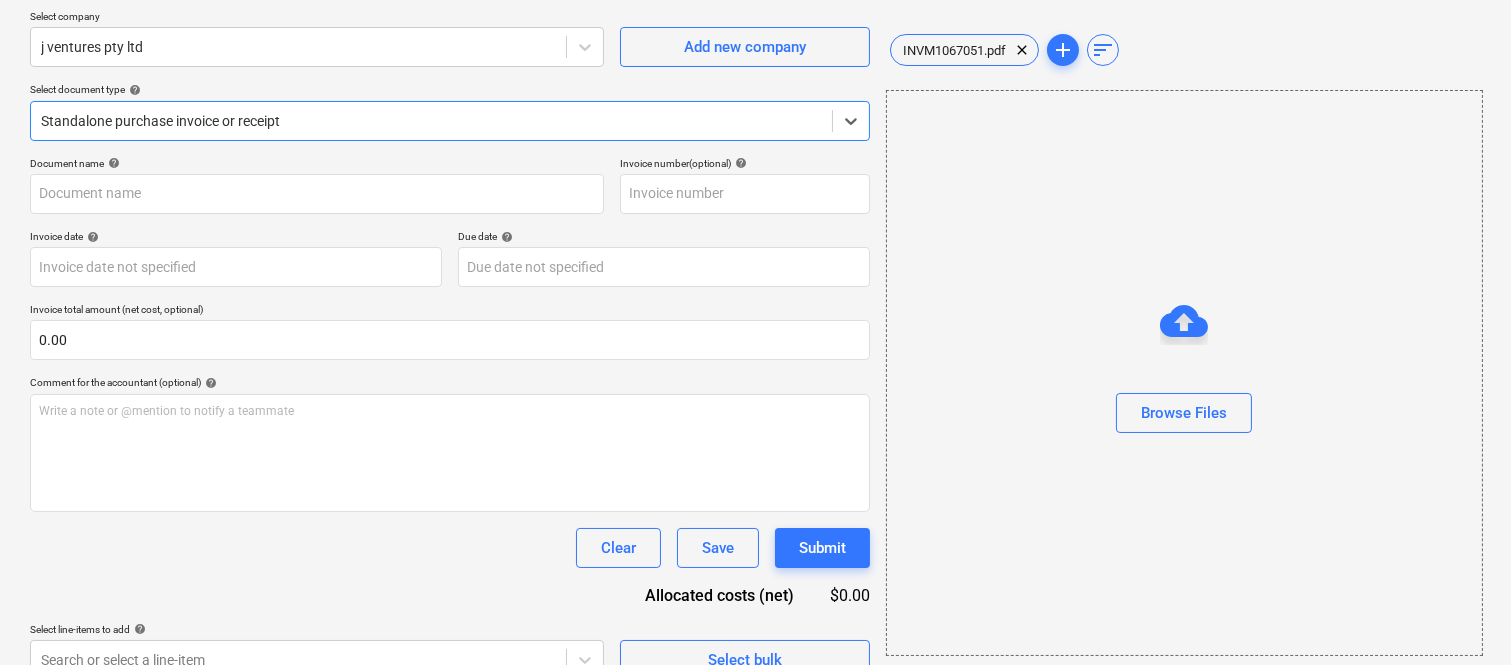 type on "[DATE]" 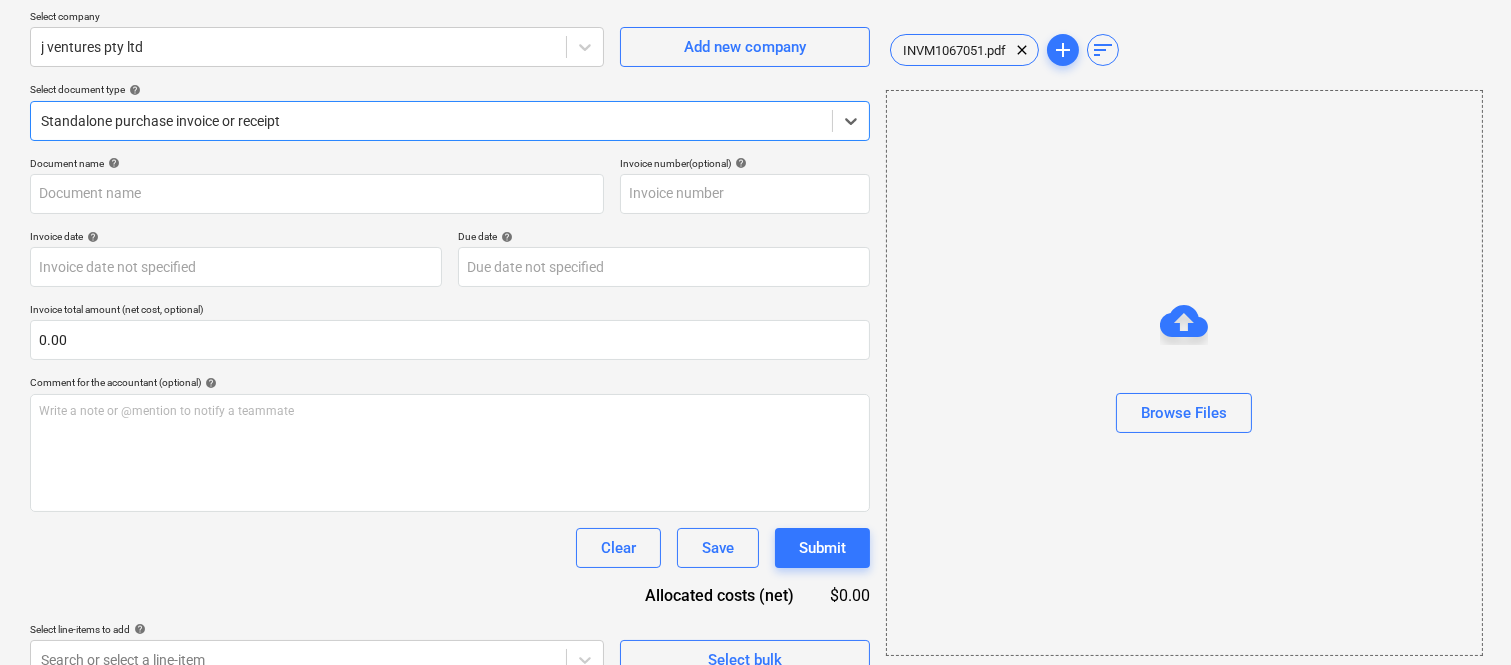 type on "[DATE]" 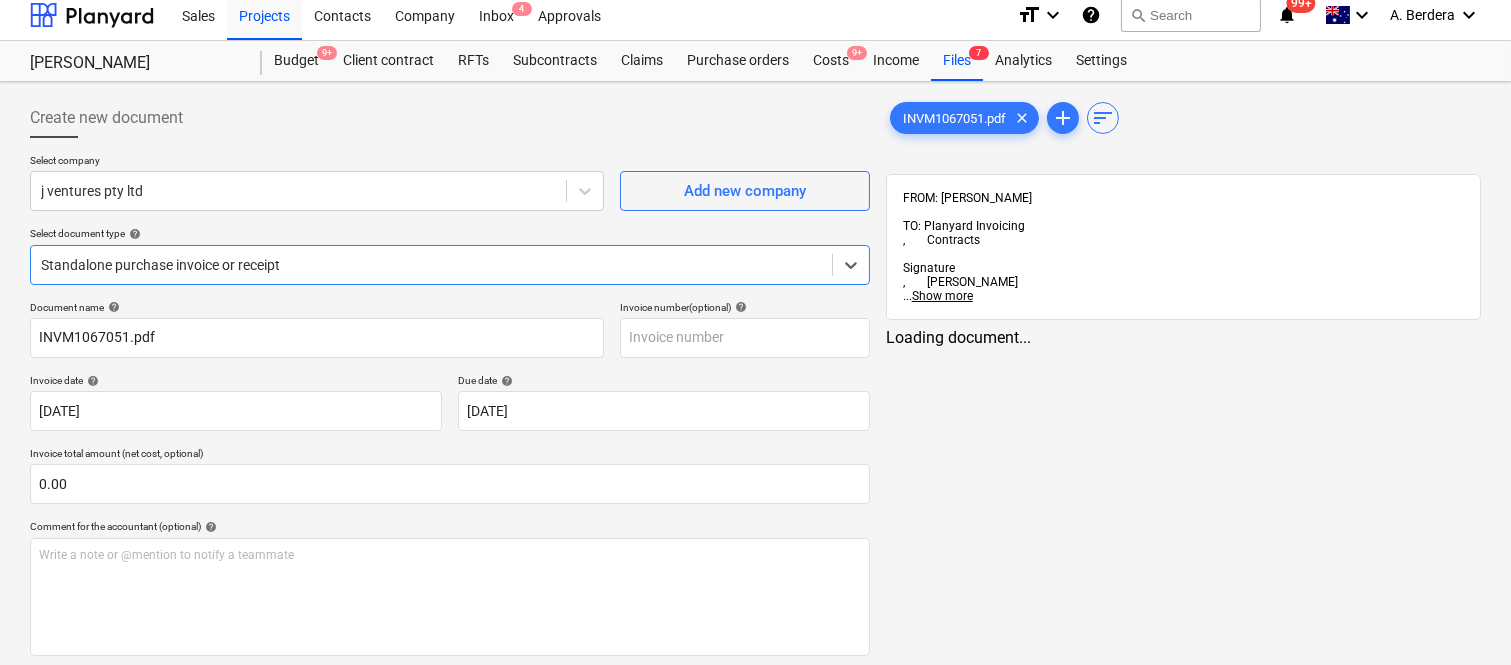 scroll, scrollTop: 0, scrollLeft: 0, axis: both 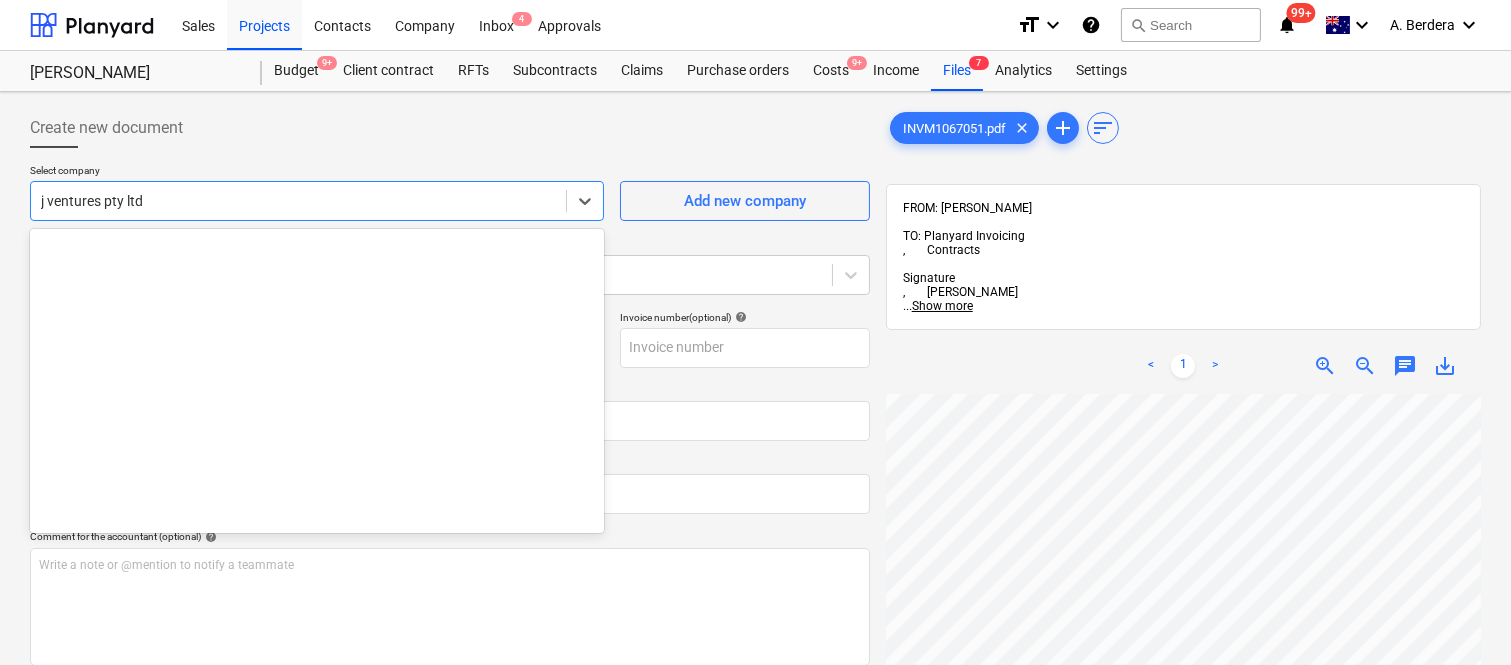click on "j ventures pty ltd" at bounding box center [298, 201] 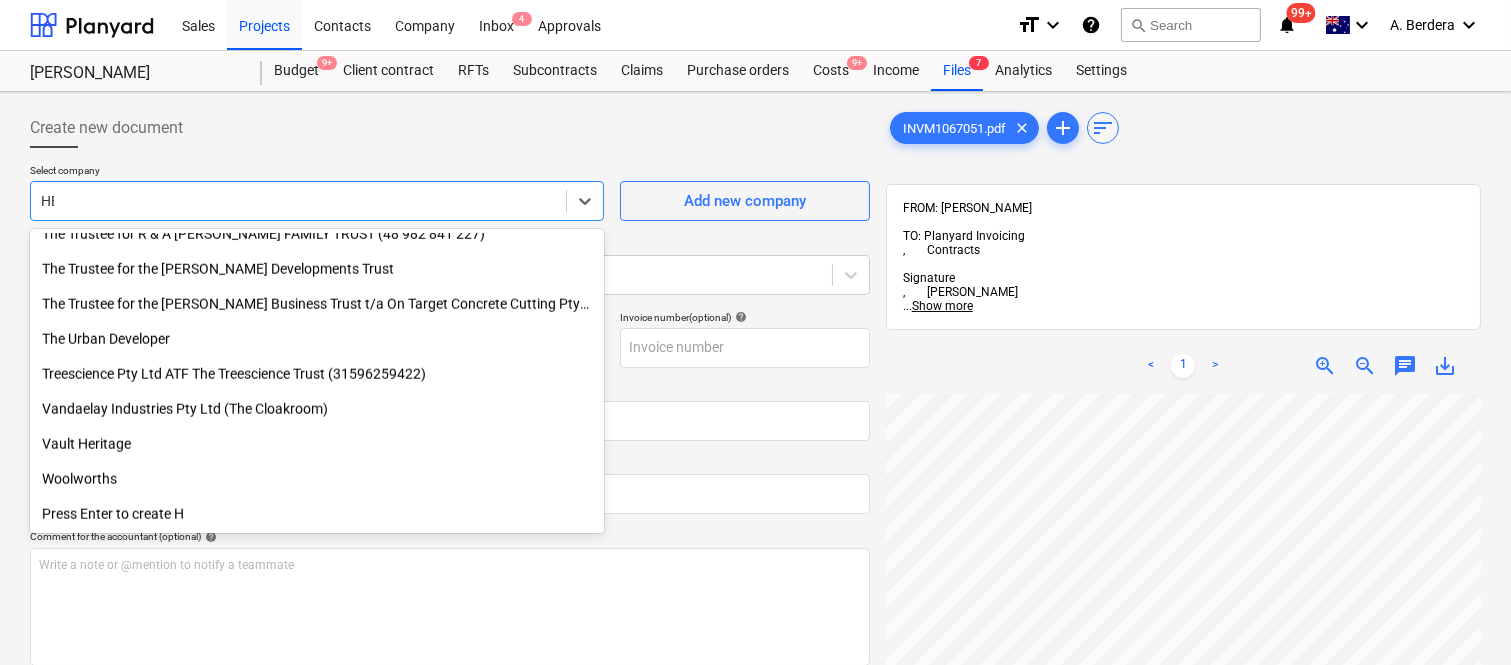 scroll, scrollTop: 960, scrollLeft: 0, axis: vertical 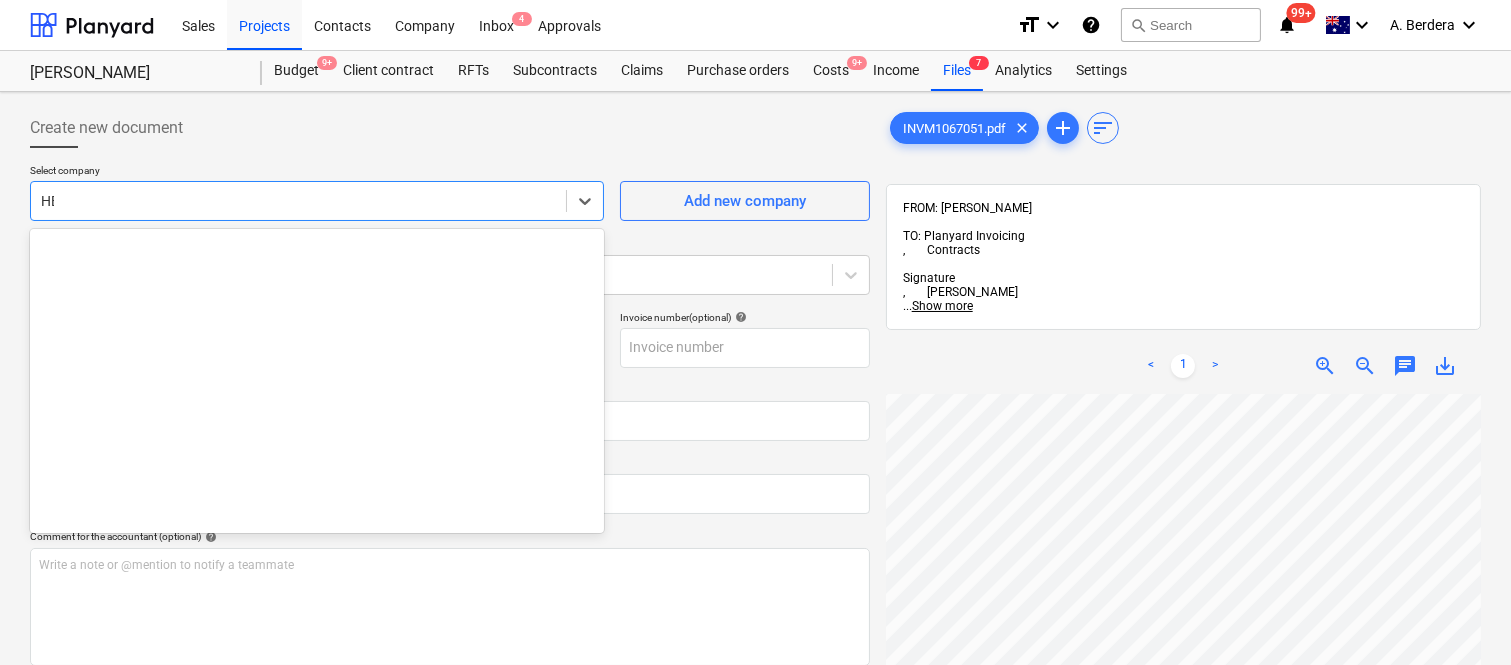 type on "HER" 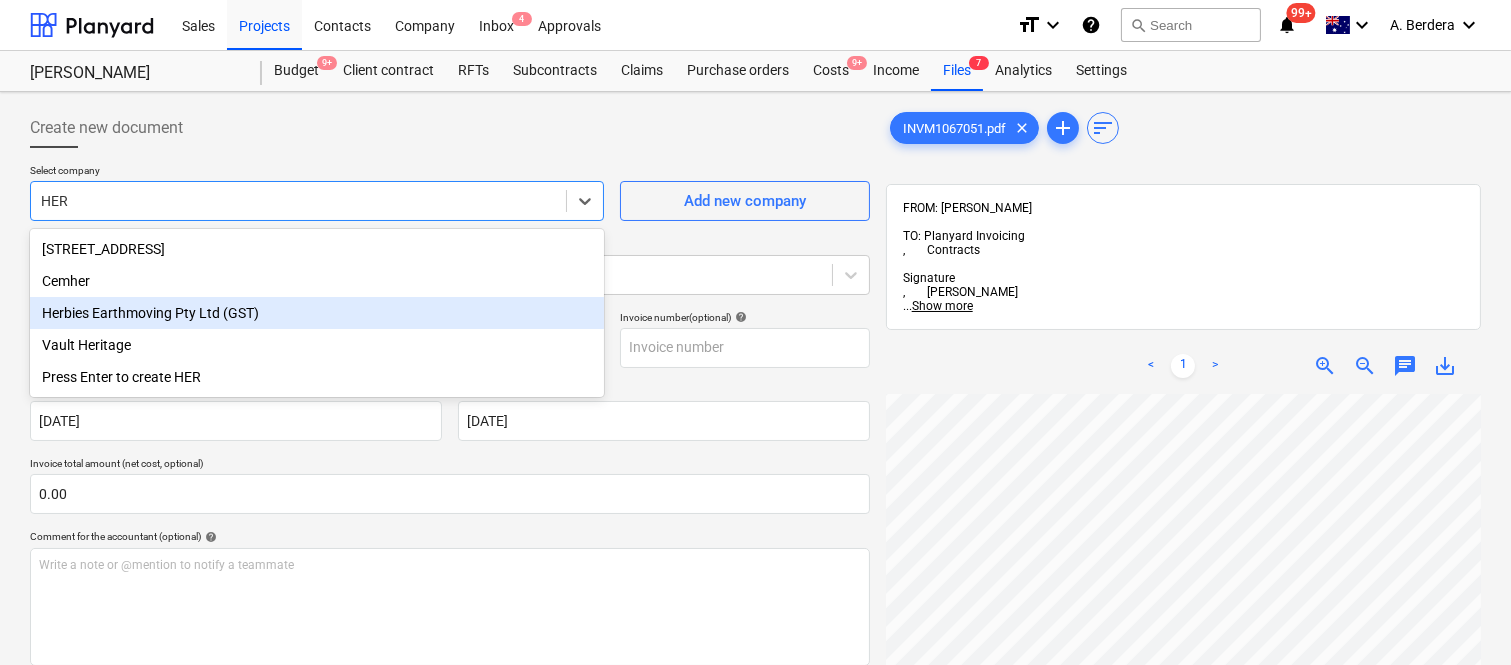 click on "Herbies Earthmoving Pty Ltd (GST)" at bounding box center [317, 313] 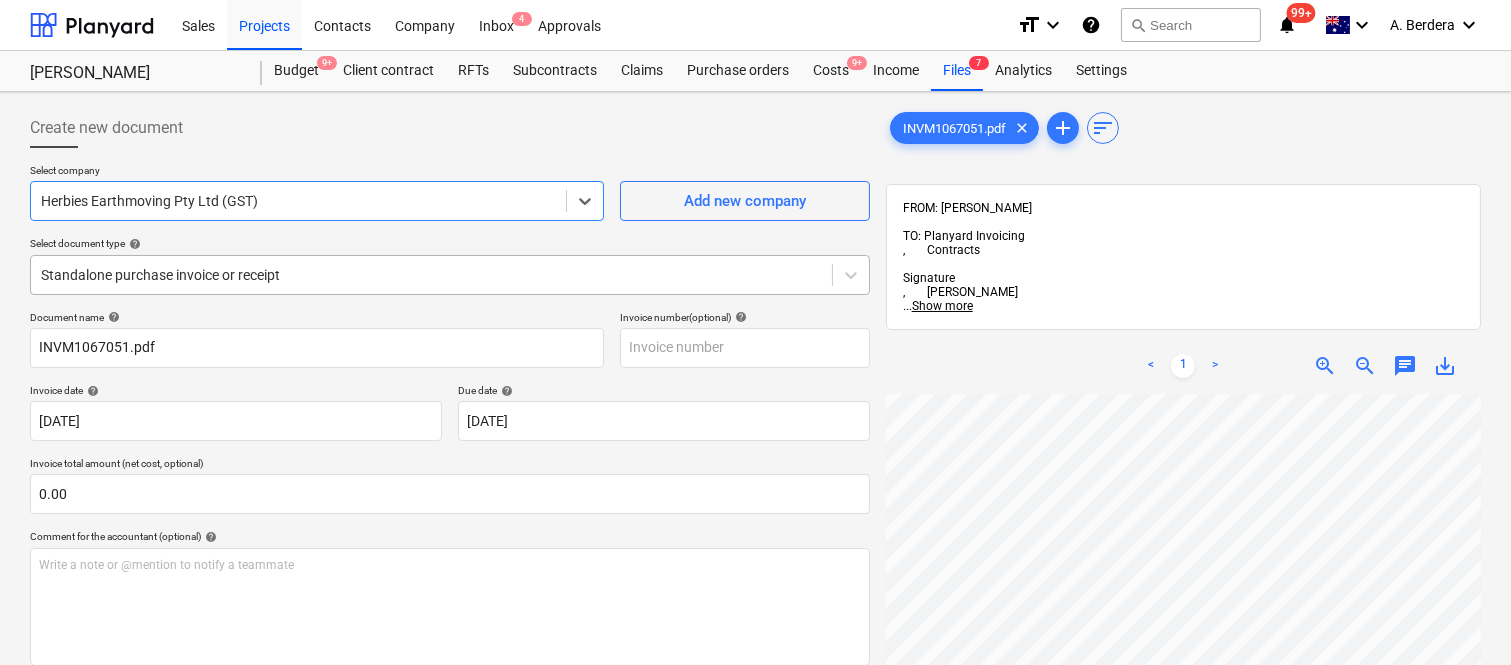 click at bounding box center [431, 275] 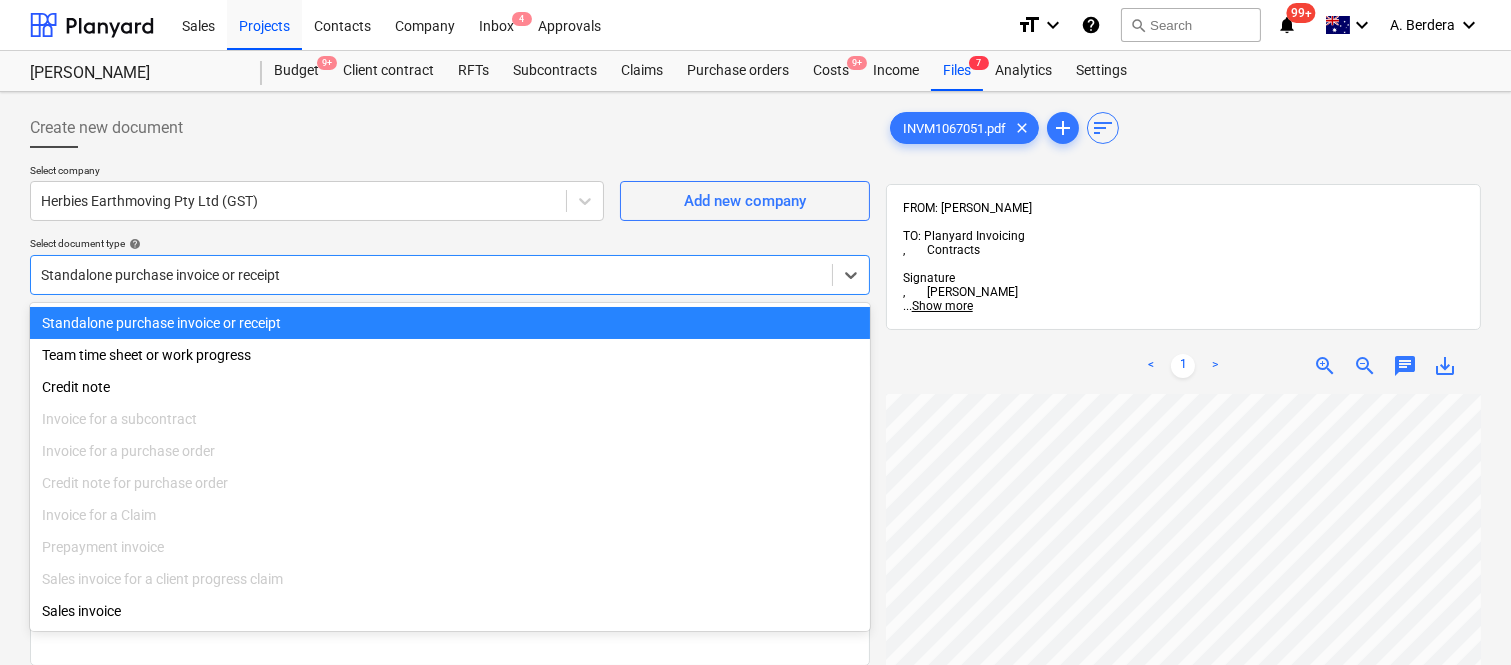 click on "Standalone purchase invoice or receipt" at bounding box center [450, 323] 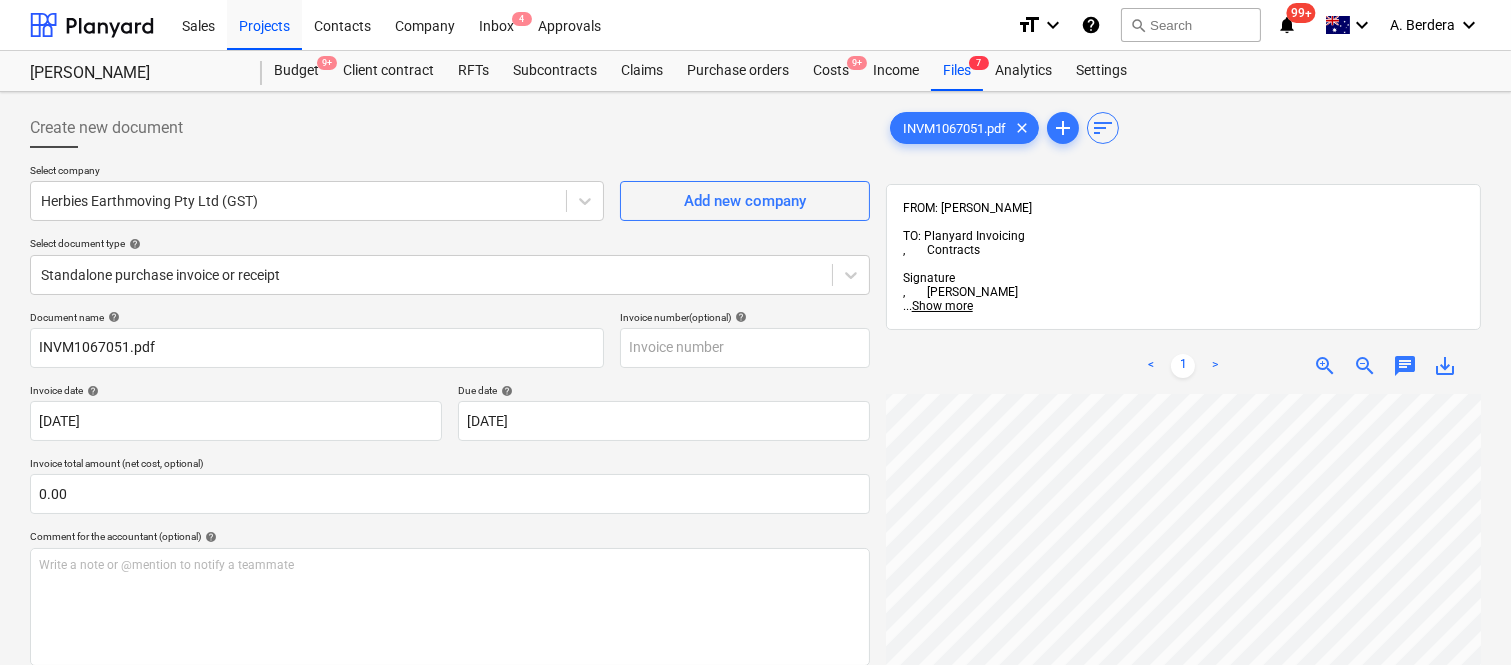 scroll, scrollTop: 54, scrollLeft: 60, axis: both 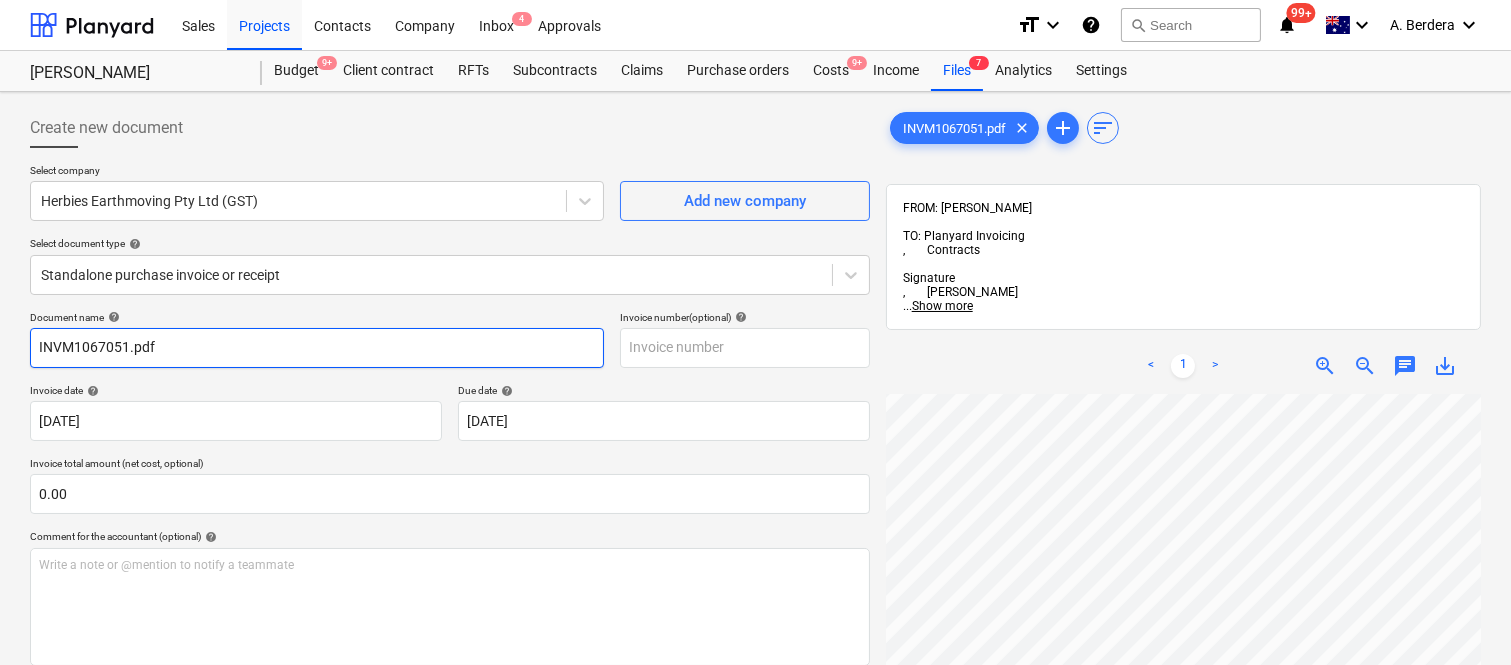 click on "INVM1067051.pdf" at bounding box center [317, 348] 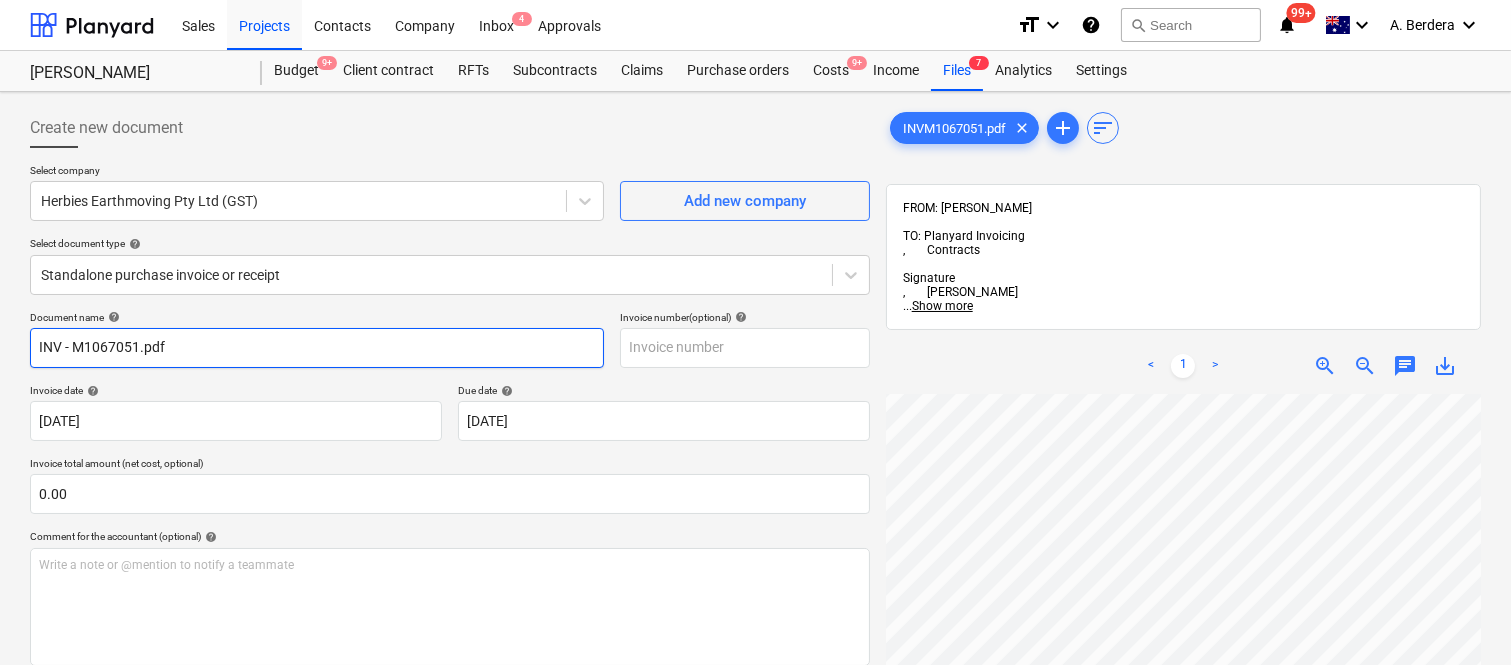 click on "INV - M1067051.pdf" at bounding box center [317, 348] 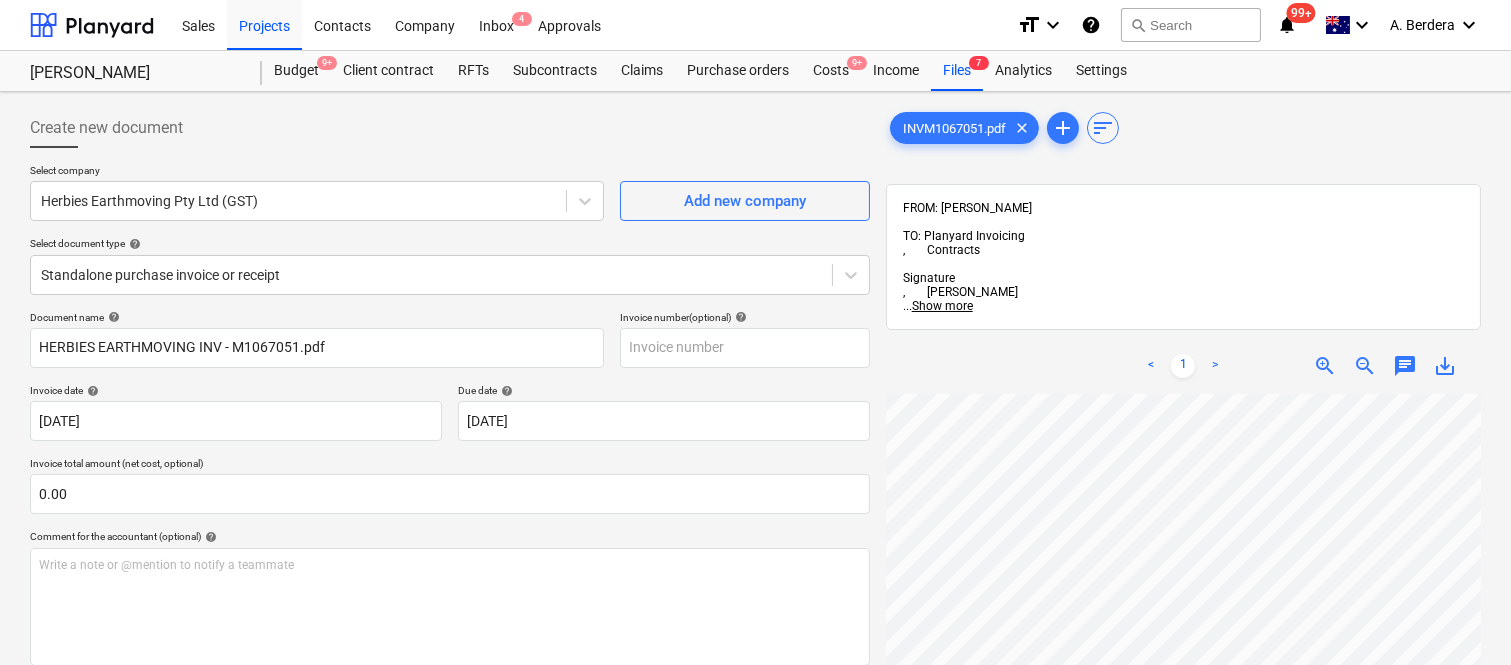 scroll, scrollTop: 10, scrollLeft: 125, axis: both 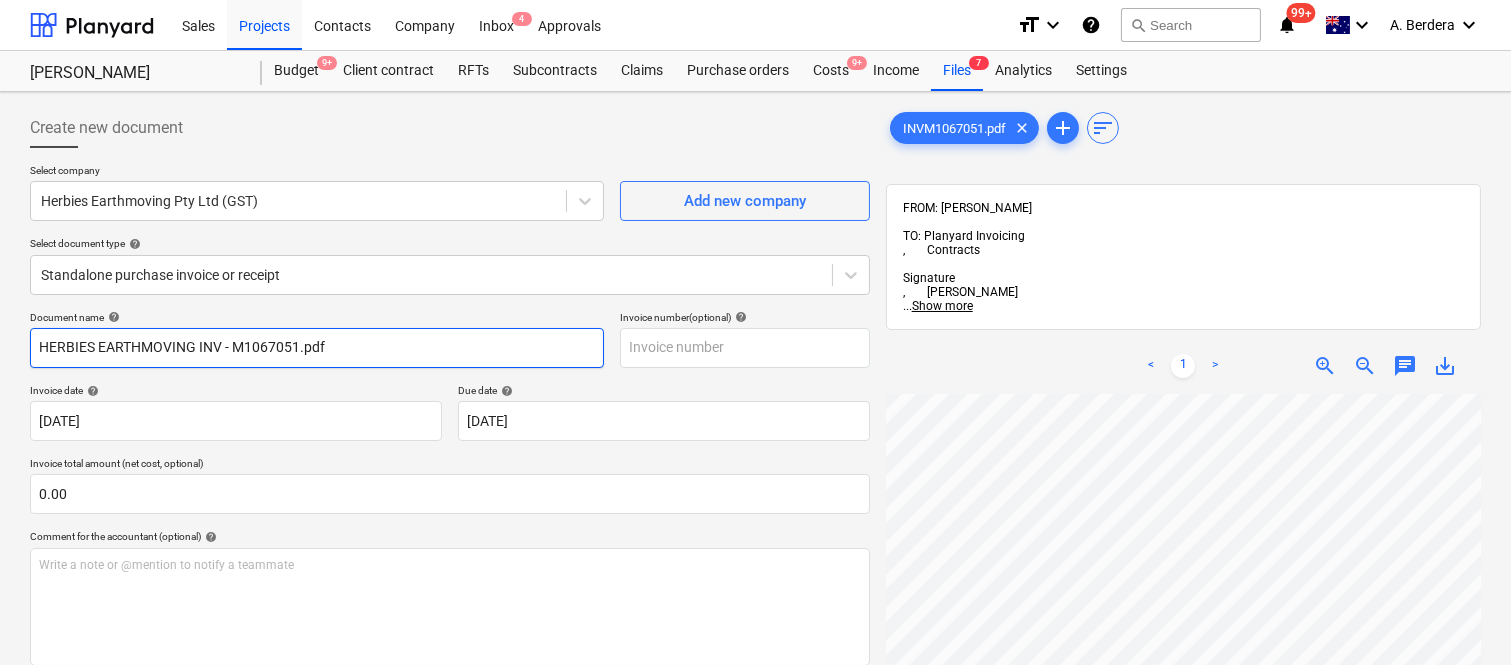 click on "HERBIES EARTHMOVING INV - M1067051.pdf" at bounding box center [317, 348] 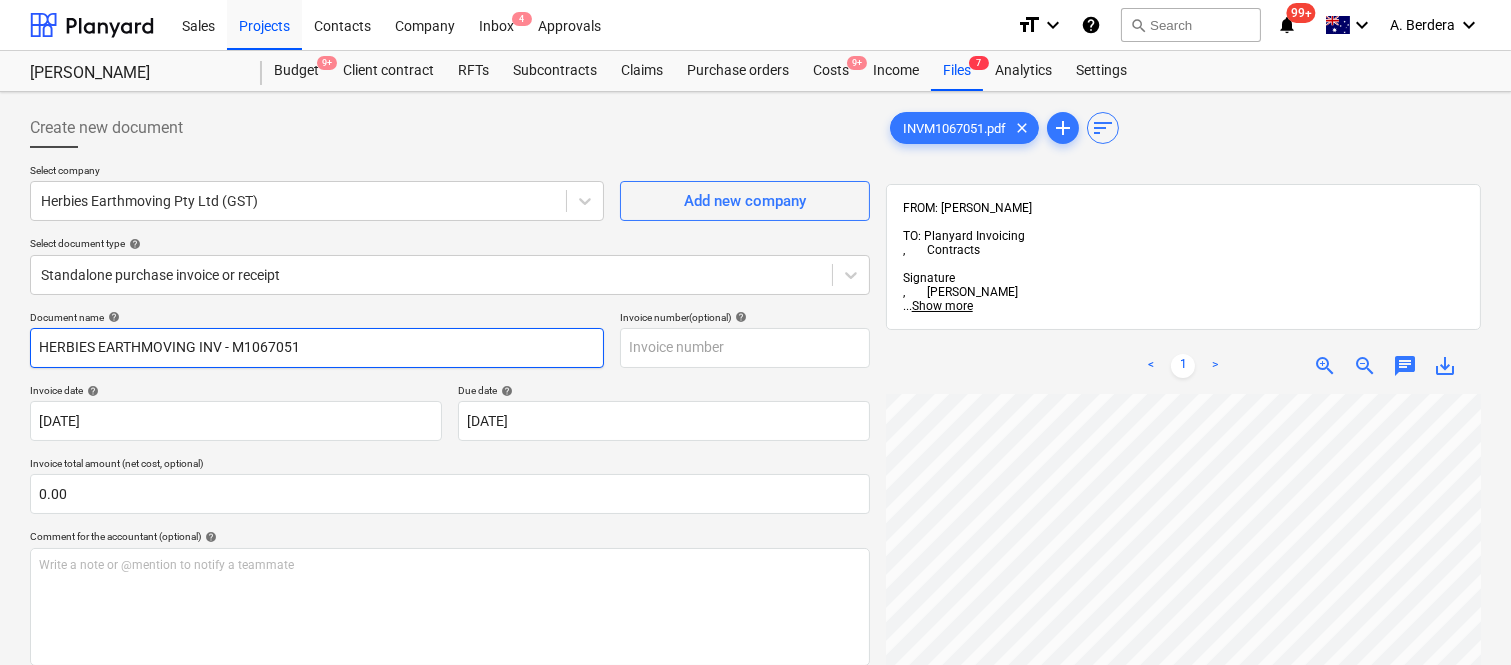 drag, startPoint x: 232, startPoint y: 344, endPoint x: 348, endPoint y: 328, distance: 117.09825 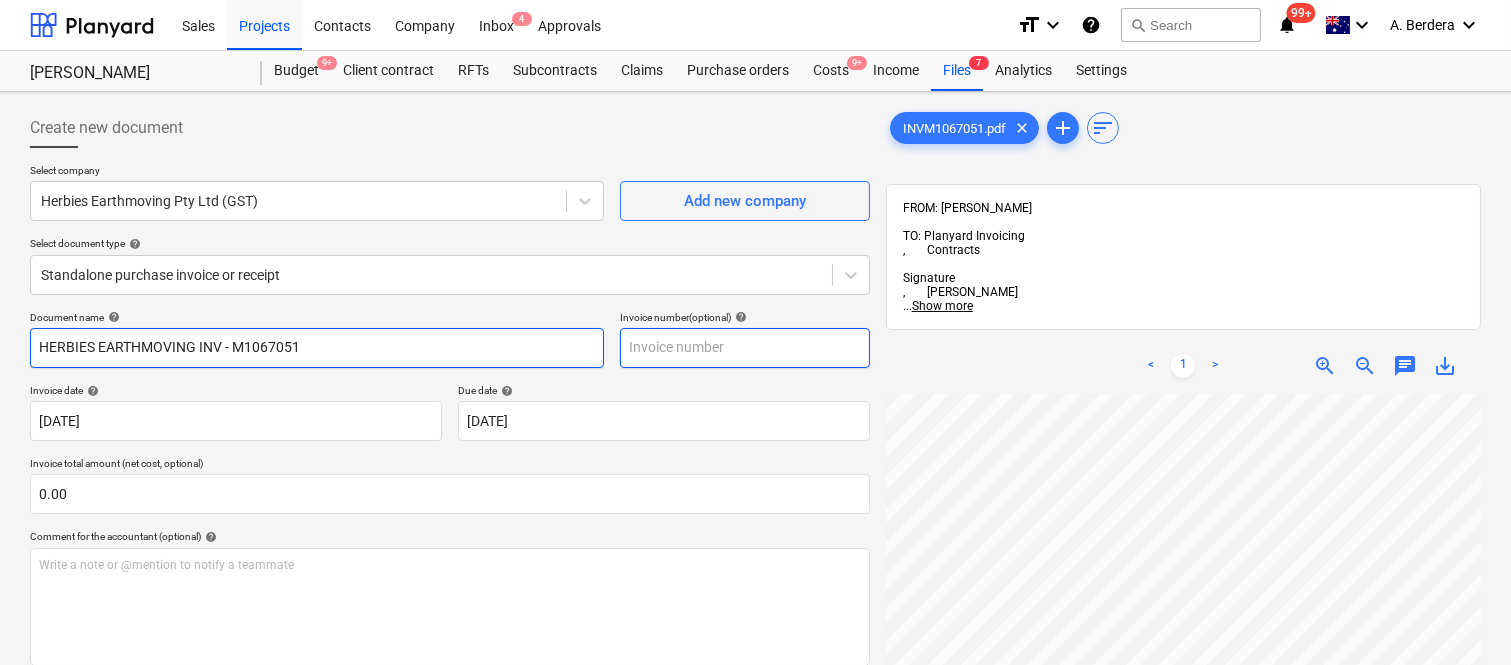 type on "HERBIES EARTHMOVING INV - M1067051" 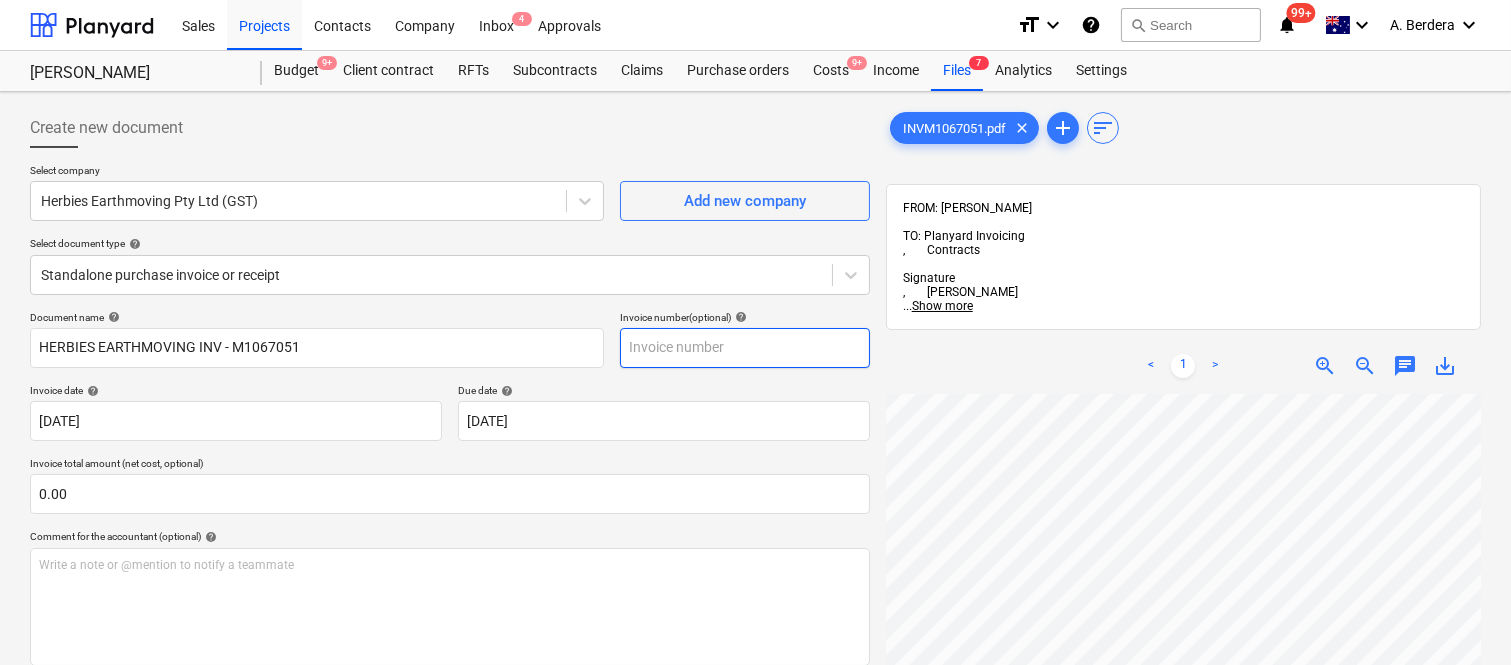 click at bounding box center [745, 348] 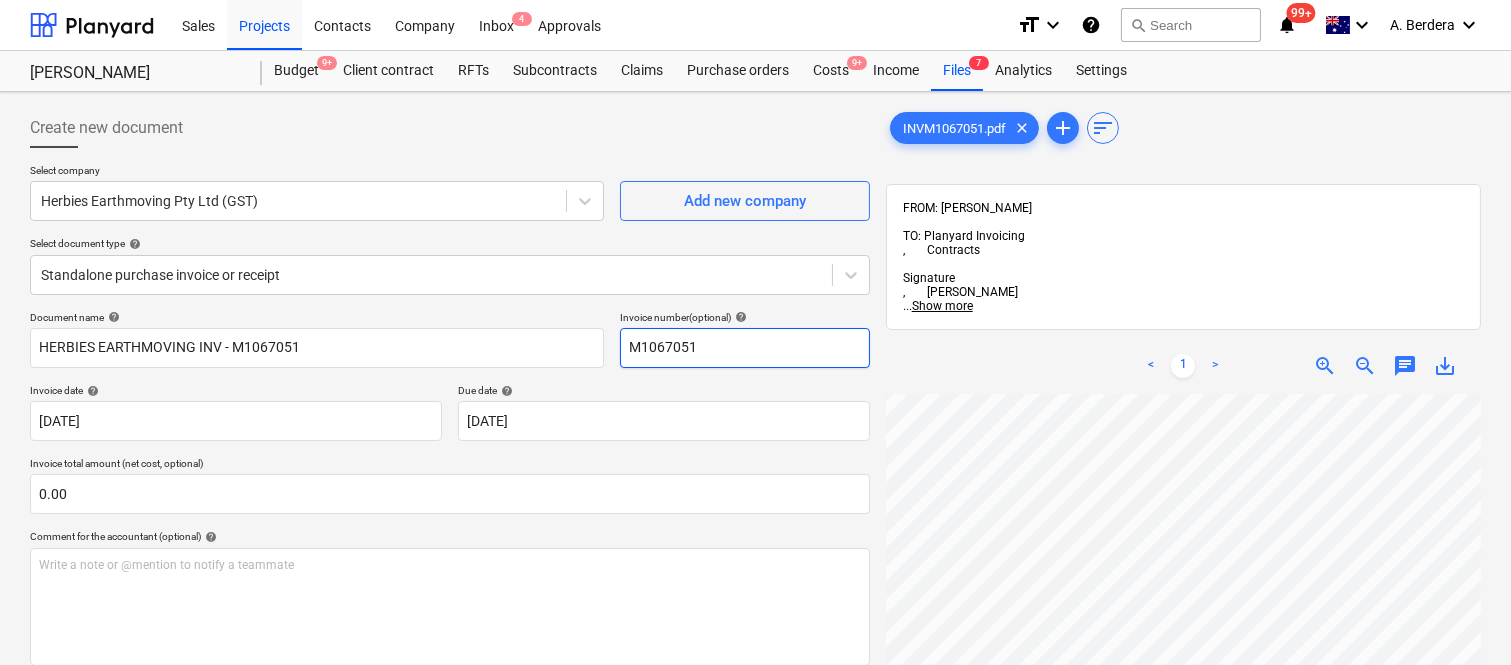 scroll, scrollTop: 0, scrollLeft: 125, axis: horizontal 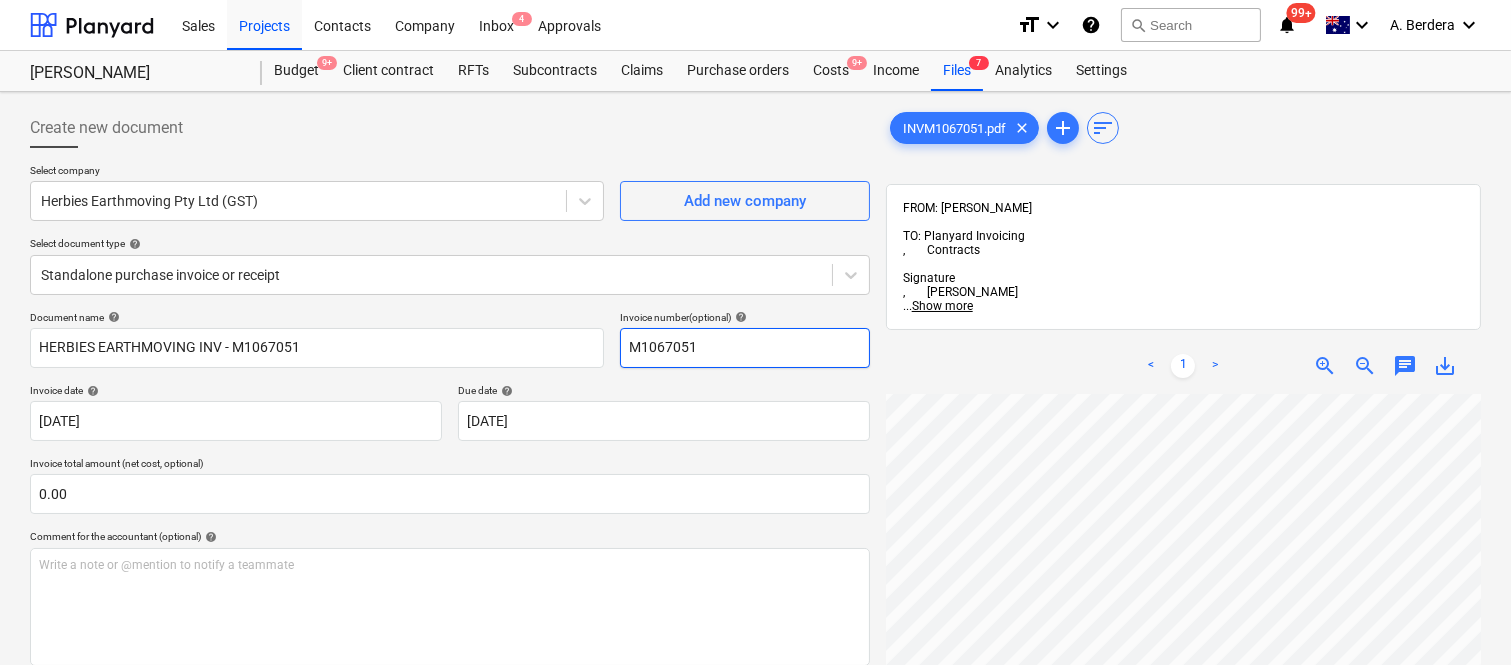 type on "M1067051" 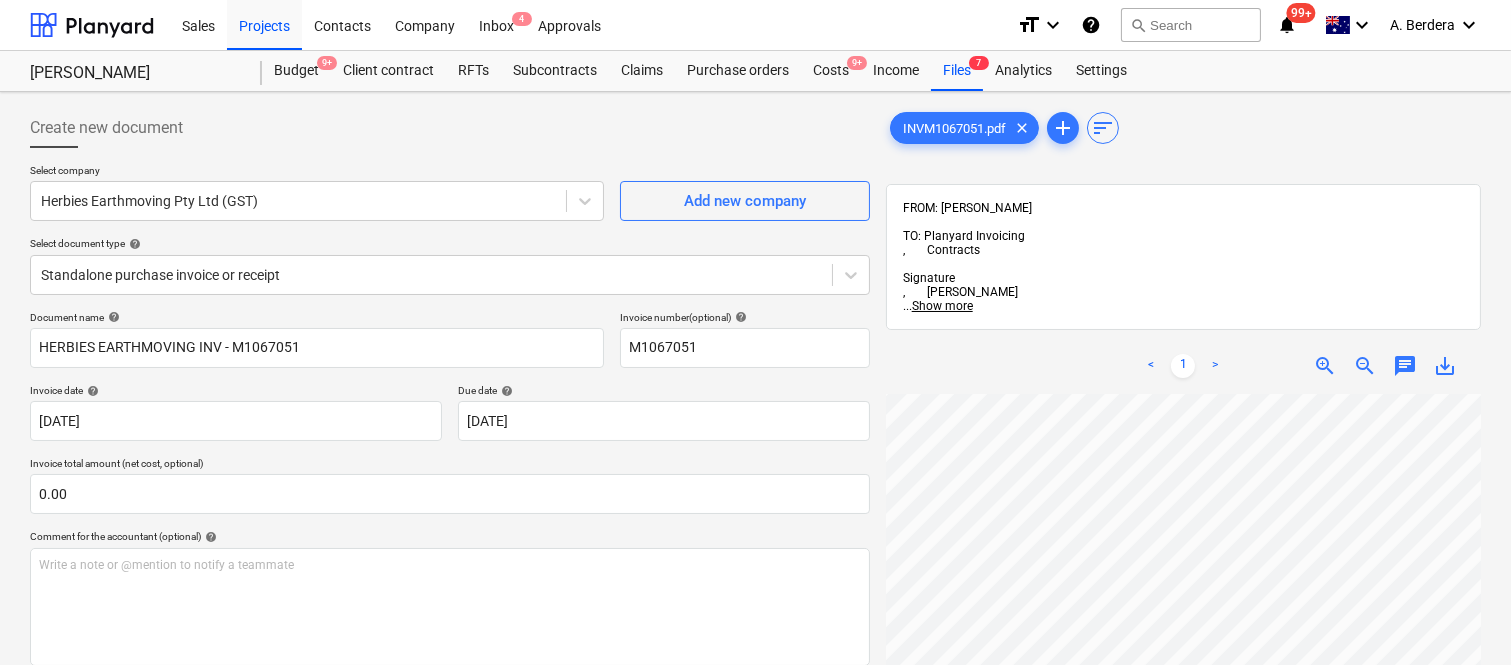 scroll, scrollTop: 0, scrollLeft: 0, axis: both 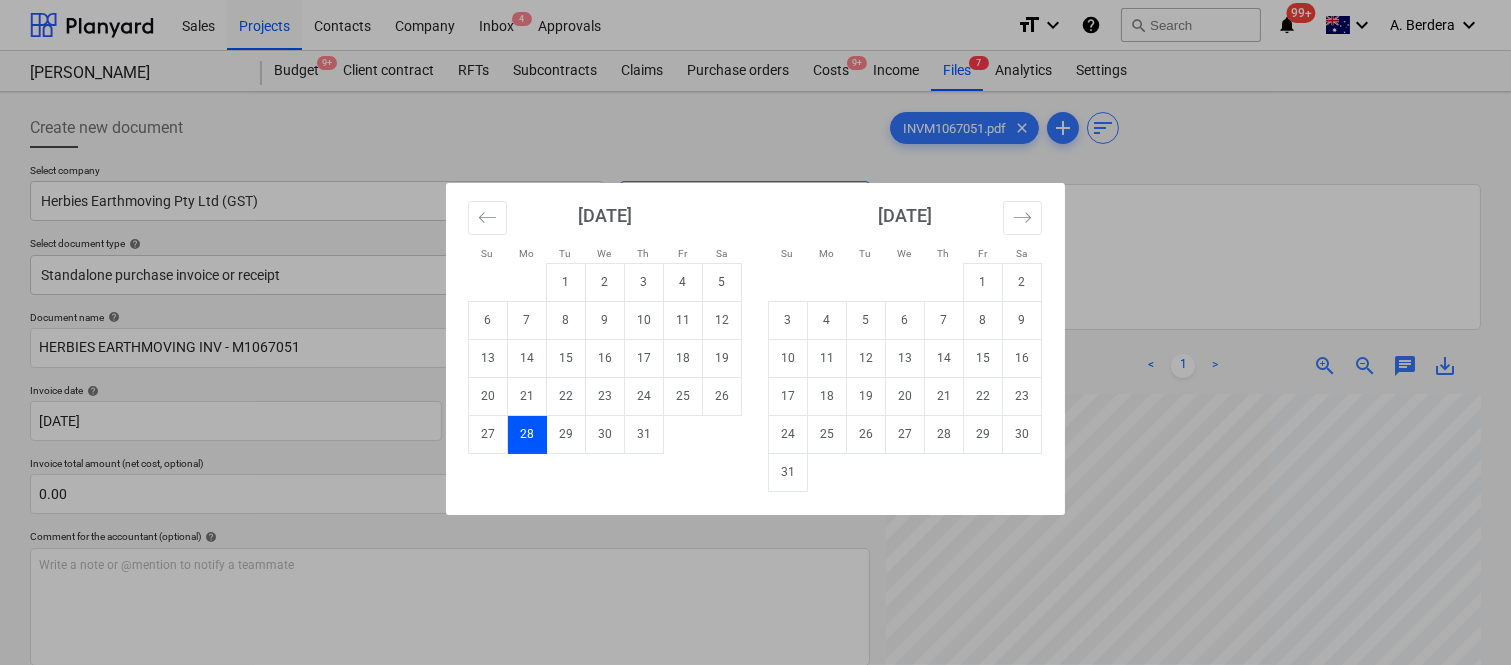 click on "Sales Projects Contacts Company Inbox 4 Approvals format_size keyboard_arrow_down help search Search notifications 99+ keyboard_arrow_down A. Berdera keyboard_arrow_down Della Rosa Della Rosa Budget 9+ Client contract RFTs Subcontracts Claims Purchase orders Costs 9+ Income Files 7 Analytics Settings Create new document Select company Herbies Earthmoving Pty Ltd (GST)   Add new company Select document type help Standalone purchase invoice or receipt Document name help HERBIES EARTHMOVING INV - M1067051 Invoice number  (optional) help M1067051 Invoice date help 28 Jul 2025 28.07.2025 Press the down arrow key to interact with the calendar and
select a date. Press the question mark key to get the keyboard shortcuts for changing dates. Due date help 28 Jul 2025 28.07.2025 Press the down arrow key to interact with the calendar and
select a date. Press the question mark key to get the keyboard shortcuts for changing dates. Invoice total amount (net cost, optional) 0.00 help ﻿ Clear Save Submit $0.00 add" at bounding box center [755, 332] 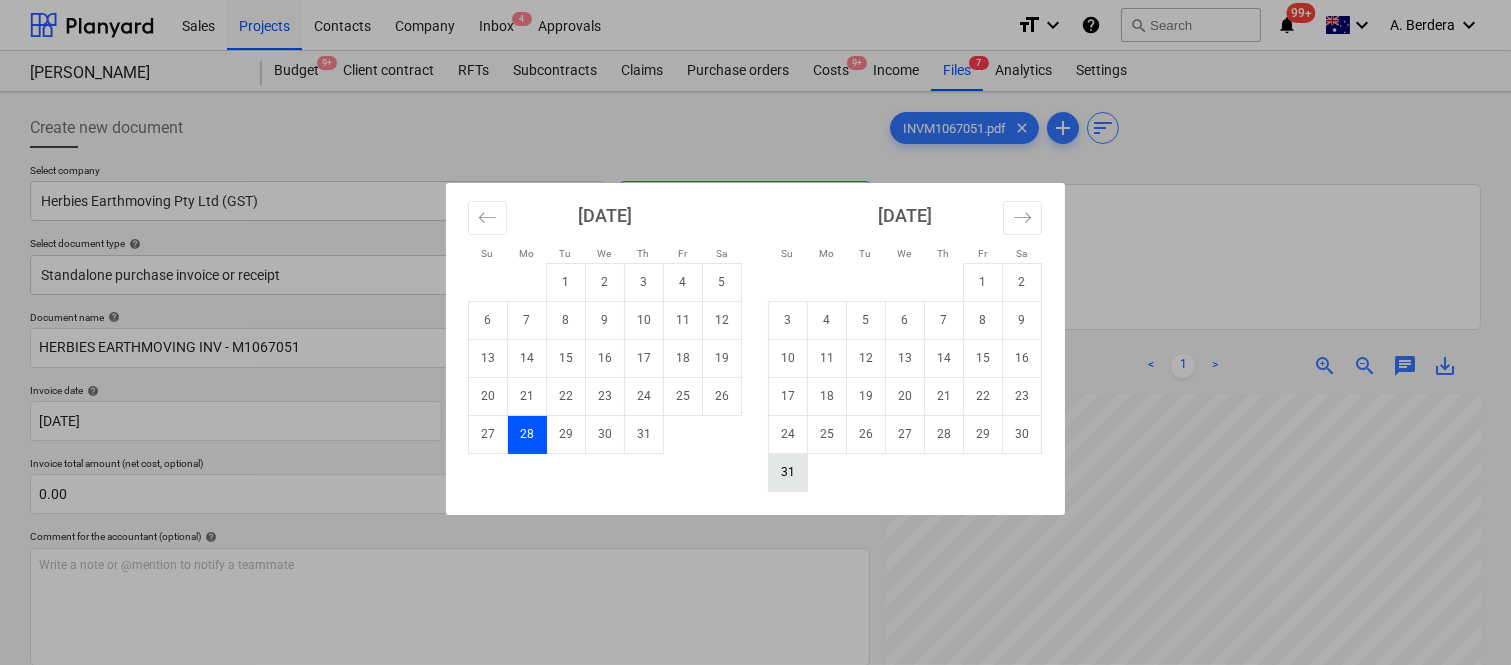 click on "31" at bounding box center (788, 472) 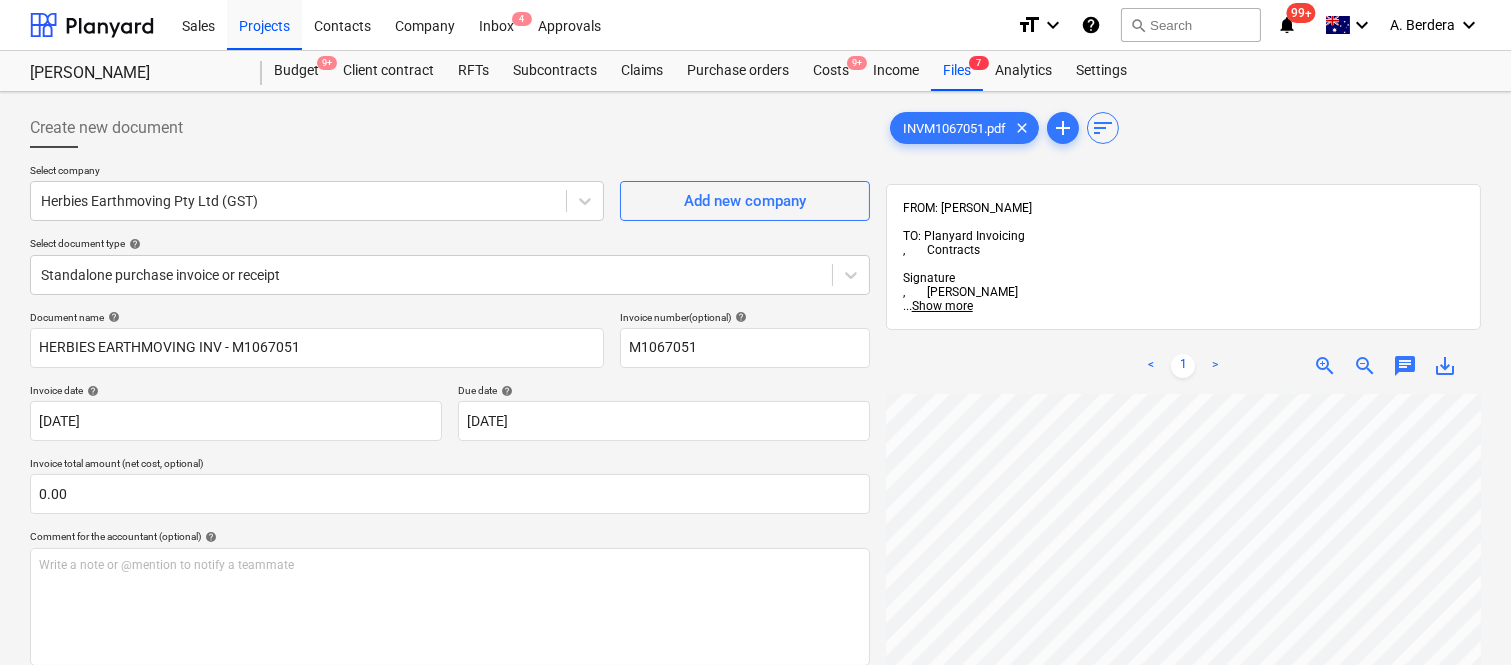 scroll, scrollTop: 456, scrollLeft: 88, axis: both 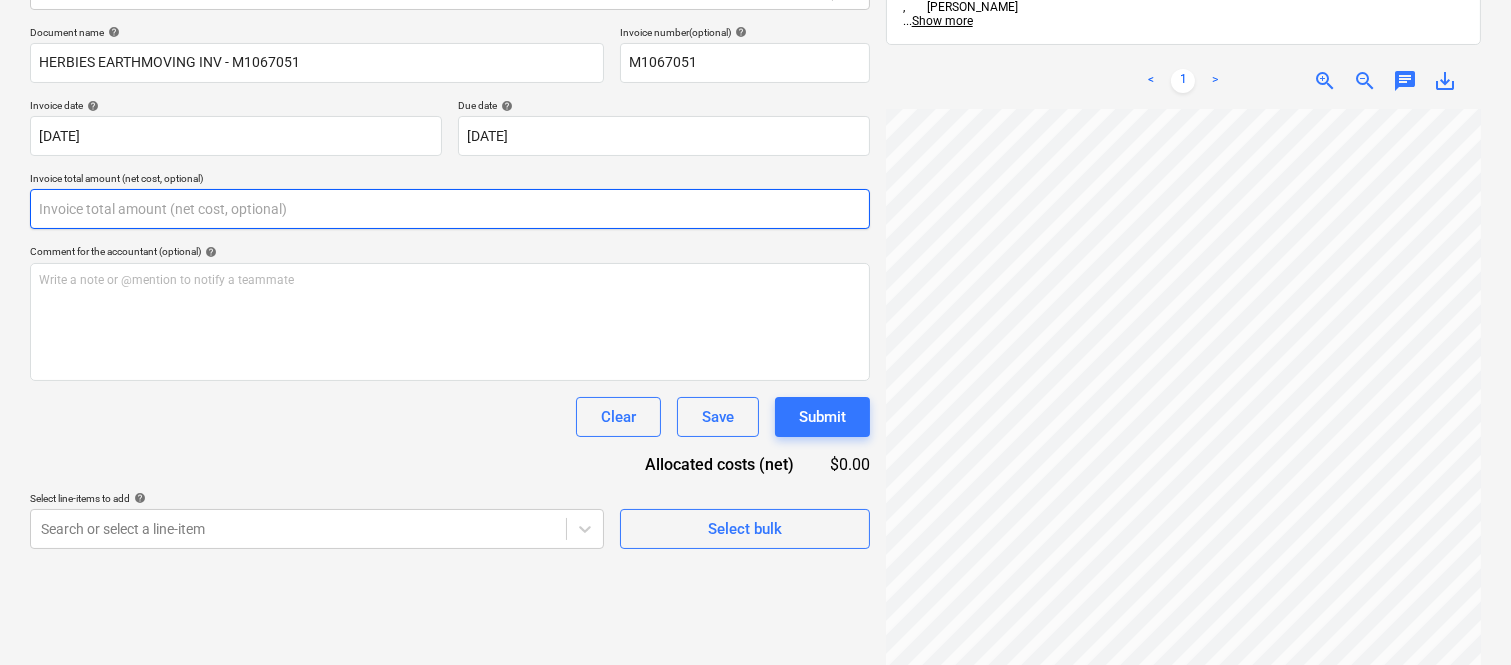 click at bounding box center [450, 209] 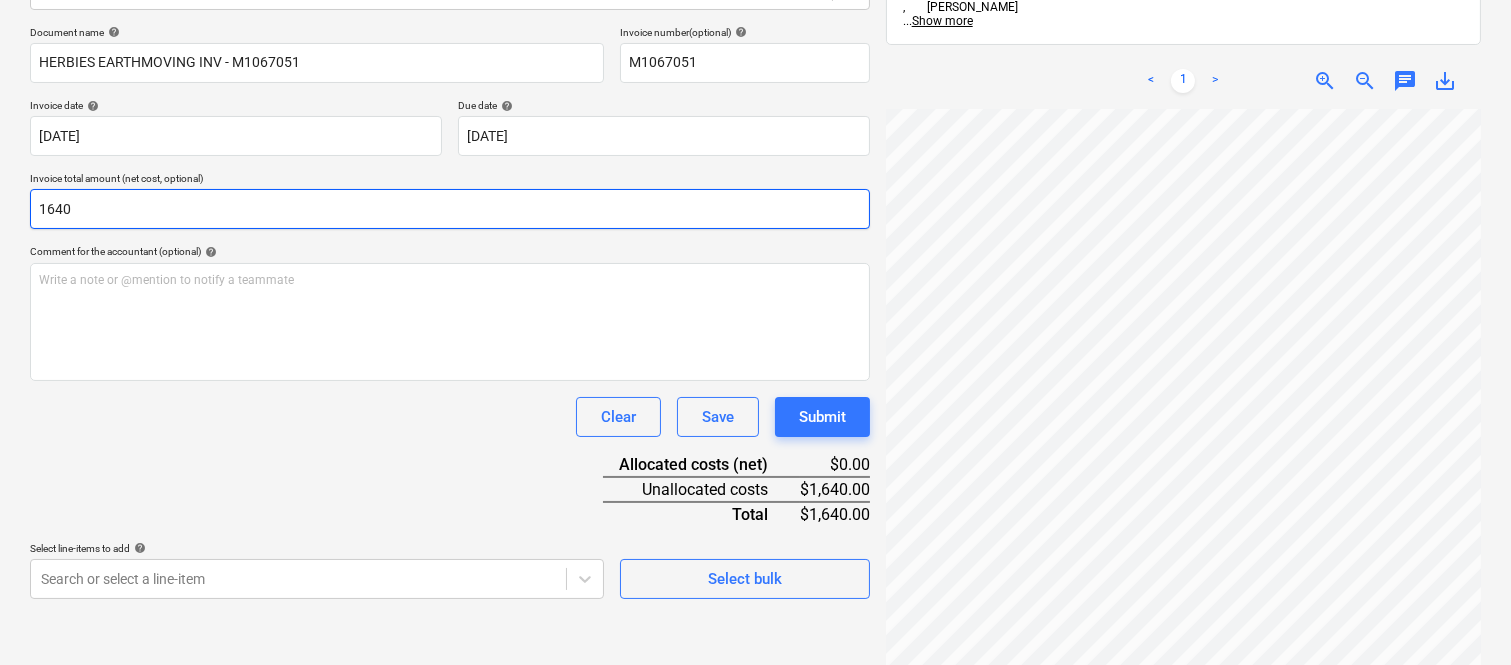 type on "1640" 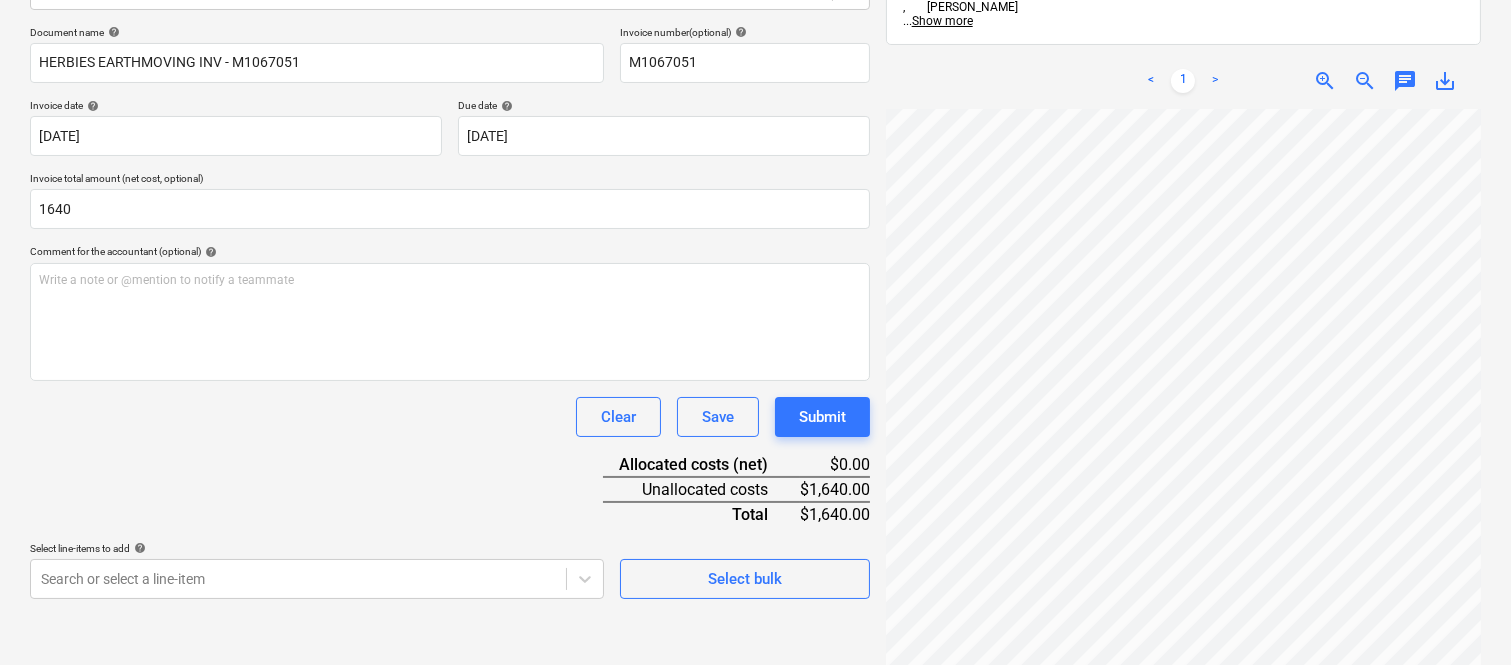 click on "Document name help HERBIES EARTHMOVING INV - M1067051 Invoice number  (optional) help M1067051 Invoice date help 28 Jul 2025 28.07.2025 Press the down arrow key to interact with the calendar and
select a date. Press the question mark key to get the keyboard shortcuts for changing dates. Due date help 31 Aug 2025 31.08.2025 Press the down arrow key to interact with the calendar and
select a date. Press the question mark key to get the keyboard shortcuts for changing dates. Invoice total amount (net cost, optional) 1640 Comment for the accountant (optional) help Write a note or @mention to notify a teammate ﻿ Clear Save Submit Allocated costs (net) $0.00 Unallocated costs $1,640.00 Total $1,640.00 Select line-items to add help Search or select a line-item Select bulk" at bounding box center (450, 312) 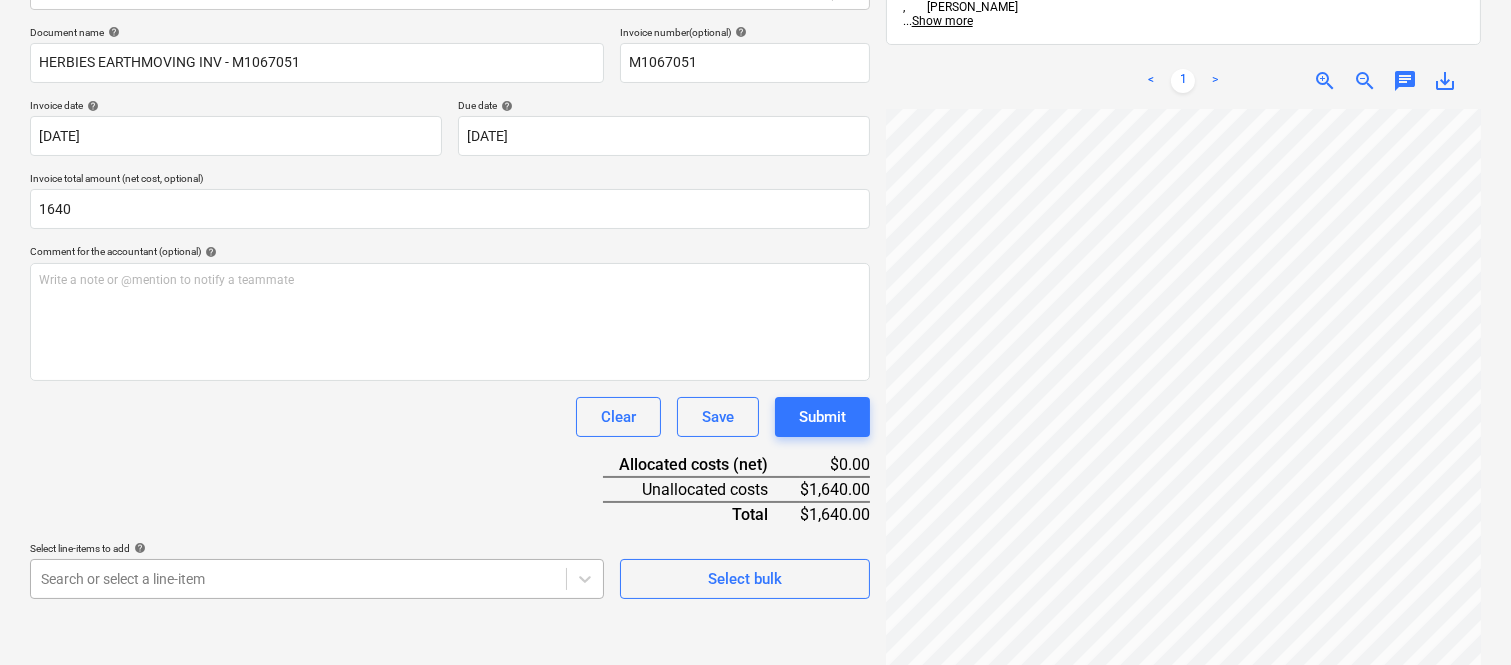 click on "Sales Projects Contacts Company Inbox 4 Approvals format_size keyboard_arrow_down help search Search notifications 99+ keyboard_arrow_down A. Berdera keyboard_arrow_down Della Rosa Della Rosa Budget 9+ Client contract RFTs Subcontracts Claims Purchase orders Costs 9+ Income Files 7 Analytics Settings Create new document Select company Herbies Earthmoving Pty Ltd (GST)   Add new company Select document type help Standalone purchase invoice or receipt Document name help HERBIES EARTHMOVING INV - M1067051 Invoice number  (optional) help M1067051 Invoice date help 28 Jul 2025 28.07.2025 Press the down arrow key to interact with the calendar and
select a date. Press the question mark key to get the keyboard shortcuts for changing dates. Due date help 31 Aug 2025 31.08.2025 Press the down arrow key to interact with the calendar and
select a date. Press the question mark key to get the keyboard shortcuts for changing dates. Invoice total amount (net cost, optional) 1640 help ﻿ Clear Save Submit $0.00 add" at bounding box center [755, 47] 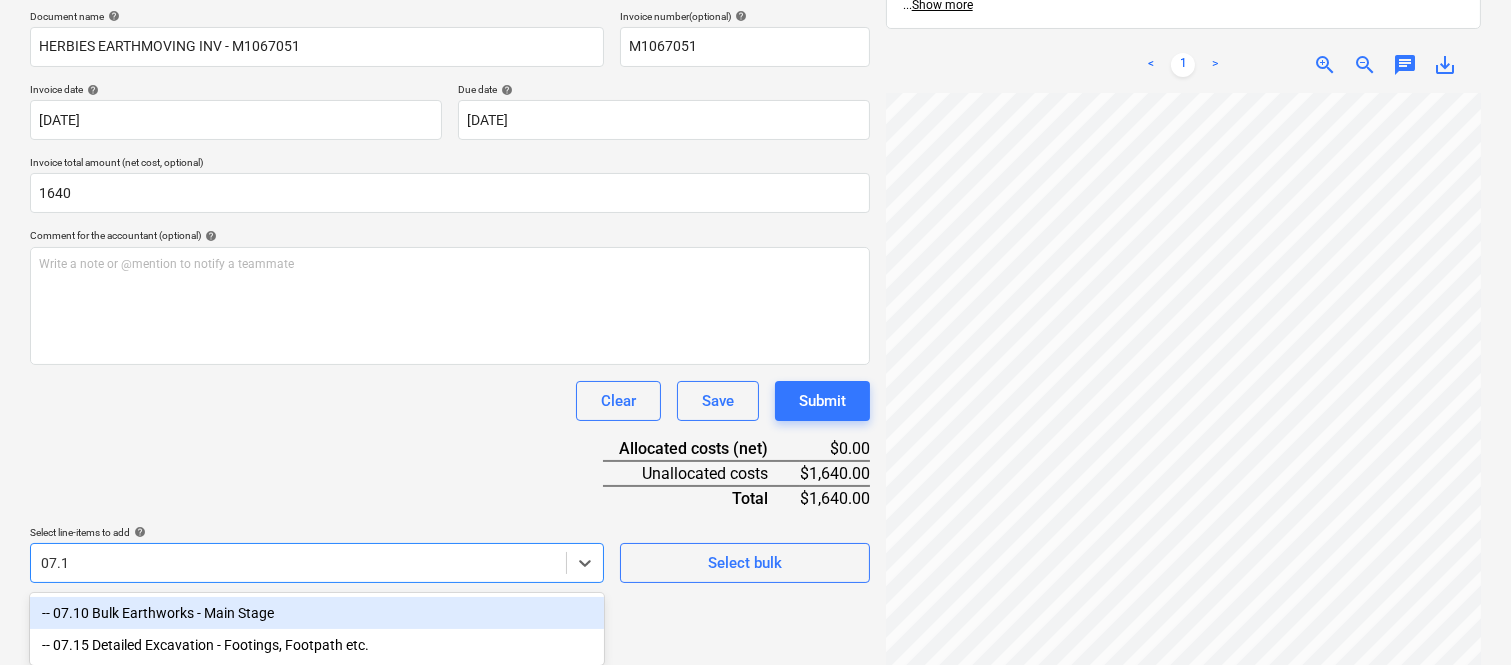 type on "07.10" 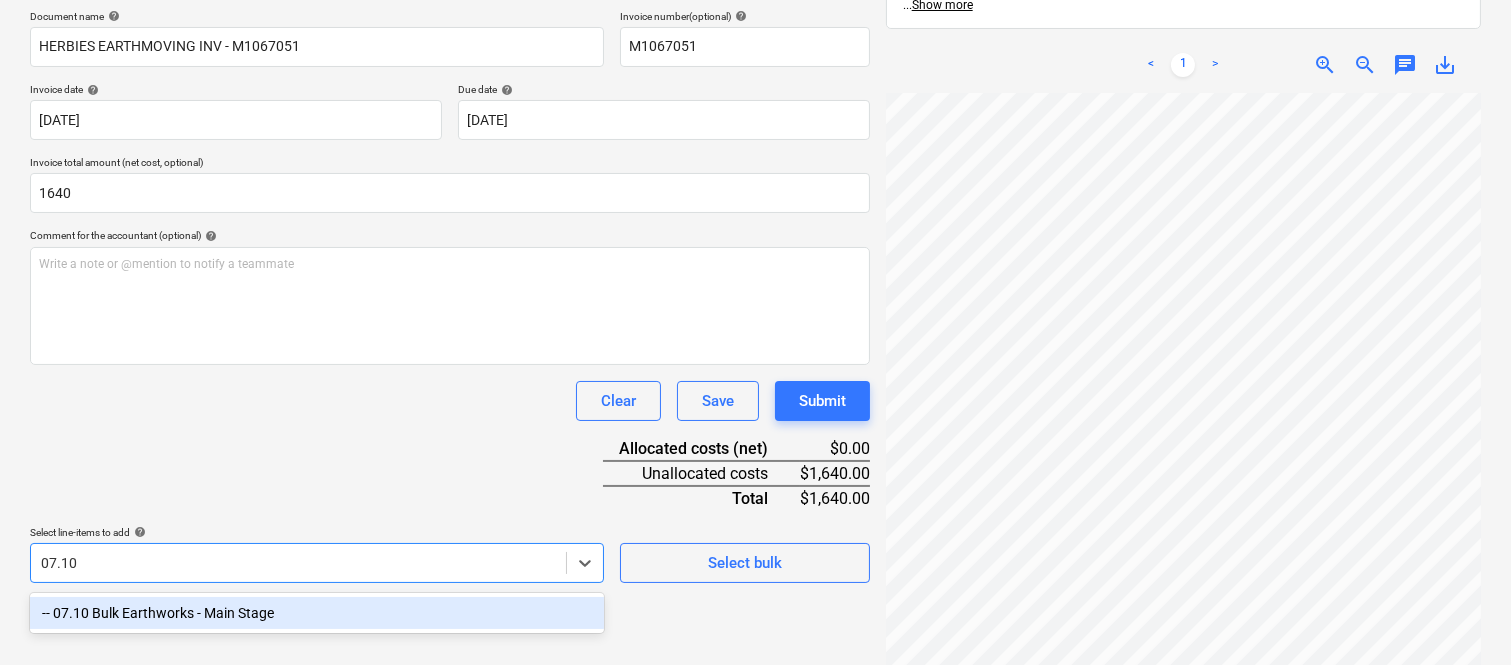 scroll, scrollTop: 285, scrollLeft: 0, axis: vertical 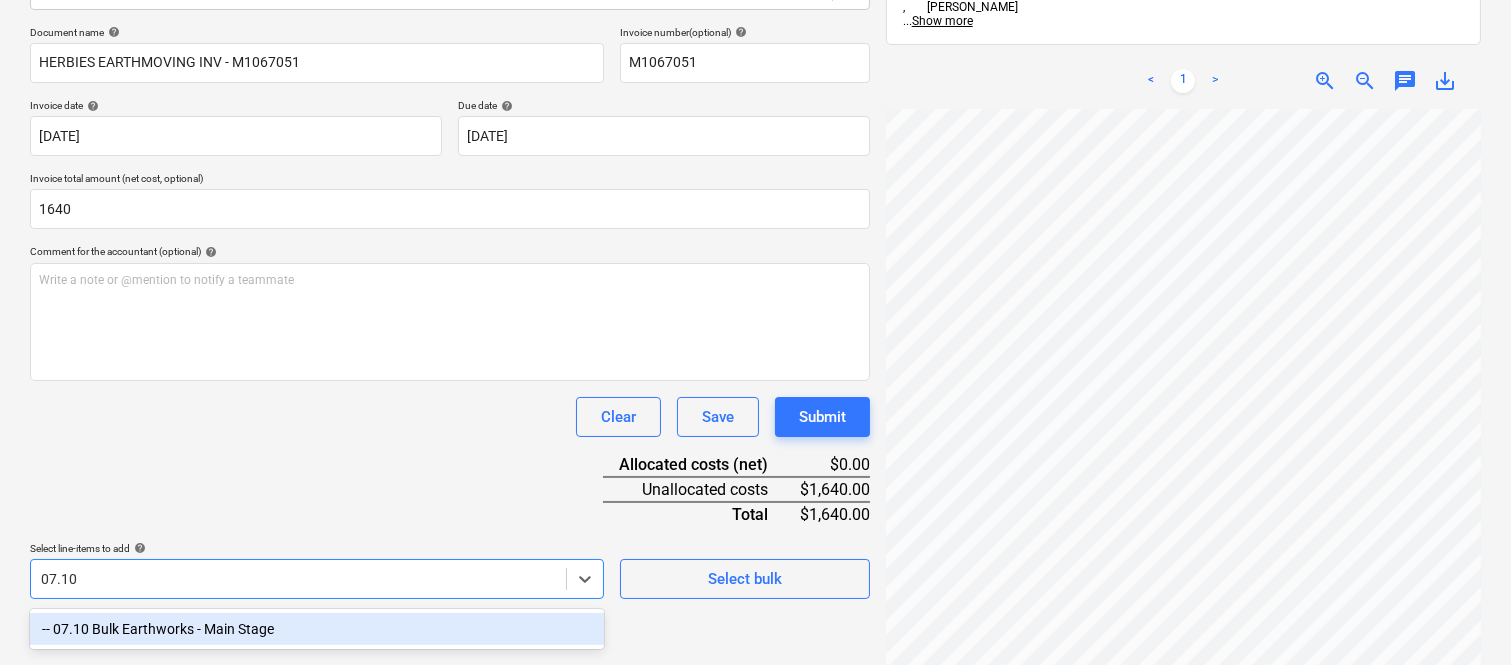 drag, startPoint x: 200, startPoint y: 617, endPoint x: 183, endPoint y: 424, distance: 193.74725 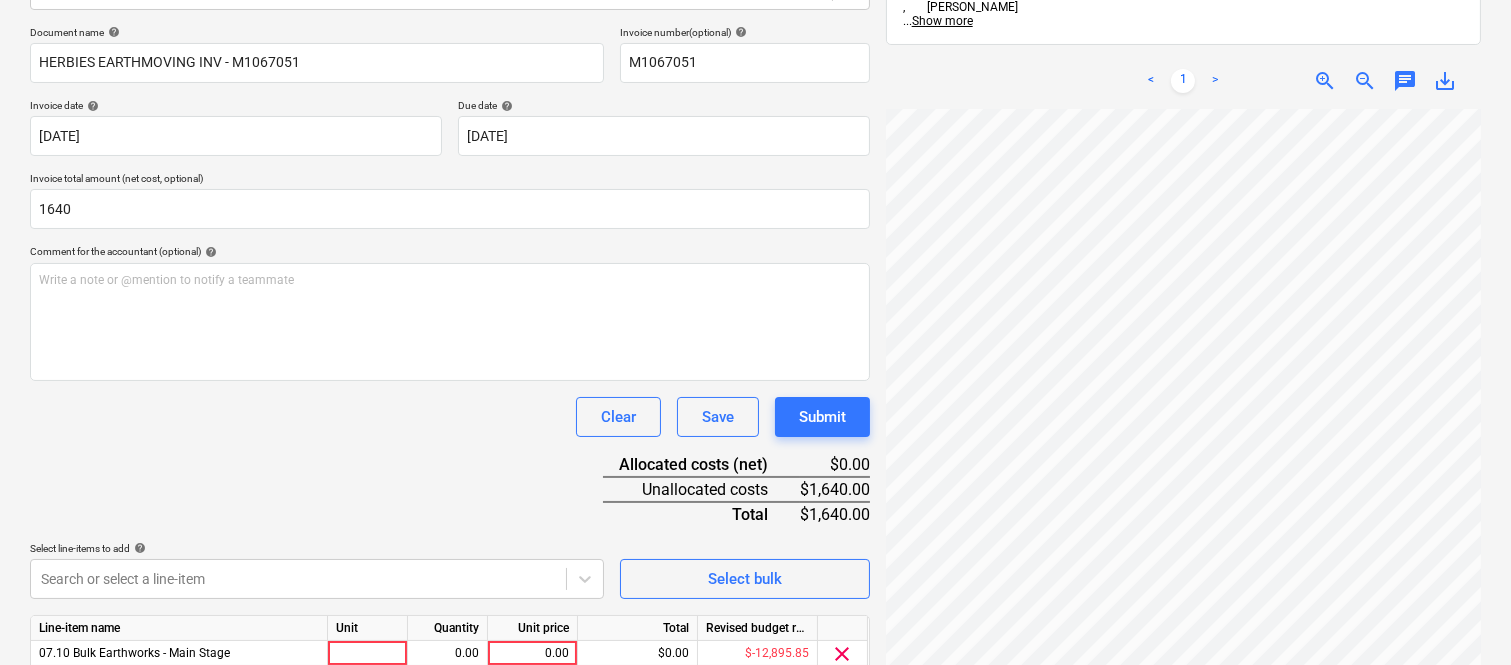 click on "Clear Save Submit" at bounding box center [450, 417] 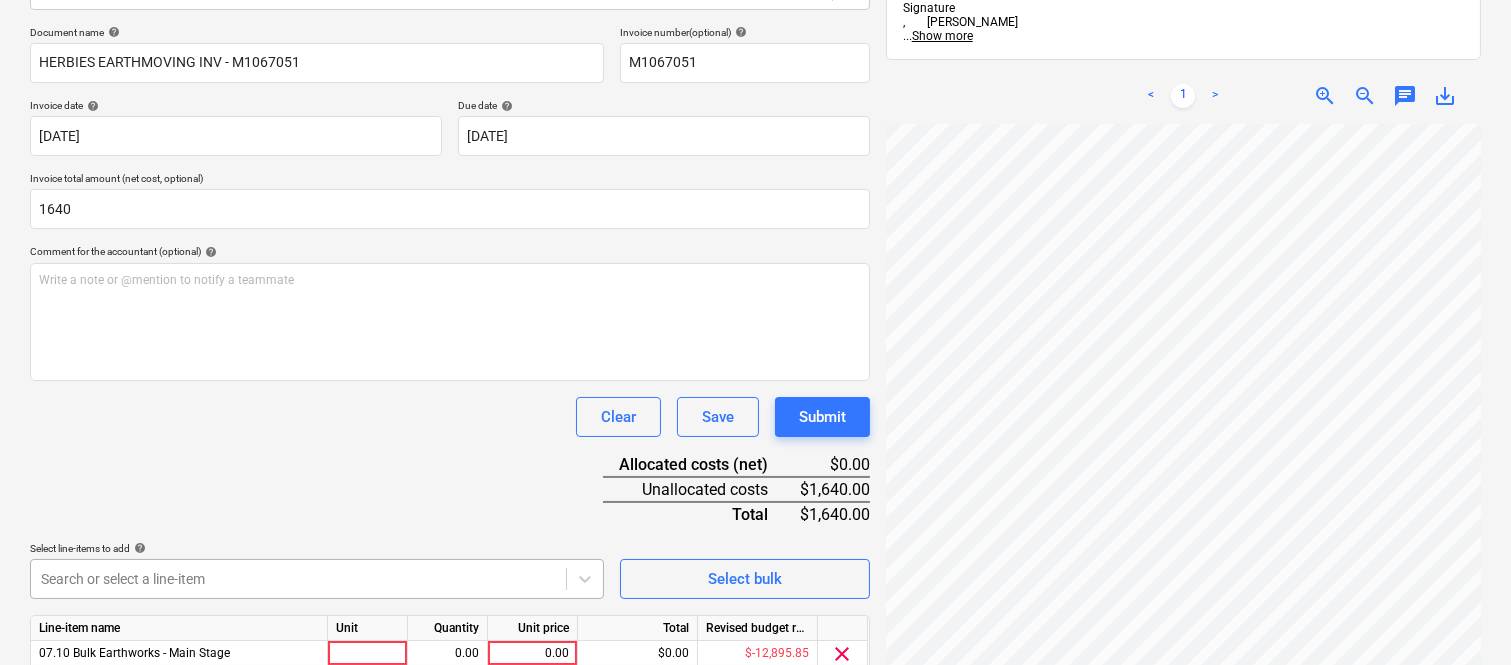 scroll, scrollTop: 367, scrollLeft: 0, axis: vertical 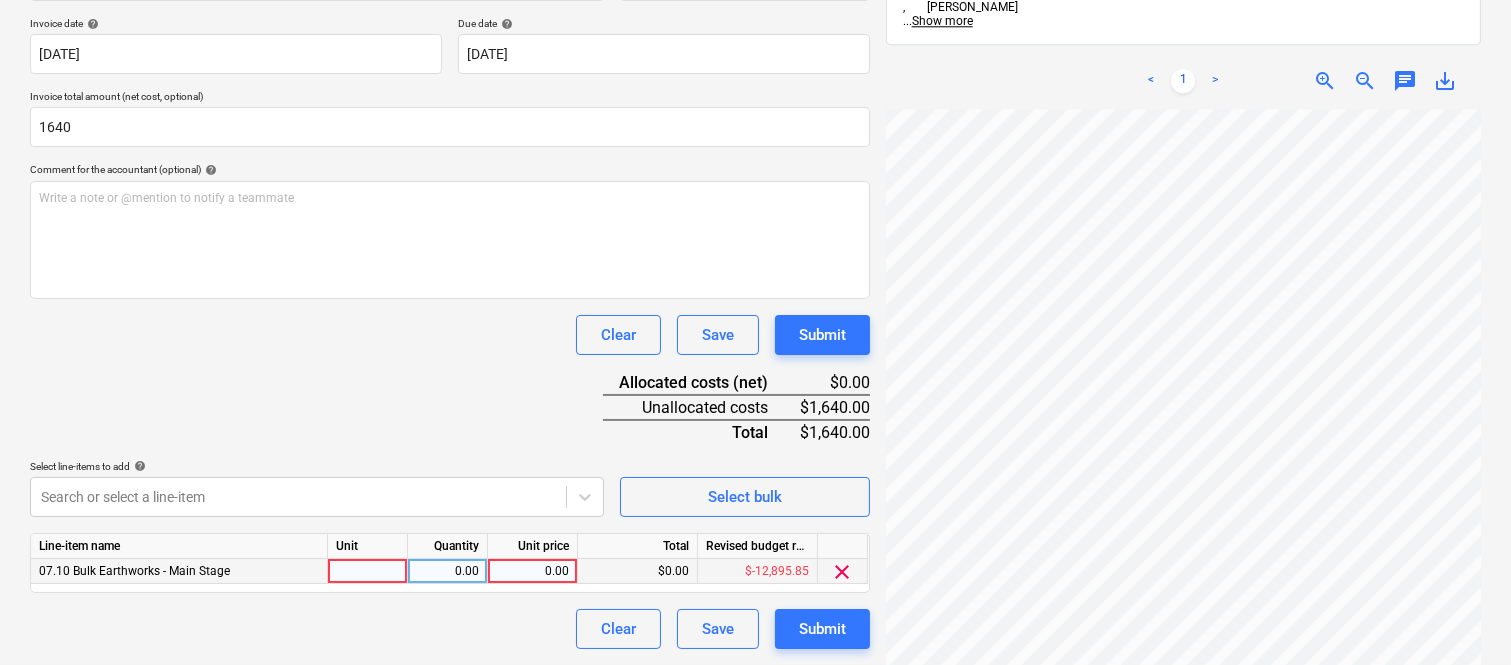 click at bounding box center [368, 571] 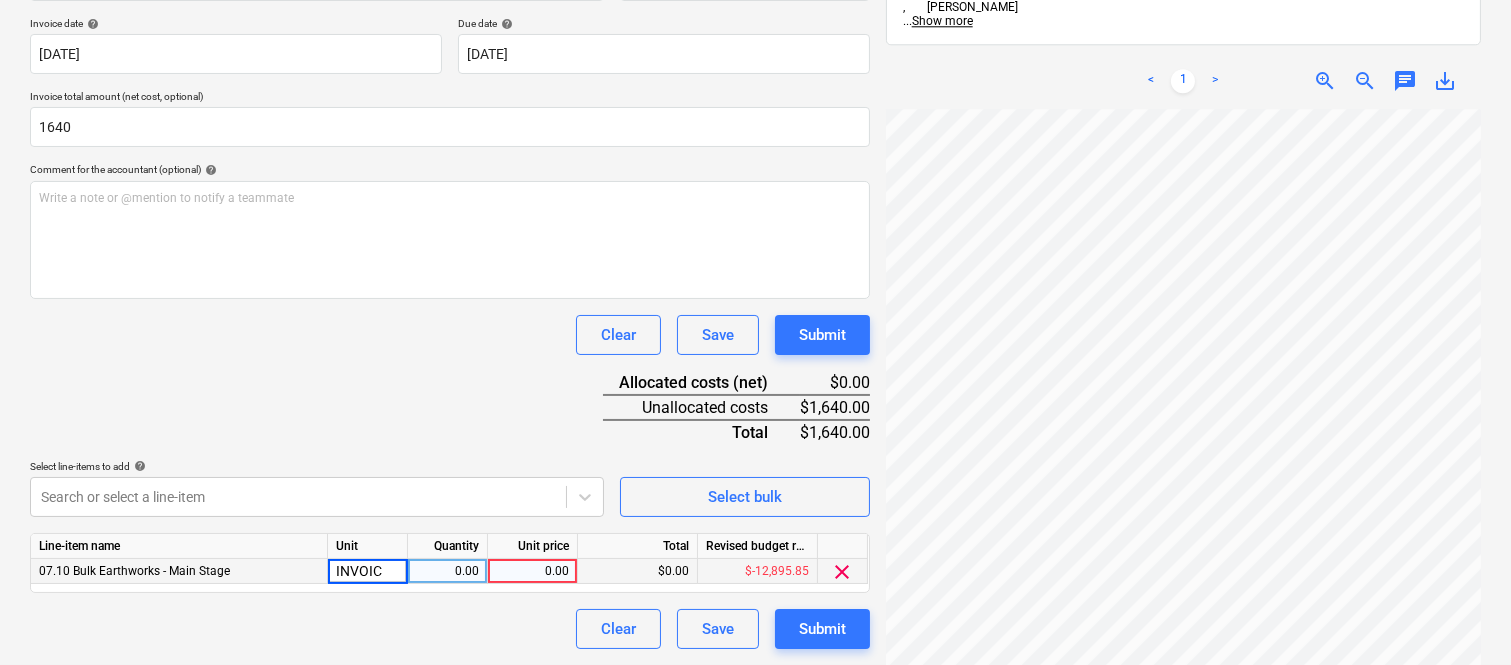 type on "INVOICE" 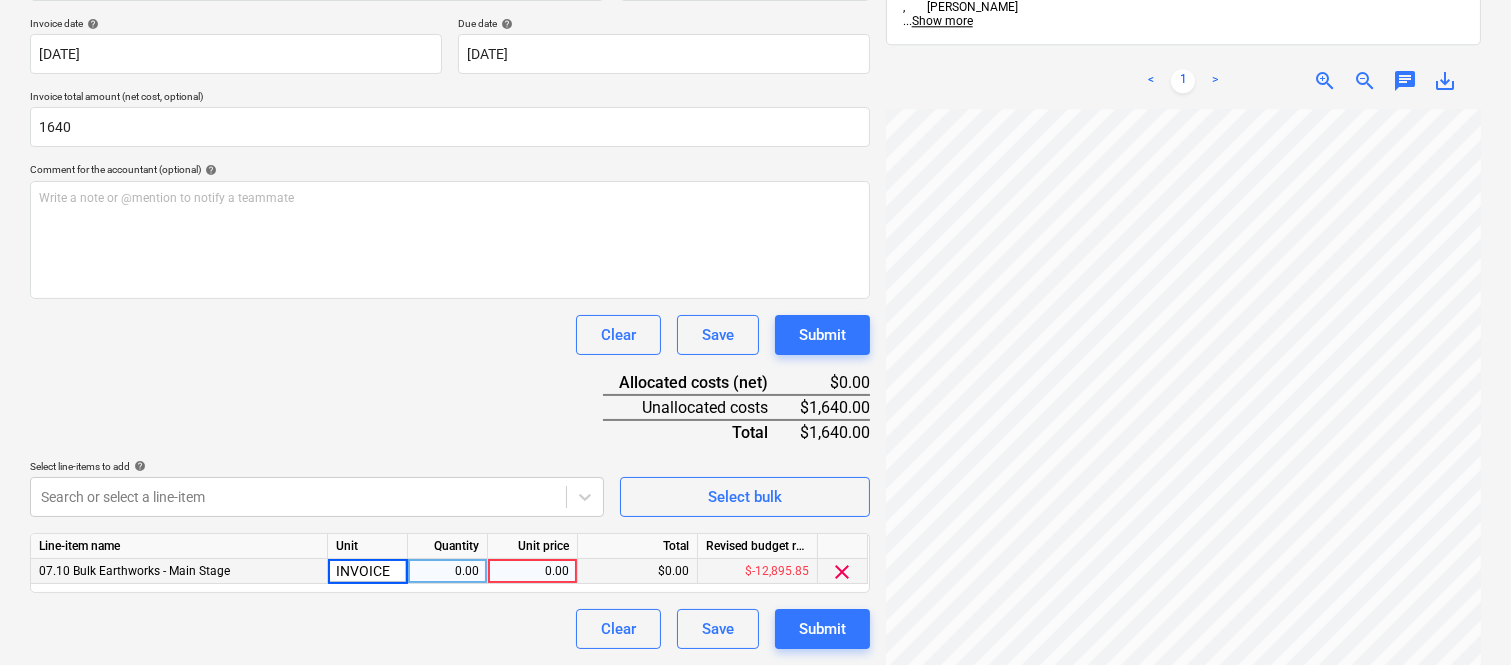 click on "Quantity" at bounding box center [448, 546] 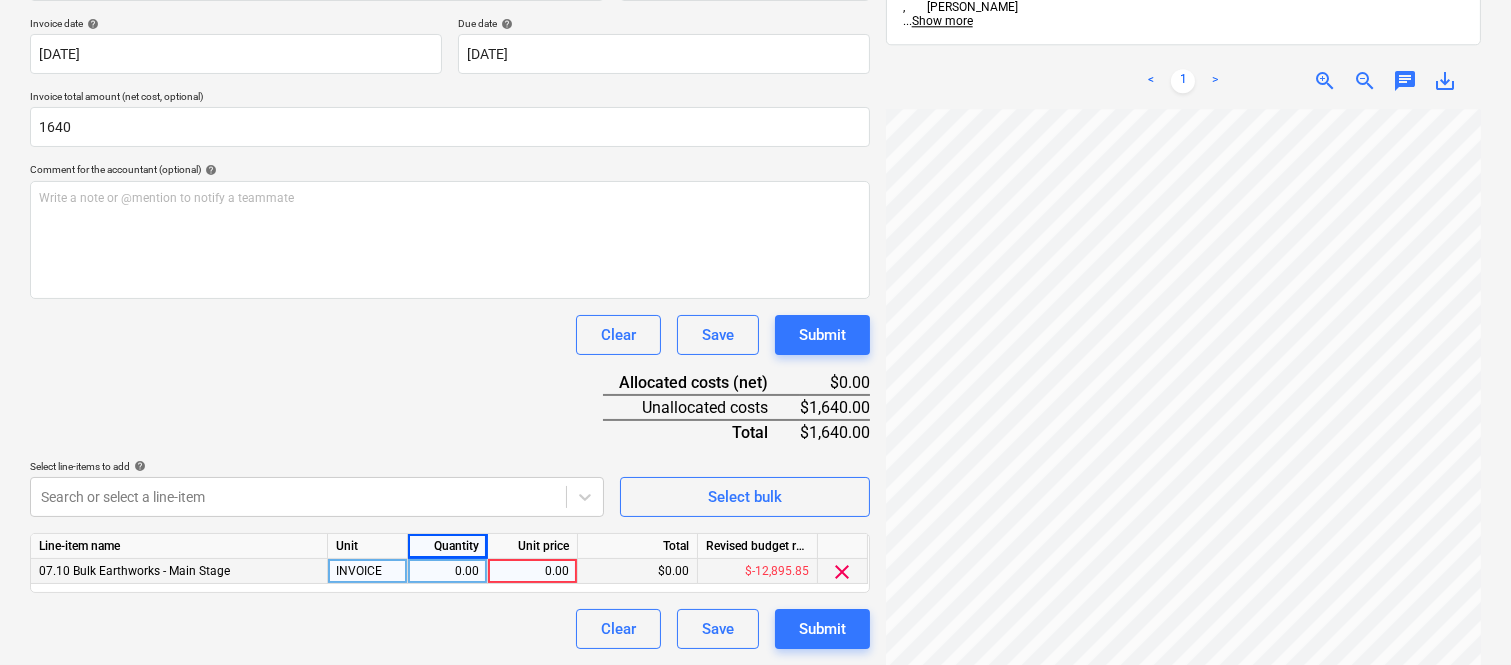 click on "0.00" at bounding box center (447, 571) 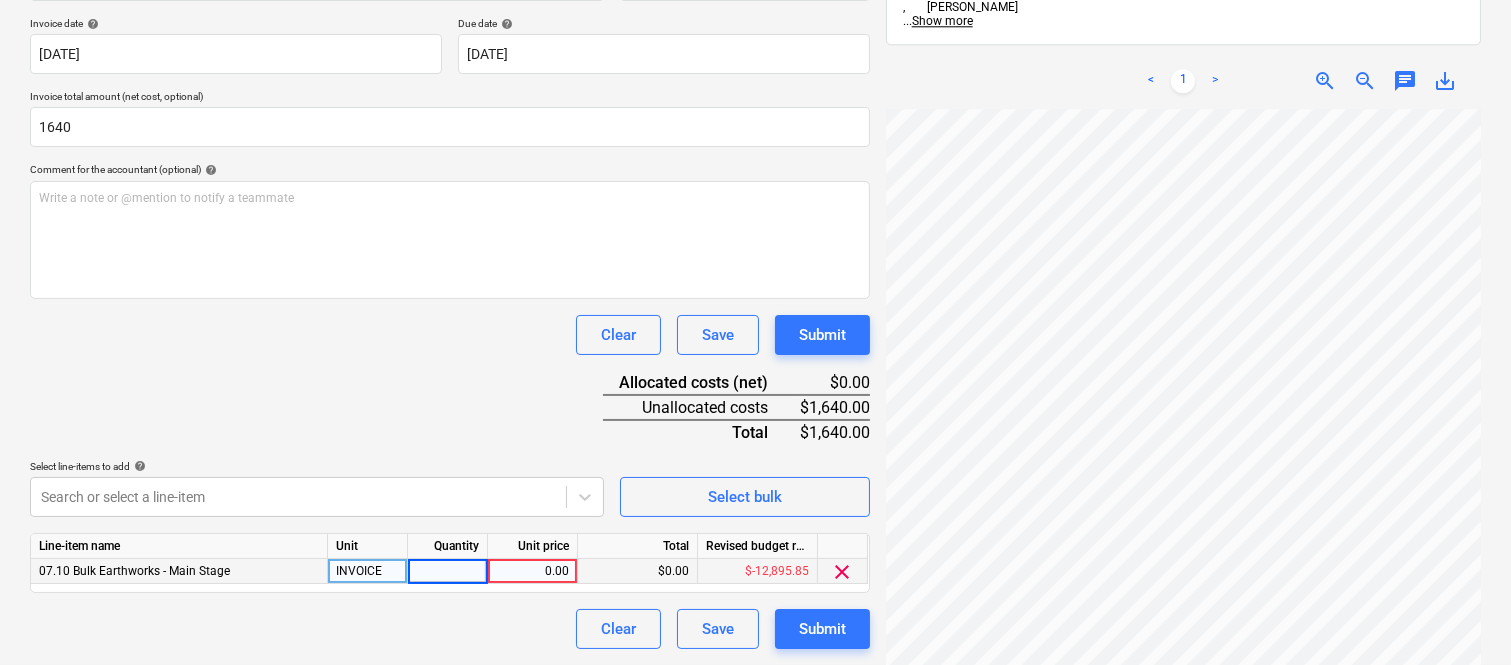 type on "1" 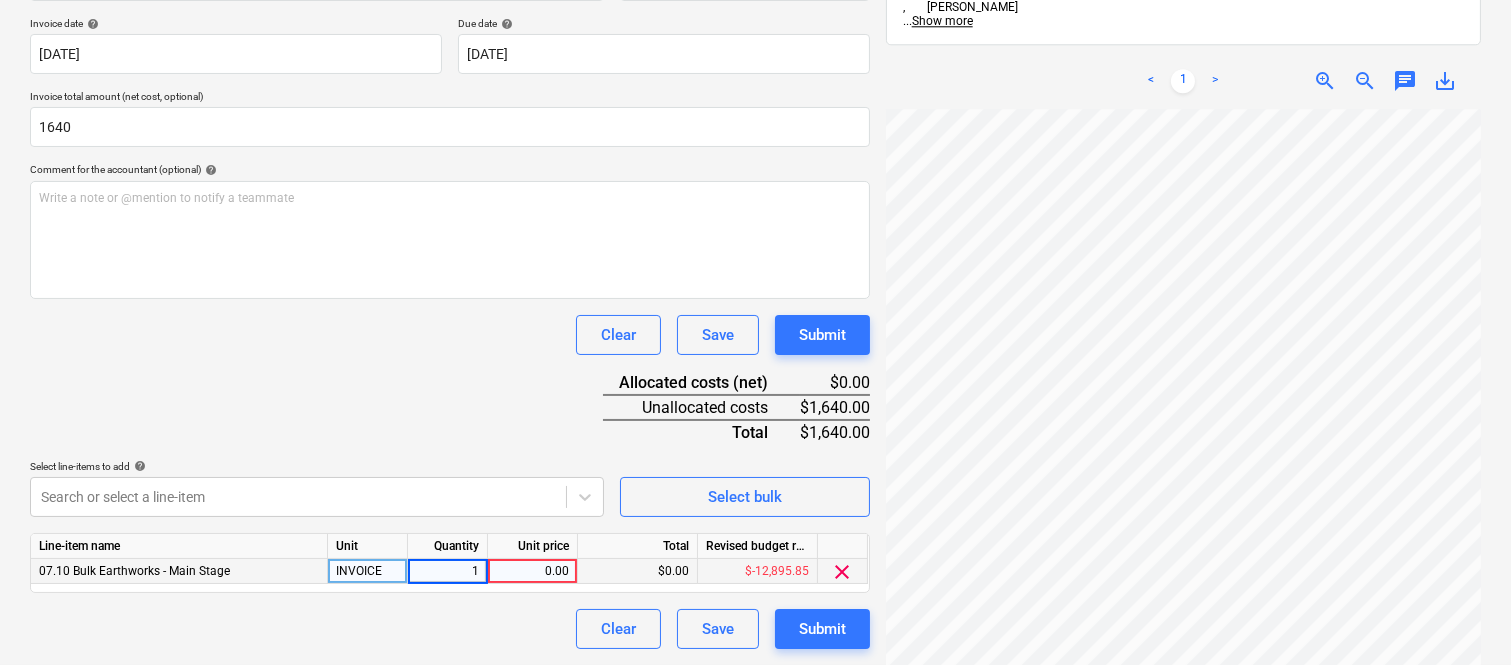 click on "0.00" at bounding box center (532, 571) 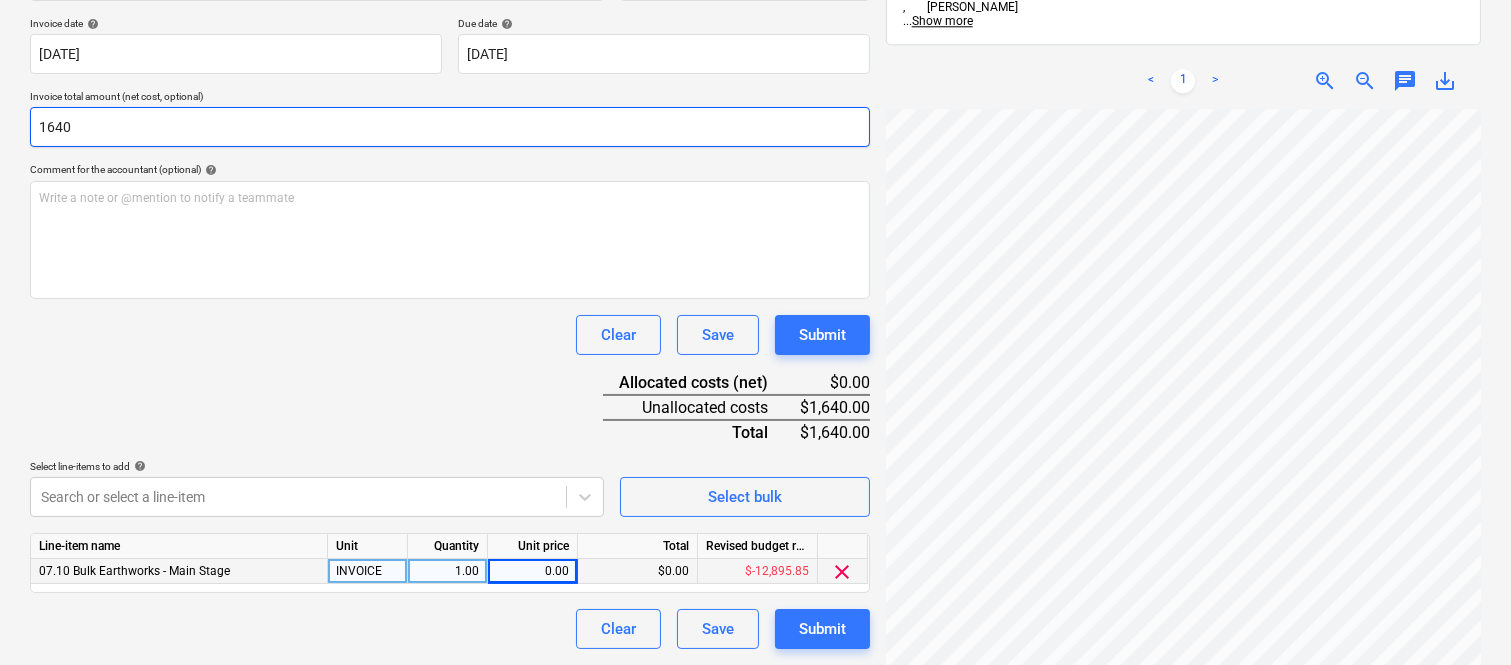 click on "1640" at bounding box center (450, 127) 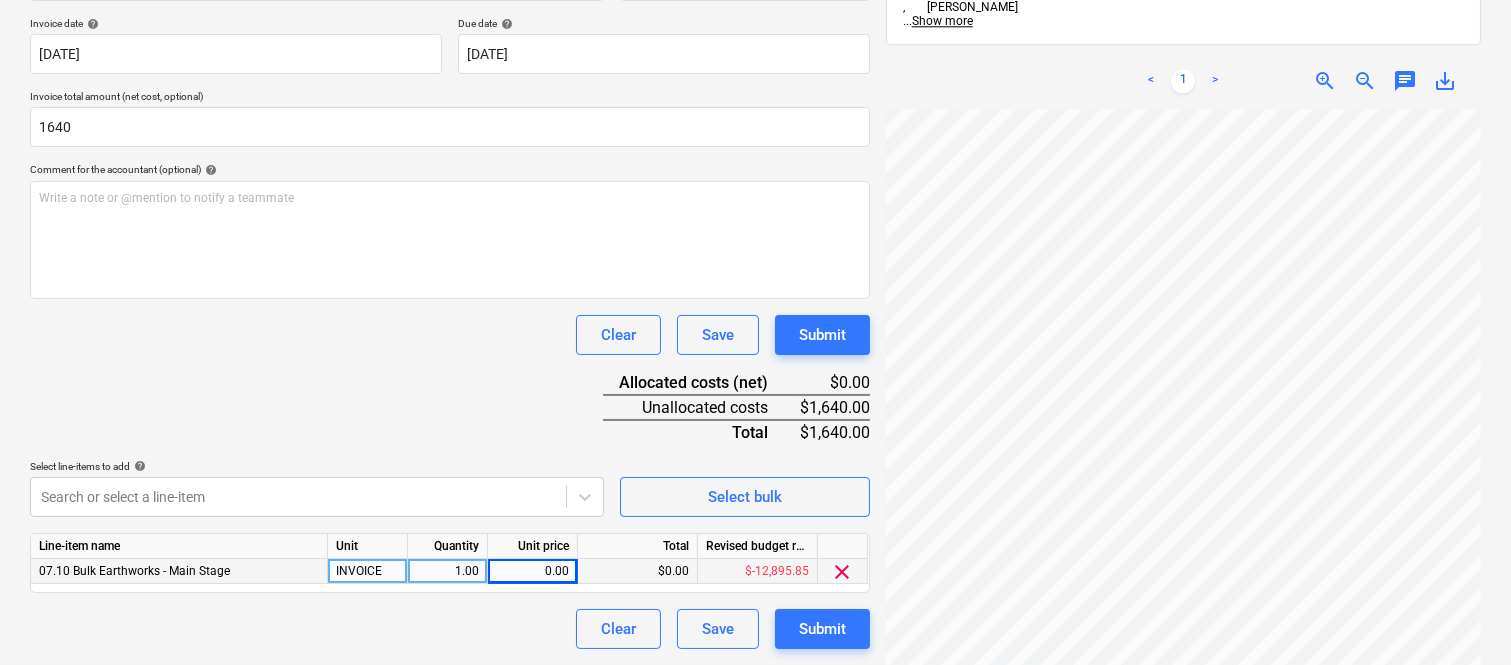 click on "Unit price" at bounding box center [533, 546] 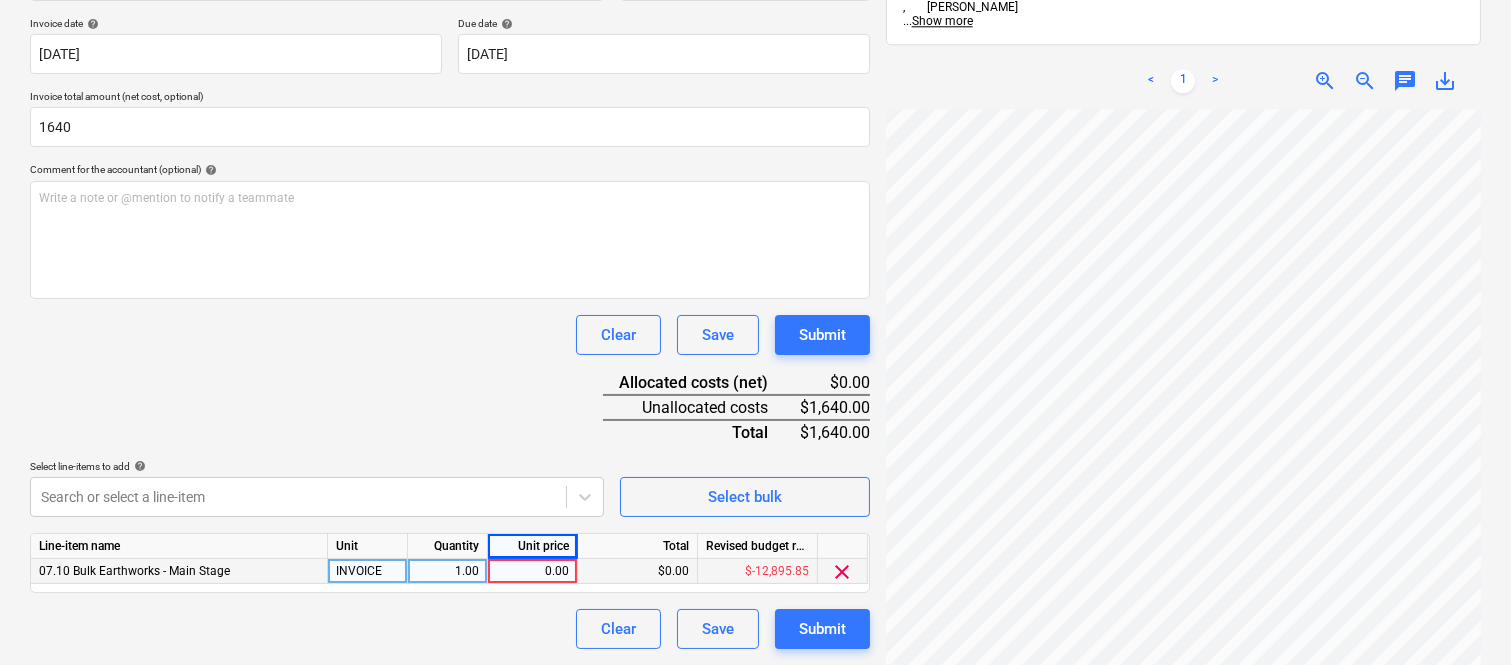 click on "0.00" at bounding box center [532, 571] 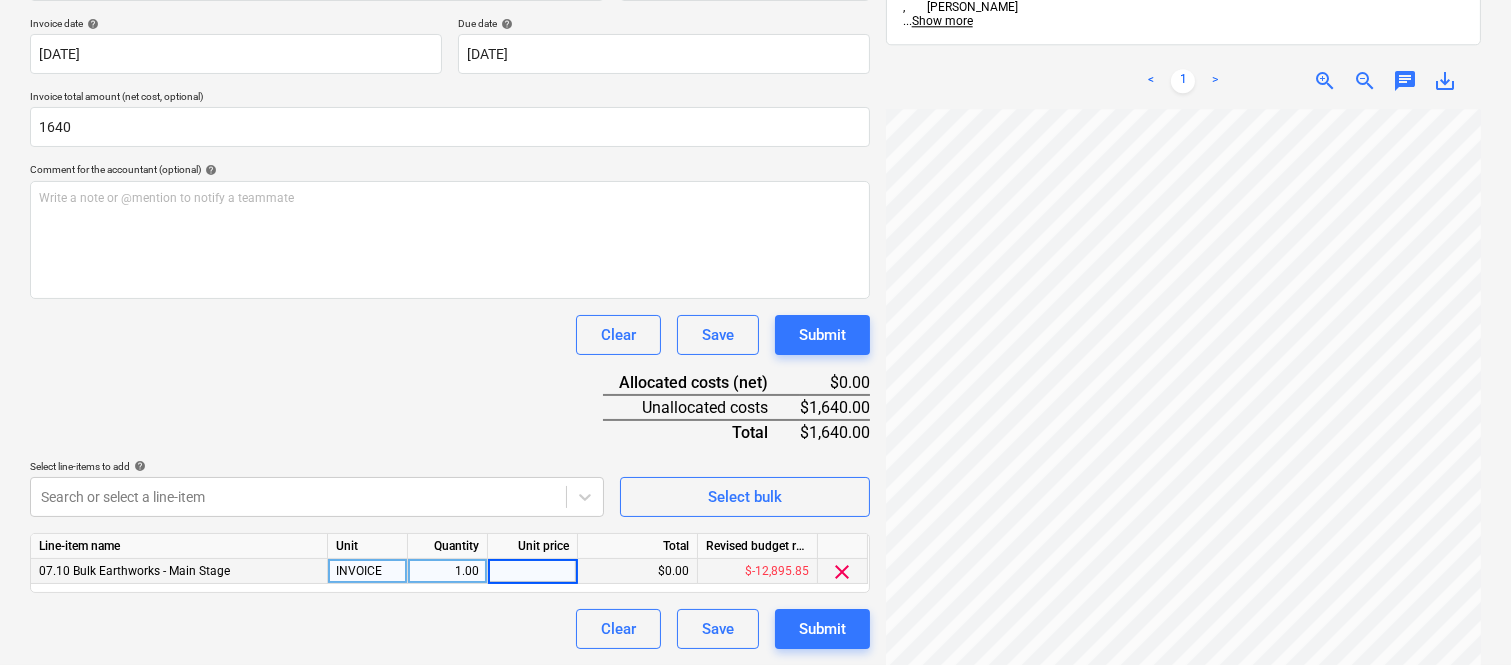 type on "1640" 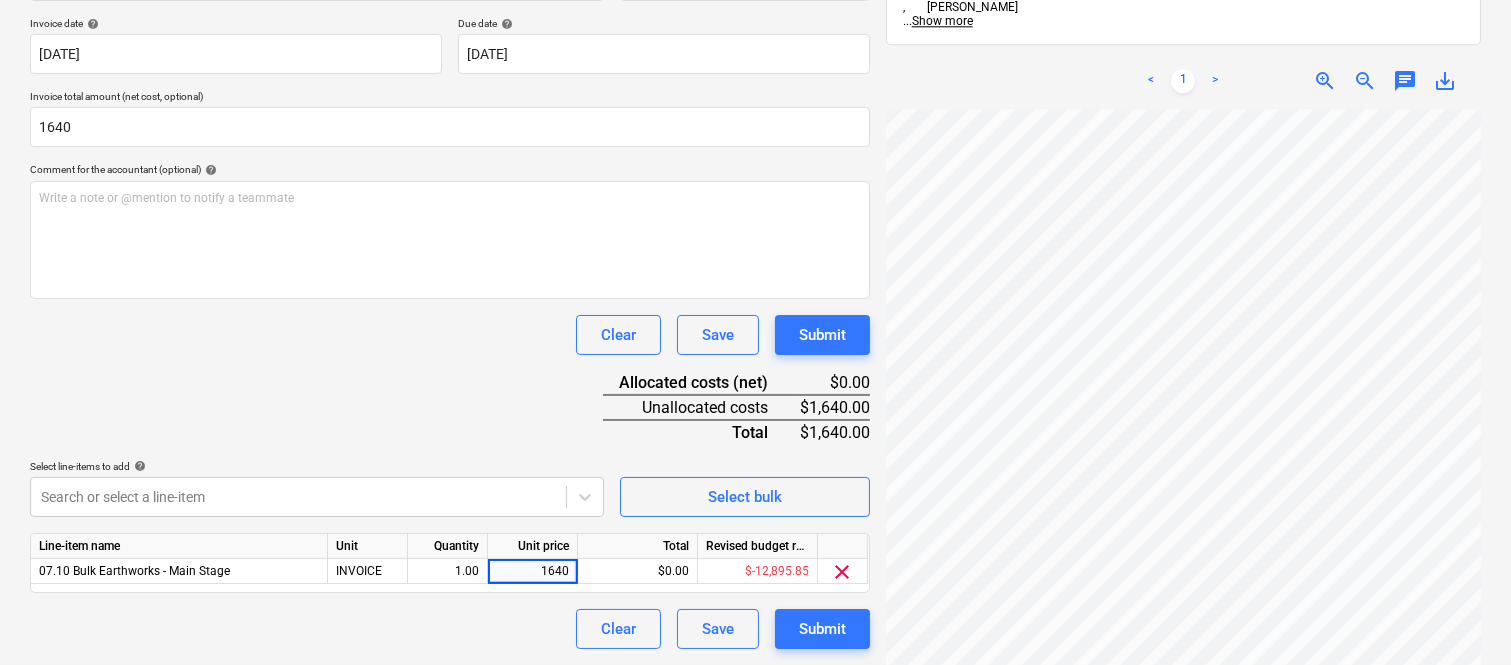 click on "Clear Save Submit" at bounding box center (450, 629) 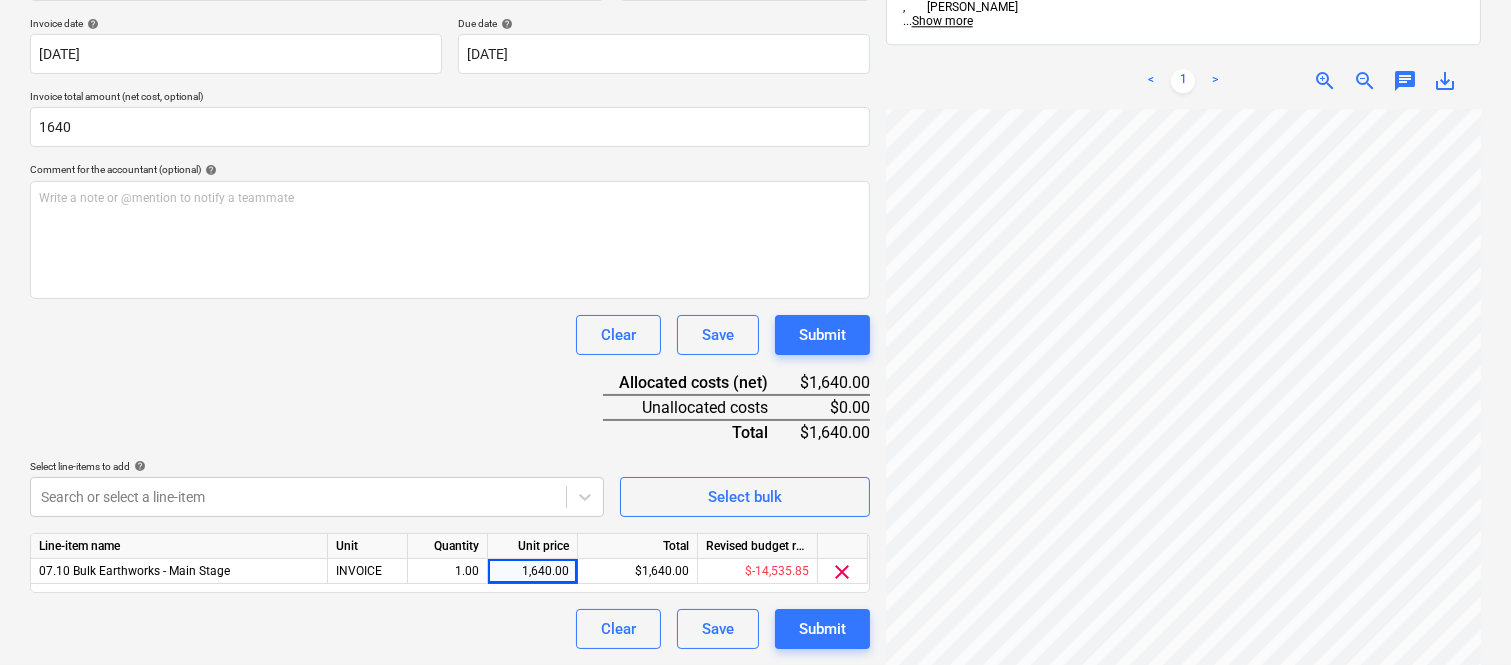 scroll, scrollTop: 247, scrollLeft: 0, axis: vertical 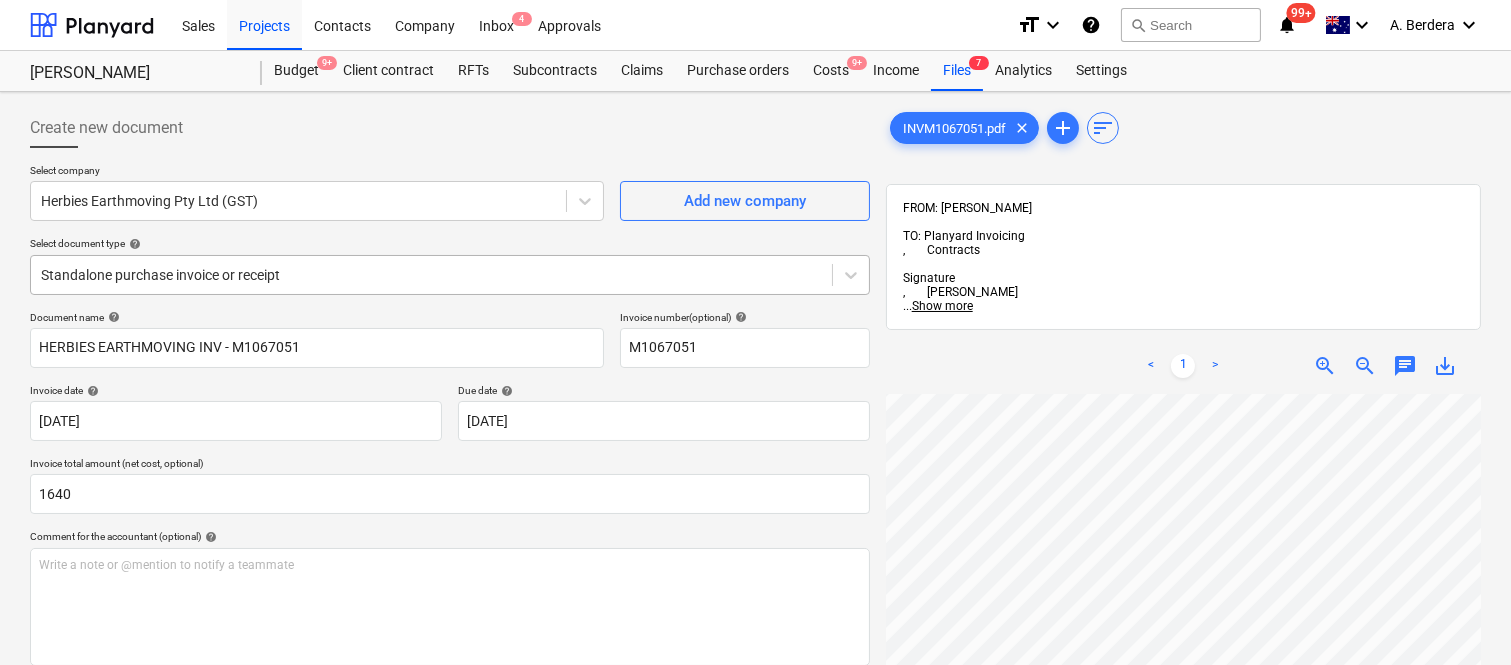 click at bounding box center [431, 275] 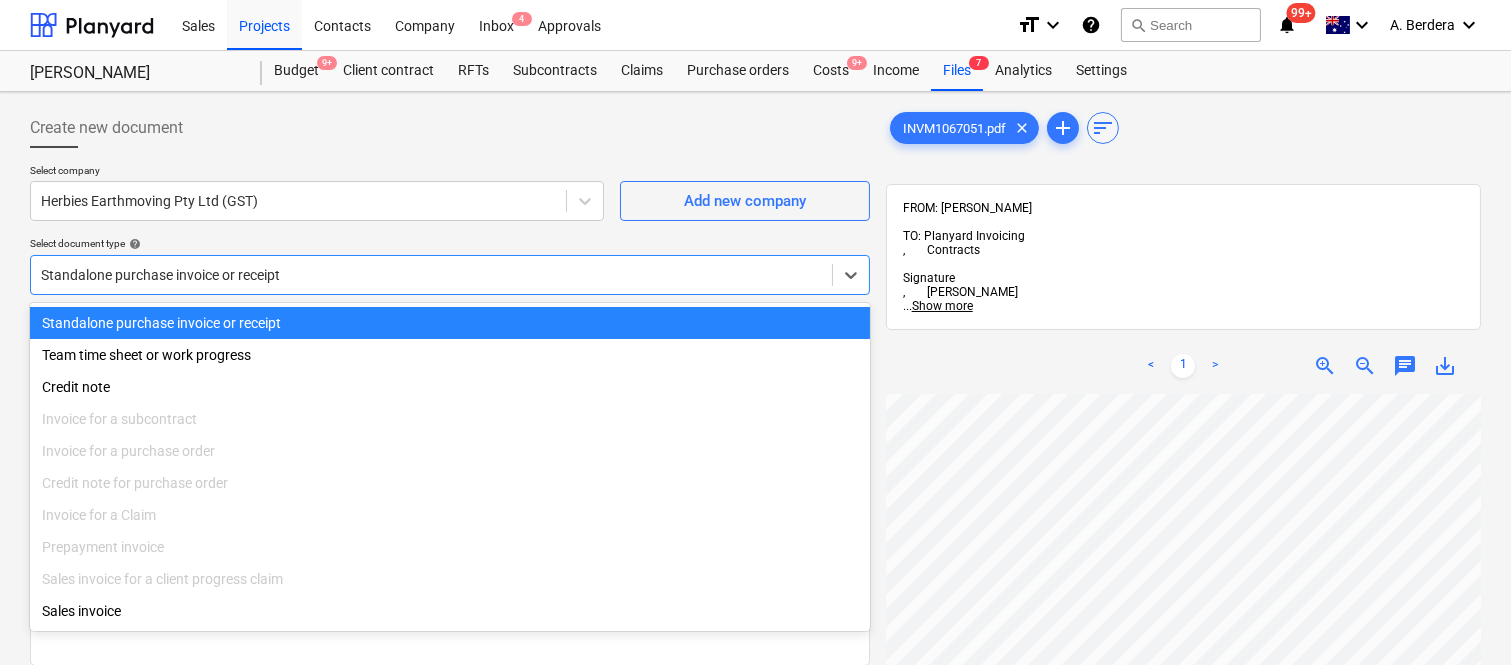 click on "Standalone purchase invoice or receipt" at bounding box center [450, 323] 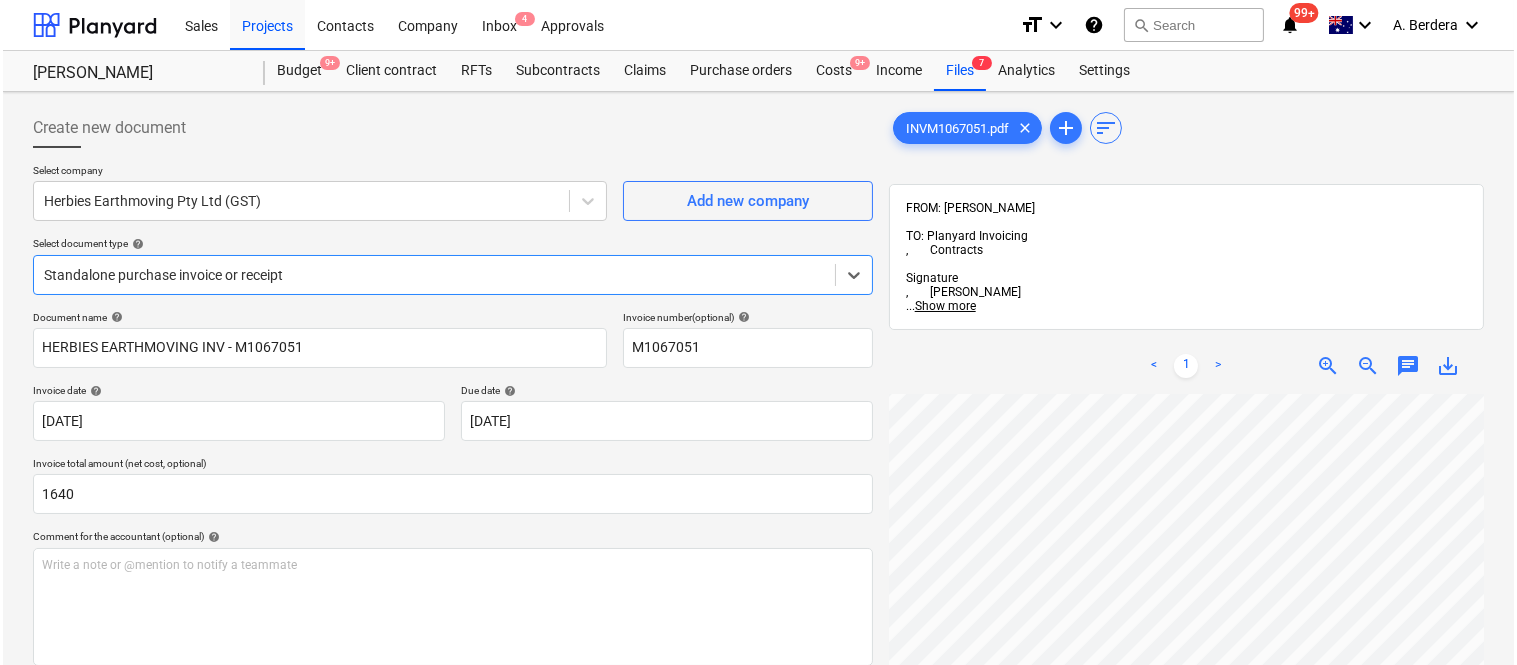 scroll, scrollTop: 367, scrollLeft: 0, axis: vertical 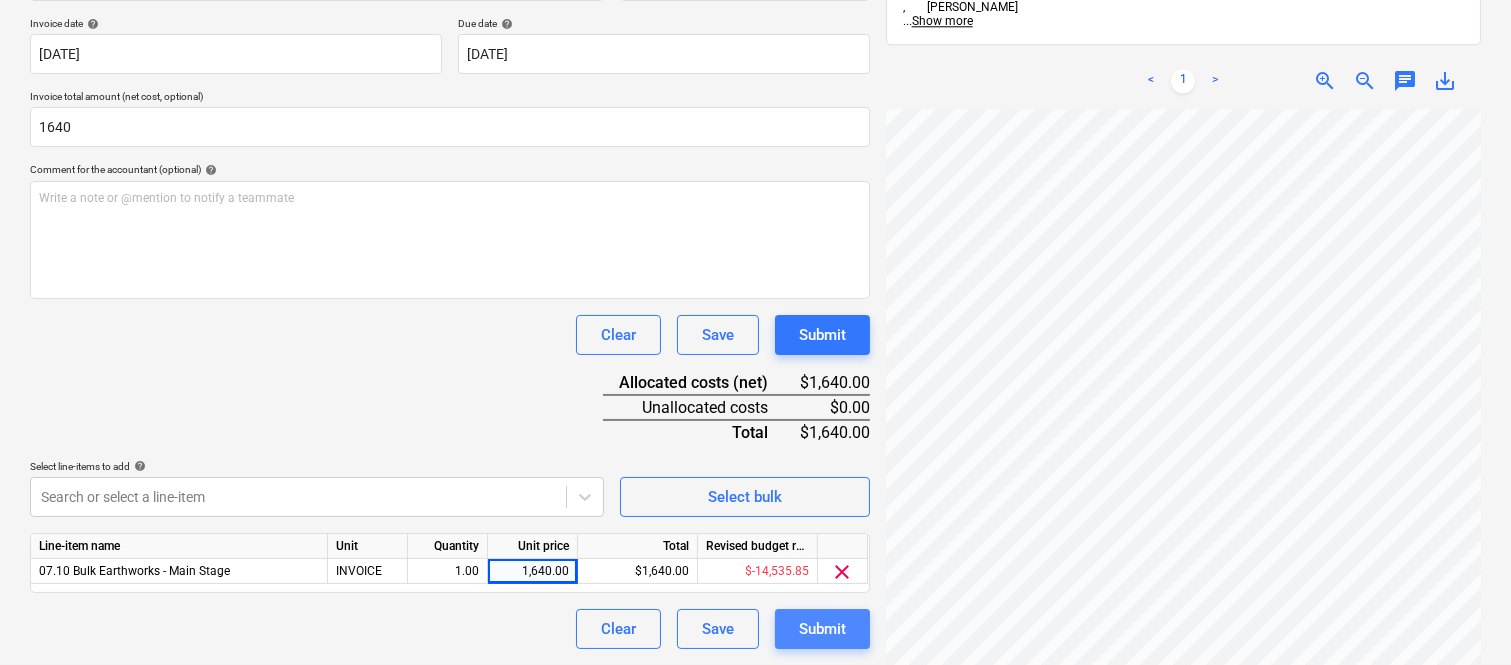click on "Submit" at bounding box center (822, 629) 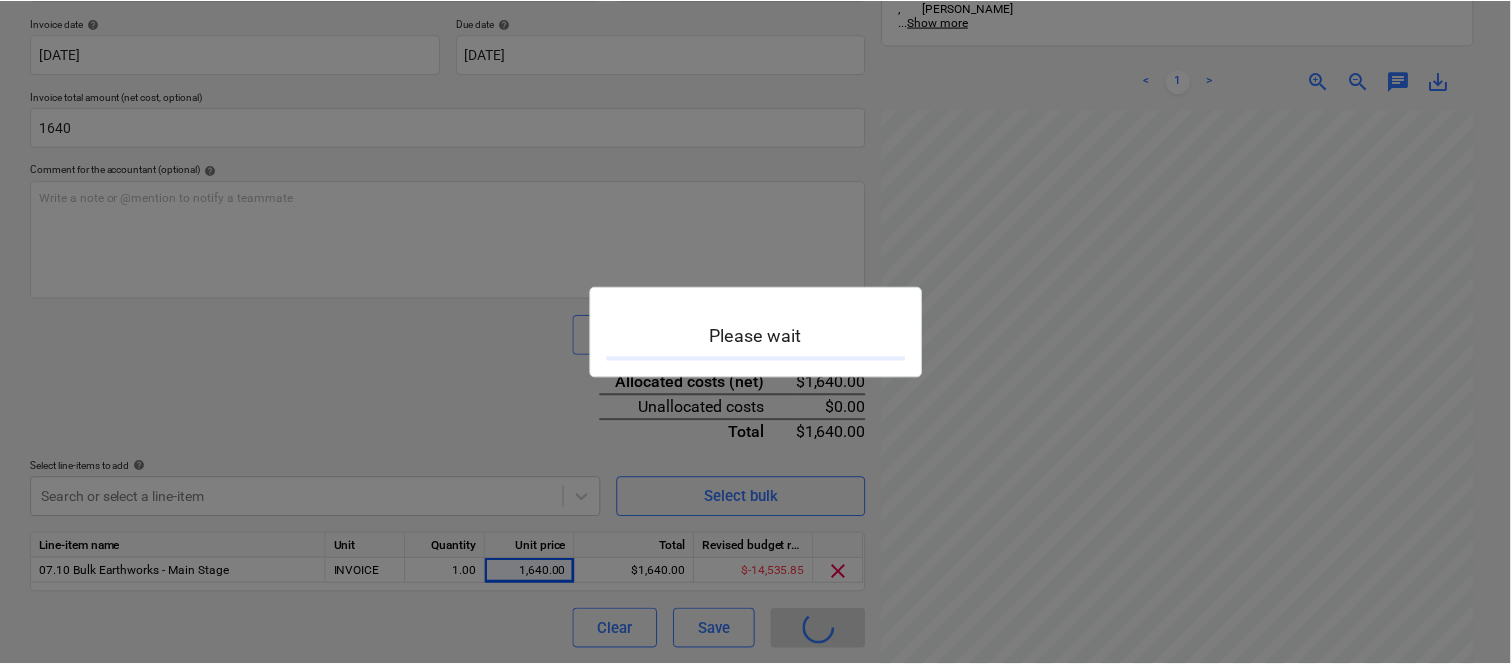 scroll, scrollTop: 0, scrollLeft: 0, axis: both 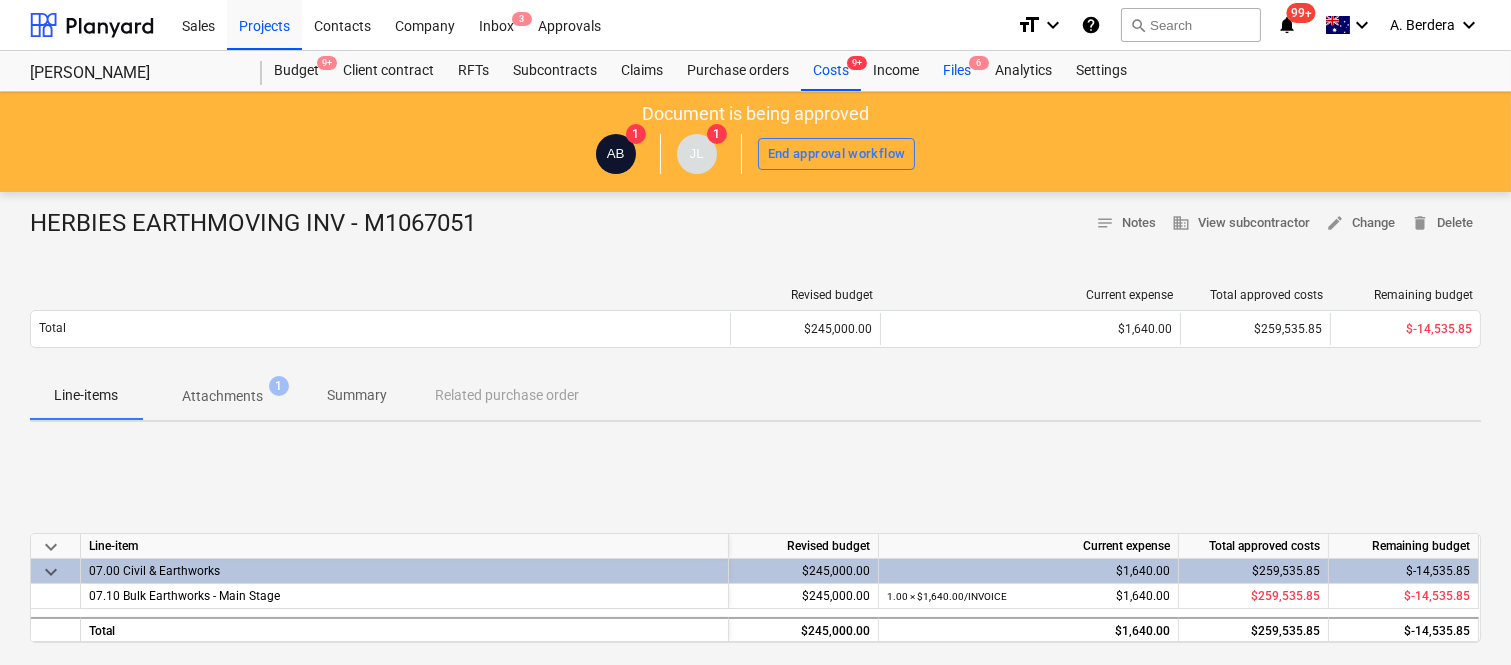 click on "Files 6" at bounding box center [957, 71] 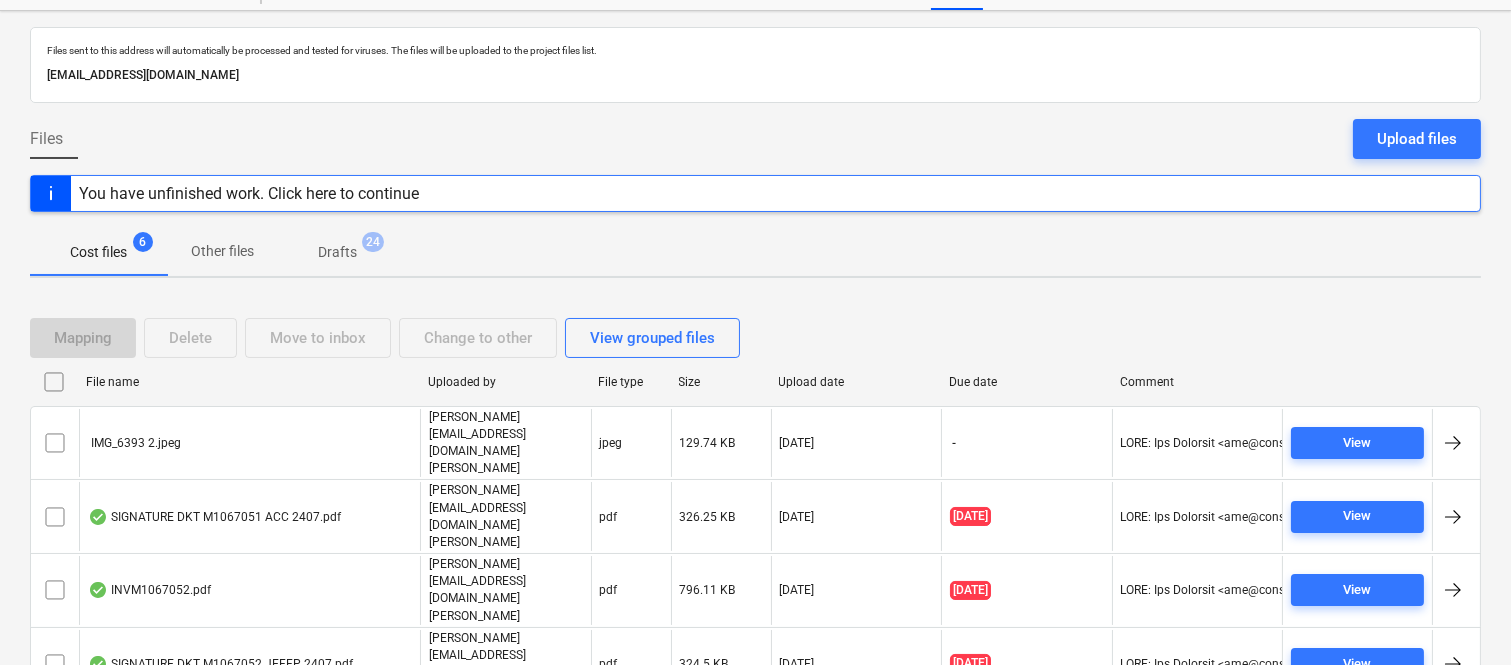 scroll, scrollTop: 117, scrollLeft: 0, axis: vertical 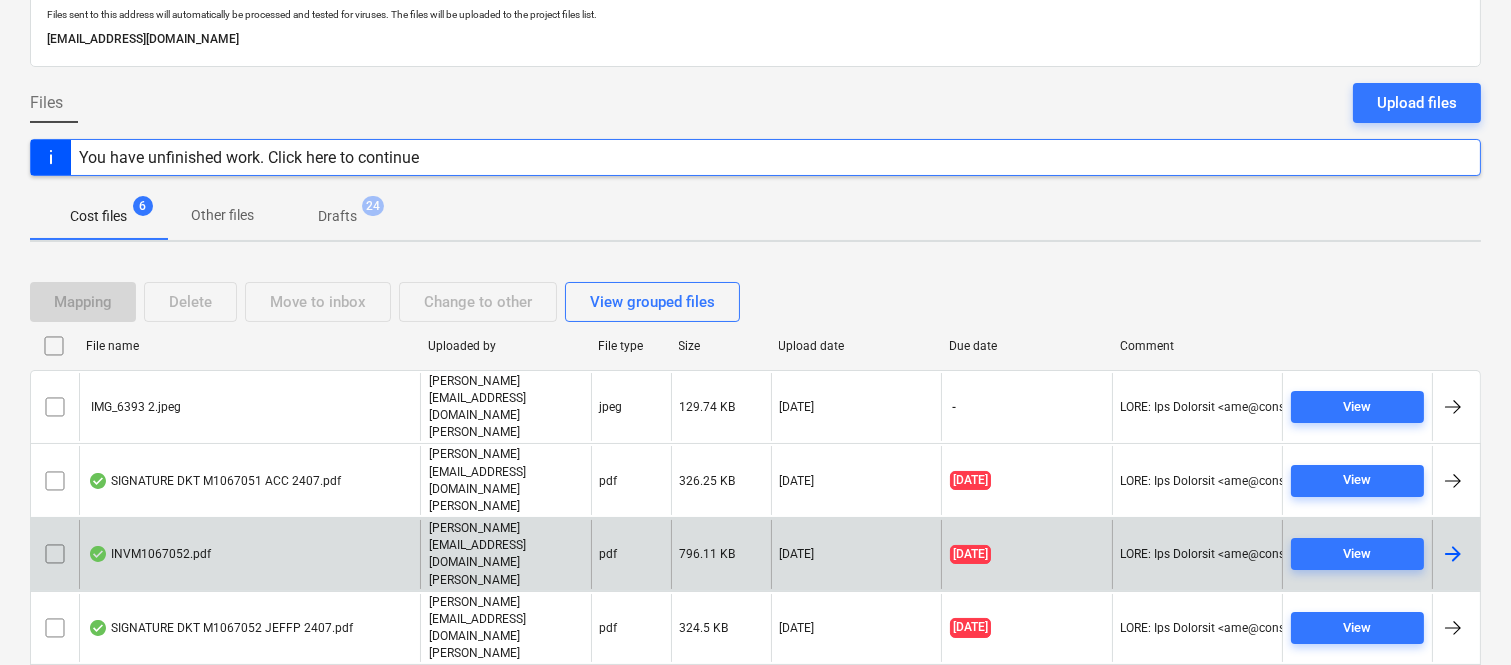 click on "INVM1067052.pdf" at bounding box center (249, 554) 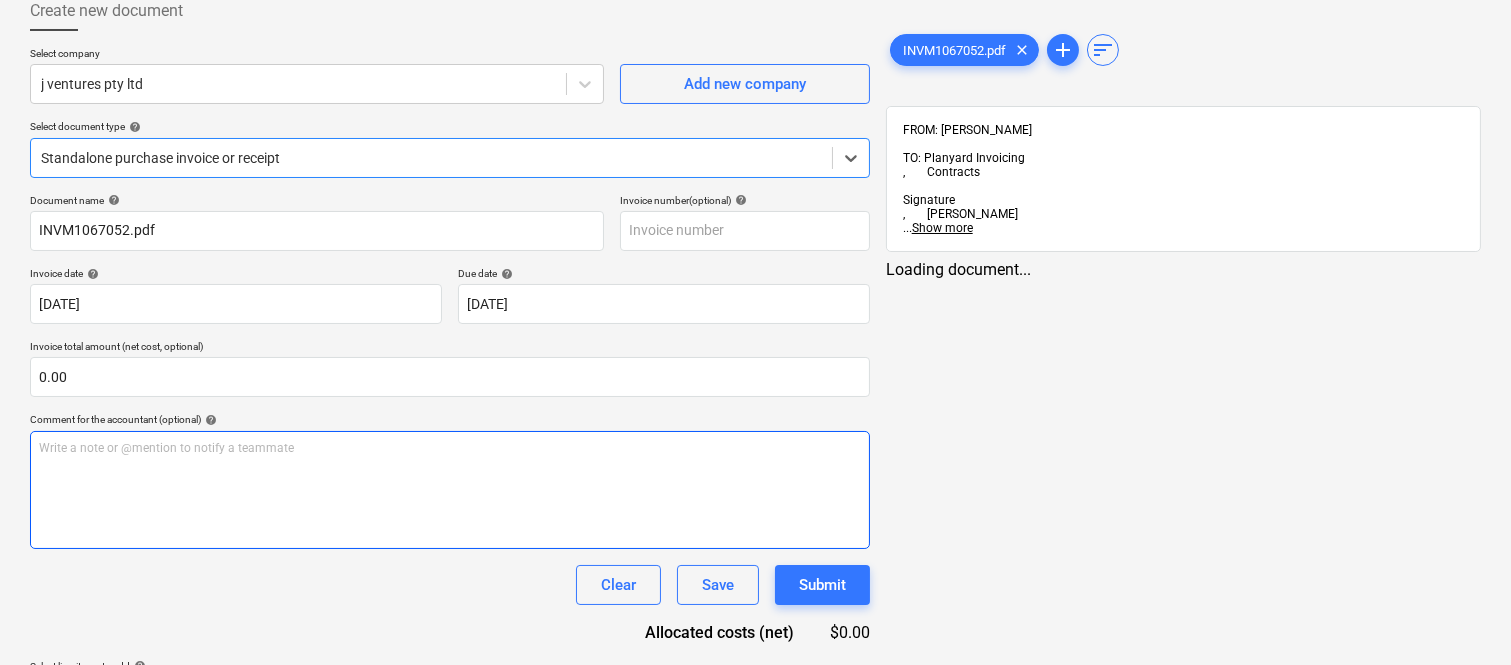 type on "INVM1067052.pdf" 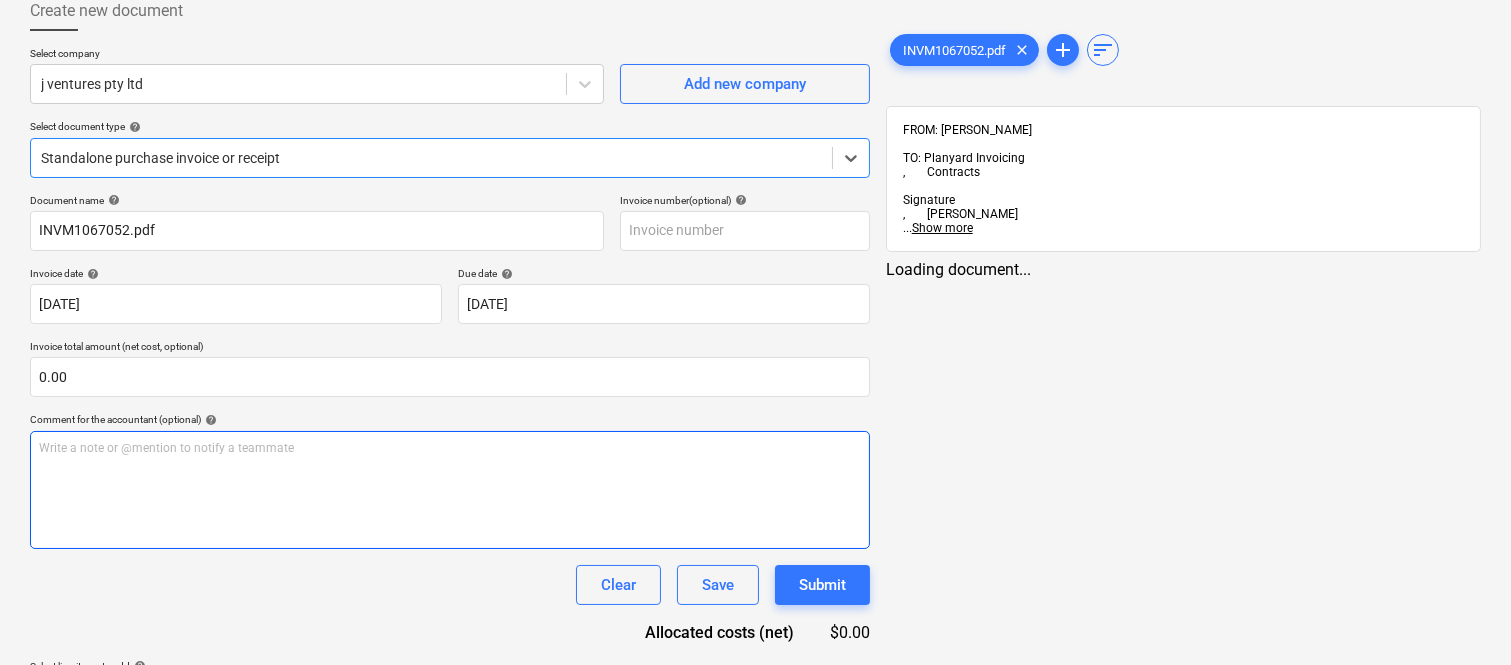 type on "[DATE]" 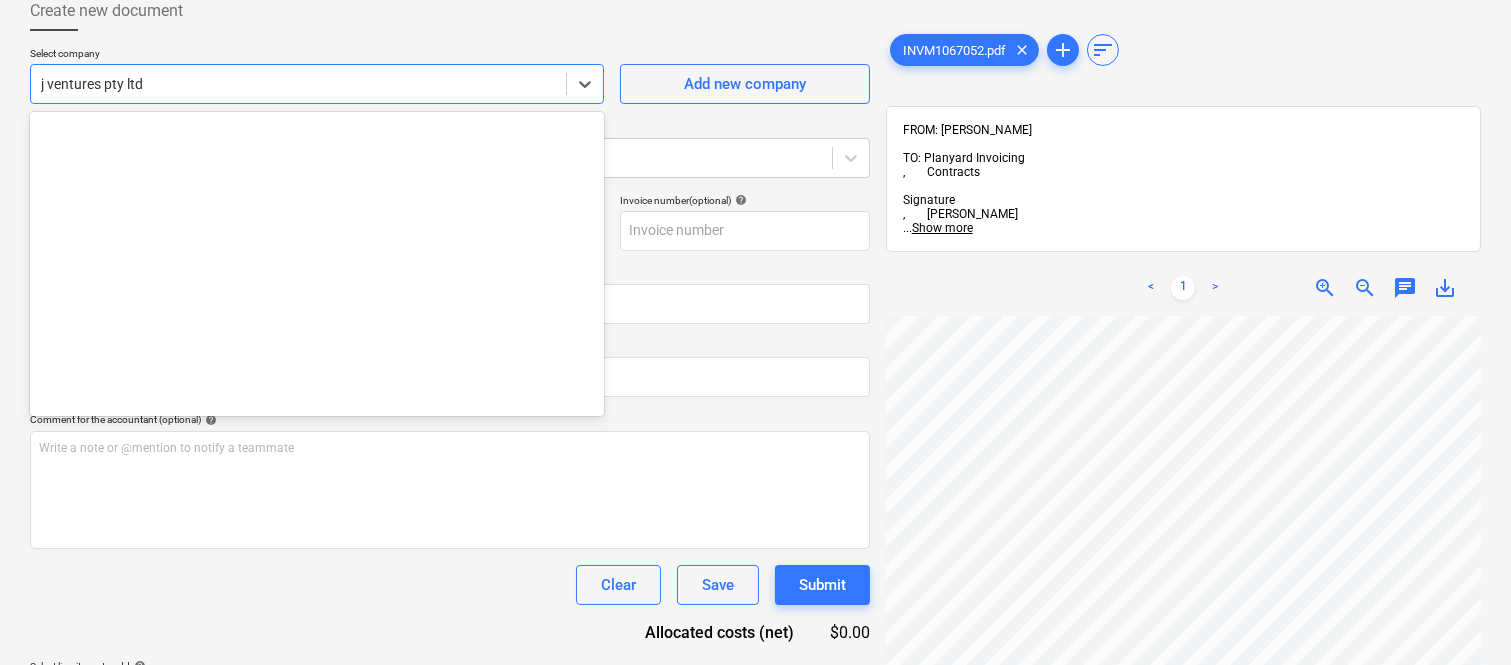 click at bounding box center (298, 84) 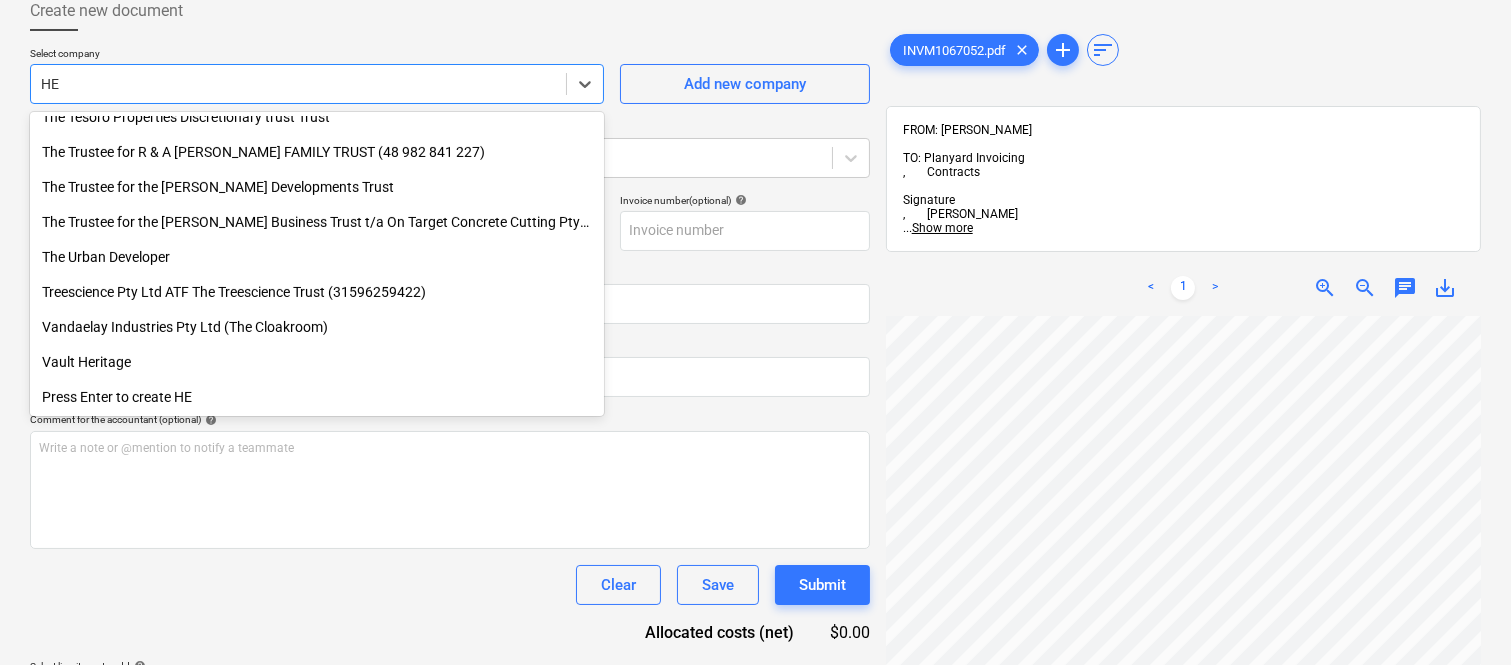 scroll, scrollTop: 960, scrollLeft: 0, axis: vertical 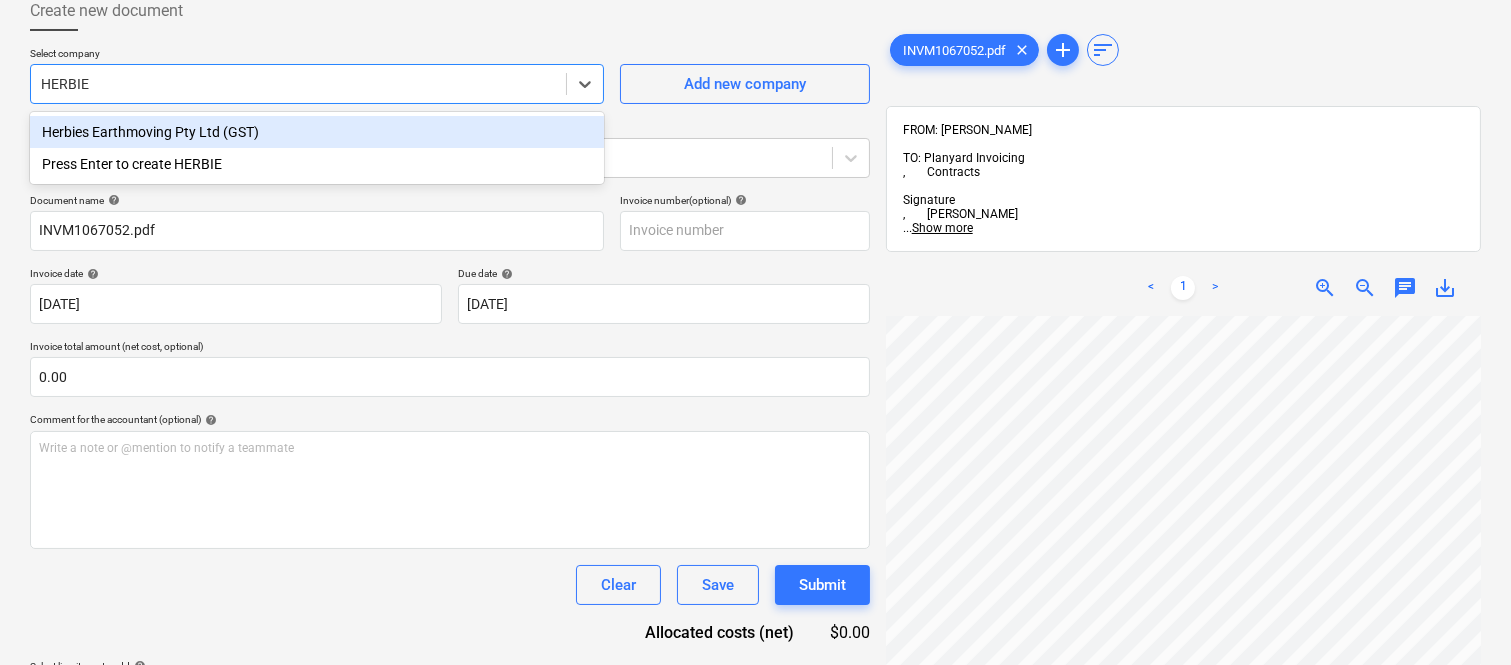type on "HERBIES" 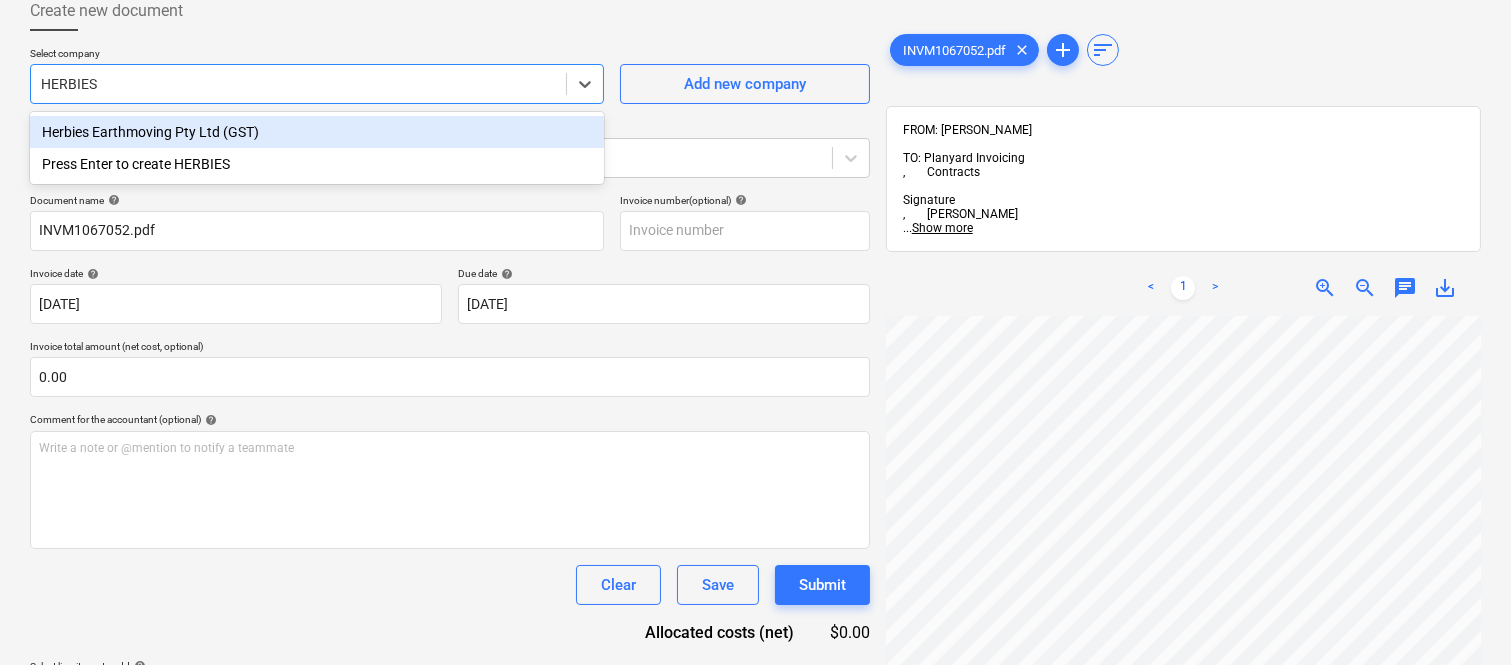 click on "Herbies Earthmoving Pty Ltd (GST)" at bounding box center (317, 132) 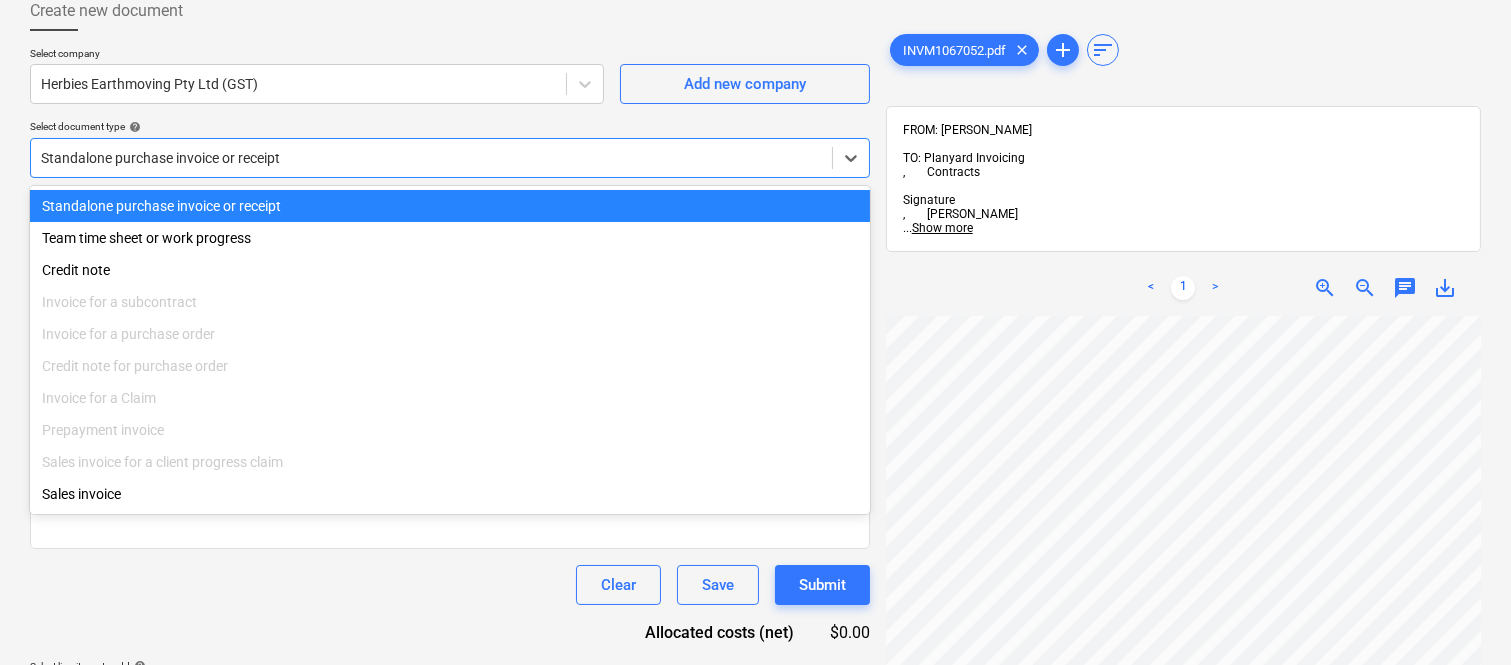 click at bounding box center [431, 158] 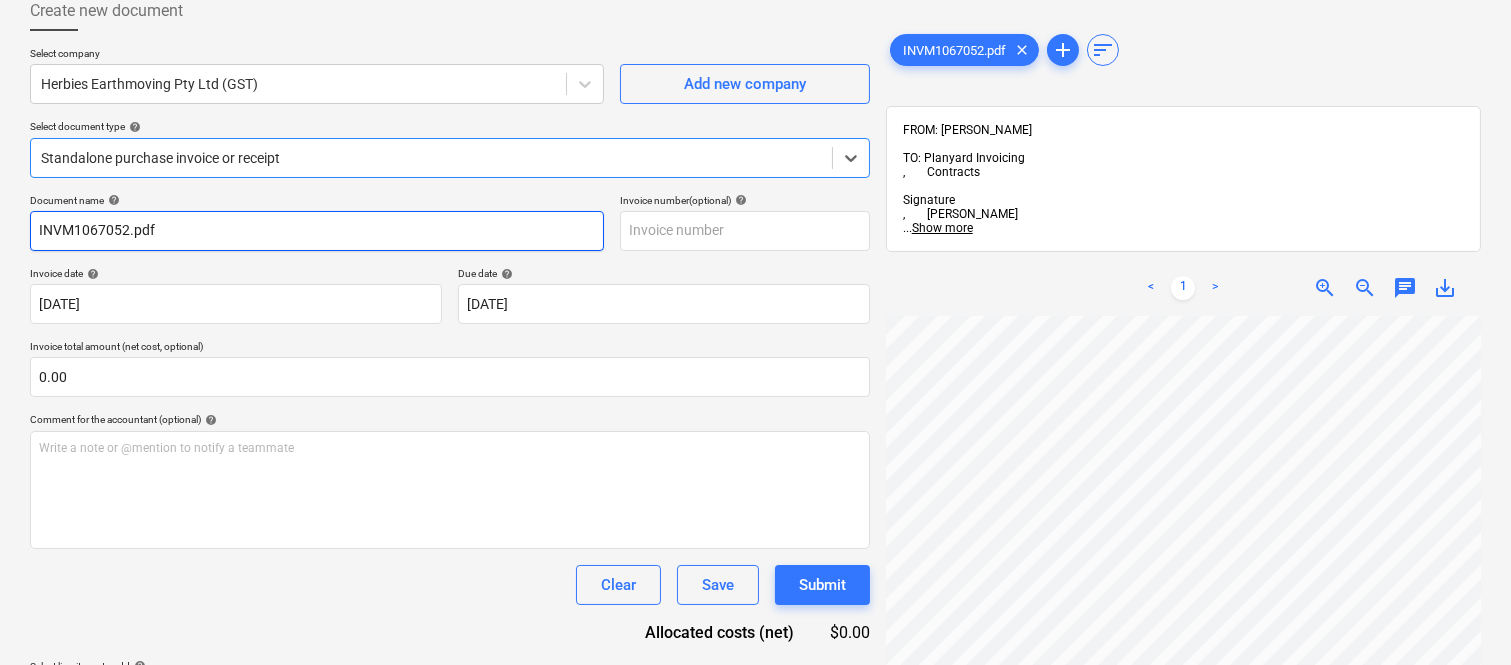 click on "INVM1067052.pdf" at bounding box center [317, 231] 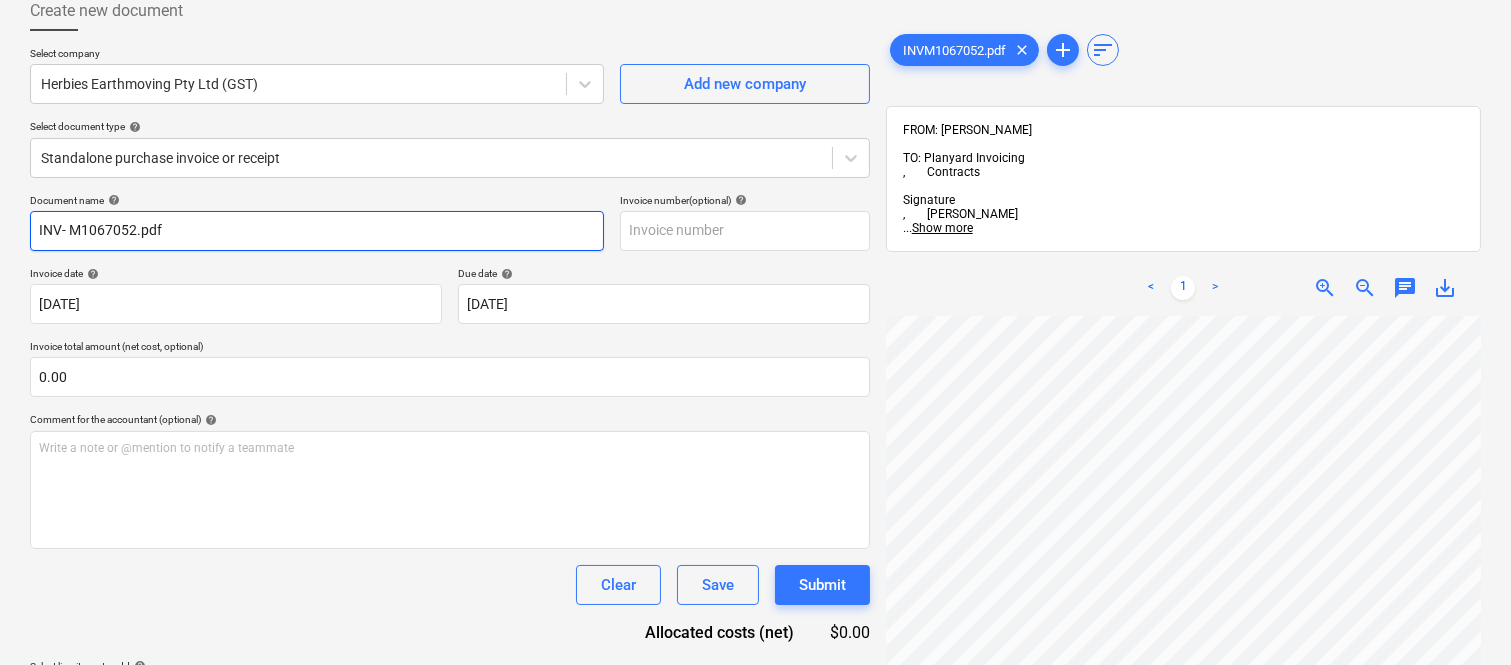 click on "INV- M1067052.pdf" at bounding box center [317, 231] 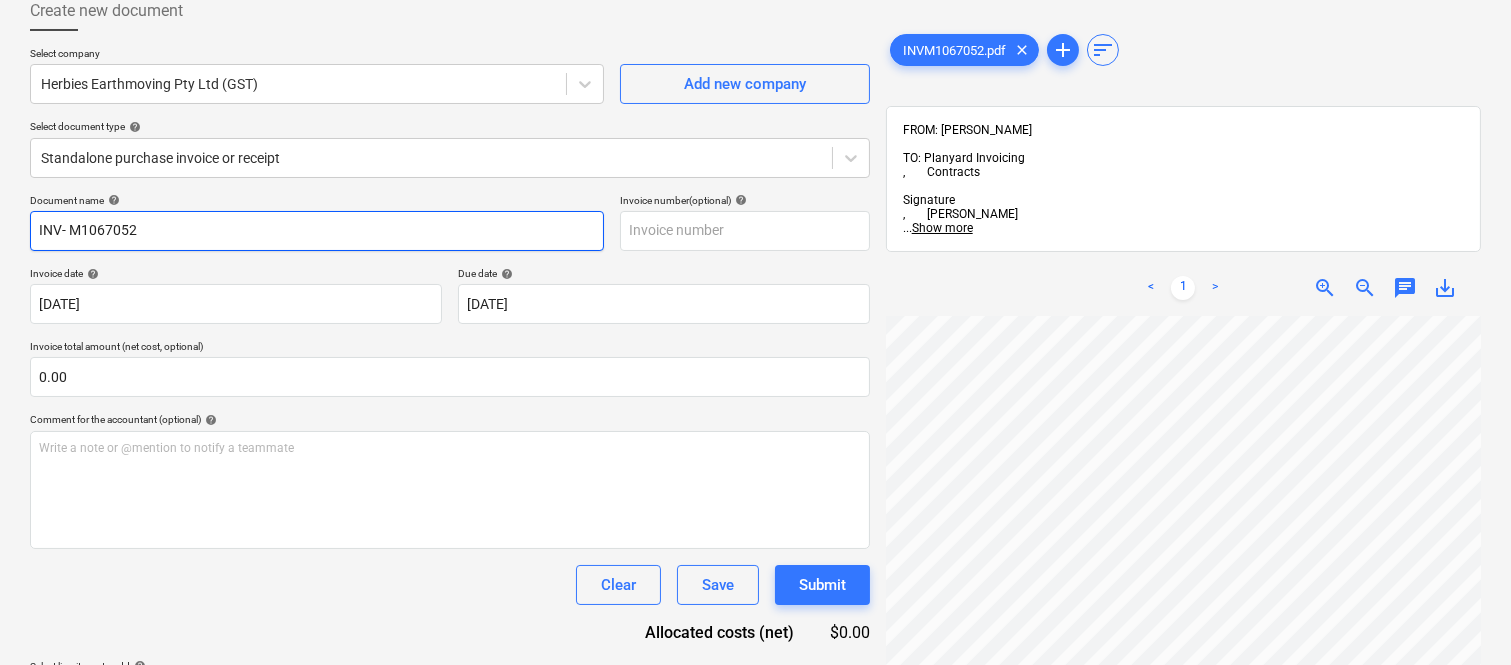 type on "INV- M1067052" 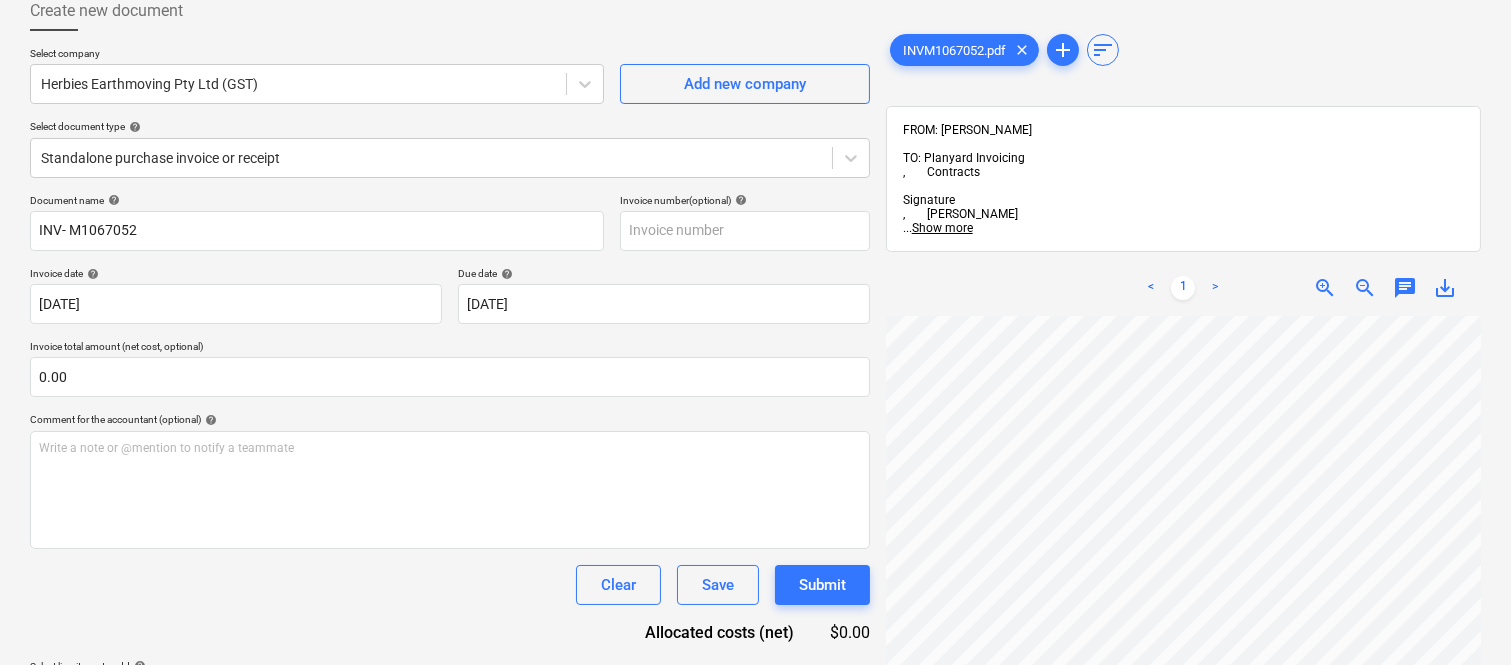 scroll, scrollTop: 0, scrollLeft: 158, axis: horizontal 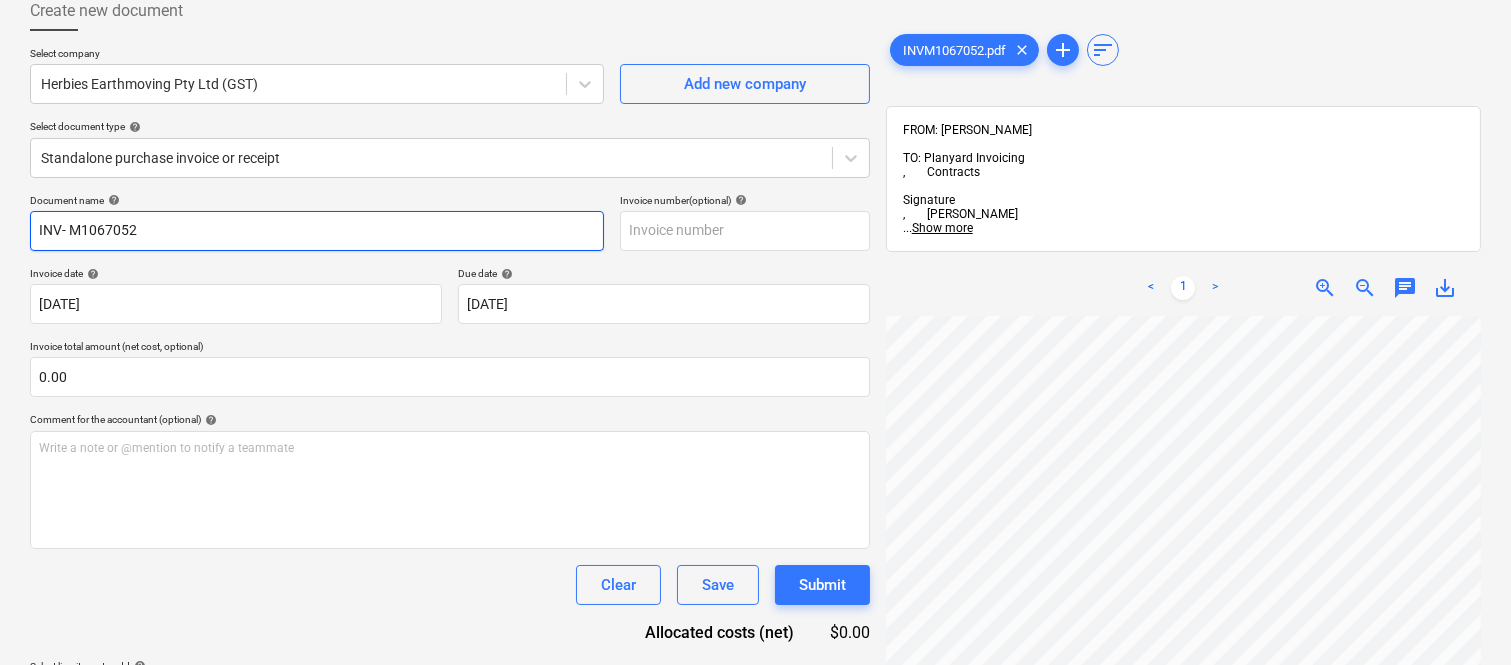 drag, startPoint x: 64, startPoint y: 226, endPoint x: 213, endPoint y: 230, distance: 149.05368 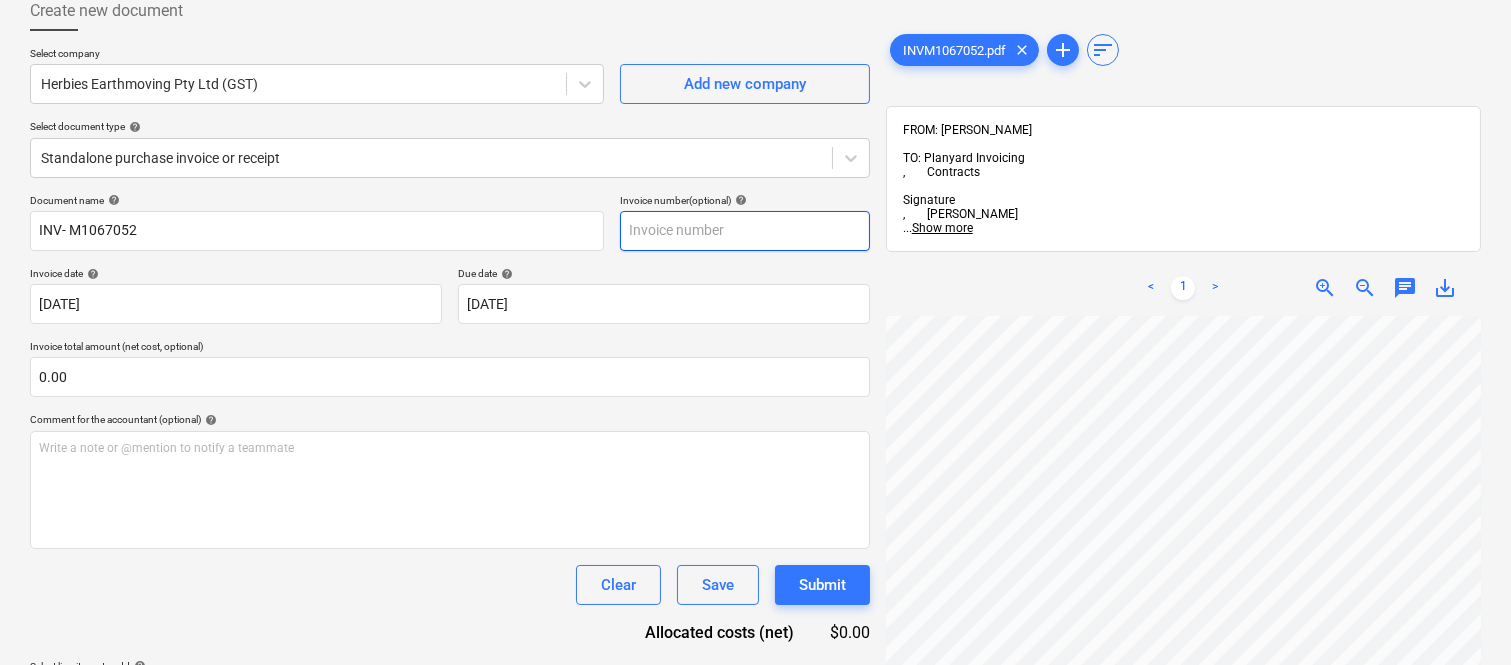 click at bounding box center [745, 231] 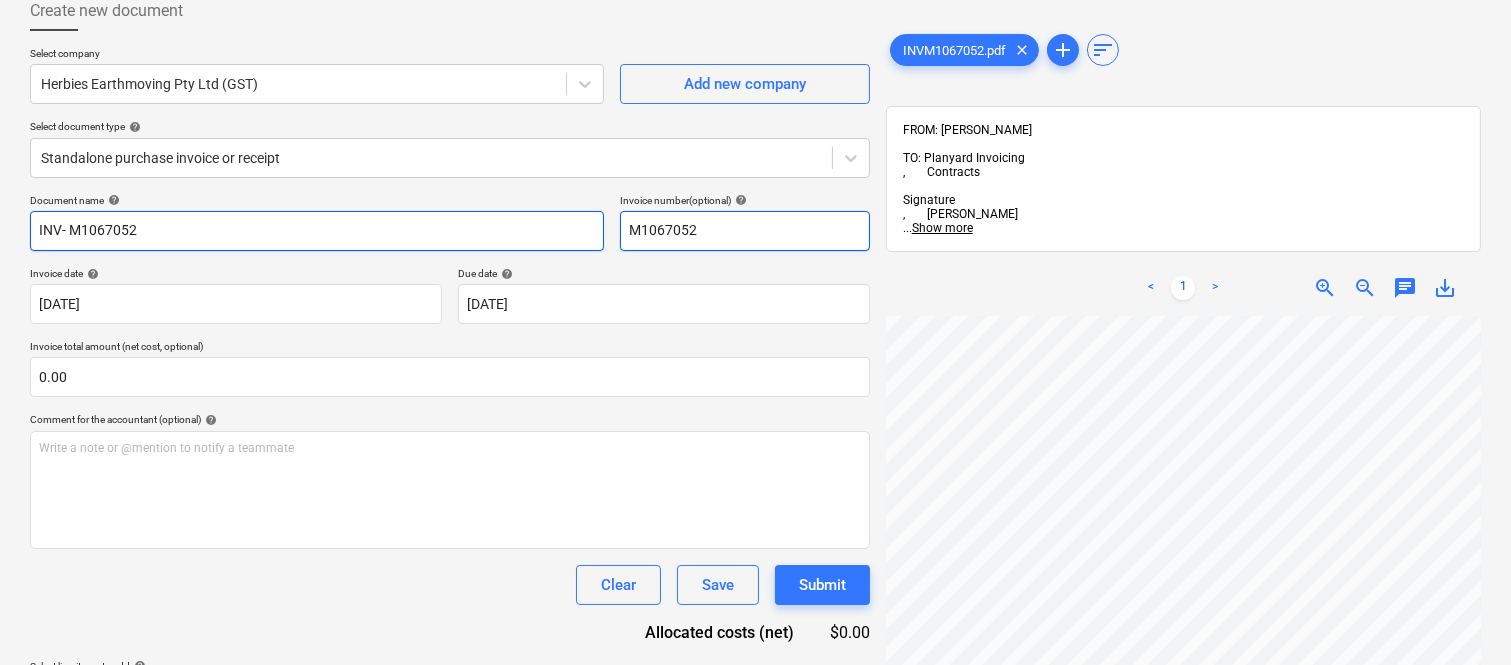 type on "M1067052" 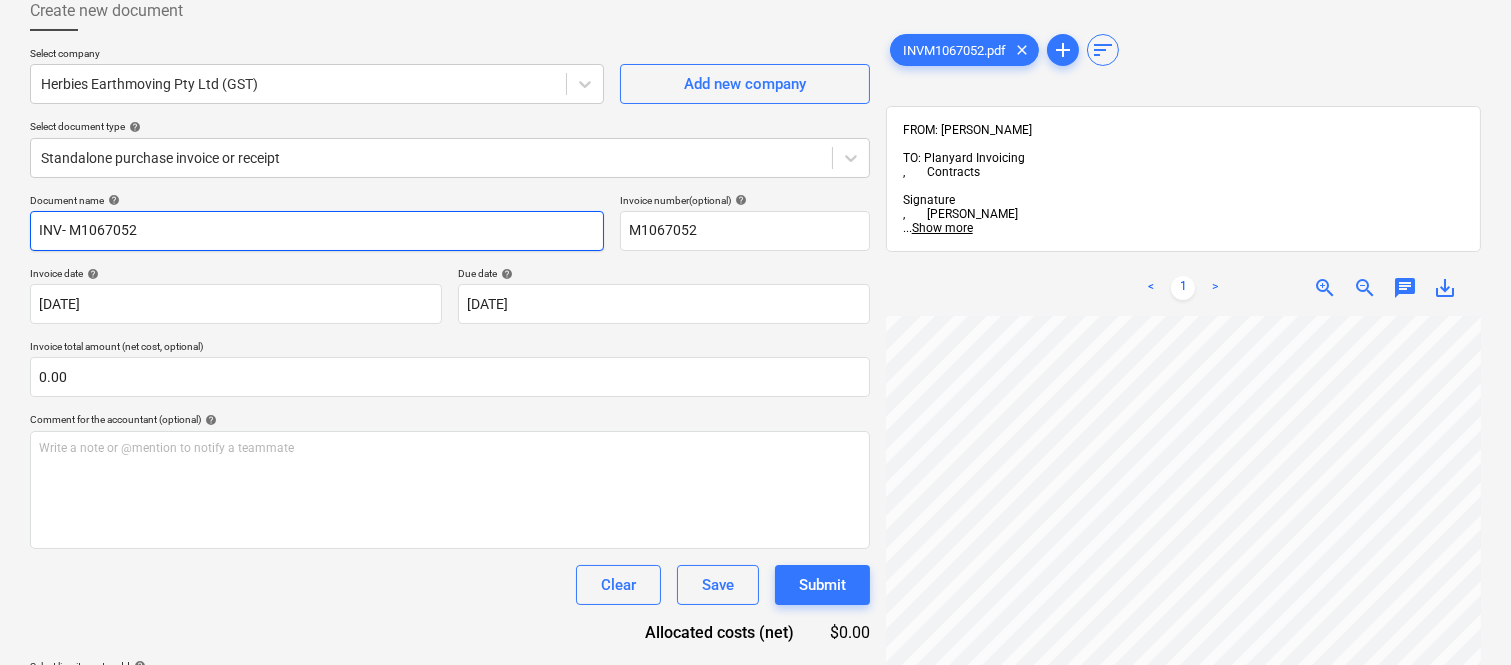 click on "INV- M1067052" at bounding box center [317, 231] 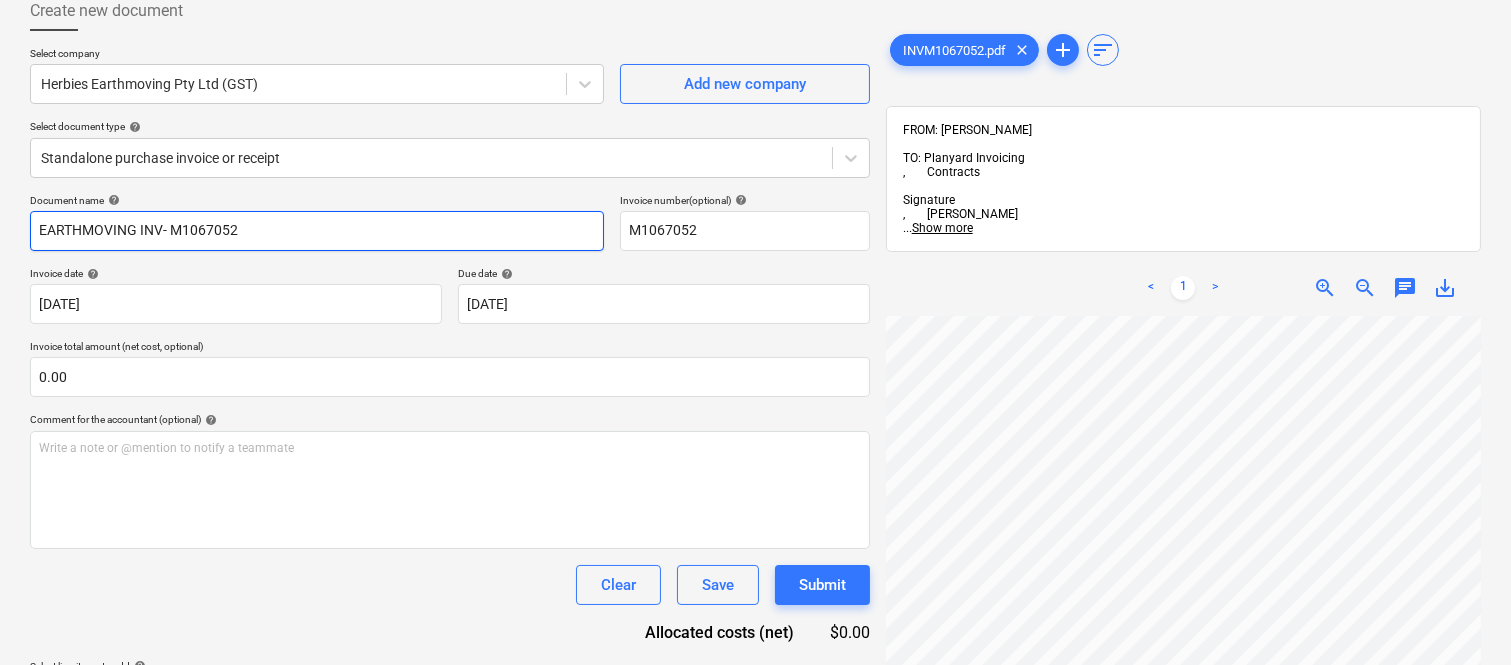 click on "EARTHMOVING INV- M1067052" at bounding box center (317, 231) 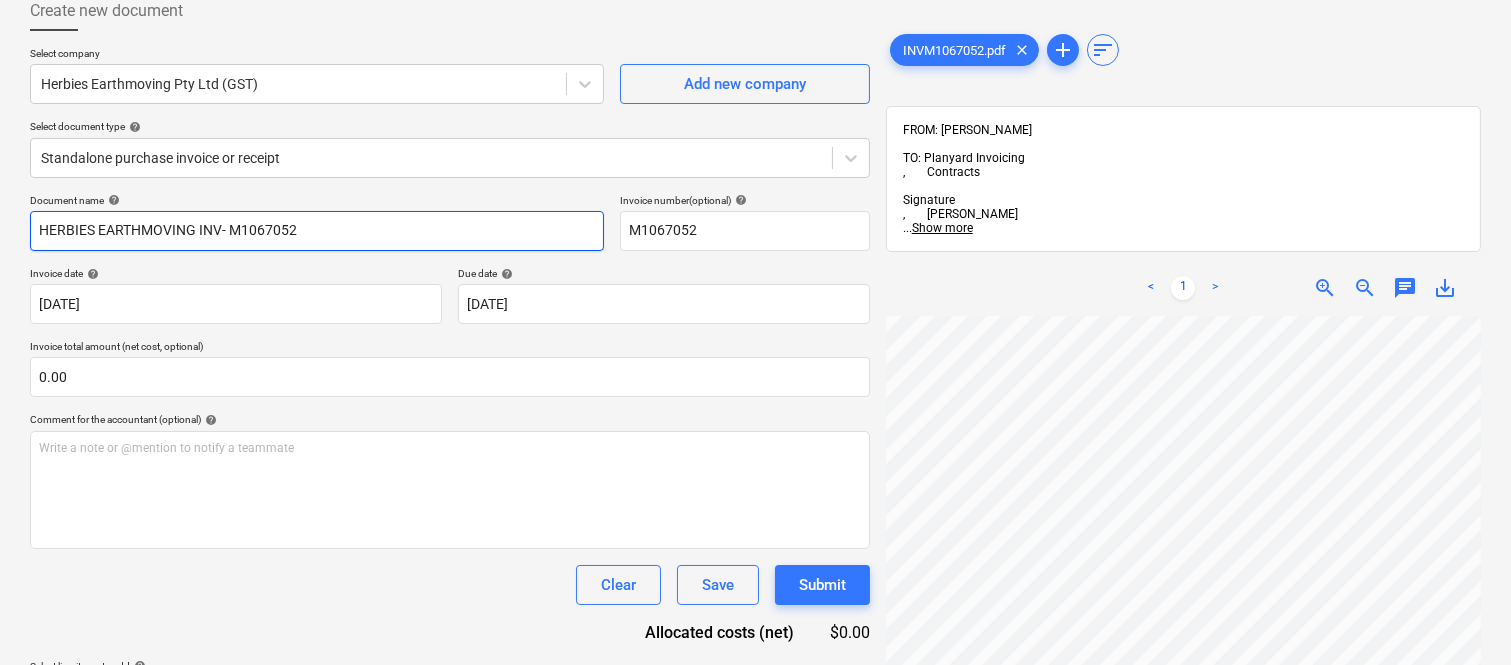 type on "HERBIES EARTHMOVING INV- M1067052" 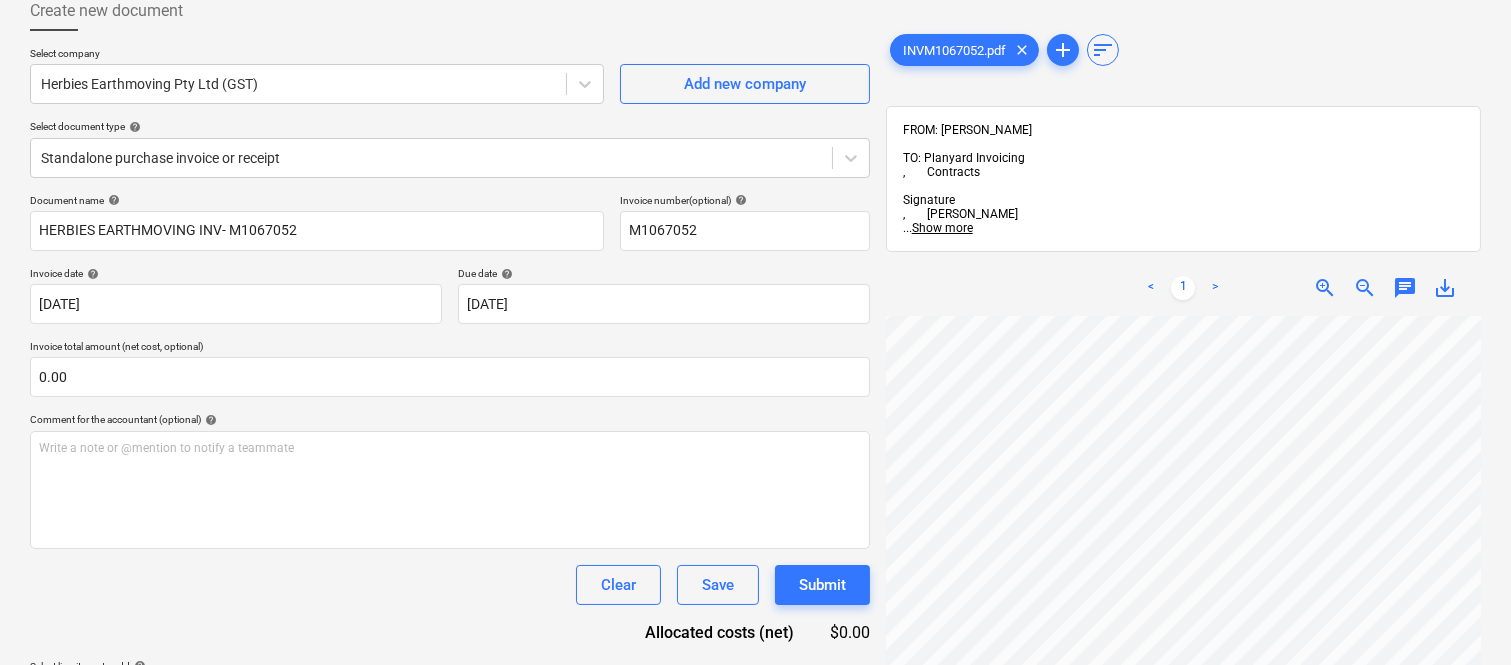 scroll, scrollTop: 456, scrollLeft: 0, axis: vertical 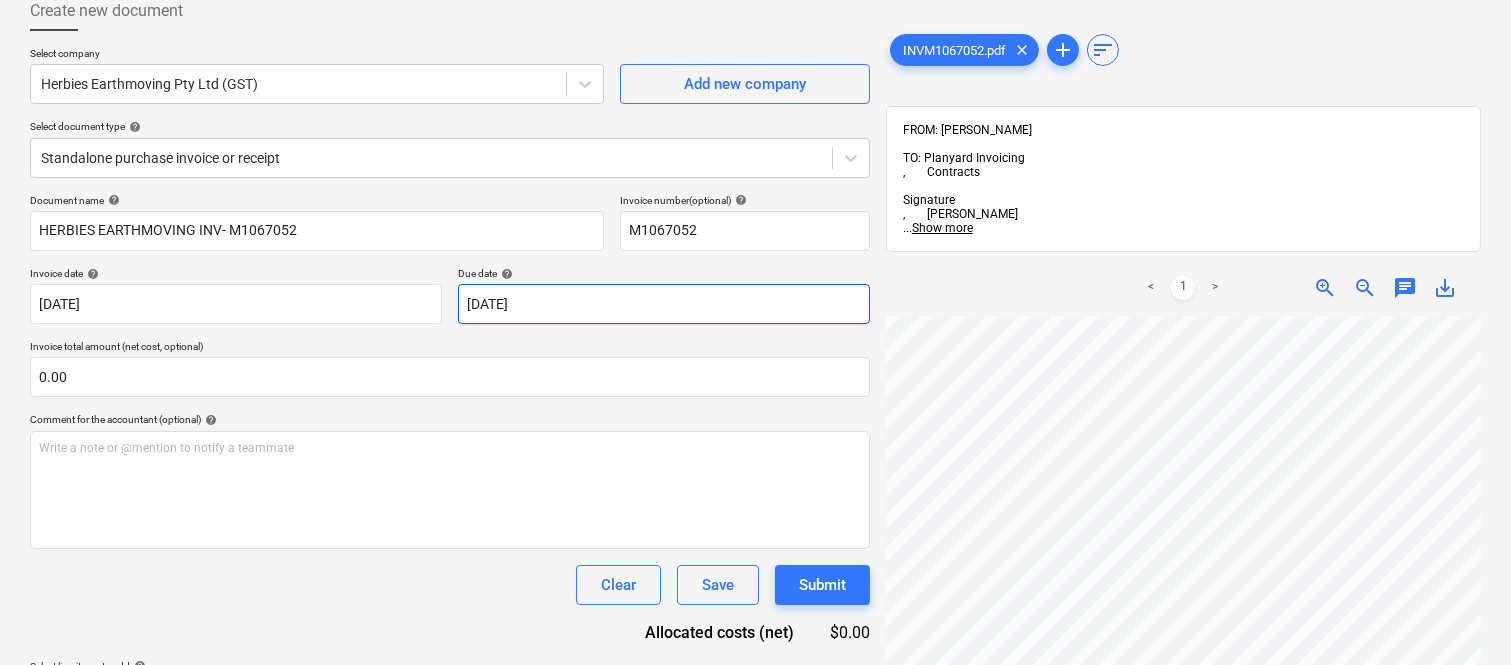 click on "Sales Projects Contacts Company Inbox 3 Approvals format_size keyboard_arrow_down help search Search notifications 99+ keyboard_arrow_down A. Berdera keyboard_arrow_down Della Rosa Della Rosa Budget 9+ Client contract RFTs Subcontracts Claims Purchase orders Costs 9+ Income Files 6 Analytics Settings Create new document Select company Herbies Earthmoving Pty Ltd (GST)   Add new company Select document type help Standalone purchase invoice or receipt Document name help HERBIES EARTHMOVING INV- M1067052 Invoice number  (optional) help M1067052 Invoice date help 28 Jul 2025 28.07.2025 Press the down arrow key to interact with the calendar and
select a date. Press the question mark key to get the keyboard shortcuts for changing dates. Due date help 28 Jul 2025 28.07.2025 Press the down arrow key to interact with the calendar and
select a date. Press the question mark key to get the keyboard shortcuts for changing dates. Invoice total amount (net cost, optional) 0.00 Comment for the accountant (optional)" at bounding box center (755, 215) 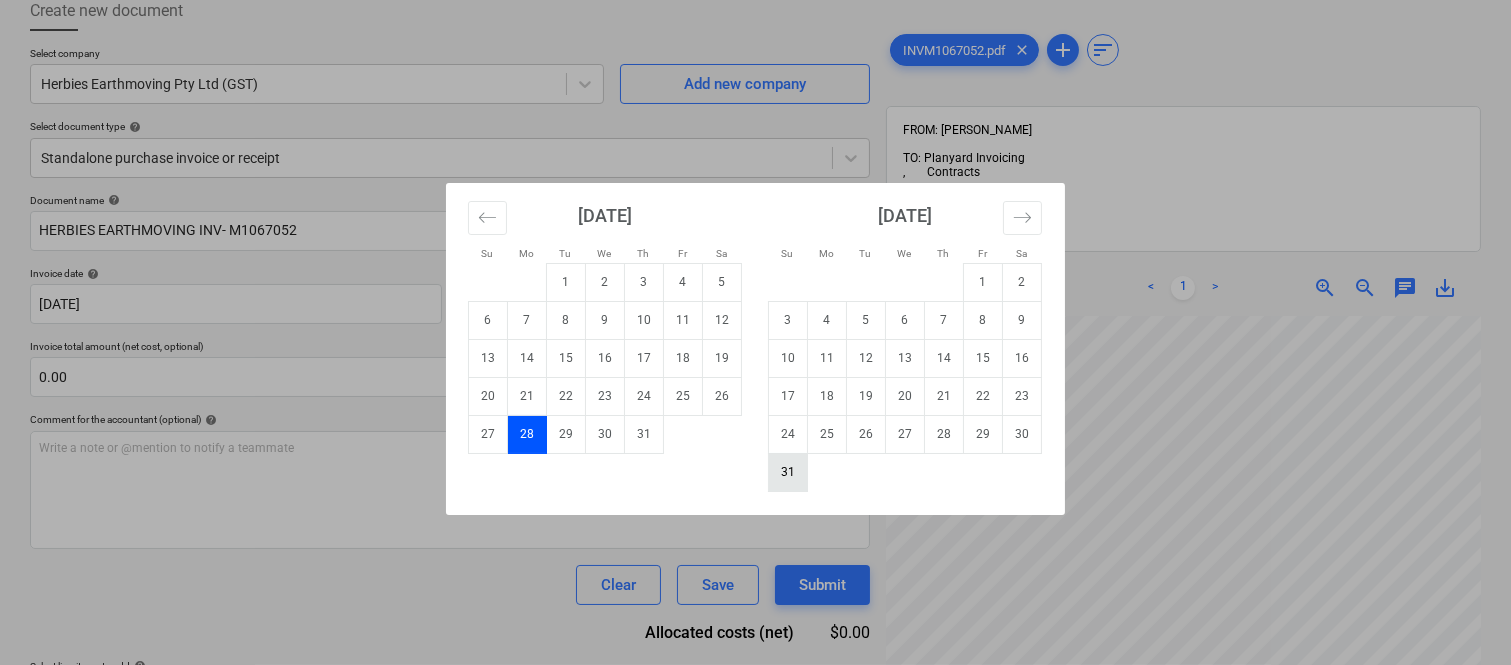 click on "31" at bounding box center (788, 472) 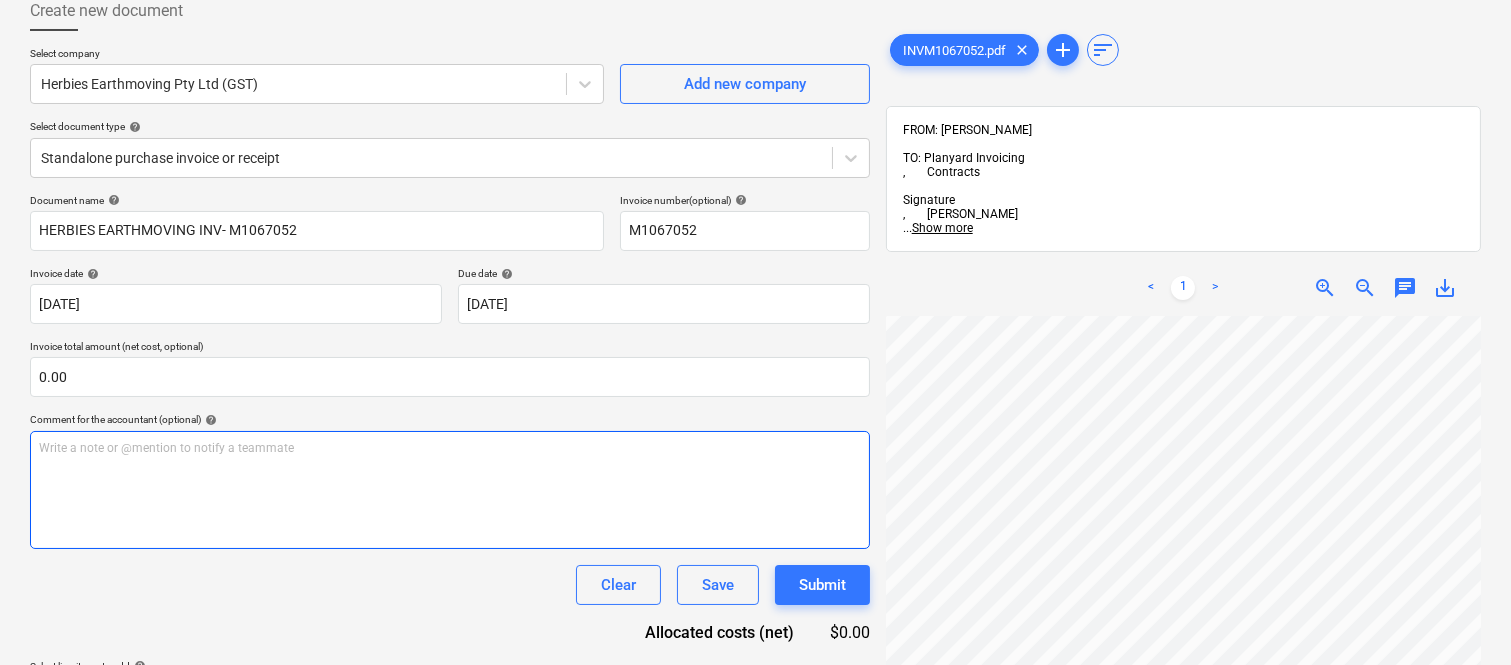type on "[DATE]" 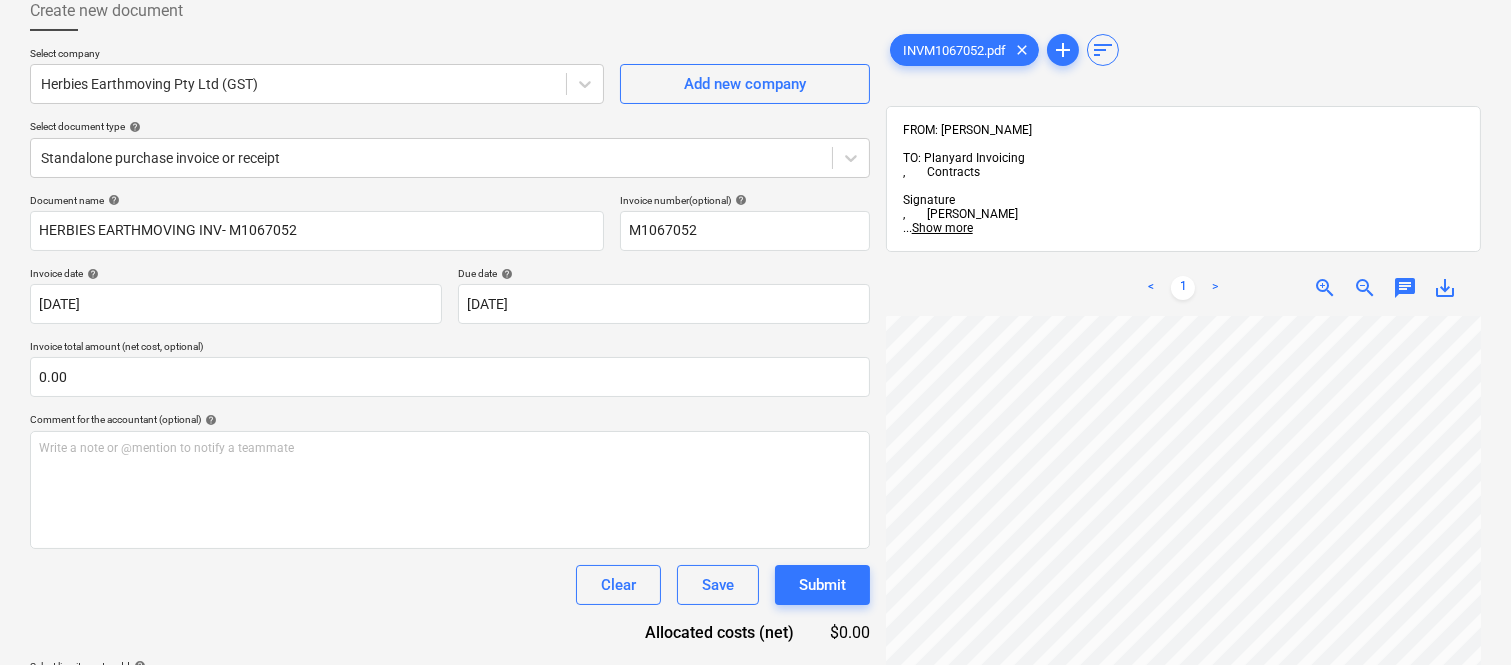 scroll, scrollTop: 456, scrollLeft: 158, axis: both 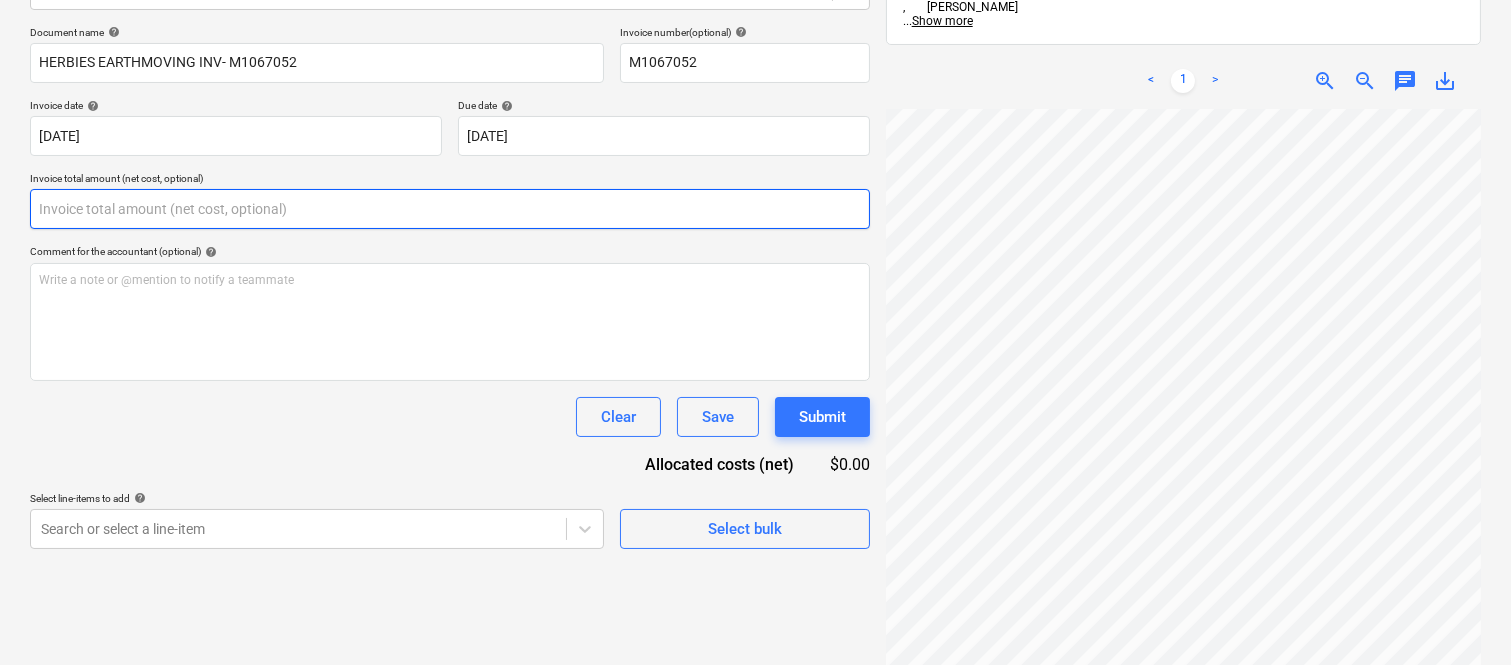 click at bounding box center (450, 209) 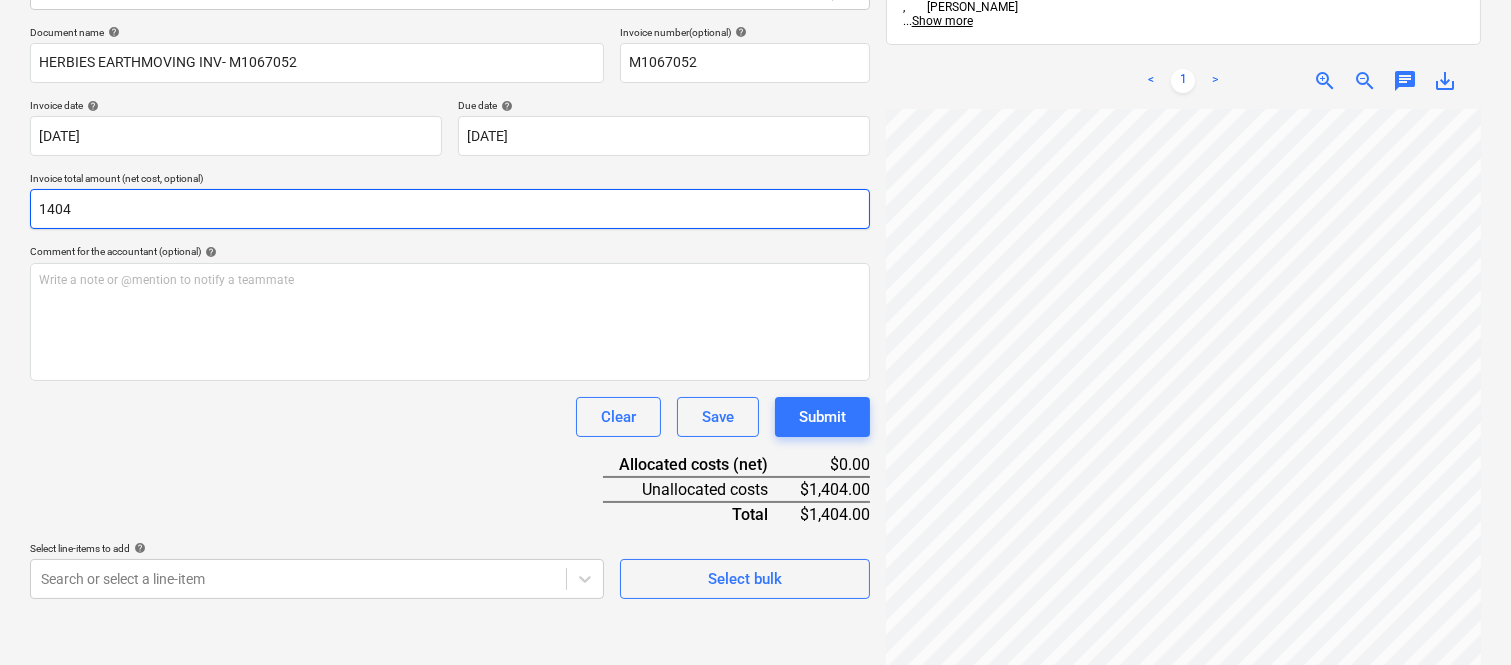 type on "1404" 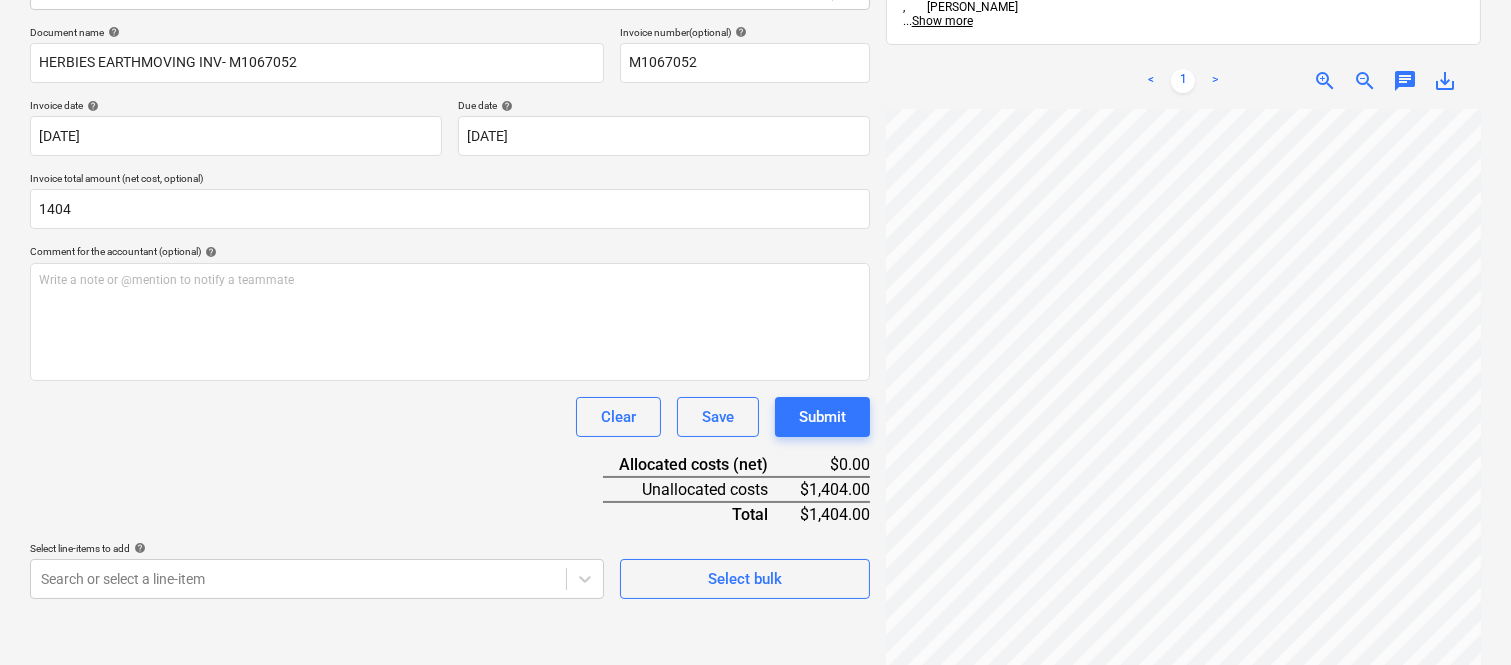 click on "Document name help HERBIES EARTHMOVING INV- M1067052 Invoice number  (optional) help M1067052 Invoice date help 28 Jul 2025 28.07.2025 Press the down arrow key to interact with the calendar and
select a date. Press the question mark key to get the keyboard shortcuts for changing dates. Due date help 31 Aug 2025 31.08.2025 Press the down arrow key to interact with the calendar and
select a date. Press the question mark key to get the keyboard shortcuts for changing dates. Invoice total amount (net cost, optional) 1404 Comment for the accountant (optional) help Write a note or @mention to notify a teammate ﻿ Clear Save Submit Allocated costs (net) $0.00 Unallocated costs $1,404.00 Total $1,404.00 Select line-items to add help Search or select a line-item Select bulk" at bounding box center [450, 312] 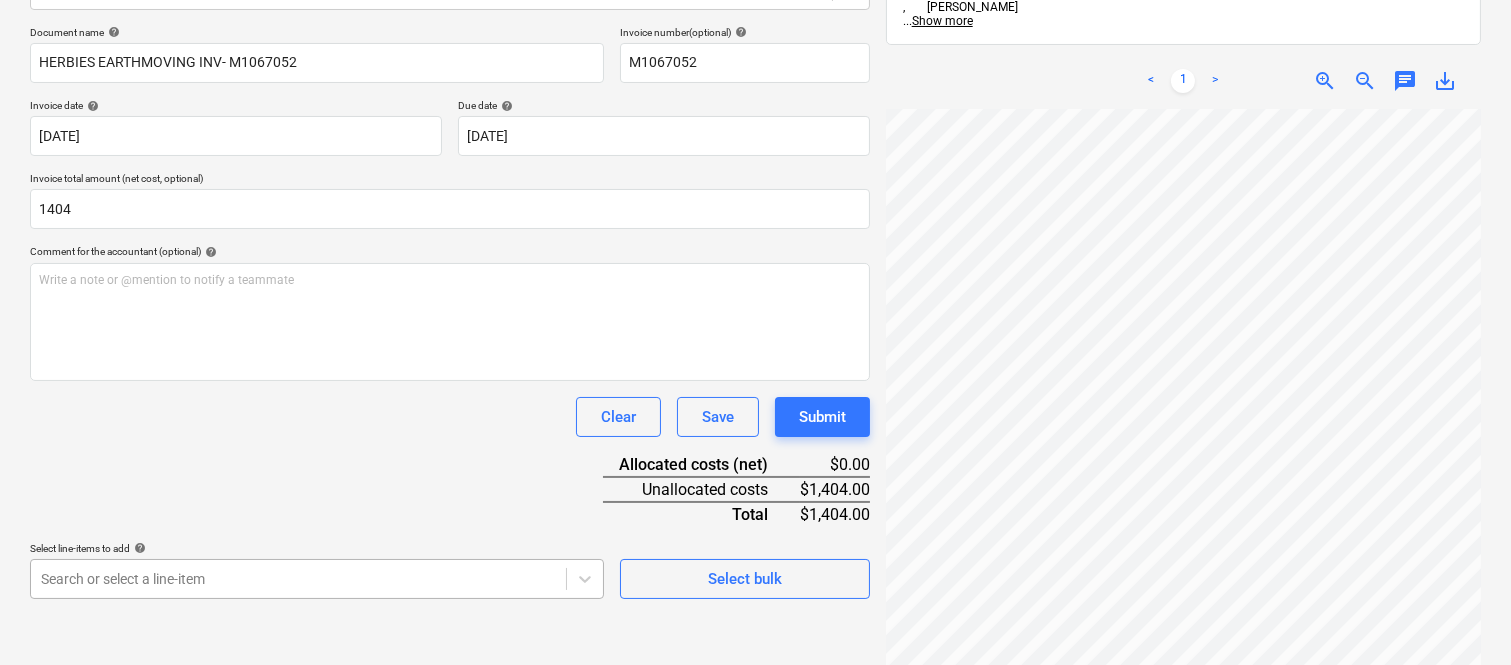 click on "Sales Projects Contacts Company Inbox 3 Approvals format_size keyboard_arrow_down help search Search notifications 99+ keyboard_arrow_down A. Berdera keyboard_arrow_down Della Rosa Della Rosa Budget 9+ Client contract RFTs Subcontracts Claims Purchase orders Costs 9+ Income Files 6 Analytics Settings Create new document Select company Herbies Earthmoving Pty Ltd (GST)   Add new company Select document type help Standalone purchase invoice or receipt Document name help HERBIES EARTHMOVING INV- M1067052 Invoice number  (optional) help M1067052 Invoice date help 28 Jul 2025 28.07.2025 Press the down arrow key to interact with the calendar and
select a date. Press the question mark key to get the keyboard shortcuts for changing dates. Due date help 31 Aug 2025 31.08.2025 Press the down arrow key to interact with the calendar and
select a date. Press the question mark key to get the keyboard shortcuts for changing dates. Invoice total amount (net cost, optional) 1404 Comment for the accountant (optional)" at bounding box center [755, 47] 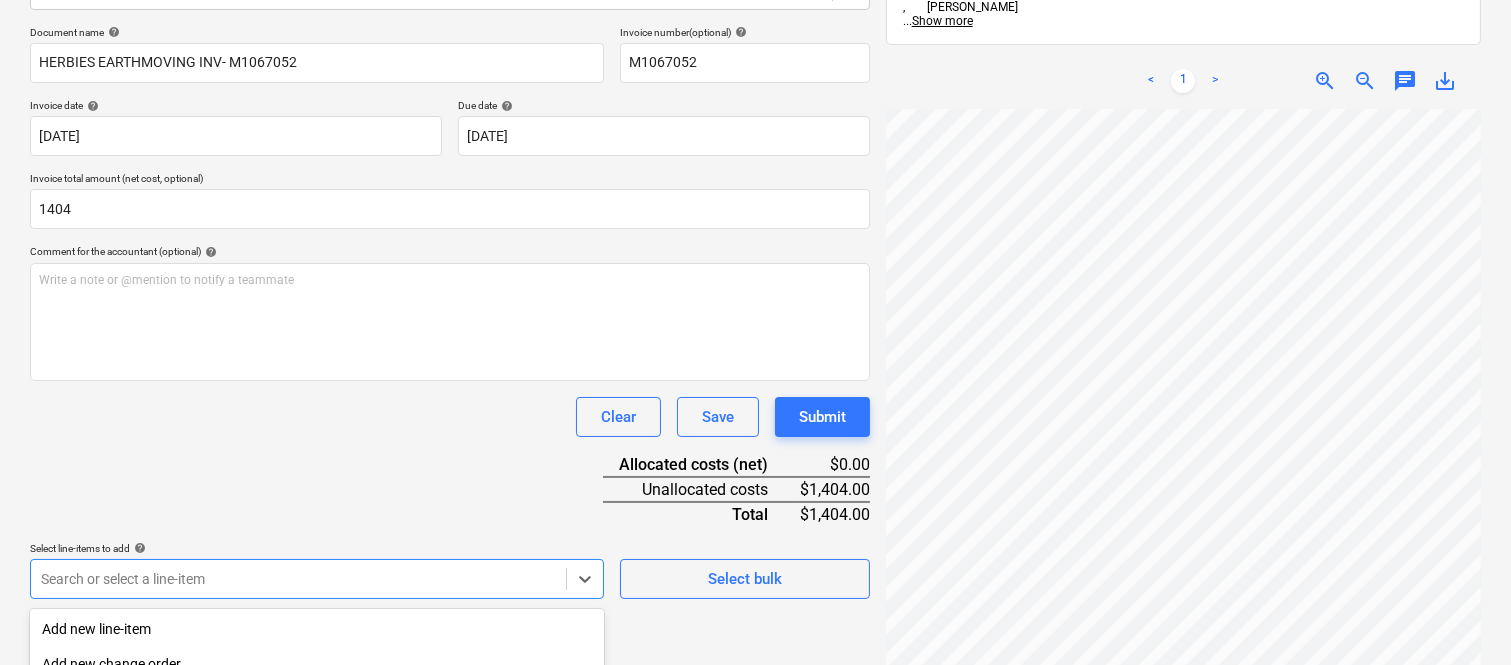 scroll, scrollTop: 532, scrollLeft: 0, axis: vertical 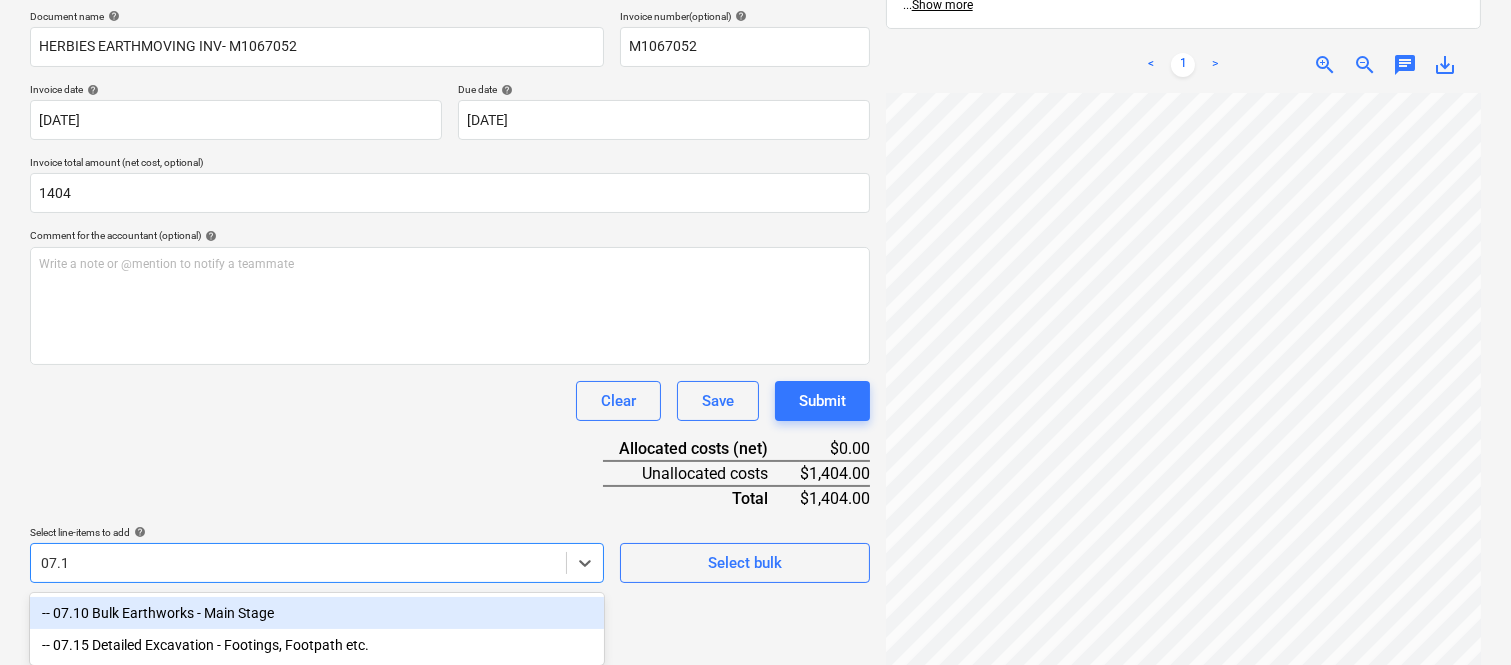 type on "07.10" 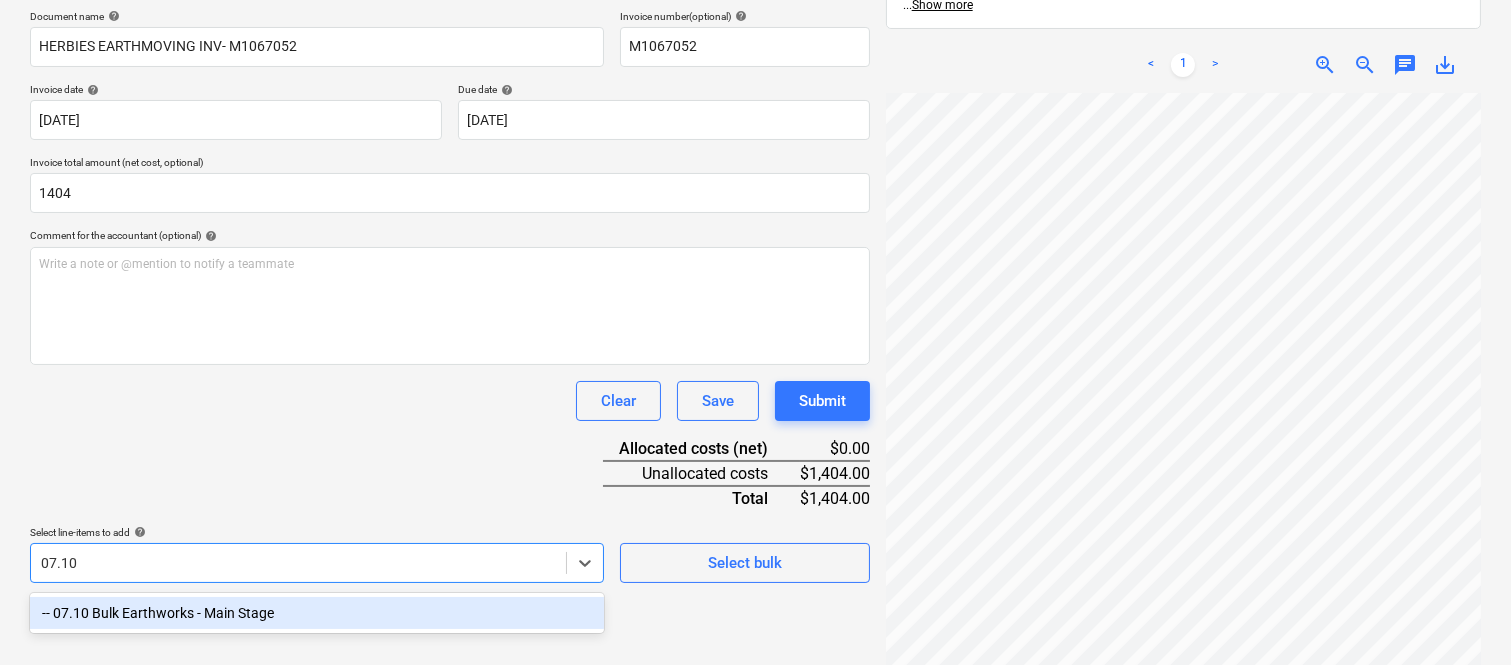 scroll, scrollTop: 285, scrollLeft: 0, axis: vertical 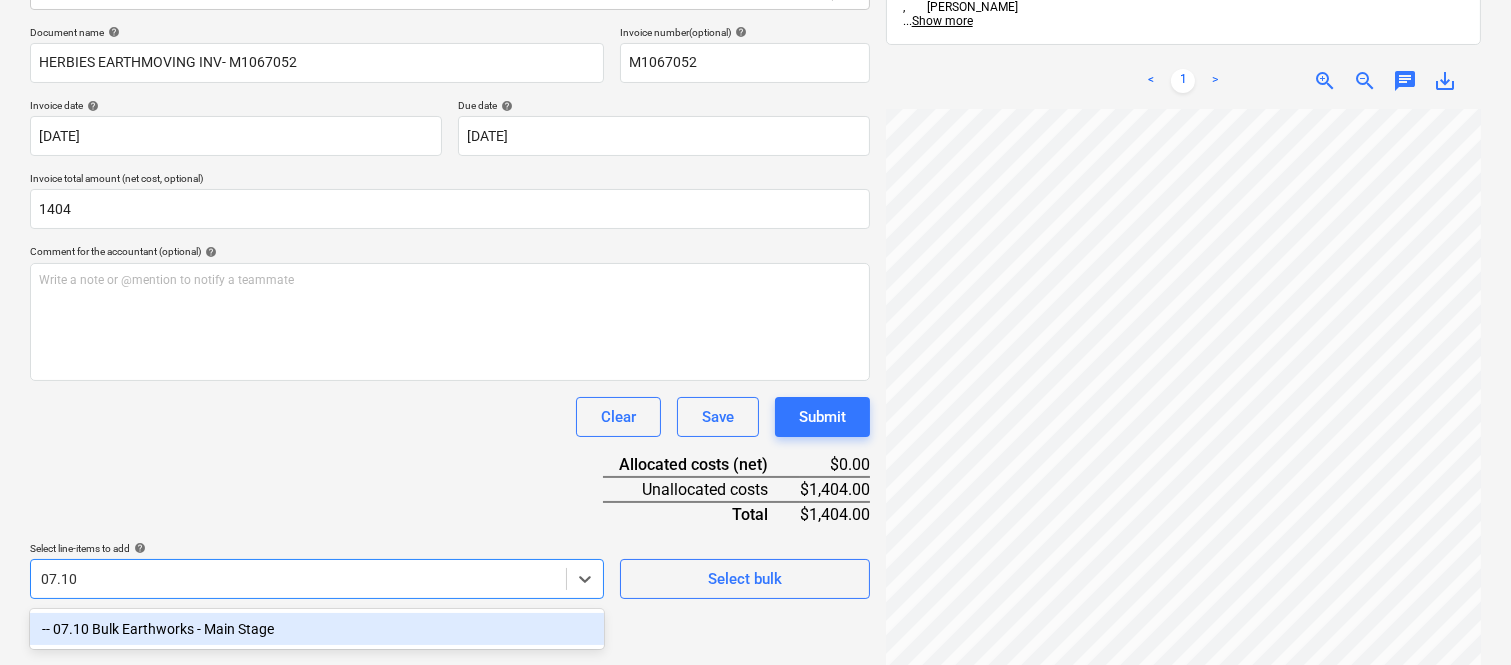 drag, startPoint x: 234, startPoint y: 626, endPoint x: 244, endPoint y: 475, distance: 151.33076 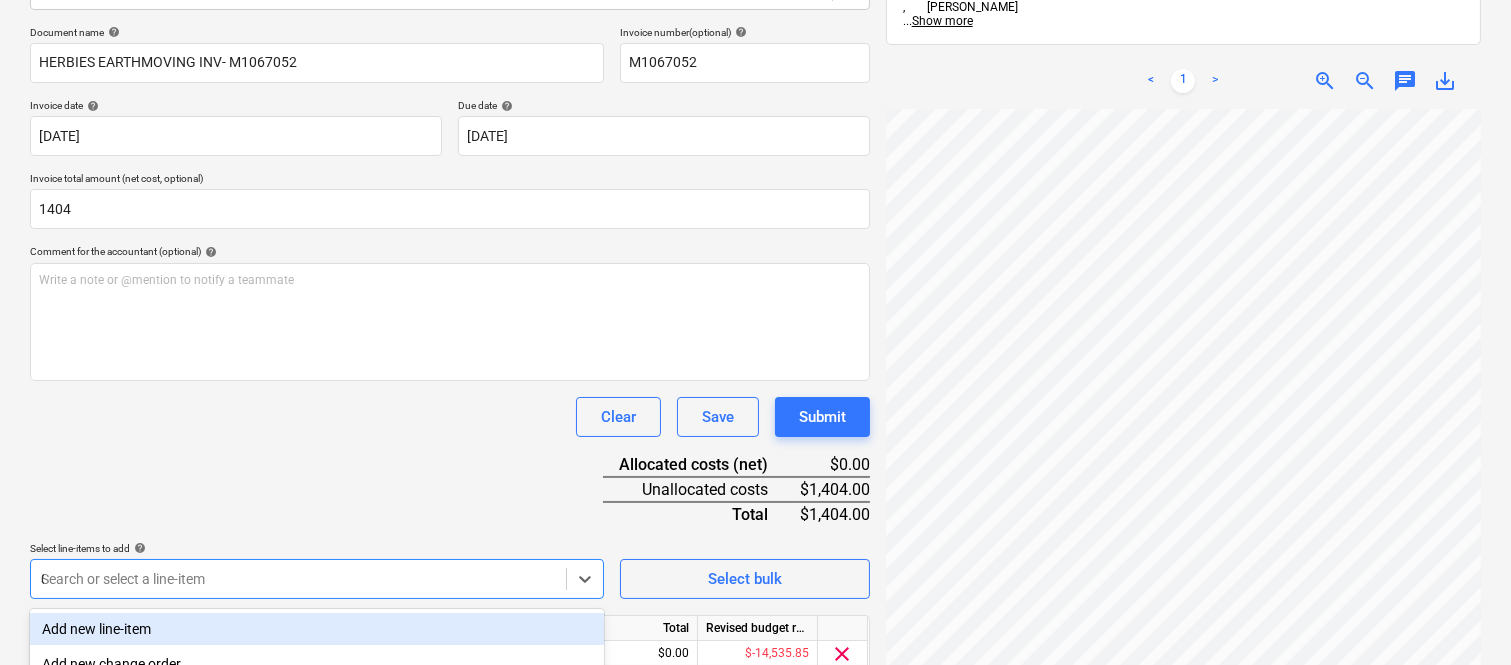 type 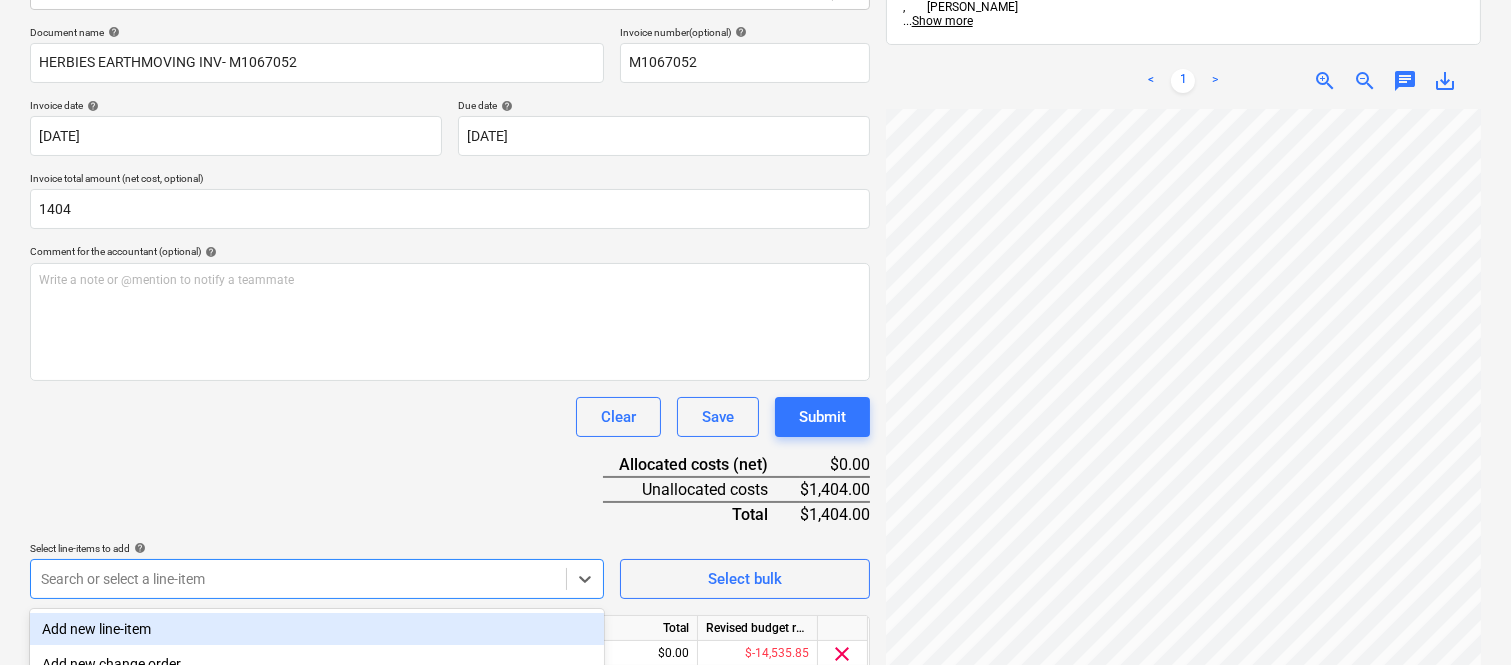 click on "Document name help HERBIES EARTHMOVING INV- M1067052 Invoice number  (optional) help M1067052 Invoice date help 28 Jul 2025 28.07.2025 Press the down arrow key to interact with the calendar and
select a date. Press the question mark key to get the keyboard shortcuts for changing dates. Due date help 31 Aug 2025 31.08.2025 Press the down arrow key to interact with the calendar and
select a date. Press the question mark key to get the keyboard shortcuts for changing dates. Invoice total amount (net cost, optional) 1404 Comment for the accountant (optional) help Write a note or @mention to notify a teammate ﻿ Clear Save Submit Allocated costs (net) $0.00 Unallocated costs $1,404.00 Total $1,404.00 Select line-items to add help option --  07.10 Bulk Earthworks - Main Stage, selected. Search or select a line-item Select bulk Line-item name Unit Quantity Unit price Total Revised budget remaining 07.10 Bulk Earthworks - Main Stage 0.00 0.00 $0.00 $-14,535.85 clear Clear Save Submit" at bounding box center [450, 378] 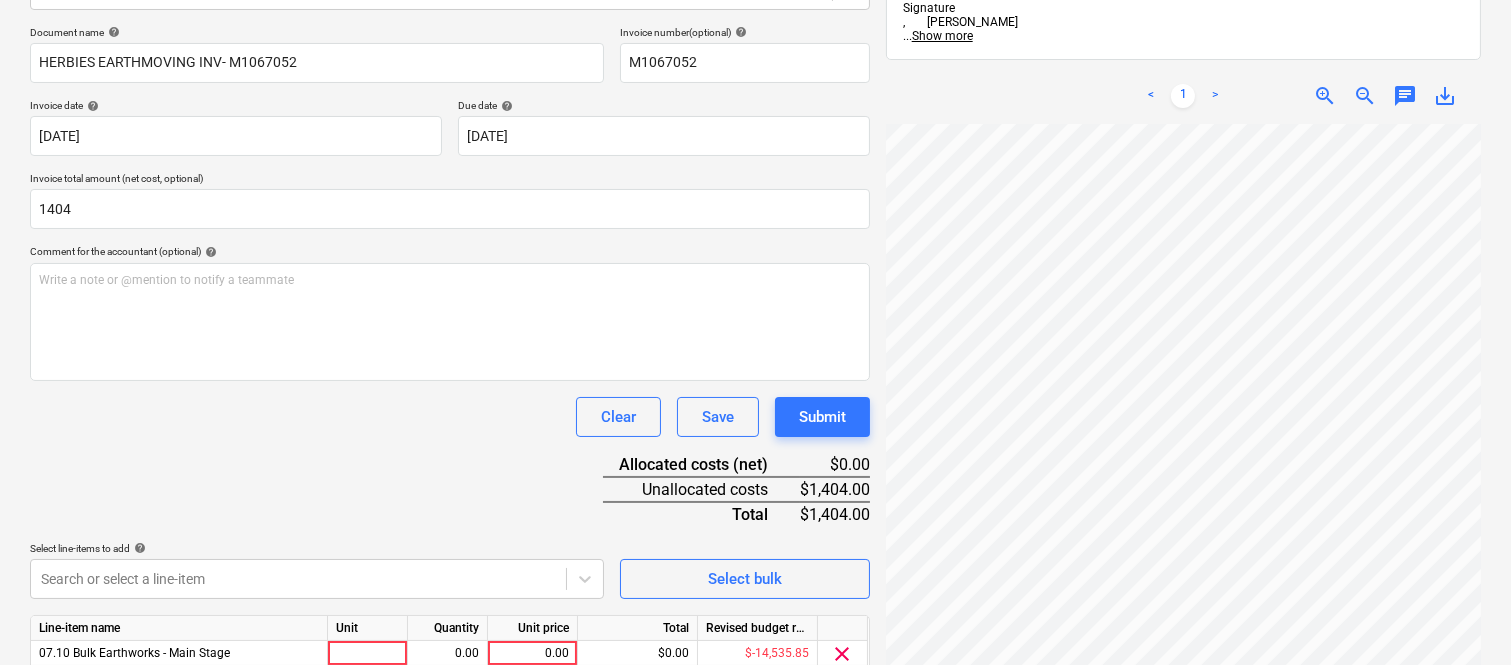 scroll, scrollTop: 367, scrollLeft: 0, axis: vertical 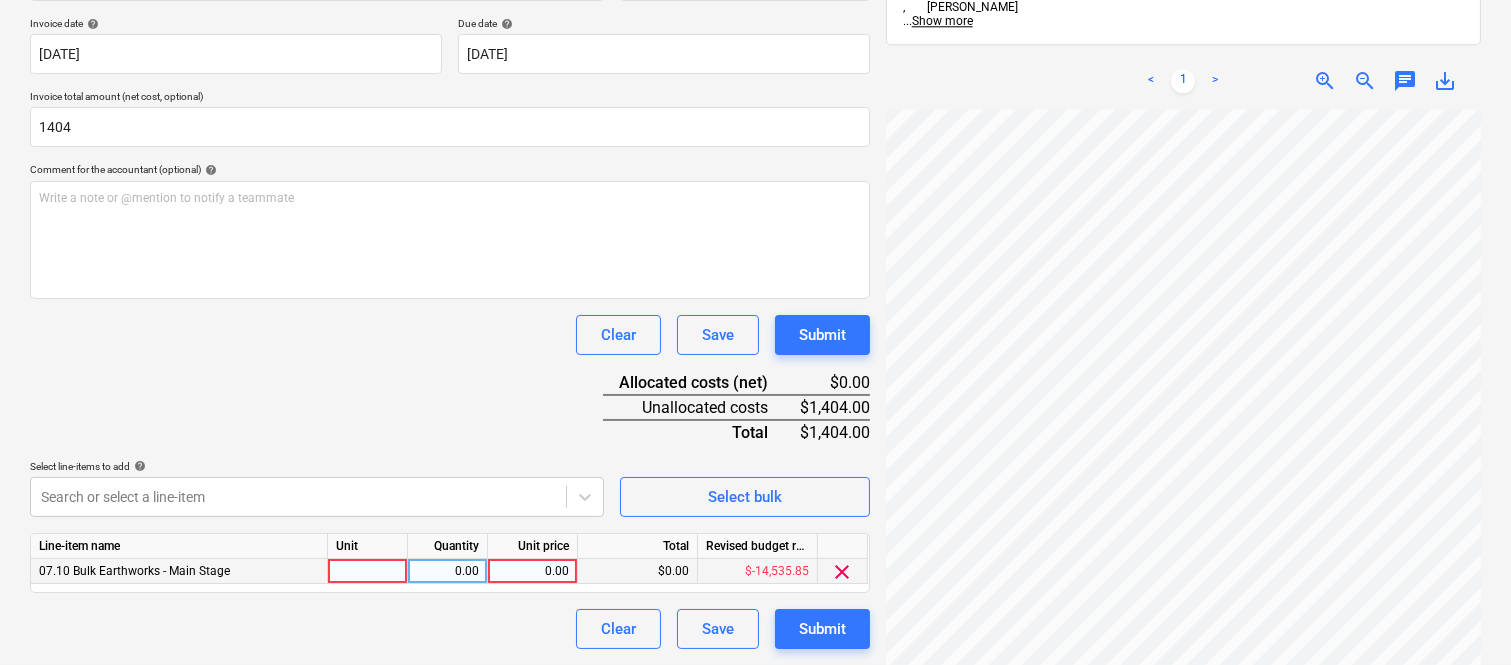 click at bounding box center (368, 571) 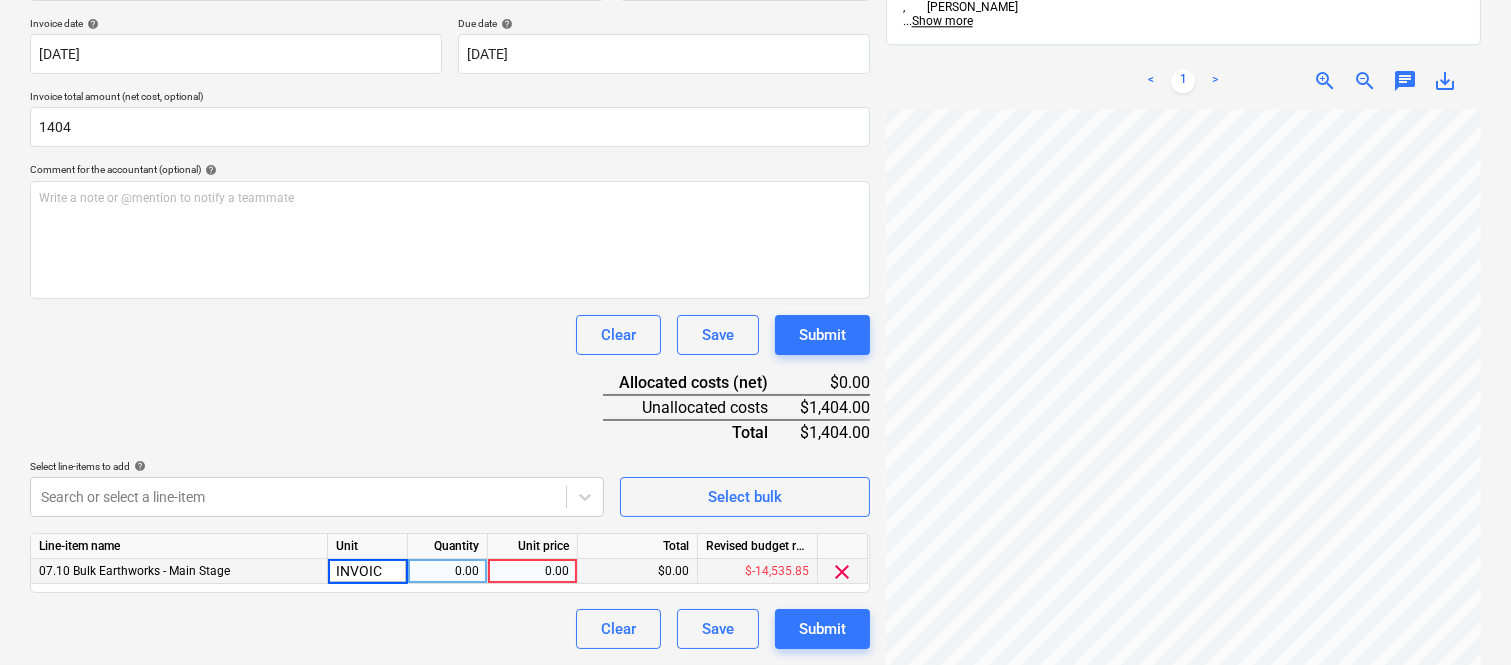 type on "INVOICE" 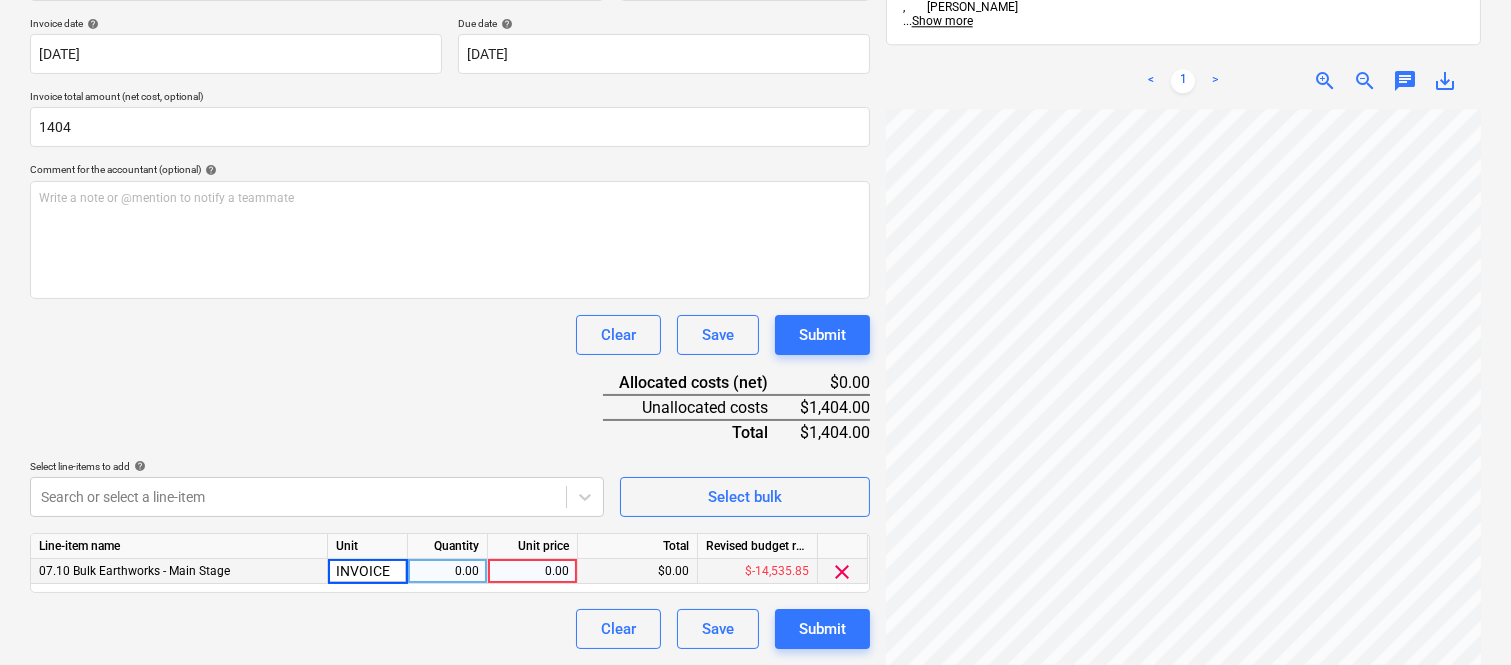 click on "0.00" at bounding box center (447, 571) 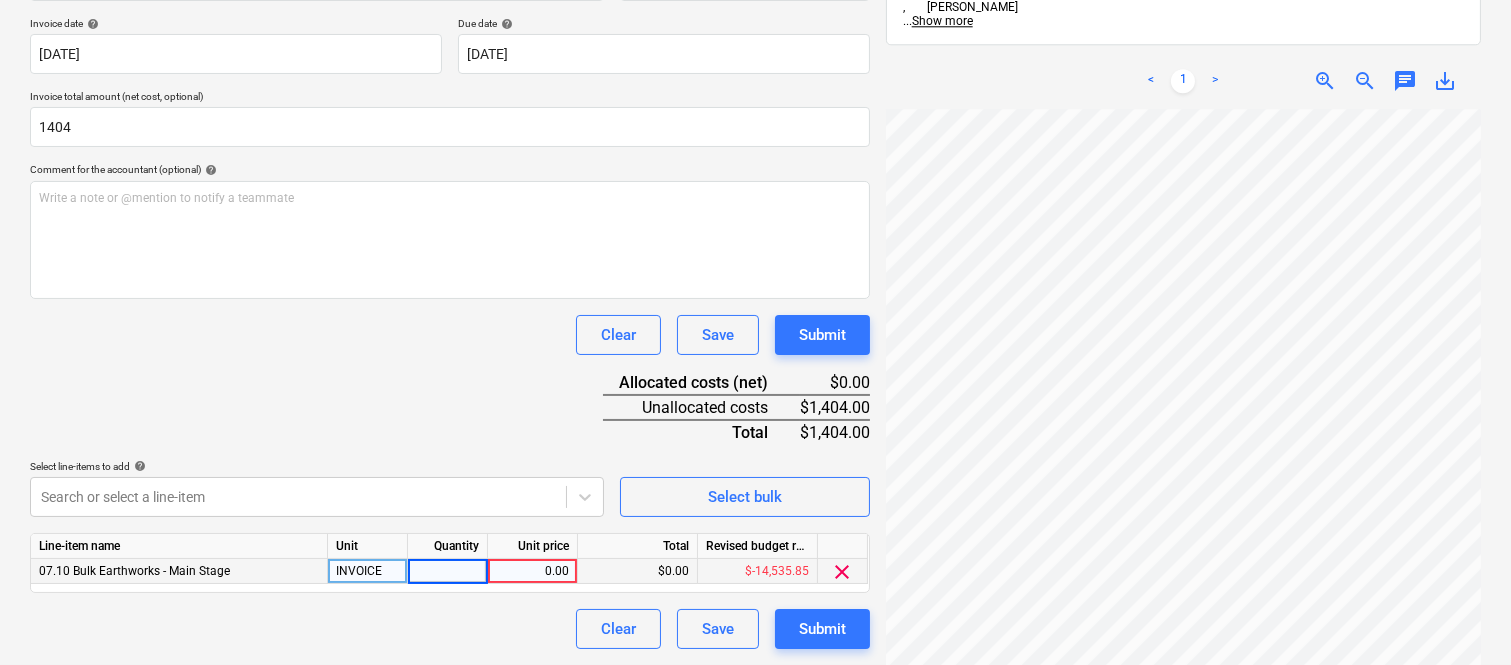 type on "1" 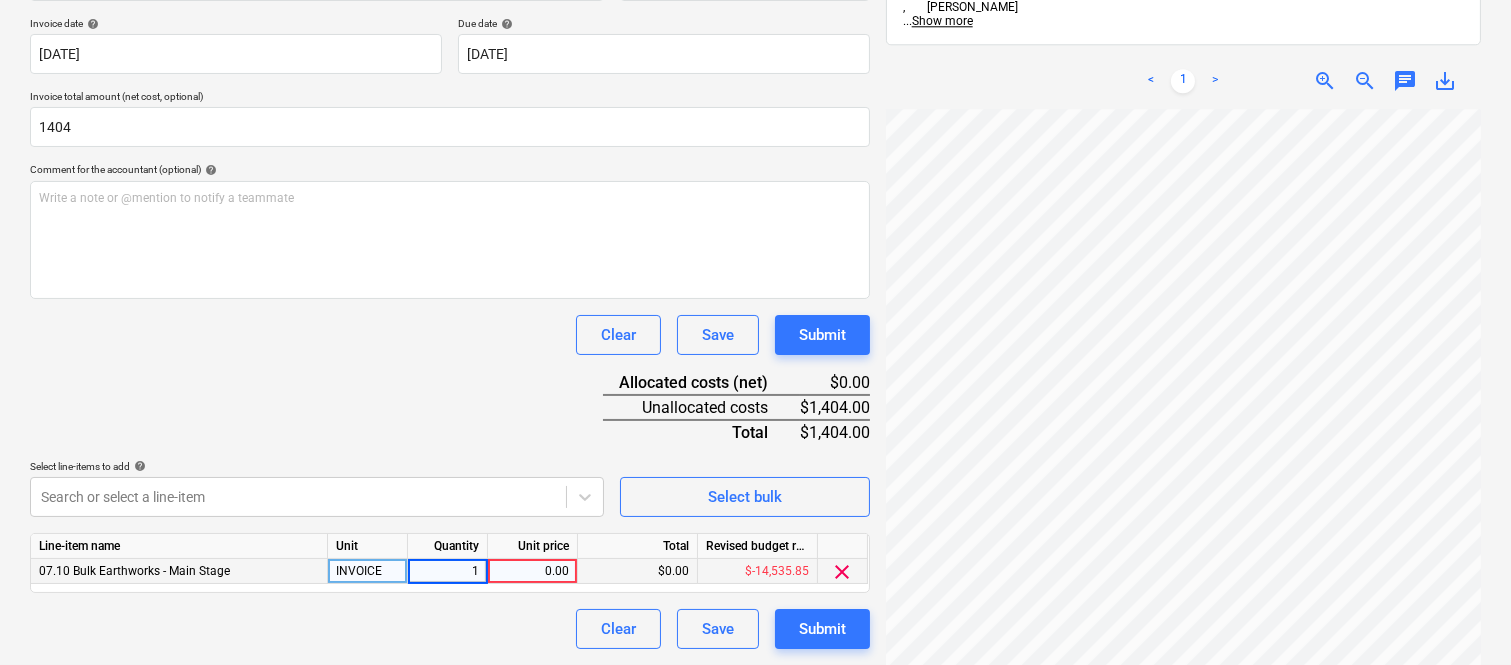 click on "0.00" at bounding box center (532, 571) 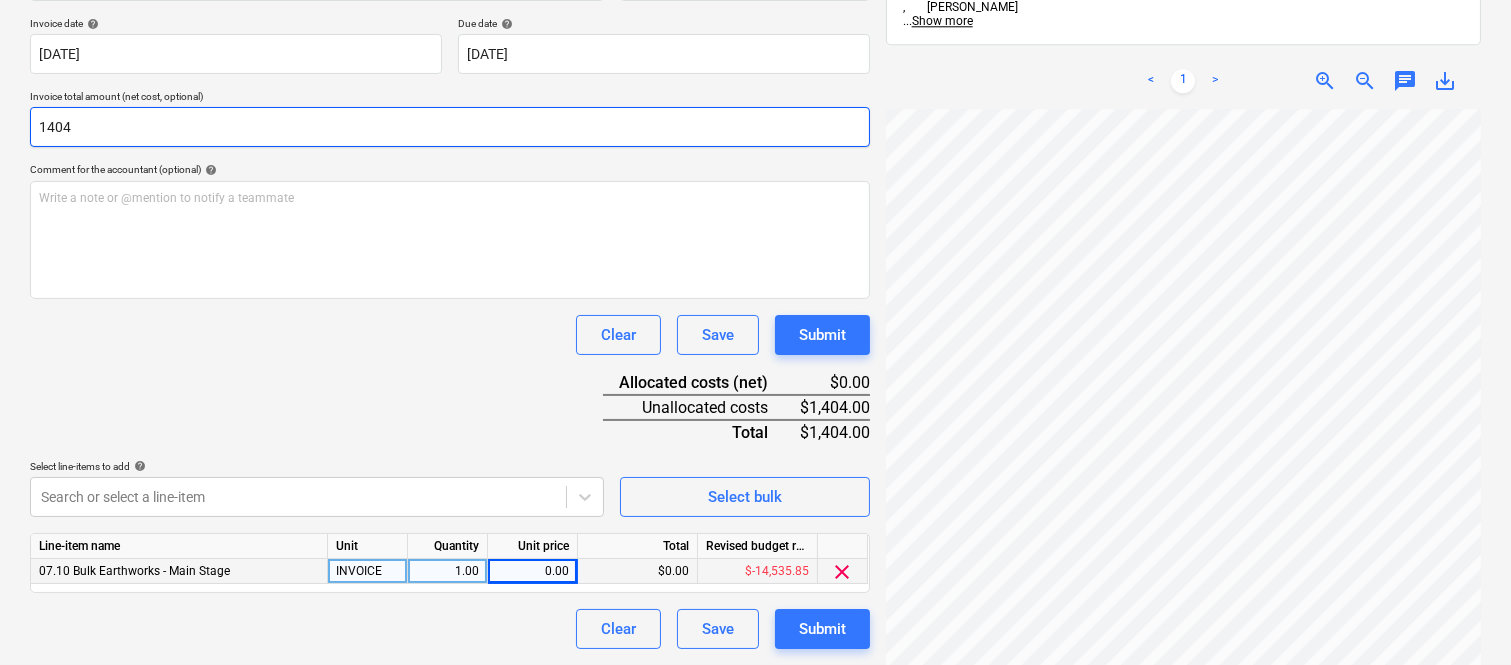 click on "1404" at bounding box center (450, 127) 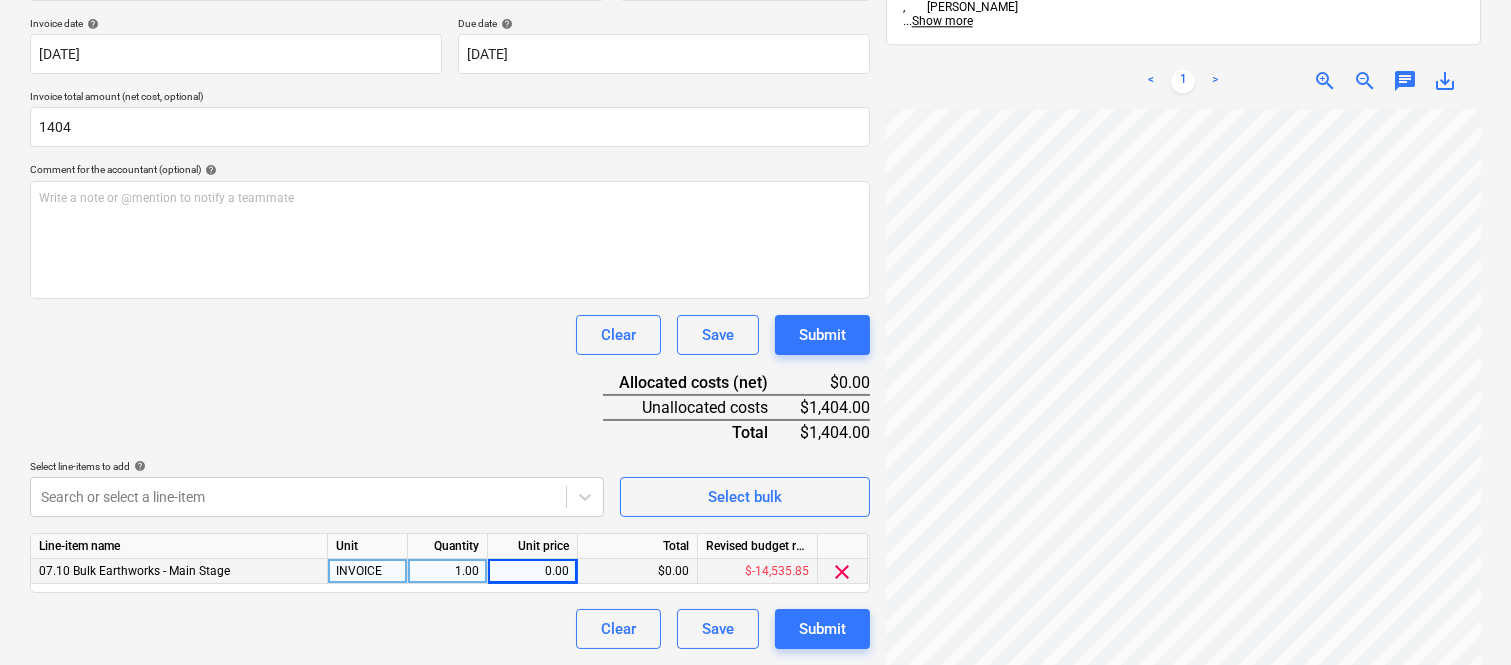 click on "0.00" at bounding box center [532, 571] 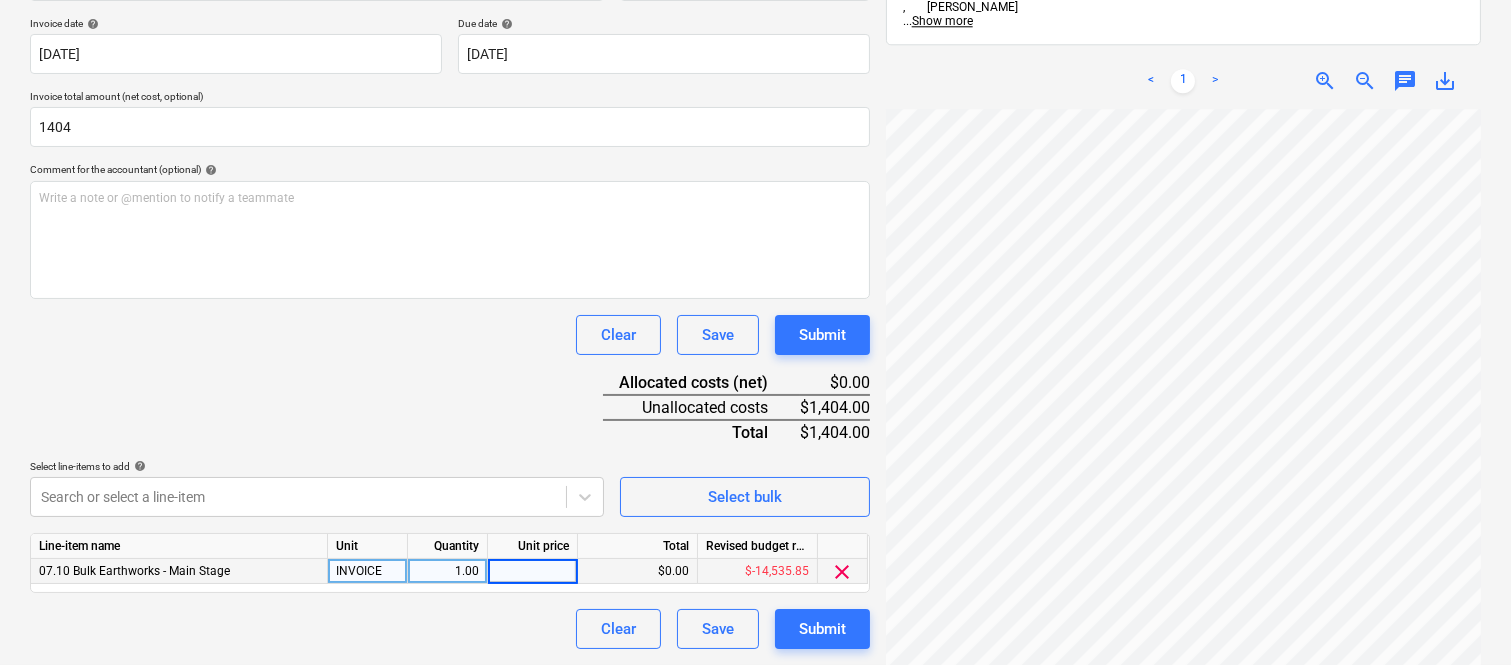 type on "1404" 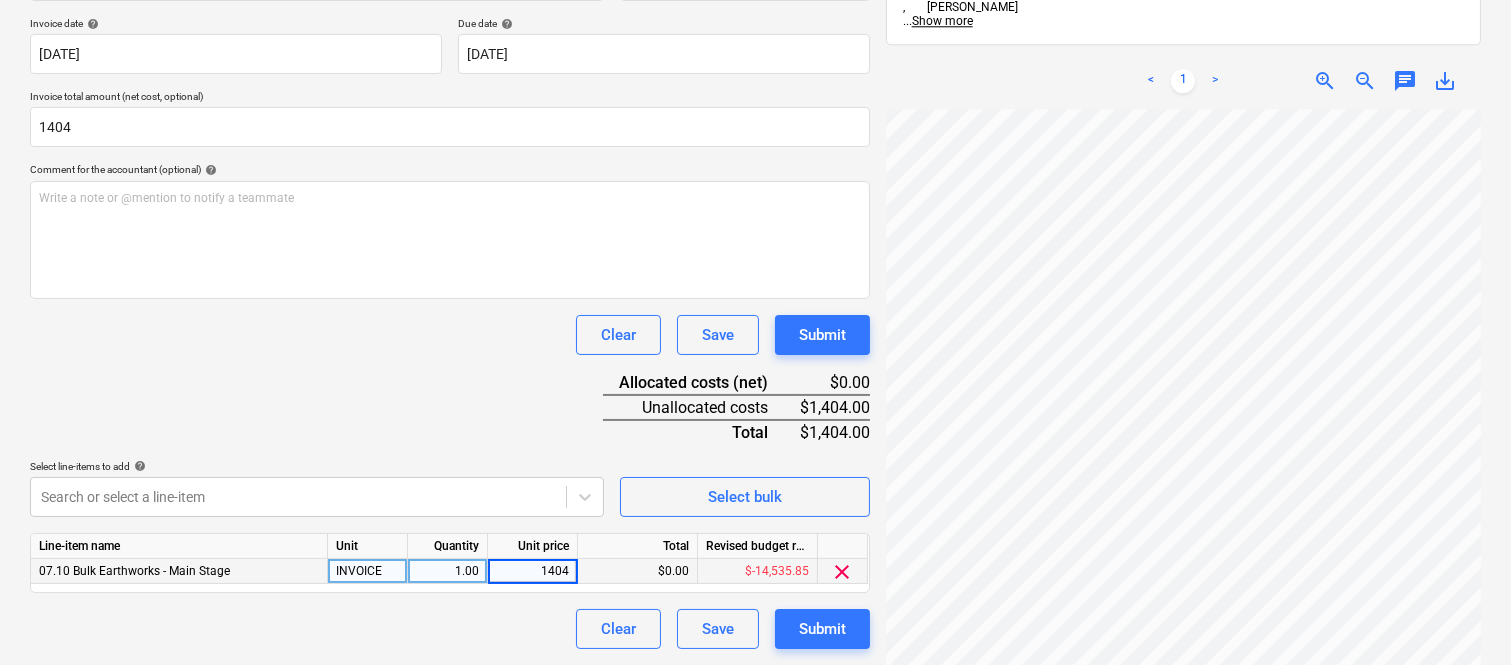 click on "Clear Save Submit" at bounding box center [450, 629] 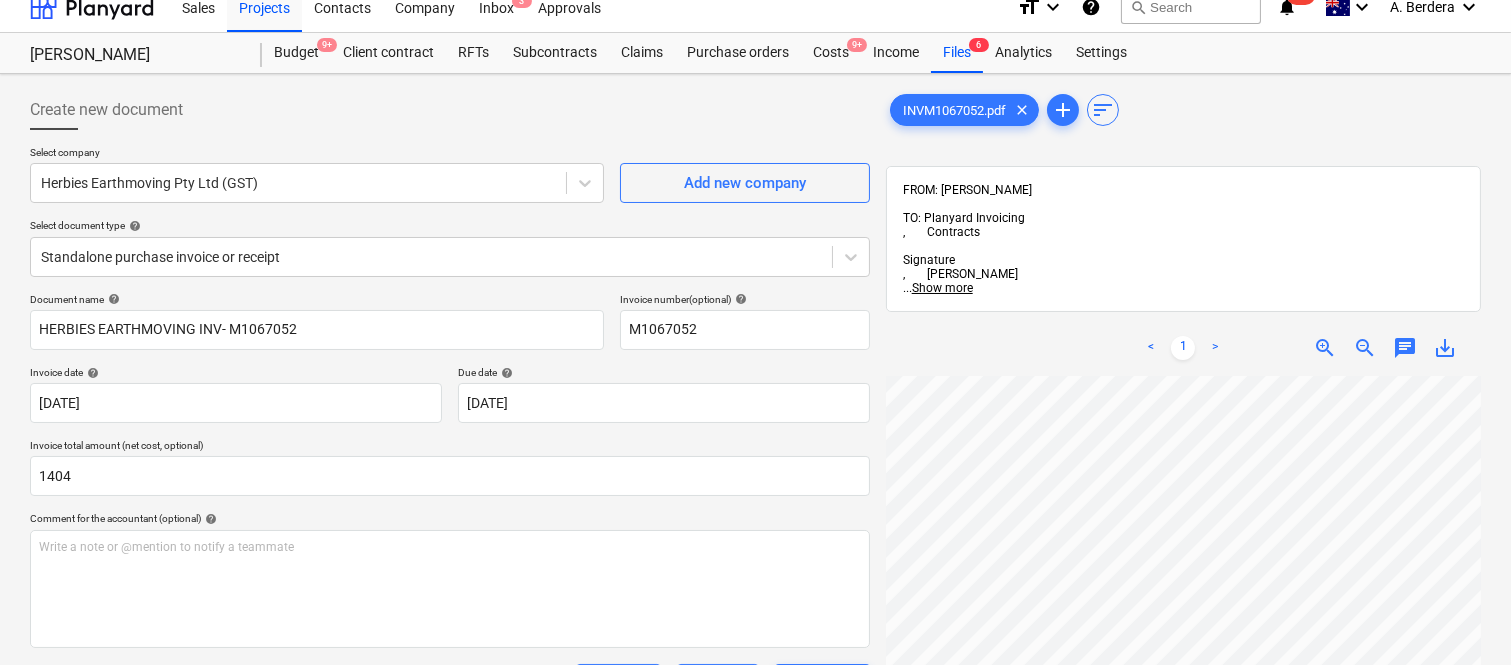 scroll, scrollTop: 0, scrollLeft: 0, axis: both 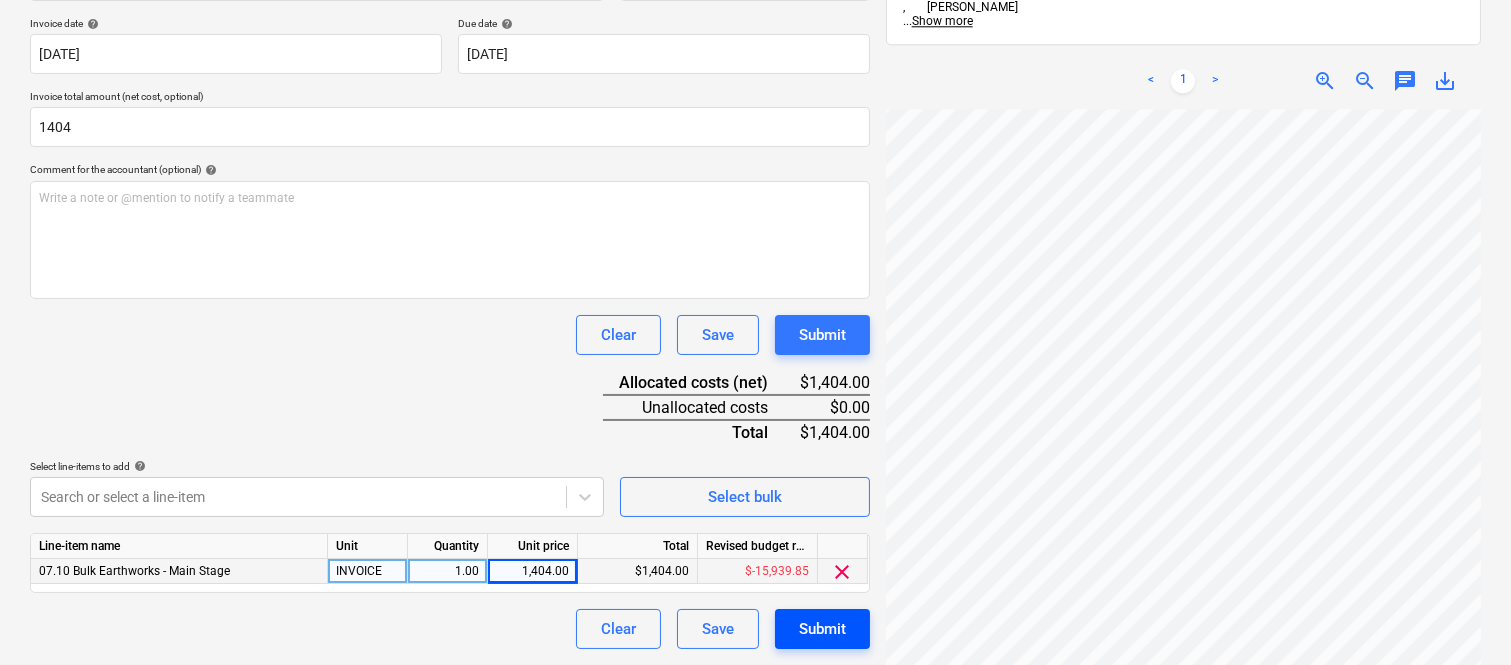 click on "Submit" at bounding box center (822, 629) 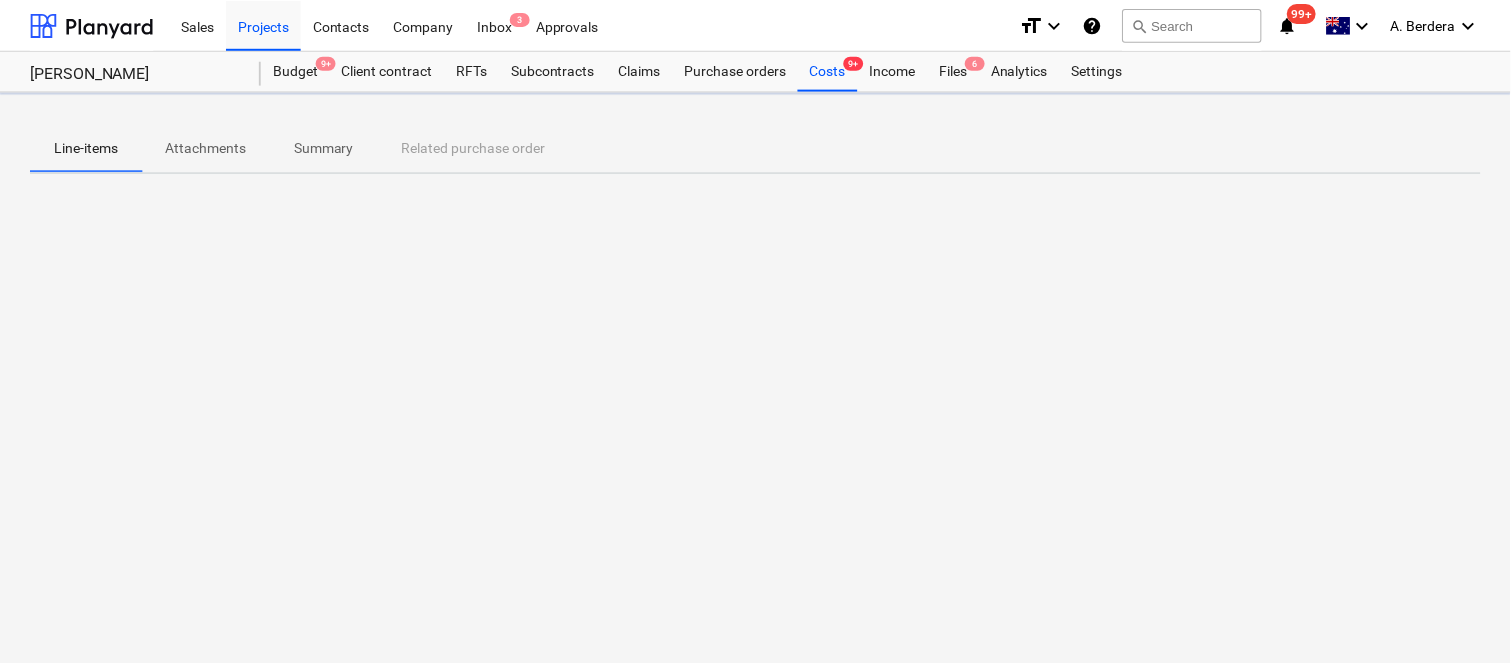 scroll, scrollTop: 0, scrollLeft: 0, axis: both 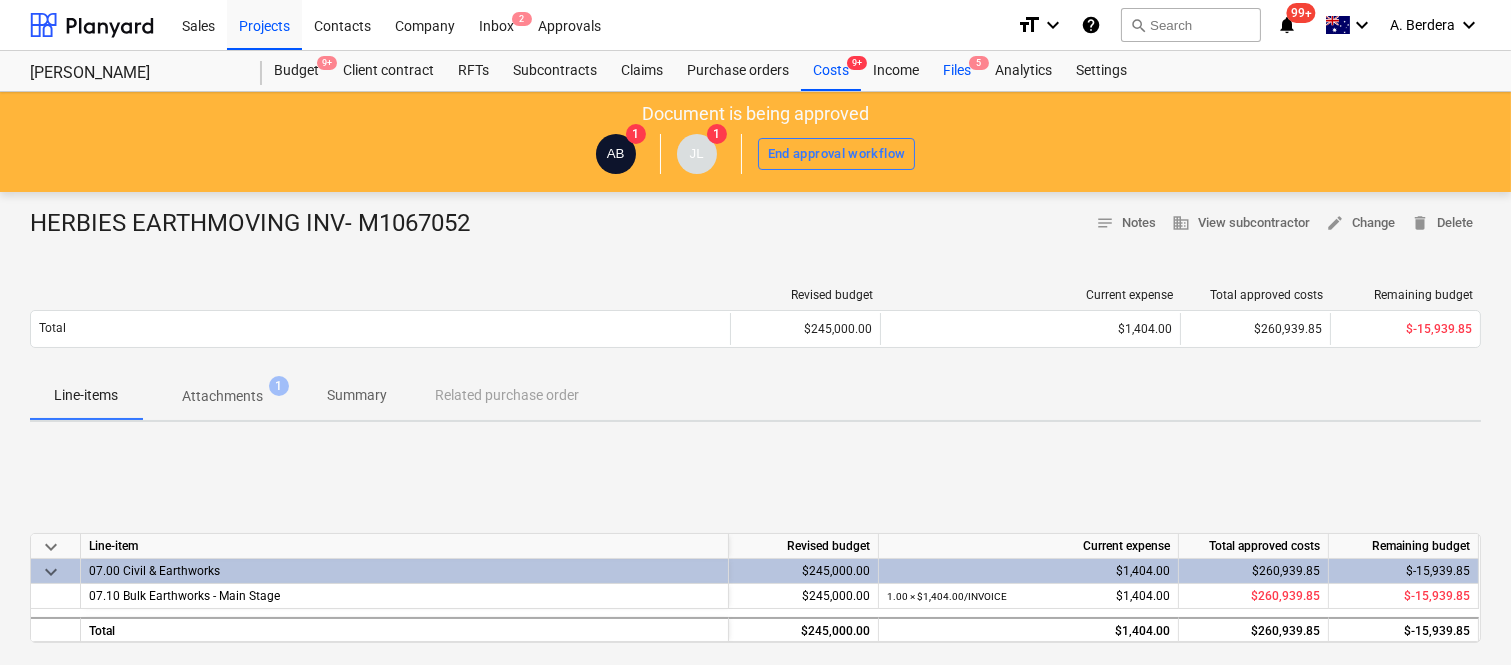click on "Files 5" at bounding box center [957, 71] 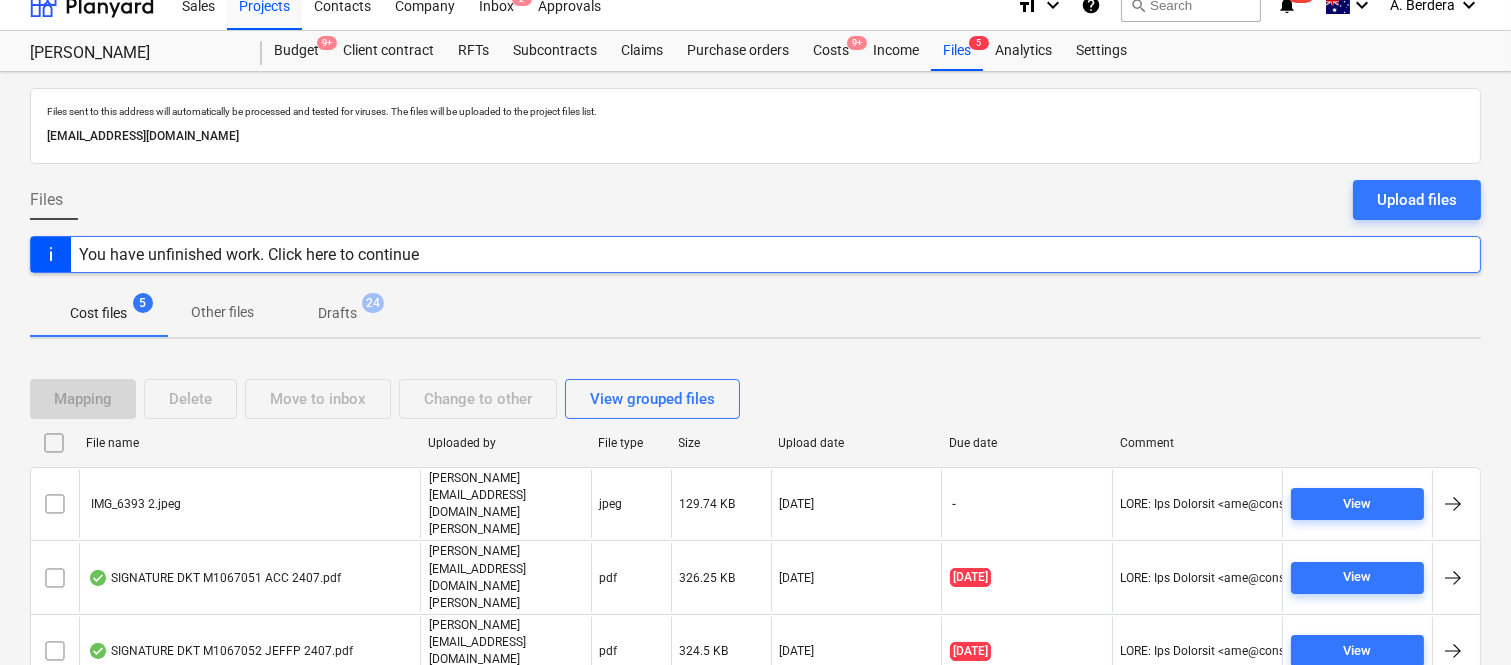 scroll, scrollTop: 80, scrollLeft: 0, axis: vertical 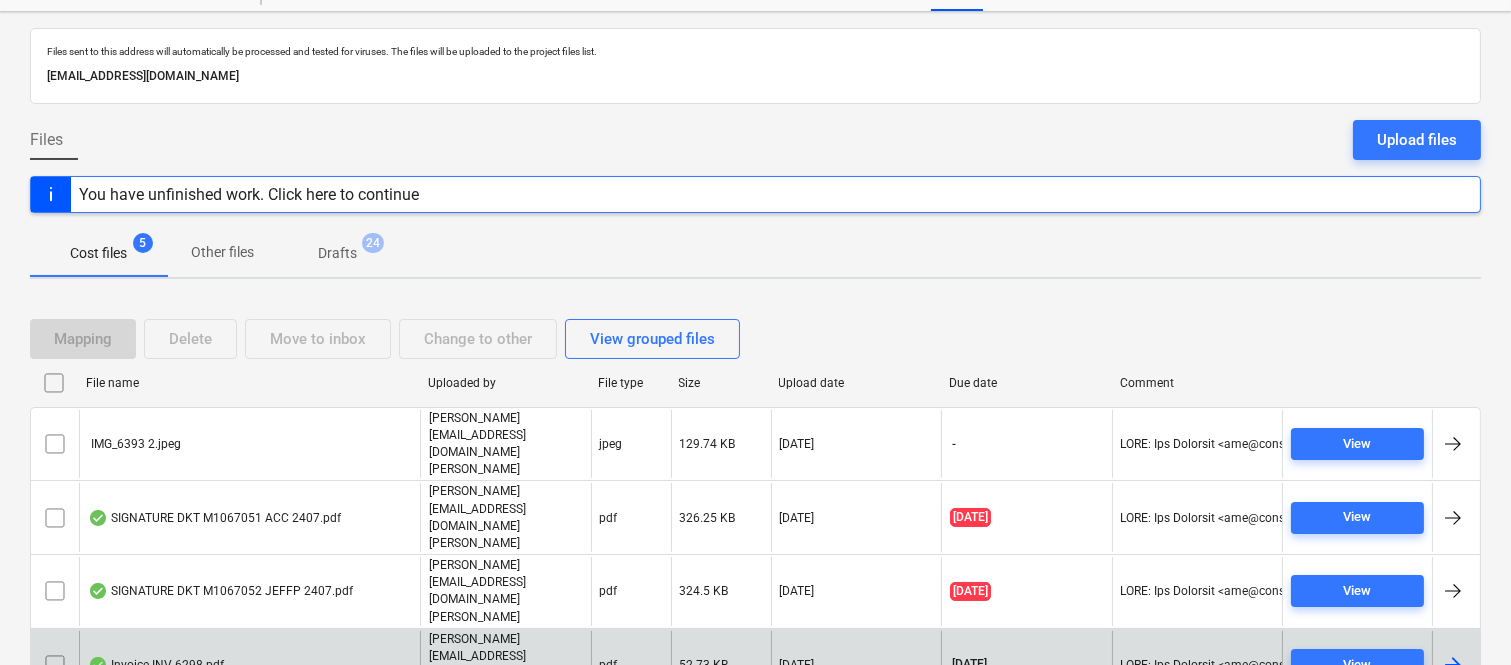 click on "Invoice INV-6298.pdf" at bounding box center (249, 665) 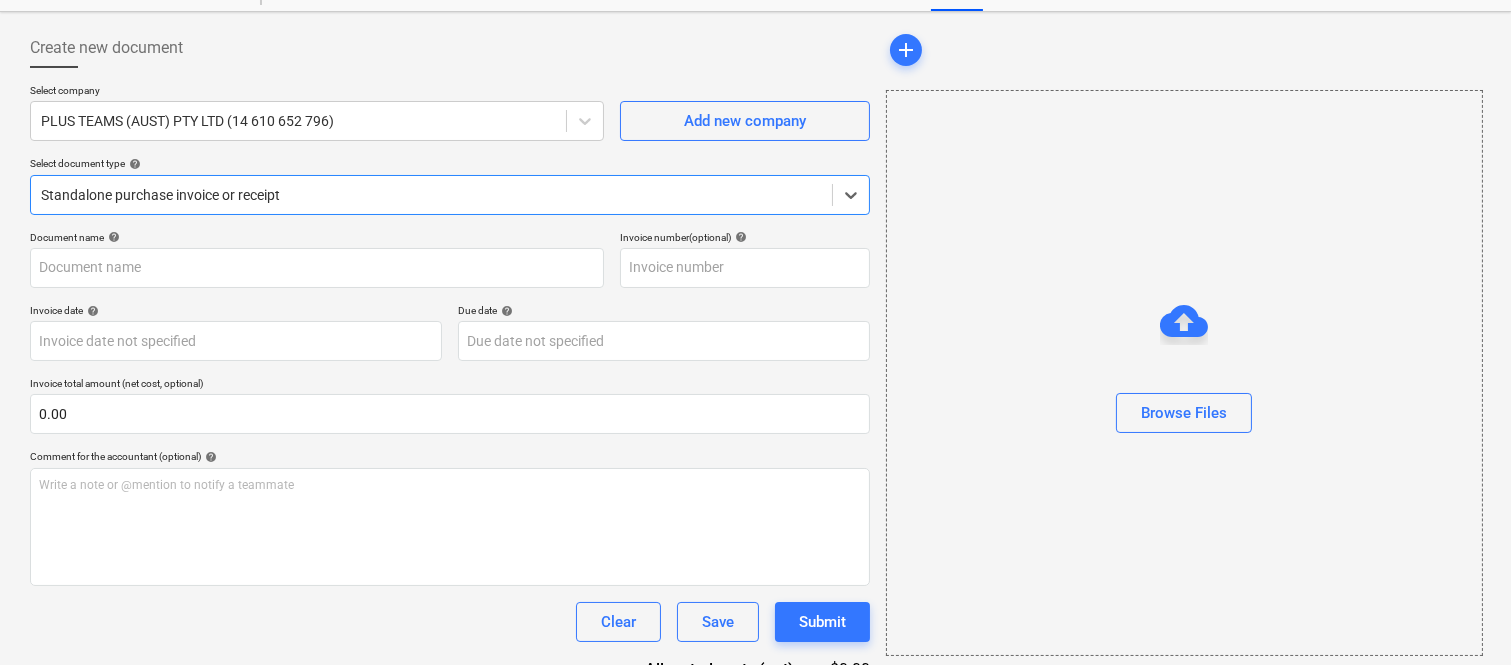 type on "INV-6298" 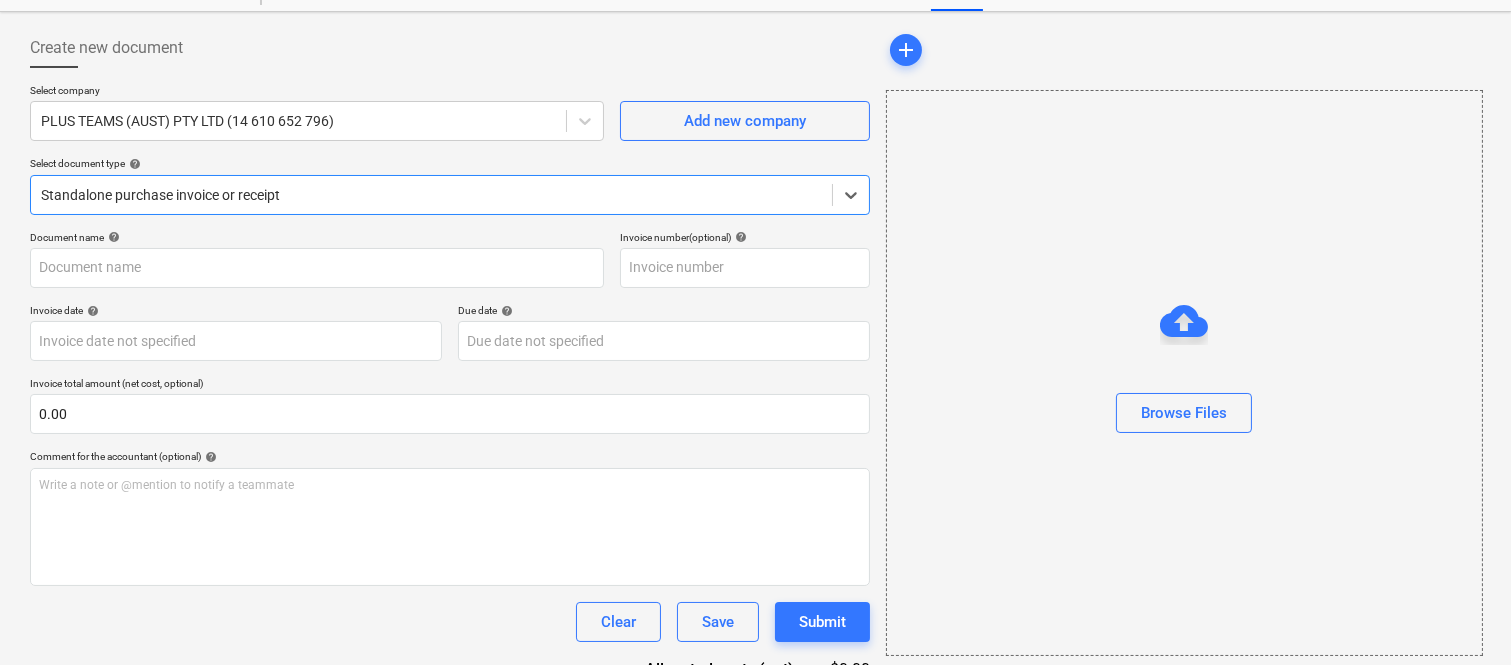 type on "INV-6298" 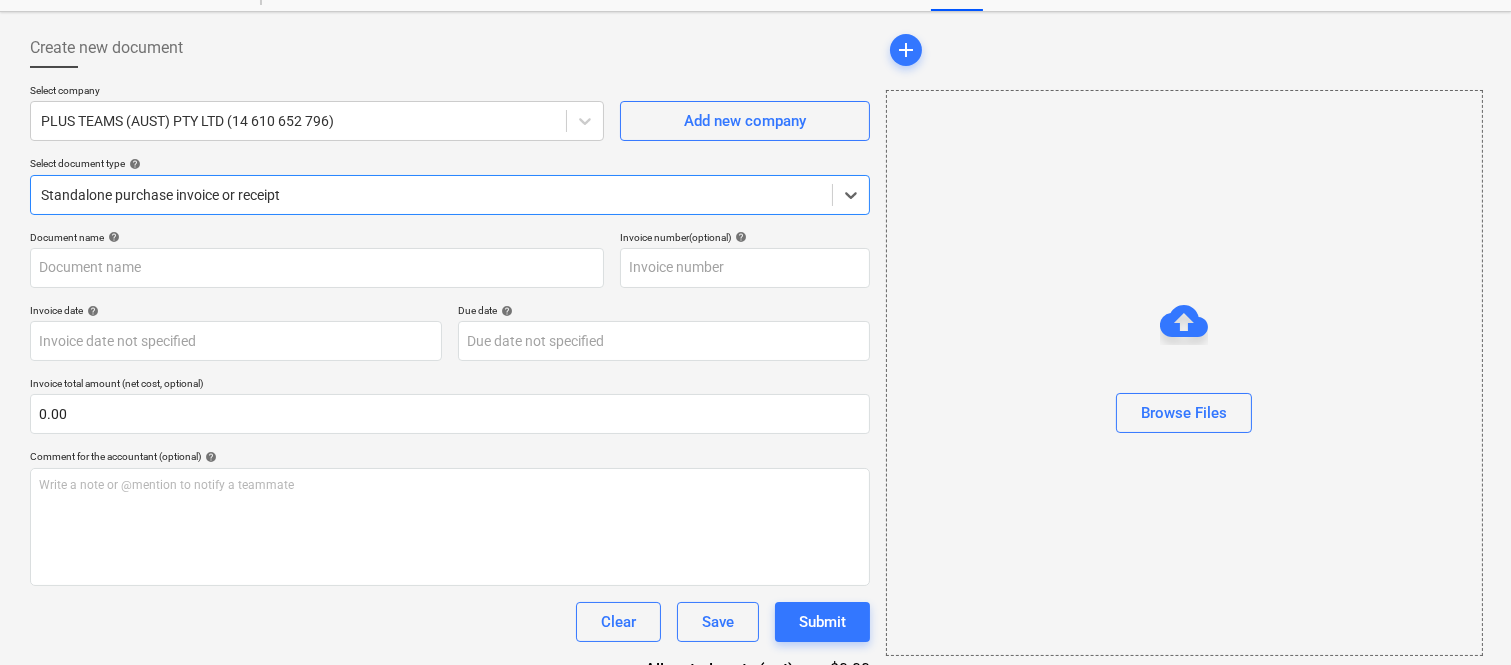 type on "[DATE]" 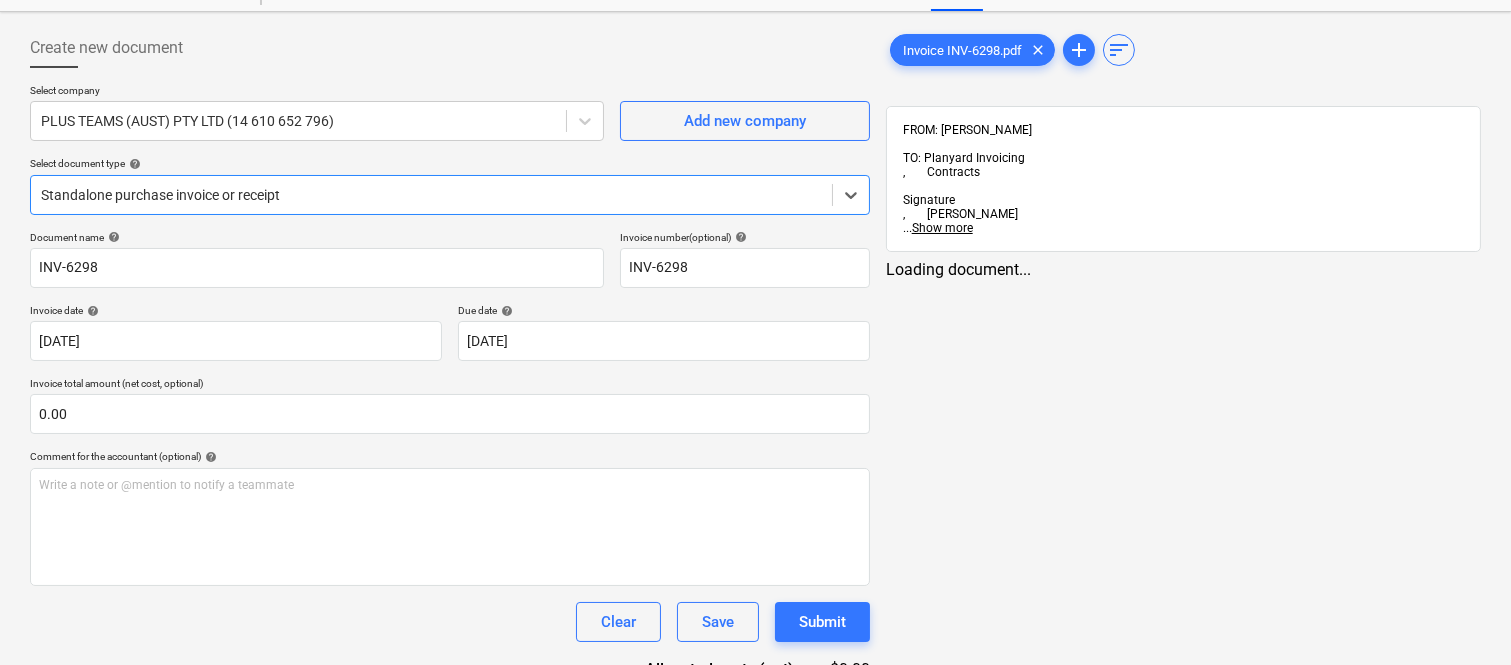 click at bounding box center [431, 195] 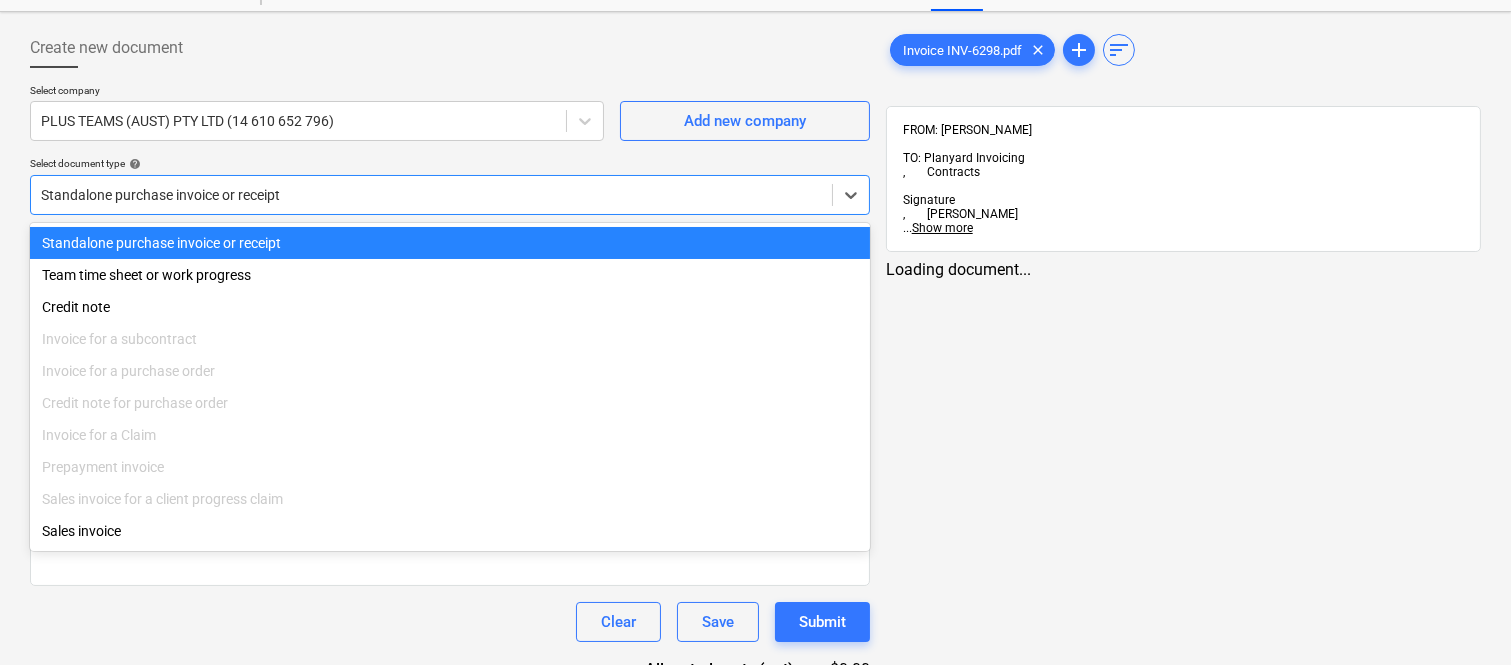 click on "Standalone purchase invoice or receipt" at bounding box center [450, 243] 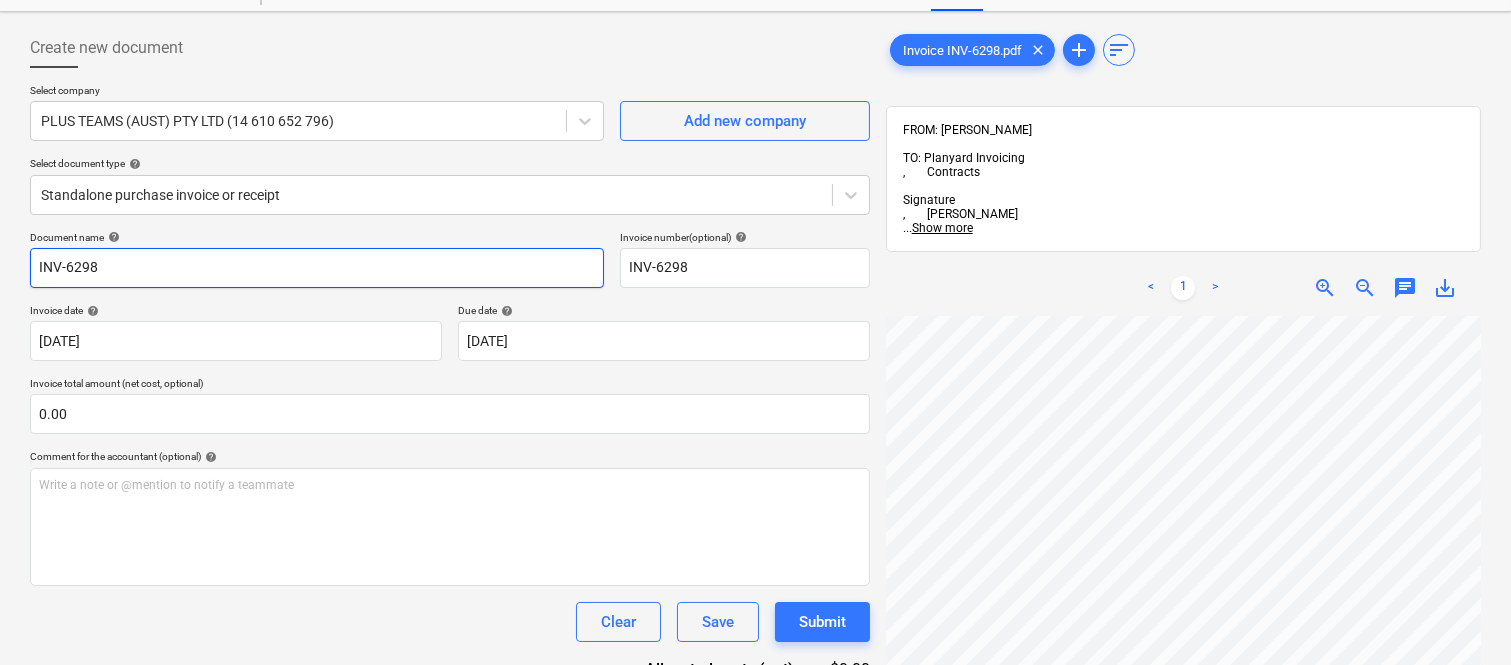 click on "INV-6298" at bounding box center (317, 268) 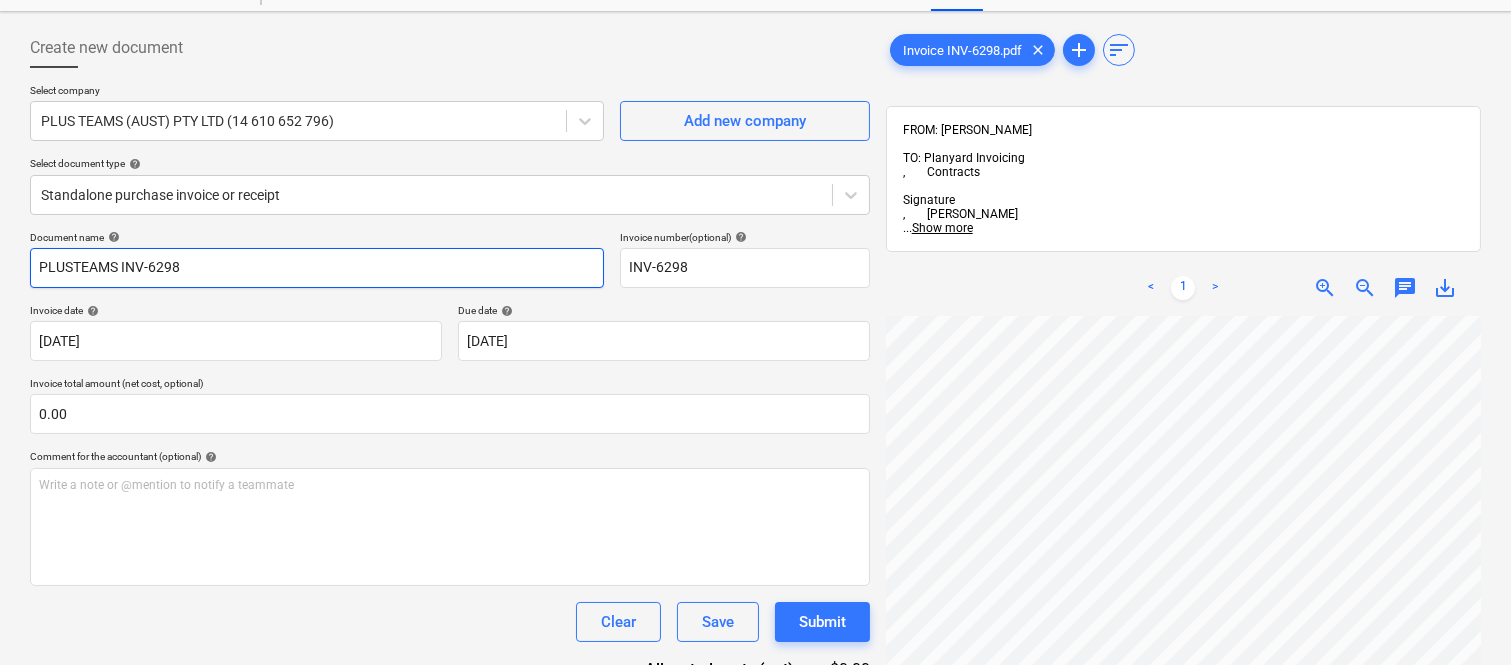 click on "PLUSTEAMS INV-6298" at bounding box center [317, 268] 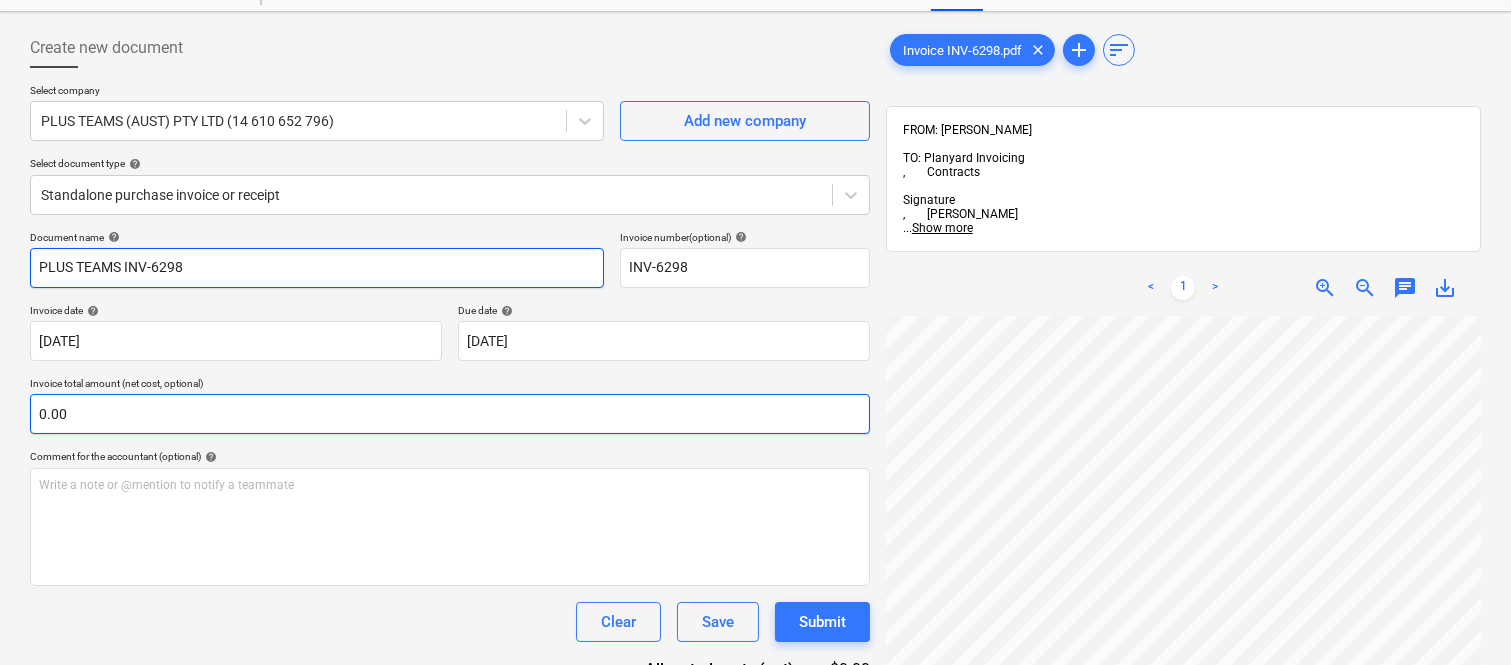 type on "PLUS TEAMS INV-6298" 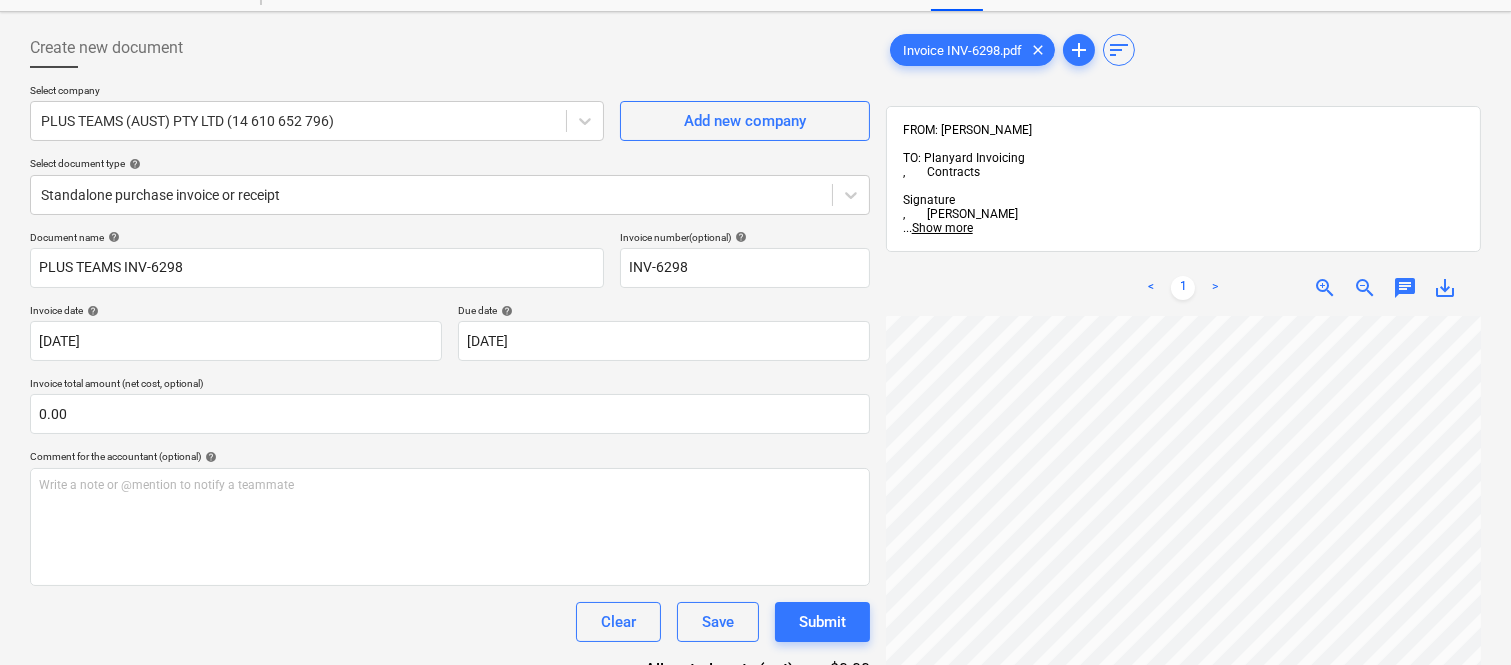 scroll, scrollTop: 424, scrollLeft: 158, axis: both 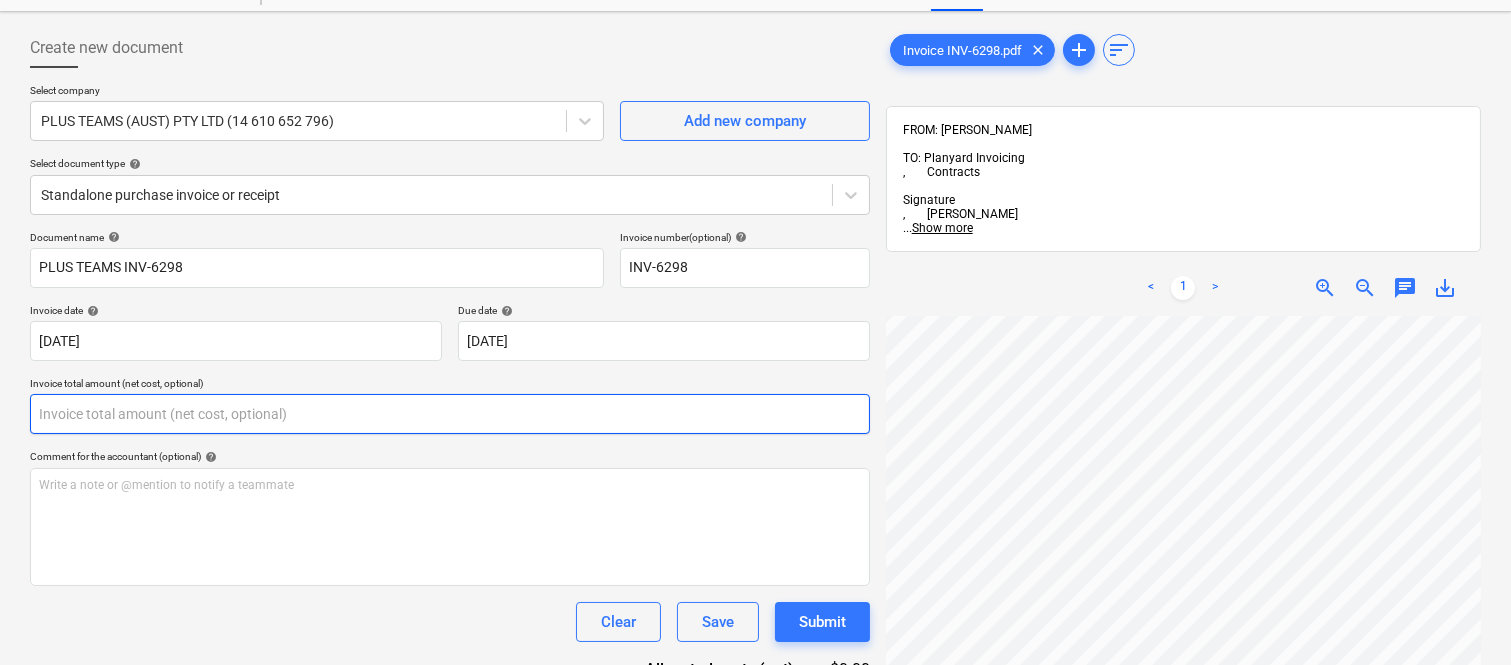 click at bounding box center (450, 414) 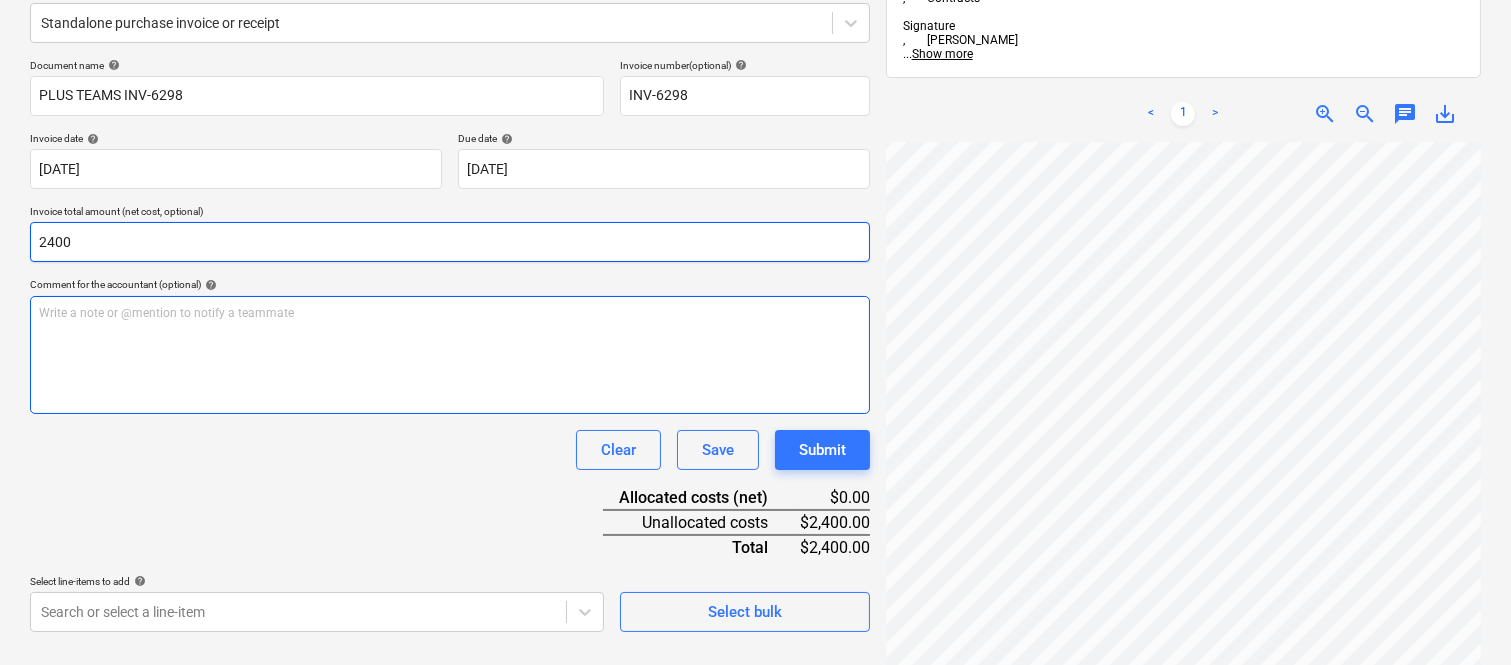 scroll, scrollTop: 285, scrollLeft: 0, axis: vertical 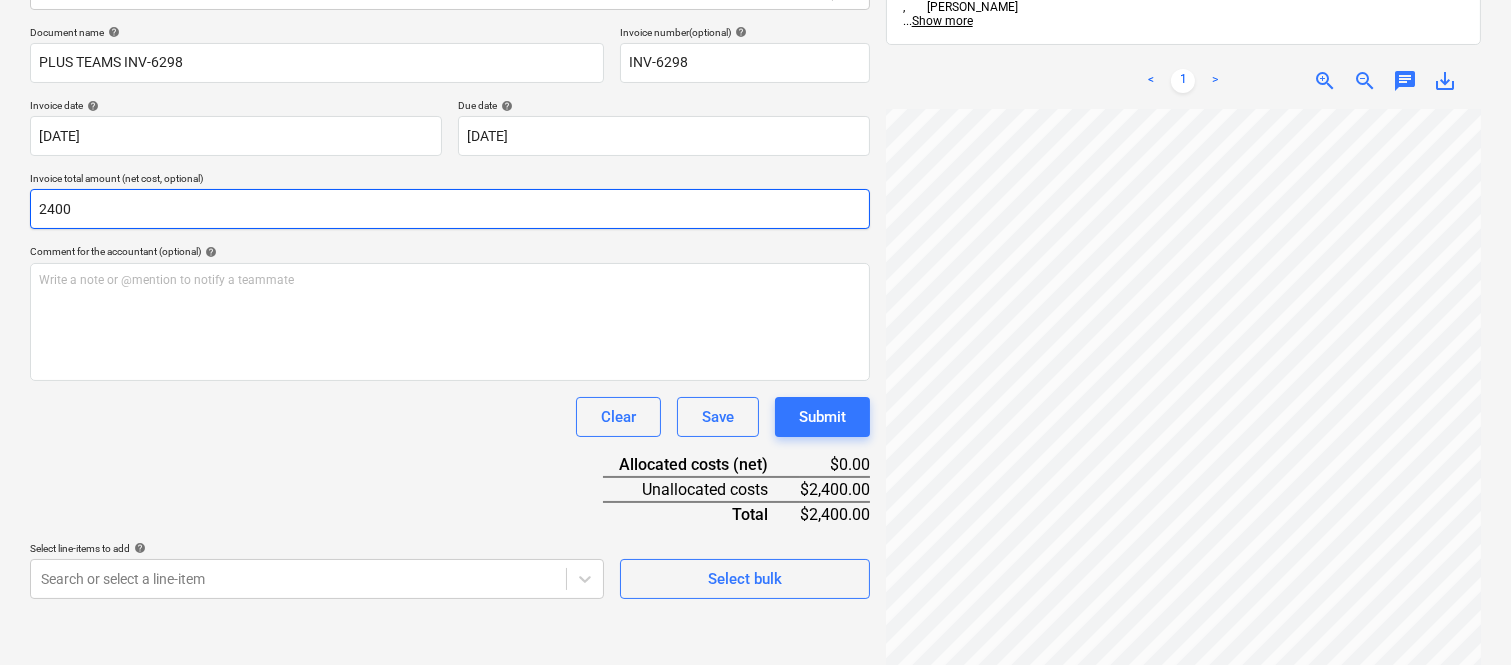 type on "2400" 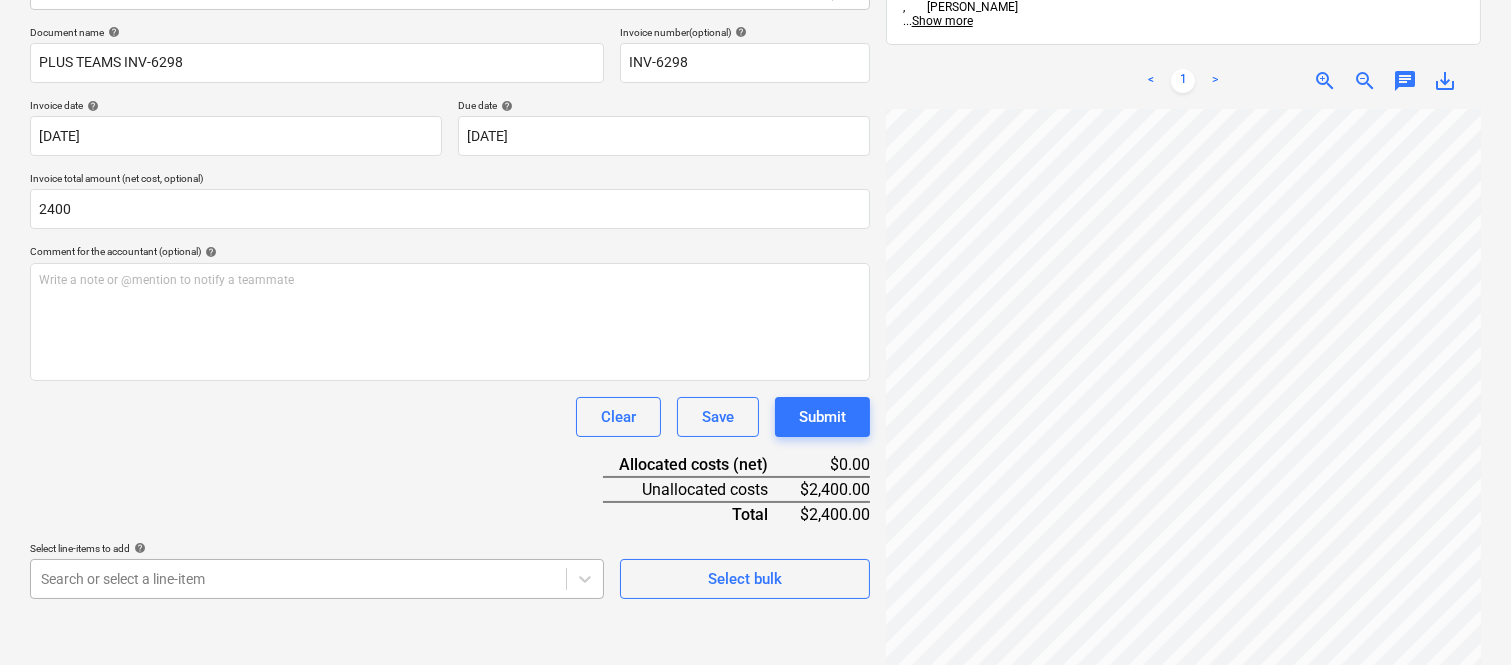 click on "Sales Projects Contacts Company Inbox 2 Approvals format_size keyboard_arrow_down help search Search notifications 99+ keyboard_arrow_down A. Berdera keyboard_arrow_down Della Rosa Della Rosa Budget 9+ Client contract RFTs Subcontracts Claims Purchase orders Costs 9+ Income Files 5 Analytics Settings Create new document Select company PLUS TEAMS (AUST) PTY LTD (14 610 652 796)  Add new company Select document type help Standalone purchase invoice or receipt Document name help PLUS TEAMS INV-6298 Invoice number  (optional) help INV-6298 Invoice date help 28 Jul 2025 28.07.2025 Press the down arrow key to interact with the calendar and
select a date. Press the question mark key to get the keyboard shortcuts for changing dates. Due date help 11 Aug 2025 11.08.2025 Press the down arrow key to interact with the calendar and
select a date. Press the question mark key to get the keyboard shortcuts for changing dates. Invoice total amount (net cost, optional) 2400 Comment for the accountant (optional) help" at bounding box center (755, 47) 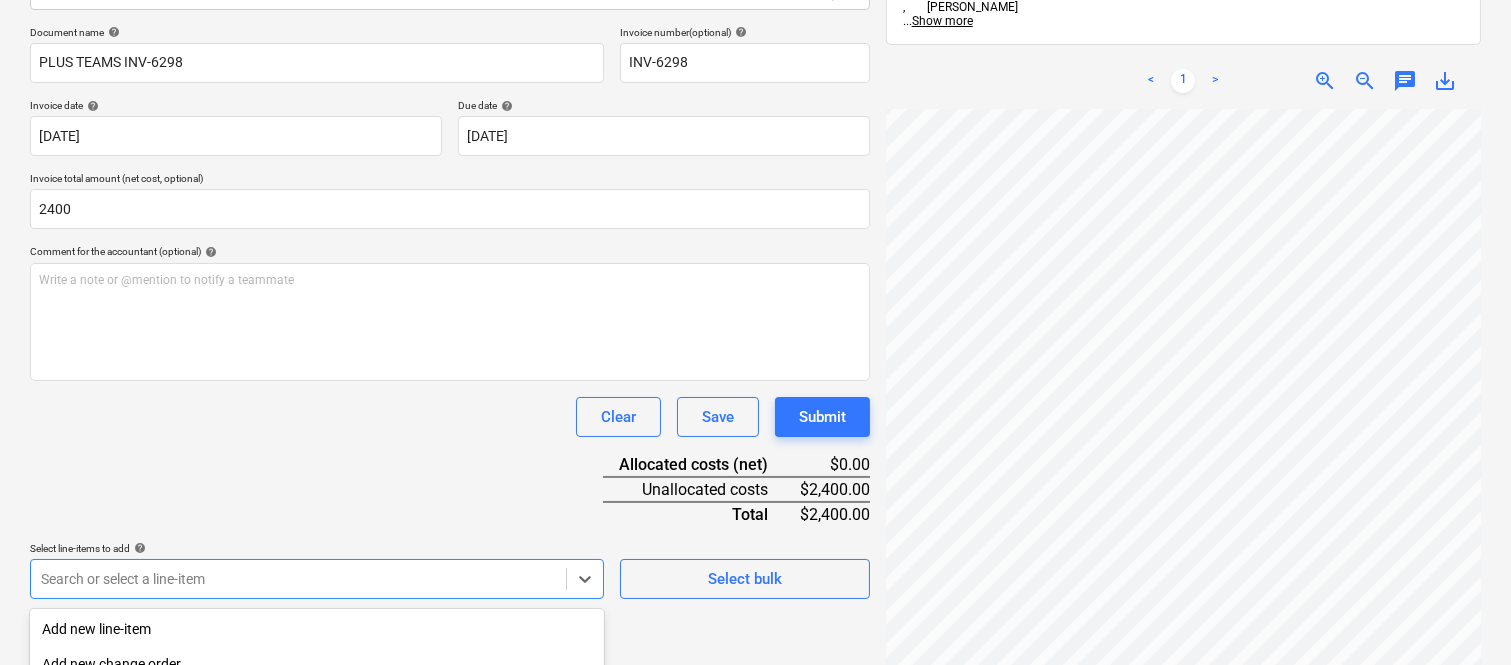 scroll, scrollTop: 532, scrollLeft: 0, axis: vertical 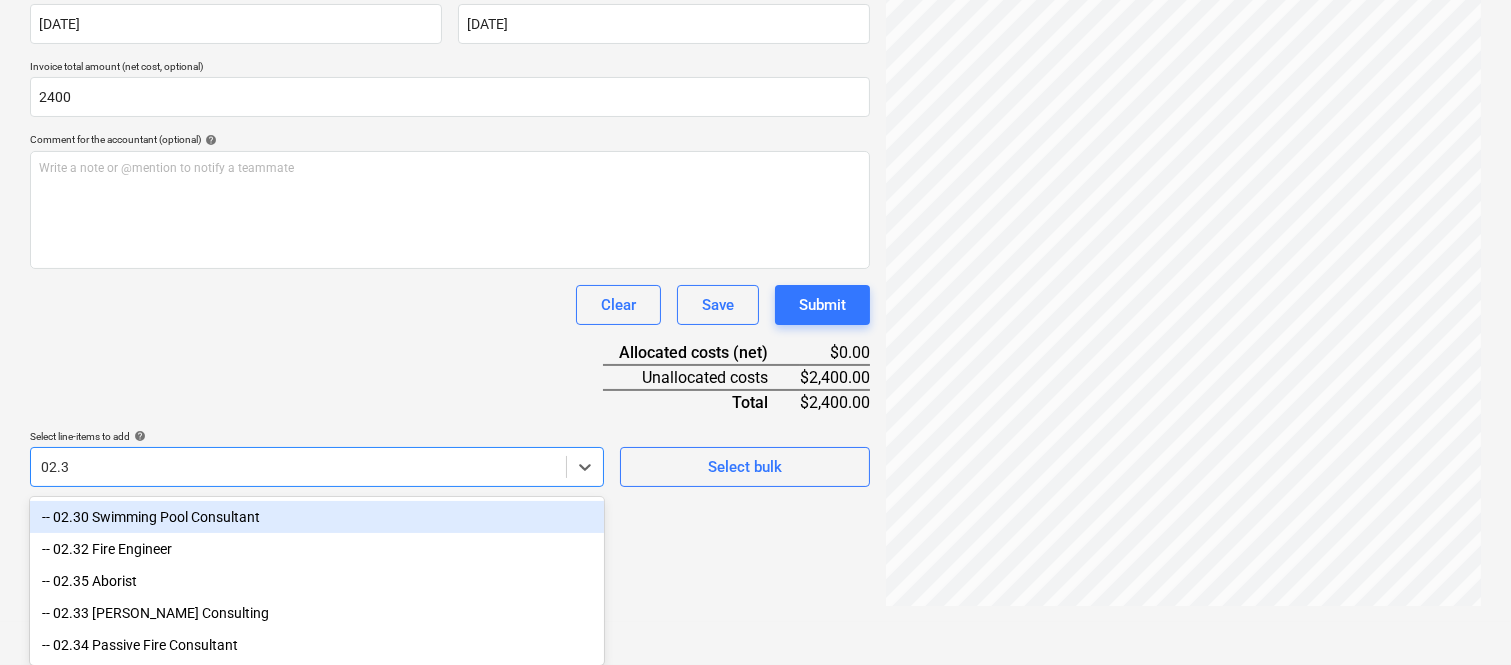type on "02.34" 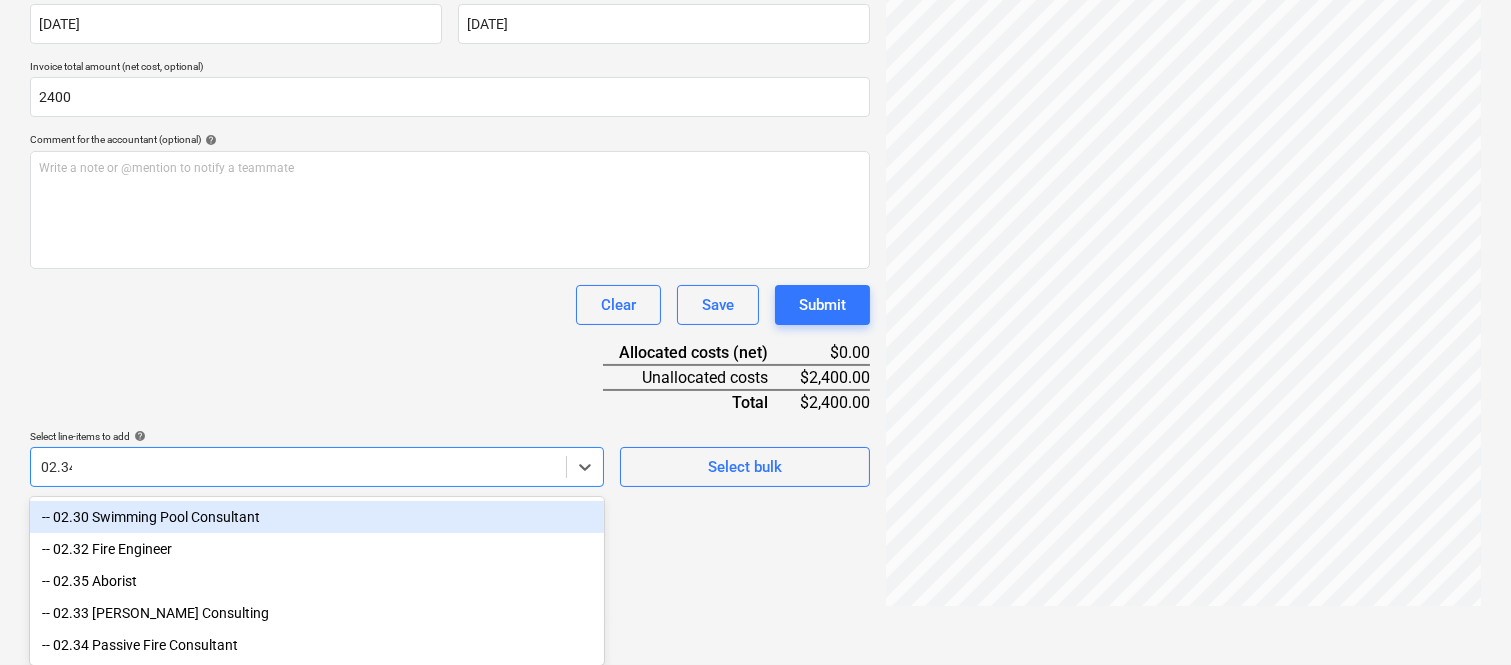 scroll, scrollTop: 285, scrollLeft: 0, axis: vertical 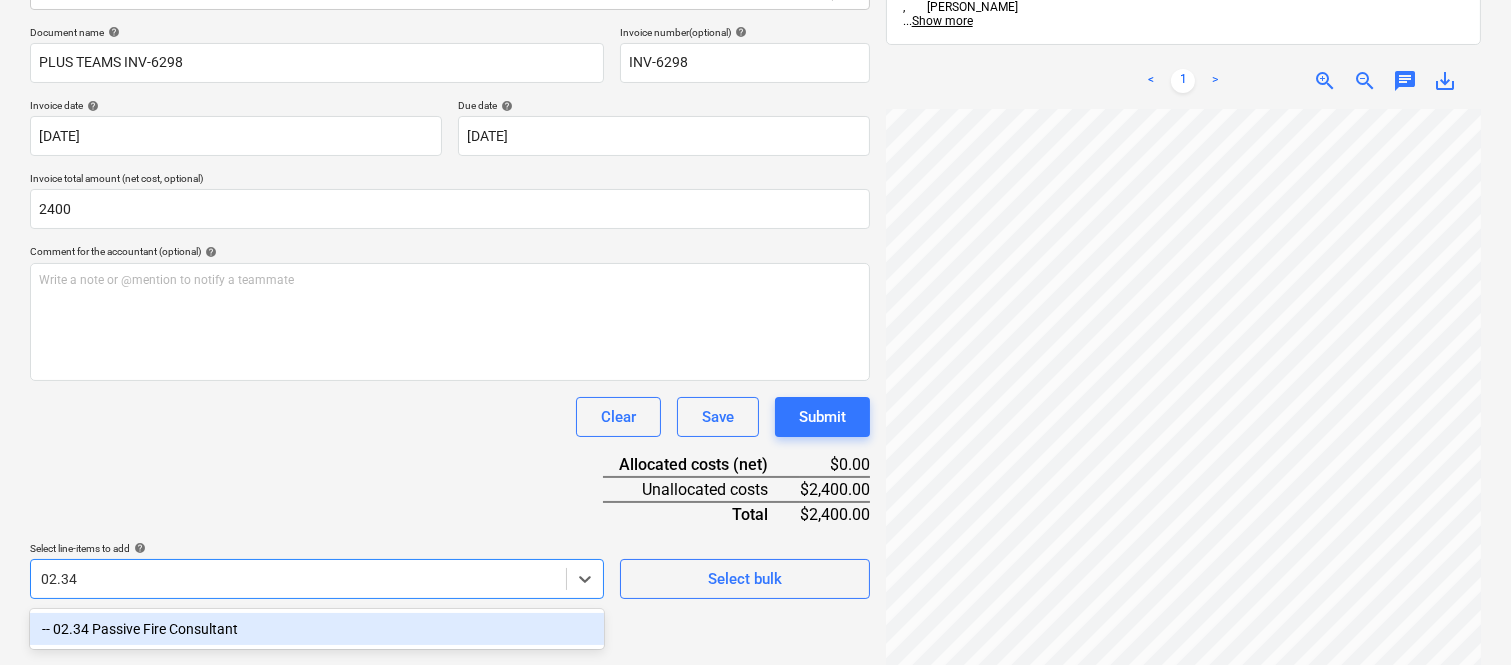 click on "--  02.34 Passive Fire Consultant" at bounding box center (317, 629) 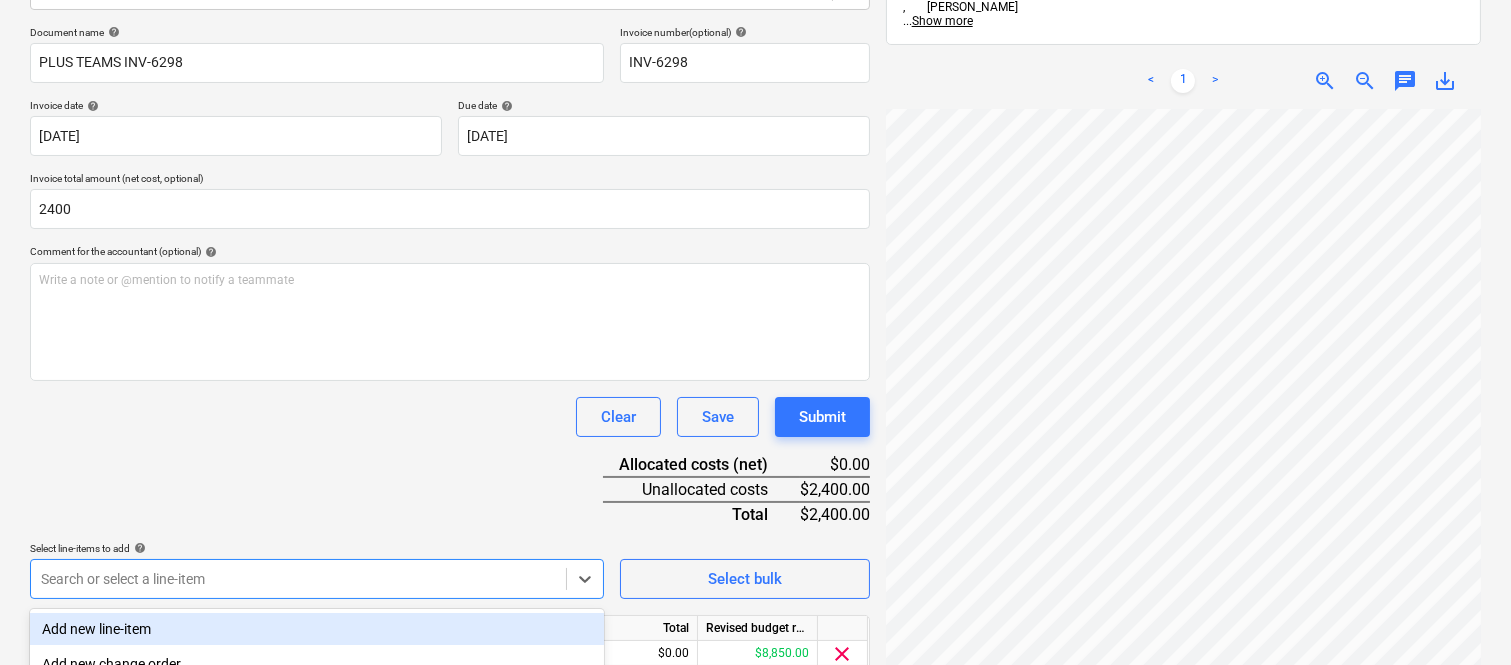 click on "Document name help PLUS TEAMS INV-6298 Invoice number  (optional) help INV-6298 Invoice date help 28 Jul 2025 28.07.2025 Press the down arrow key to interact with the calendar and
select a date. Press the question mark key to get the keyboard shortcuts for changing dates. Due date help 11 Aug 2025 11.08.2025 Press the down arrow key to interact with the calendar and
select a date. Press the question mark key to get the keyboard shortcuts for changing dates. Invoice total amount (net cost, optional) 2400 Comment for the accountant (optional) help Write a note or @mention to notify a teammate ﻿ Clear Save Submit Allocated costs (net) $0.00 Unallocated costs $2,400.00 Total $2,400.00 Select line-items to add help option --  02.34 Passive Fire Consultant, selected. option Add new line-item focused, 1 of 184. 184 results available. Use Up and Down to choose options, press Enter to select the currently focused option, press Escape to exit the menu, press Tab to select the option and exit the menu. Select bulk" at bounding box center [450, 378] 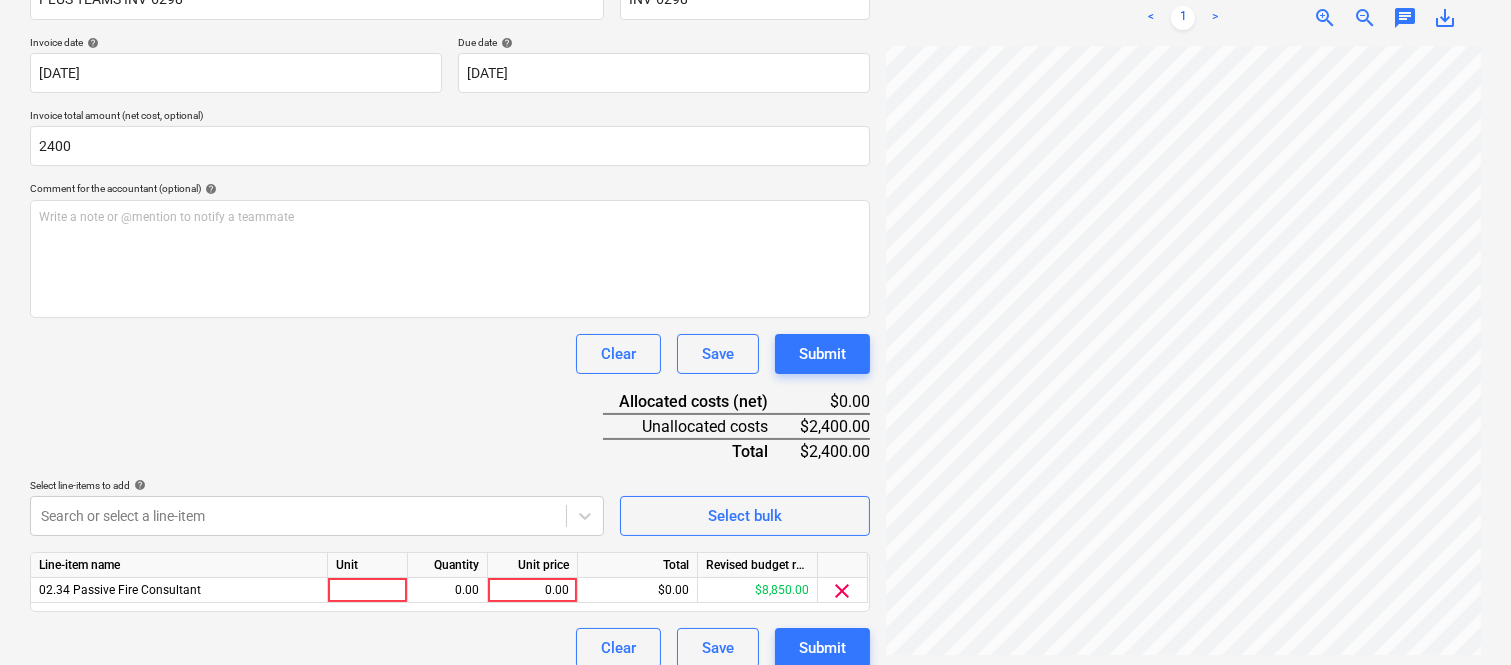 scroll, scrollTop: 367, scrollLeft: 0, axis: vertical 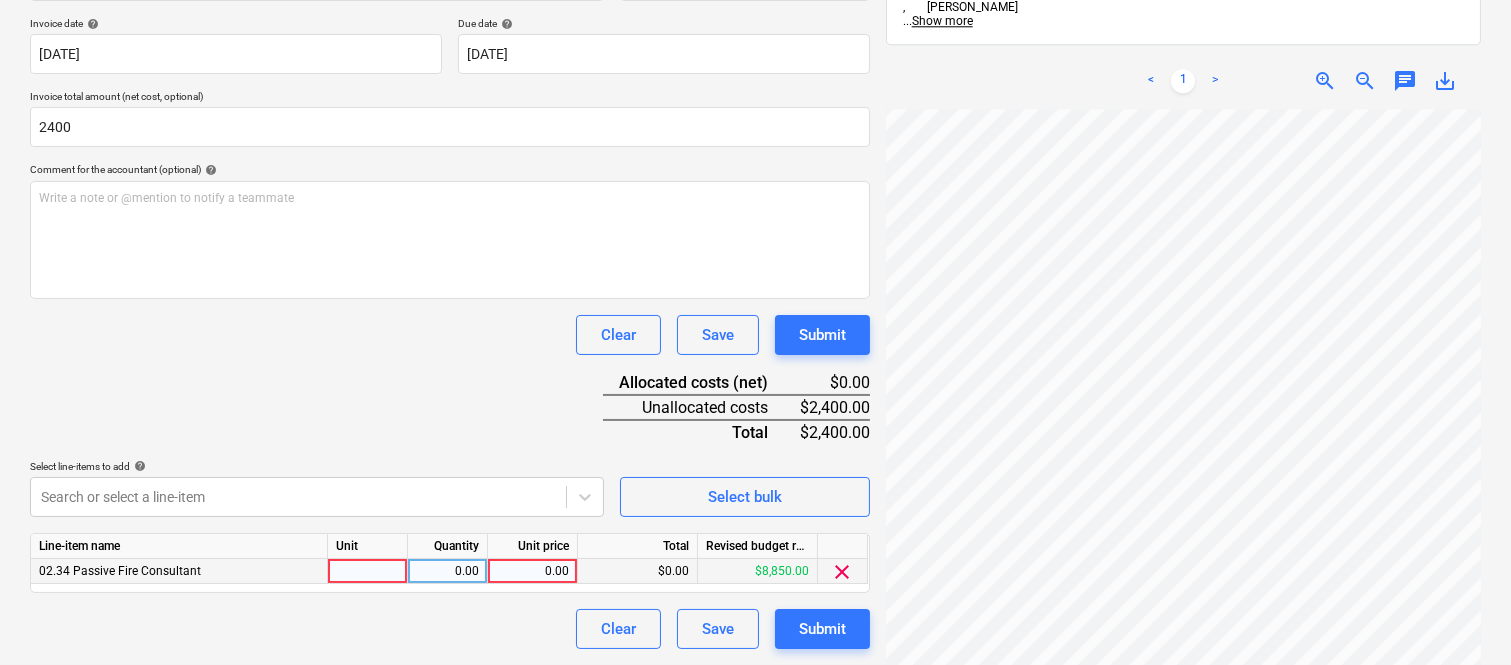 click at bounding box center (368, 571) 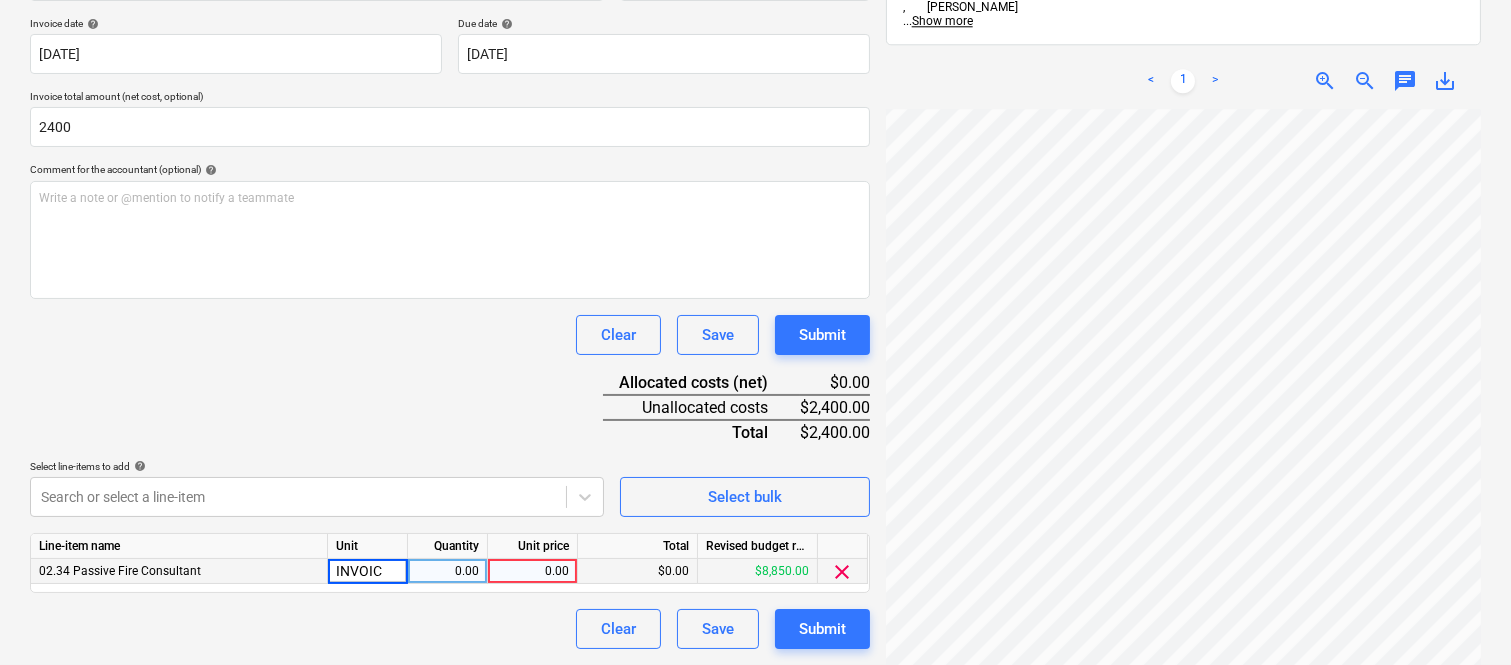 type on "INVOICE" 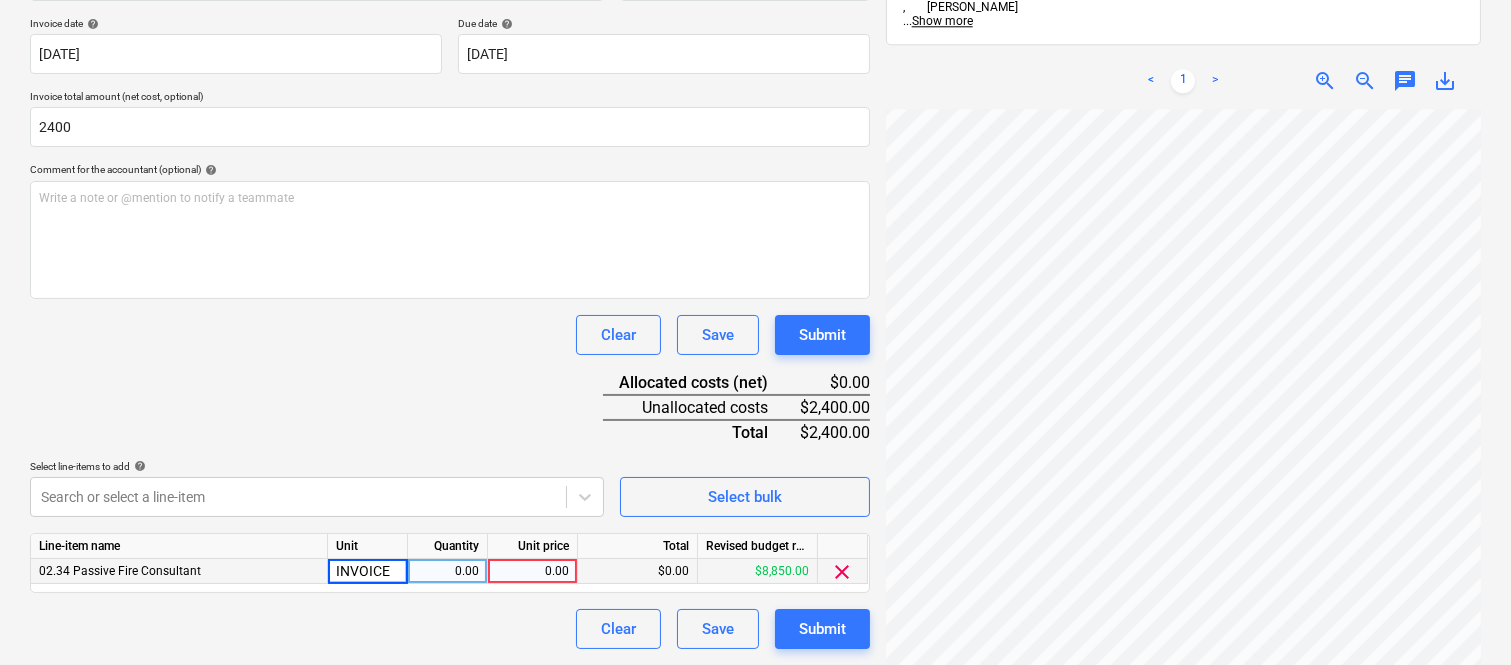click on "0.00" at bounding box center (447, 571) 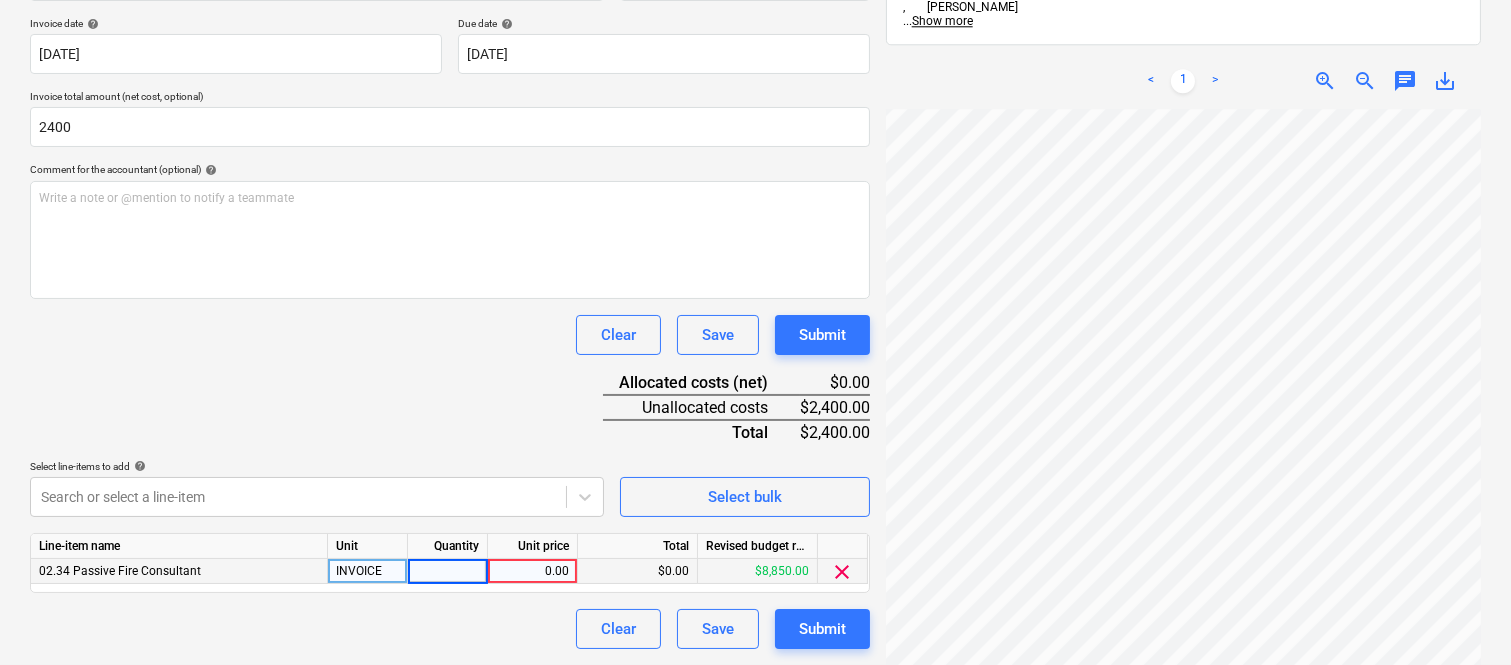 type on "1" 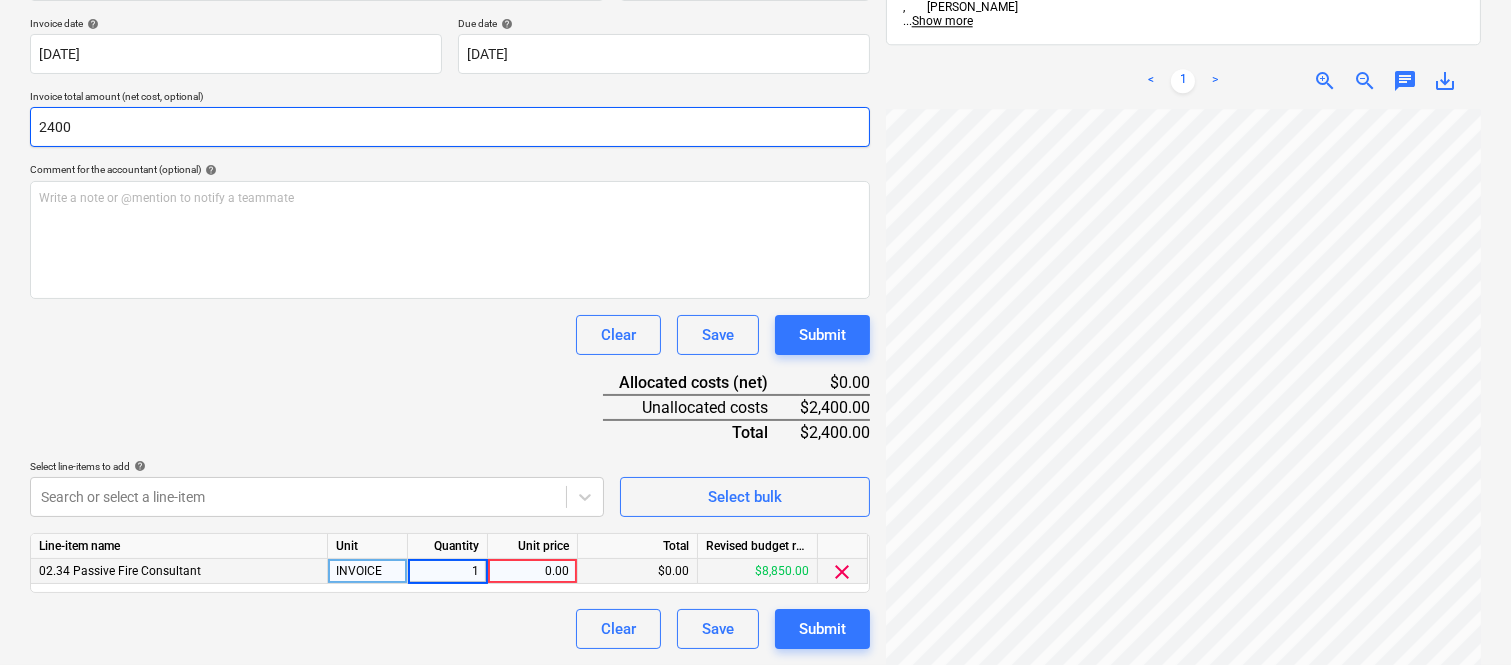 click on "2400" at bounding box center [450, 127] 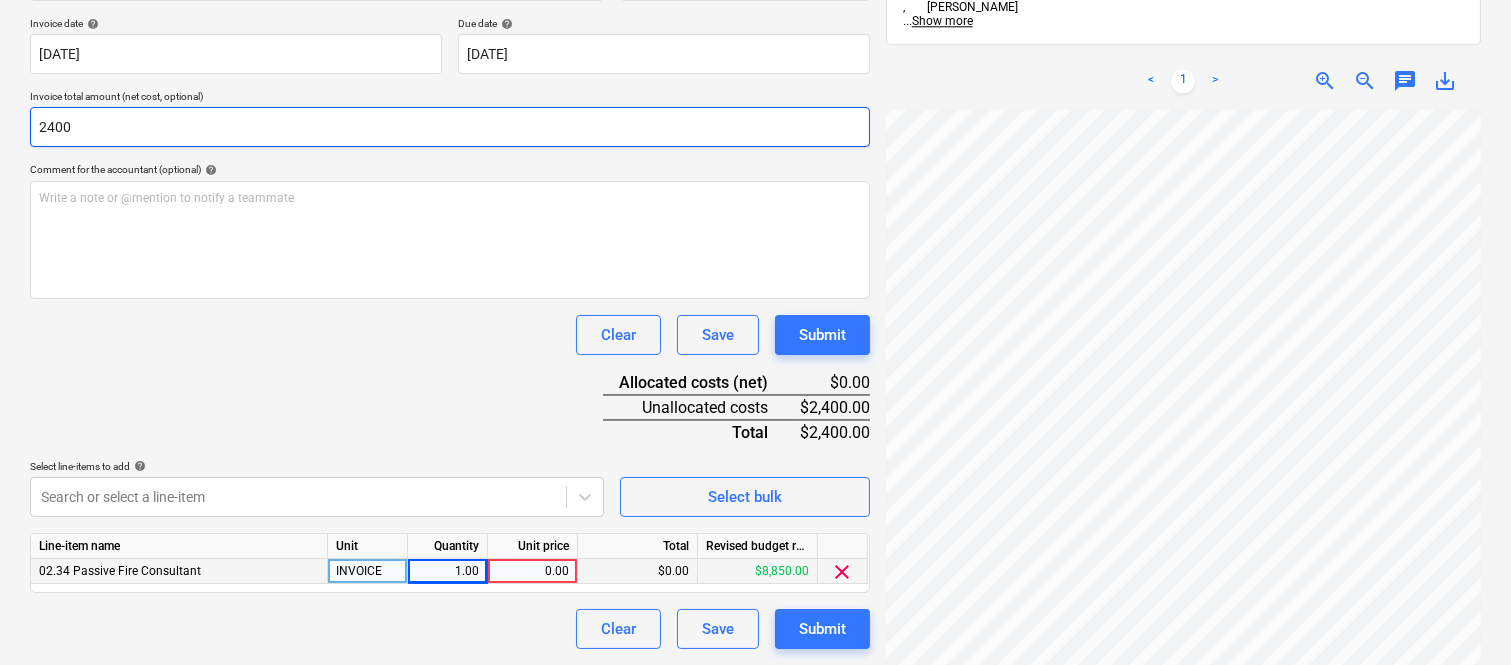 click on "2400" at bounding box center [450, 127] 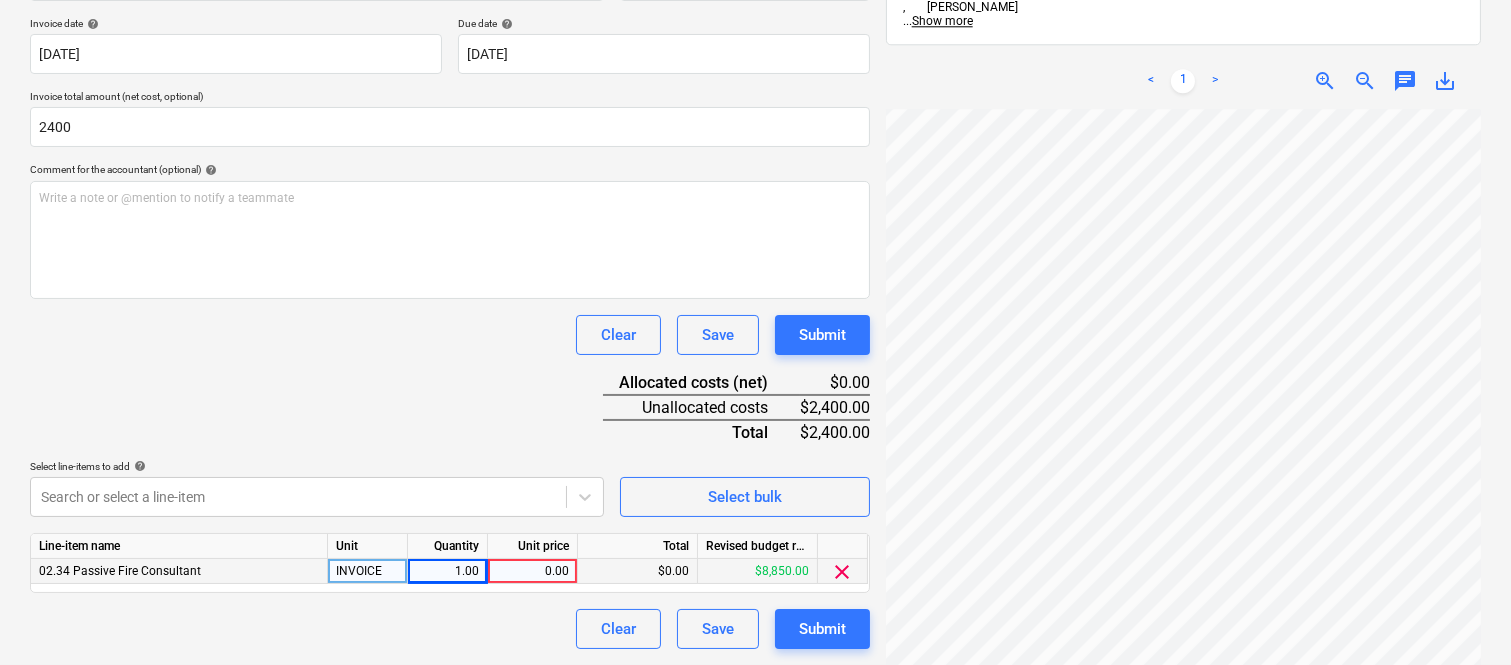 click on "0.00" at bounding box center (532, 571) 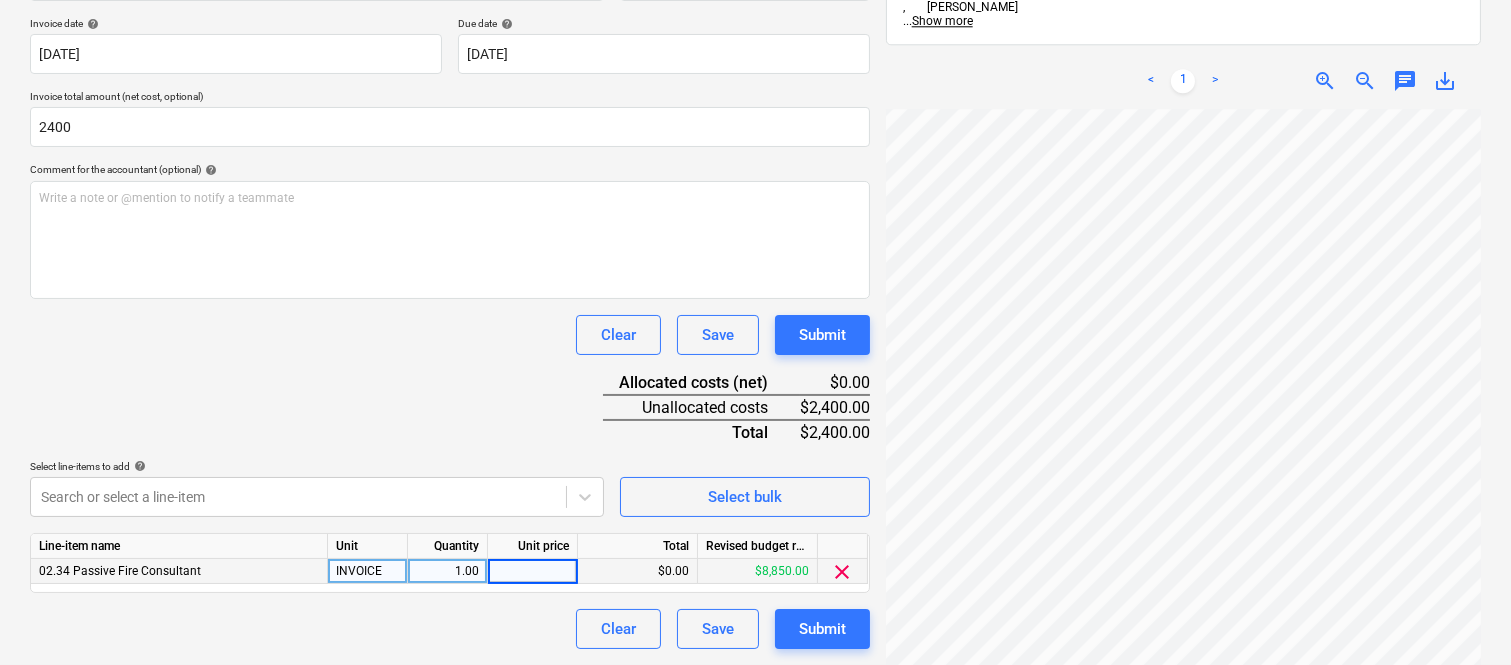 type on "2400" 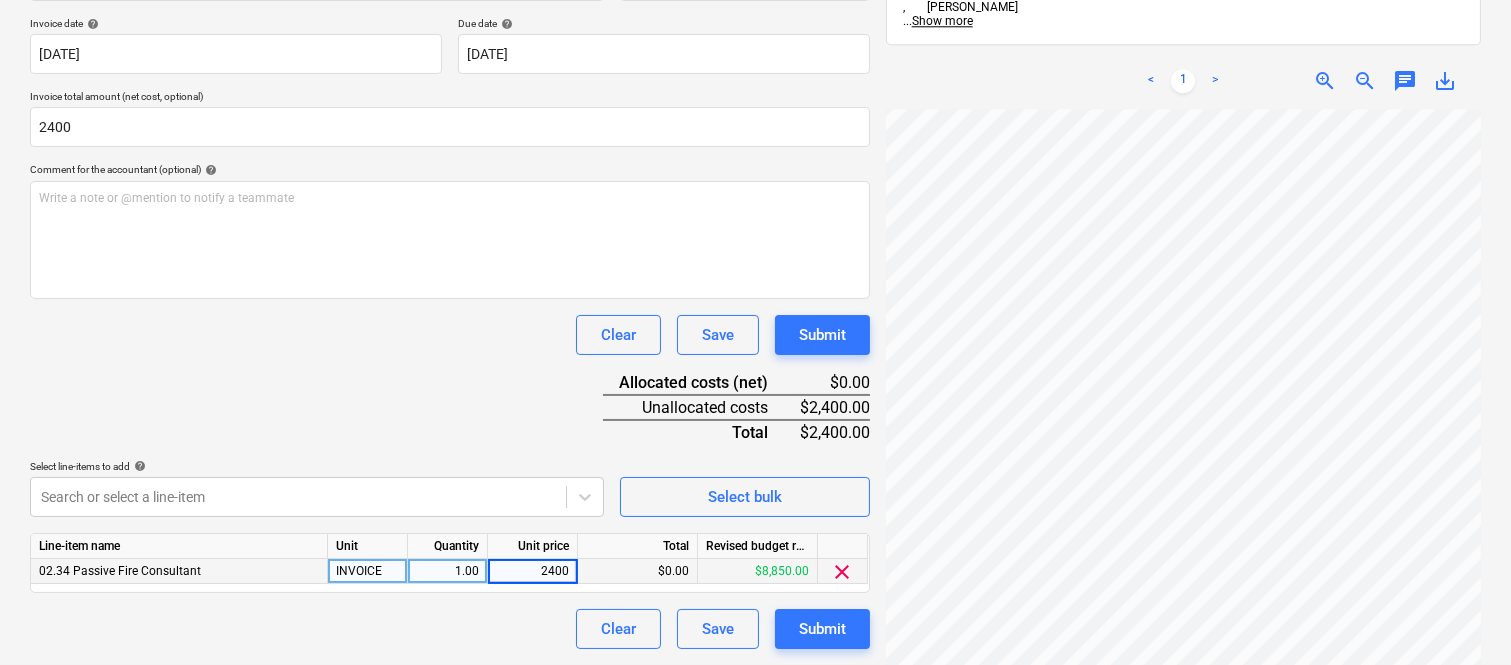 click on "Clear Save Submit" at bounding box center [450, 629] 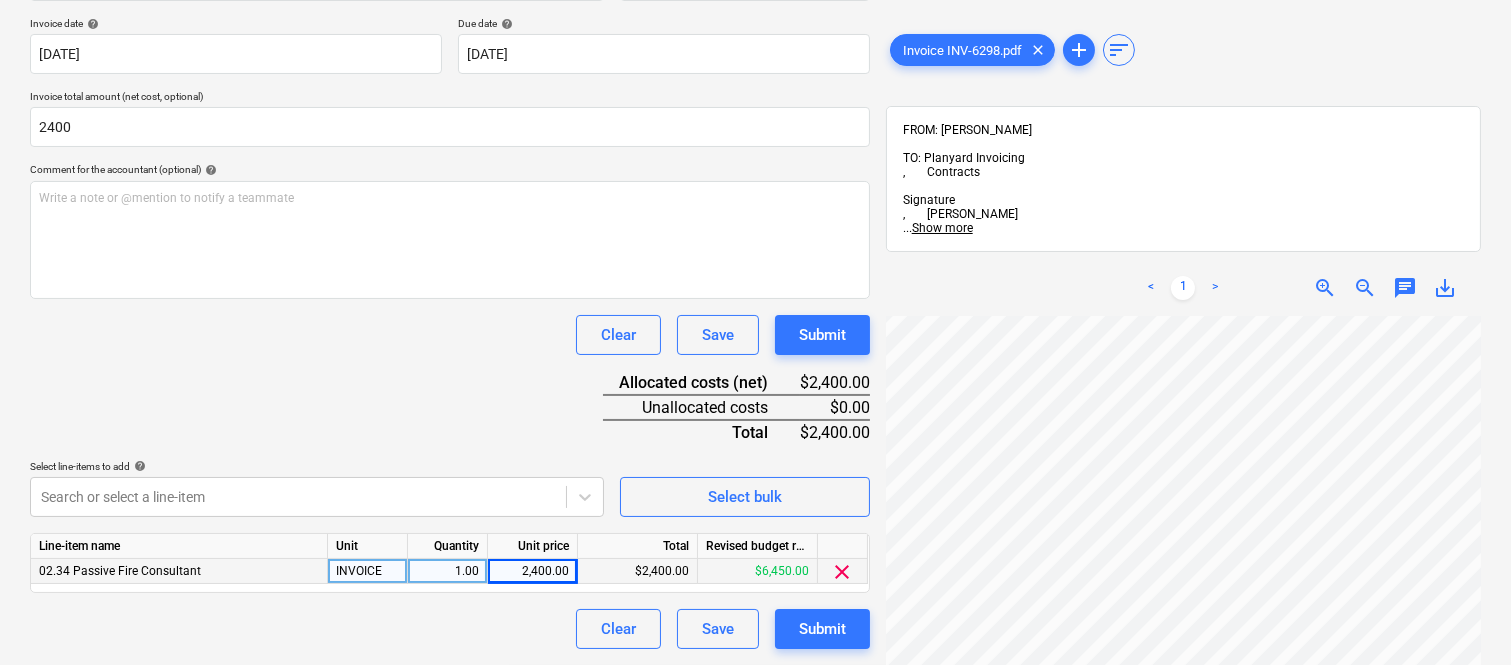 scroll, scrollTop: 0, scrollLeft: 0, axis: both 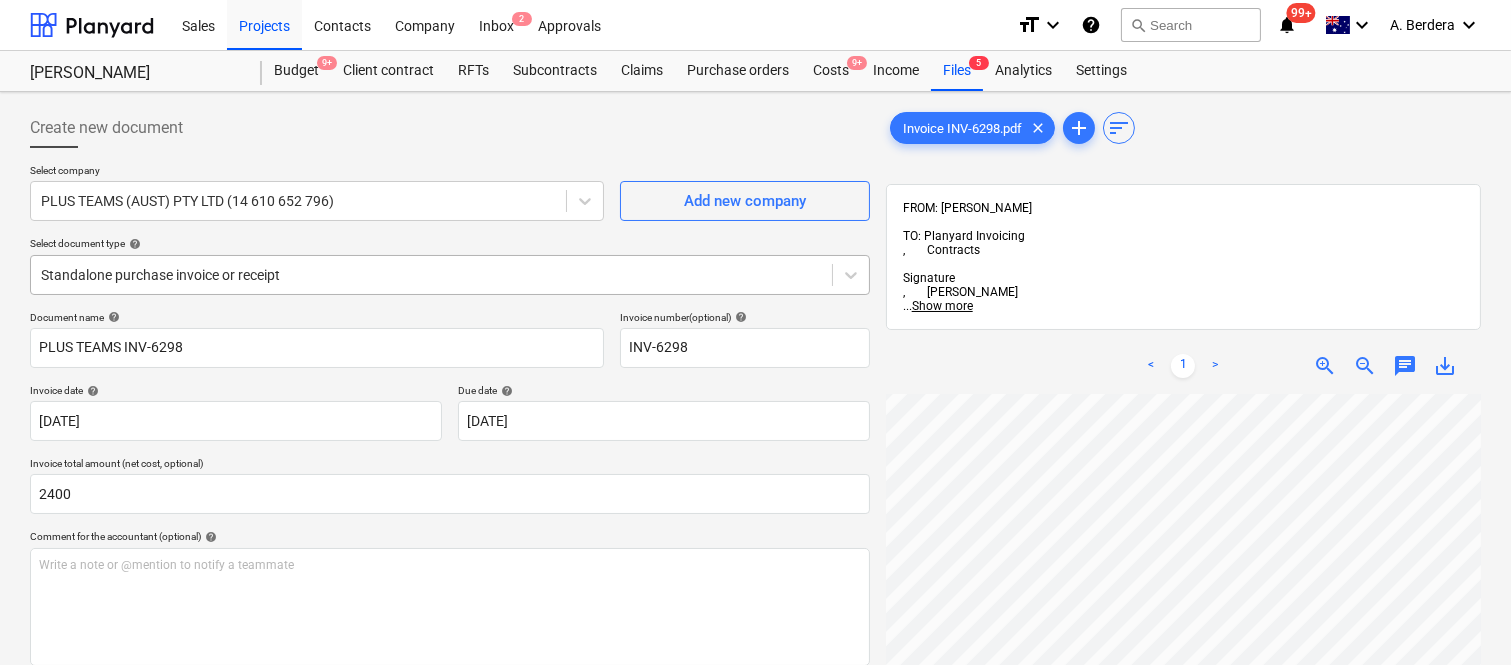 click at bounding box center (431, 275) 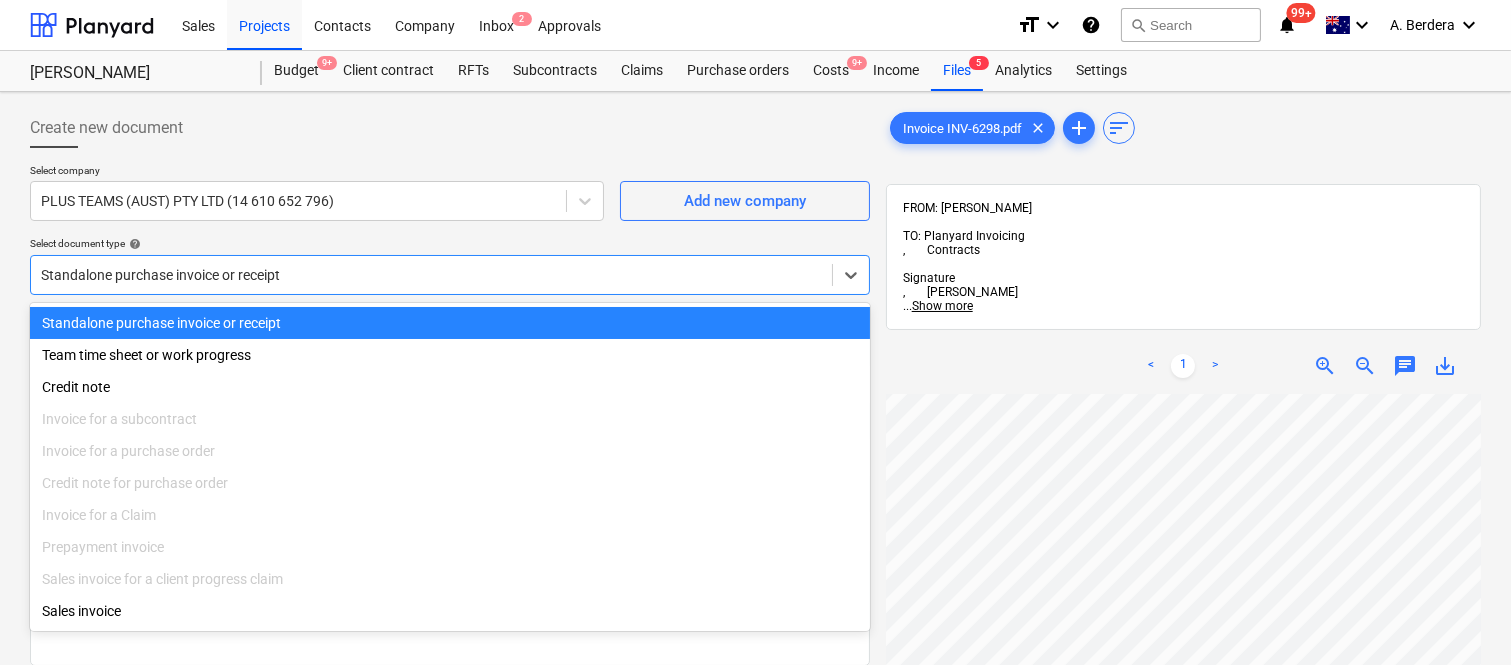 click on "Standalone purchase invoice or receipt Team time sheet or work progress Credit note Invoice for a subcontract Invoice for a purchase order Credit note for purchase order Invoice for a Claim Prepayment invoice Sales invoice for a client progress claim Sales invoice" at bounding box center (450, 467) 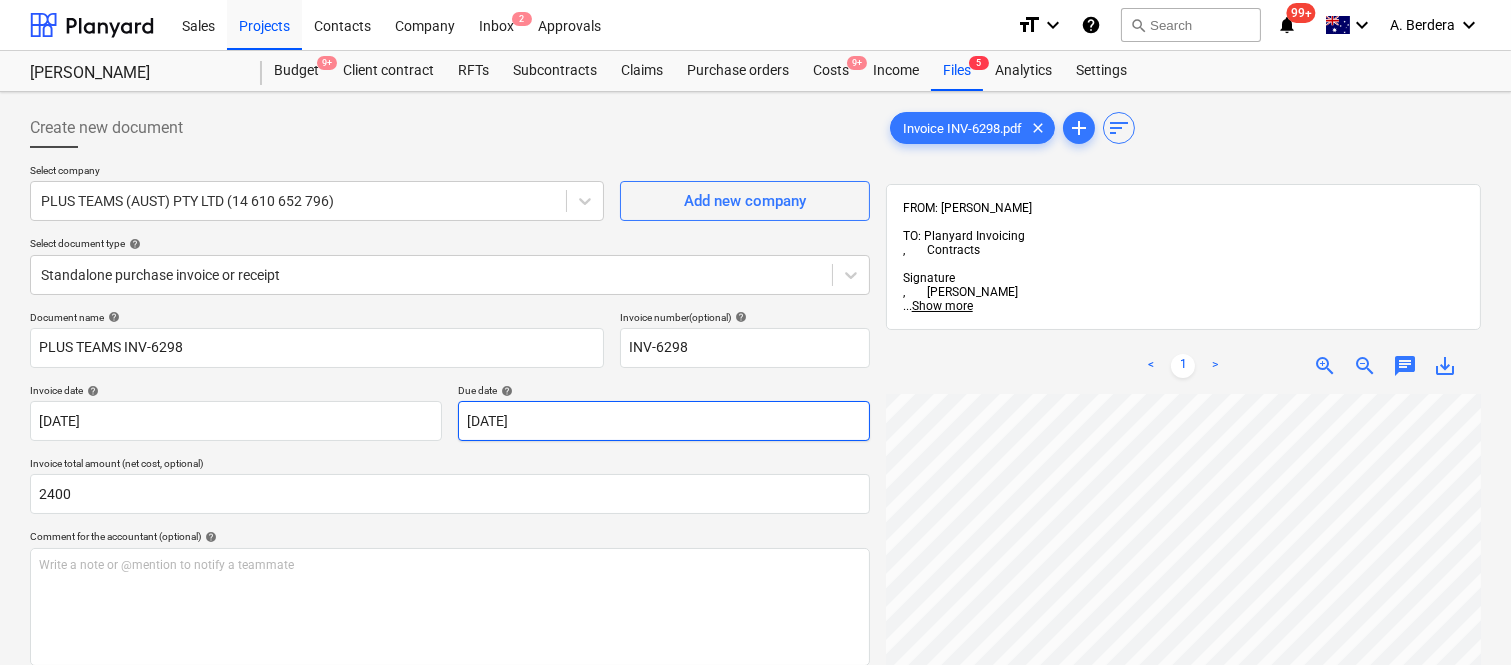 scroll, scrollTop: 456, scrollLeft: 158, axis: both 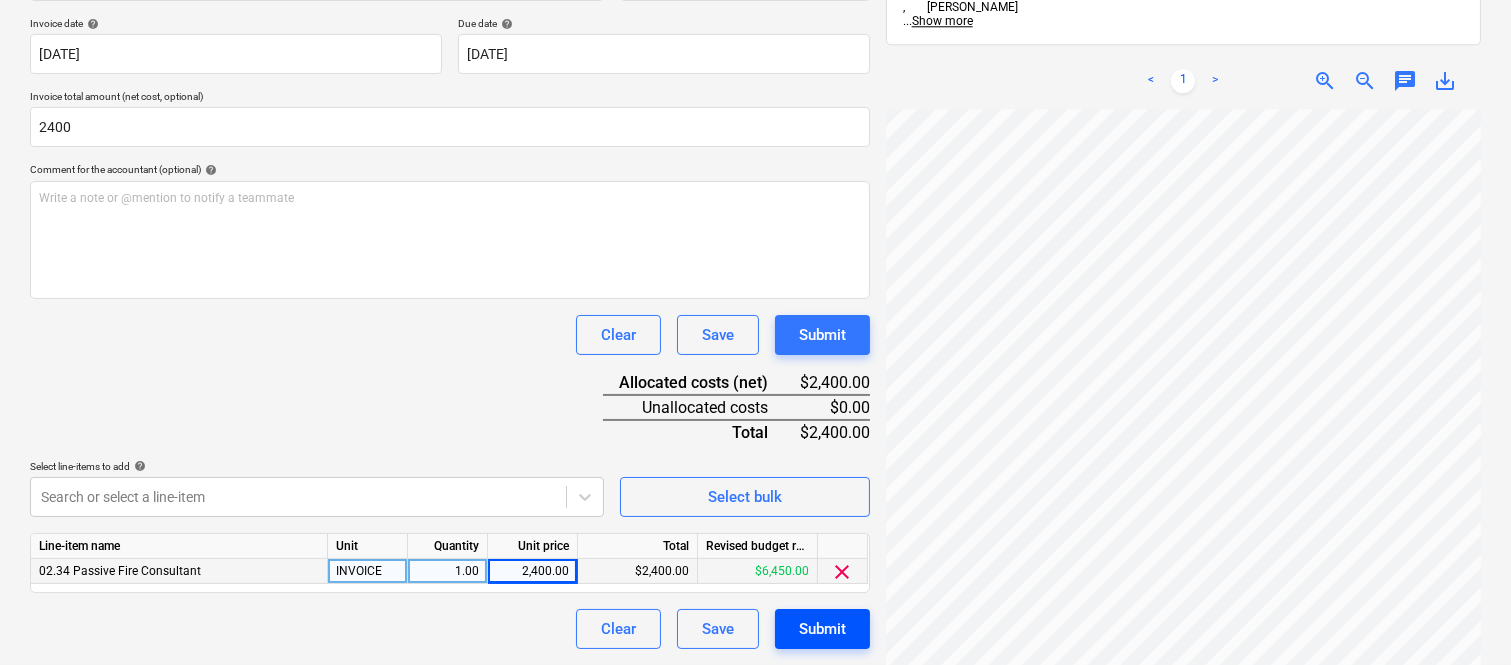 click on "Submit" at bounding box center [822, 629] 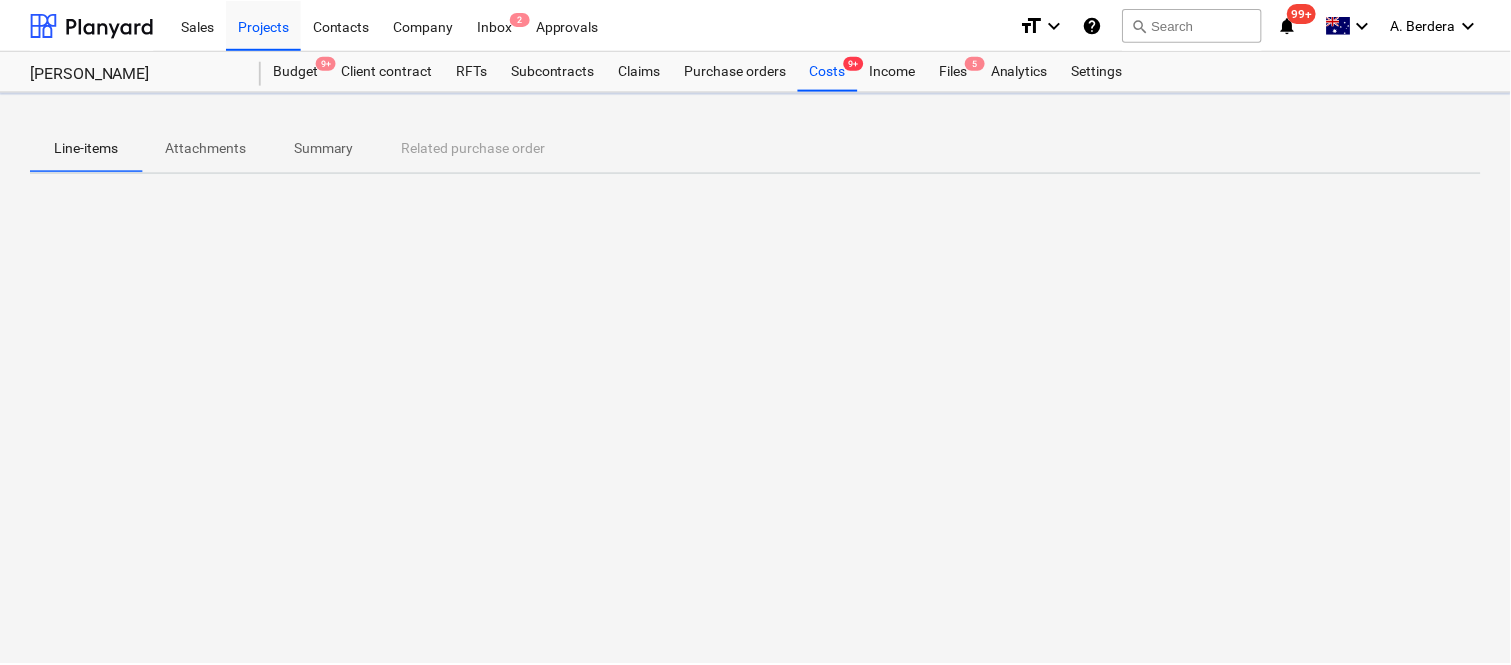 scroll, scrollTop: 0, scrollLeft: 0, axis: both 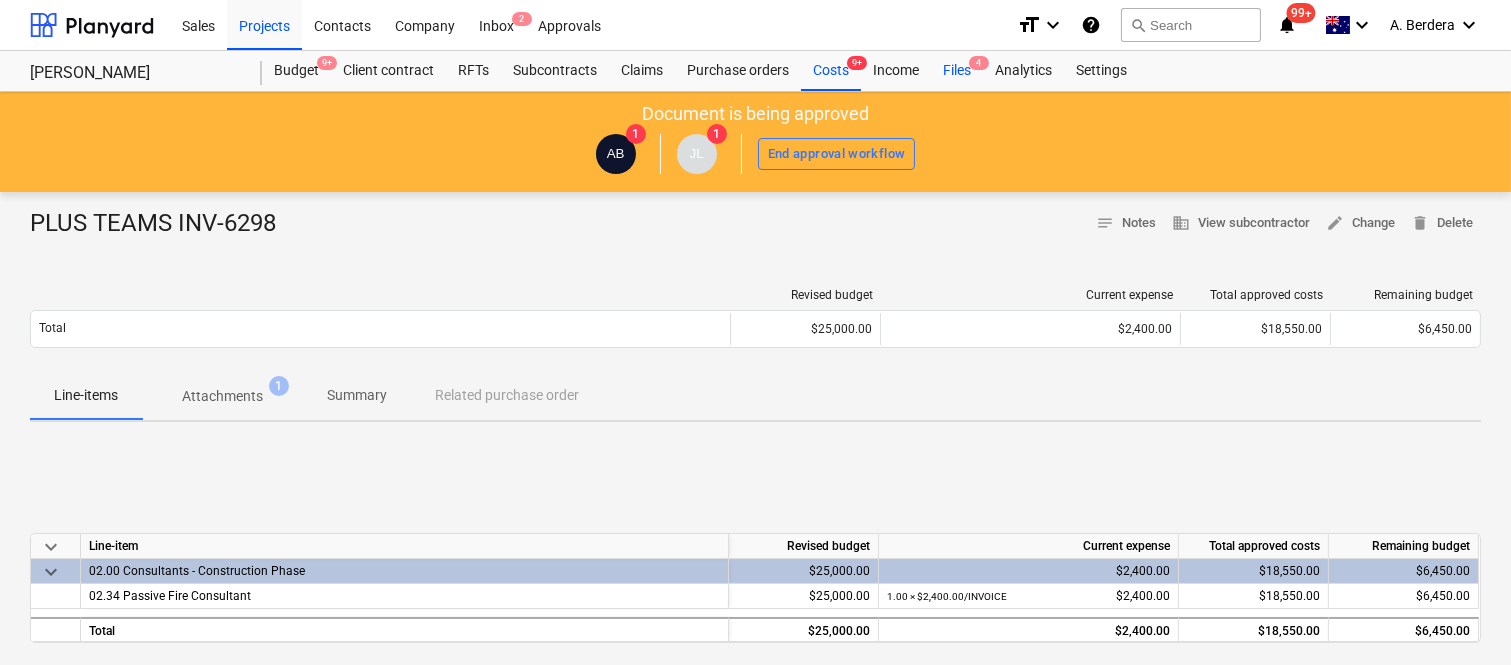 click on "Files 4" at bounding box center (957, 71) 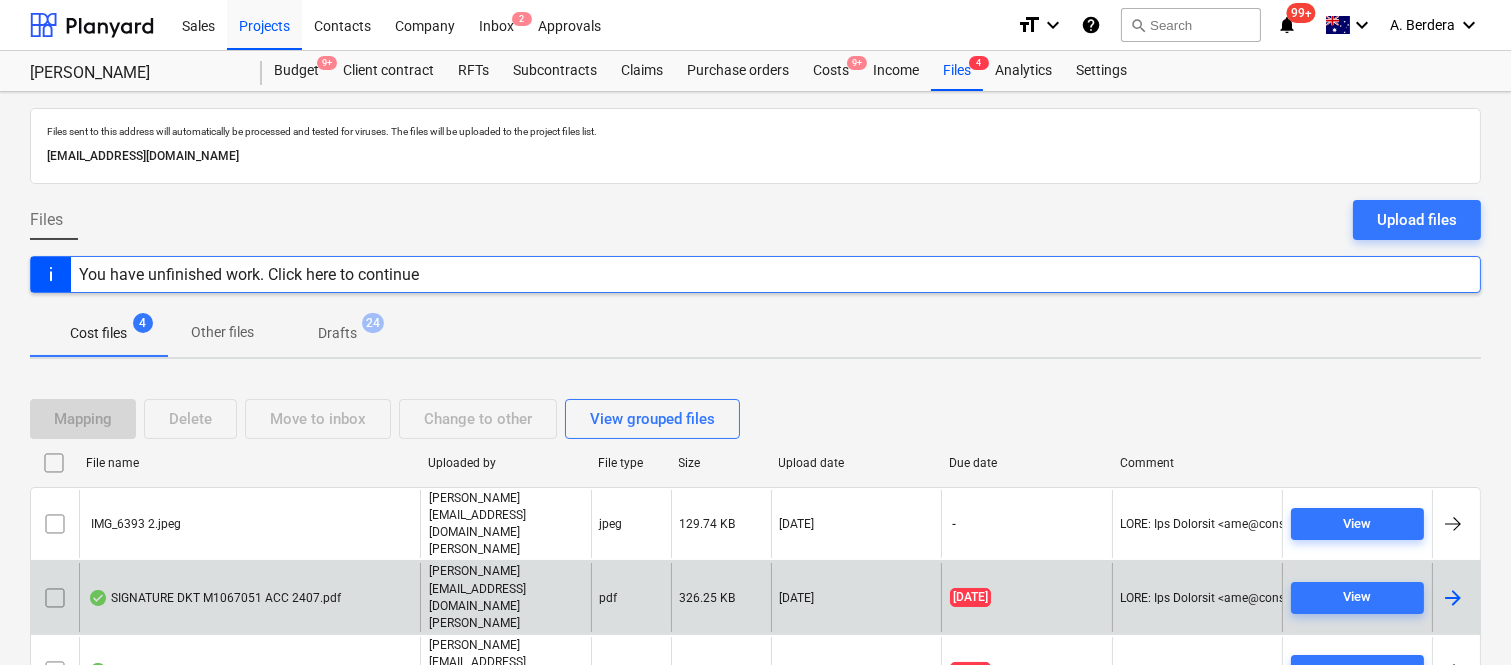 click on "SIGNATURE DKT M1067051 ACC 2407.pdf" at bounding box center [214, 598] 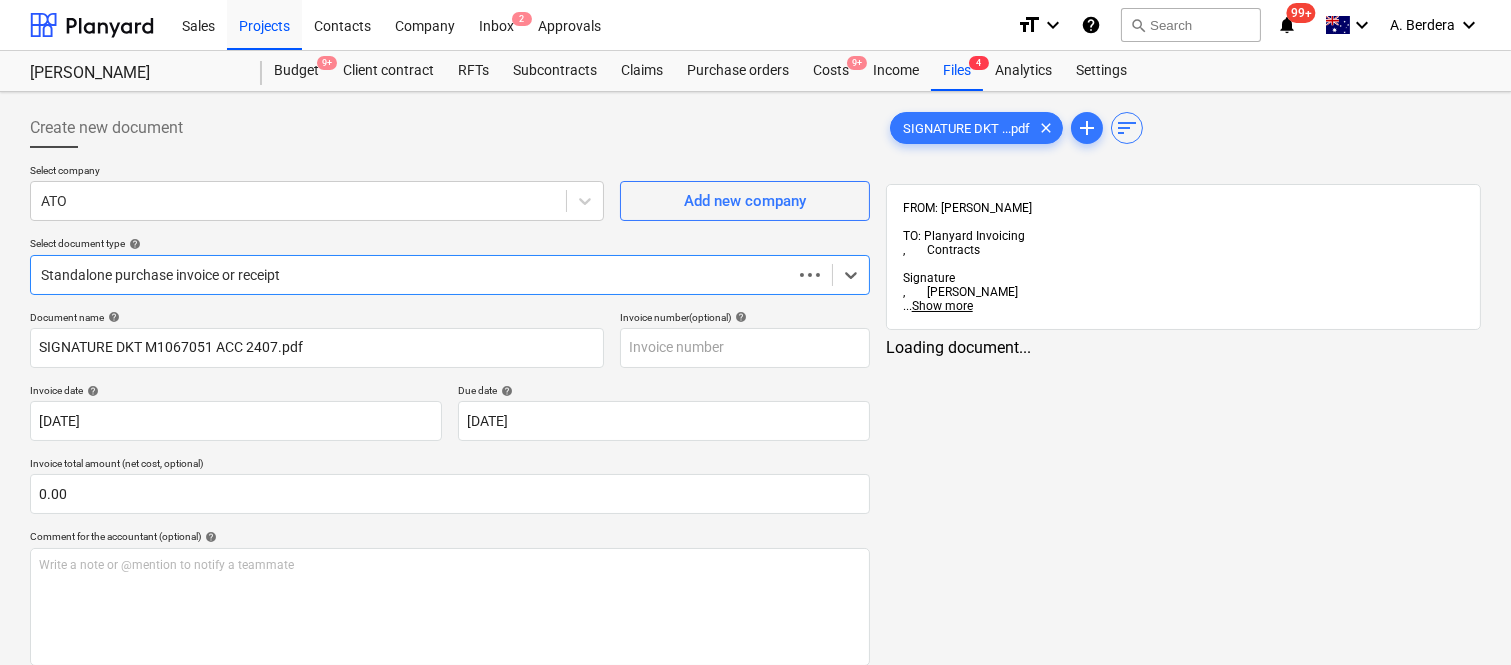 type on "SIGNATURE DKT M1067051 ACC 2407.pdf" 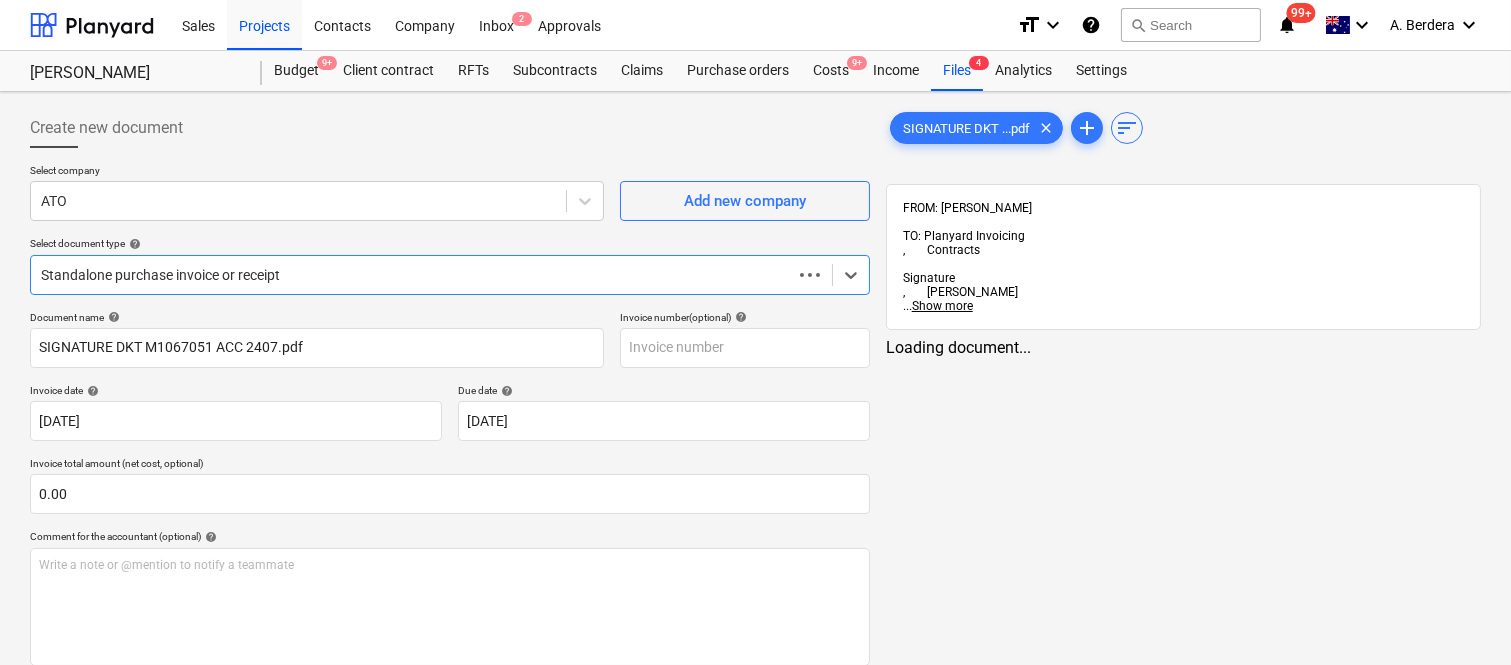 type on "[DATE]" 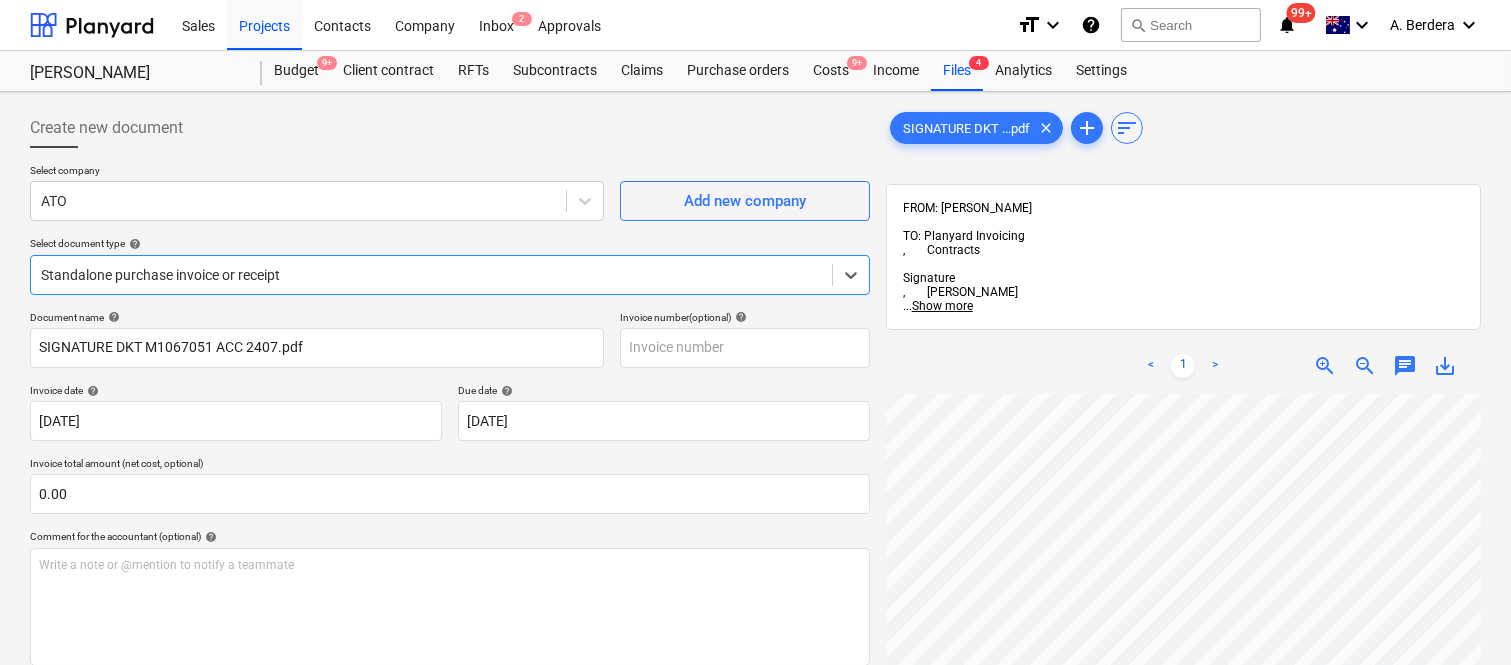 scroll, scrollTop: 456, scrollLeft: 0, axis: vertical 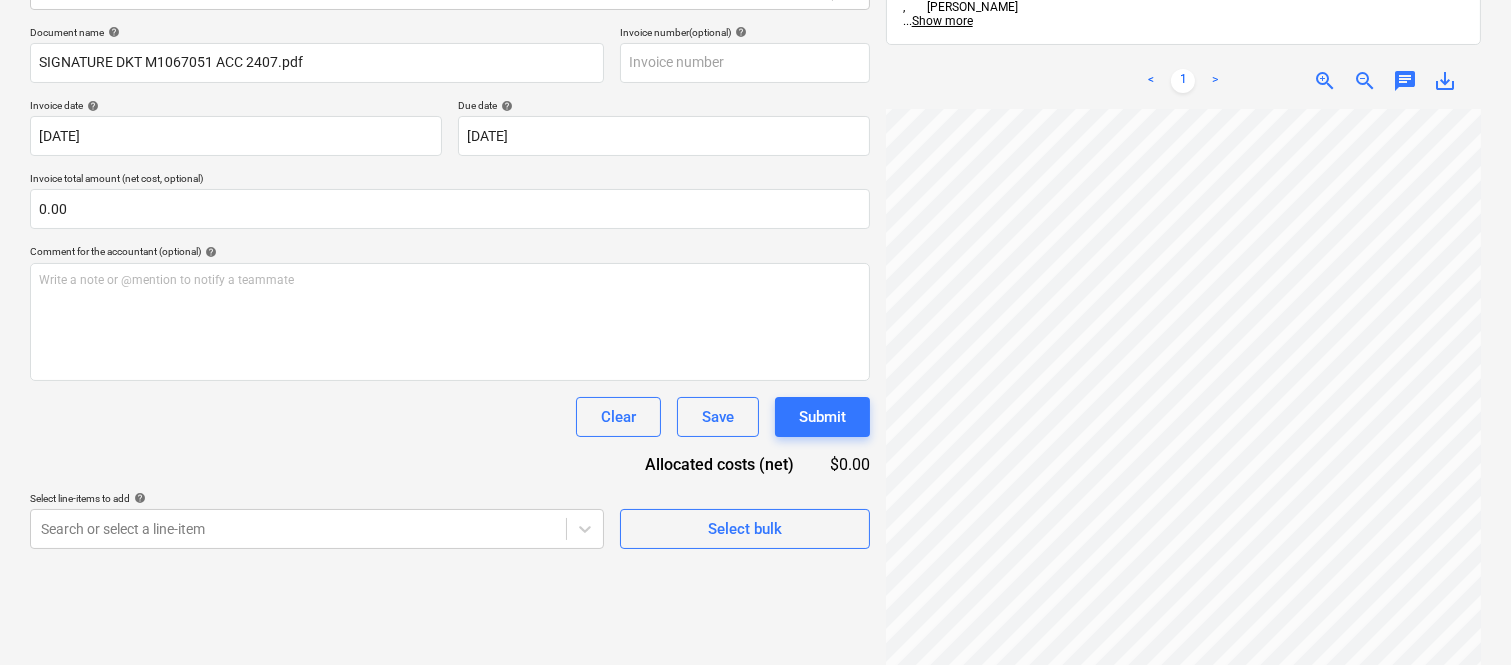 click on "SIGNATURE DKT ...pdf clear add sort FROM: Joe Licastro  TO: Planyard Invoicing  , 	Contracts Signature  , 	Matthew Williams  ...  Show more ...  Show more < 1 > zoom_in zoom_out chat 0 save_alt" at bounding box center [1183, 270] 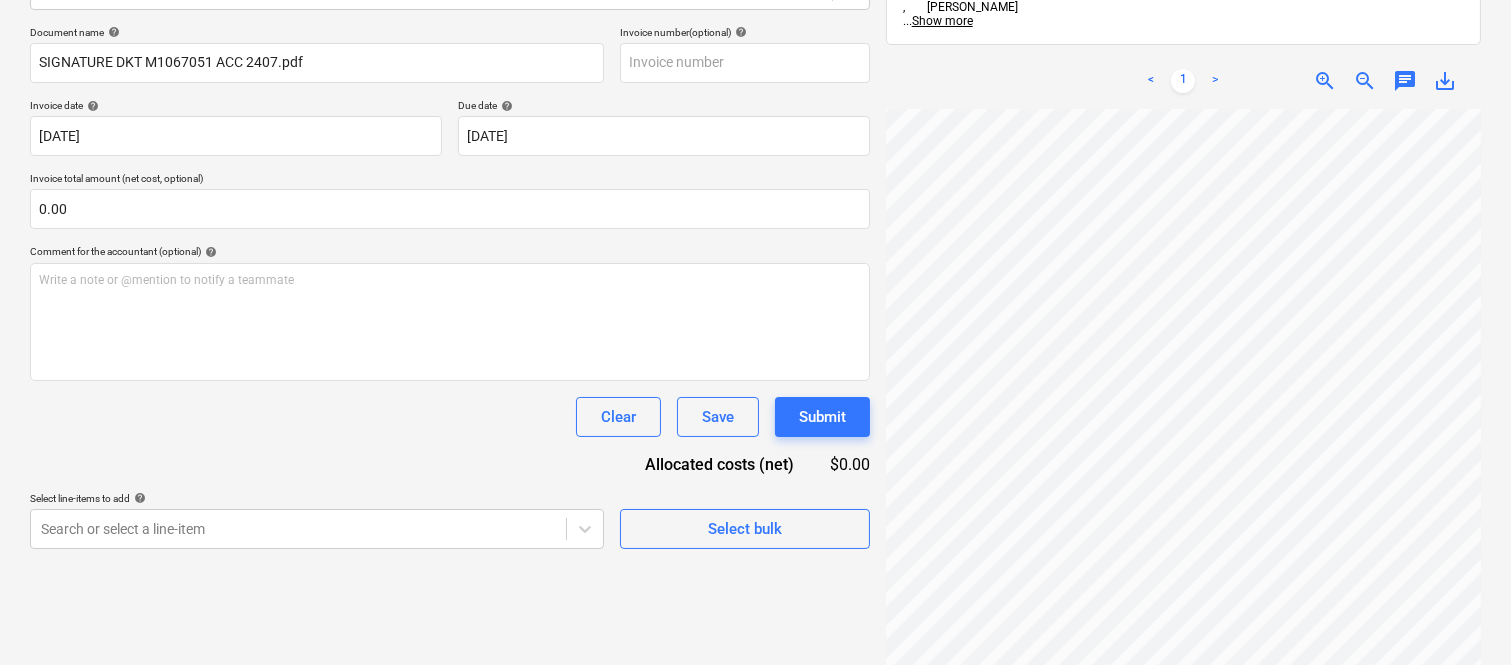 scroll, scrollTop: 0, scrollLeft: 158, axis: horizontal 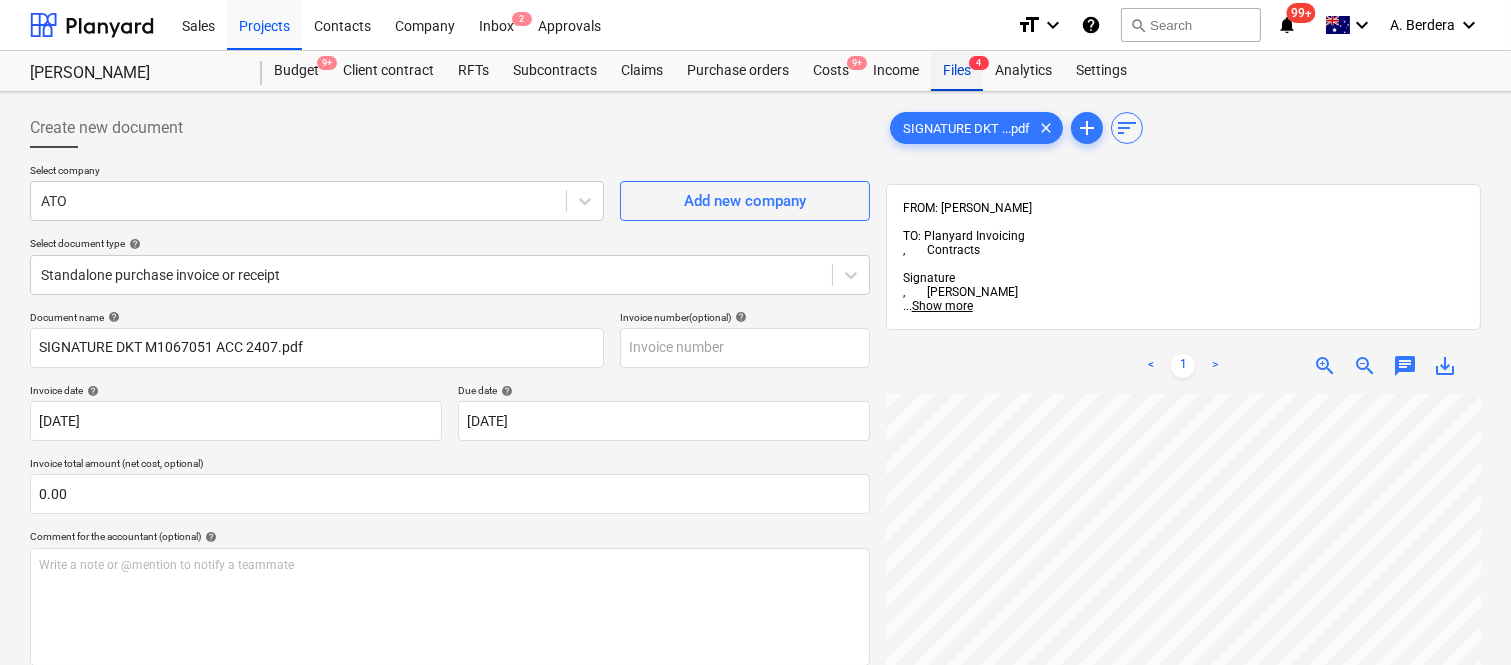 click on "Files 4" at bounding box center (957, 71) 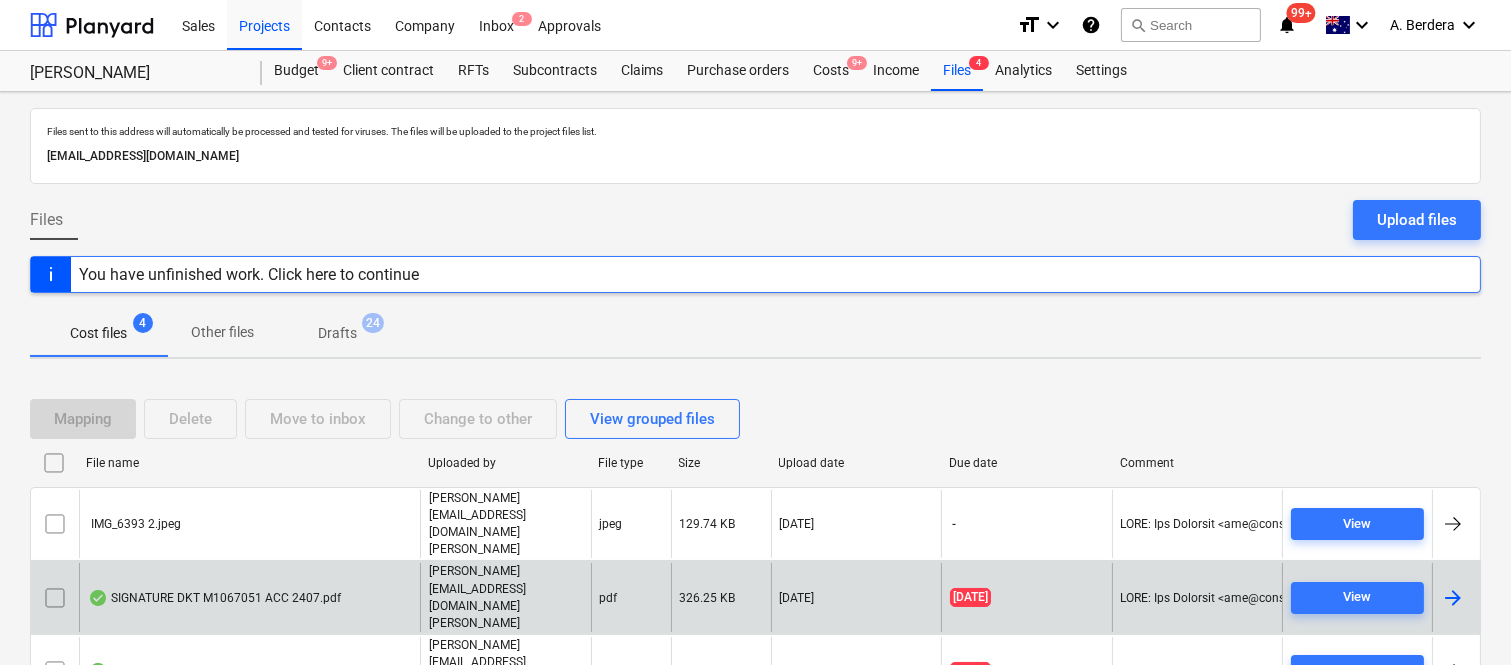 drag, startPoint x: 55, startPoint y: 581, endPoint x: 63, endPoint y: 560, distance: 22.472204 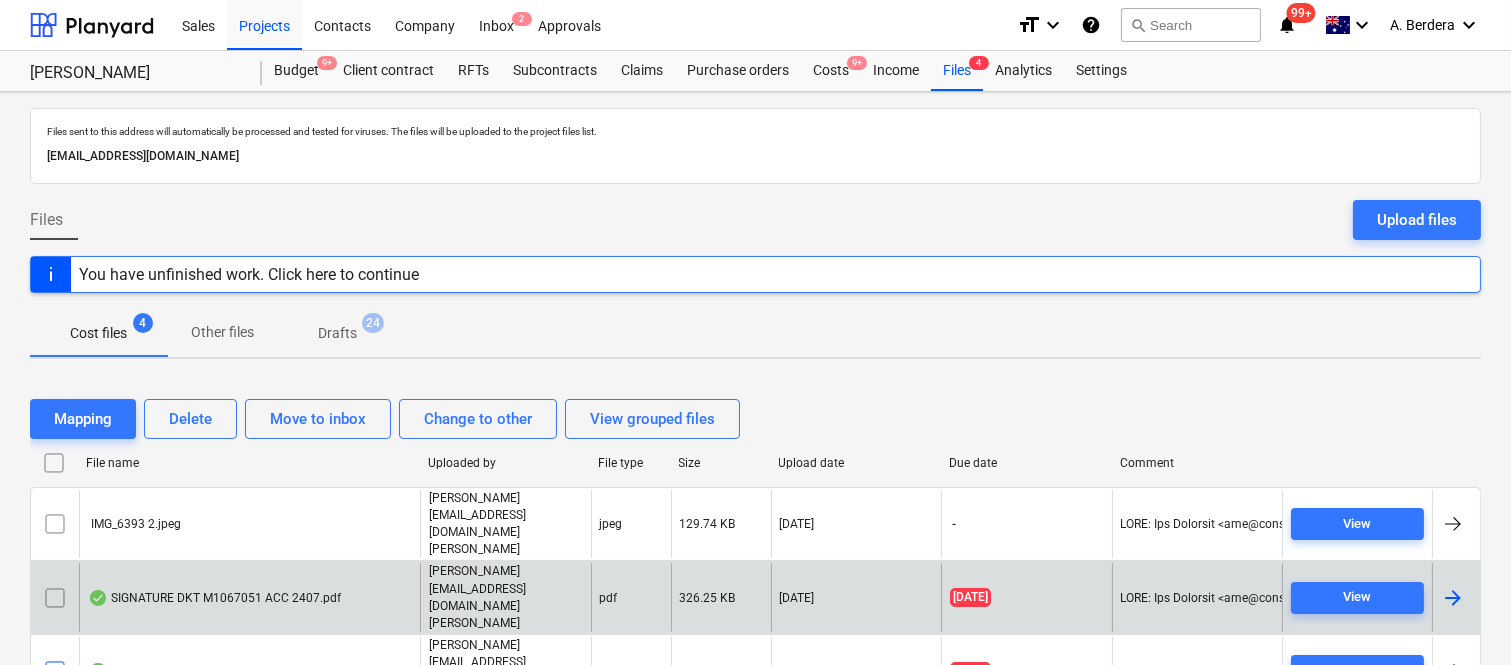 click at bounding box center (55, 598) 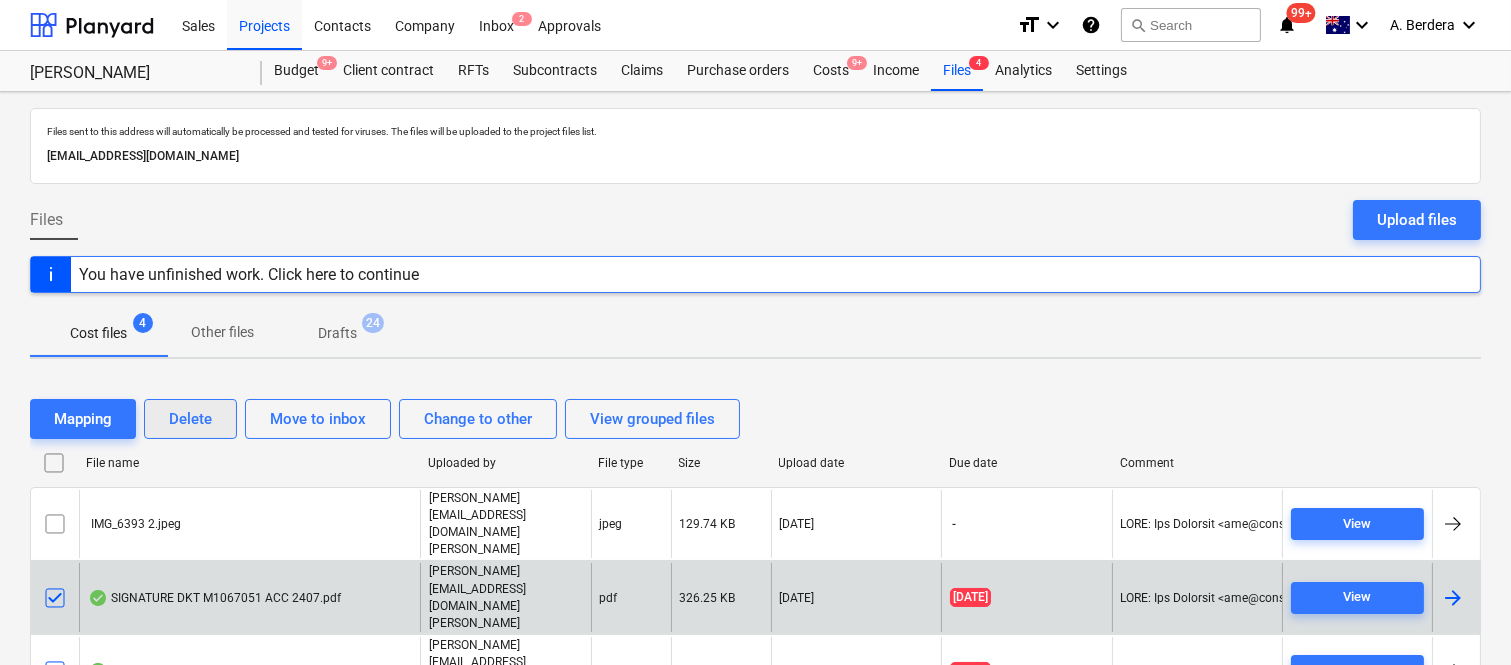 click on "Delete" at bounding box center [190, 419] 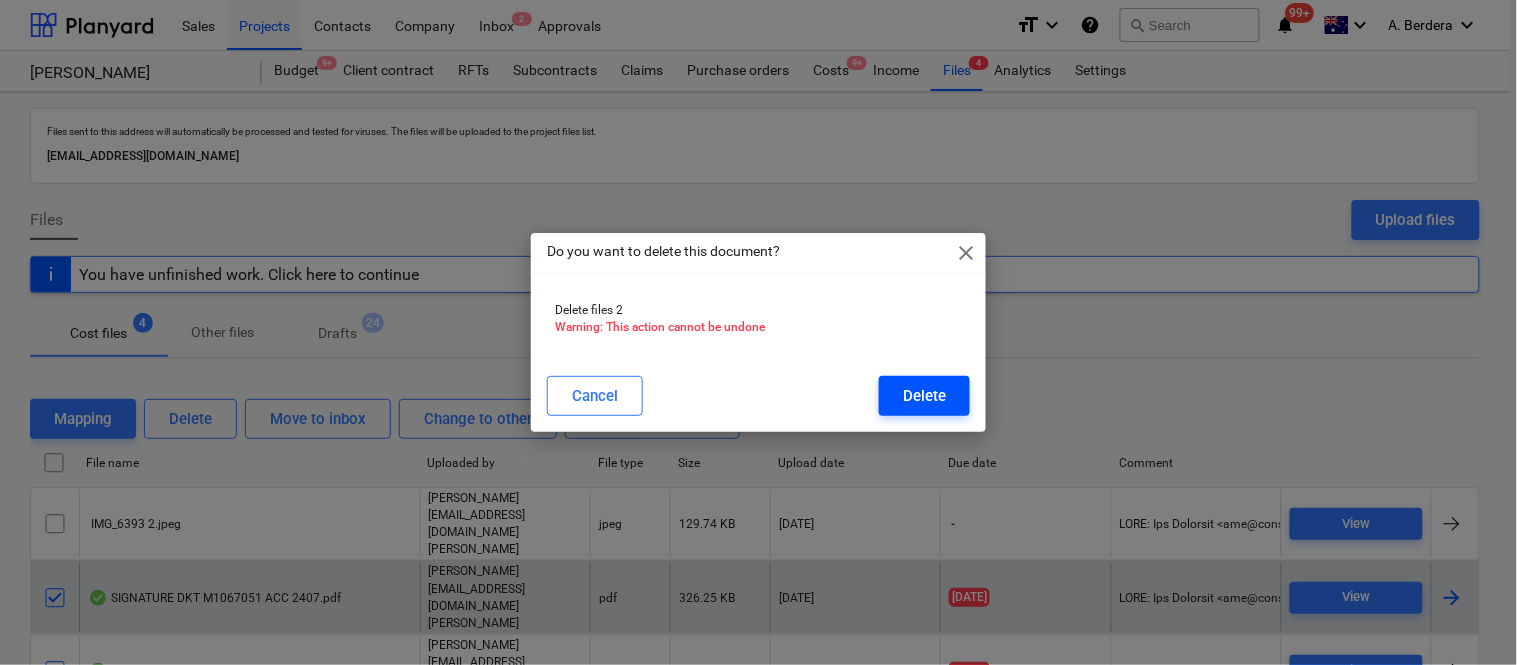 click on "Delete" at bounding box center [924, 396] 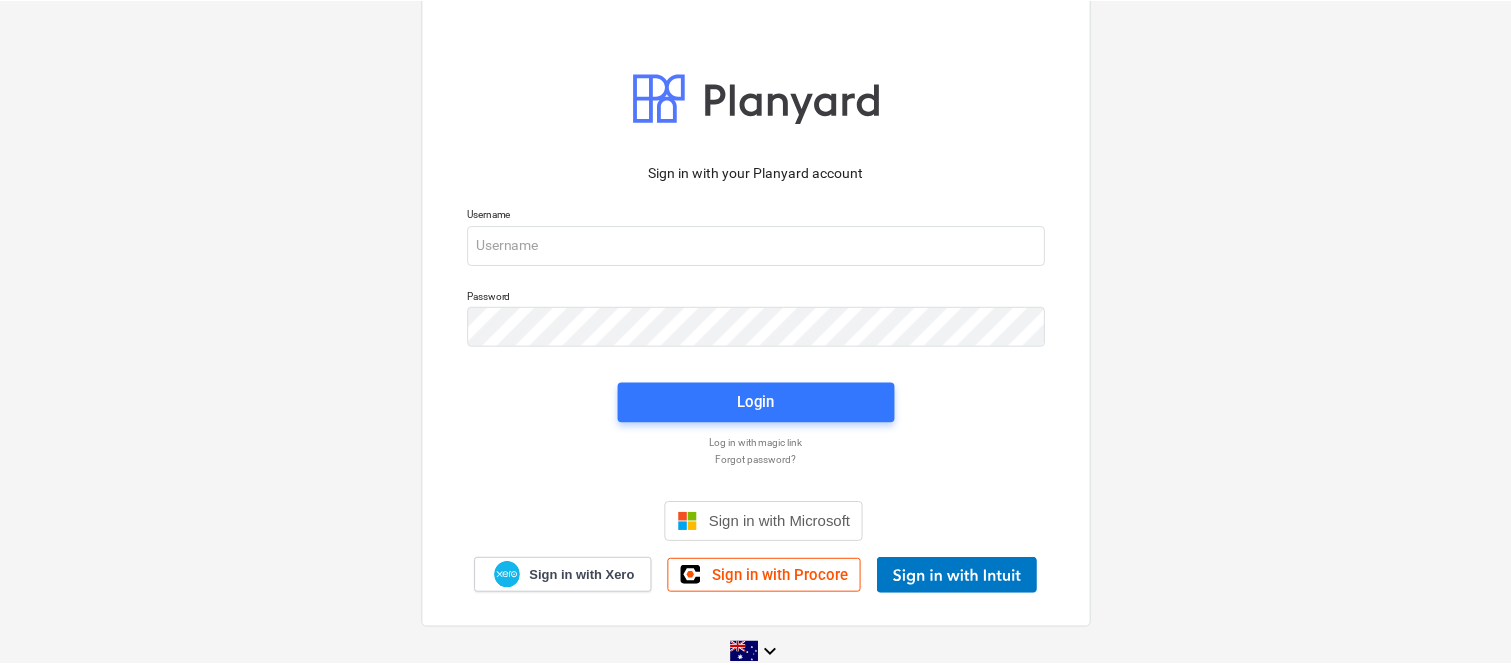 scroll, scrollTop: 0, scrollLeft: 0, axis: both 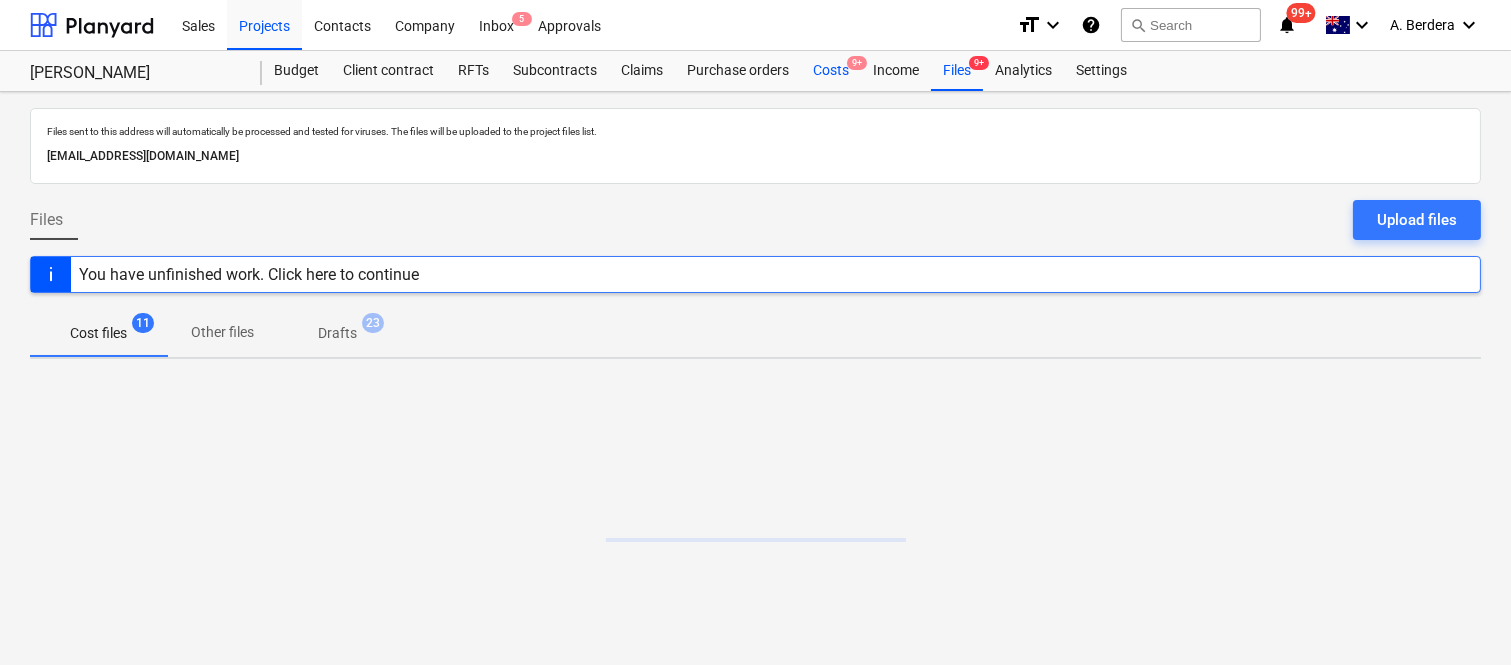 click on "Costs 9+" at bounding box center (831, 71) 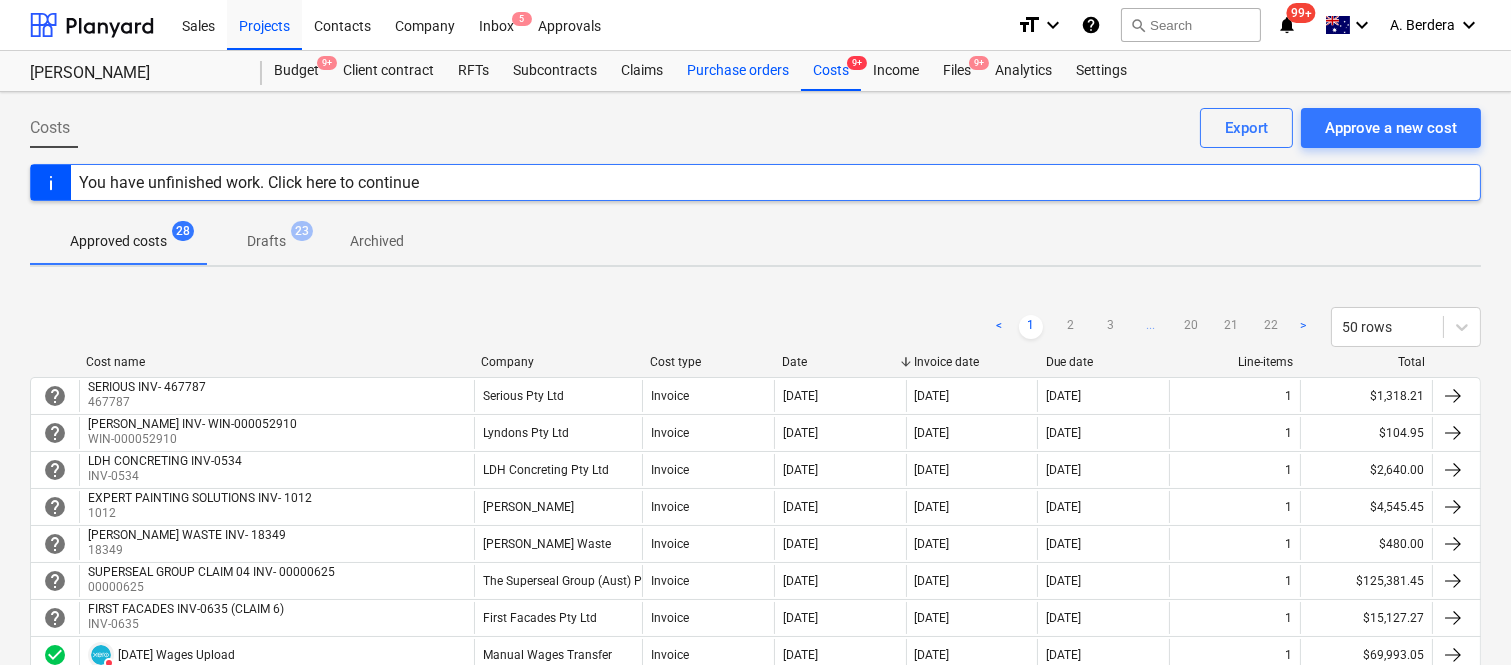 click on "Purchase orders" at bounding box center [738, 71] 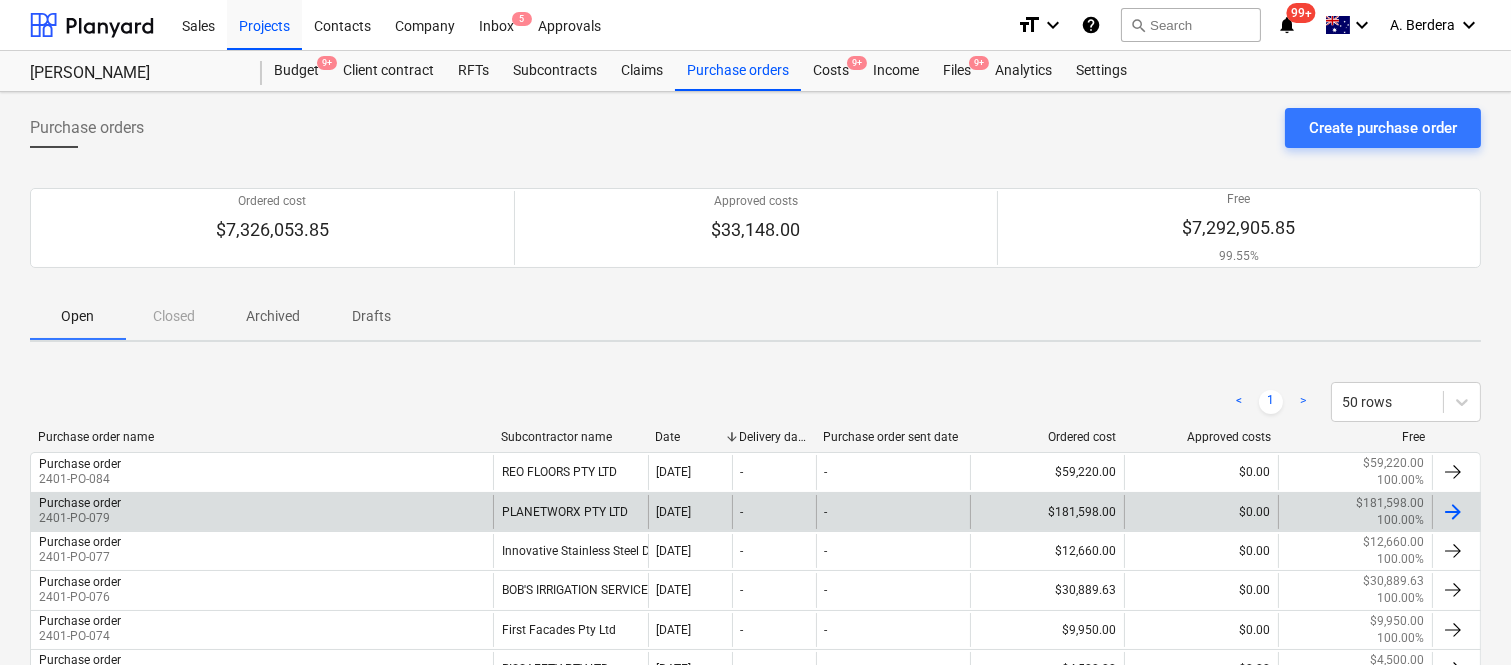 click on "PLANETWORX PTY LTD" at bounding box center (570, 512) 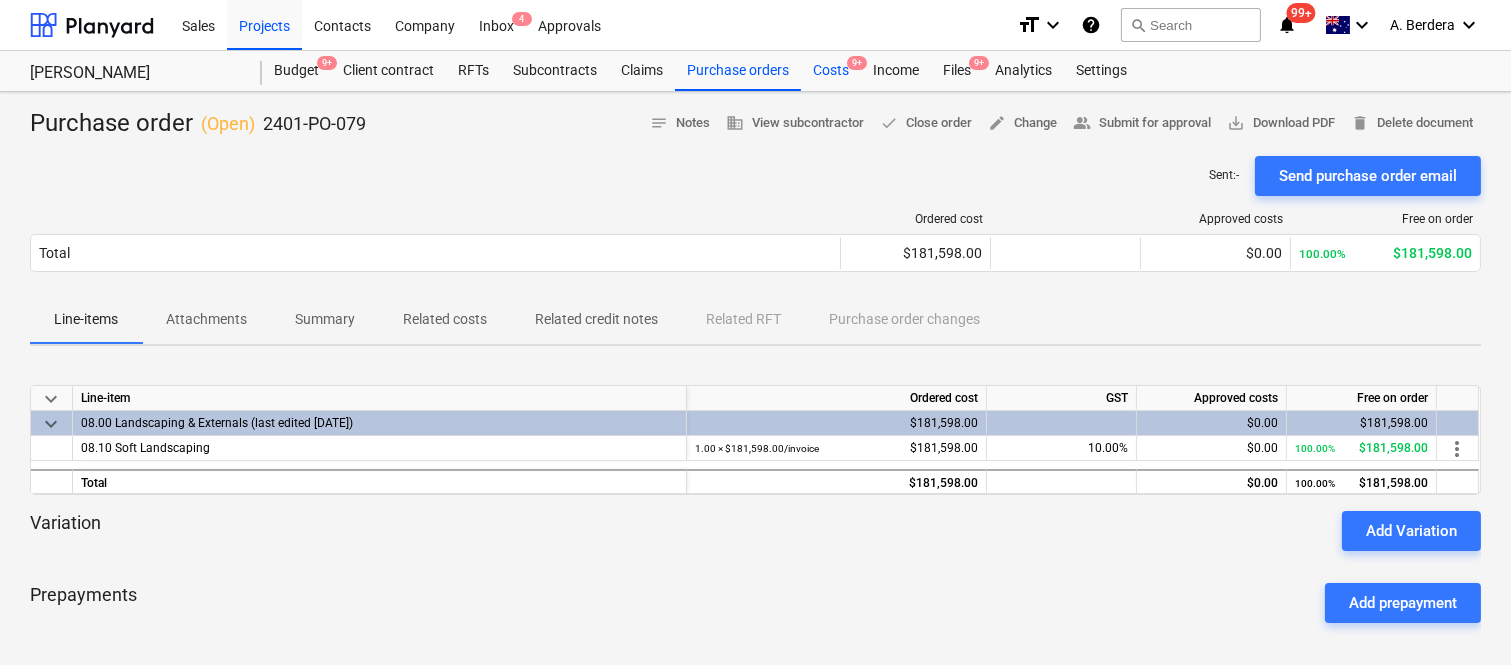 click on "9+" at bounding box center (857, 63) 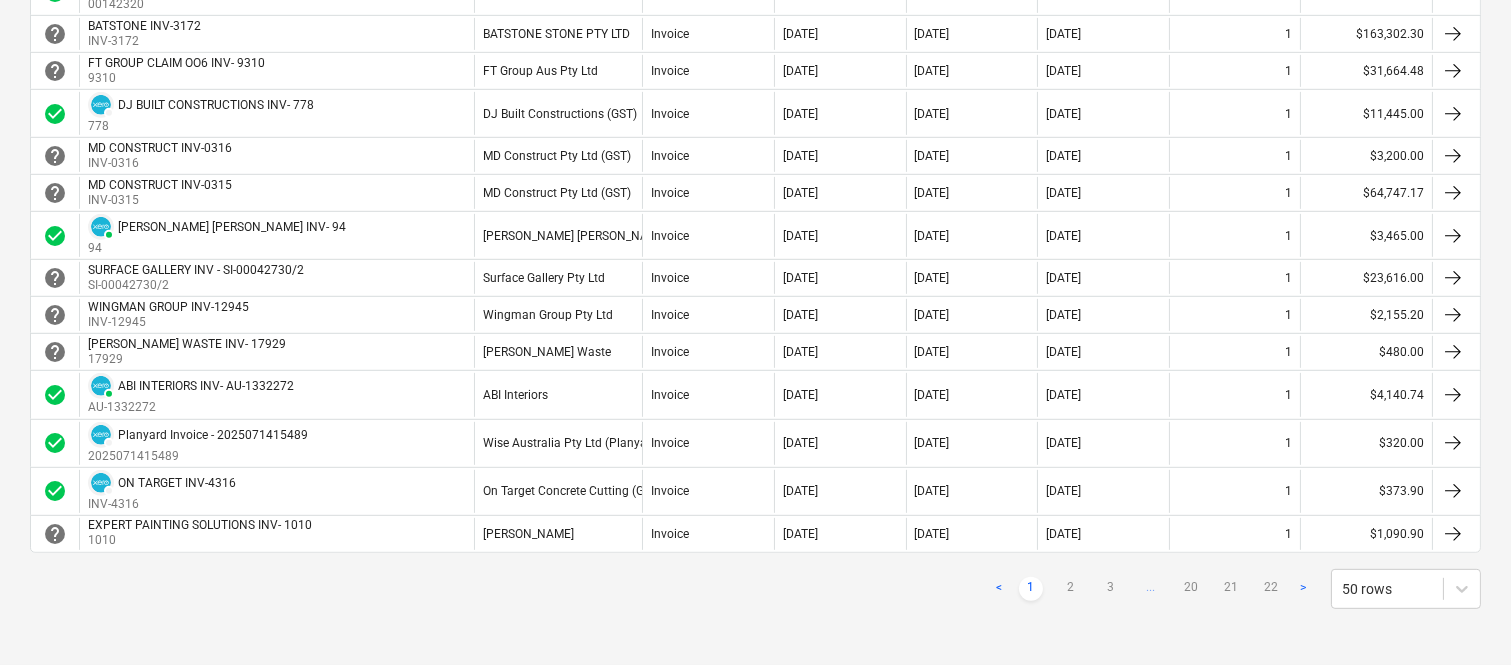 scroll, scrollTop: 1813, scrollLeft: 0, axis: vertical 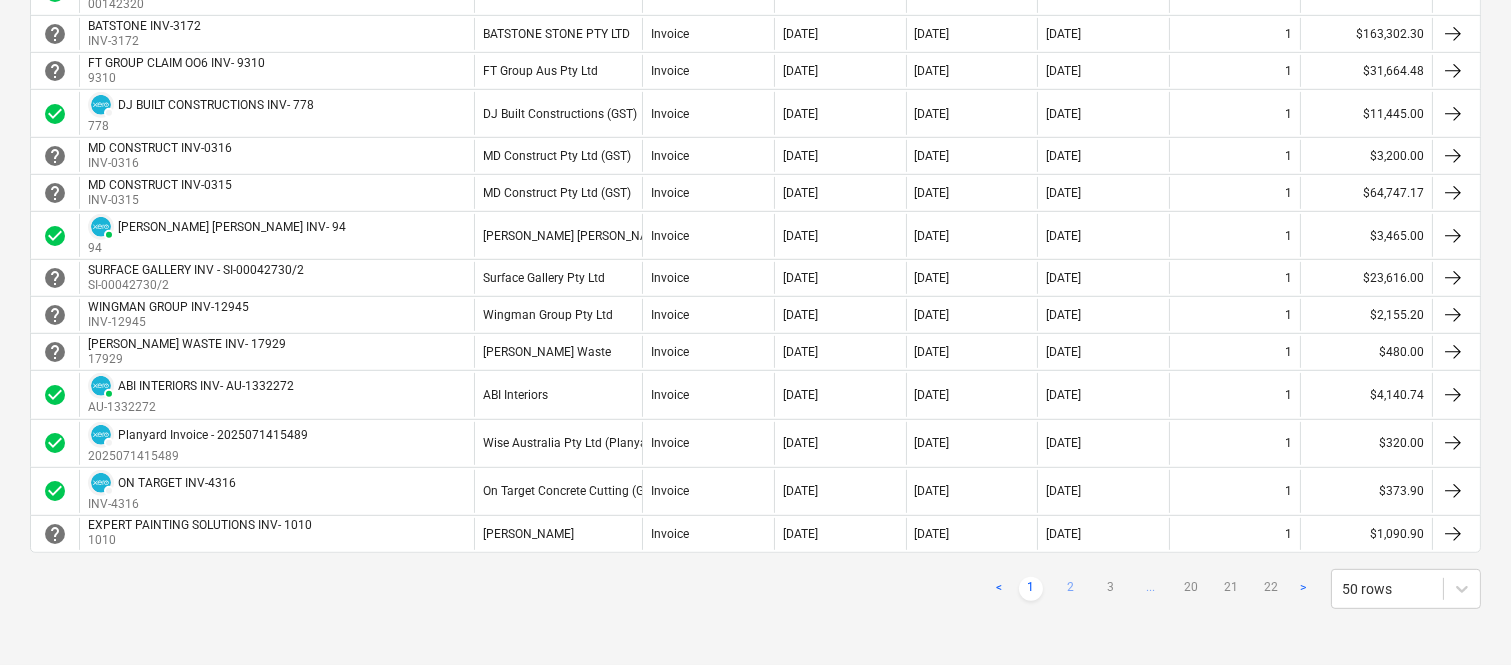 click on "2" at bounding box center (1071, 589) 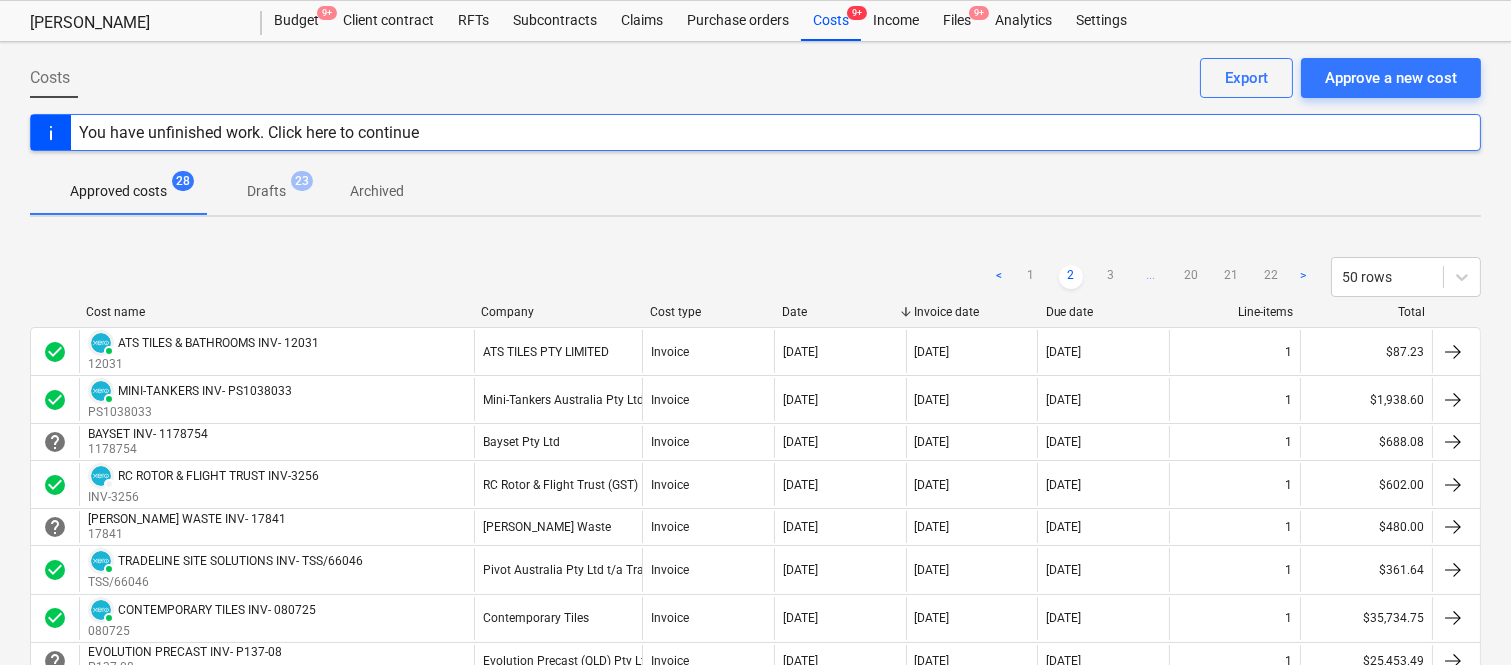 scroll, scrollTop: 46, scrollLeft: 0, axis: vertical 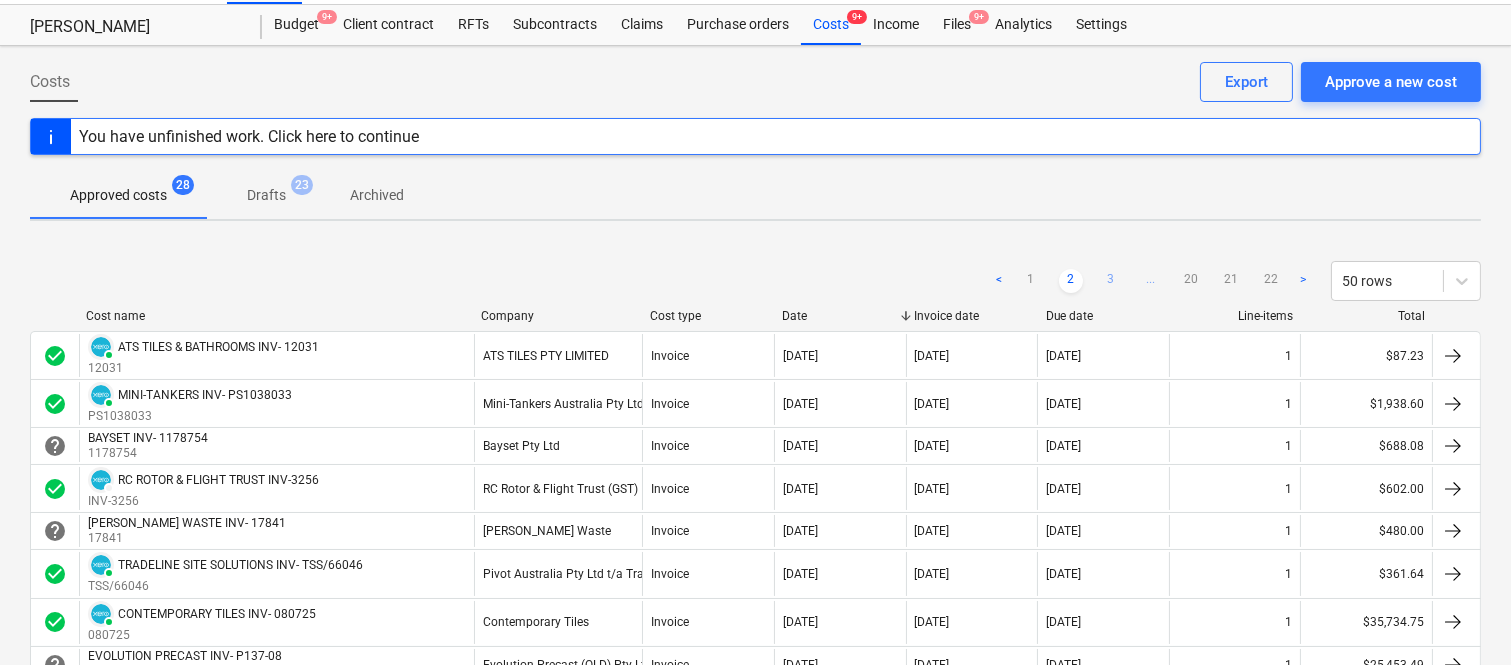 click on "3" at bounding box center [1111, 281] 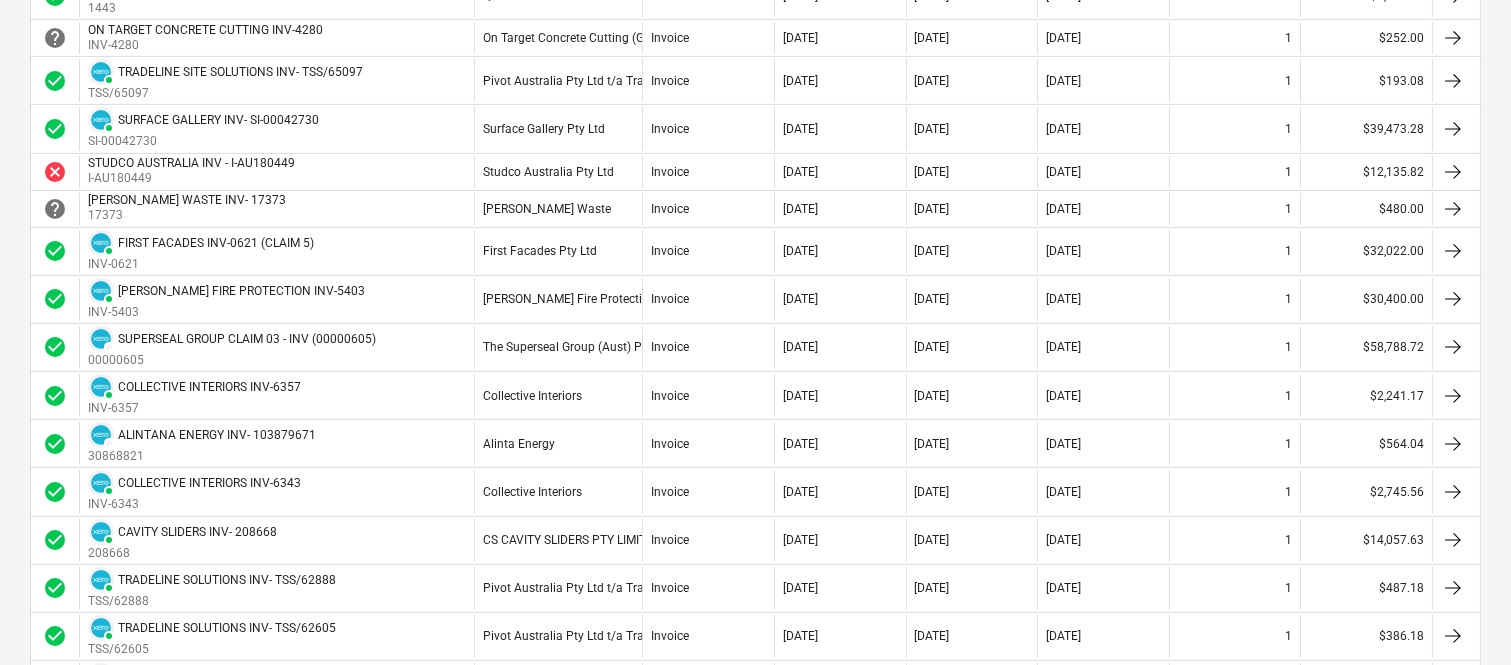 scroll, scrollTop: 935, scrollLeft: 0, axis: vertical 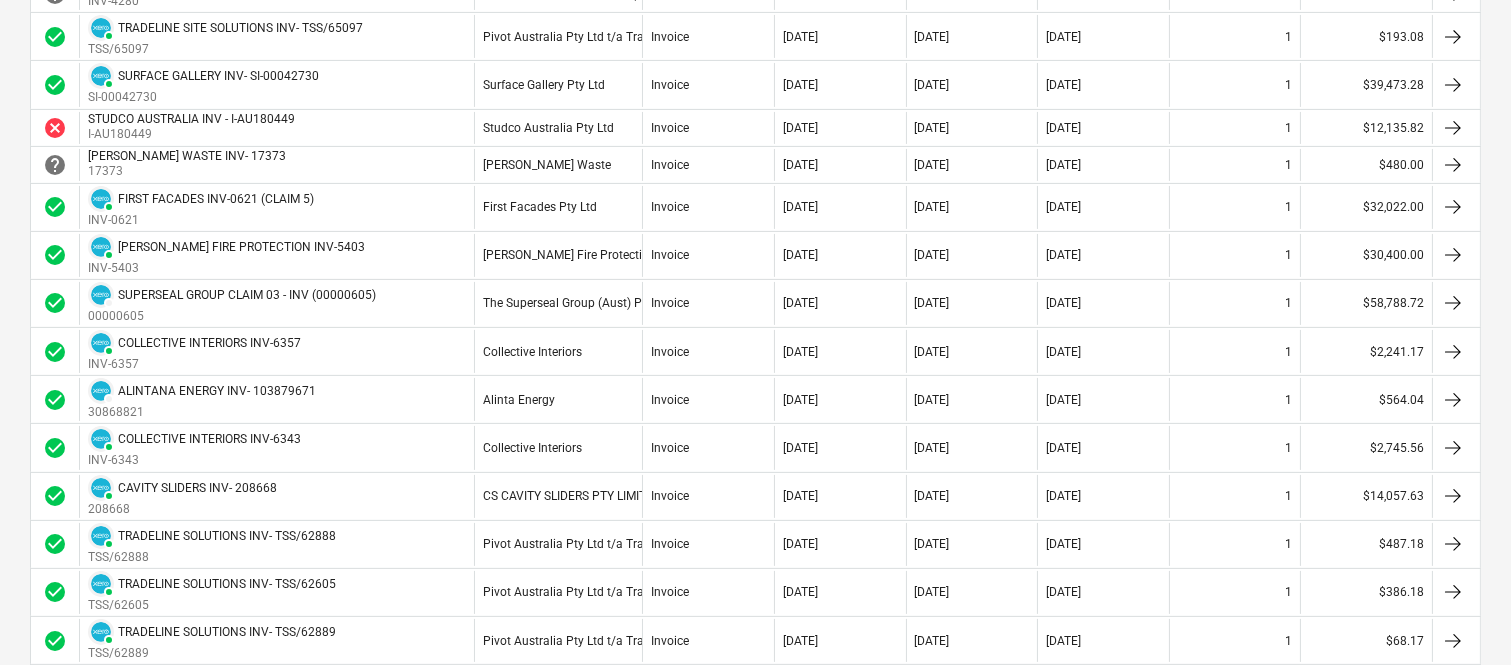 click on "[DATE]" at bounding box center [1103, 255] 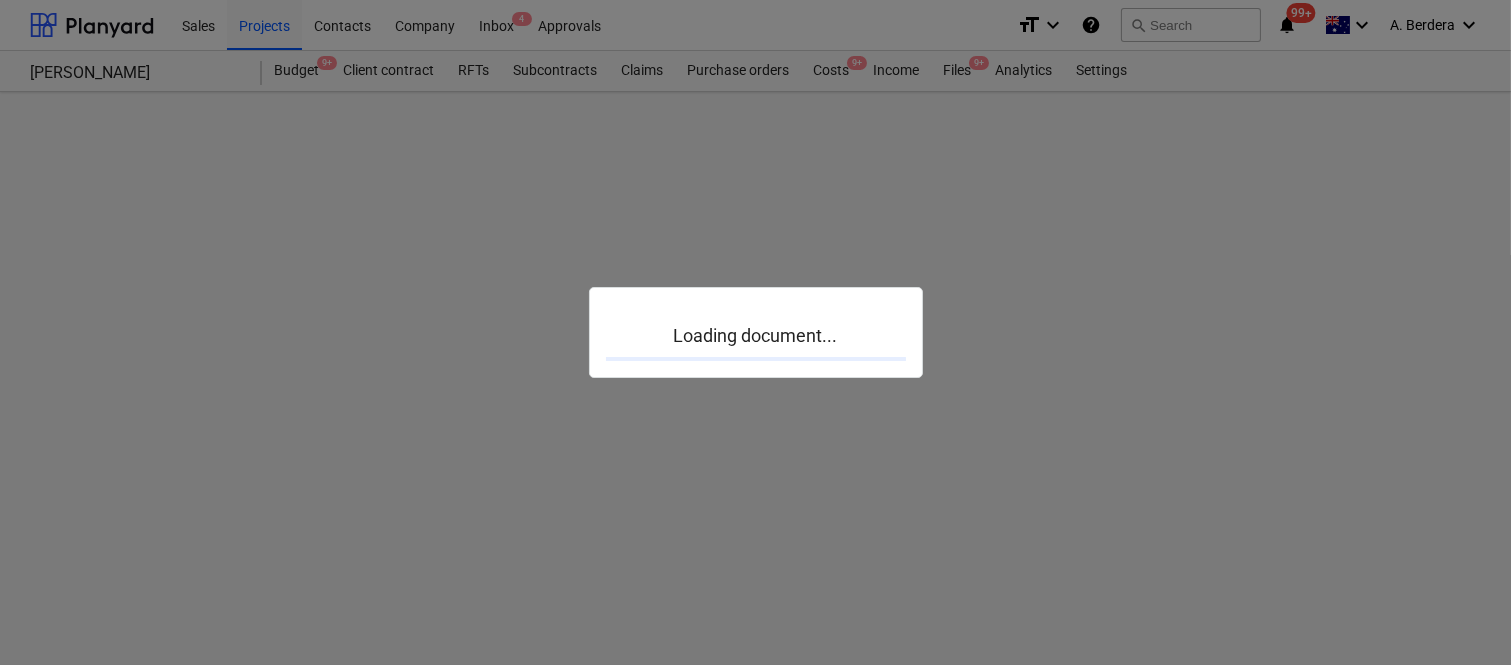 scroll, scrollTop: 0, scrollLeft: 0, axis: both 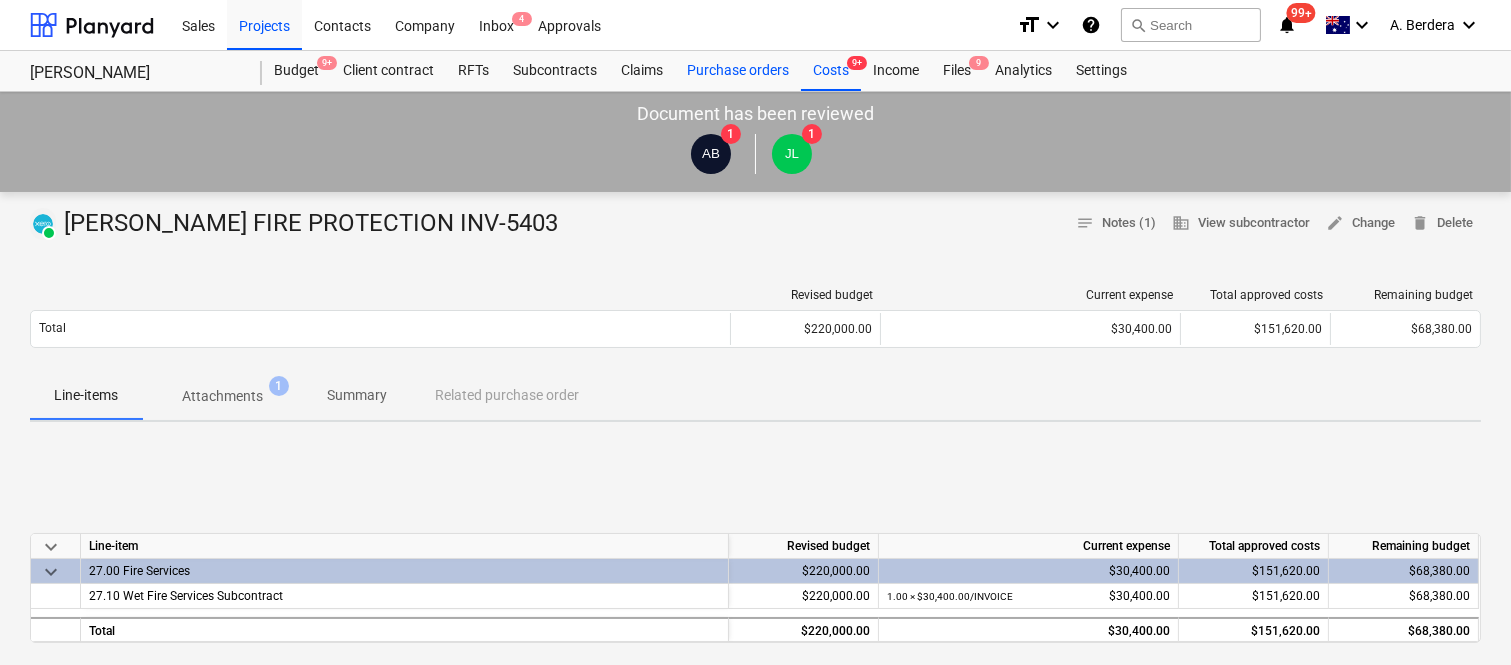 click on "Purchase orders" at bounding box center [738, 71] 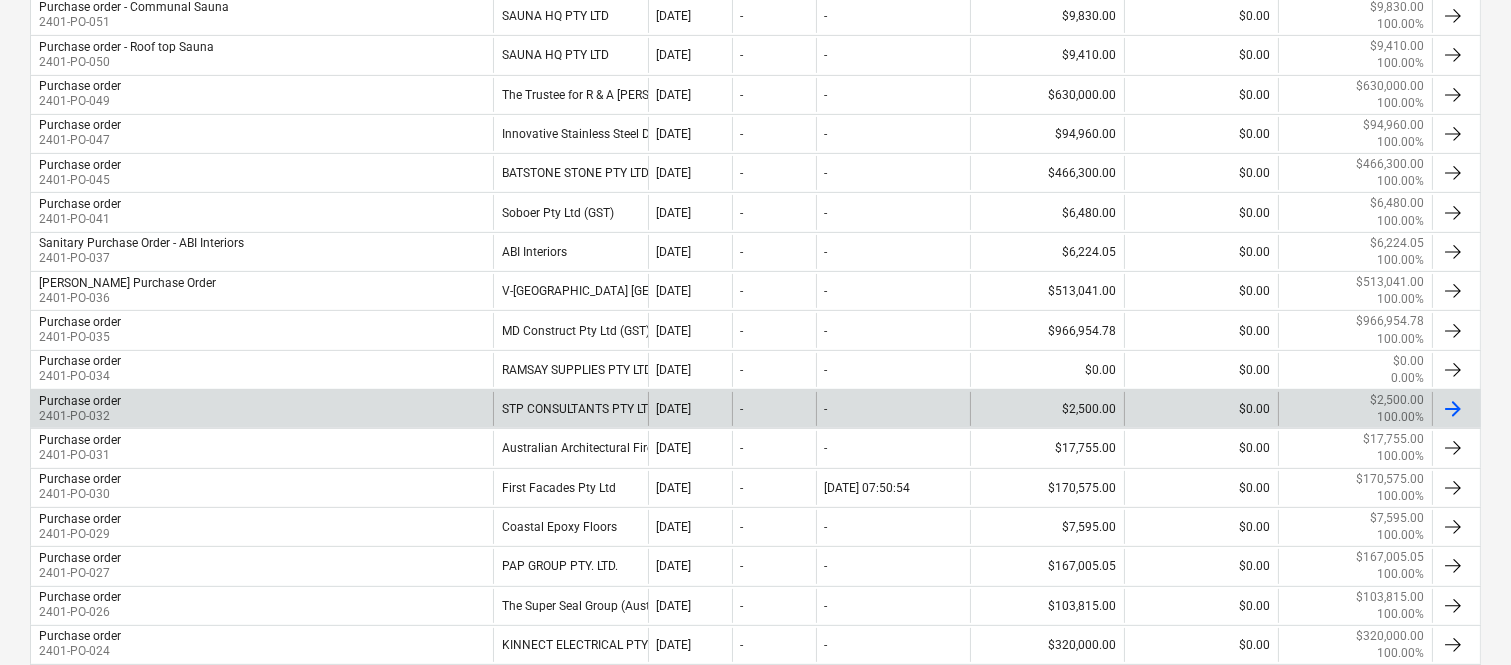 scroll, scrollTop: 582, scrollLeft: 0, axis: vertical 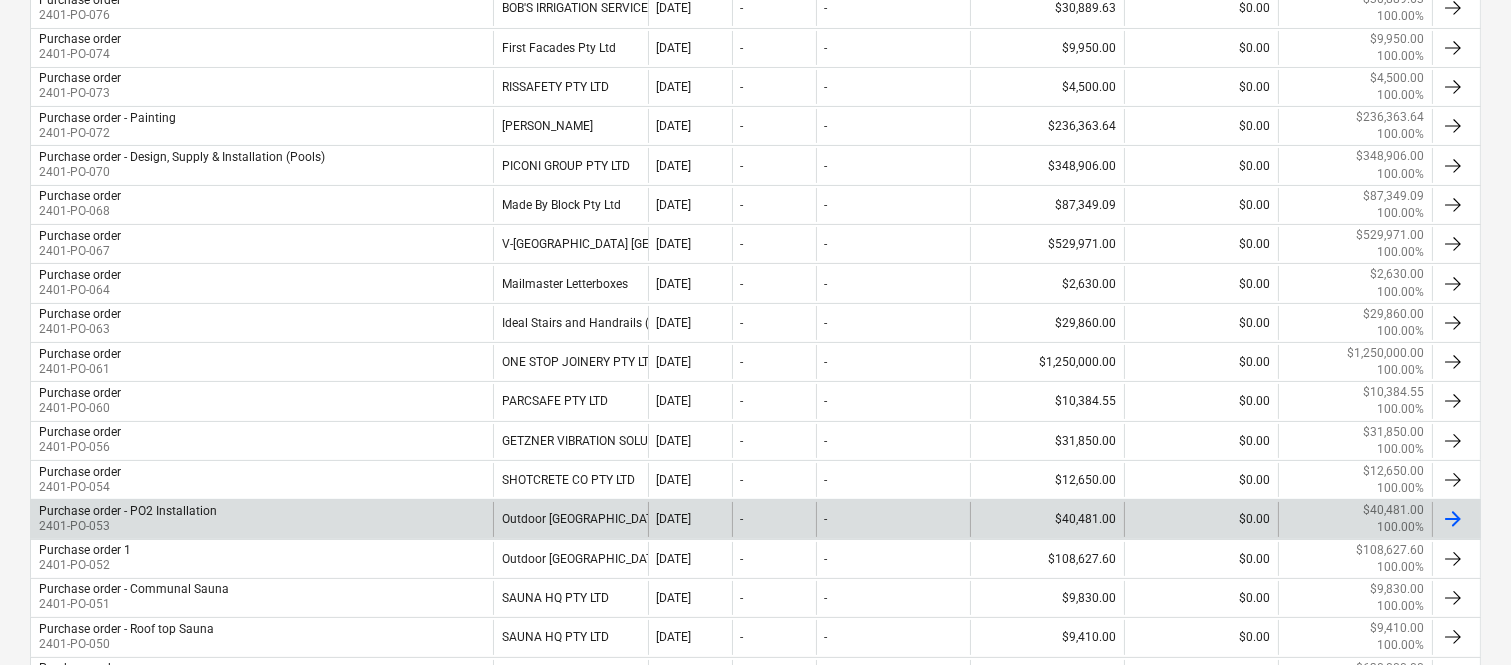 click on "Outdoor [GEOGRAPHIC_DATA]" at bounding box center (570, 519) 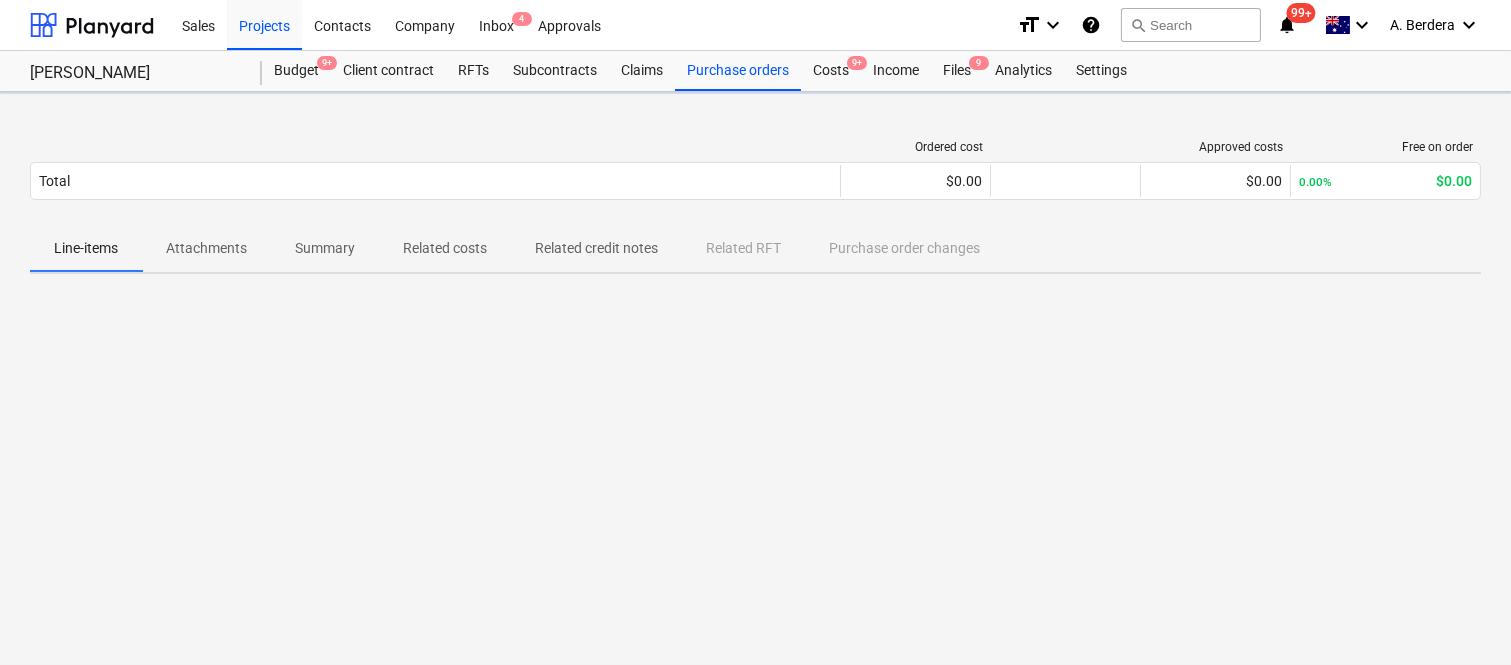 scroll, scrollTop: 0, scrollLeft: 0, axis: both 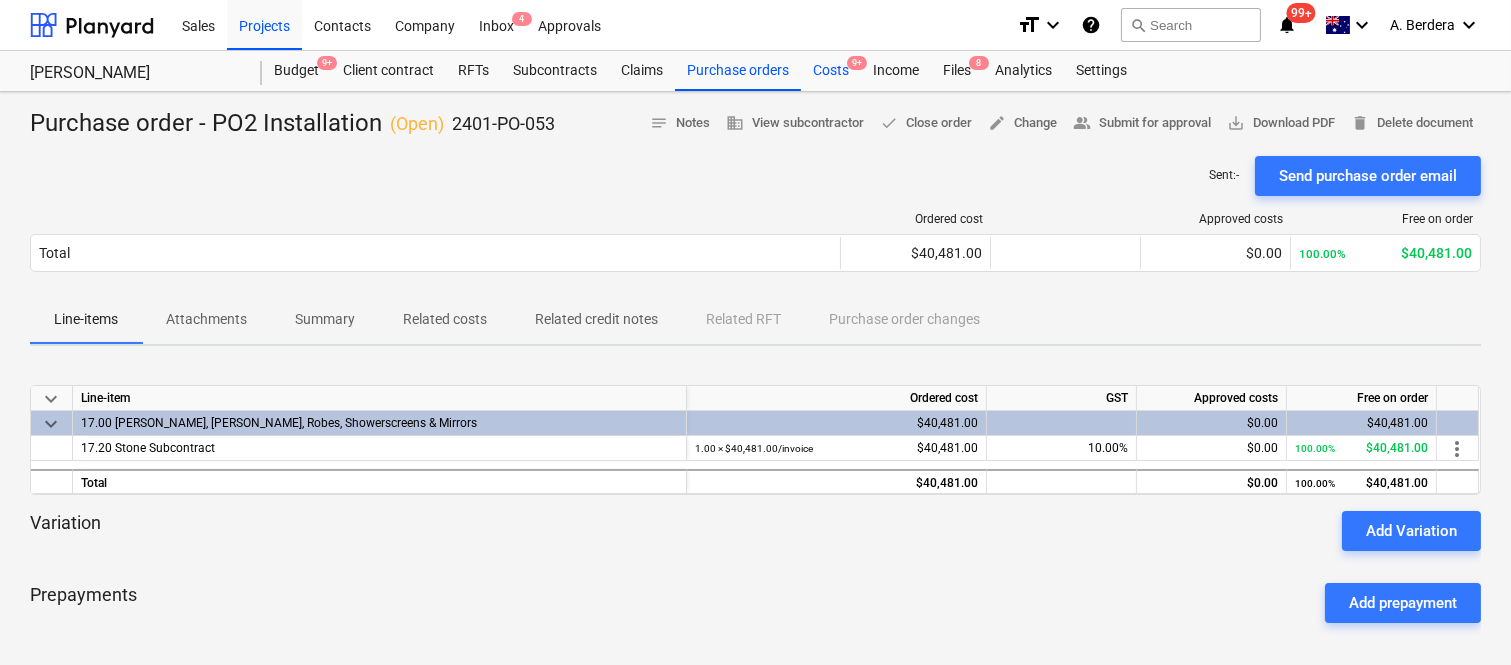 click on "Costs 9+" at bounding box center [831, 71] 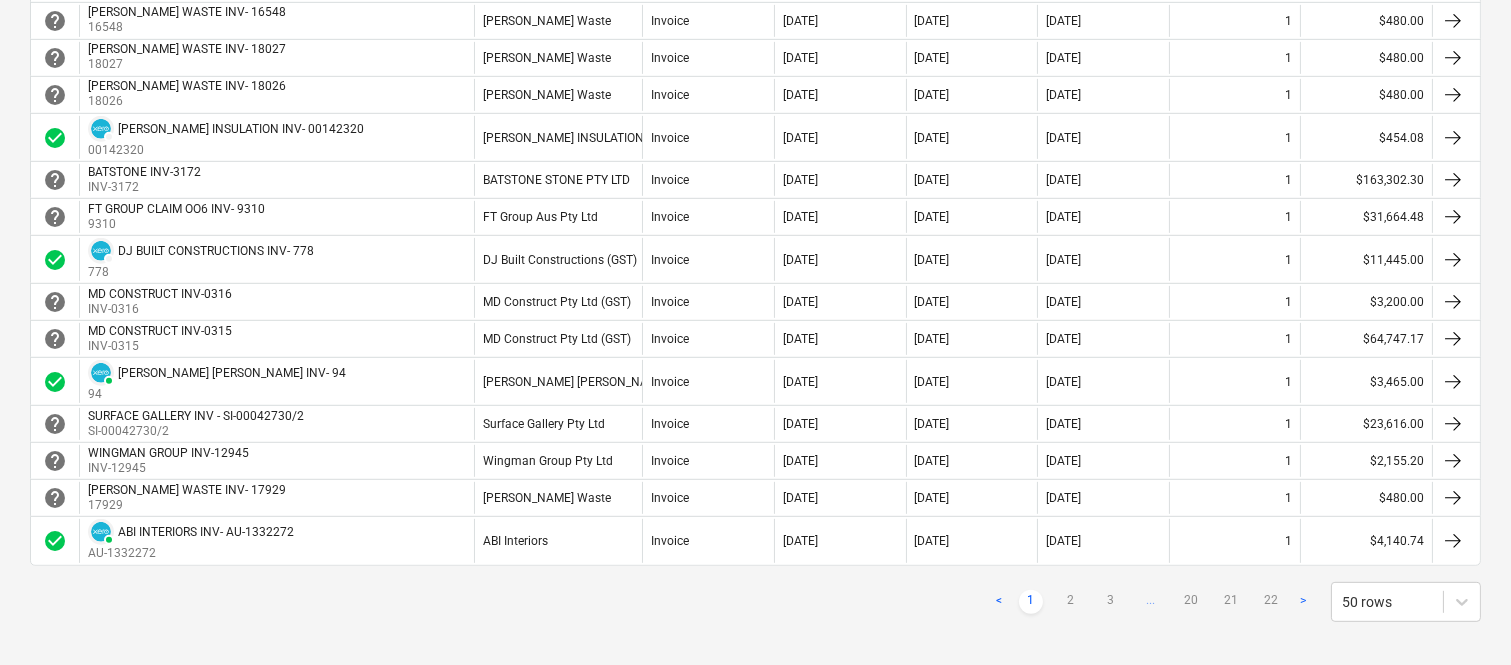 scroll, scrollTop: 1777, scrollLeft: 0, axis: vertical 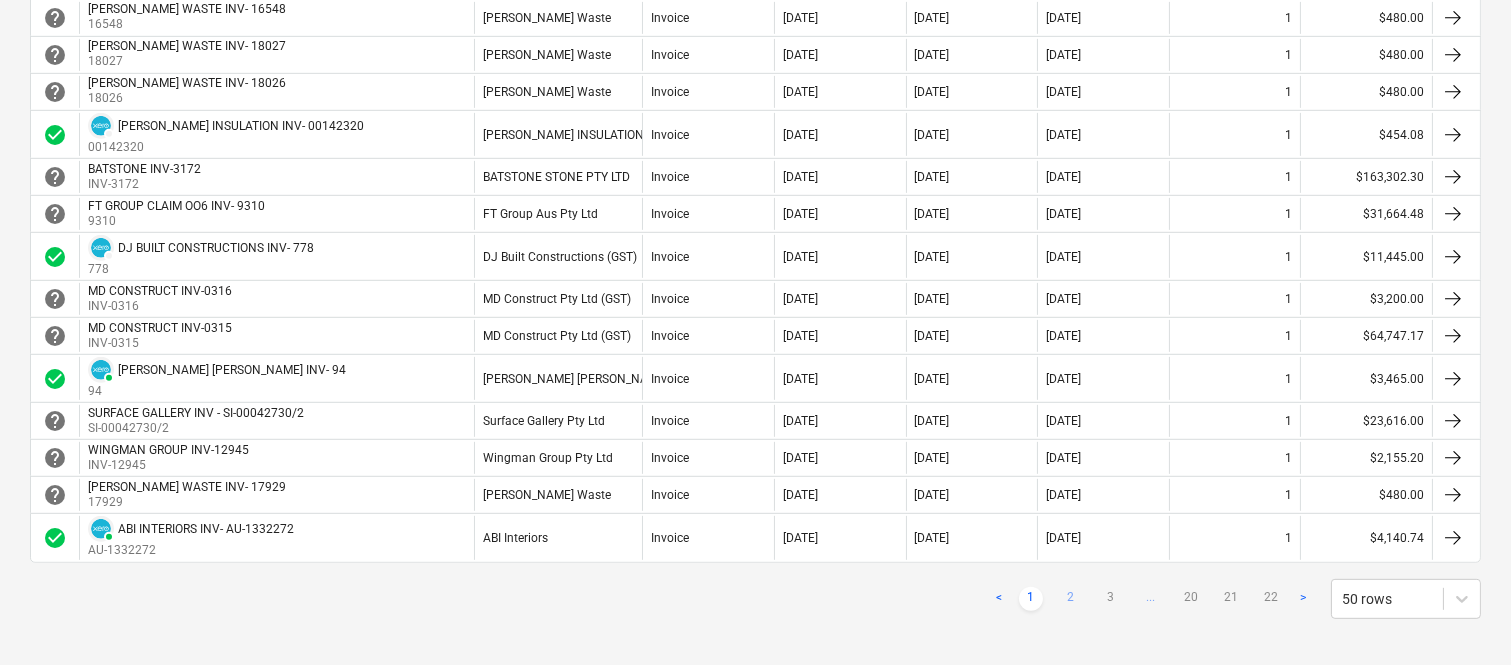 click on "2" at bounding box center [1071, 599] 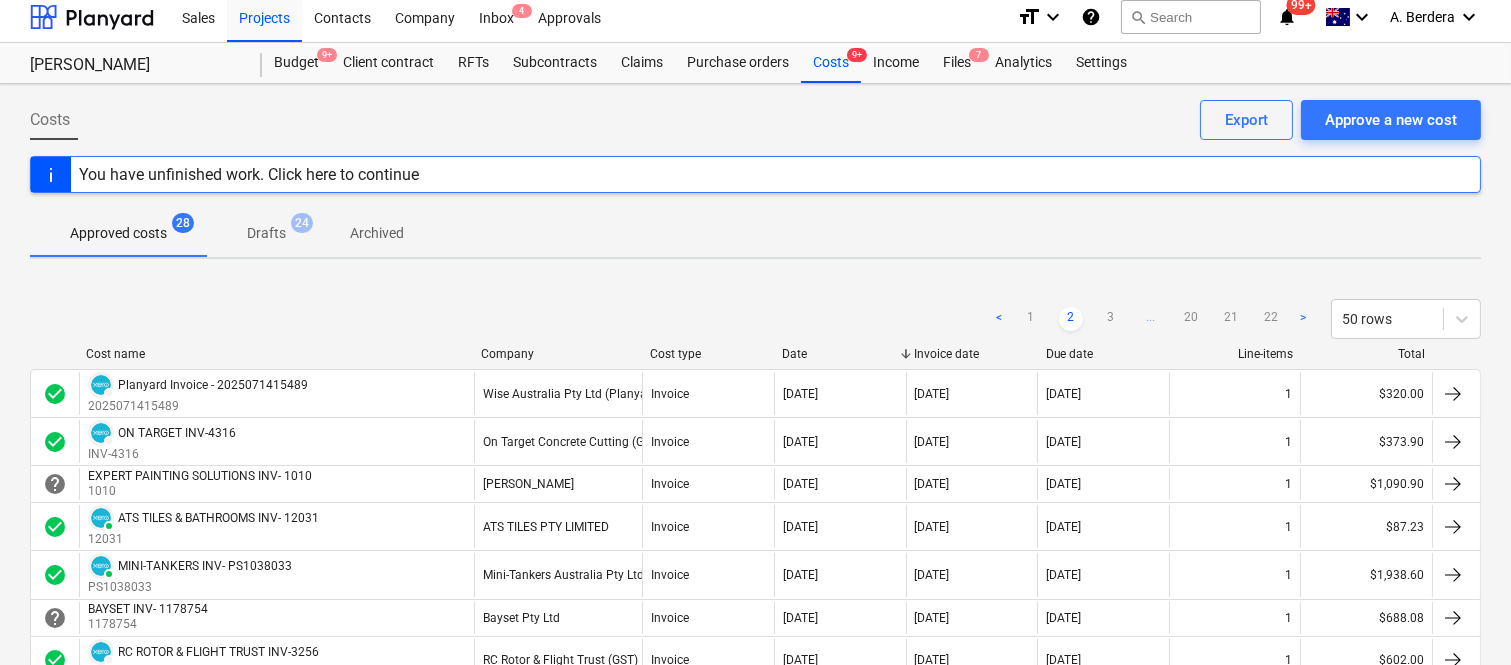 scroll, scrollTop: 0, scrollLeft: 0, axis: both 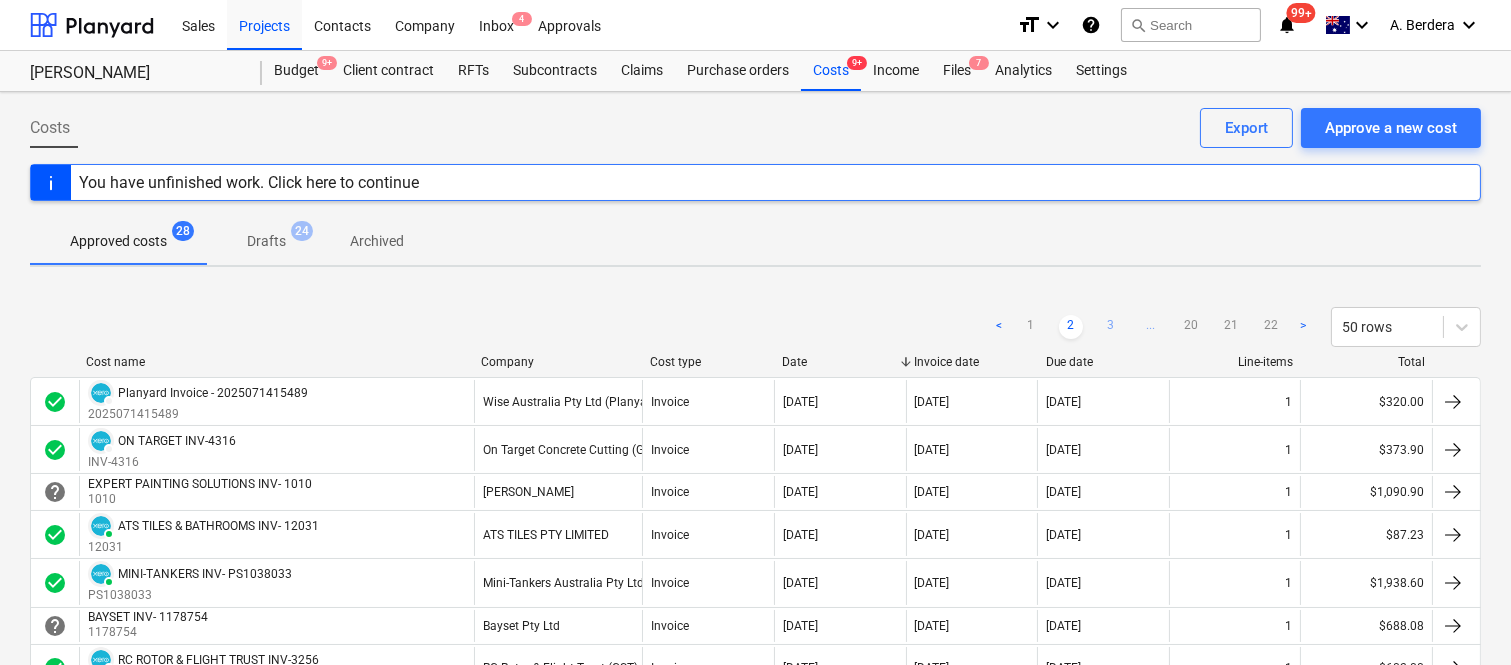 click on "3" at bounding box center (1111, 327) 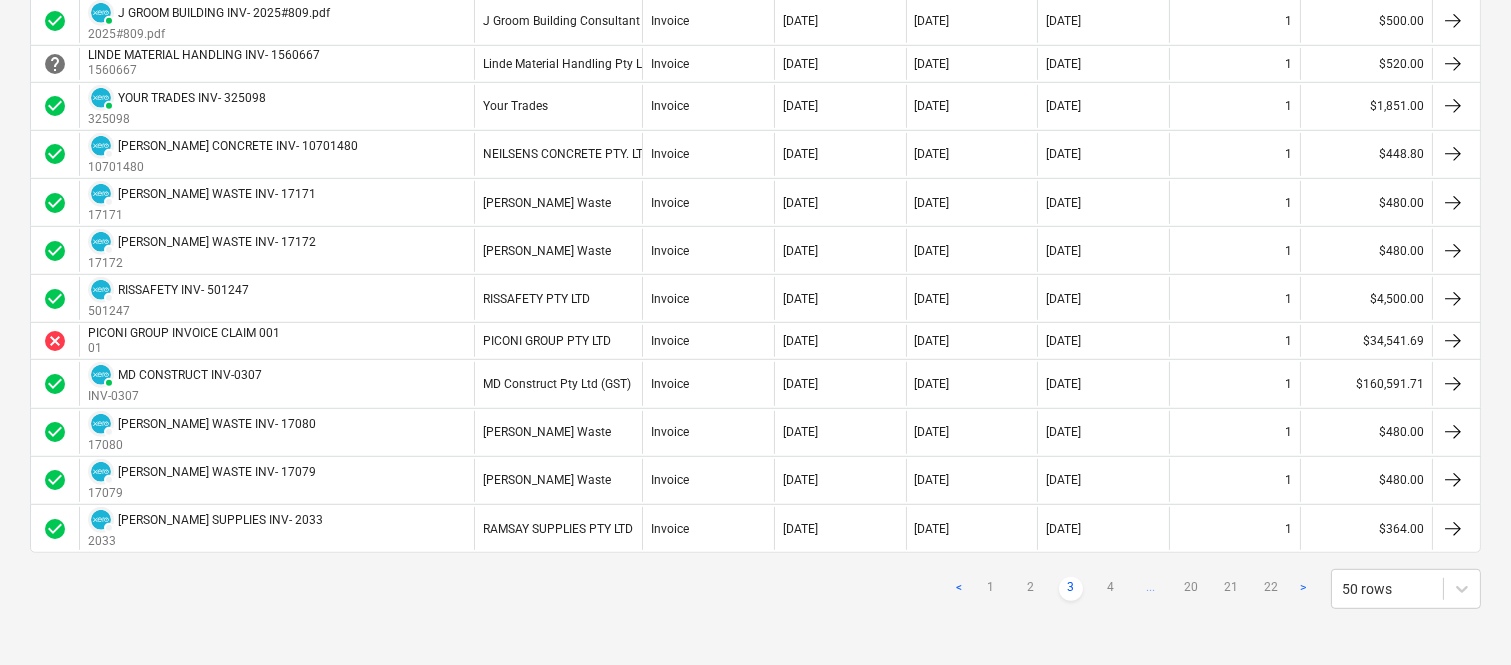 scroll, scrollTop: 2114, scrollLeft: 0, axis: vertical 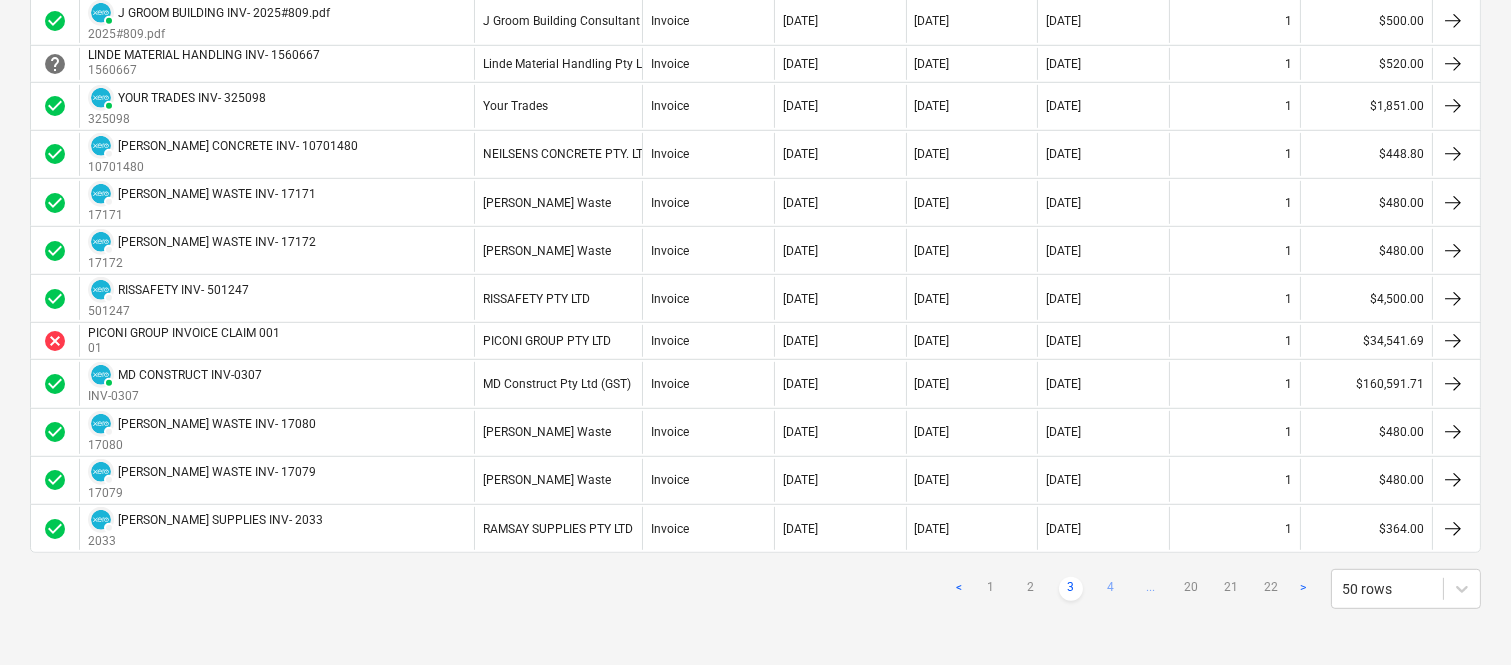 click on "4" at bounding box center [1111, 589] 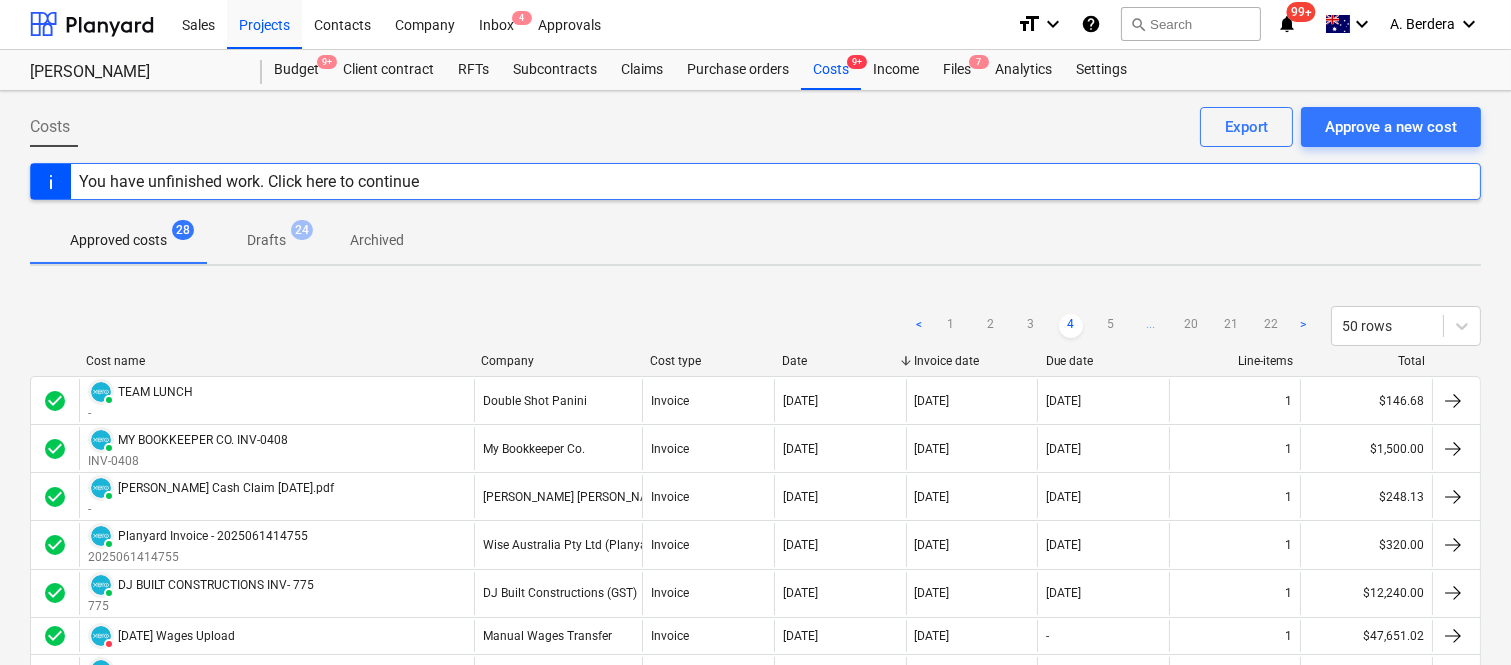 scroll, scrollTop: 0, scrollLeft: 0, axis: both 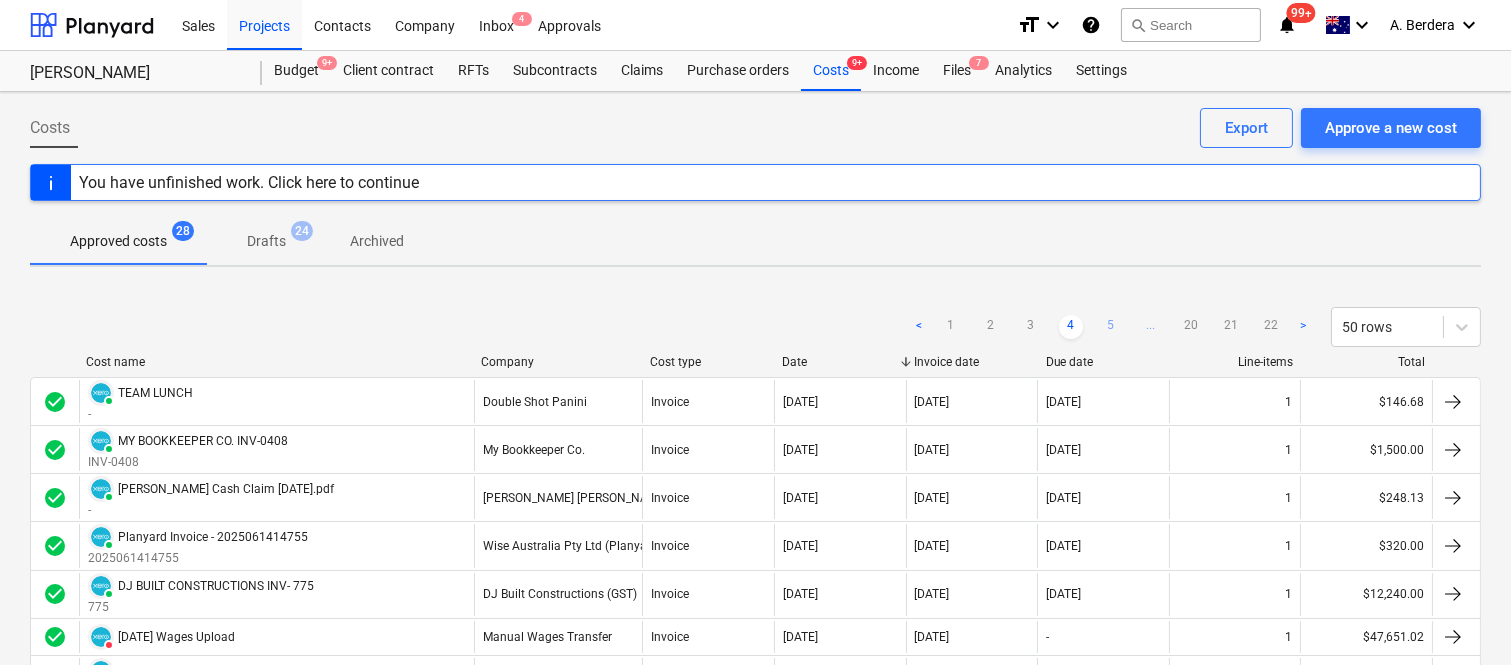 click on "5" at bounding box center [1111, 327] 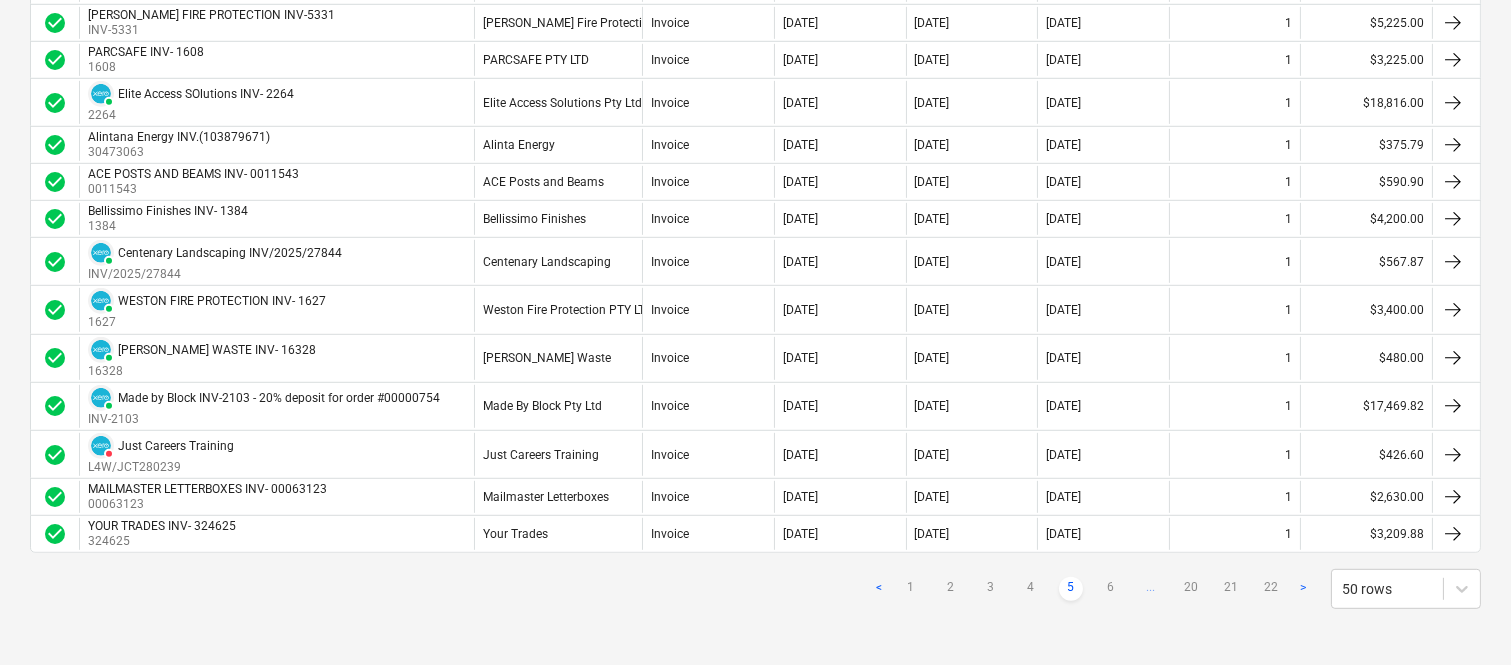 scroll, scrollTop: 2114, scrollLeft: 0, axis: vertical 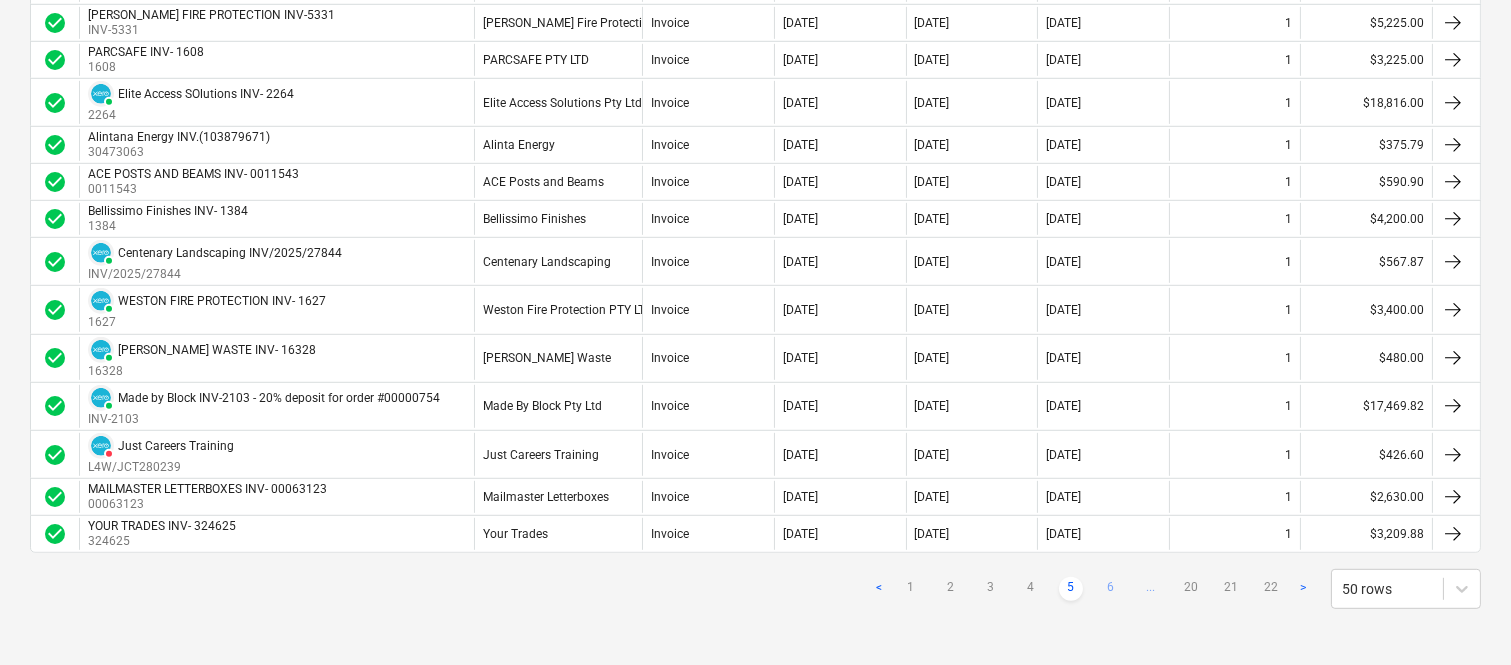 click on "6" at bounding box center [1111, 589] 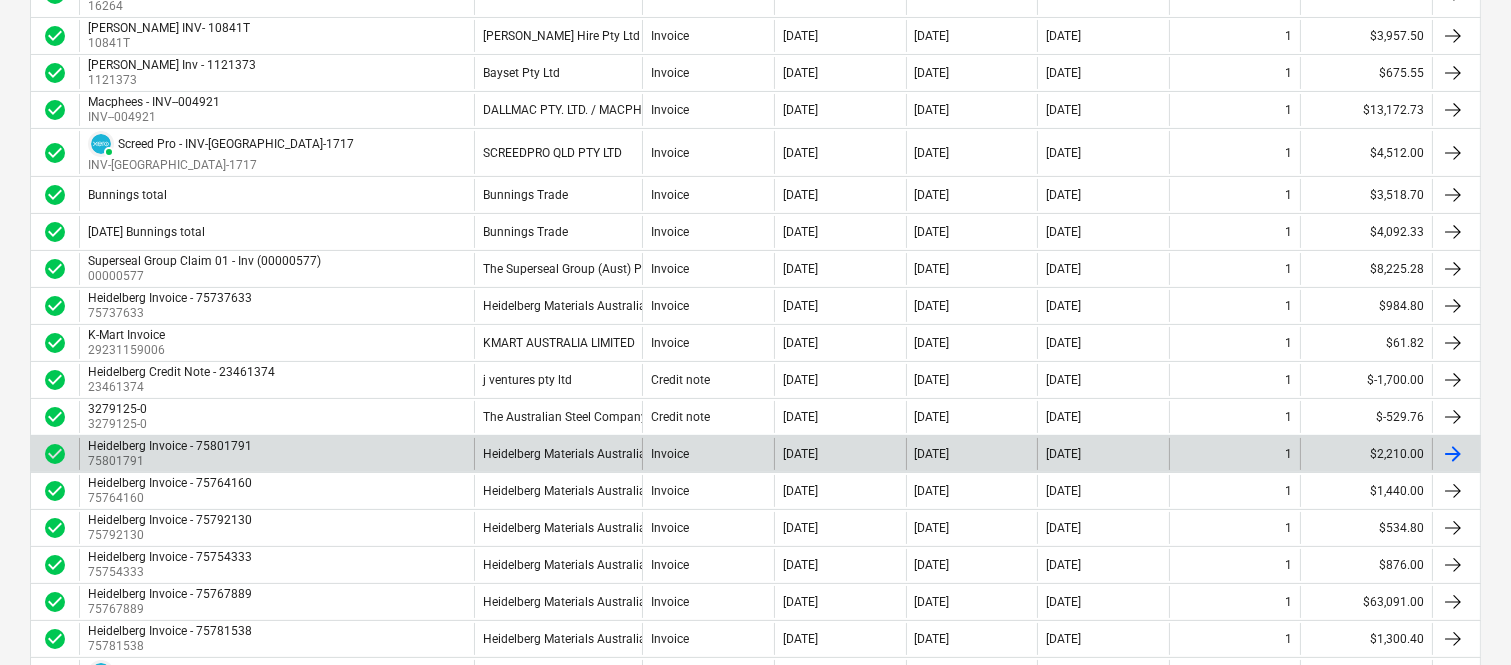 scroll, scrollTop: 0, scrollLeft: 0, axis: both 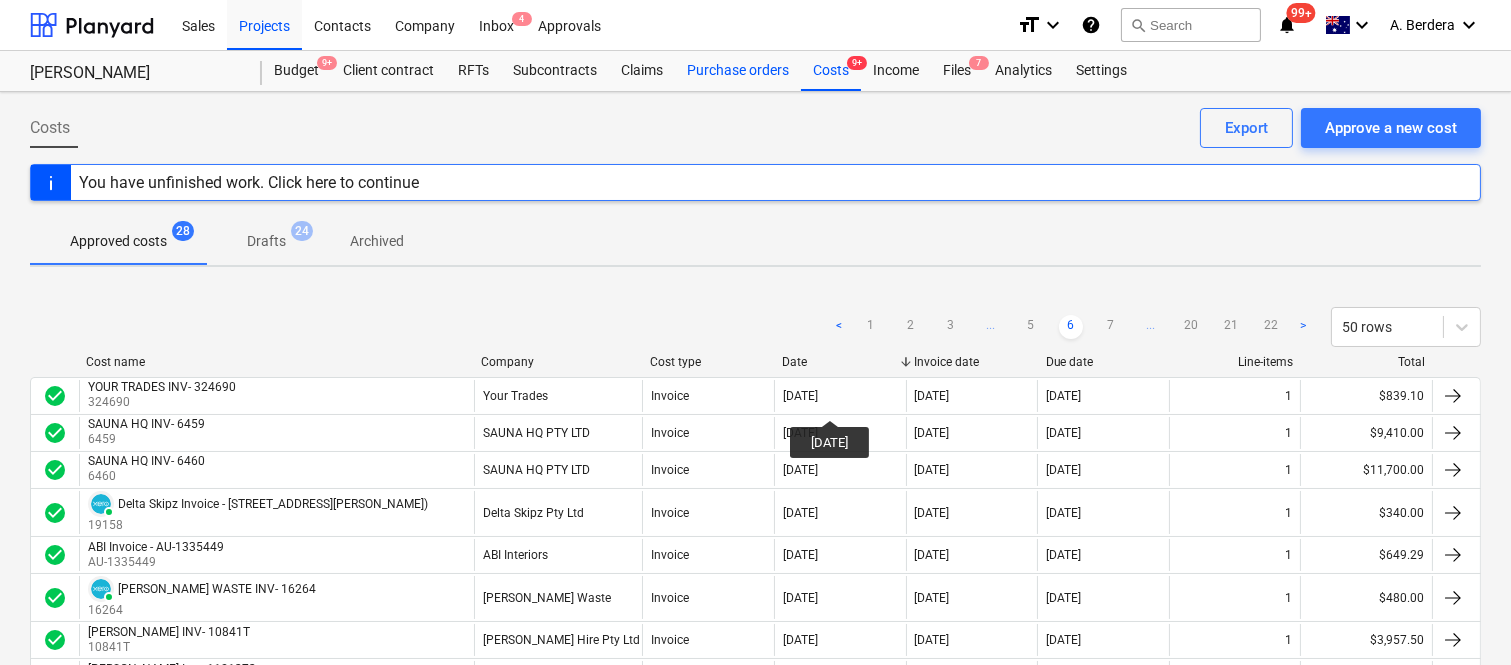 click on "Purchase orders" at bounding box center [738, 71] 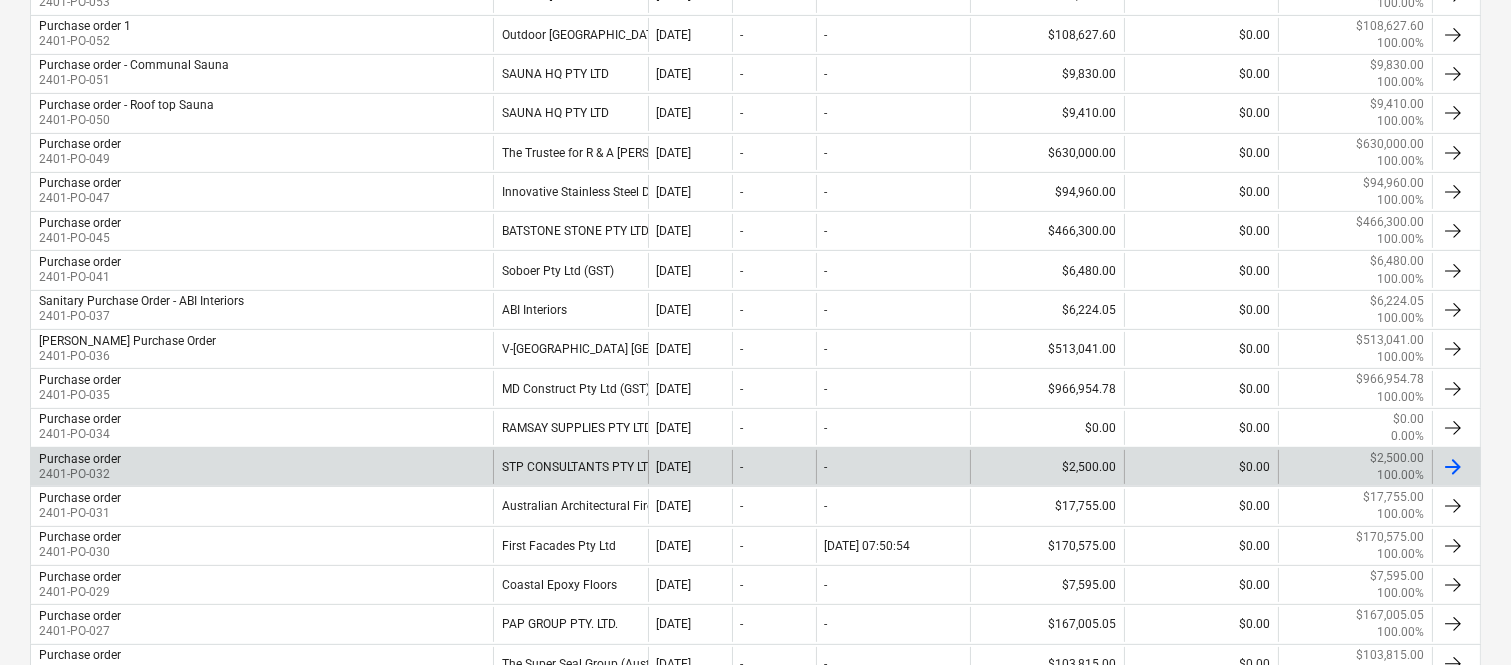 scroll, scrollTop: 0, scrollLeft: 0, axis: both 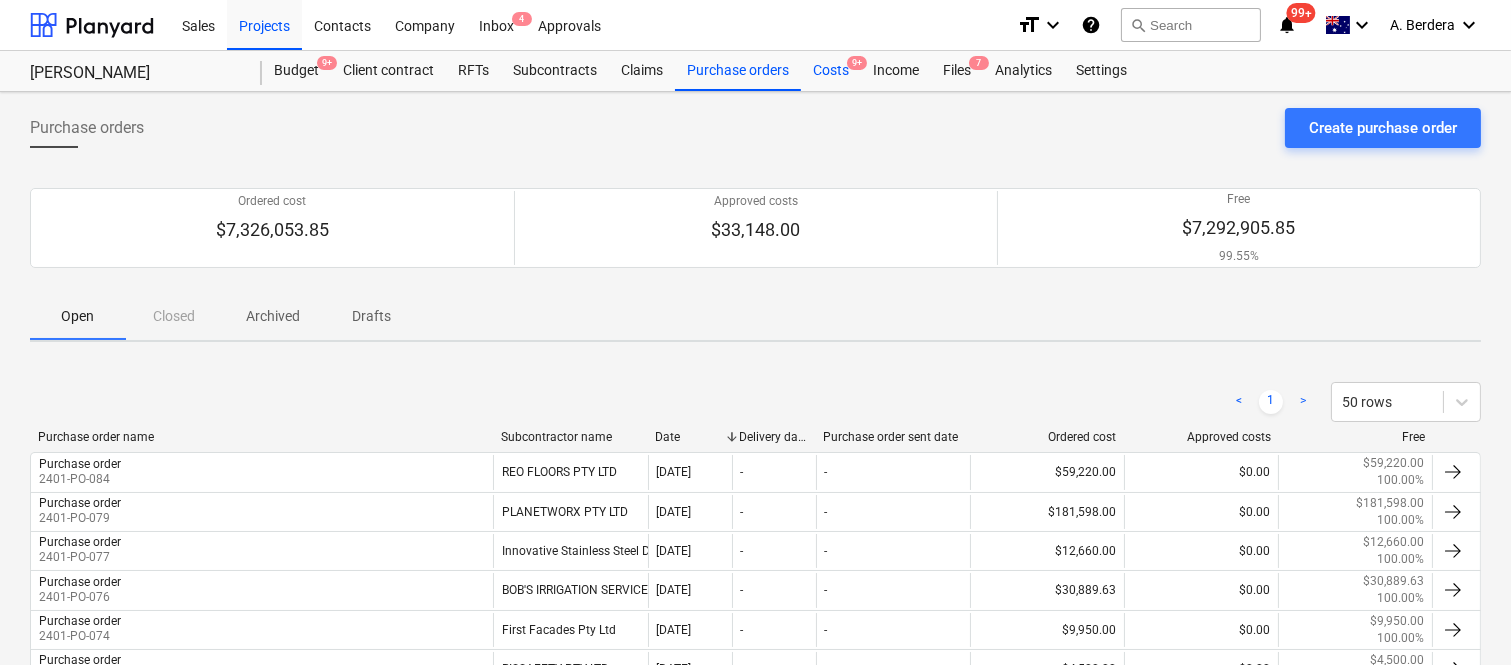 click on "Costs 9+" at bounding box center (831, 71) 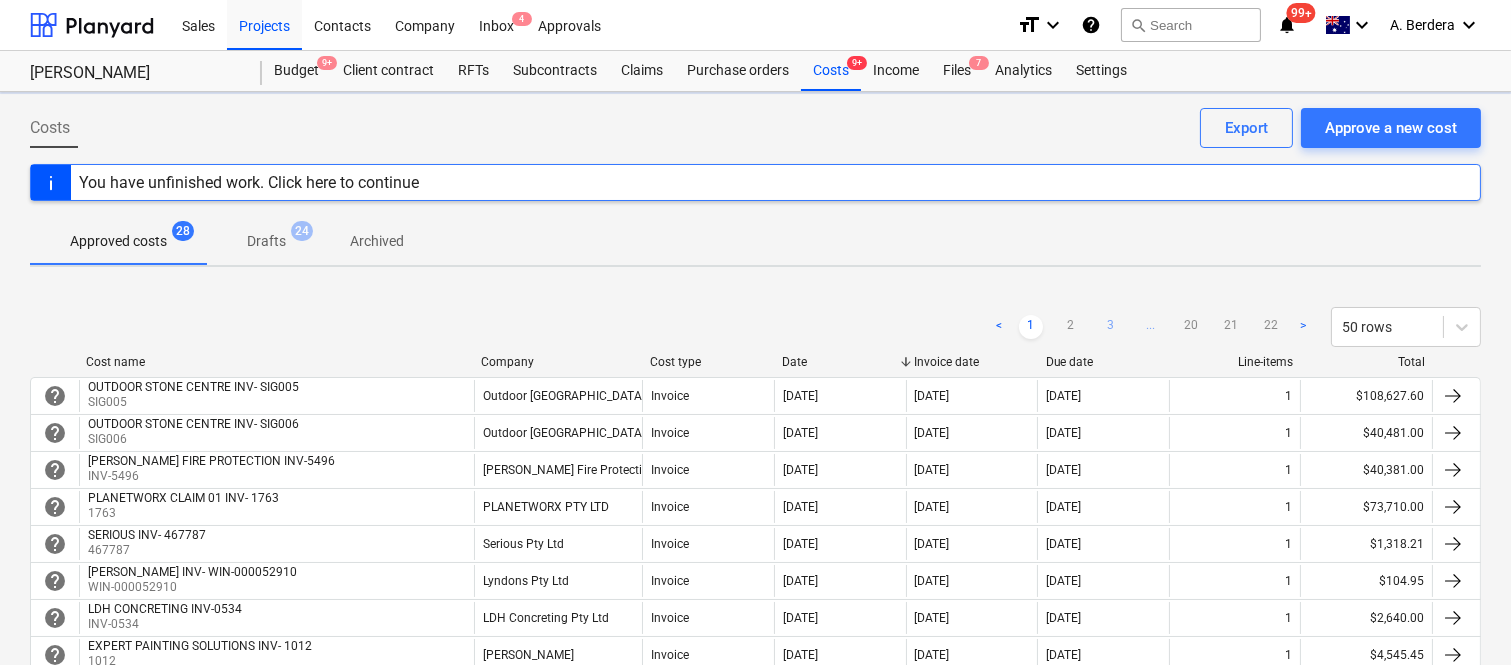 click on "3" at bounding box center (1111, 327) 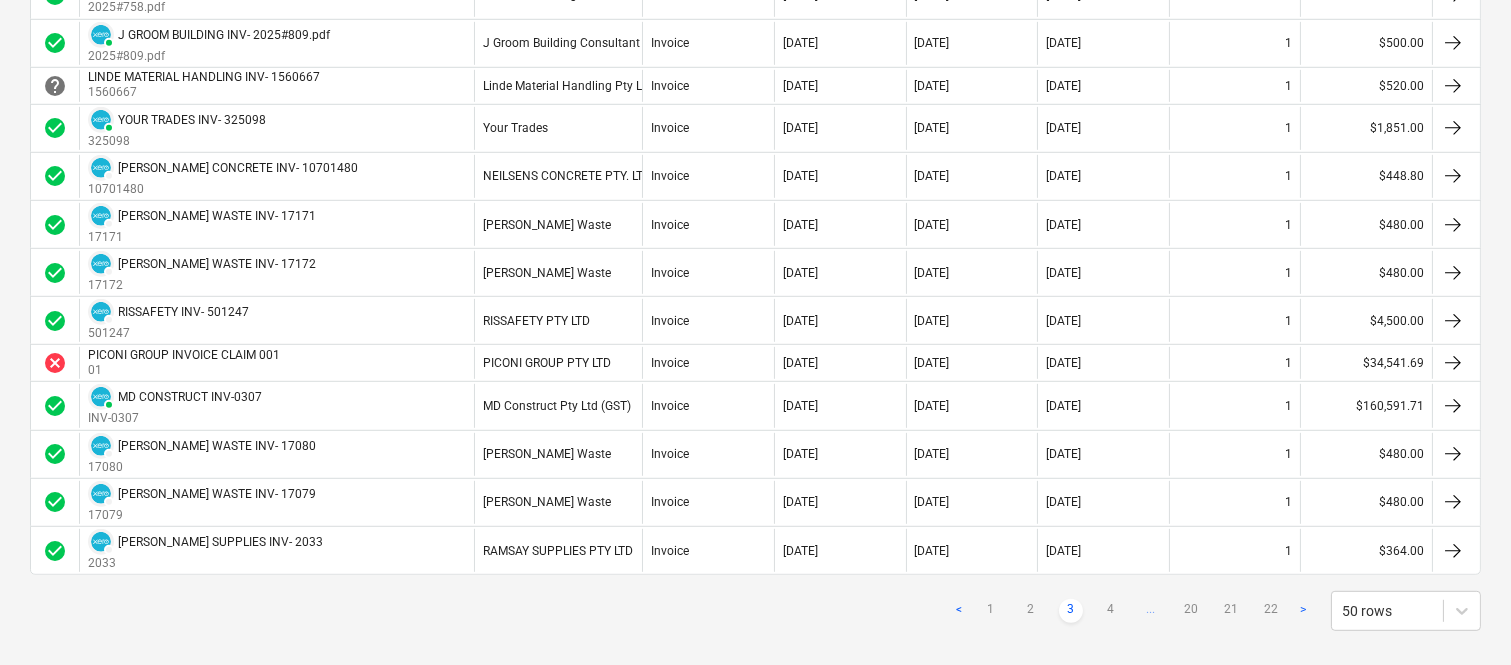 scroll, scrollTop: 2114, scrollLeft: 0, axis: vertical 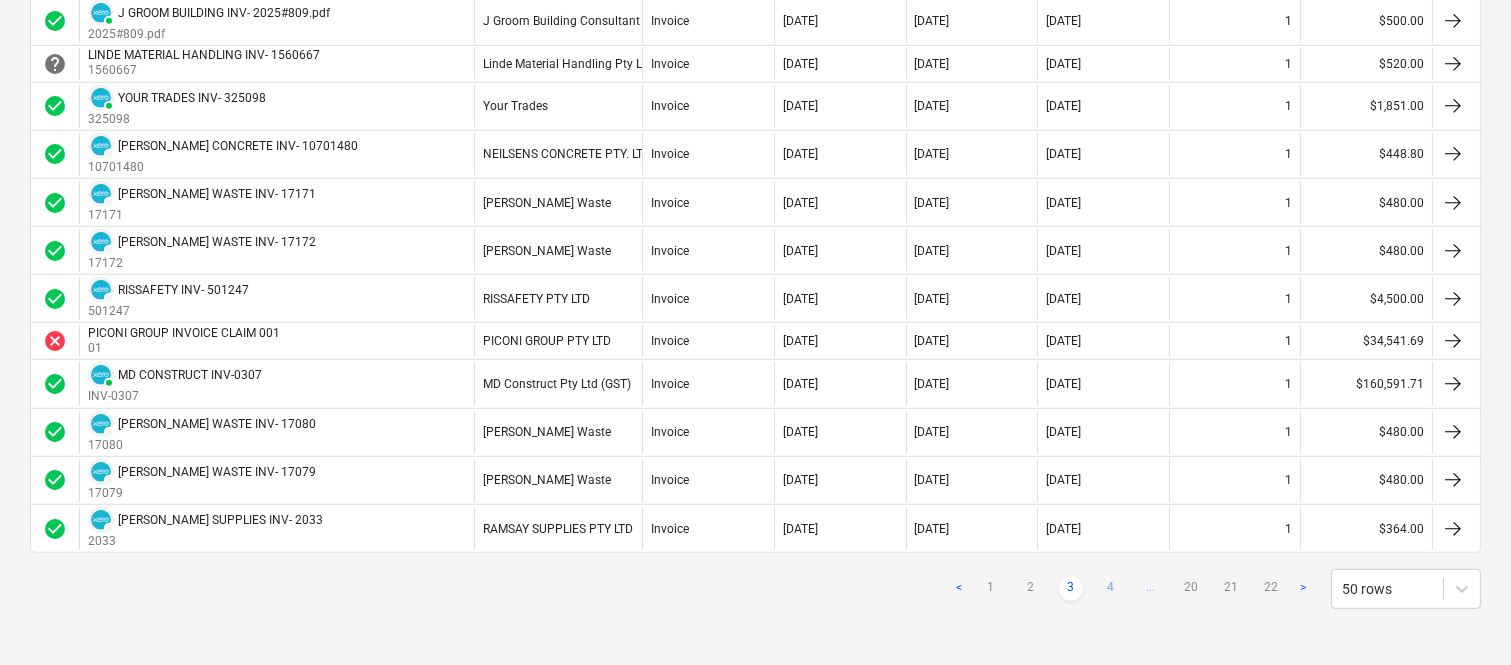 click on "4" at bounding box center (1111, 589) 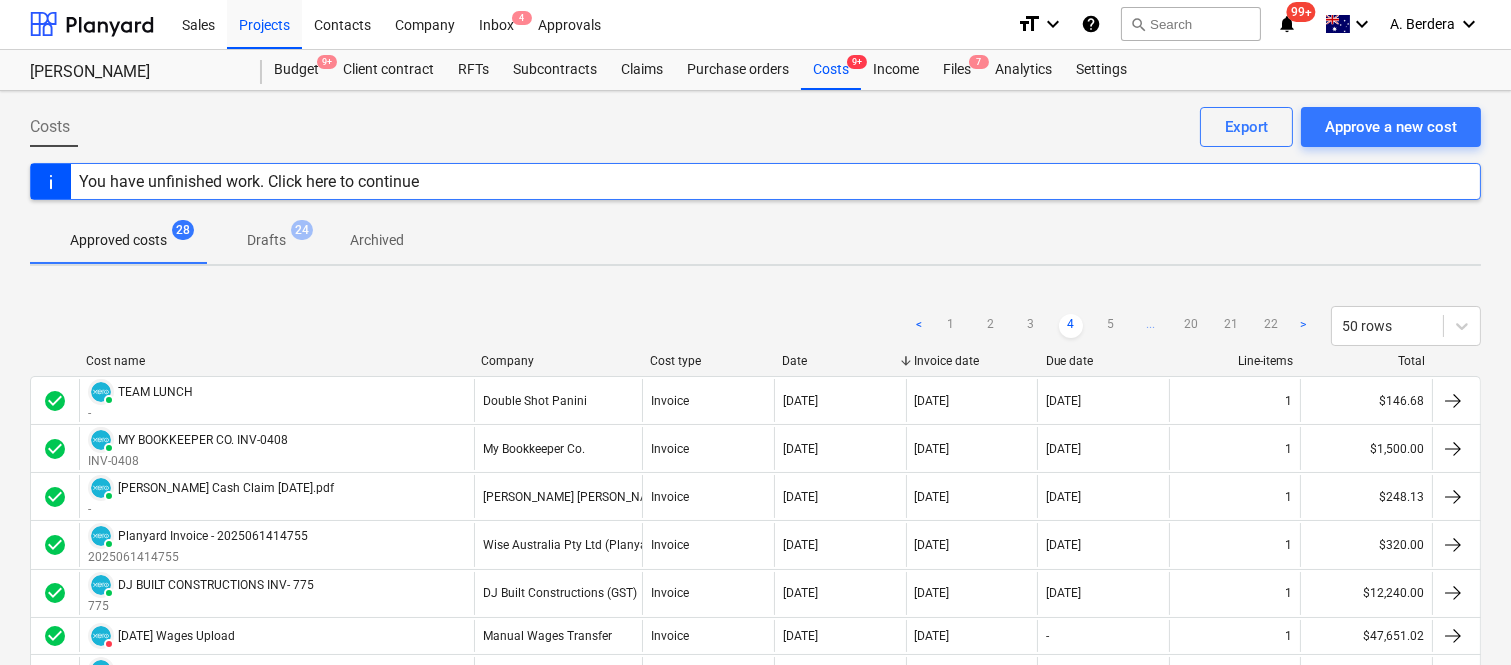 scroll, scrollTop: 0, scrollLeft: 0, axis: both 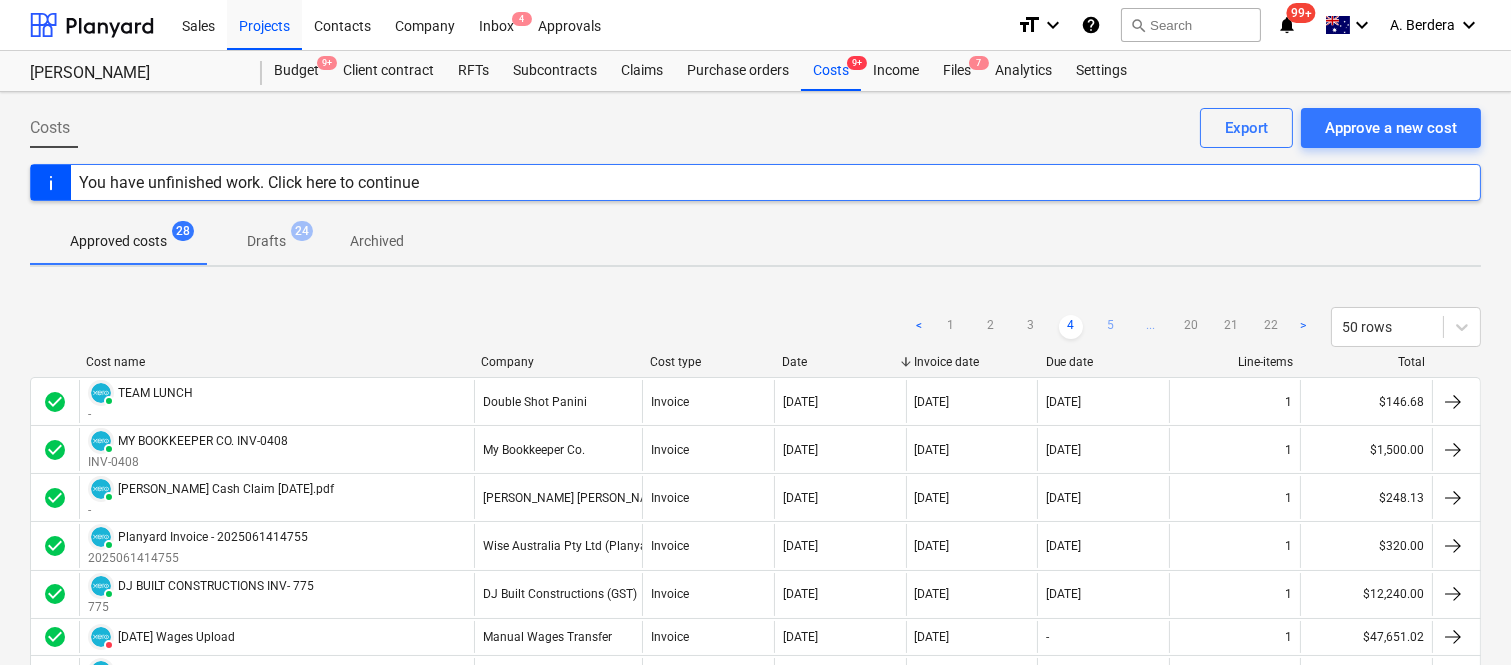 click on "5" at bounding box center [1111, 327] 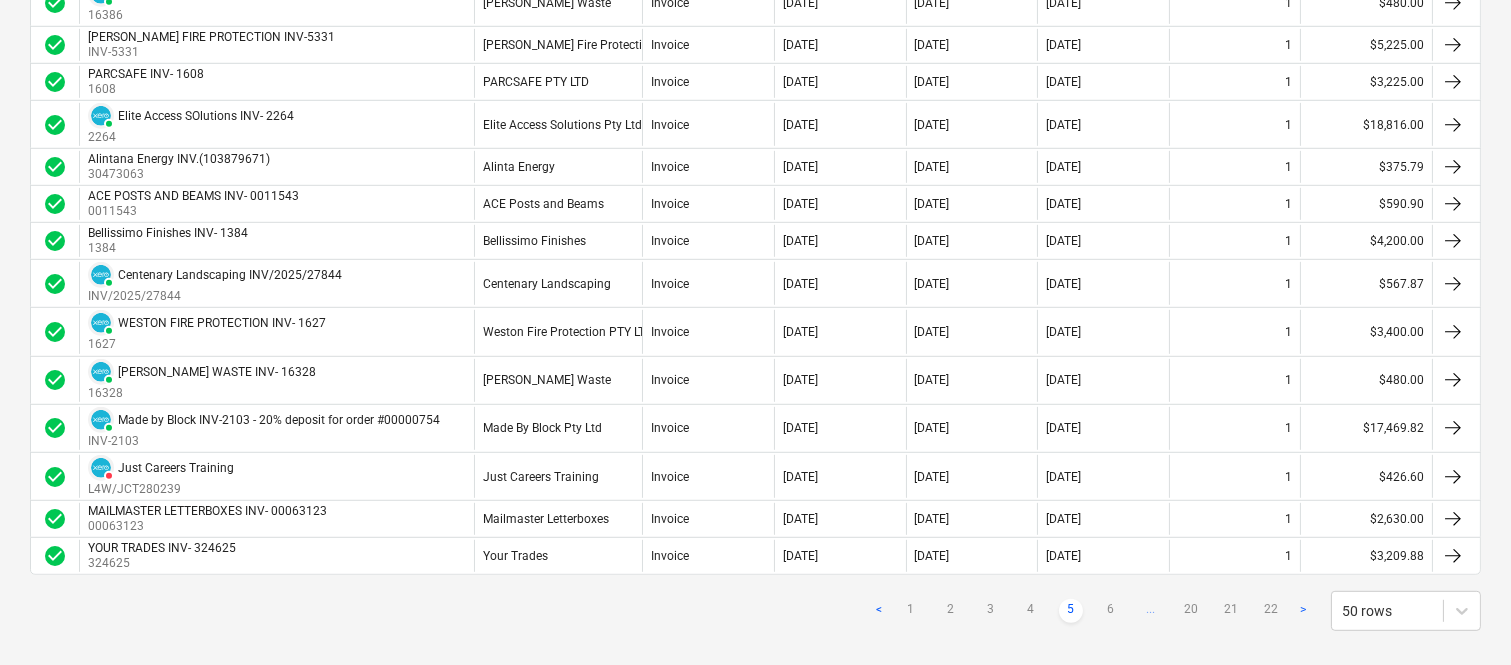 scroll, scrollTop: 2114, scrollLeft: 0, axis: vertical 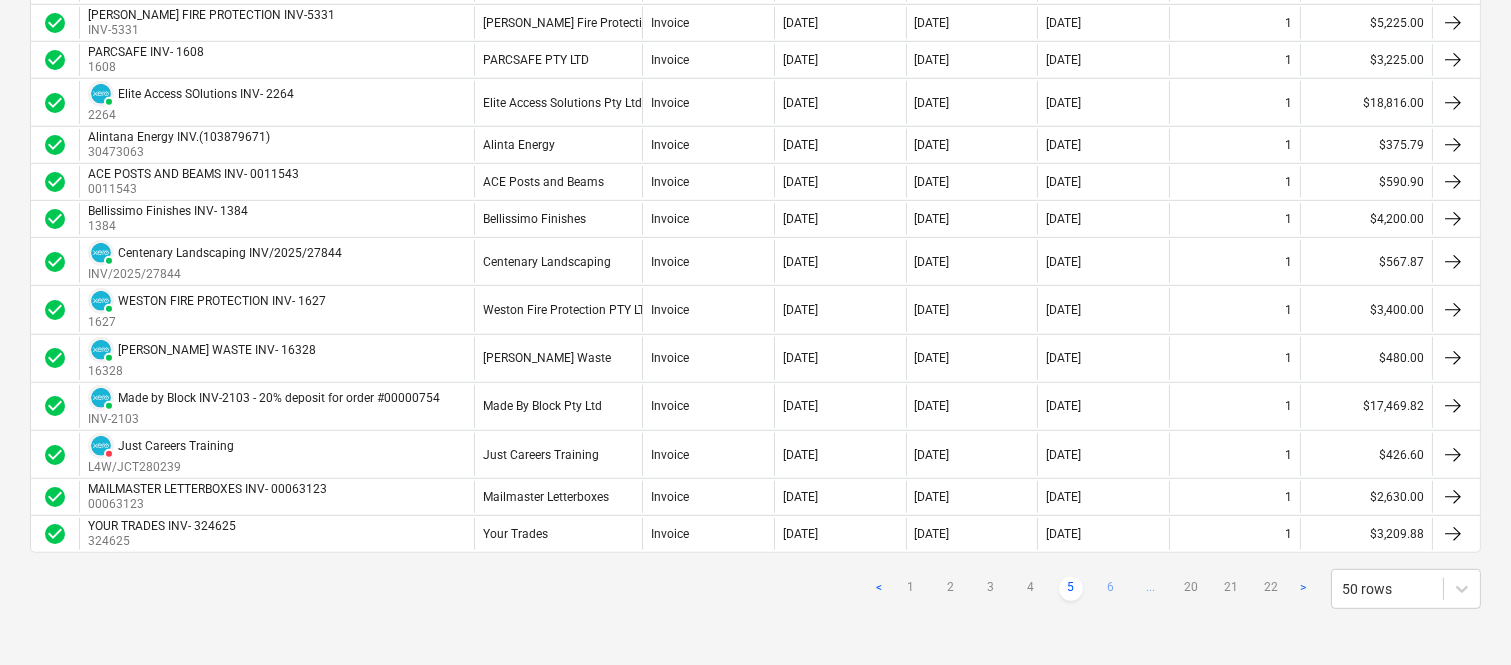 click on "6" at bounding box center (1111, 589) 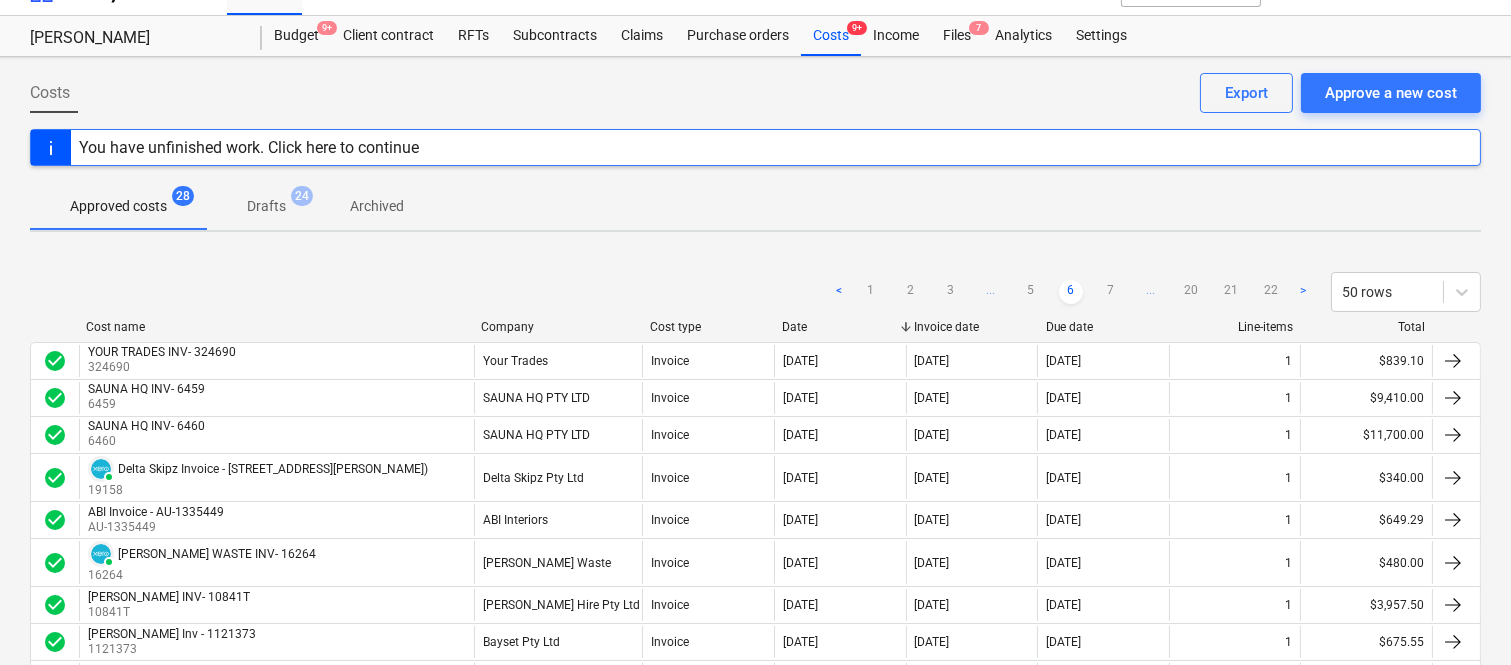 scroll, scrollTop: 0, scrollLeft: 0, axis: both 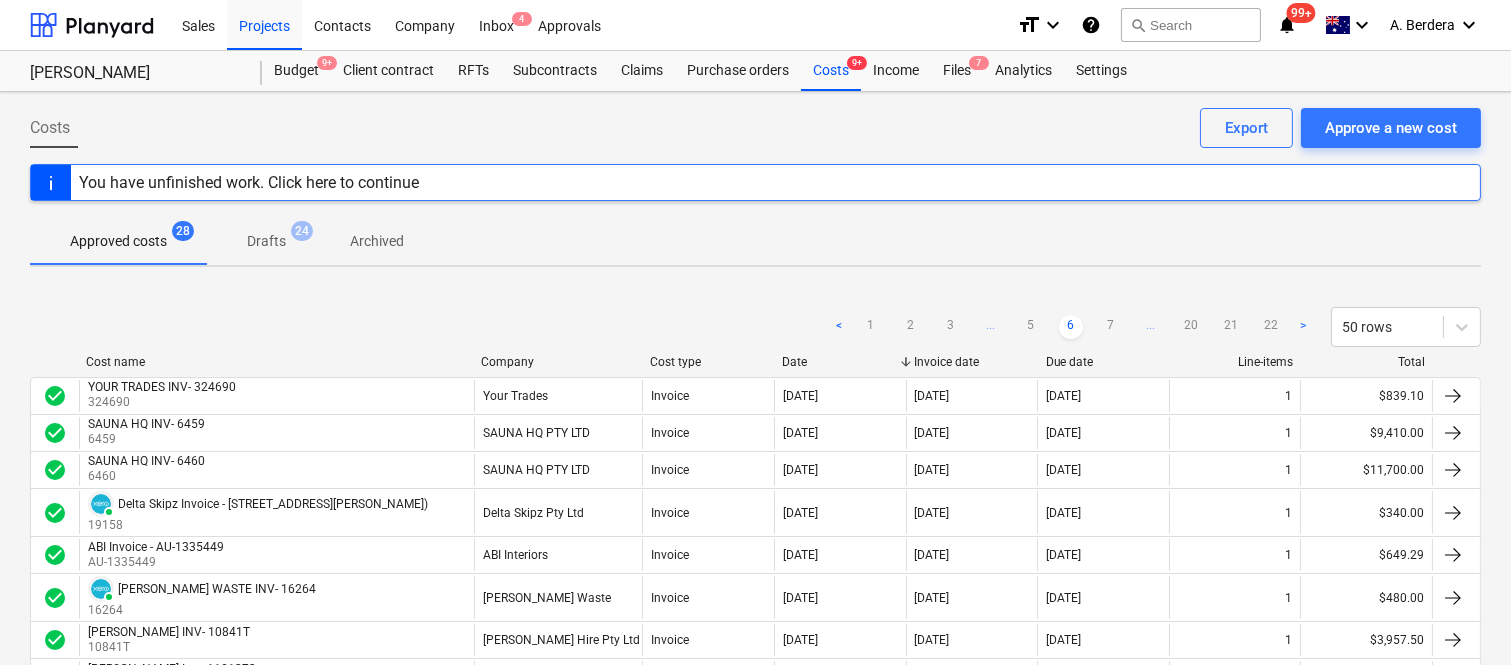 click on "< 1 2 3 ... 5 6 7 ... 20 21 22 > 50 rows" at bounding box center (1154, 327) 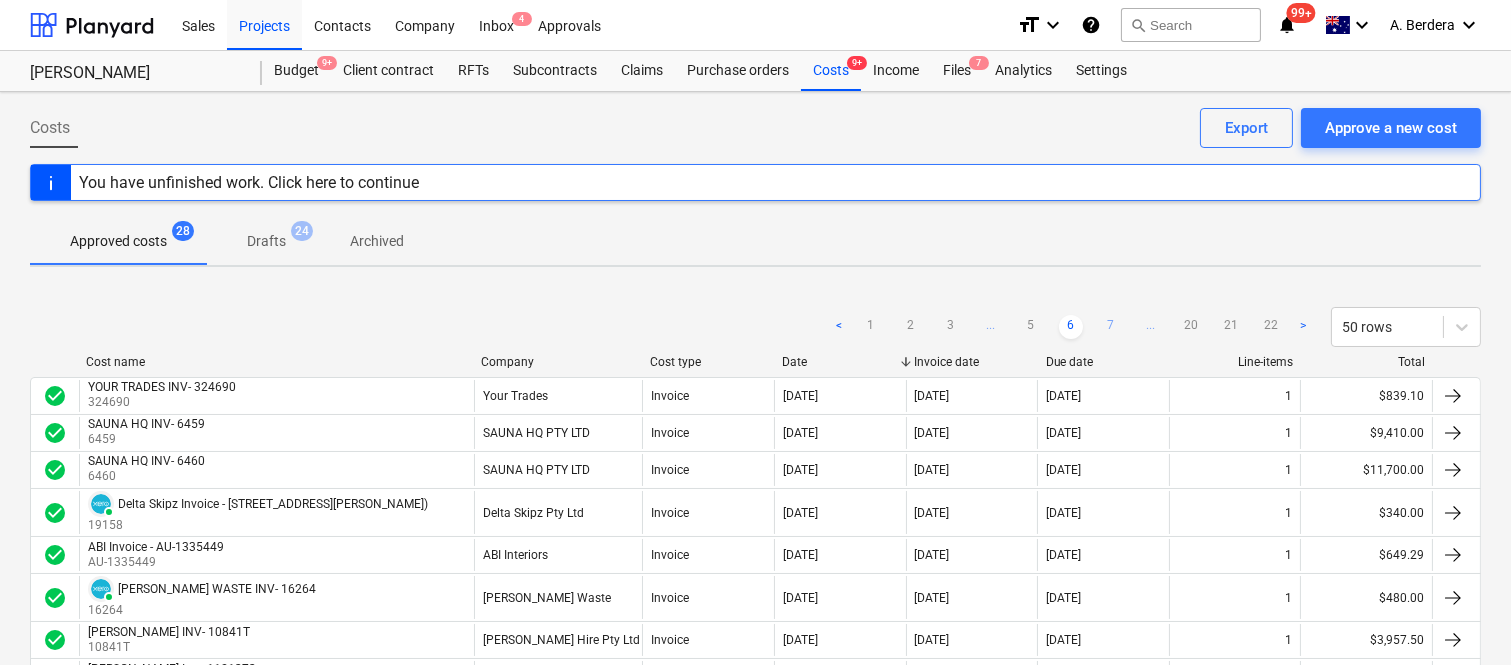 click on "7" at bounding box center (1111, 327) 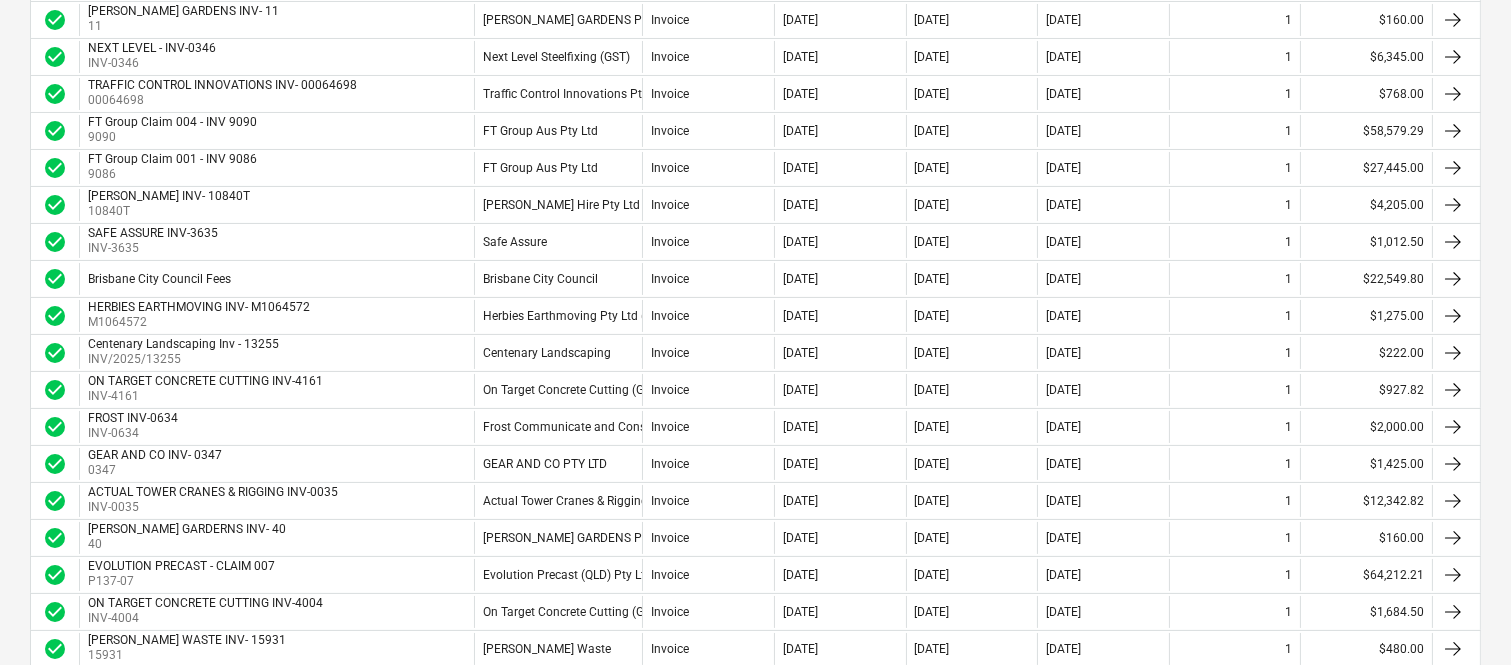 scroll, scrollTop: 488, scrollLeft: 0, axis: vertical 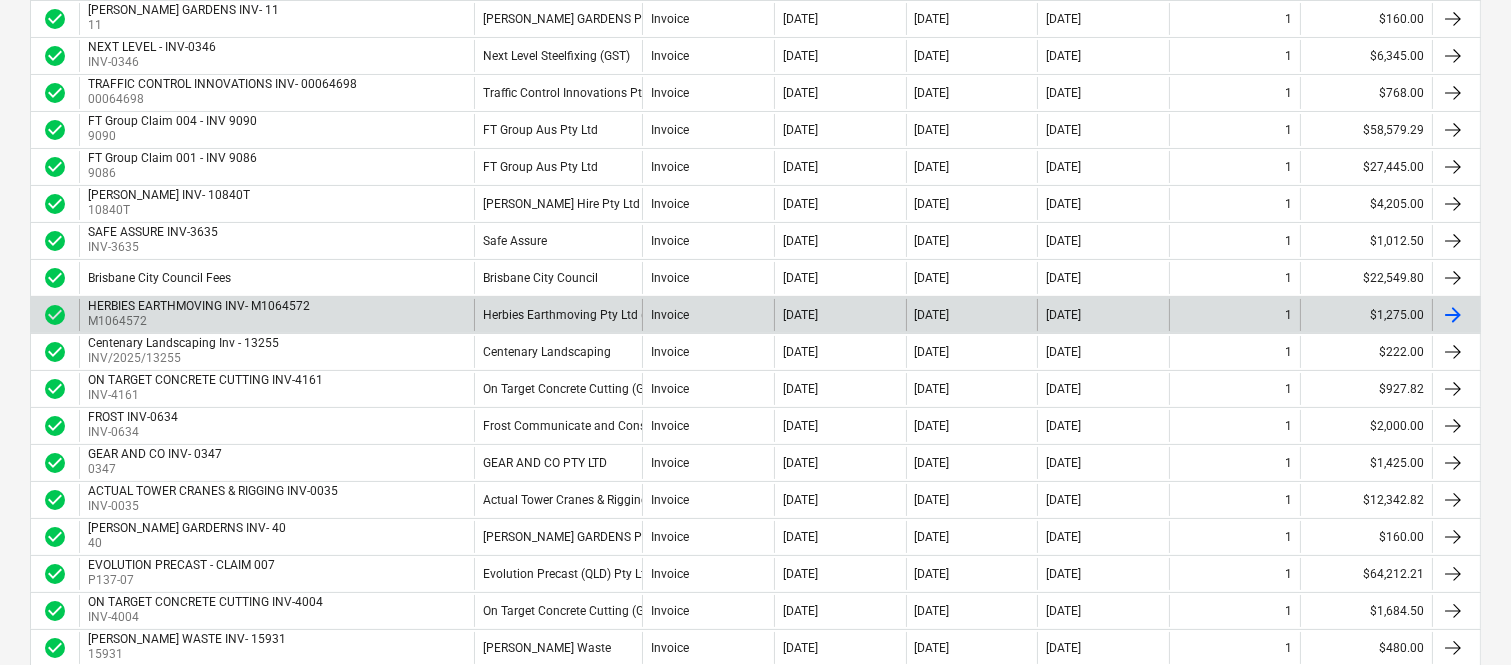 click on "[DATE]" at bounding box center [1103, 315] 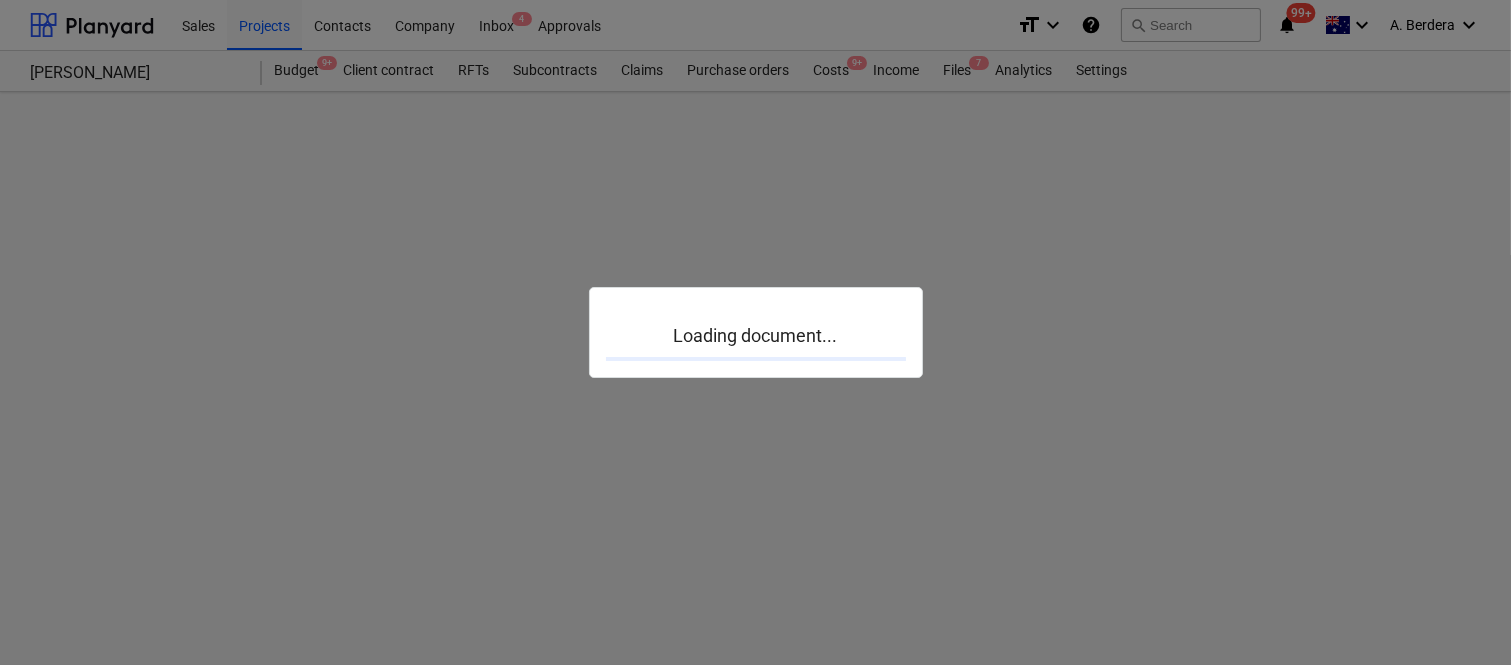 scroll, scrollTop: 0, scrollLeft: 0, axis: both 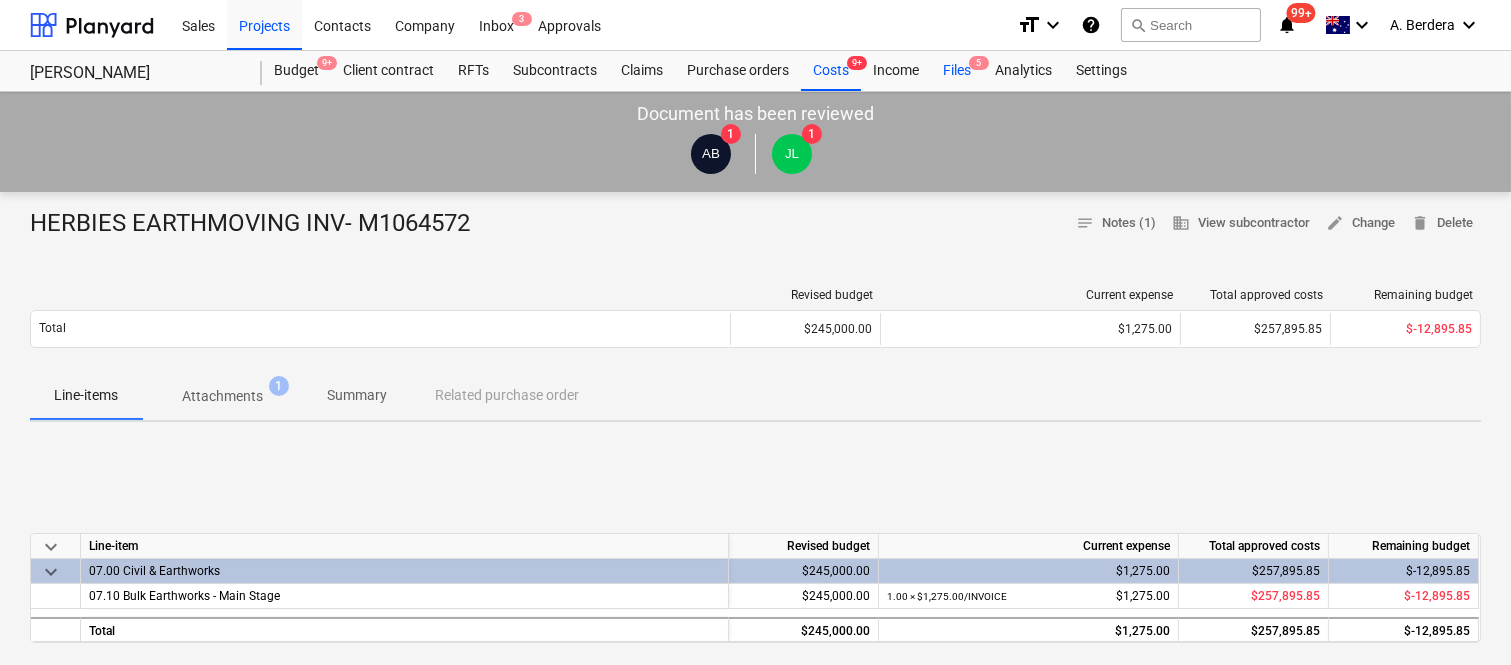 click on "Files 5" at bounding box center (957, 71) 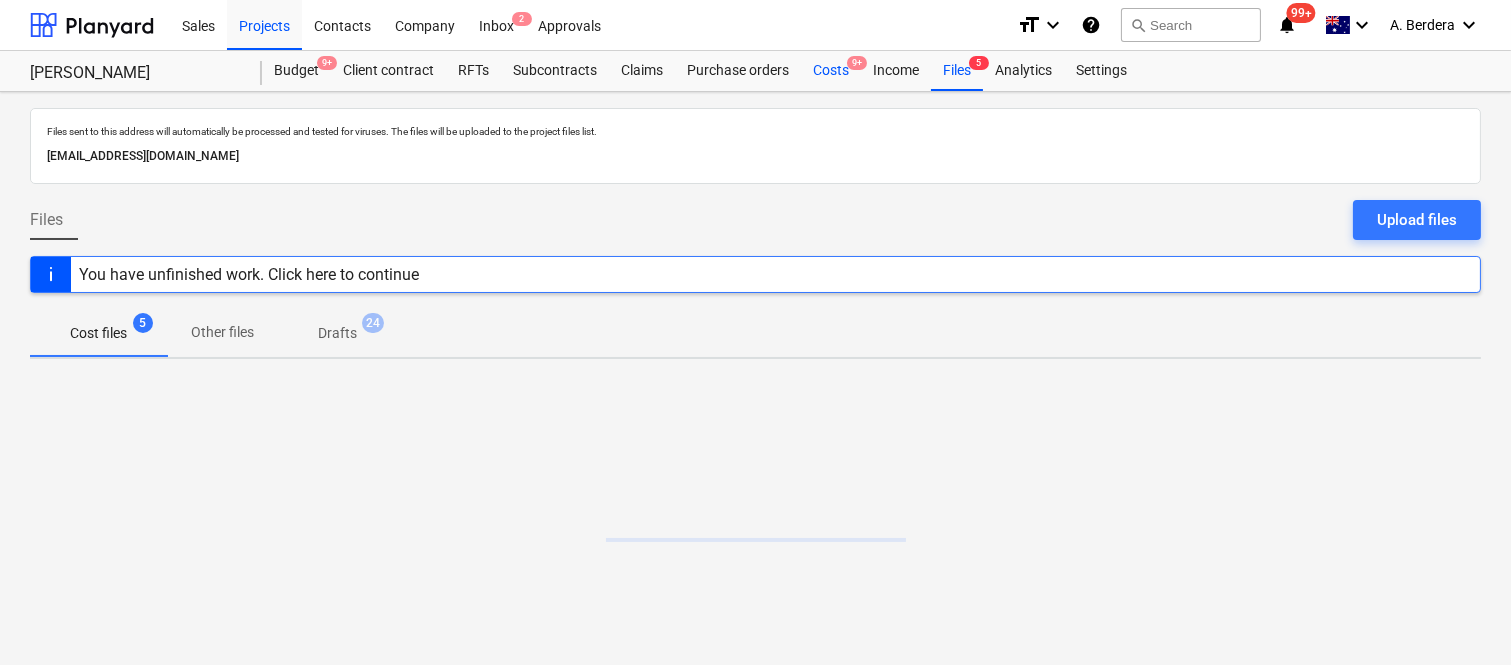 click on "Costs 9+" at bounding box center [831, 71] 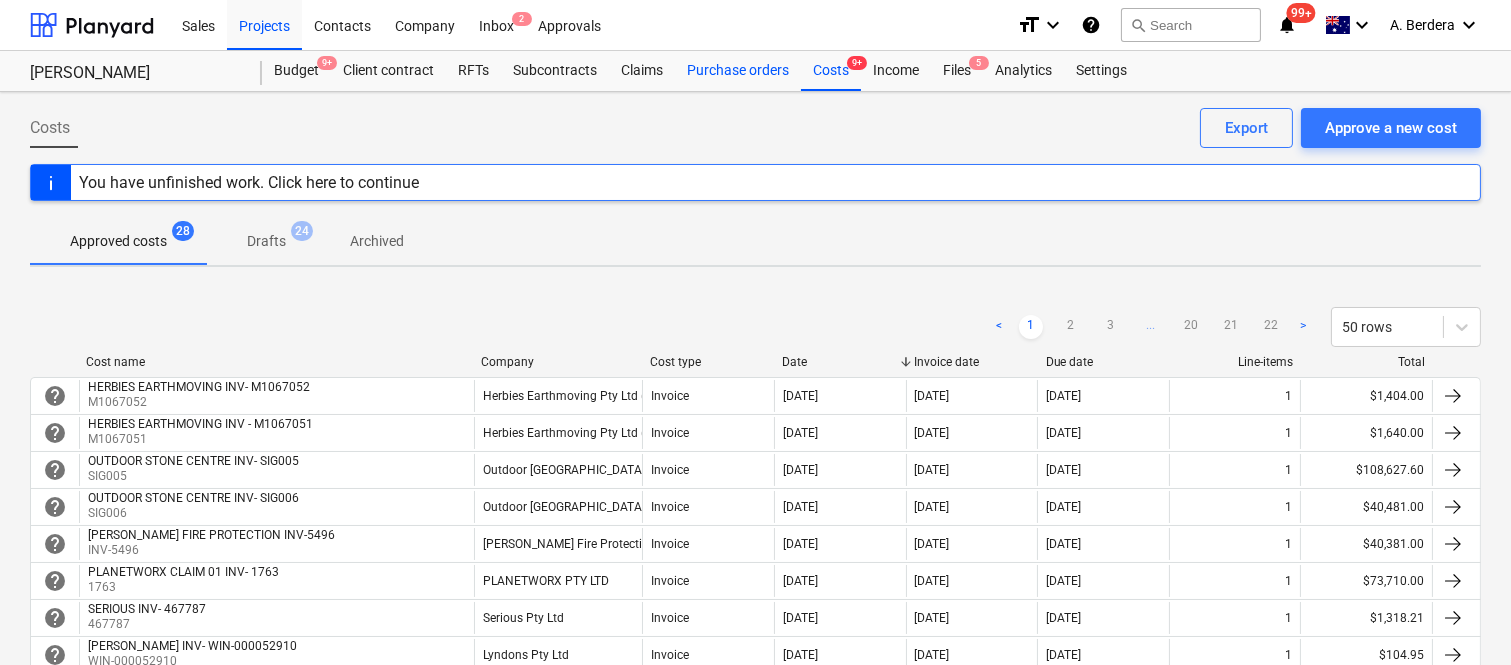 click on "Purchase orders" at bounding box center (738, 71) 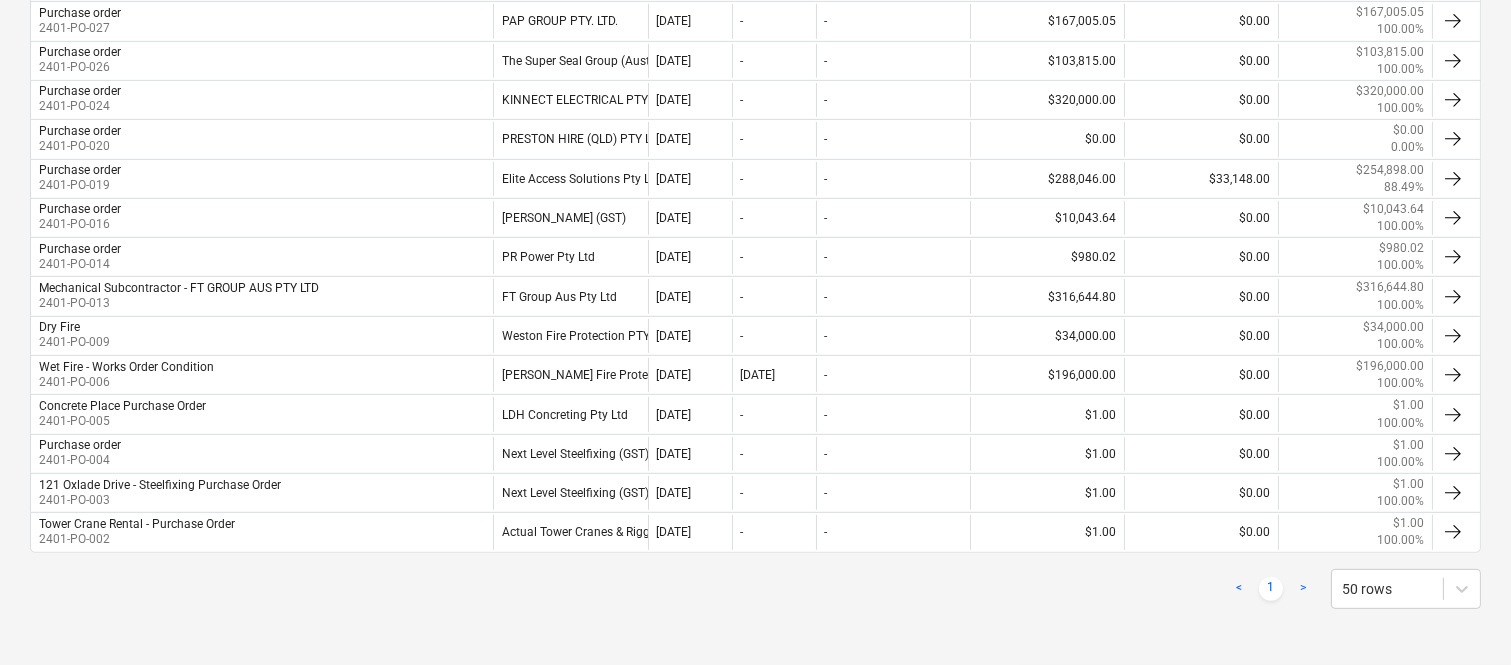 scroll, scrollTop: 0, scrollLeft: 0, axis: both 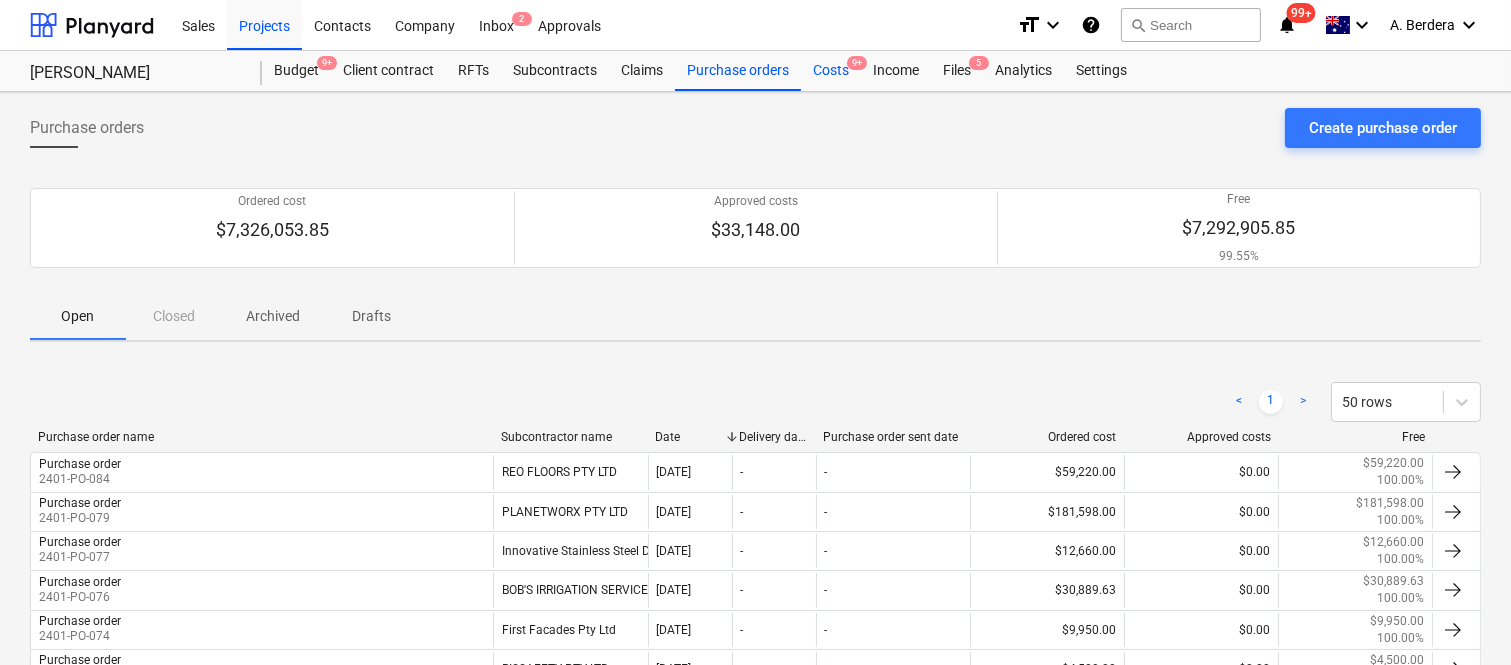 click on "Costs 9+" at bounding box center [831, 71] 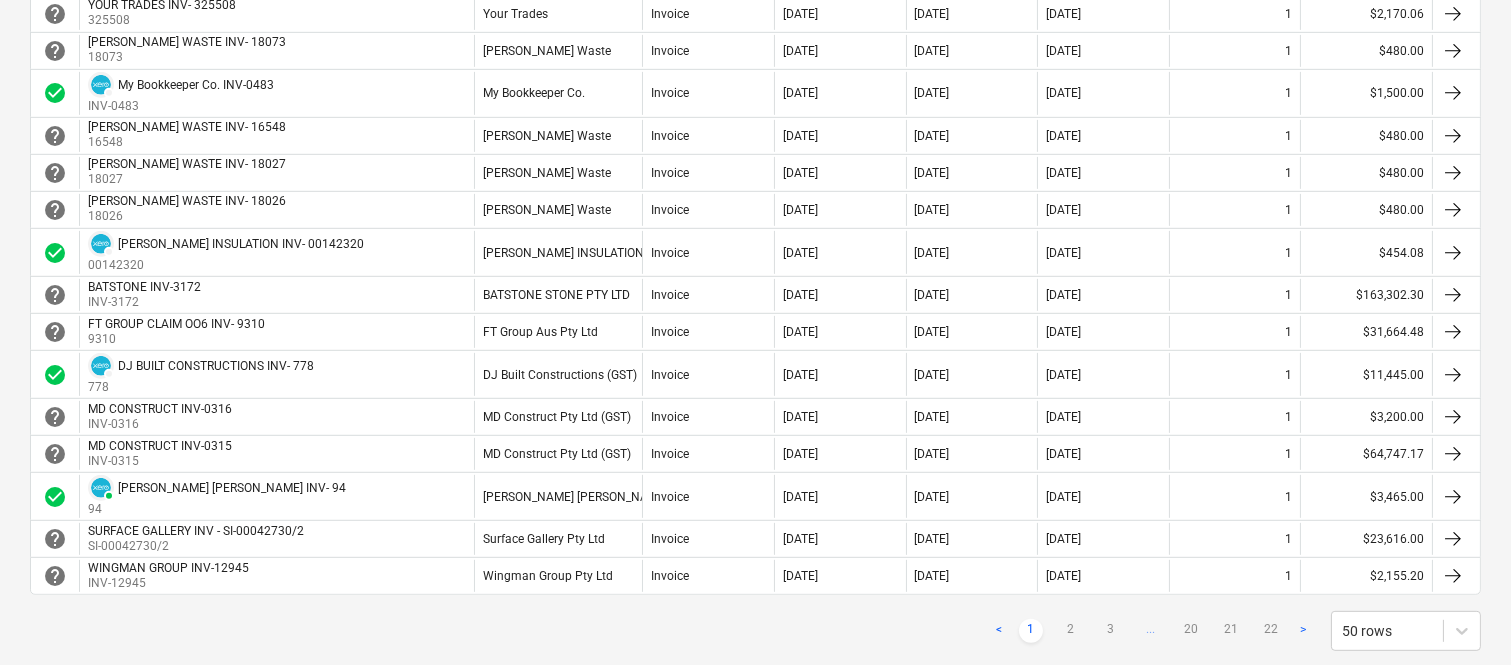 scroll, scrollTop: 1777, scrollLeft: 0, axis: vertical 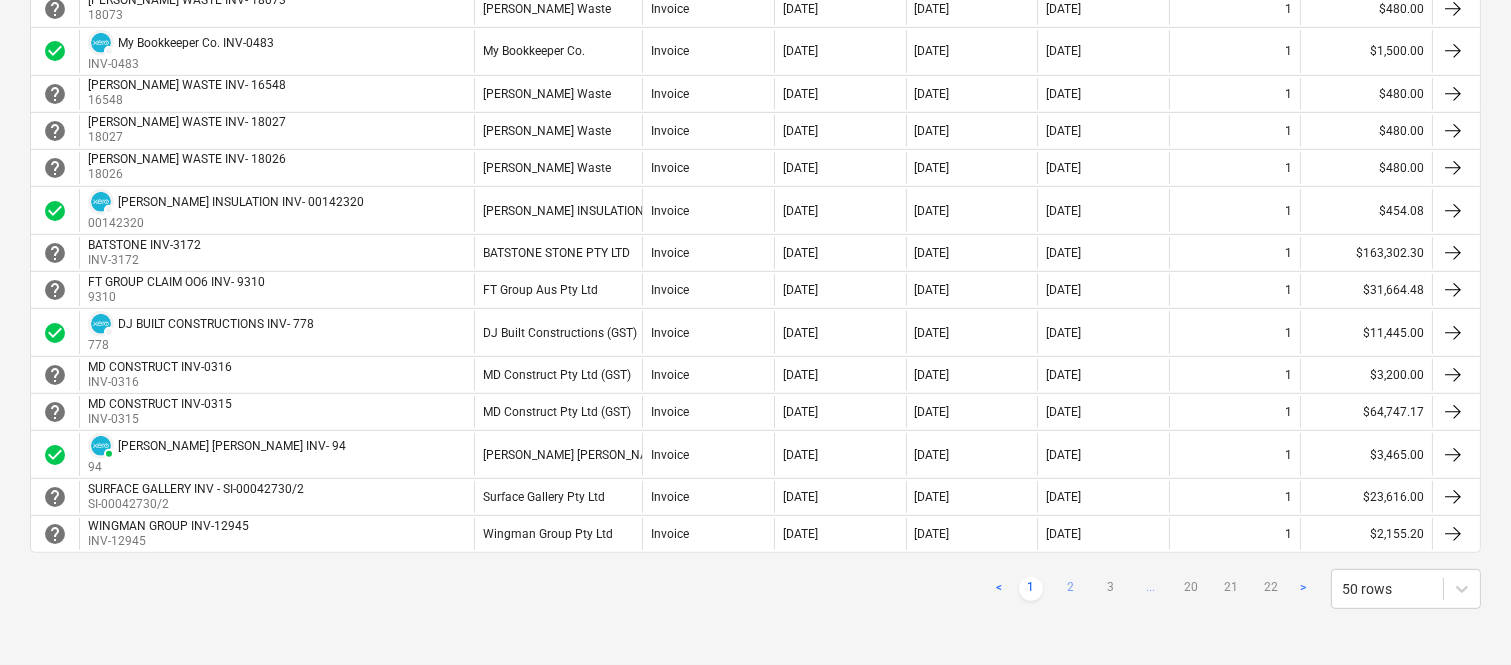 click on "2" at bounding box center [1071, 589] 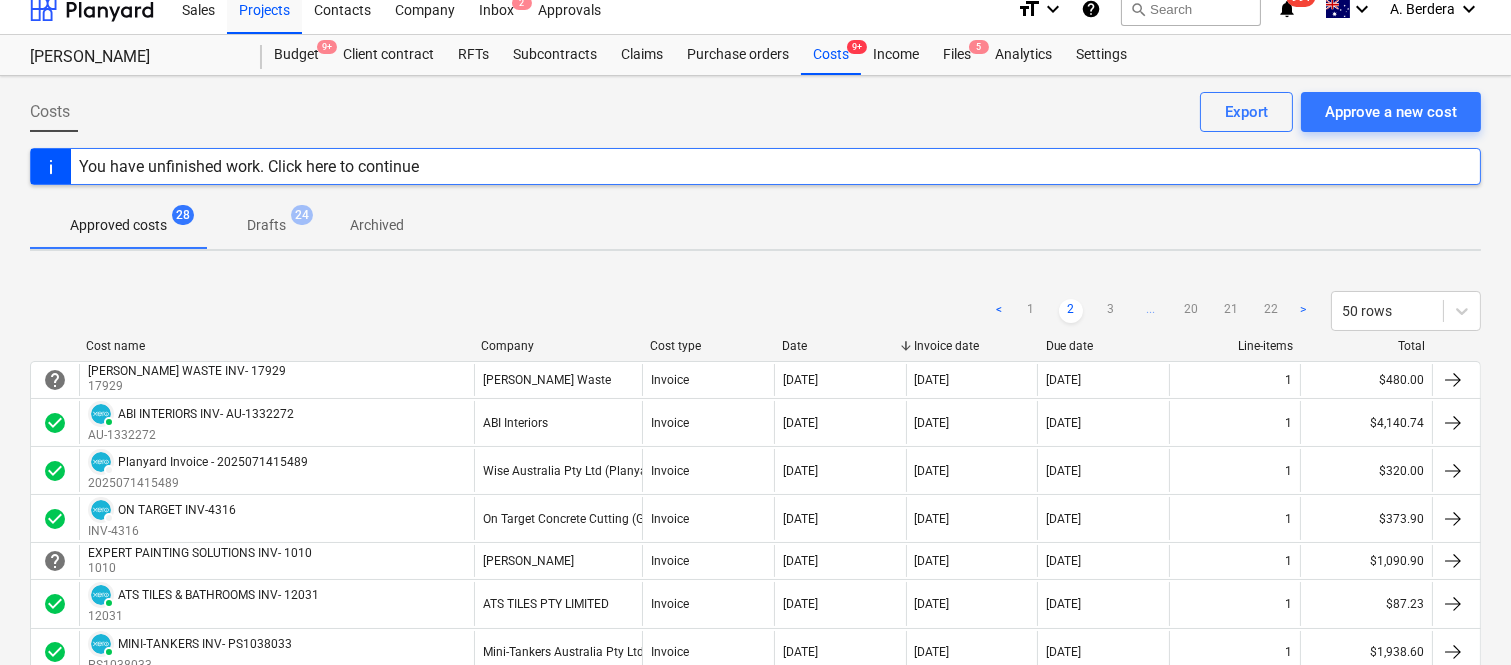 scroll, scrollTop: 0, scrollLeft: 0, axis: both 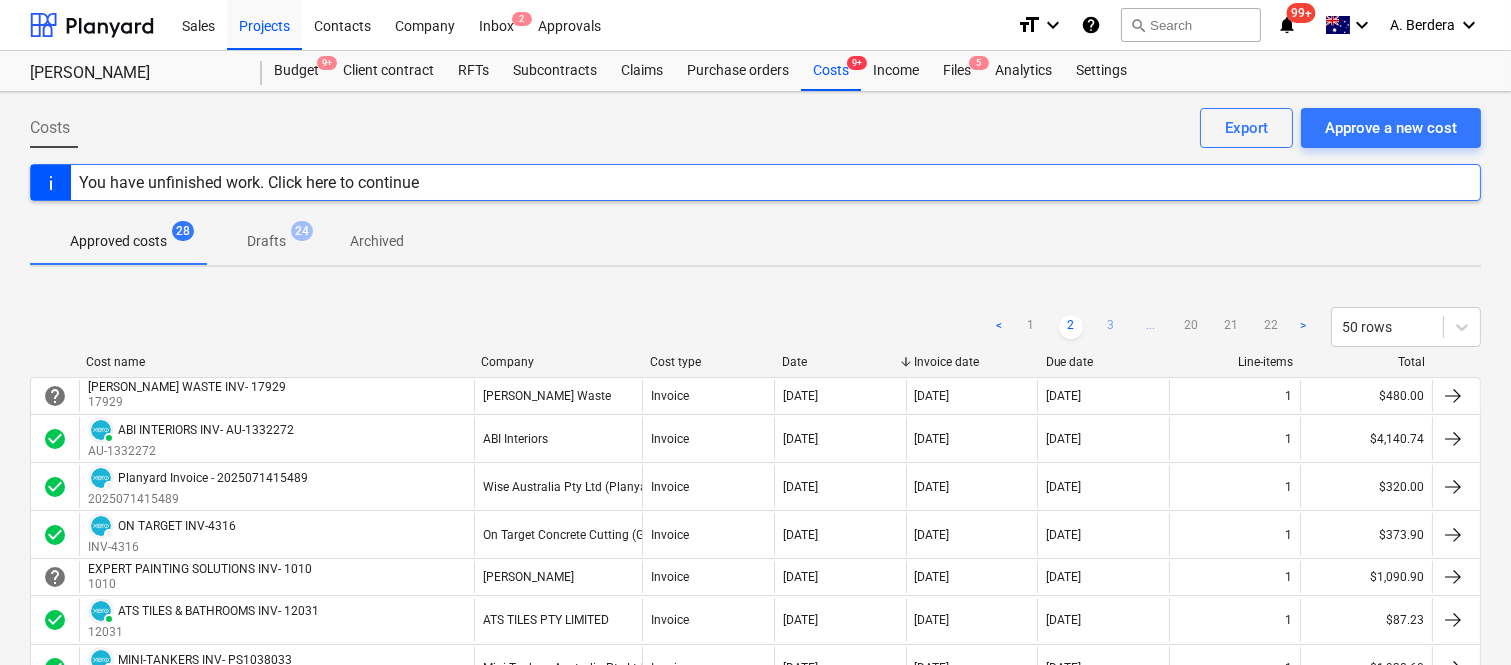 click on "3" at bounding box center [1111, 327] 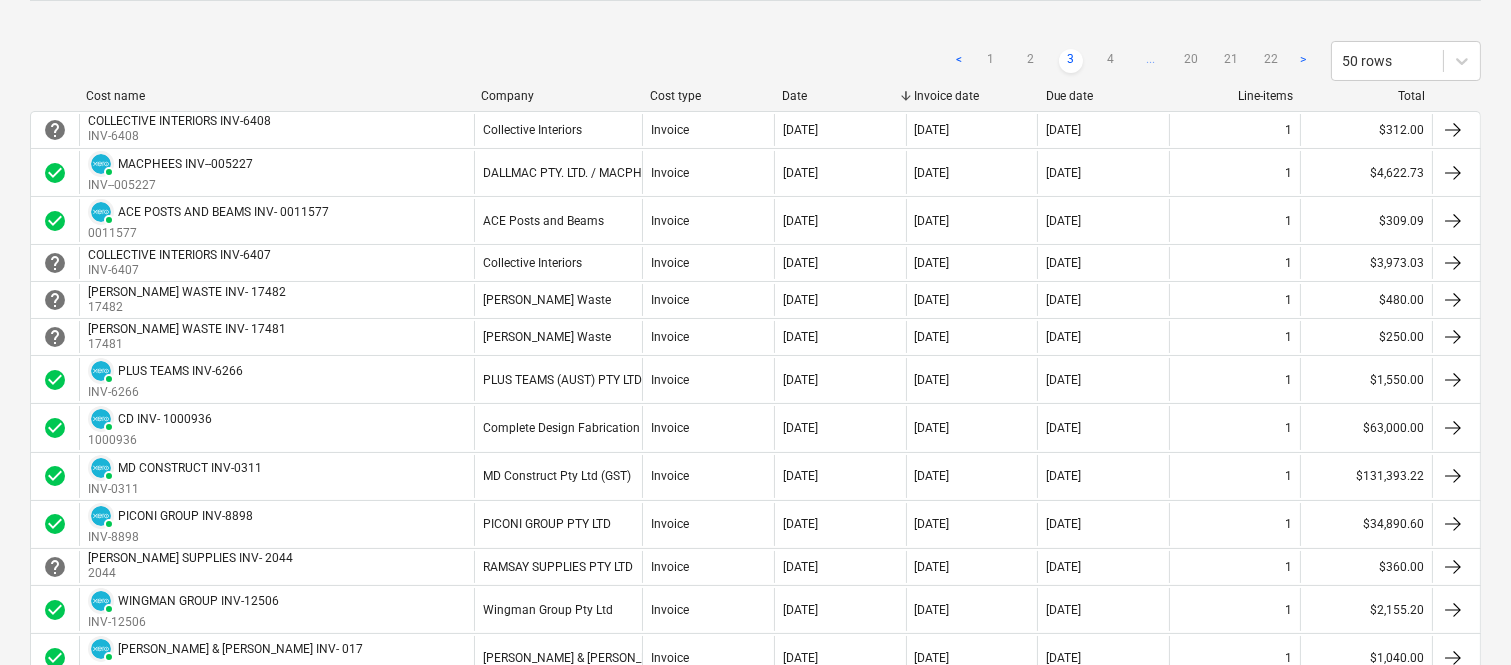 scroll, scrollTop: 311, scrollLeft: 0, axis: vertical 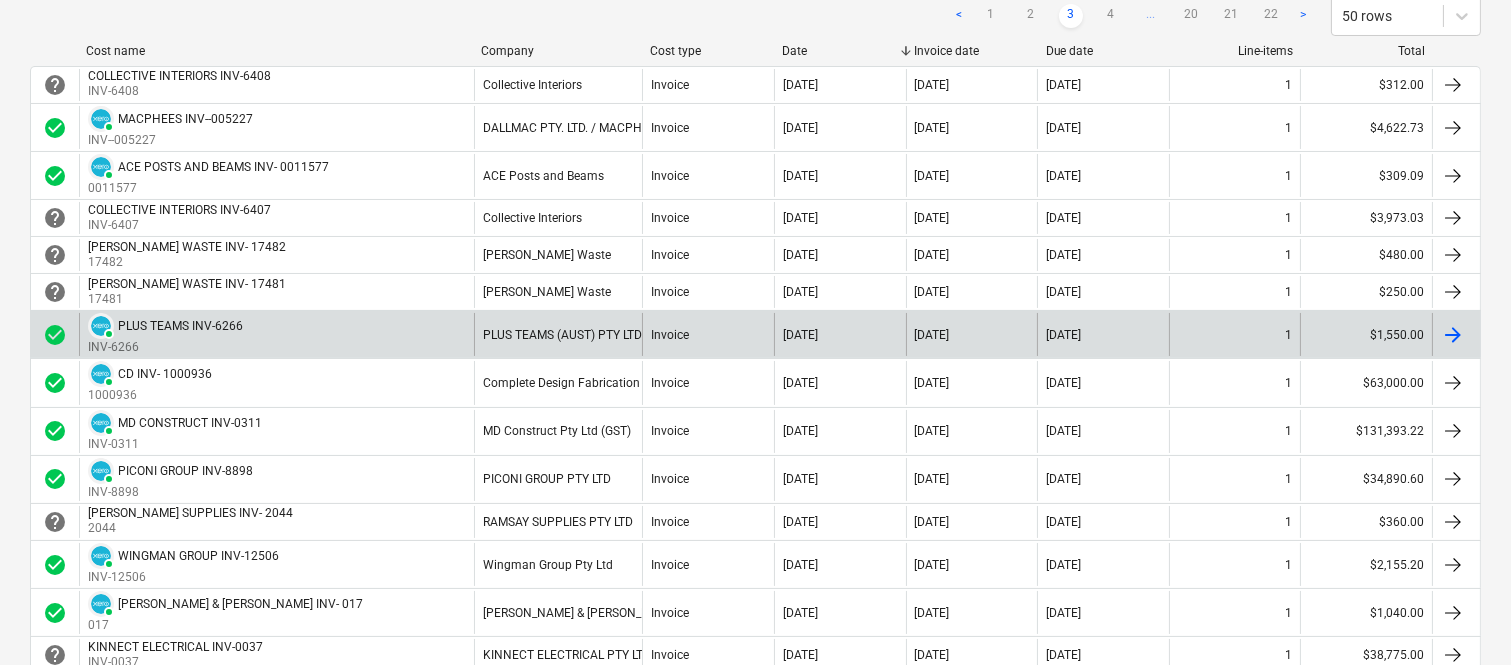 click on "Invoice" at bounding box center [708, 334] 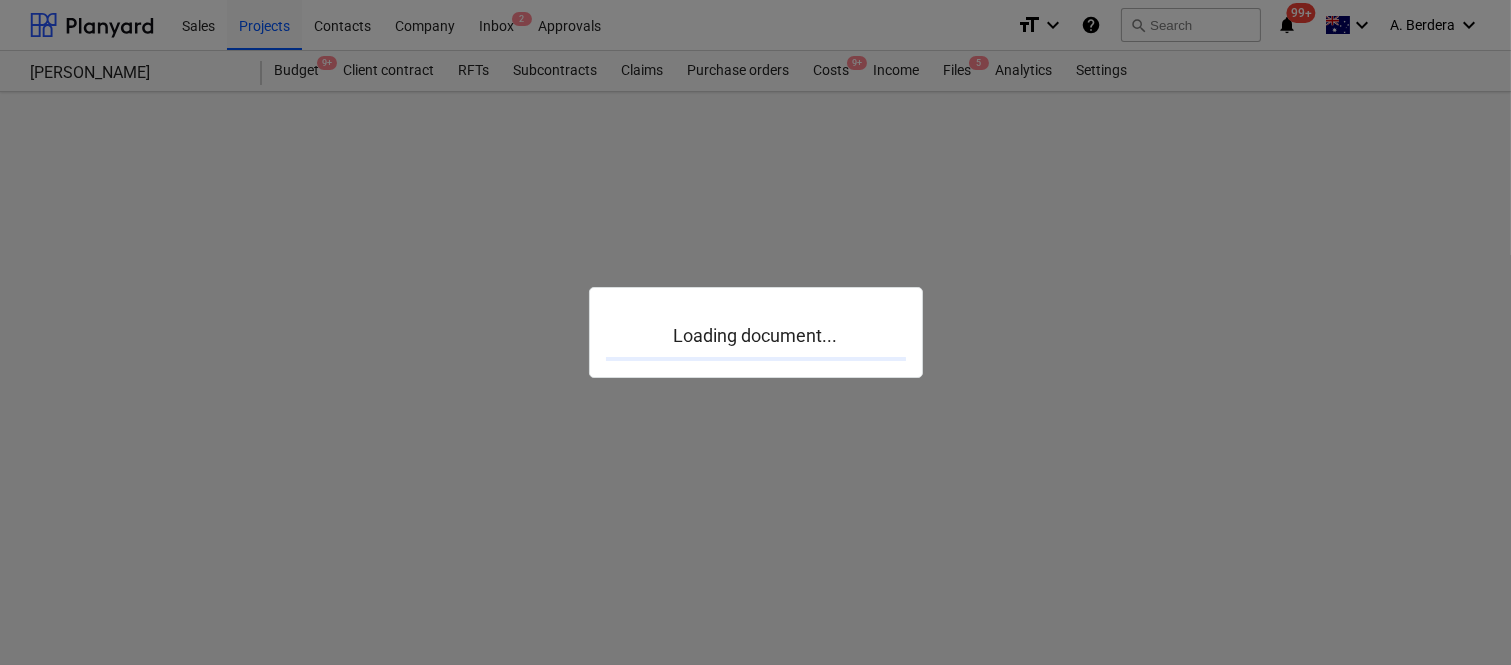 scroll, scrollTop: 0, scrollLeft: 0, axis: both 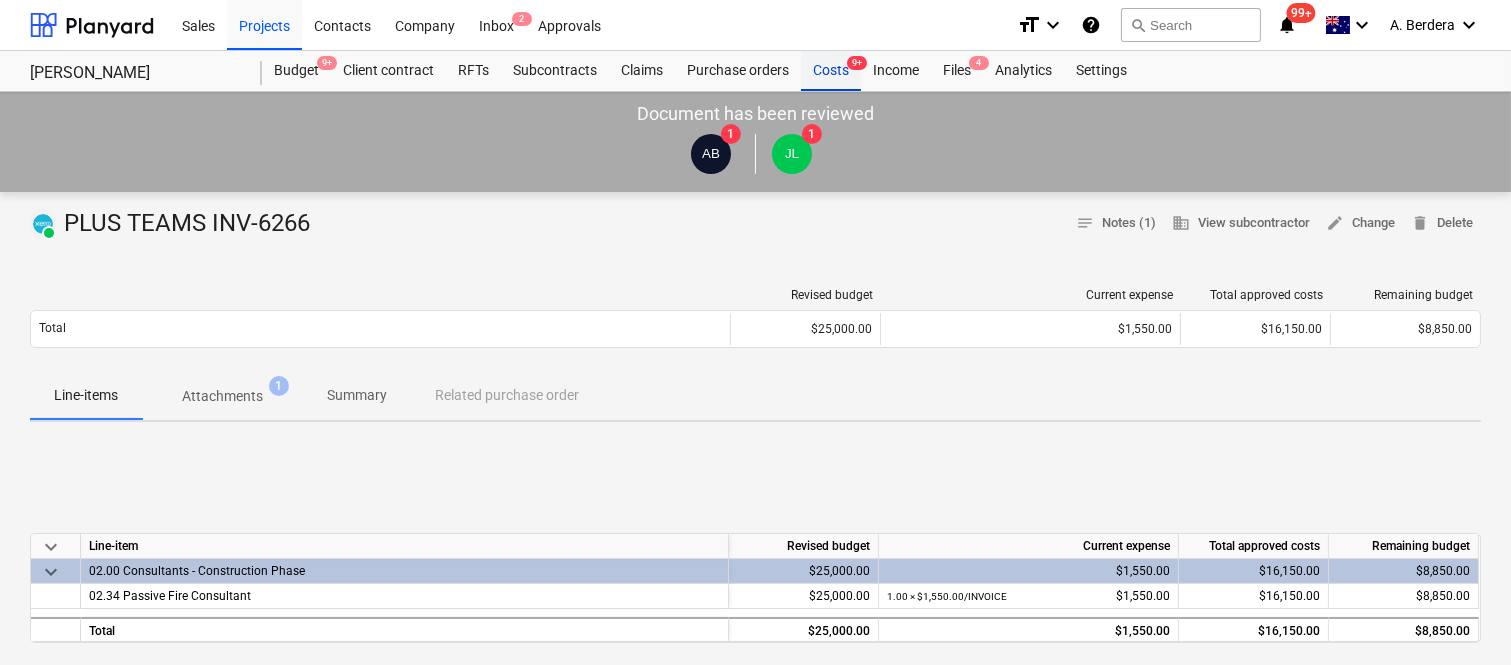 click on "9+" at bounding box center [857, 63] 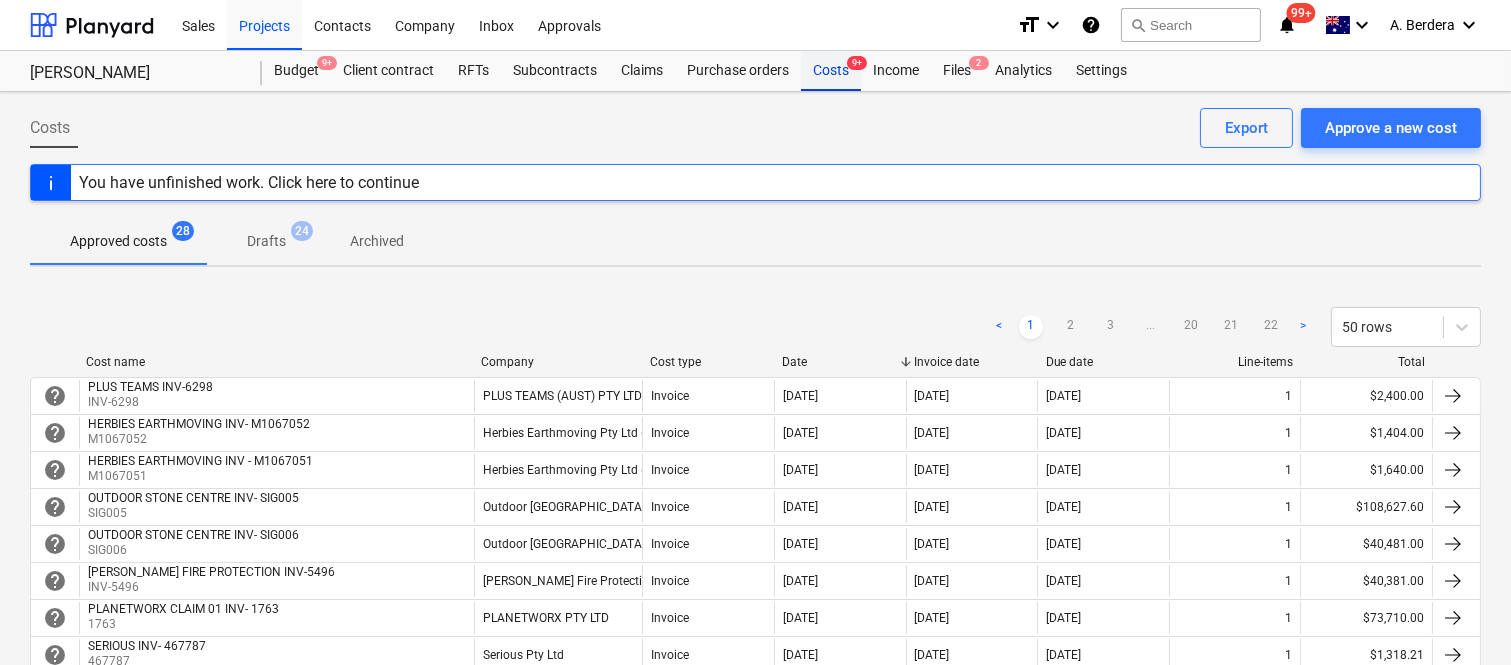 click on "Costs 9+" at bounding box center [831, 71] 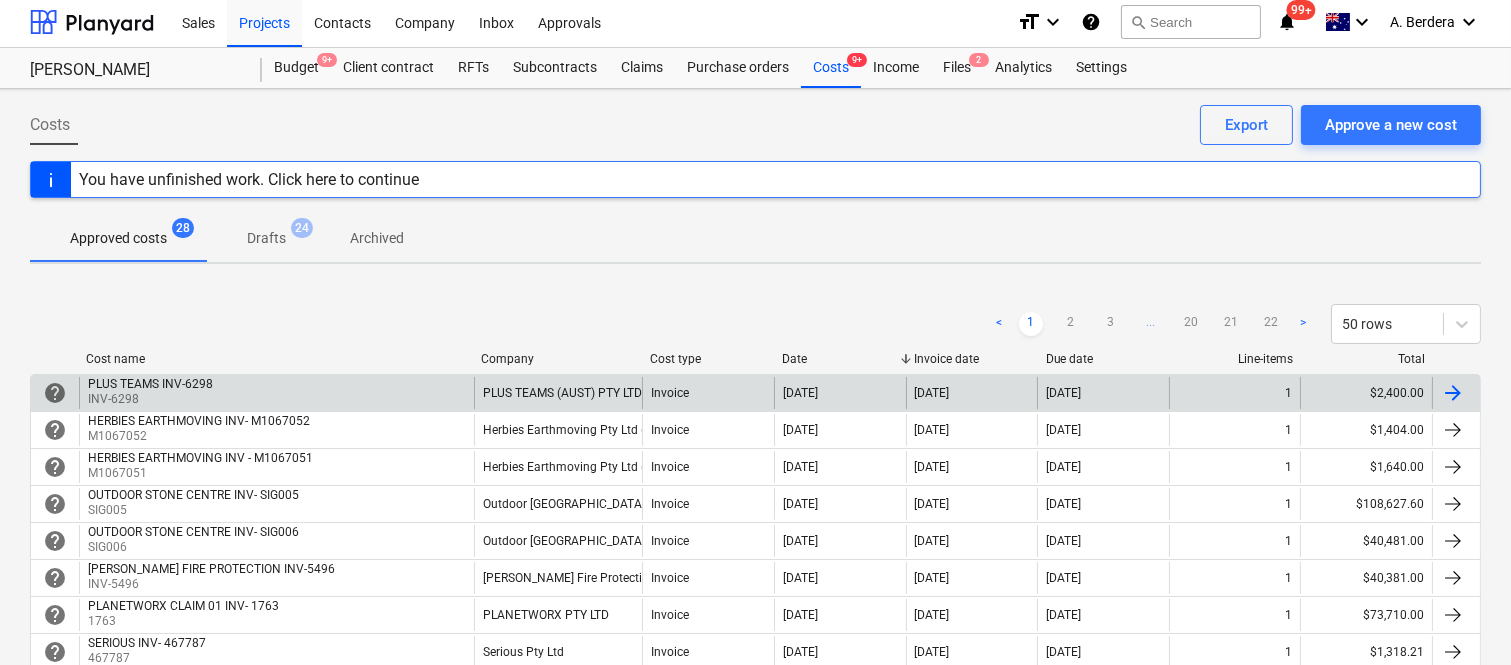 scroll, scrollTop: 0, scrollLeft: 0, axis: both 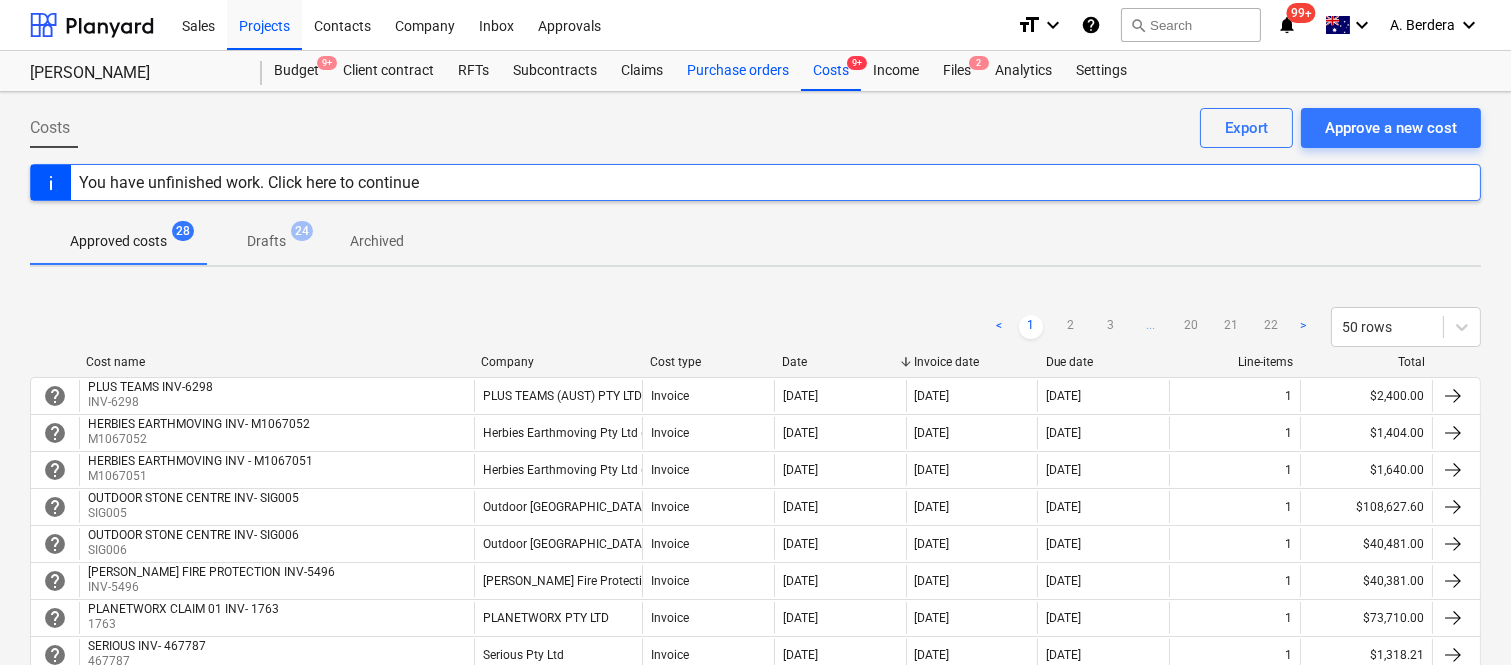 click on "Purchase orders" at bounding box center [738, 71] 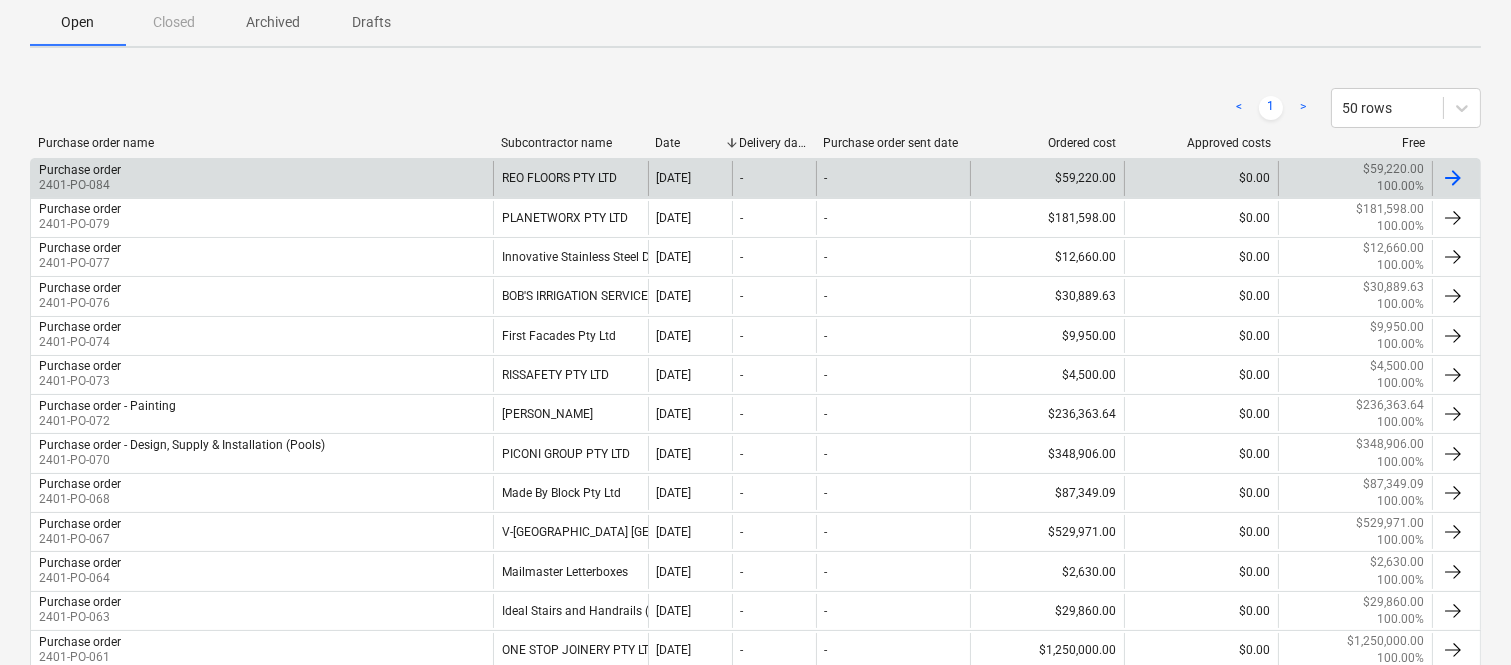 scroll, scrollTop: 0, scrollLeft: 0, axis: both 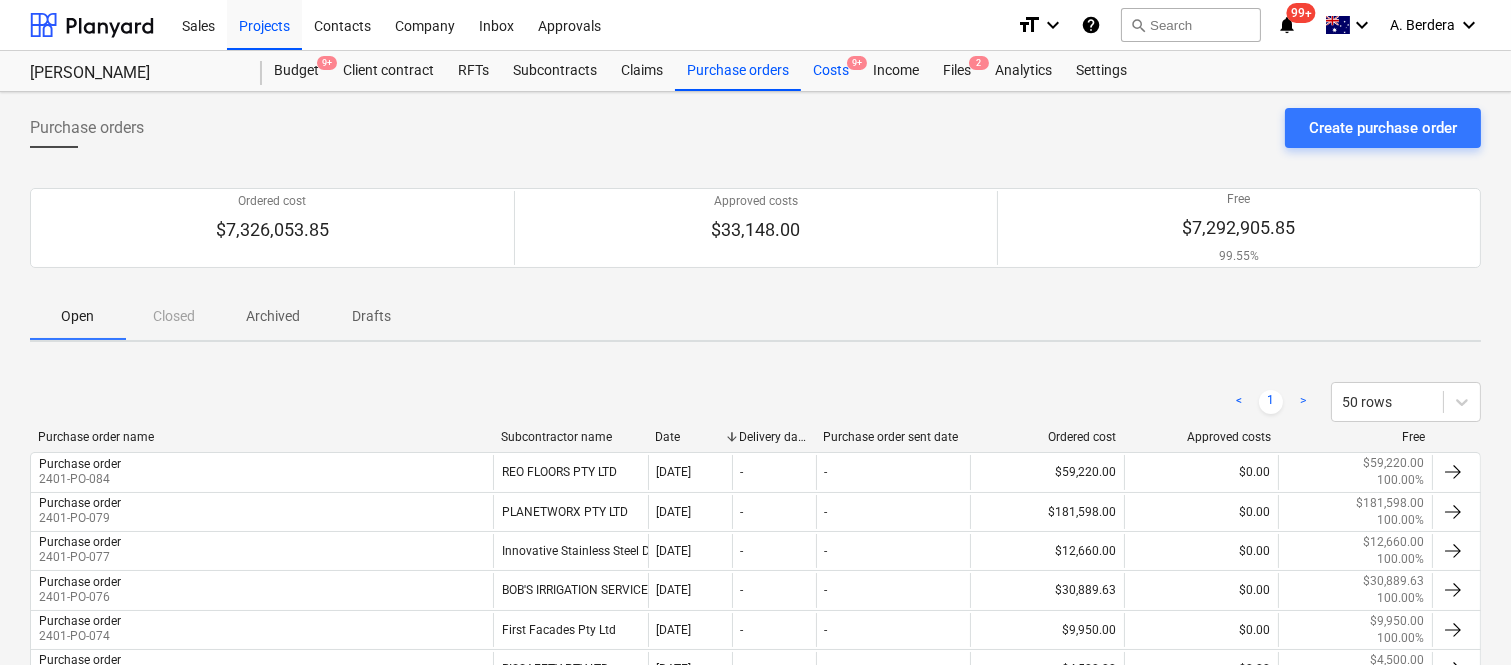 click on "Costs 9+" at bounding box center (831, 71) 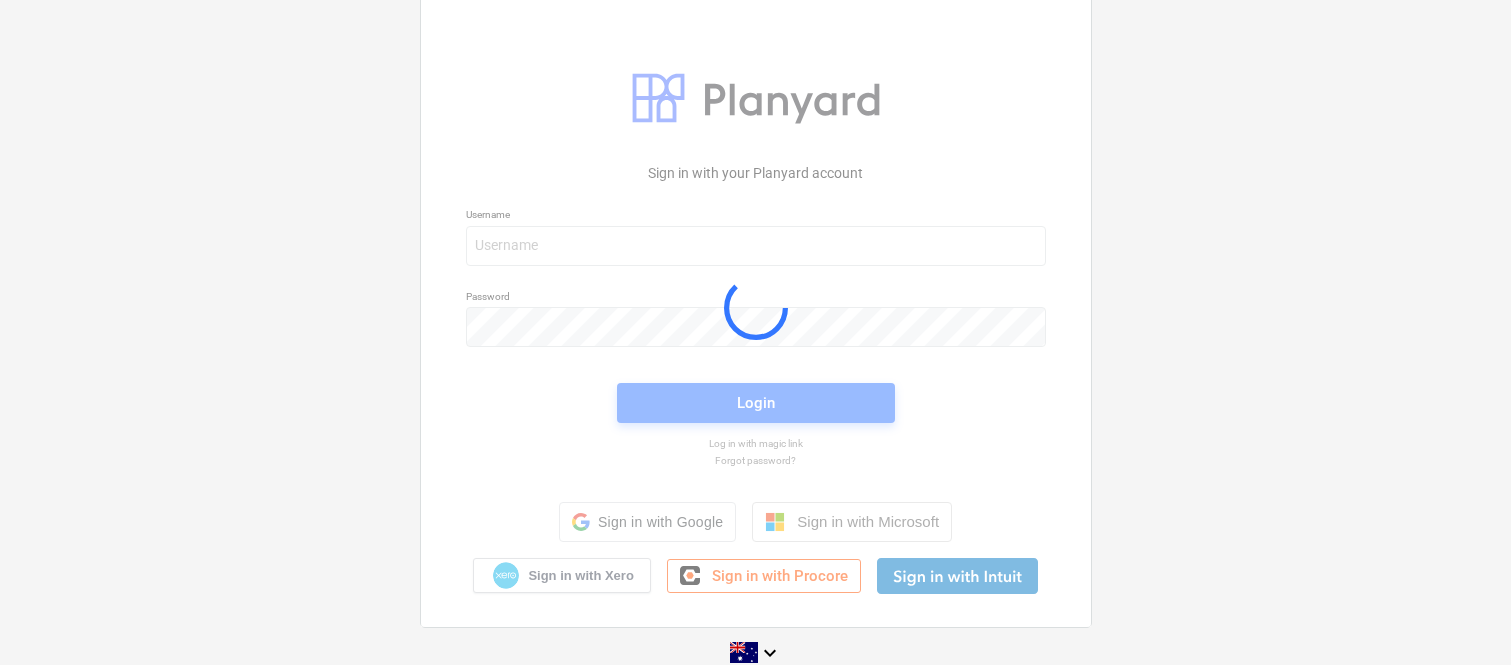 scroll, scrollTop: 0, scrollLeft: 0, axis: both 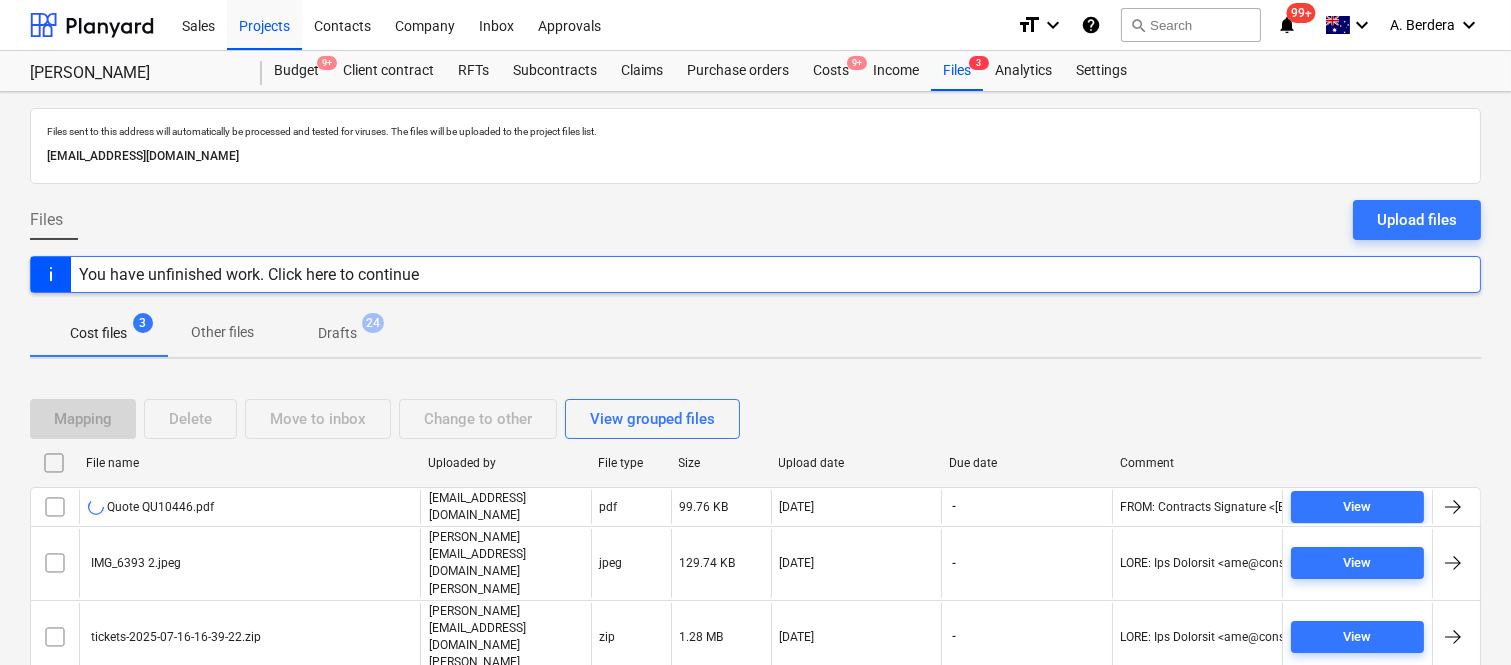 click at bounding box center [55, 563] 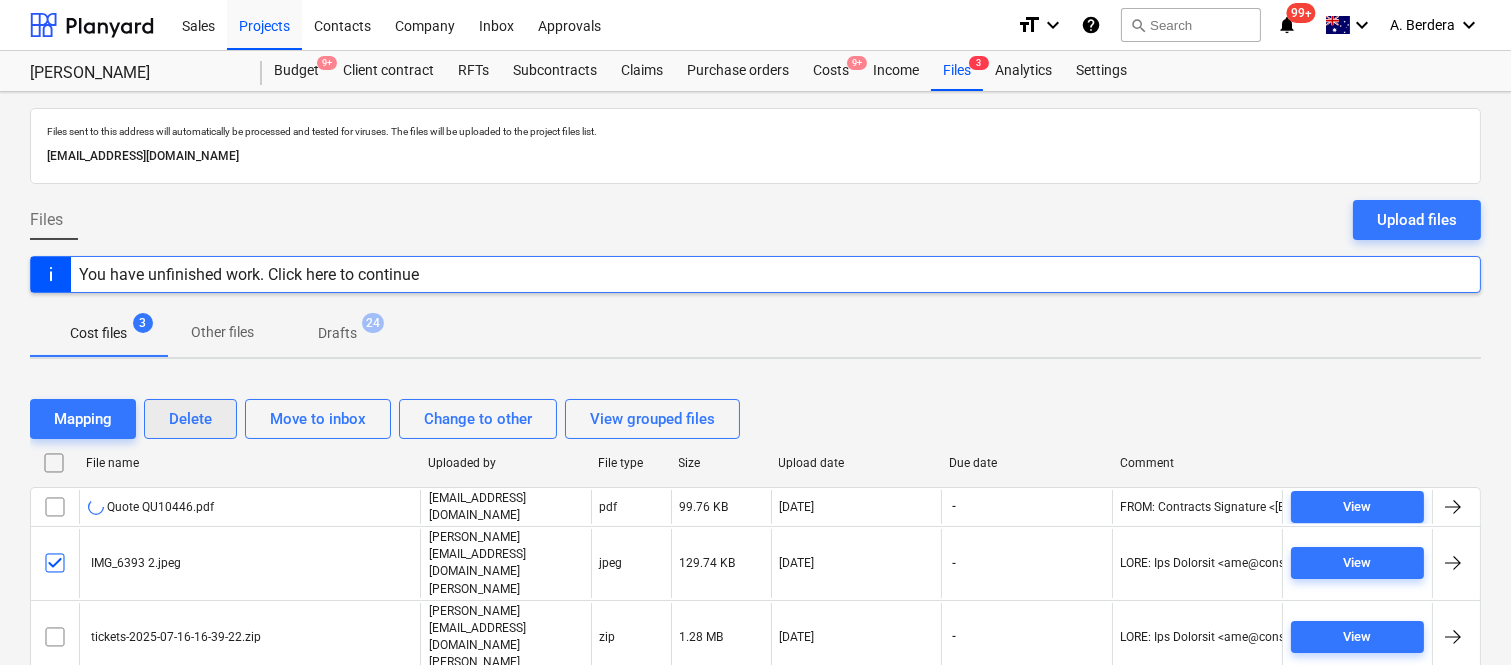 click on "Delete" at bounding box center [190, 419] 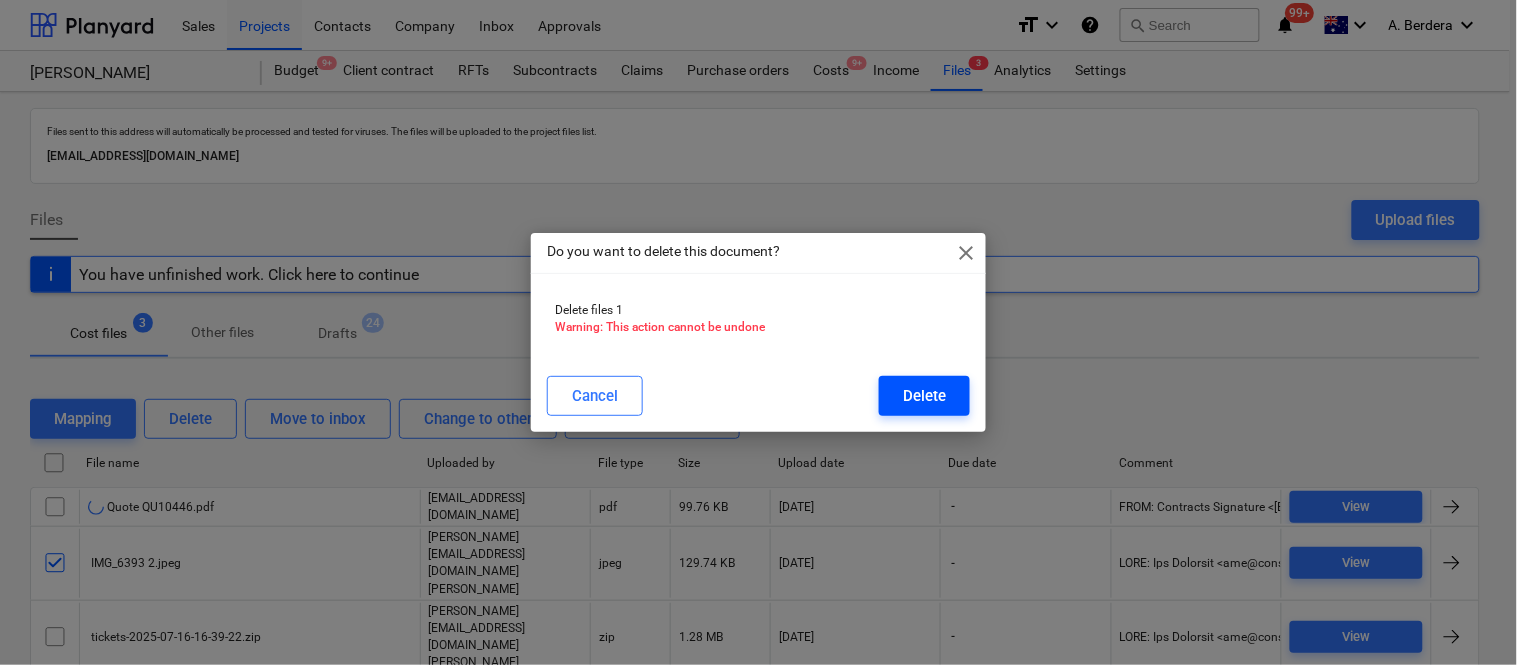 click on "Delete" at bounding box center (924, 396) 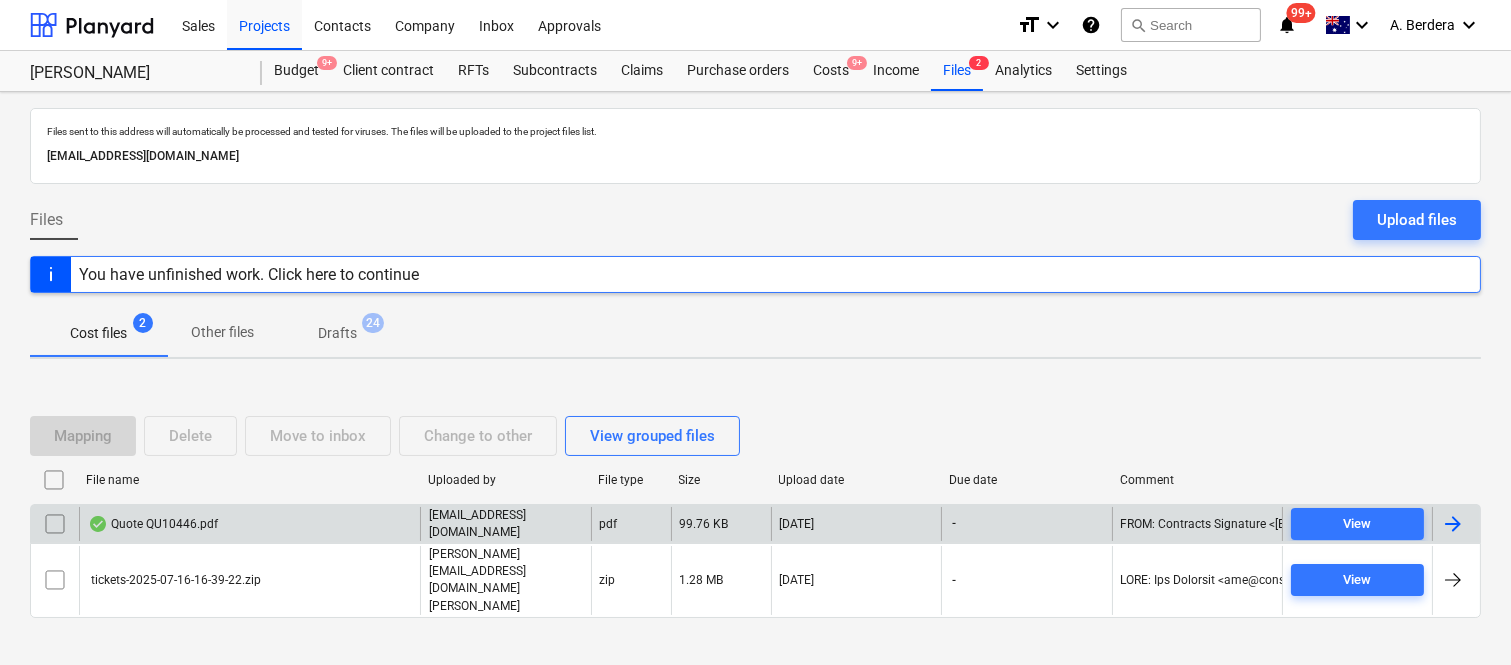 click on "Quote QU10446.pdf" at bounding box center (249, 524) 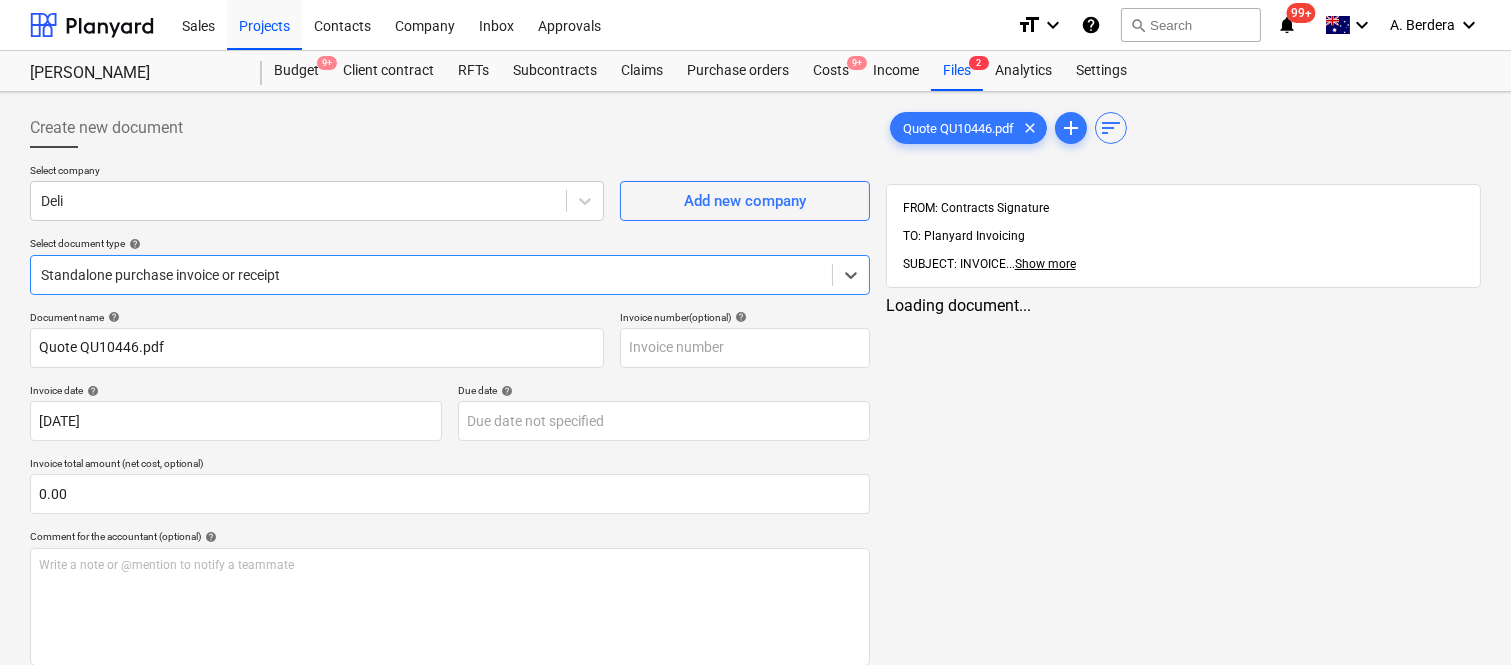 type on "Quote QU10446.pdf" 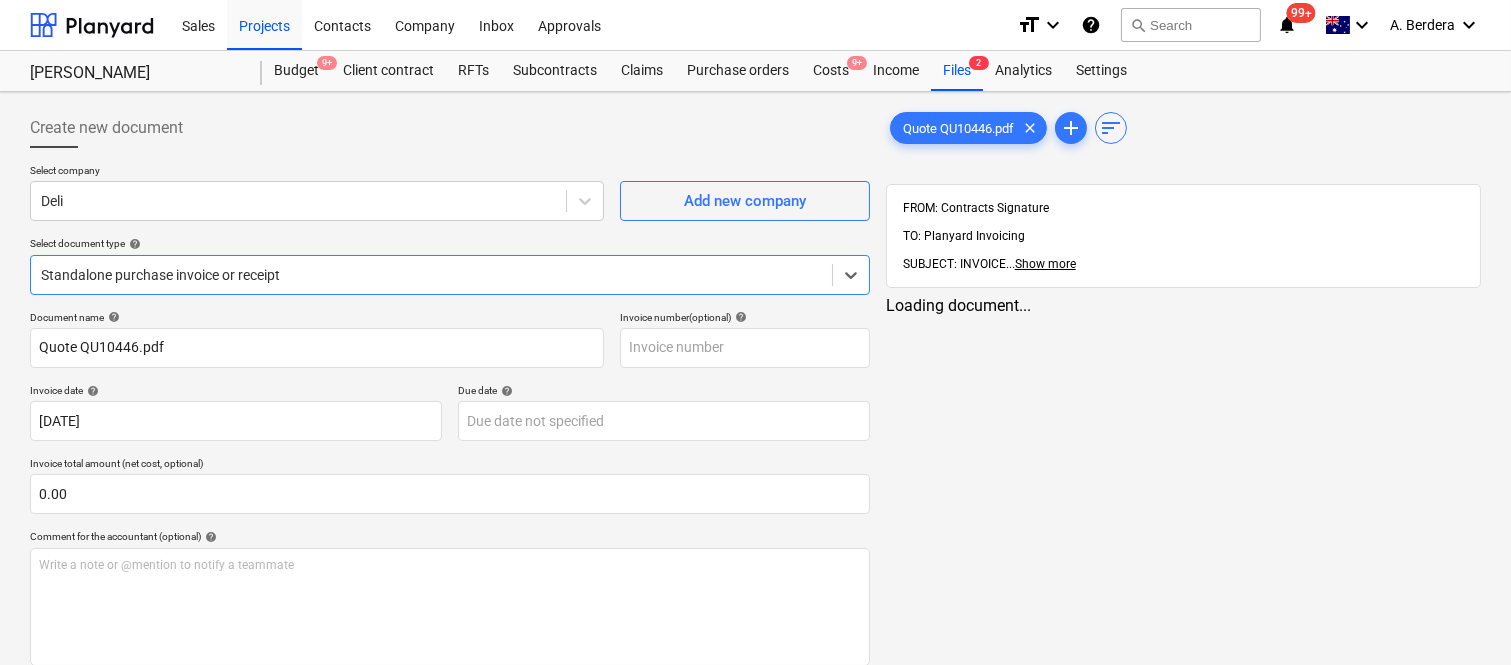 type on "[DATE]" 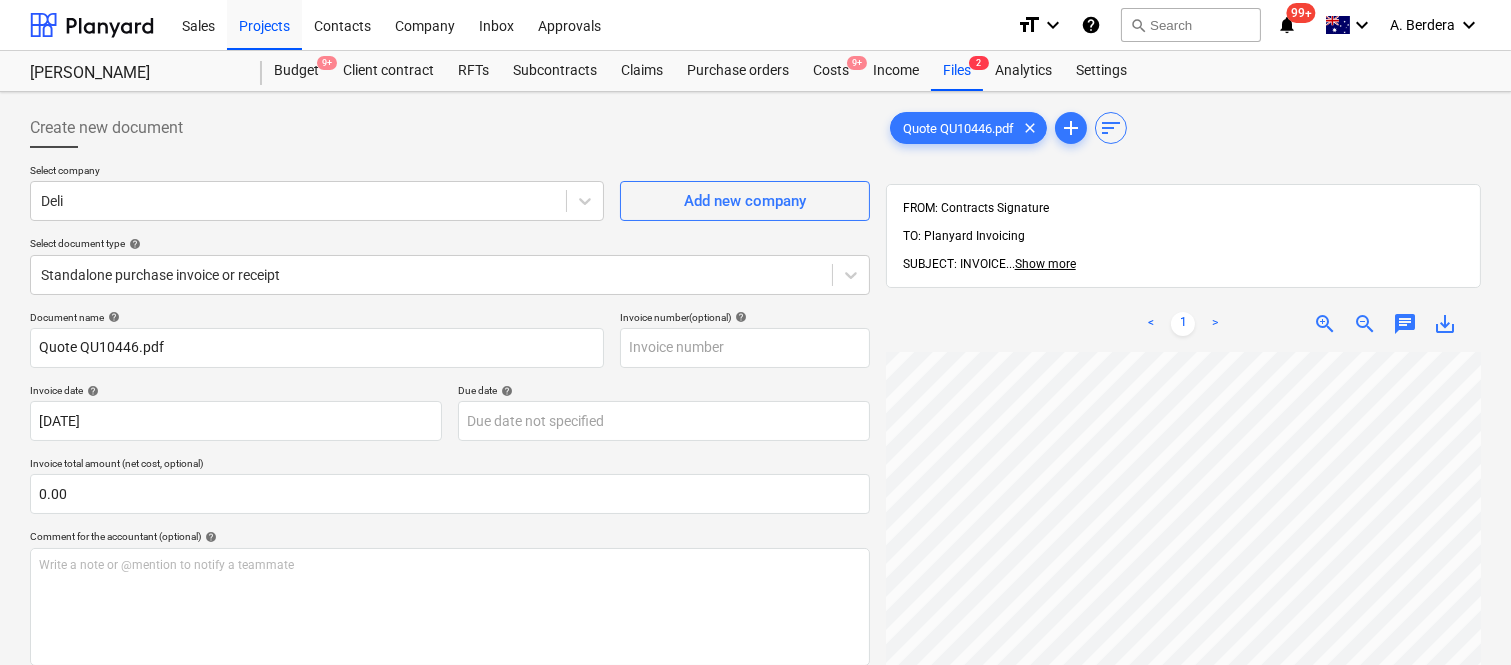 scroll, scrollTop: 0, scrollLeft: 158, axis: horizontal 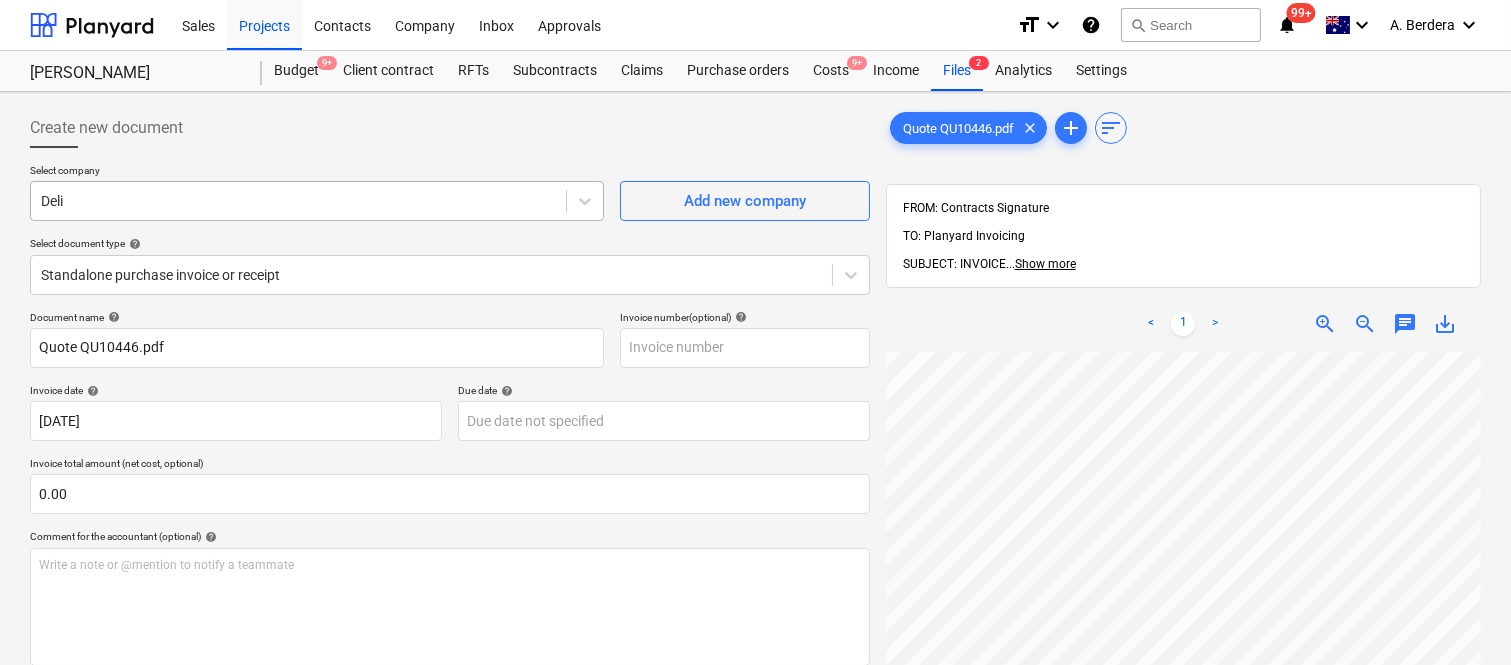 click on "Deli" at bounding box center [298, 201] 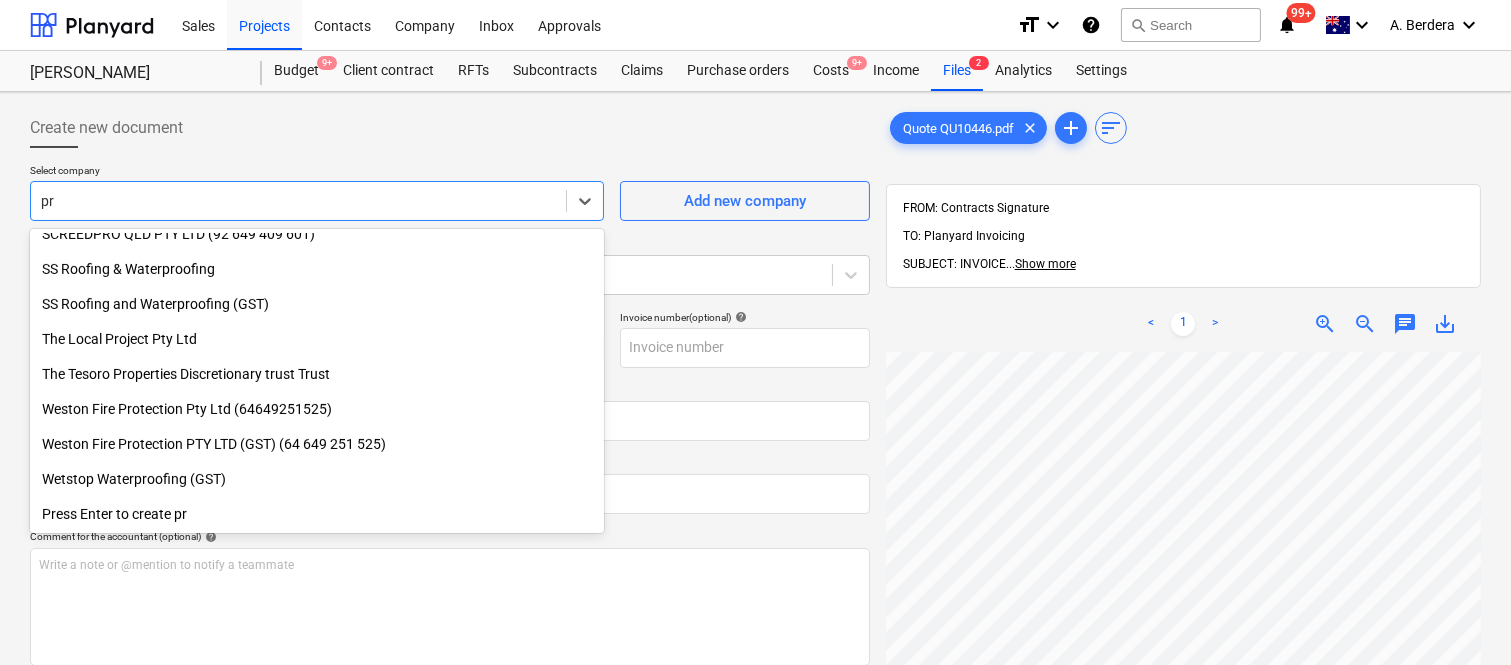 scroll, scrollTop: 960, scrollLeft: 0, axis: vertical 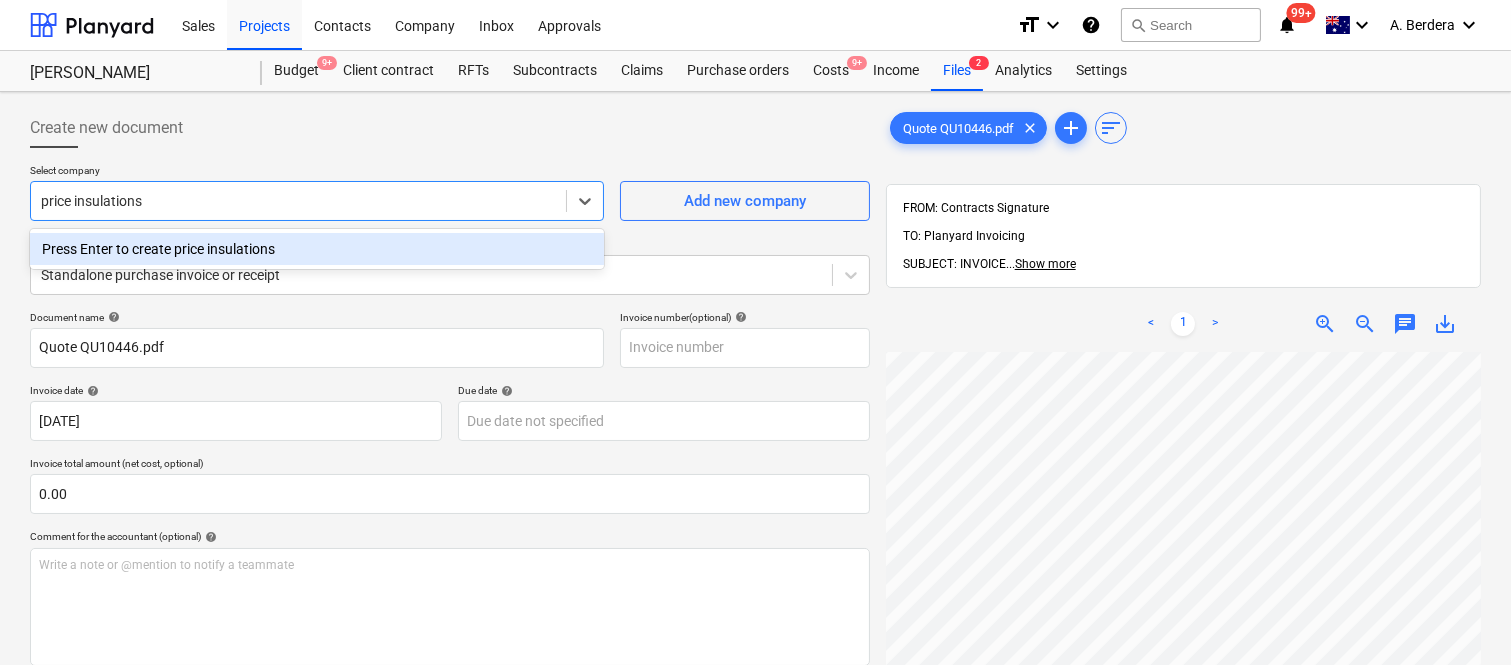 type on "price insulation" 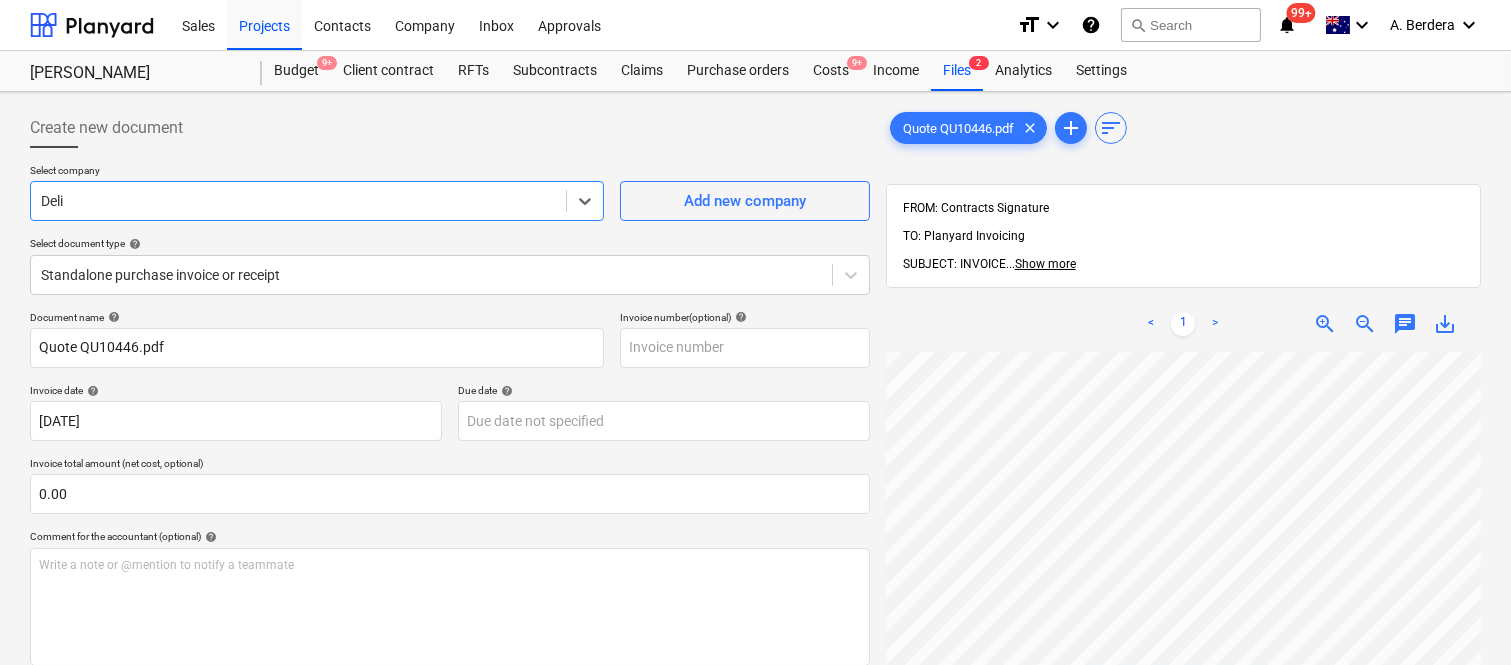 click at bounding box center [298, 201] 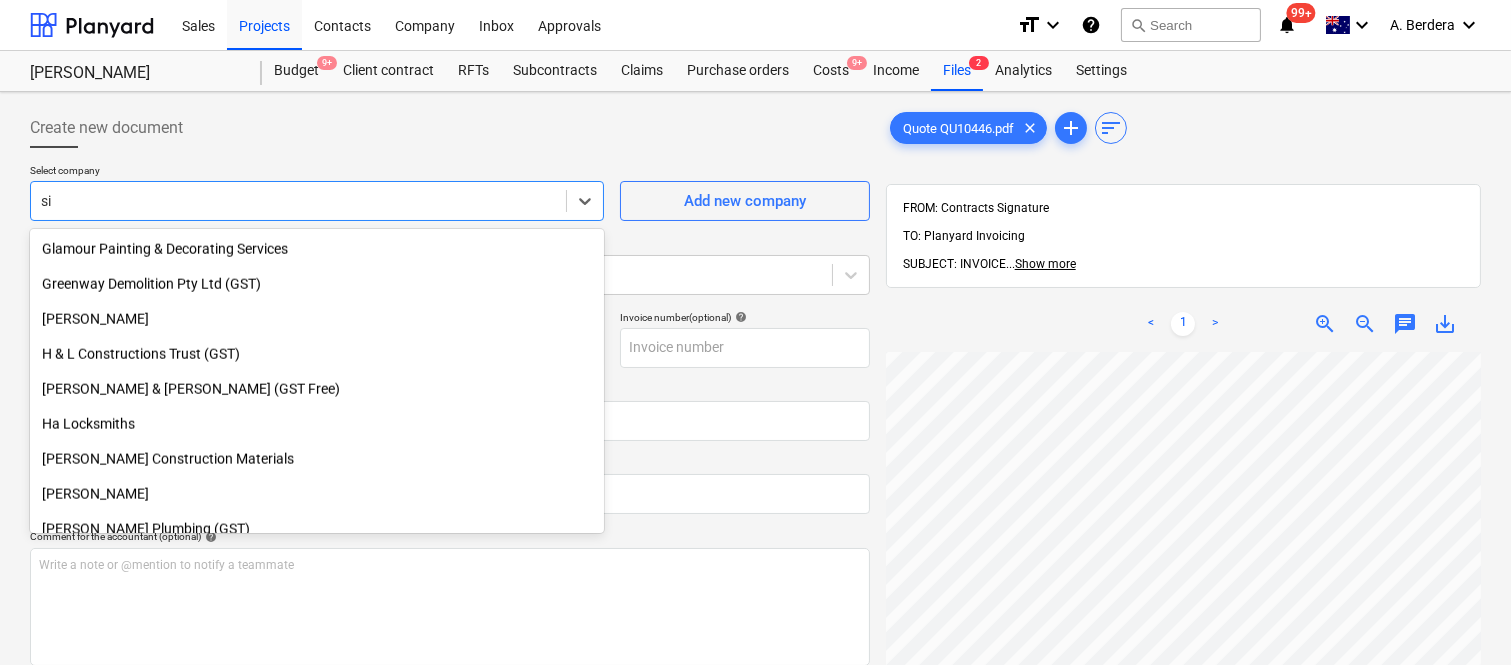 scroll, scrollTop: 820, scrollLeft: 0, axis: vertical 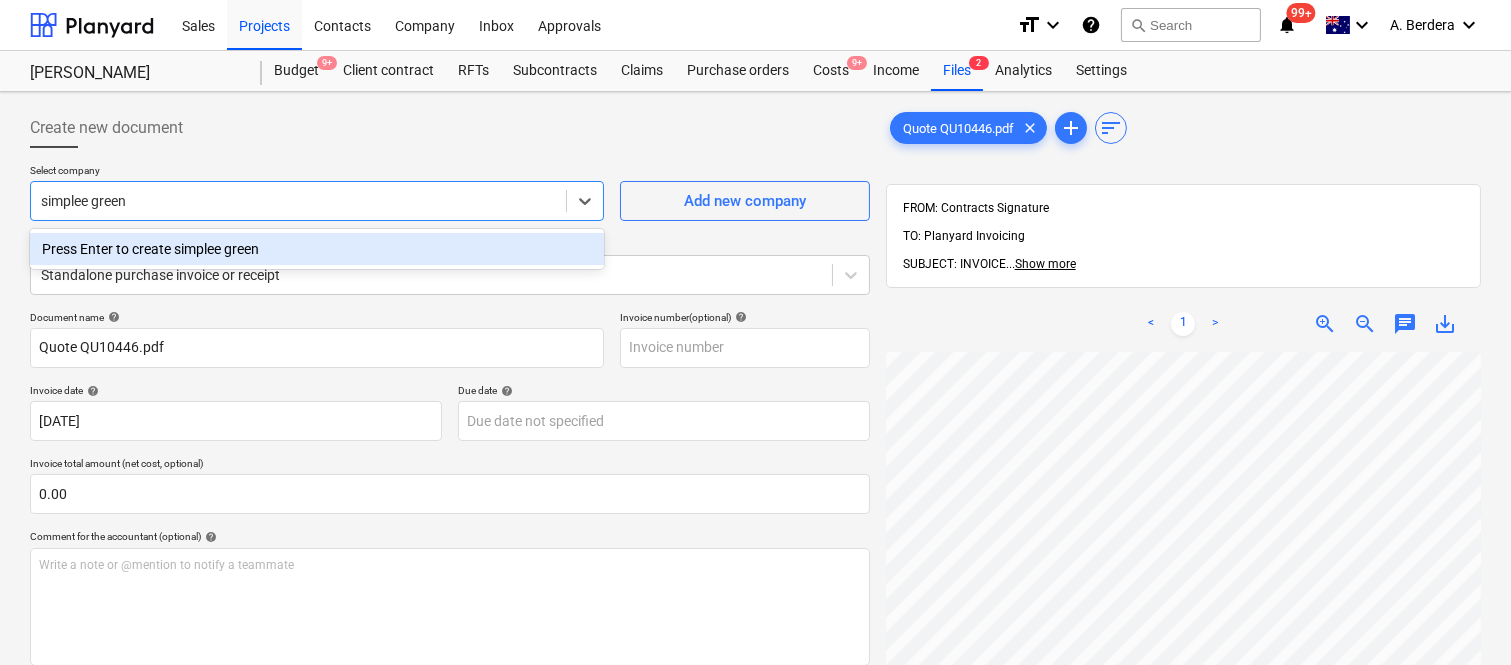 type on "simplee green" 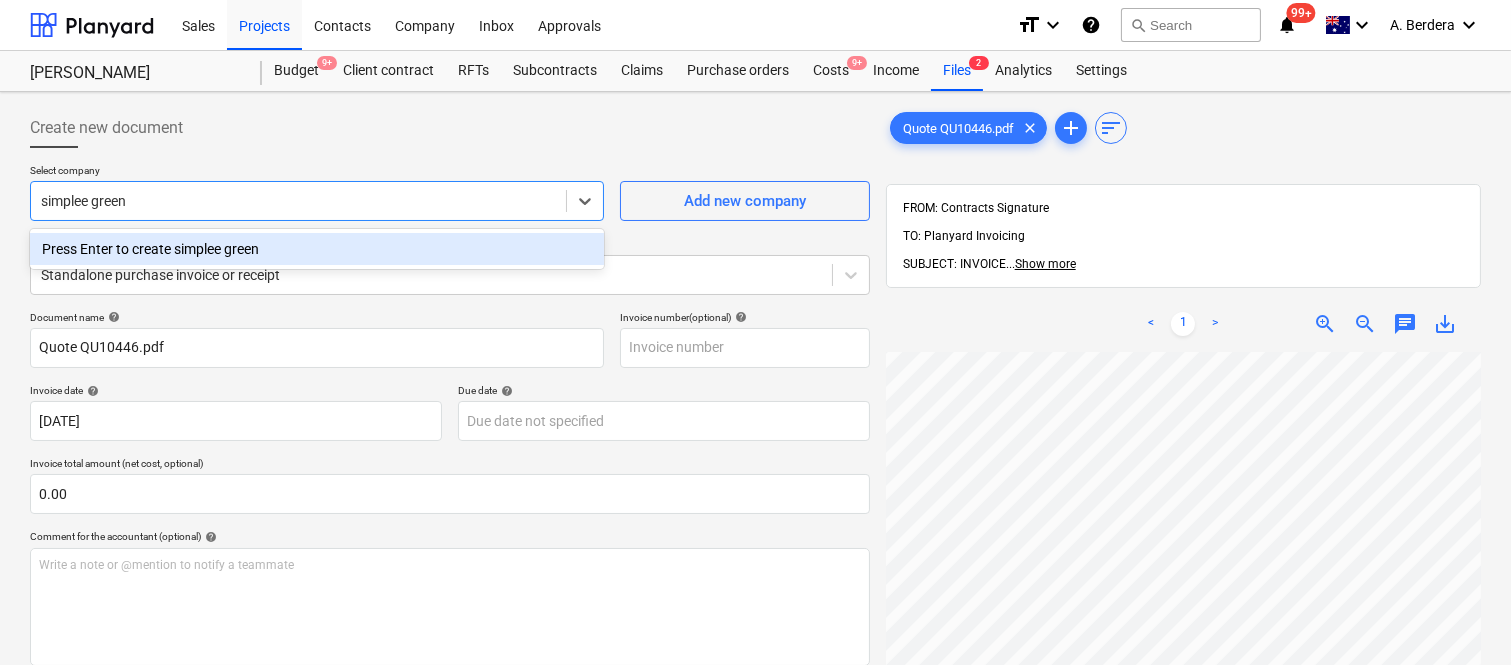 click on "Press Enter to create simplee green" at bounding box center (317, 249) 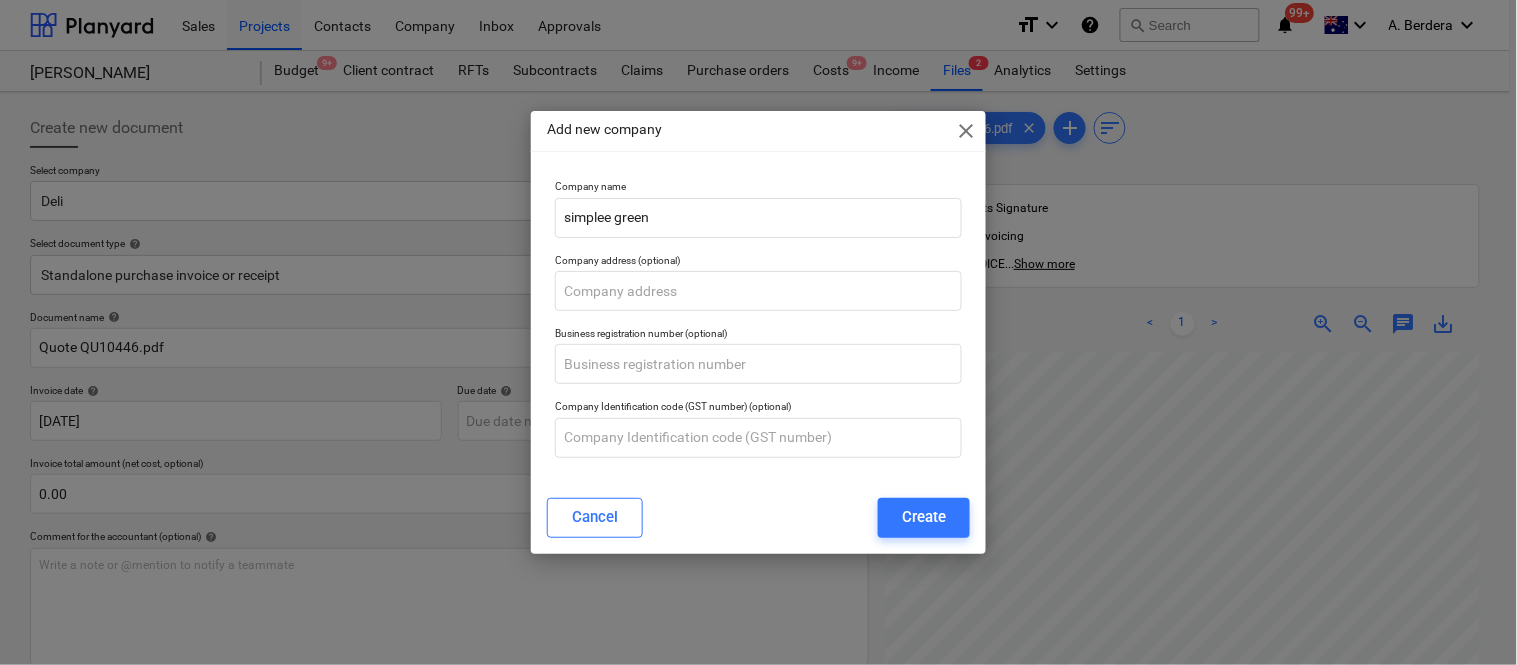 click on "close" at bounding box center [966, 131] 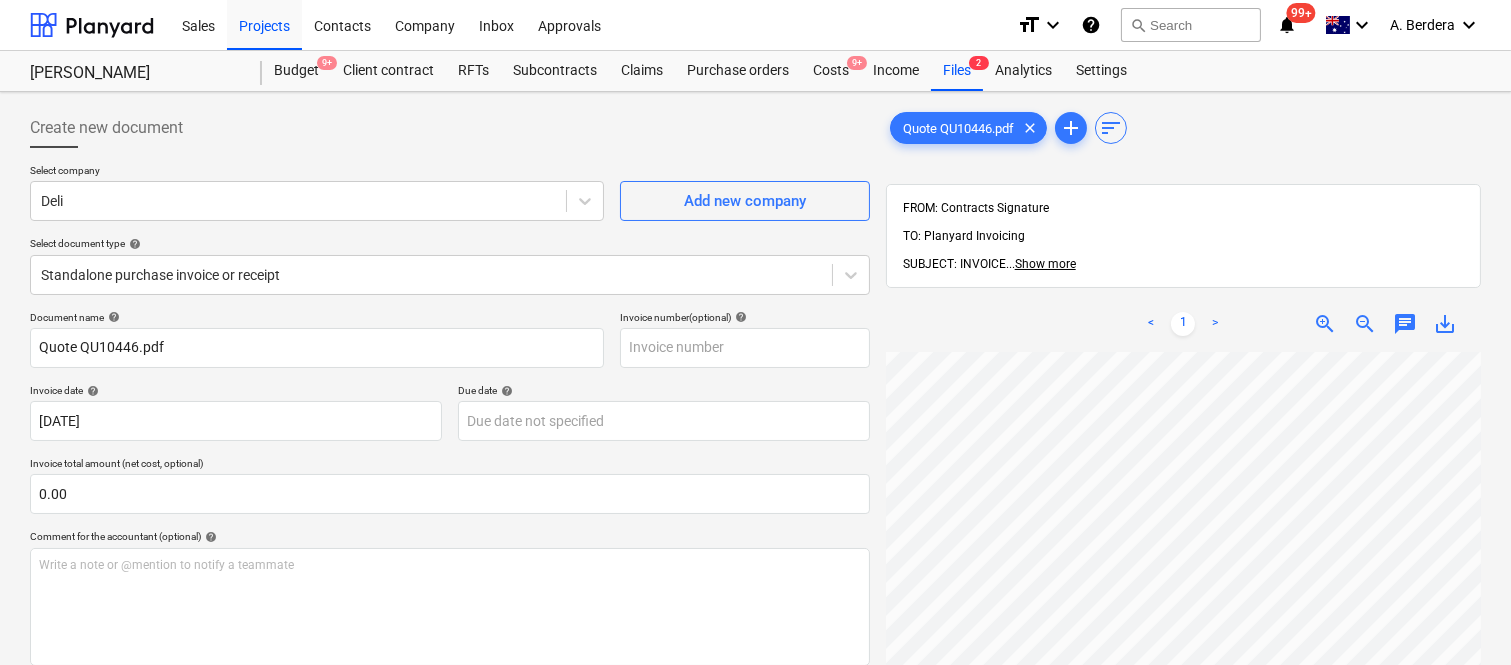 scroll, scrollTop: 102, scrollLeft: 152, axis: both 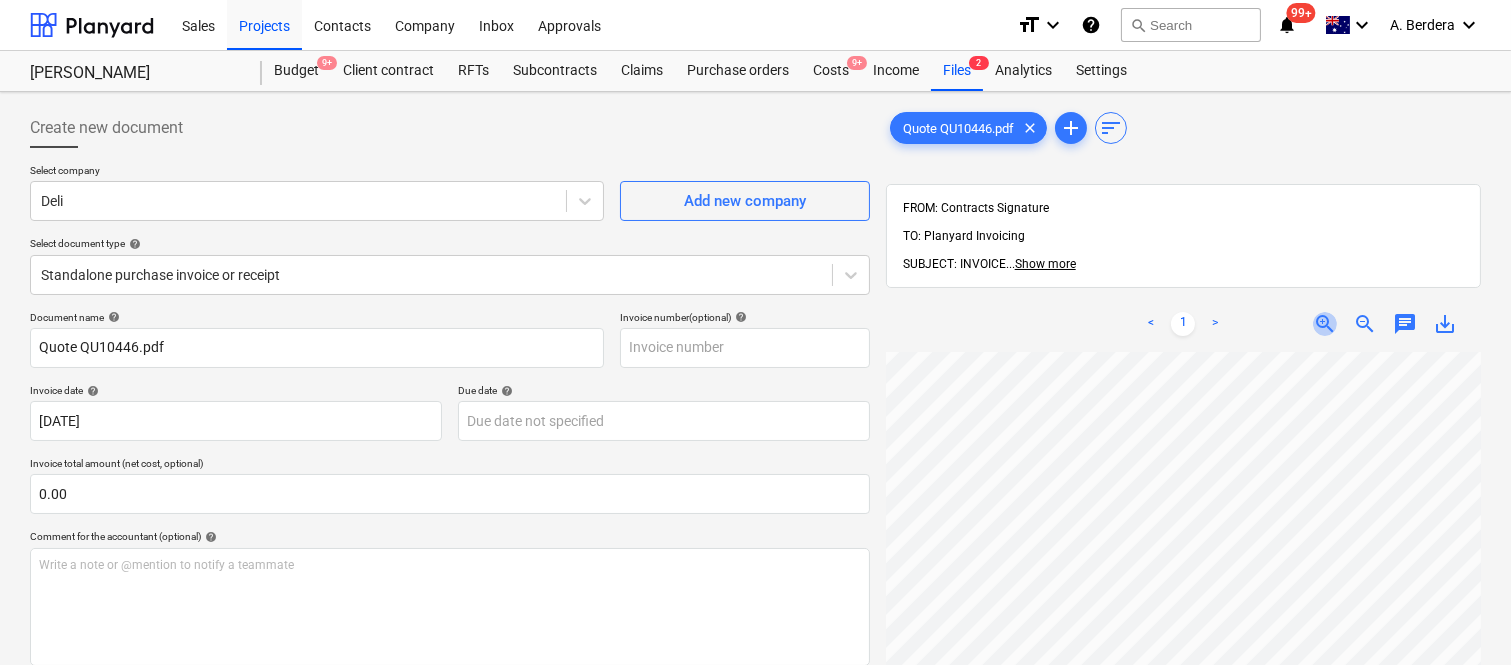 click on "zoom_in" at bounding box center [1325, 324] 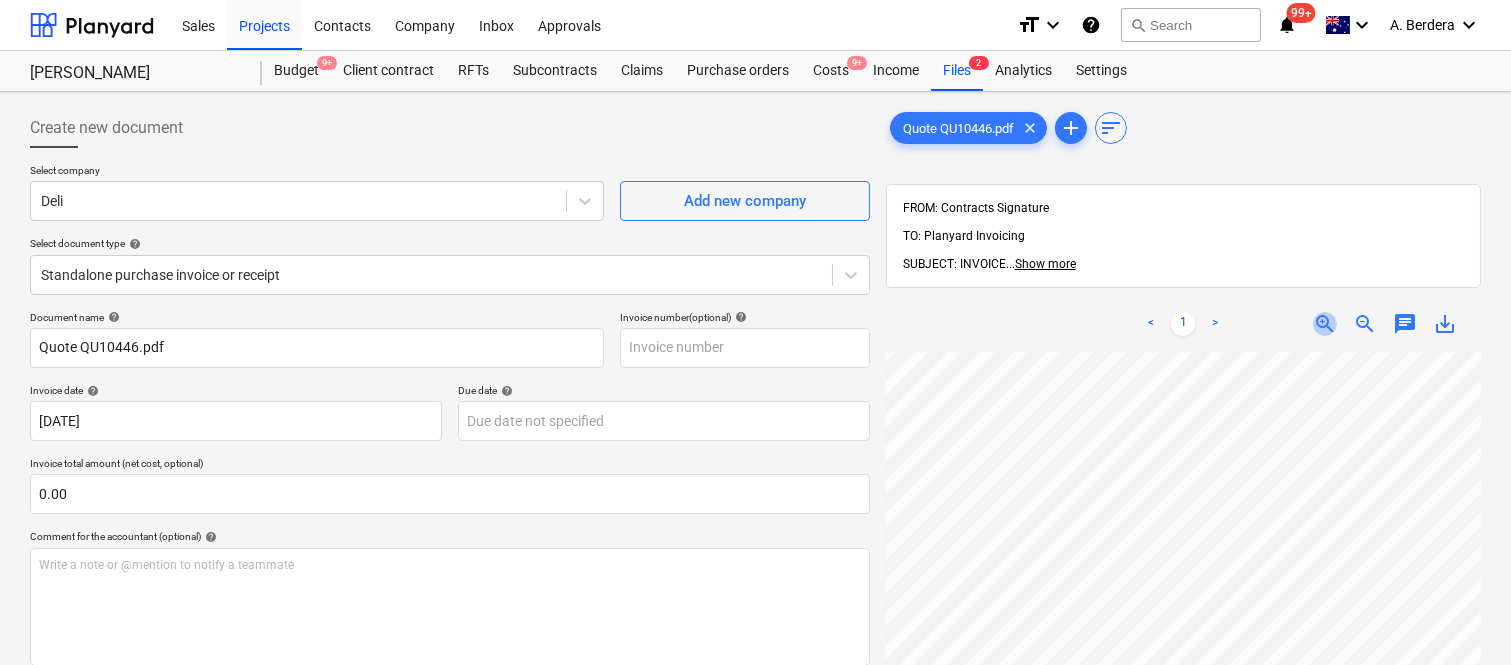 click on "zoom_in" at bounding box center (1325, 324) 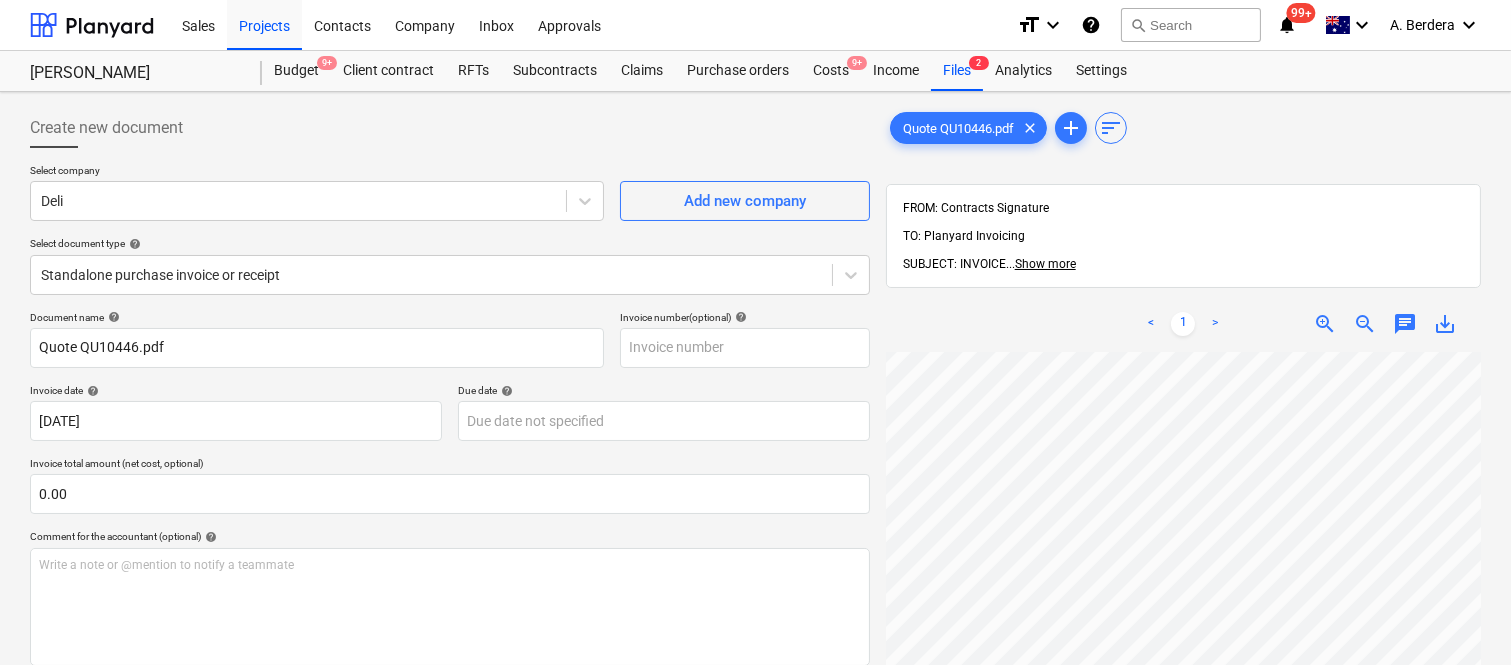 scroll, scrollTop: 206, scrollLeft: 401, axis: both 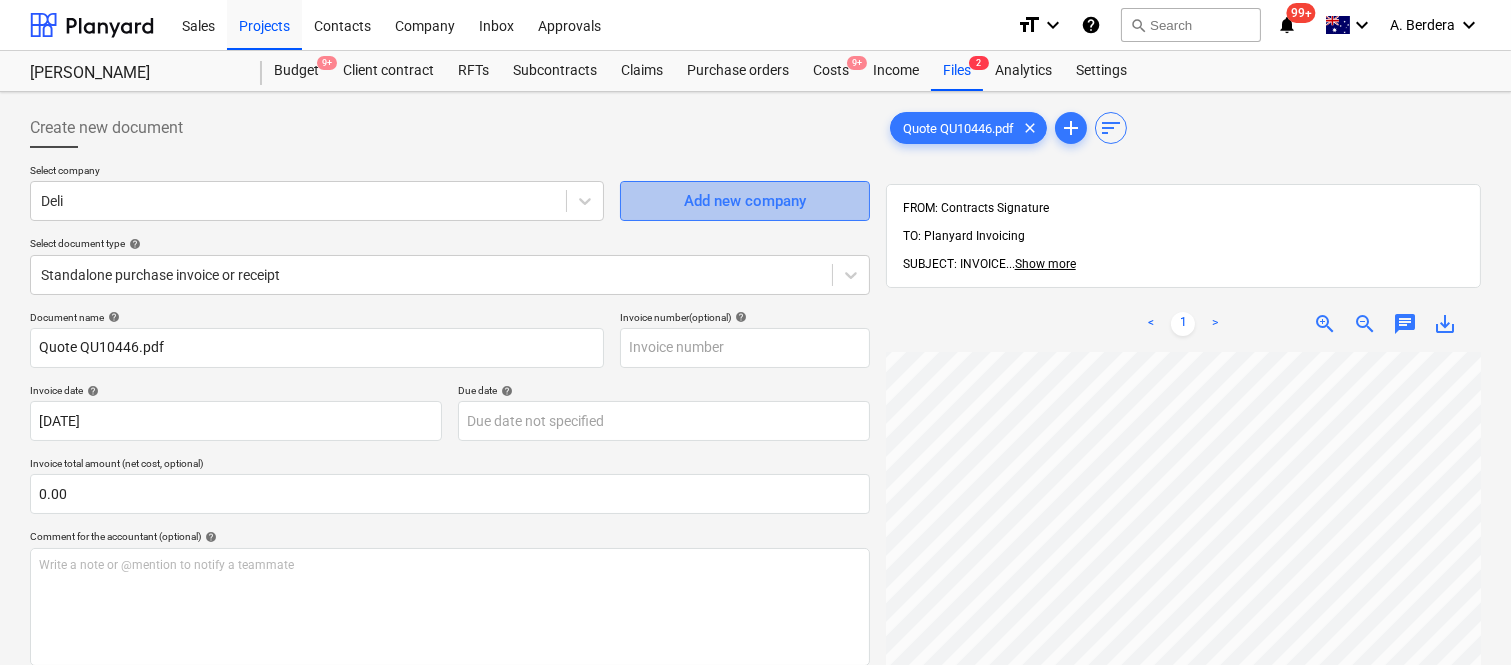 click on "Add new company" at bounding box center (745, 201) 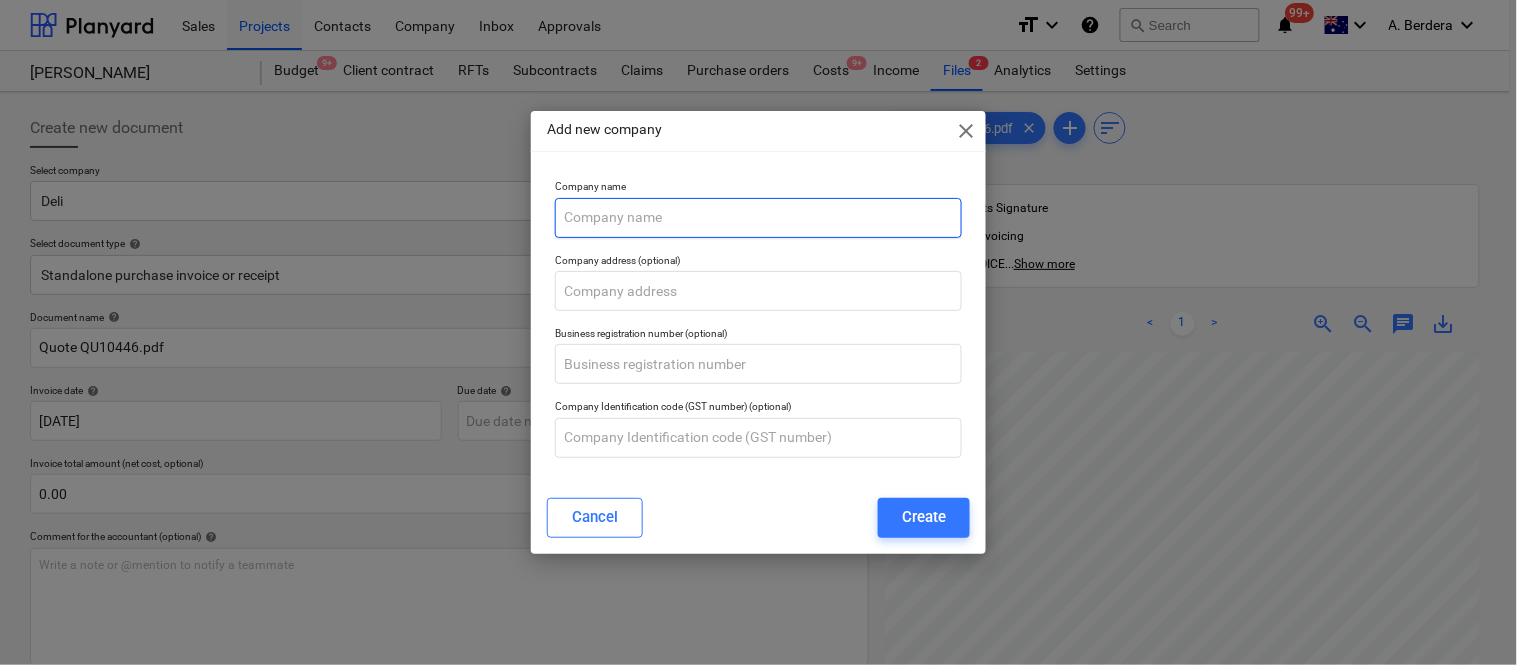click at bounding box center [758, 218] 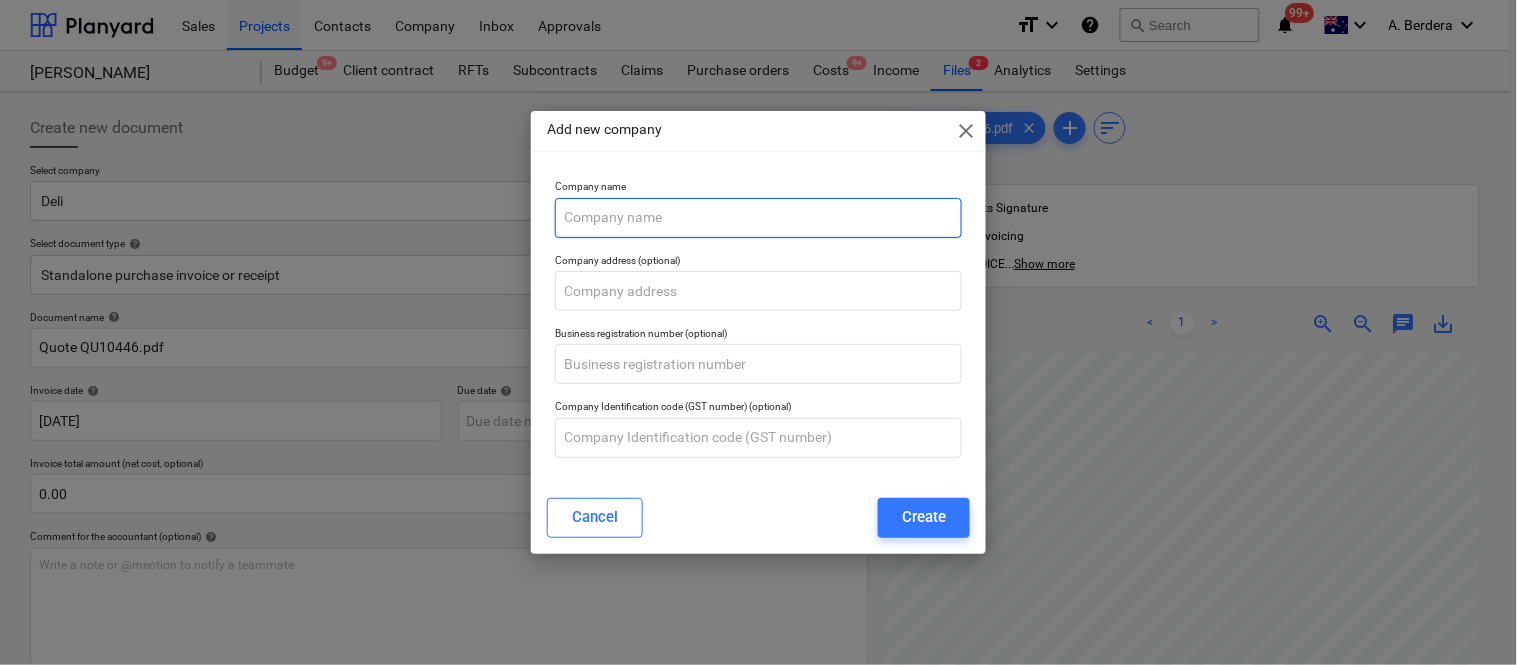 paste on "SIMPLEE GREEN PTY LTD" 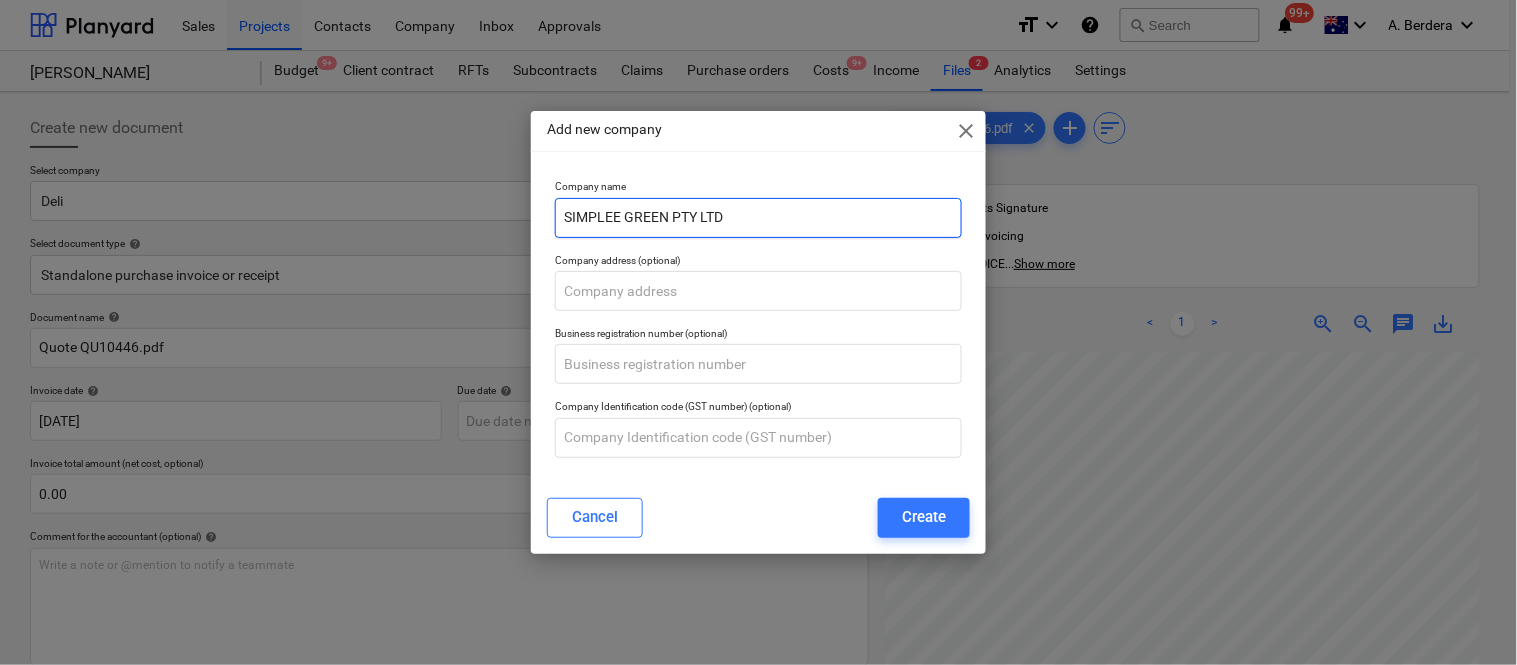 type on "SIMPLEE GREEN PTY LTD" 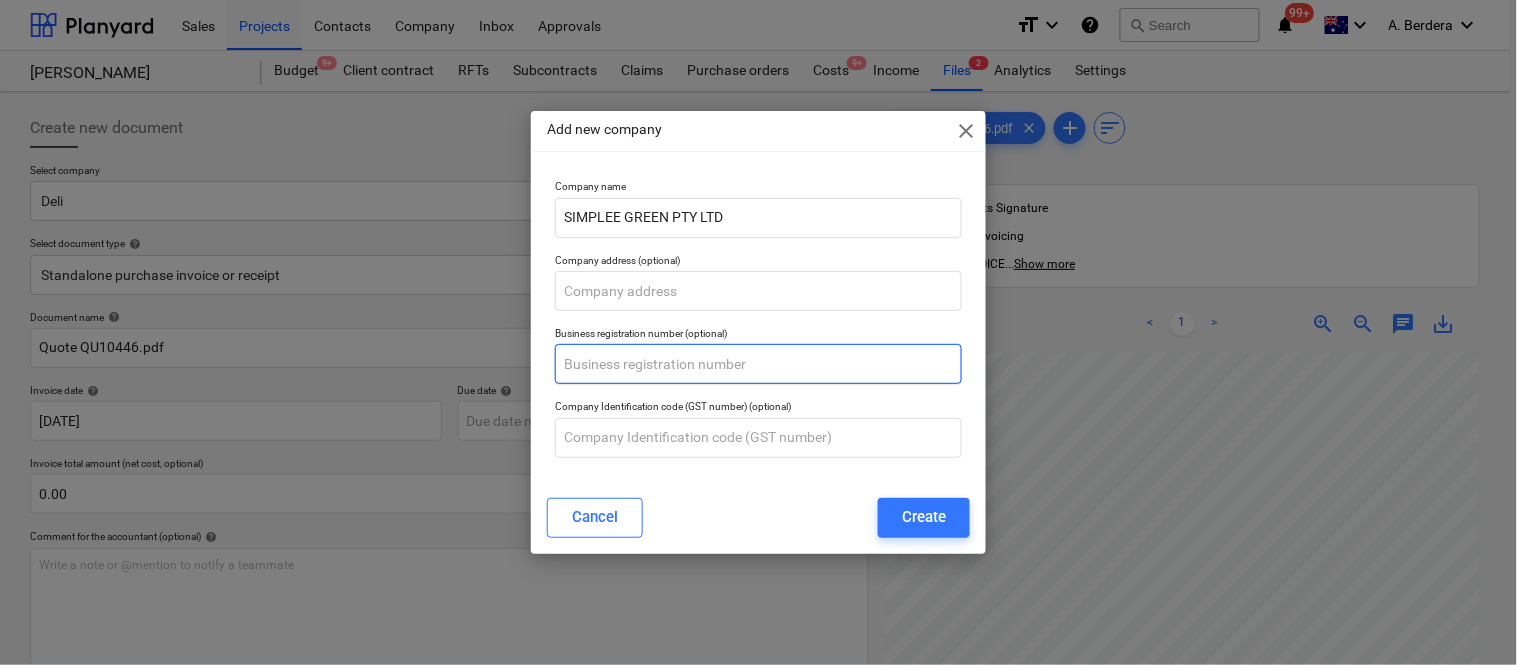 click at bounding box center [758, 364] 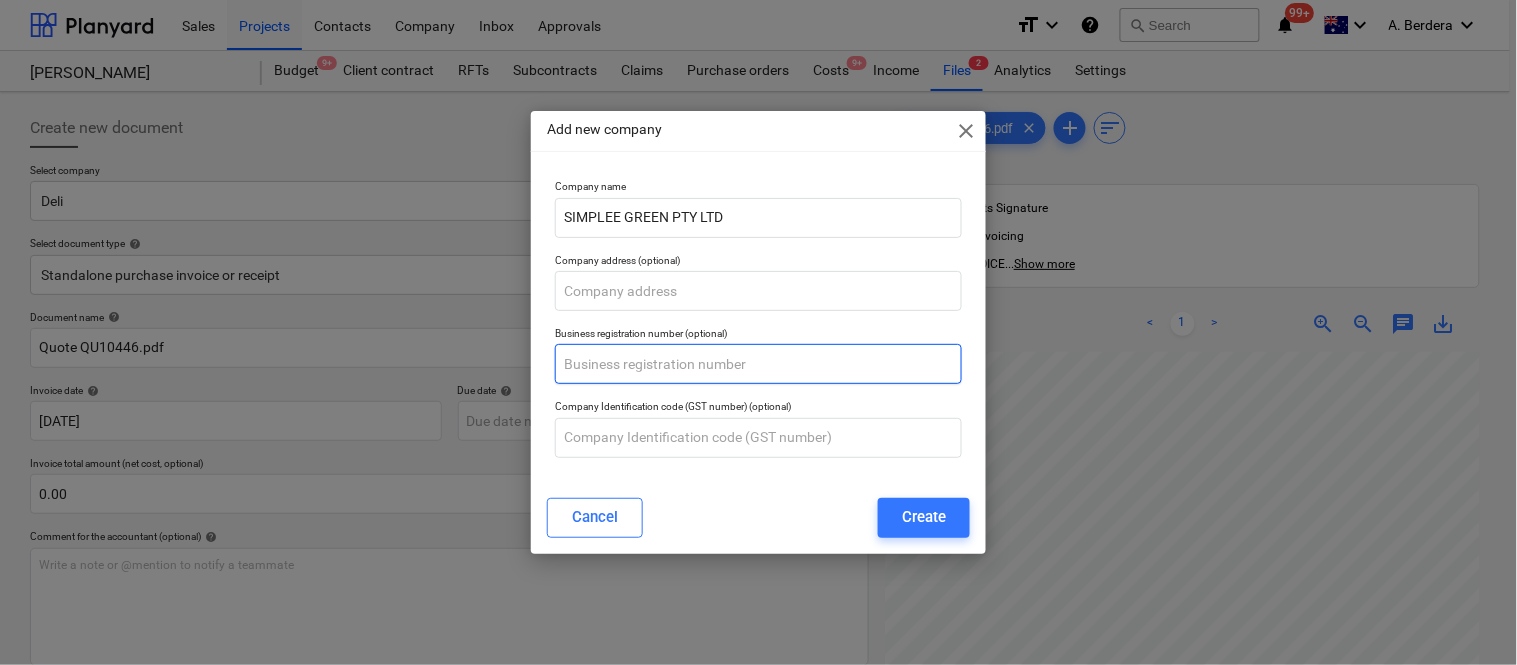 paste on "28 651 156 035" 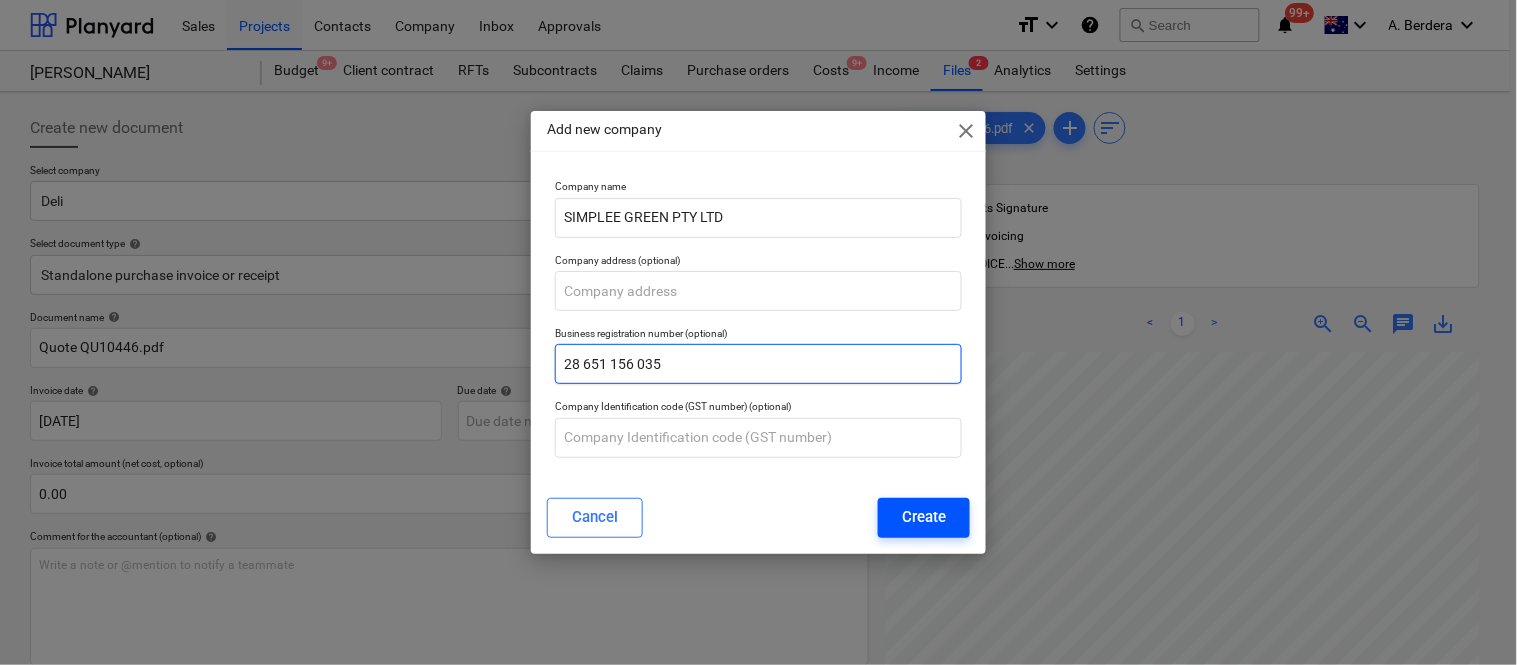 type on "28 651 156 035" 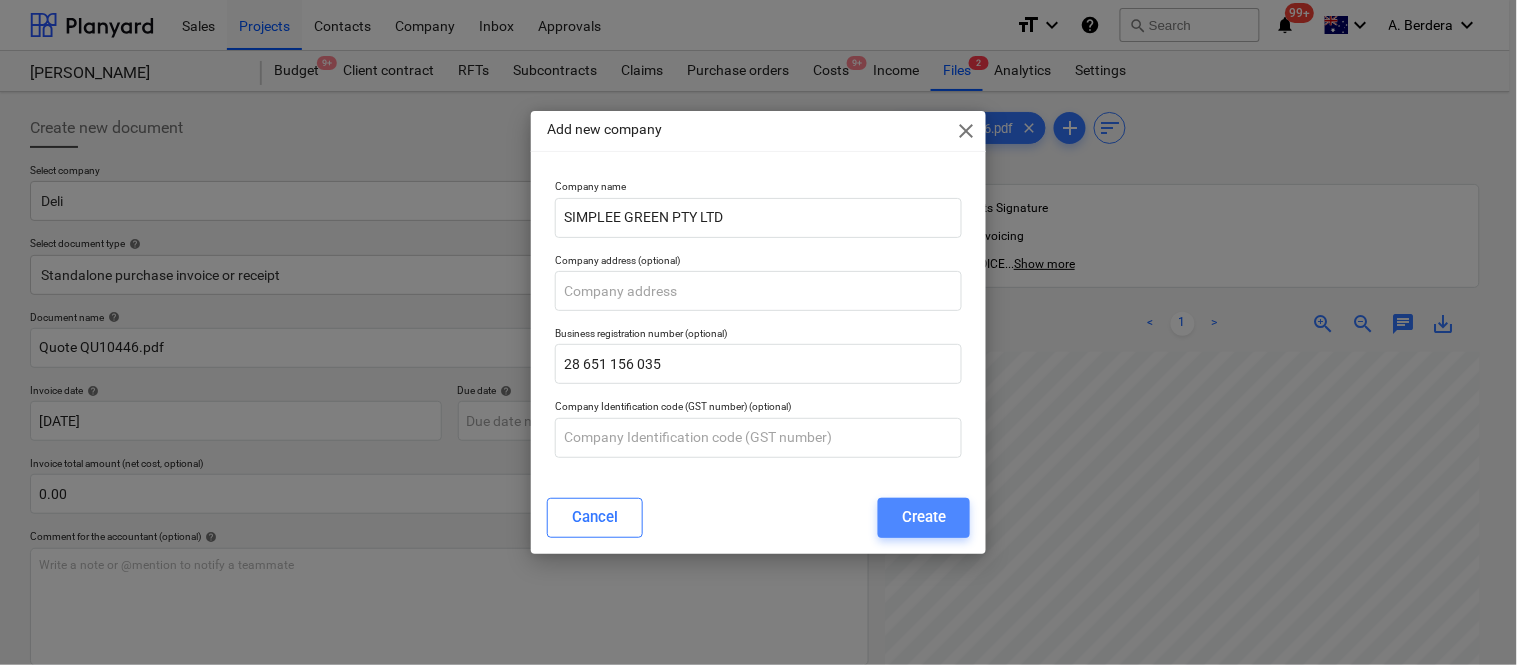 click on "Create" at bounding box center (924, 517) 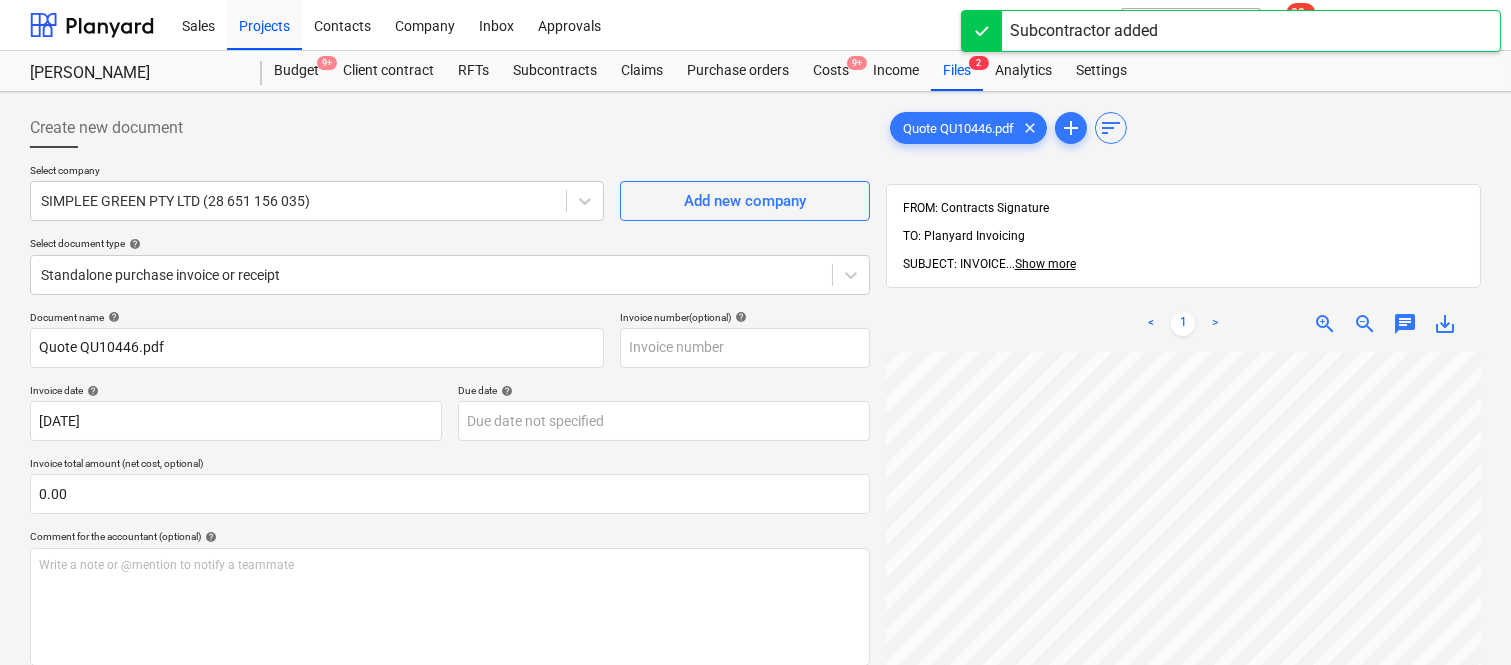 scroll, scrollTop: 0, scrollLeft: 455, axis: horizontal 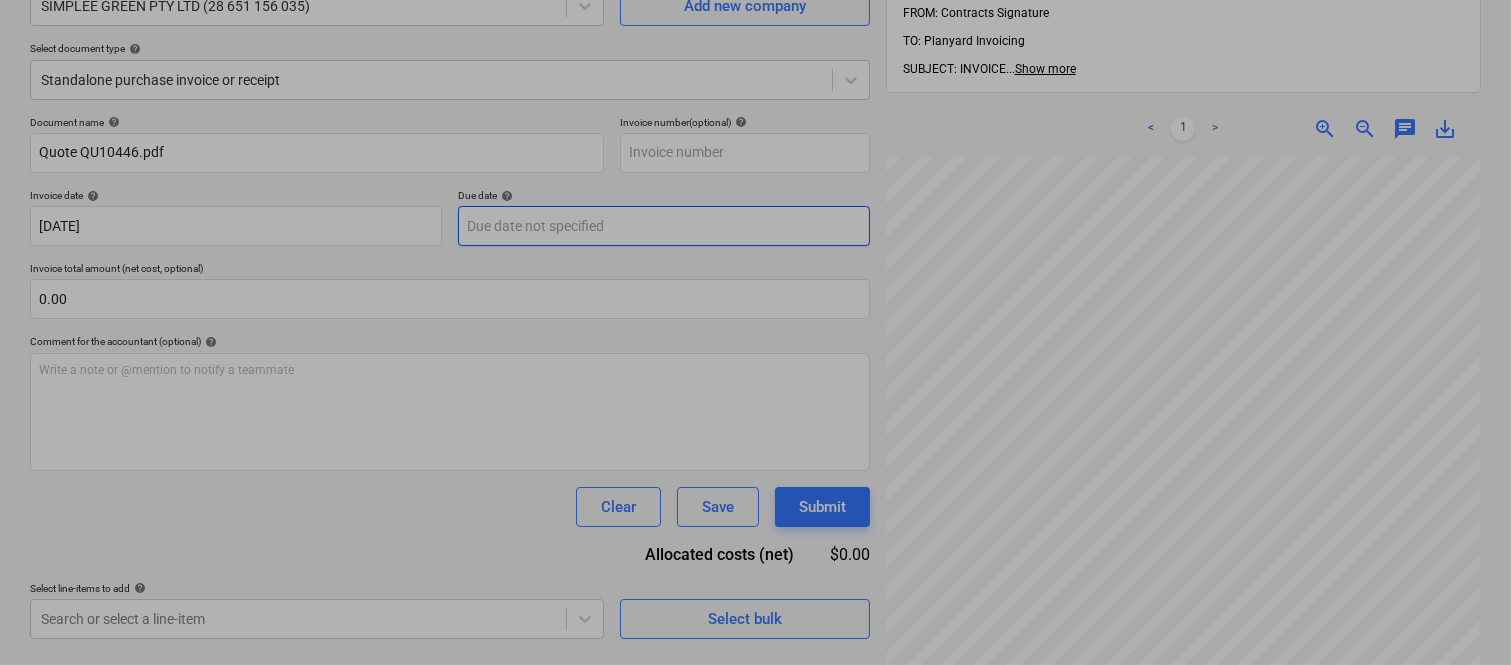 click on "Sales Projects Contacts Company Inbox Approvals format_size keyboard_arrow_down help search Search notifications 99+ keyboard_arrow_down A. Berdera keyboard_arrow_down Della Rosa Della Rosa Budget 9+ Client contract RFTs Subcontracts Claims Purchase orders Costs 9+ Income Files 2 Analytics Settings Create new document Select company SIMPLEE GREEN PTY LTD (28 651 156 035)  Add new company Select document type help Standalone purchase invoice or receipt Document name help Quote QU10446.pdf Invoice number  (optional) help Invoice date help 24 Jul 2025 24.07.2025 Press the down arrow key to interact with the calendar and
select a date. Press the question mark key to get the keyboard shortcuts for changing dates. Due date help Press the down arrow key to interact with the calendar and
select a date. Press the question mark key to get the keyboard shortcuts for changing dates. Invoice total amount (net cost, optional) 0.00 Comment for the accountant (optional) help ﻿ Clear Save Submit $0.00 help clear <" at bounding box center [755, 137] 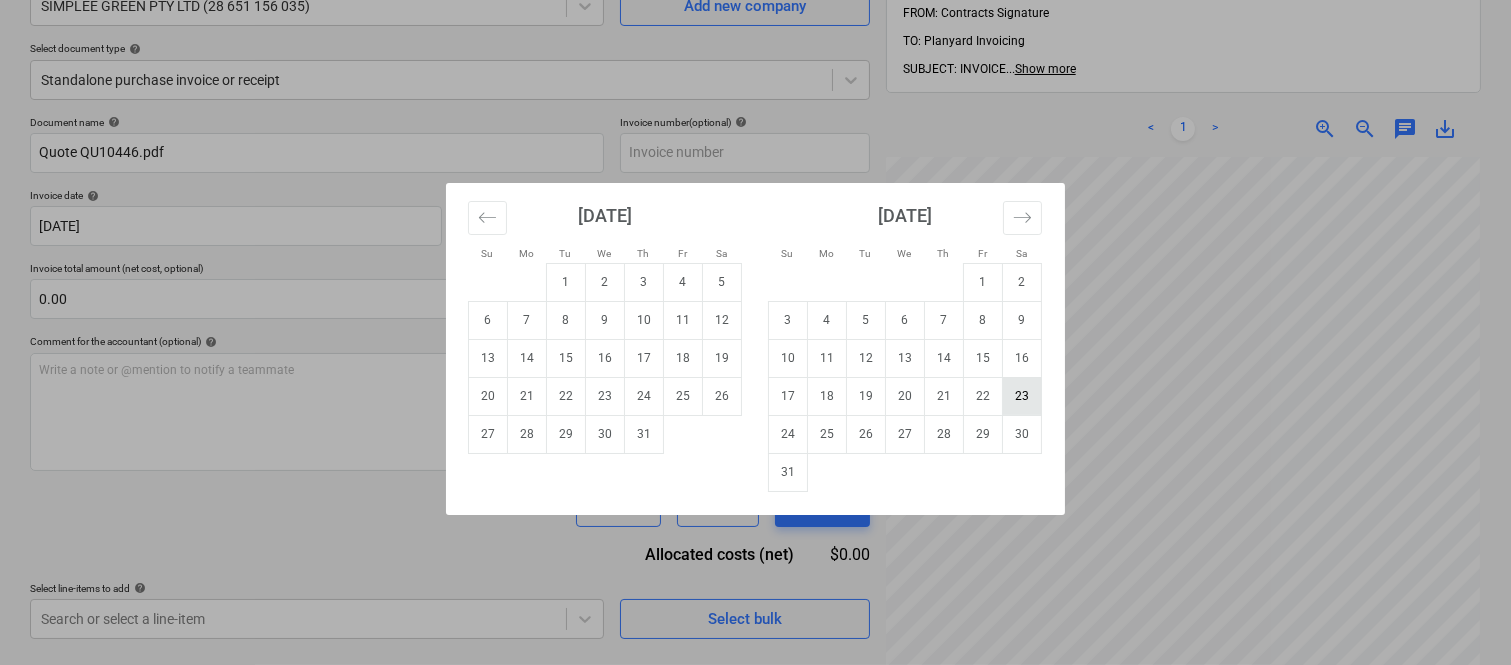 click on "23" at bounding box center [1022, 396] 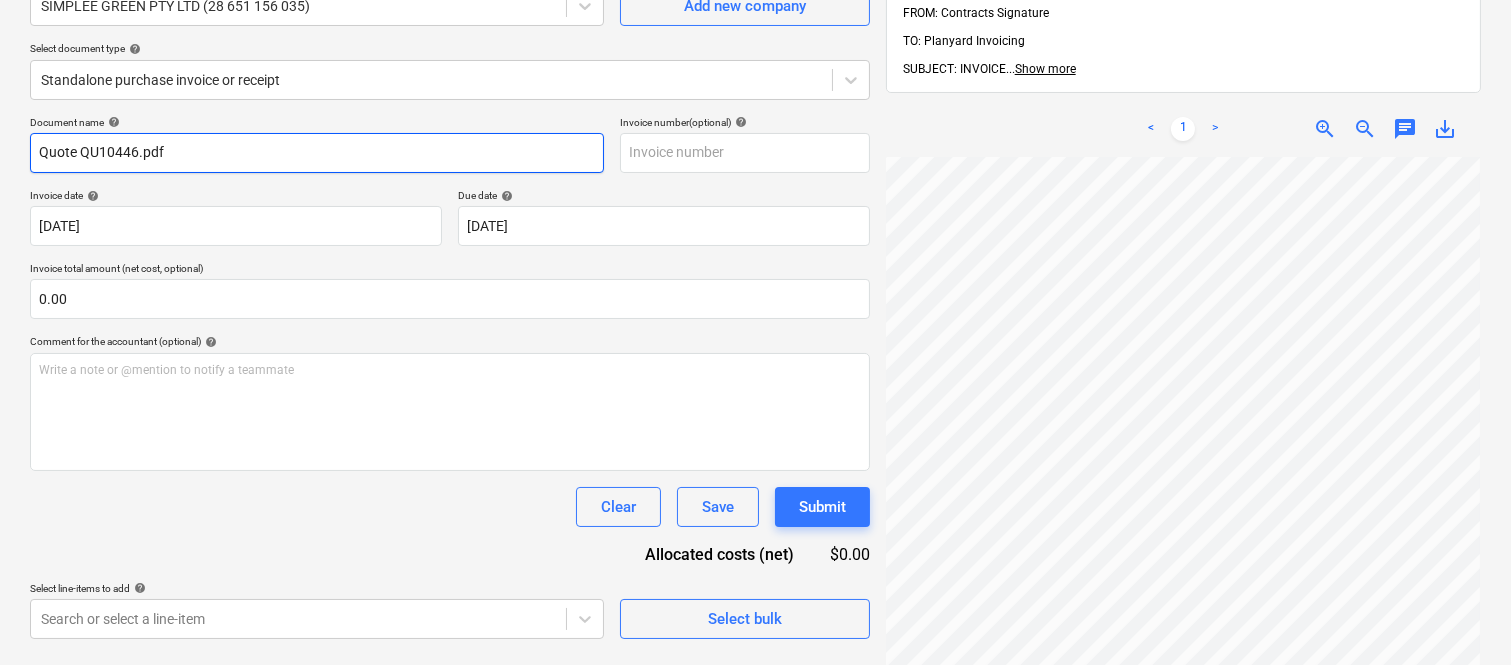 click on "Quote QU10446.pdf" at bounding box center [317, 153] 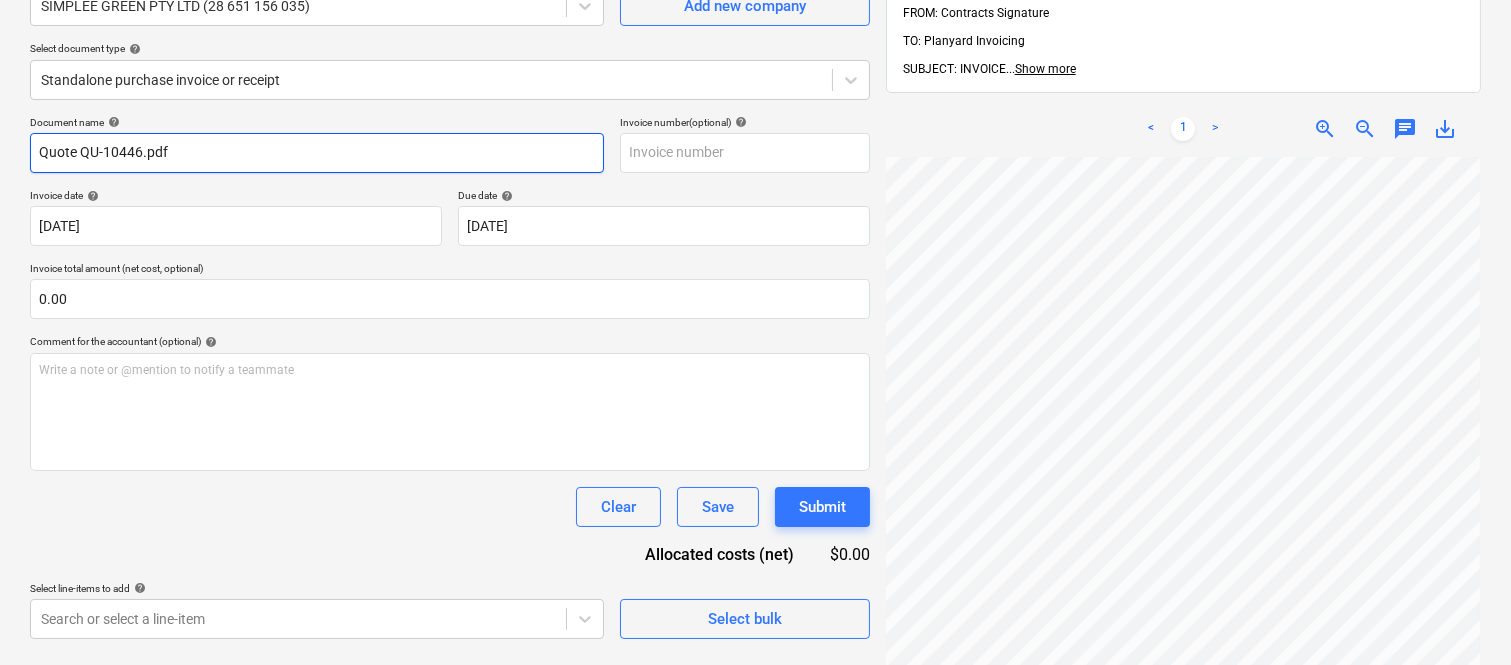 drag, startPoint x: 73, startPoint y: 152, endPoint x: 0, endPoint y: 143, distance: 73.552704 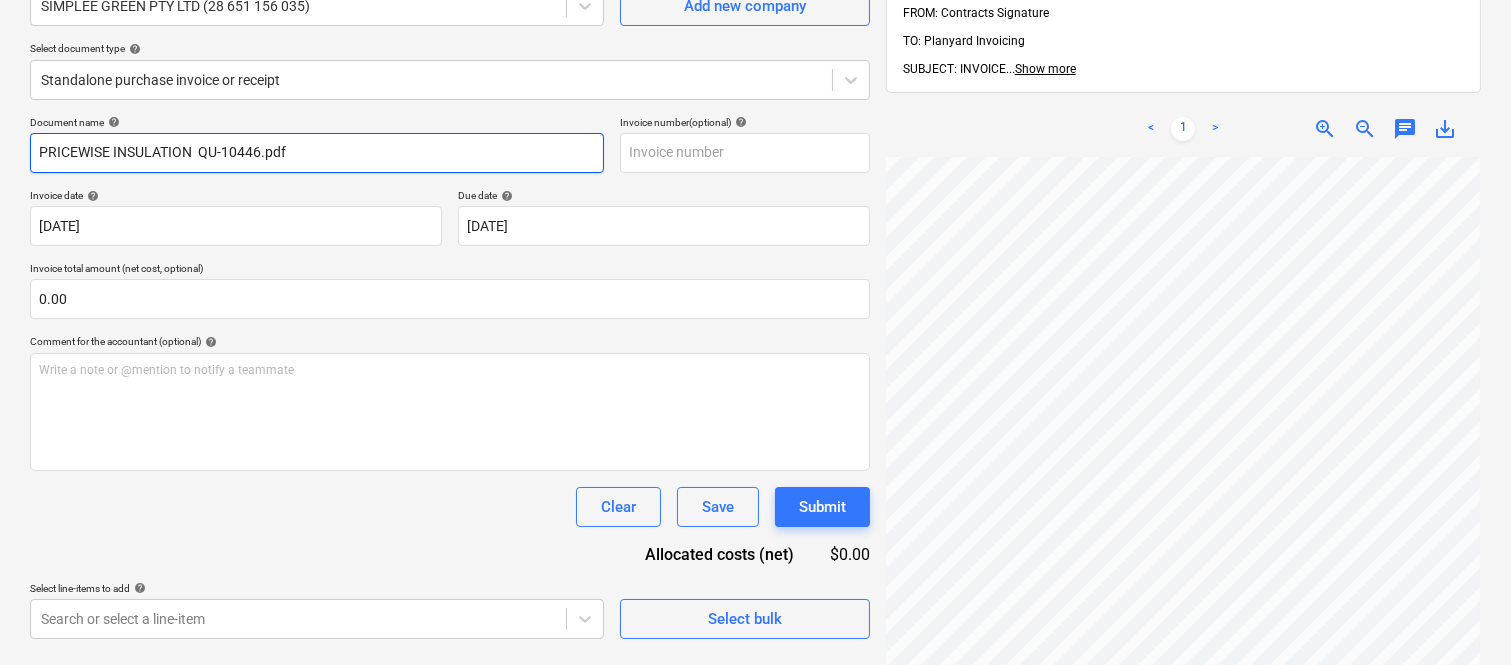 click on "PRICEWISE INSULATION  QU-10446.pdf" at bounding box center [317, 153] 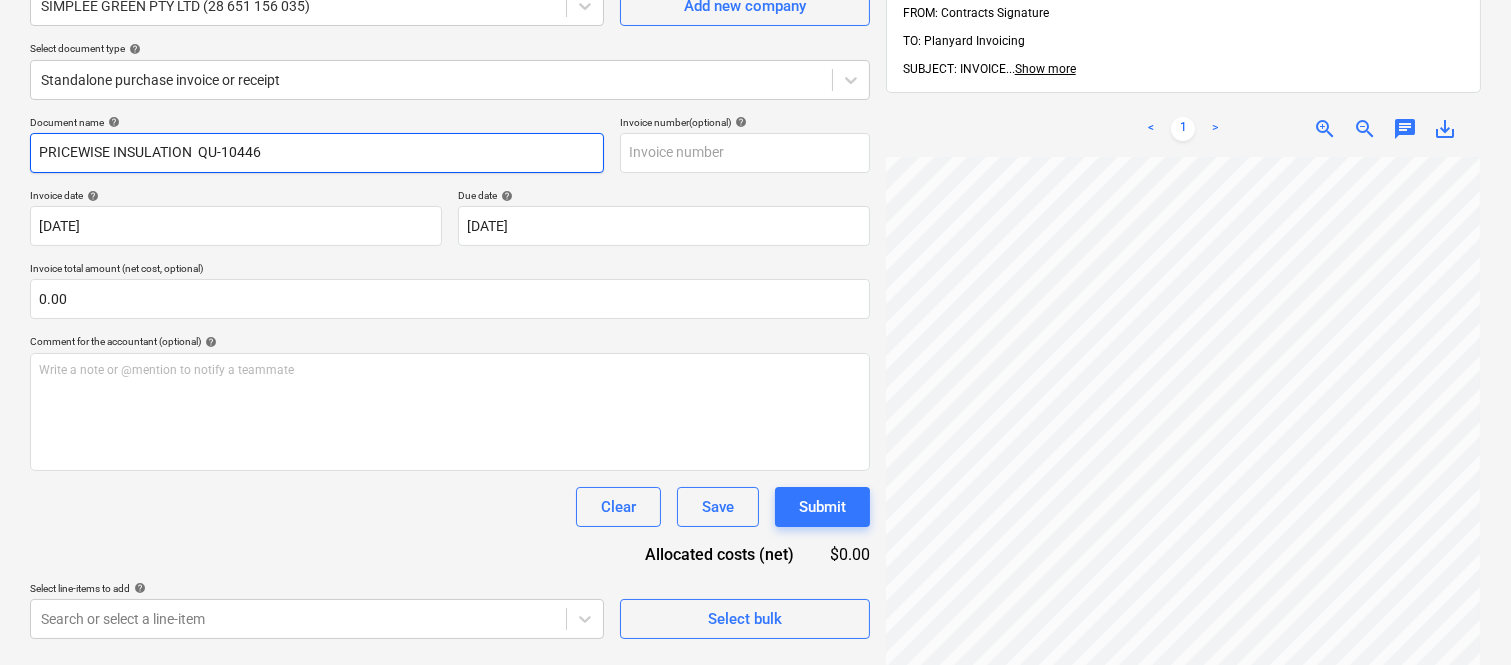 click on "PRICEWISE INSULATION  QU-10446" at bounding box center [317, 153] 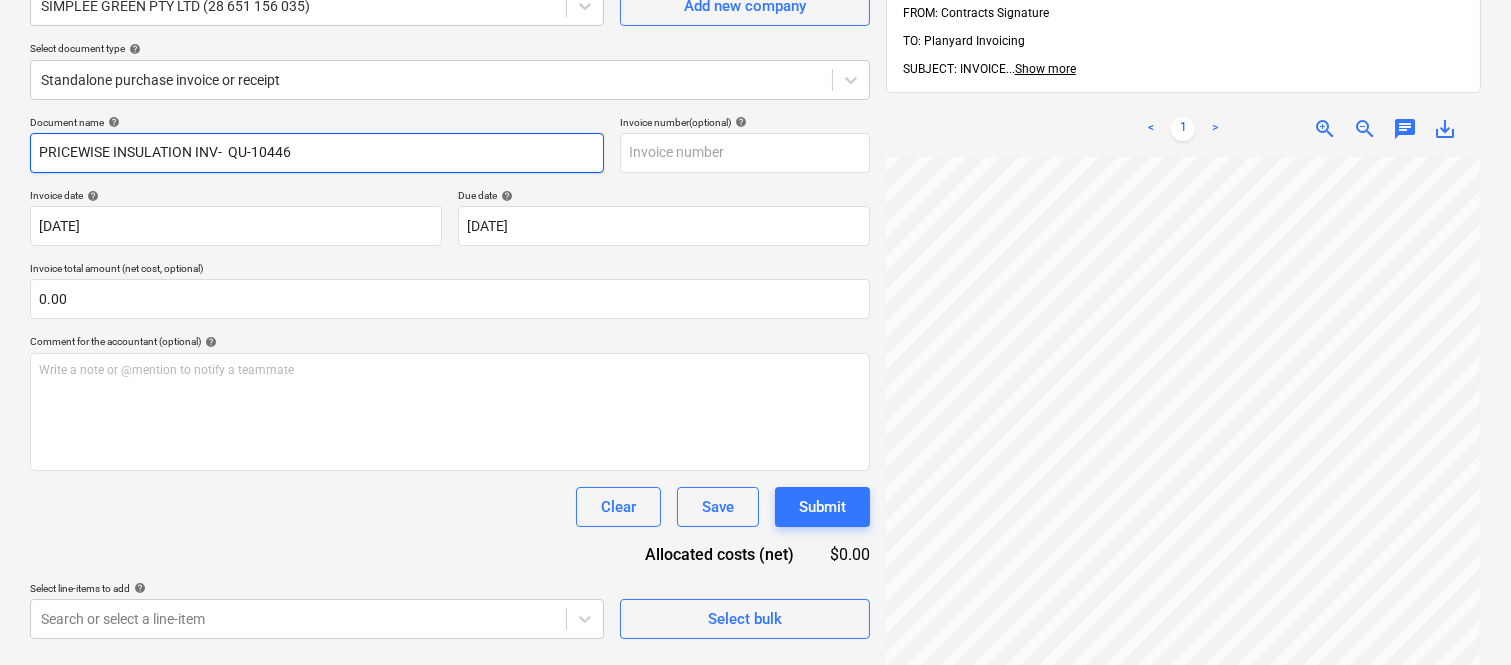 drag, startPoint x: 228, startPoint y: 148, endPoint x: 334, endPoint y: 150, distance: 106.01887 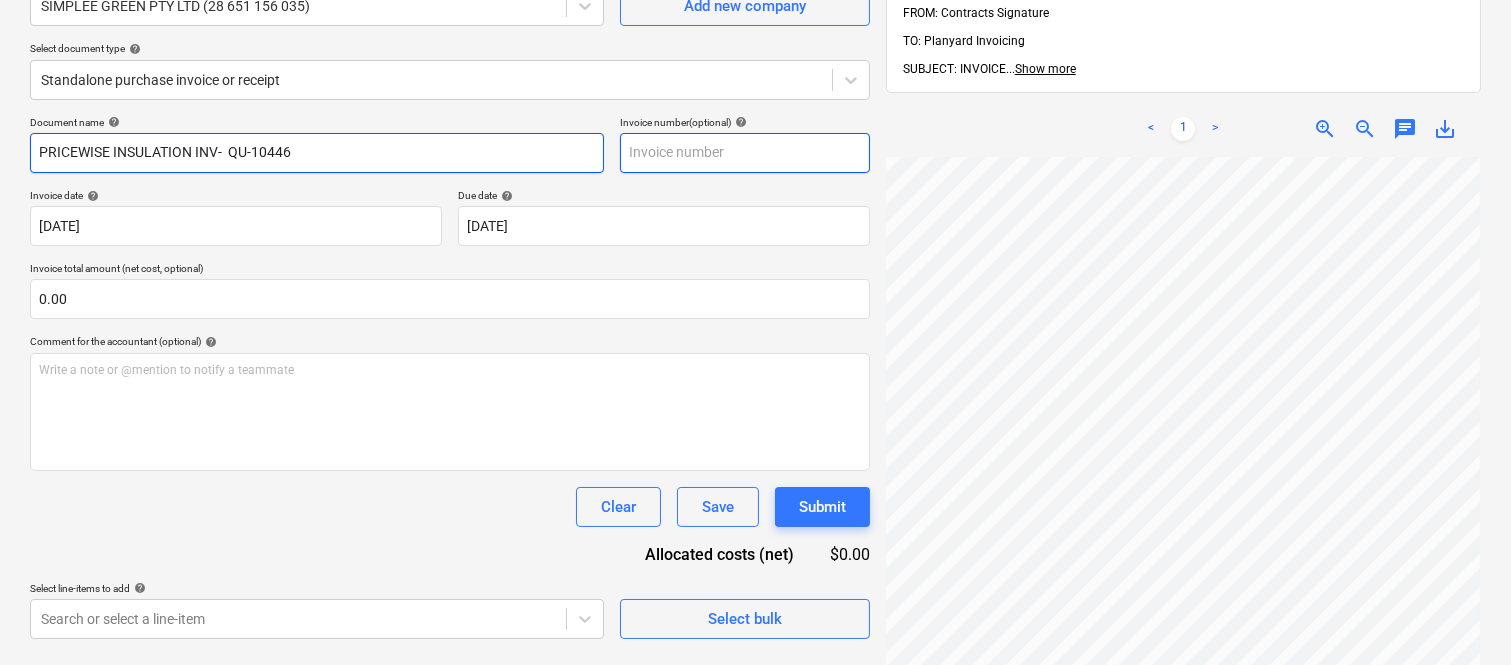 type on "PRICEWISE INSULATION INV-  QU-10446" 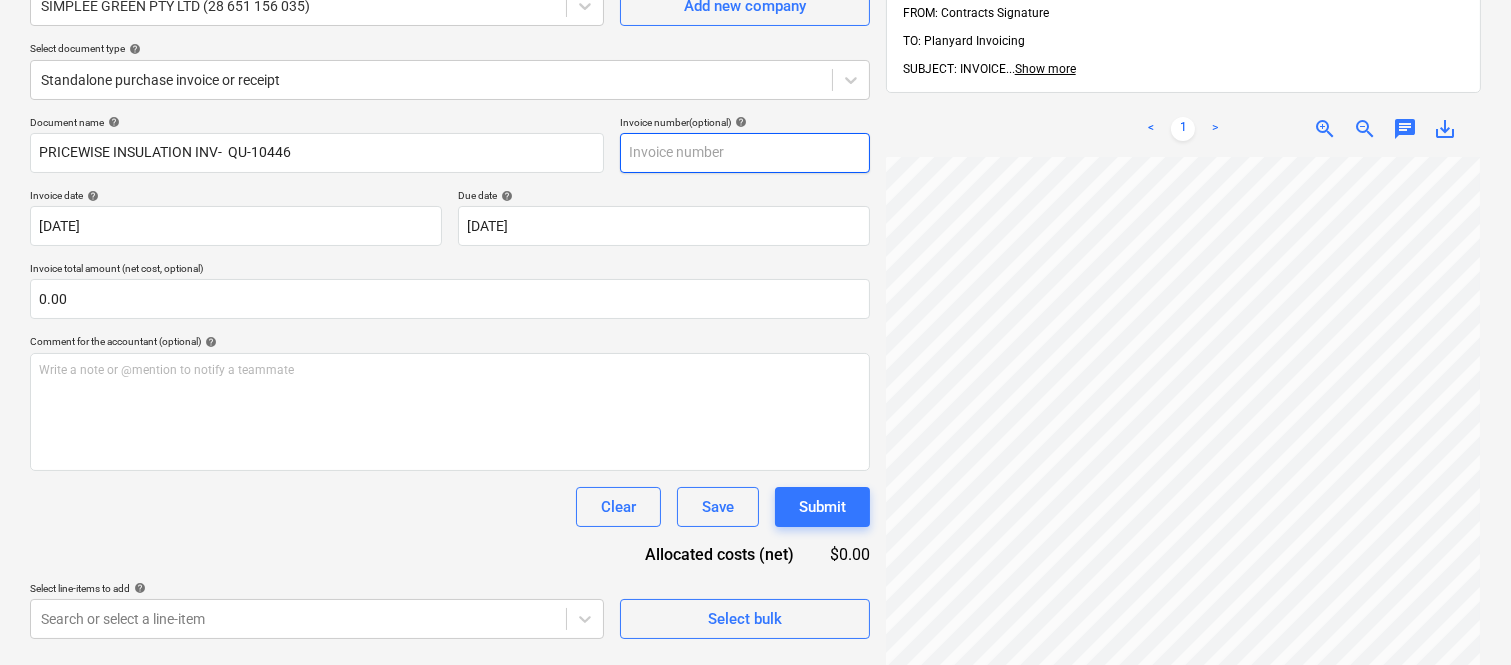 click at bounding box center (745, 153) 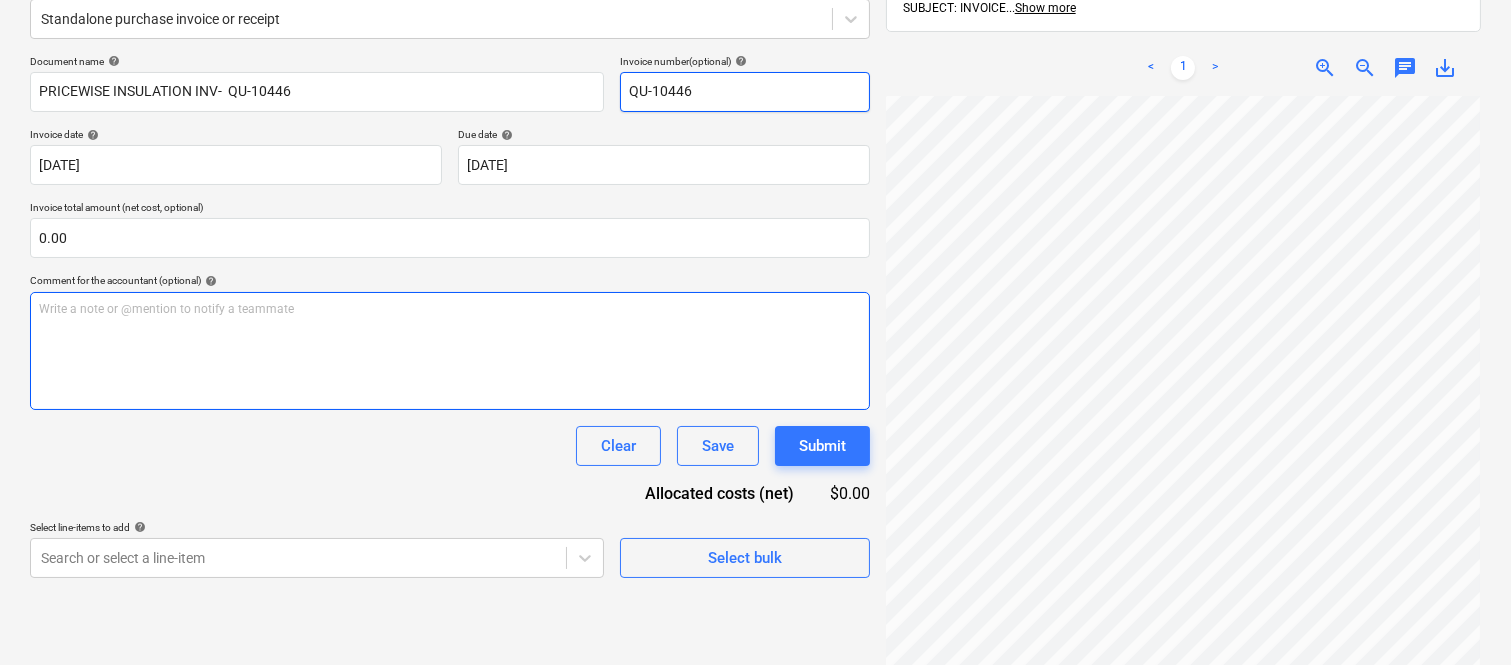scroll, scrollTop: 285, scrollLeft: 0, axis: vertical 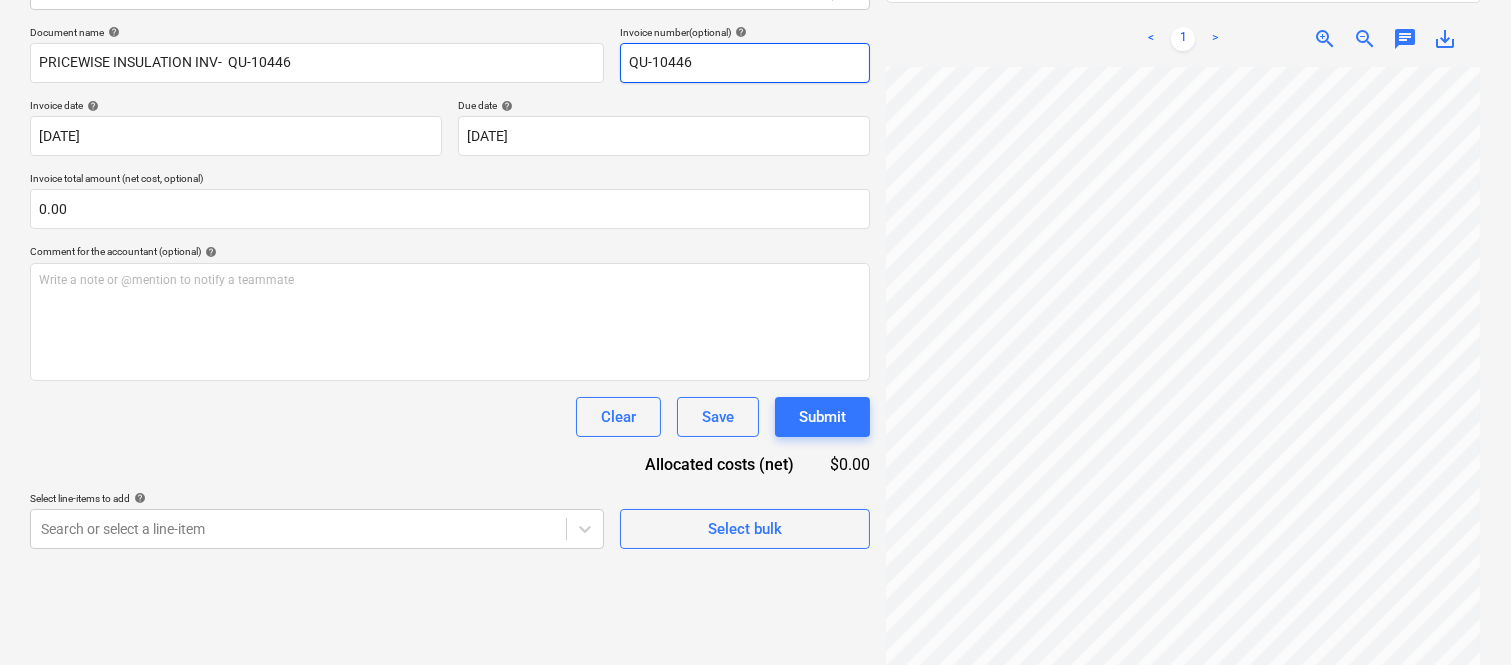 type on "QU-10446" 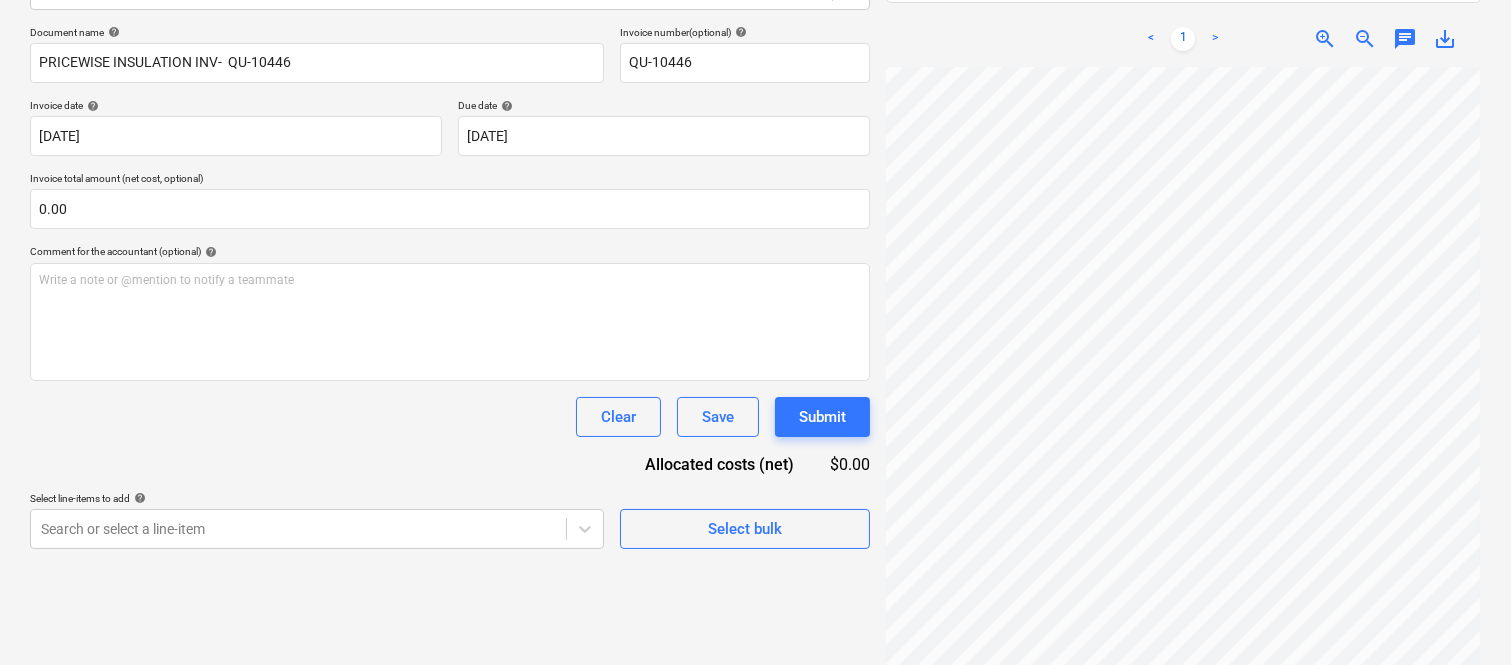 scroll, scrollTop: 786, scrollLeft: 455, axis: both 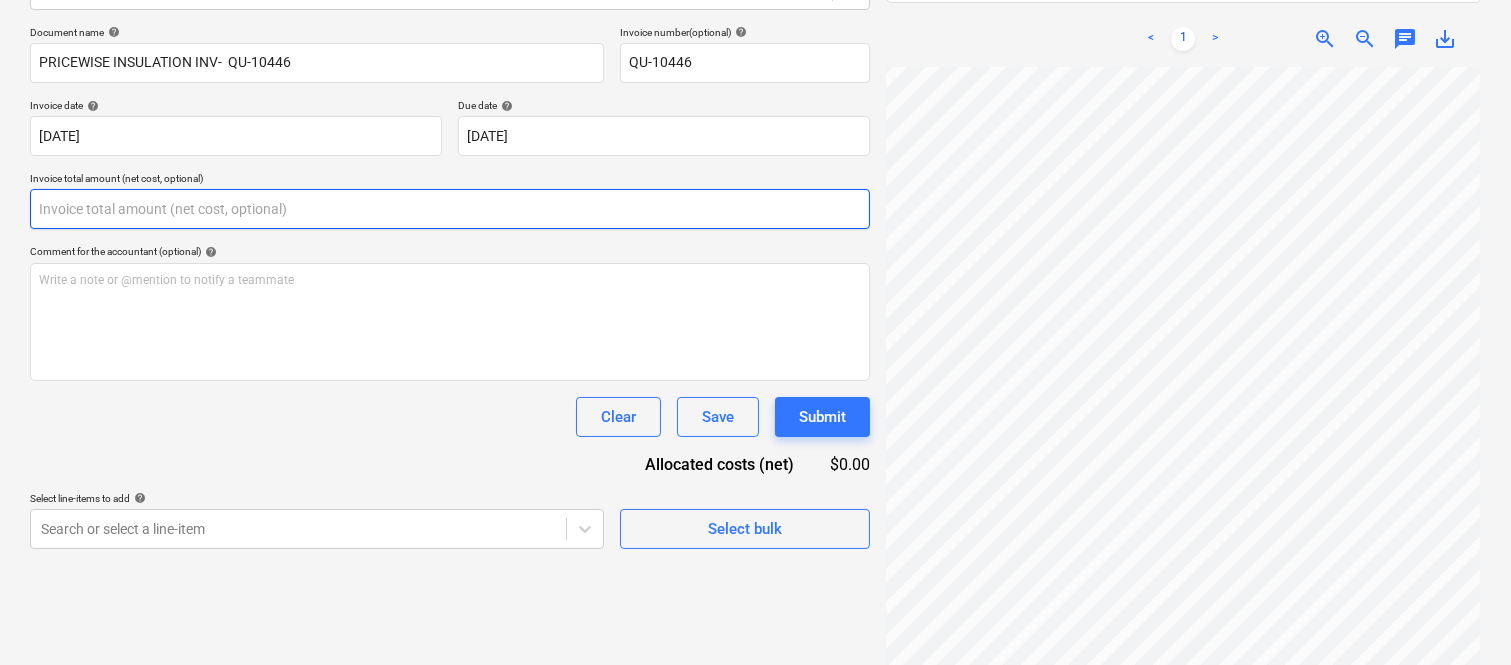 click at bounding box center (450, 209) 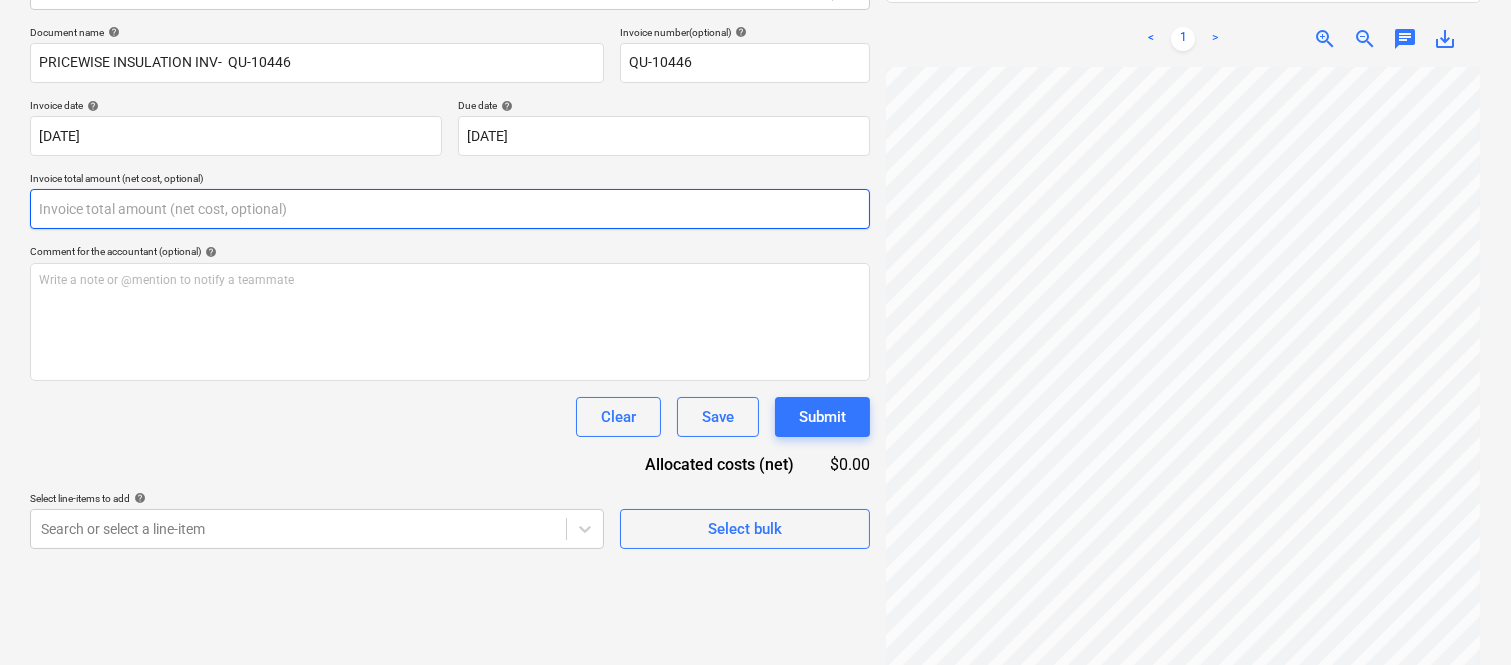 paste on "3,002.18" 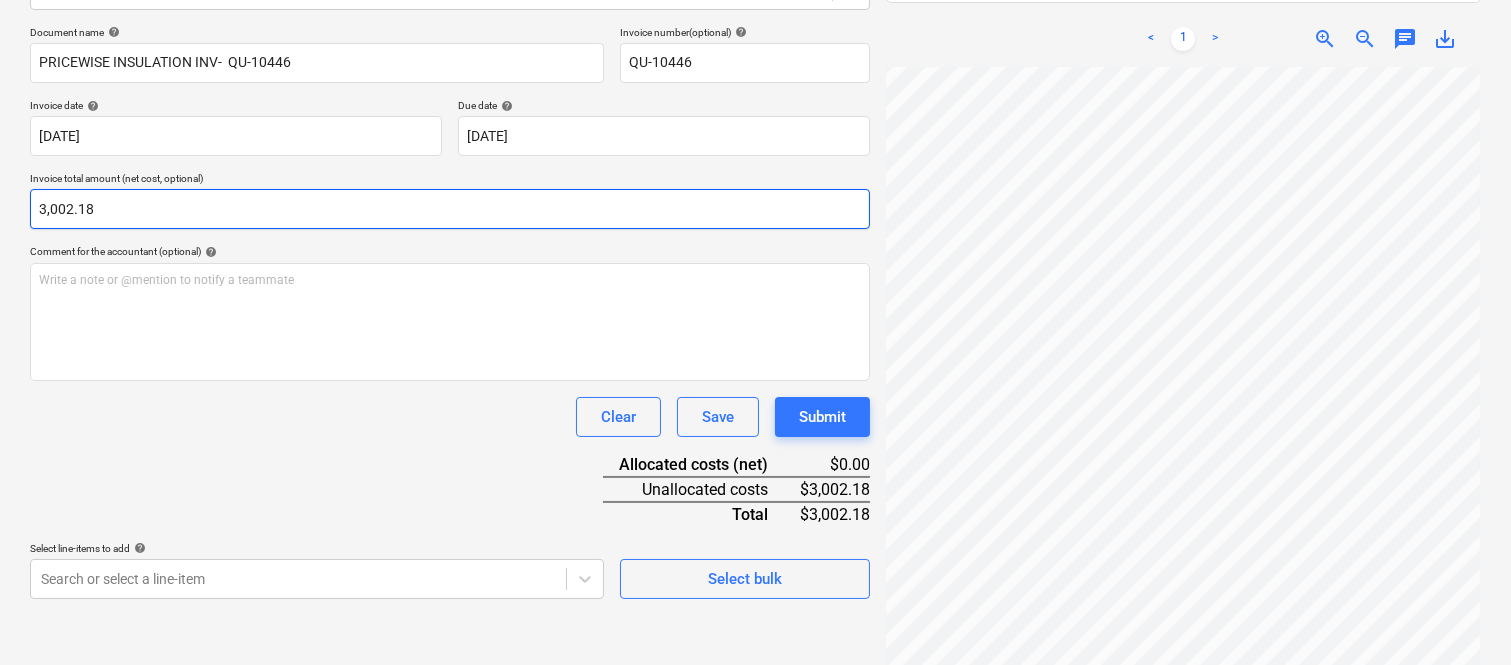 type on "3,002.18" 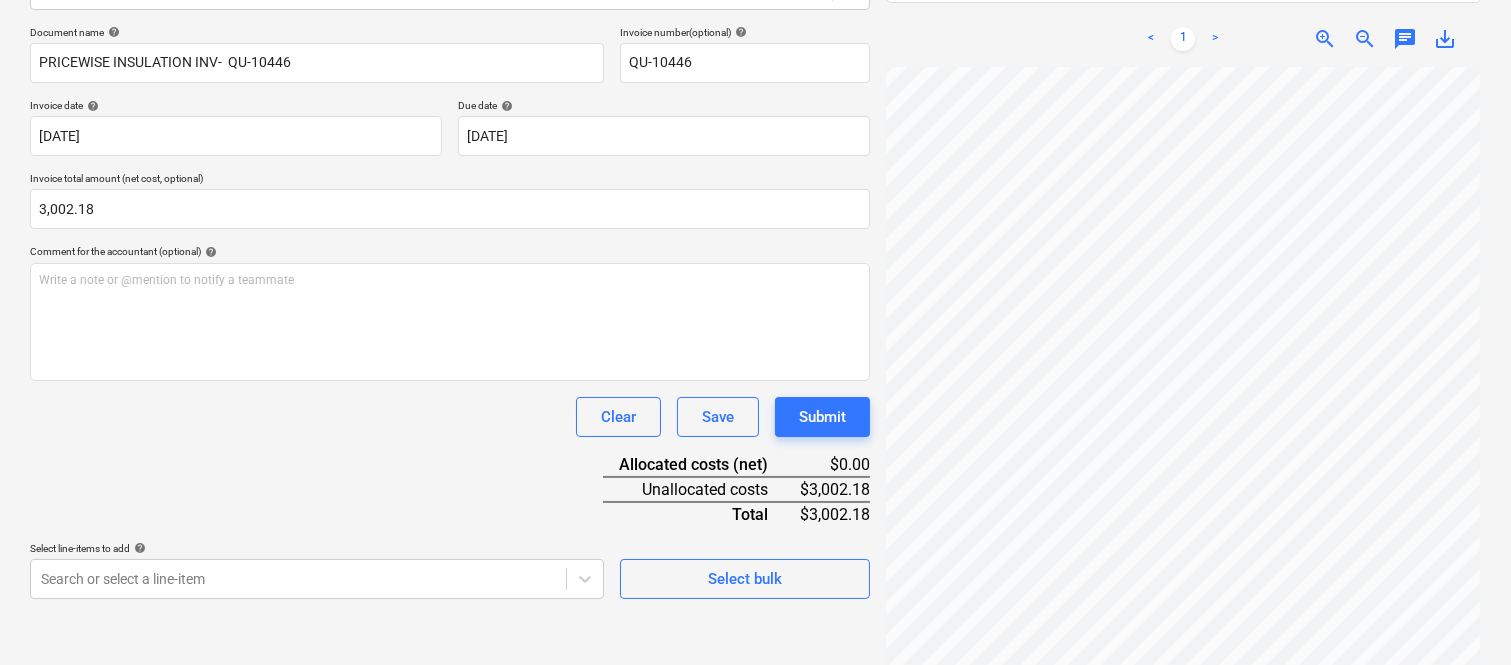 click on "Document name help PRICEWISE INSULATION INV-  QU-10446 Invoice number  (optional) help QU-10446 Invoice date help 24 Jul 2025 24.07.2025 Press the down arrow key to interact with the calendar and
select a date. Press the question mark key to get the keyboard shortcuts for changing dates. Due date help 23 Aug 2025 23.08.2025 Press the down arrow key to interact with the calendar and
select a date. Press the question mark key to get the keyboard shortcuts for changing dates. Invoice total amount (net cost, optional) 3,002.18 Comment for the accountant (optional) help Write a note or @mention to notify a teammate ﻿ Clear Save Submit Allocated costs (net) $0.00 Unallocated costs $3,002.18 Total $3,002.18 Select line-items to add help Search or select a line-item Select bulk" at bounding box center [450, 312] 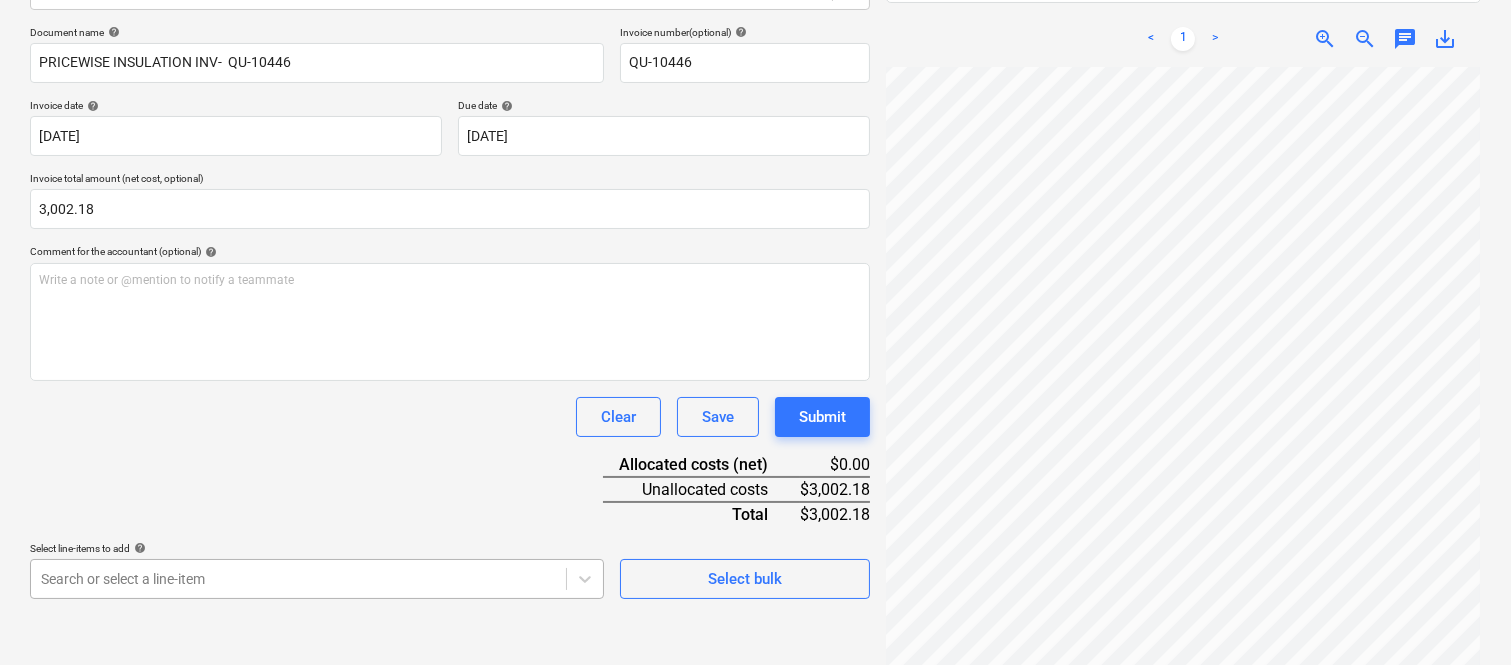 click on "Sales Projects Contacts Company Inbox Approvals format_size keyboard_arrow_down help search Search notifications 99+ keyboard_arrow_down A. Berdera keyboard_arrow_down Della Rosa Della Rosa Budget 9+ Client contract RFTs Subcontracts Claims Purchase orders Costs 9+ Income Files 2 Analytics Settings Create new document Select company SIMPLEE GREEN PTY LTD (28 651 156 035)  Add new company Select document type help Standalone purchase invoice or receipt Document name help PRICEWISE INSULATION INV-  QU-10446 Invoice number  (optional) help QU-10446 Invoice date help 24 Jul 2025 24.07.2025 Press the down arrow key to interact with the calendar and
select a date. Press the question mark key to get the keyboard shortcuts for changing dates. Due date help 23 Aug 2025 23.08.2025 Press the down arrow key to interact with the calendar and
select a date. Press the question mark key to get the keyboard shortcuts for changing dates. Invoice total amount (net cost, optional) 3,002.18 help ﻿ Clear Save Submit <" at bounding box center (755, 47) 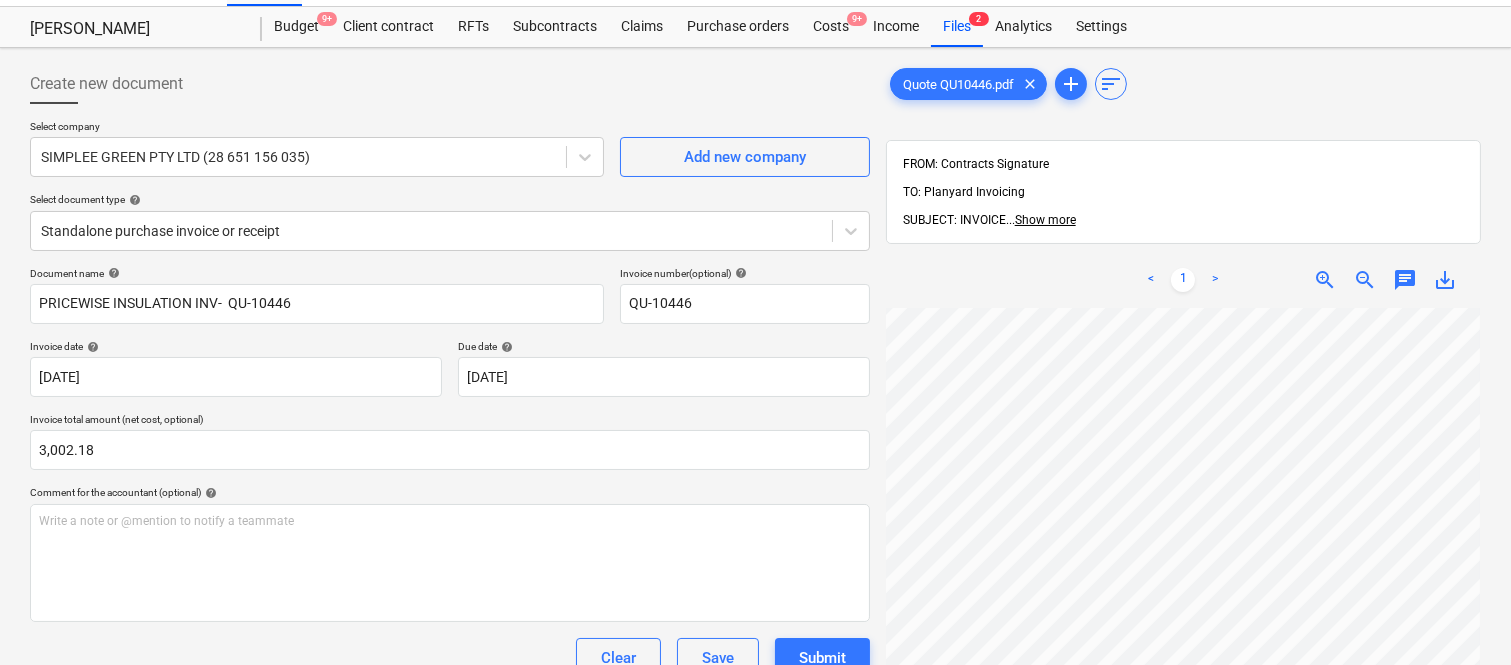scroll, scrollTop: 0, scrollLeft: 0, axis: both 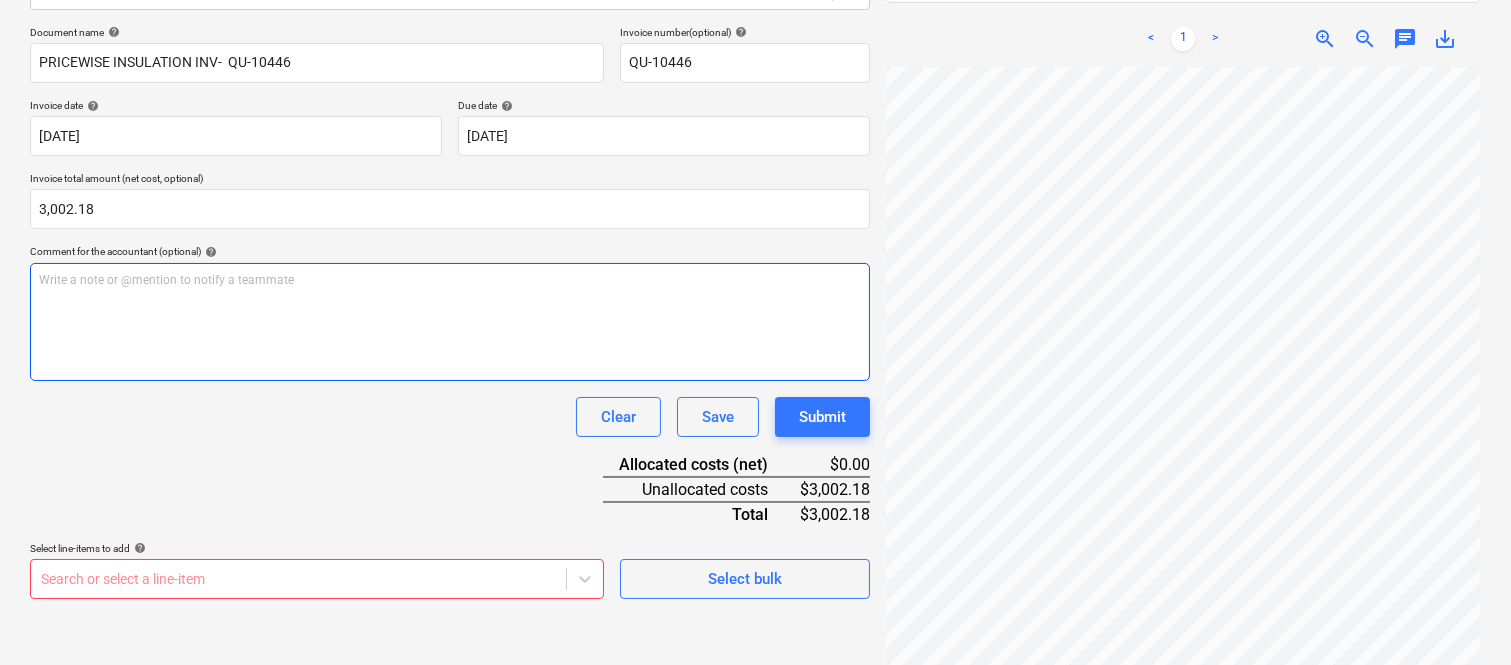 click on "Write a note or @mention to notify a teammate ﻿" at bounding box center [450, 322] 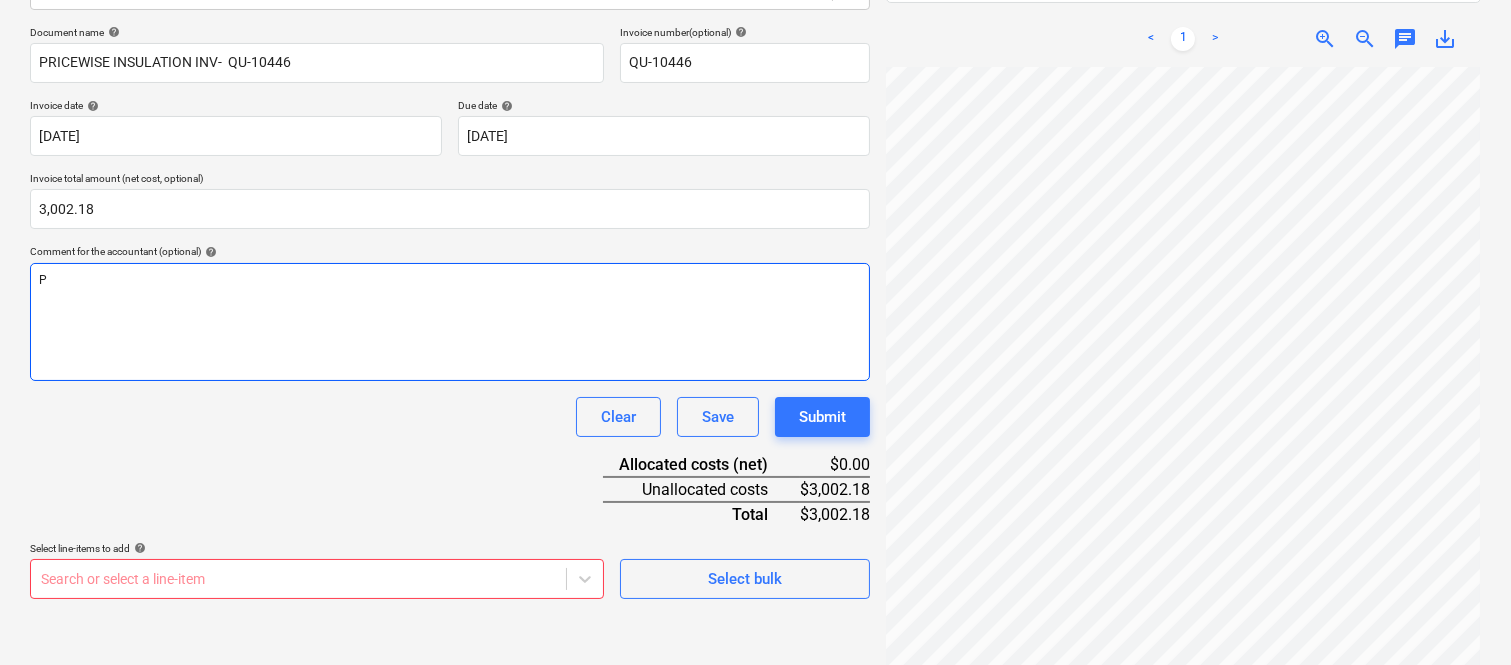 type 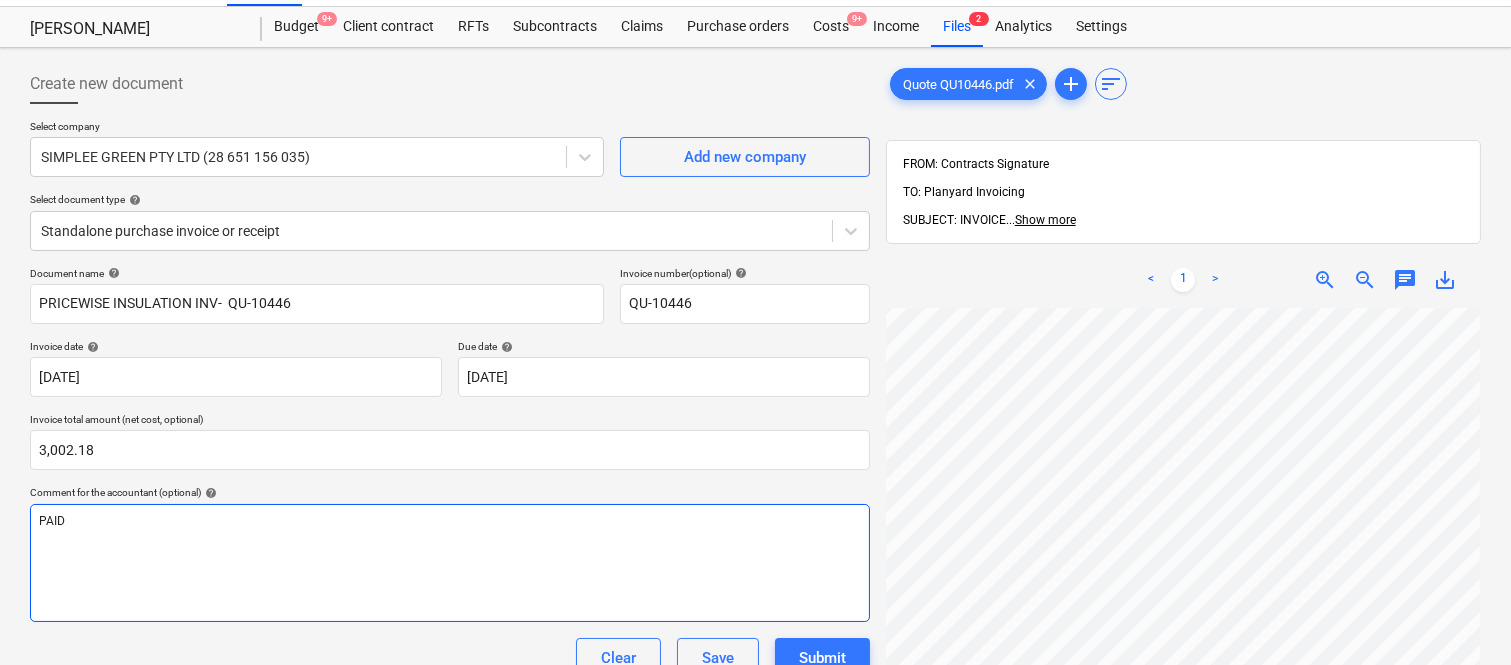 scroll, scrollTop: 0, scrollLeft: 0, axis: both 